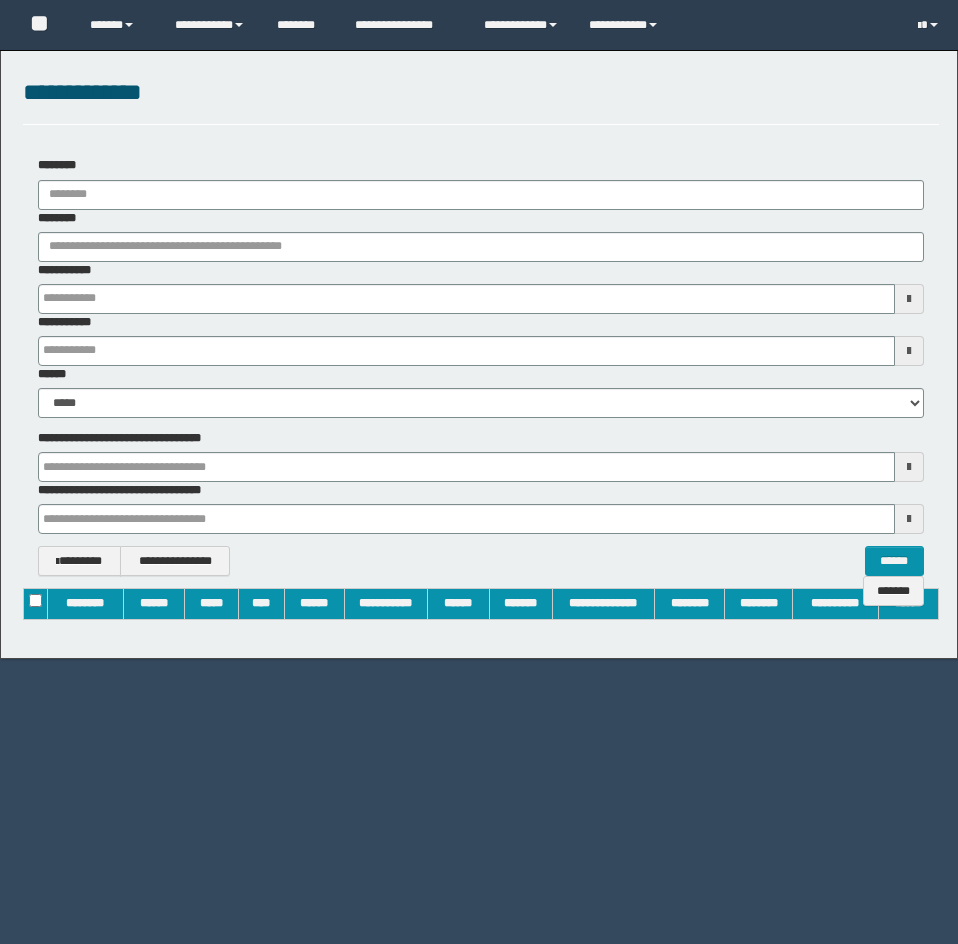 scroll, scrollTop: 0, scrollLeft: 0, axis: both 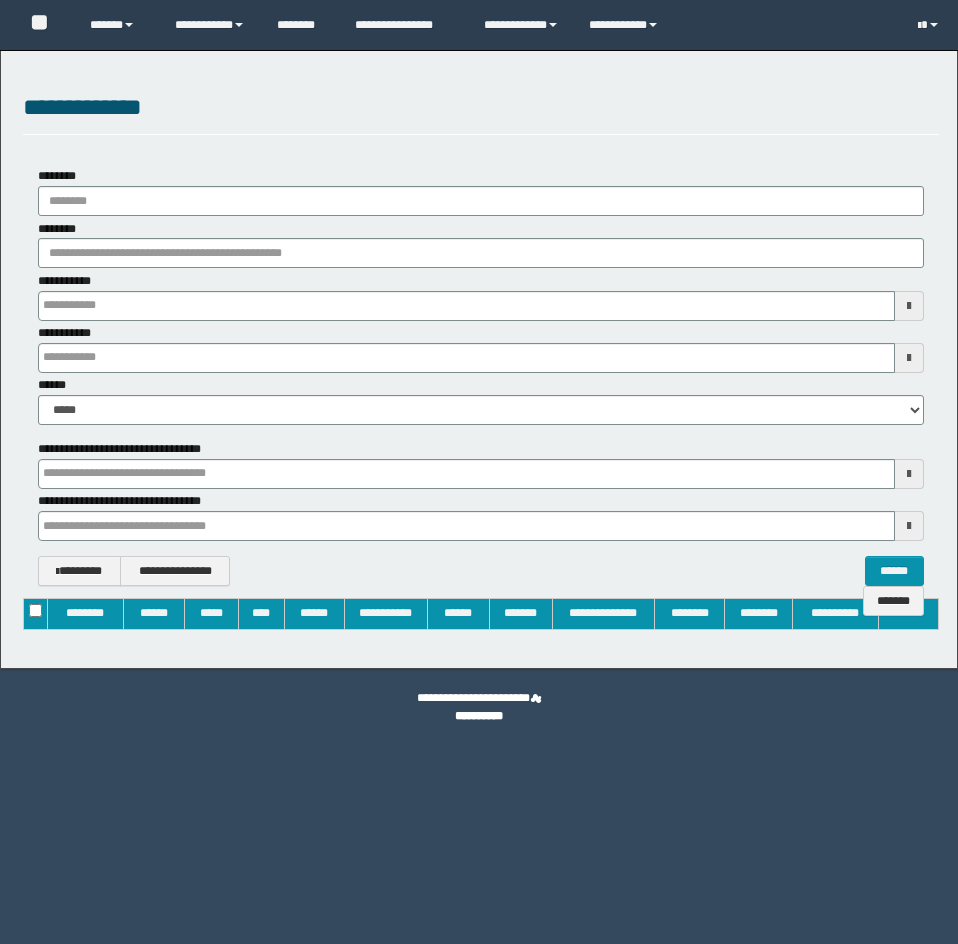 type on "**********" 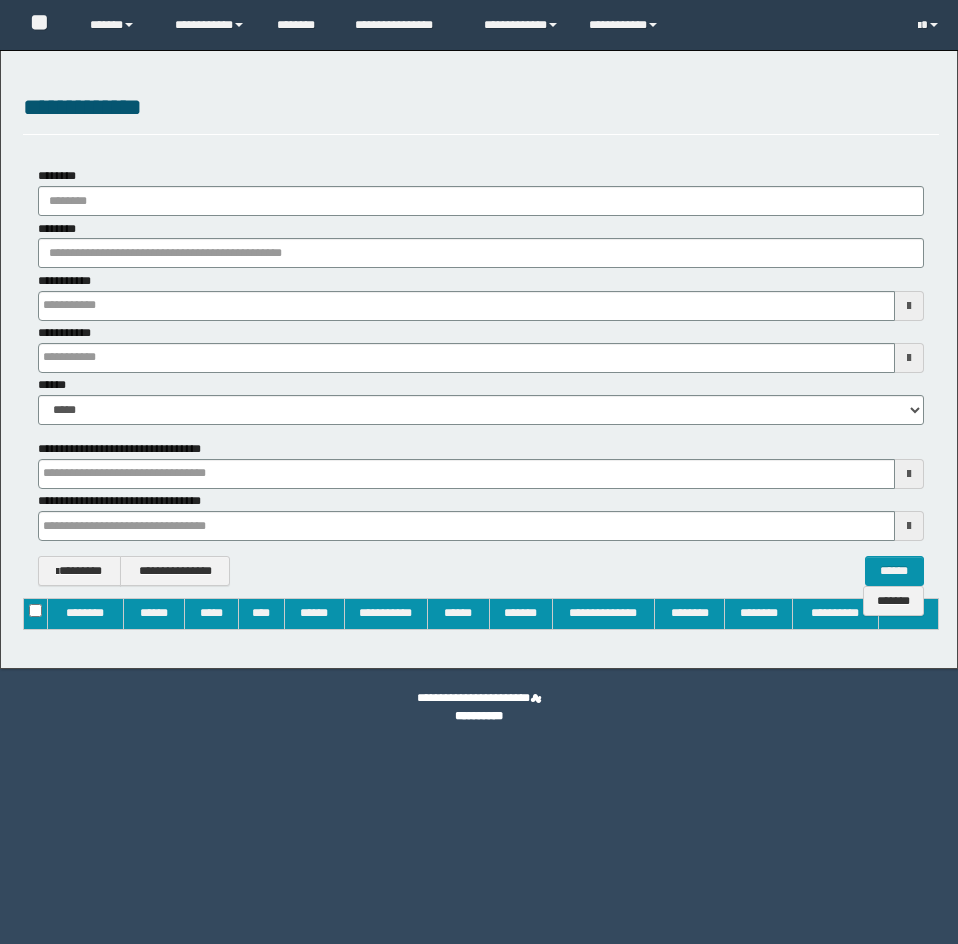 type on "**********" 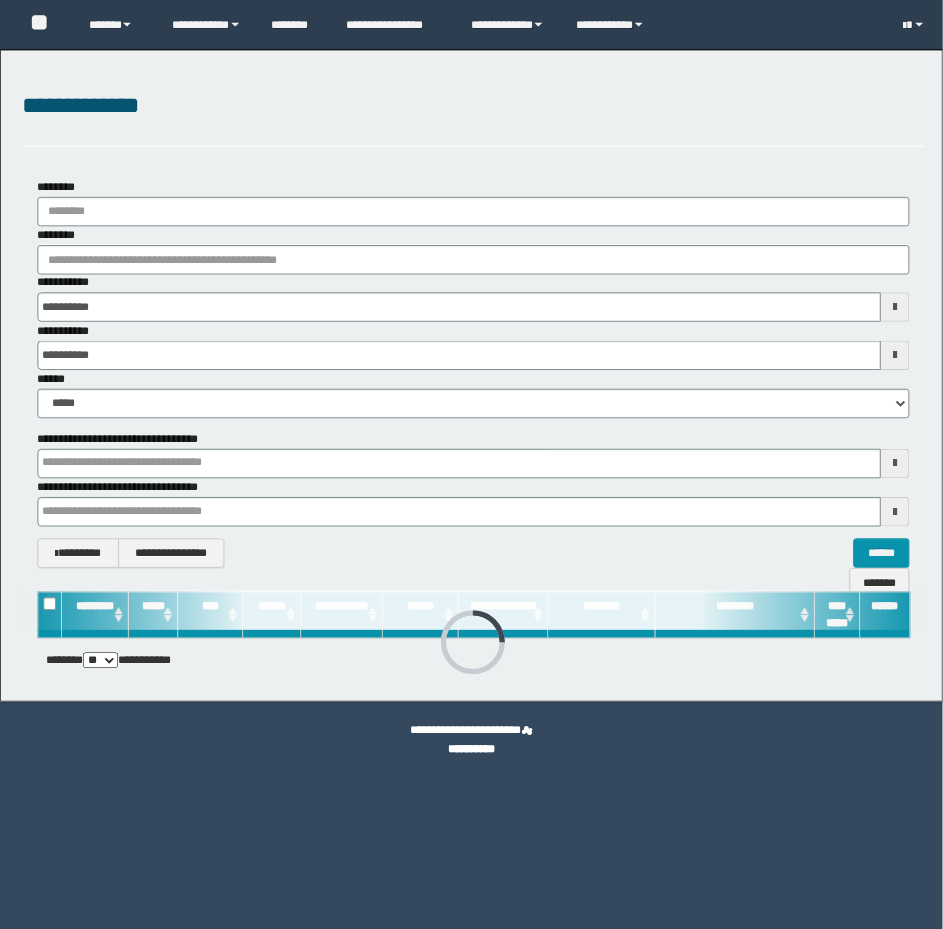 scroll, scrollTop: 0, scrollLeft: 0, axis: both 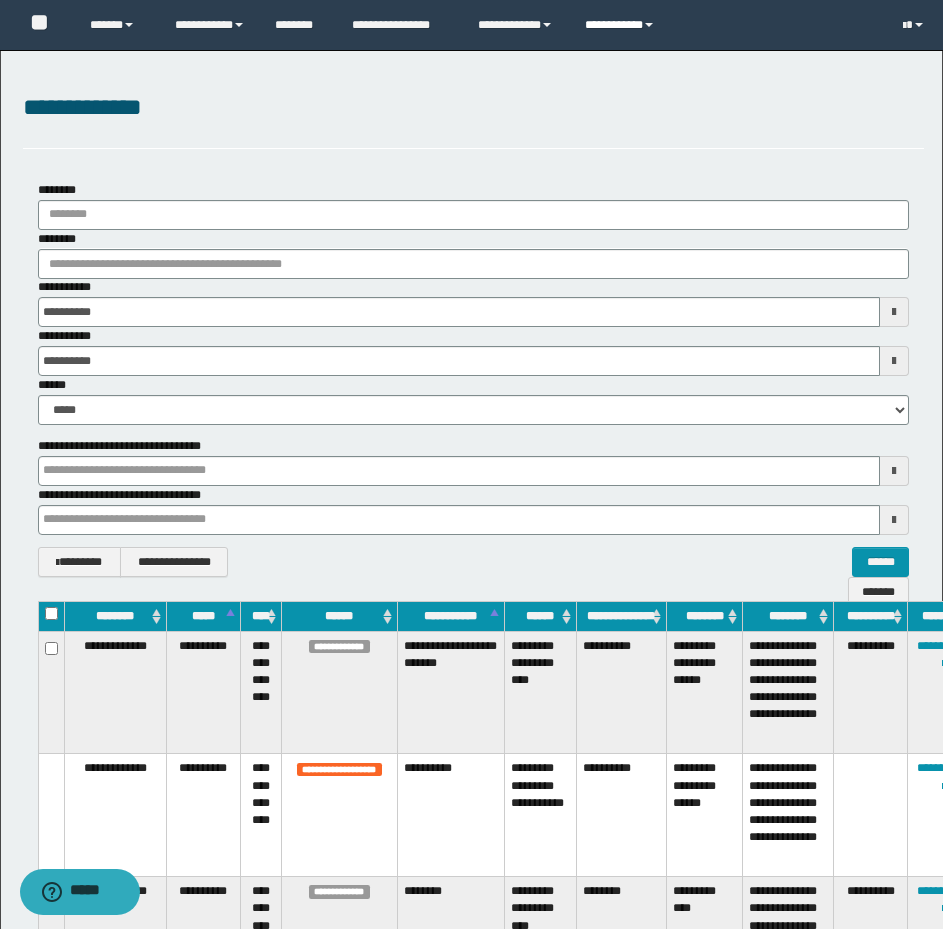 type 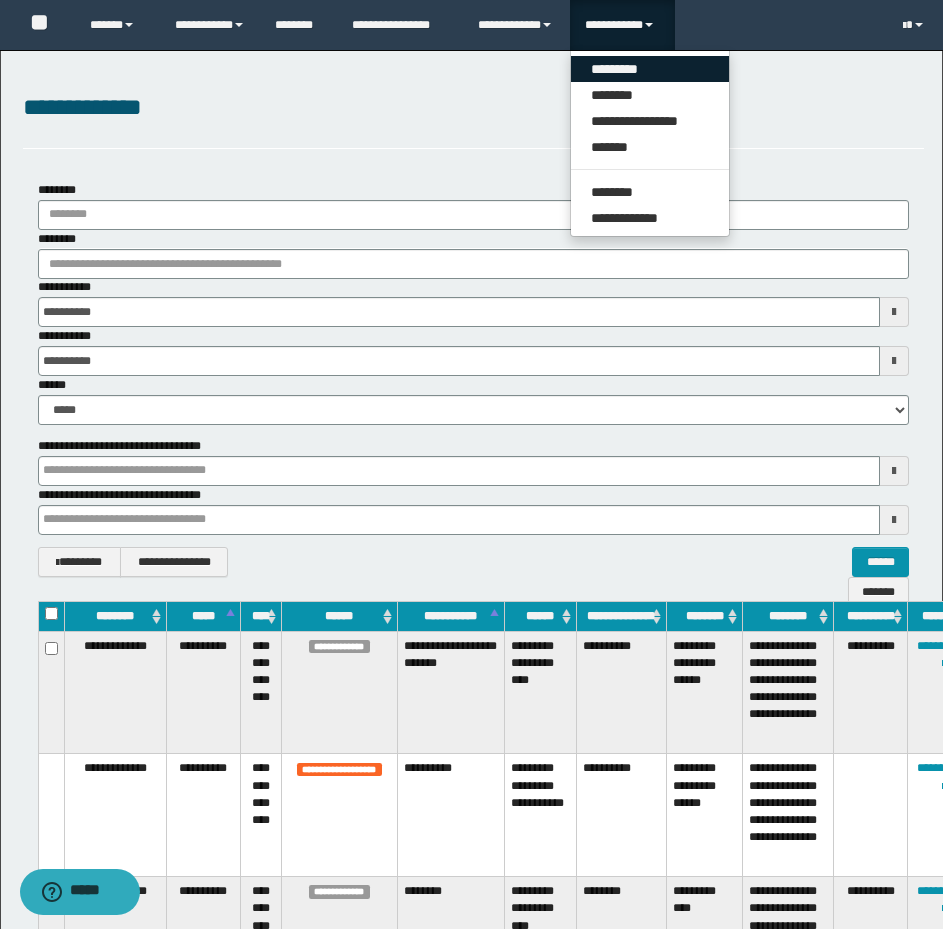 click on "*********" at bounding box center (650, 69) 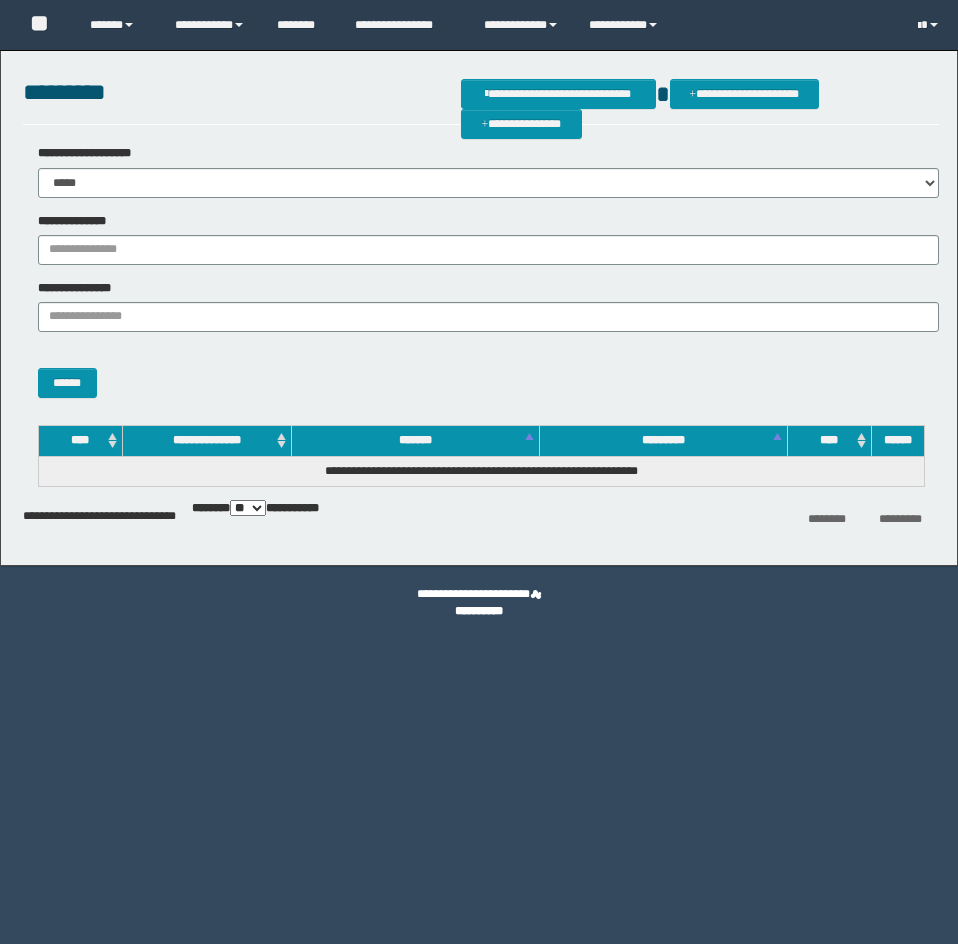 scroll, scrollTop: 0, scrollLeft: 0, axis: both 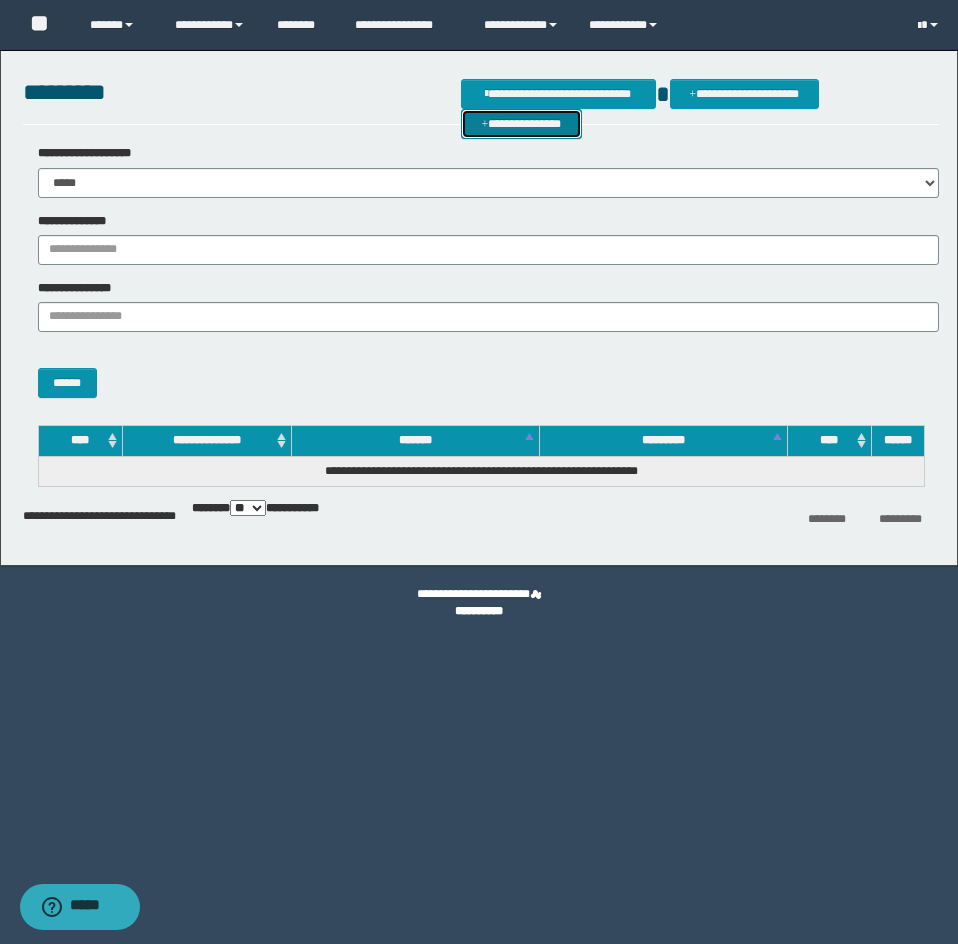 click on "**********" at bounding box center (521, 124) 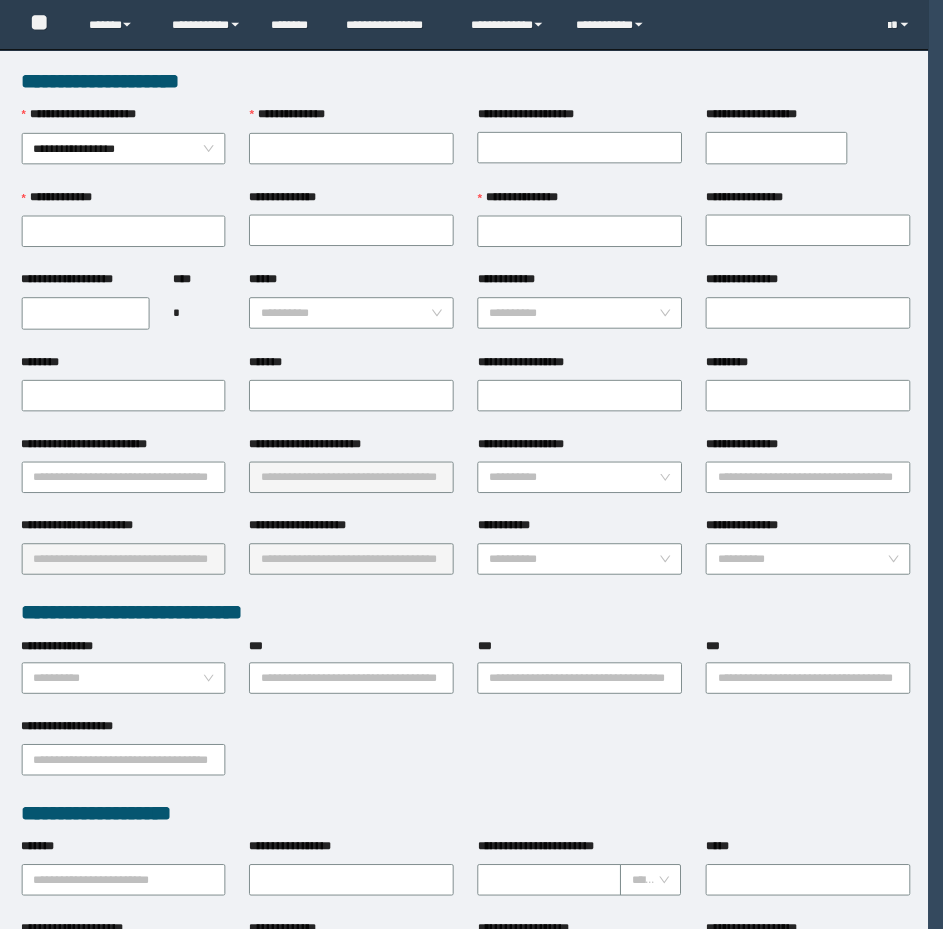 scroll, scrollTop: 0, scrollLeft: 0, axis: both 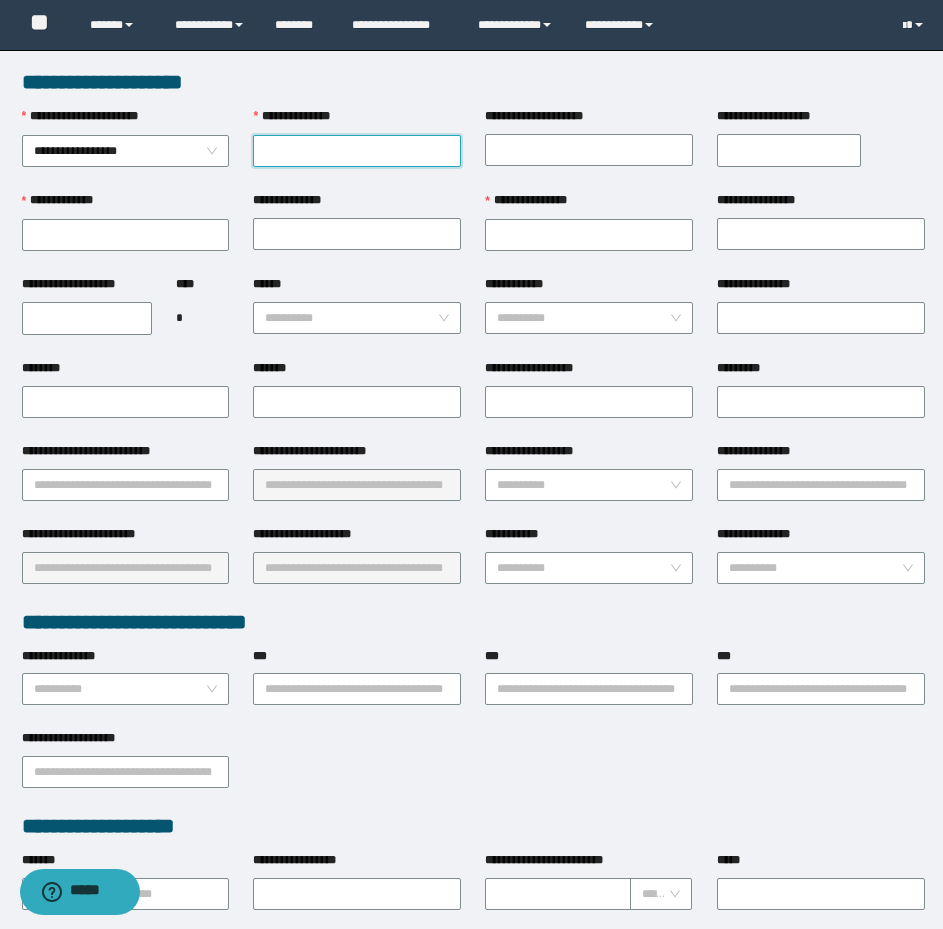 click on "**********" at bounding box center [357, 151] 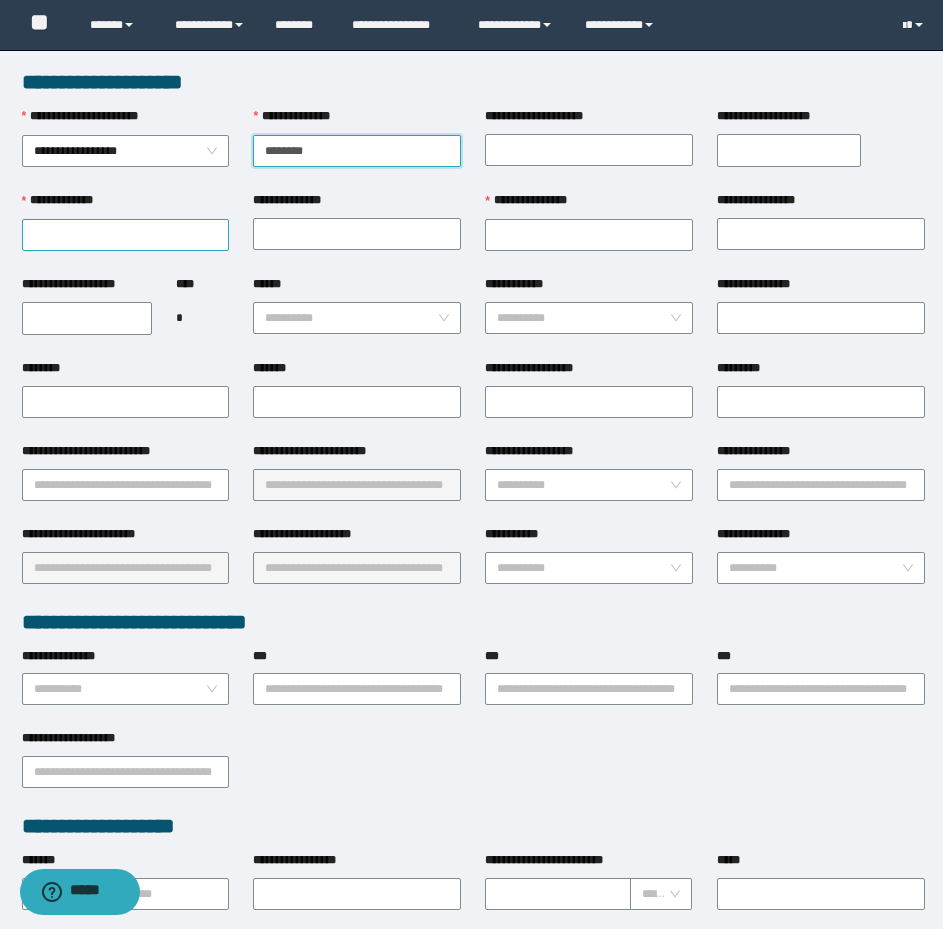 type on "********" 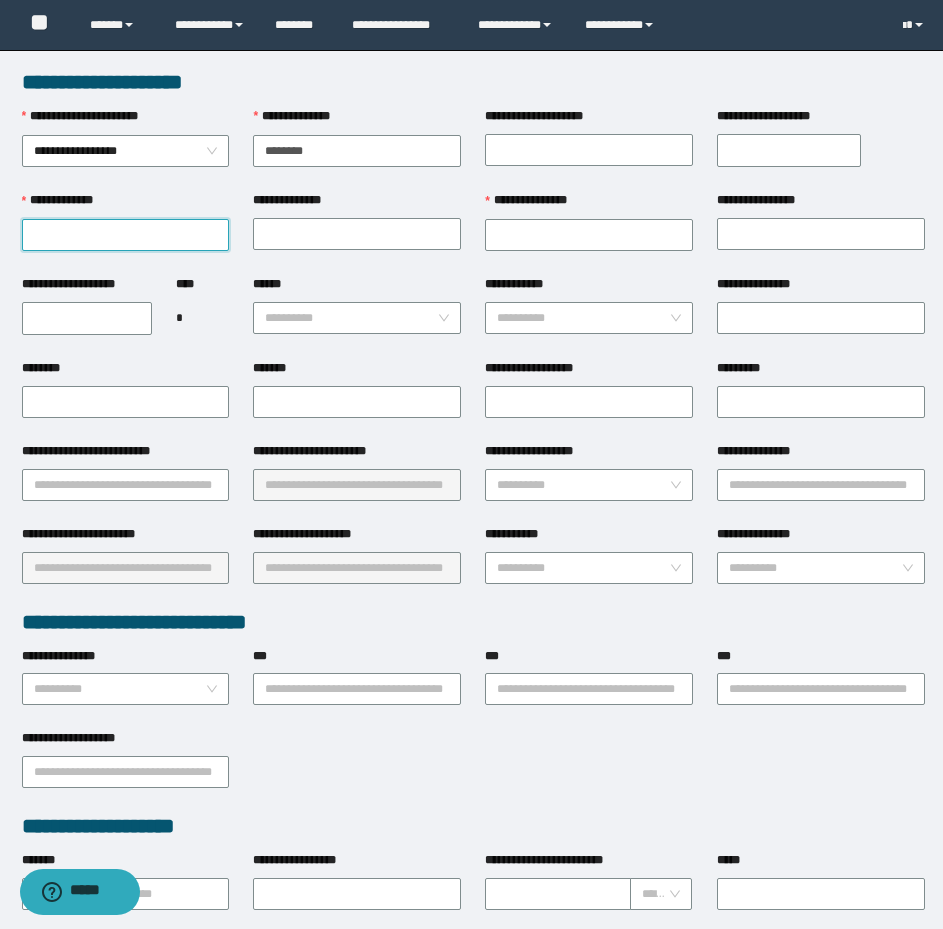 click on "**********" at bounding box center [126, 235] 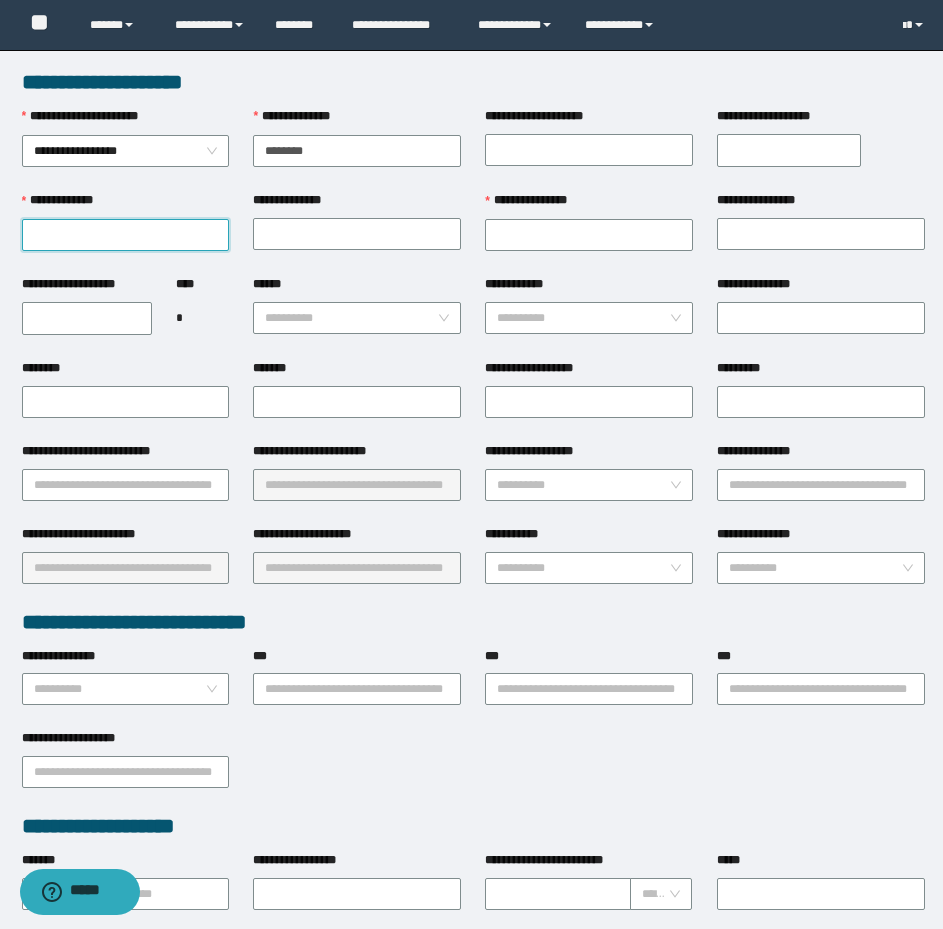 click on "**********" at bounding box center (126, 235) 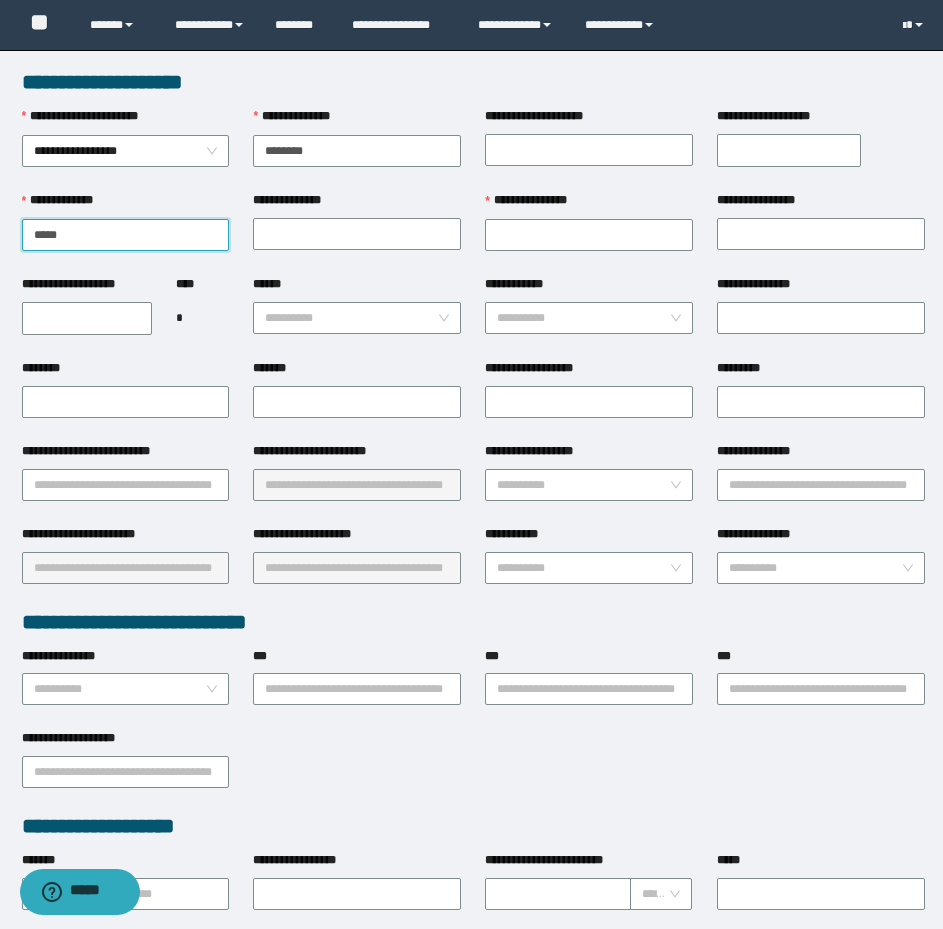 type on "*****" 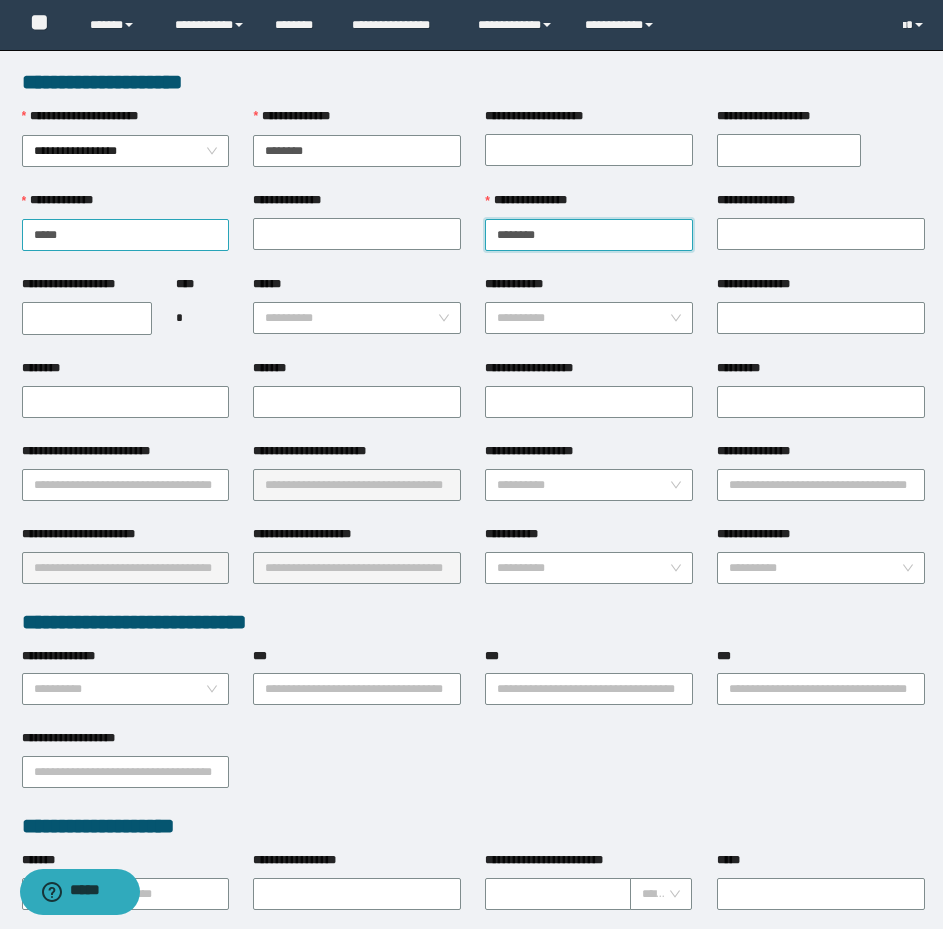 type on "********" 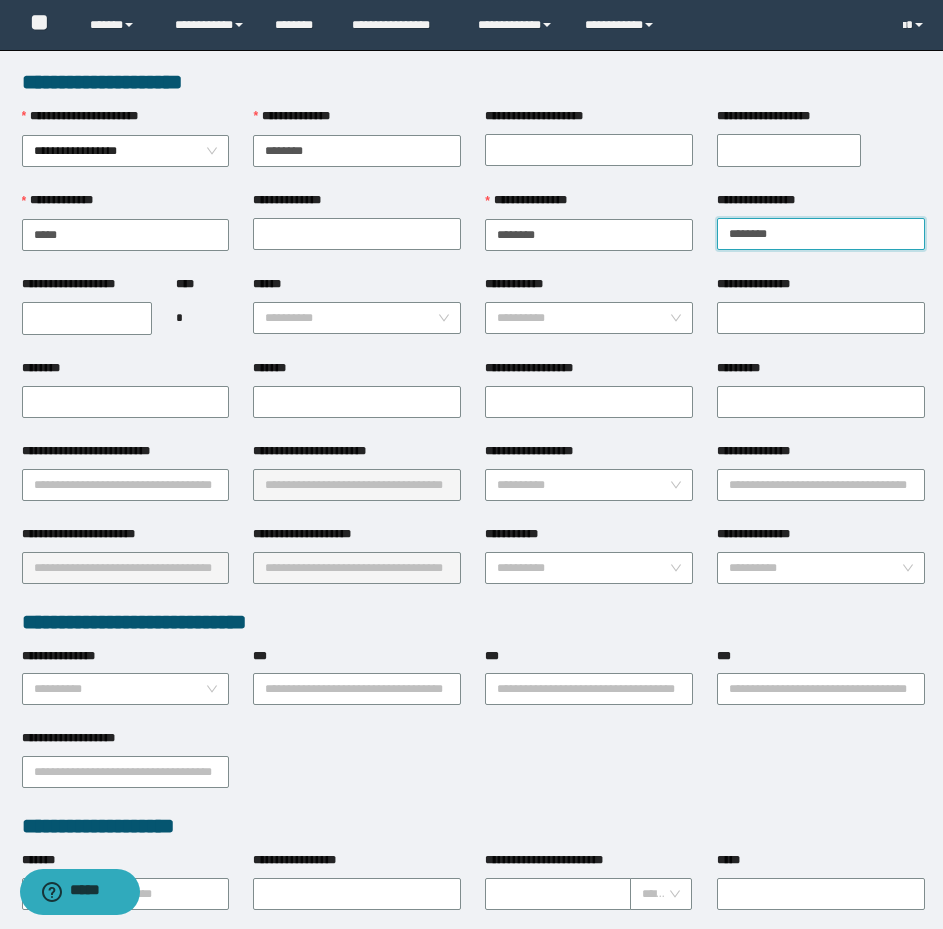 type on "********" 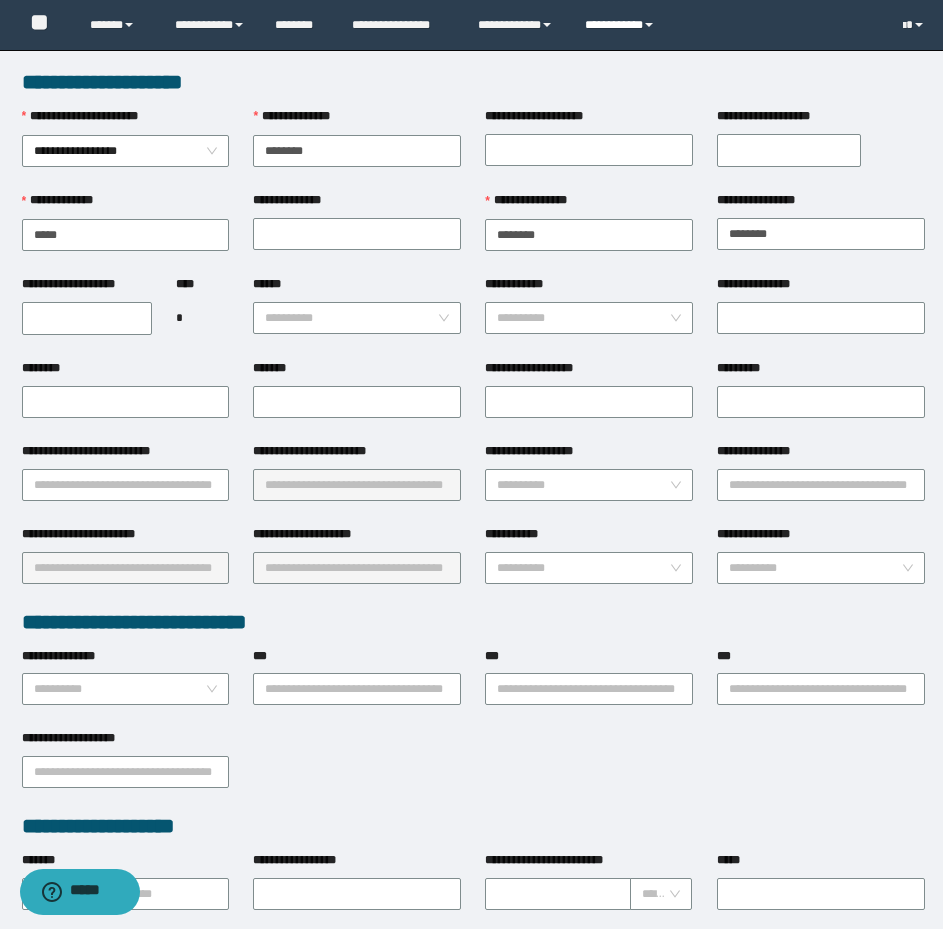 click on "**********" at bounding box center (622, 25) 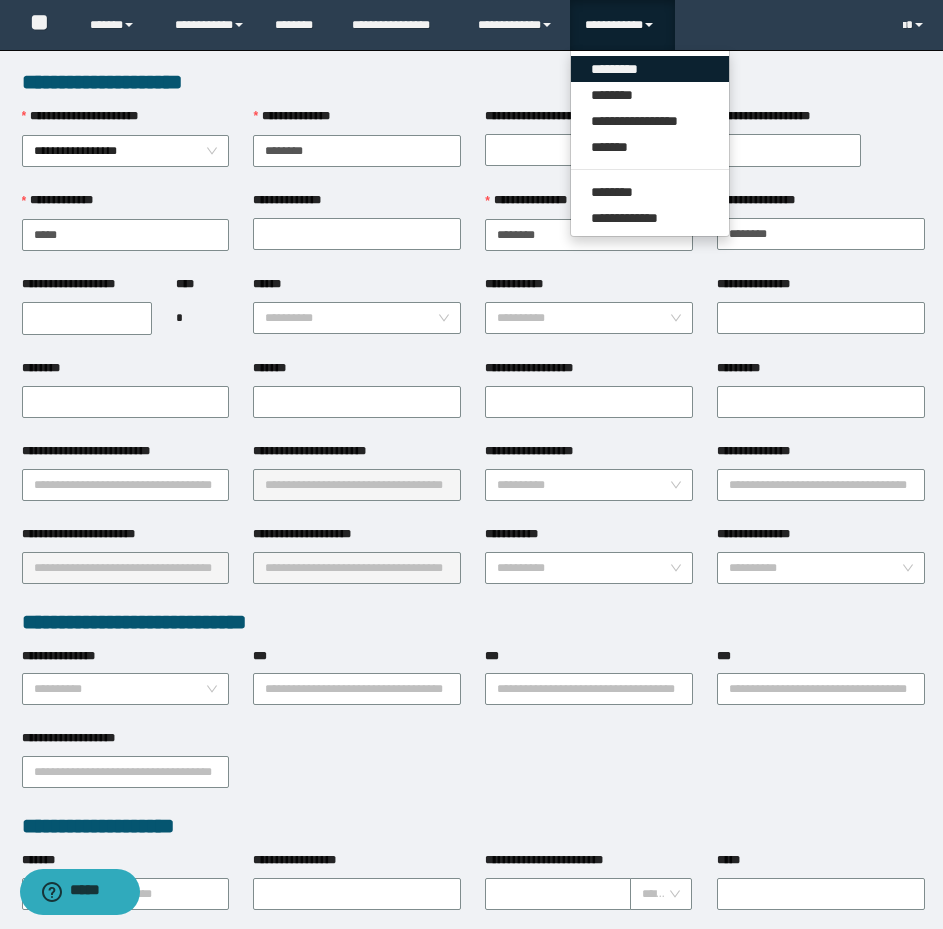 click on "*********" at bounding box center (650, 69) 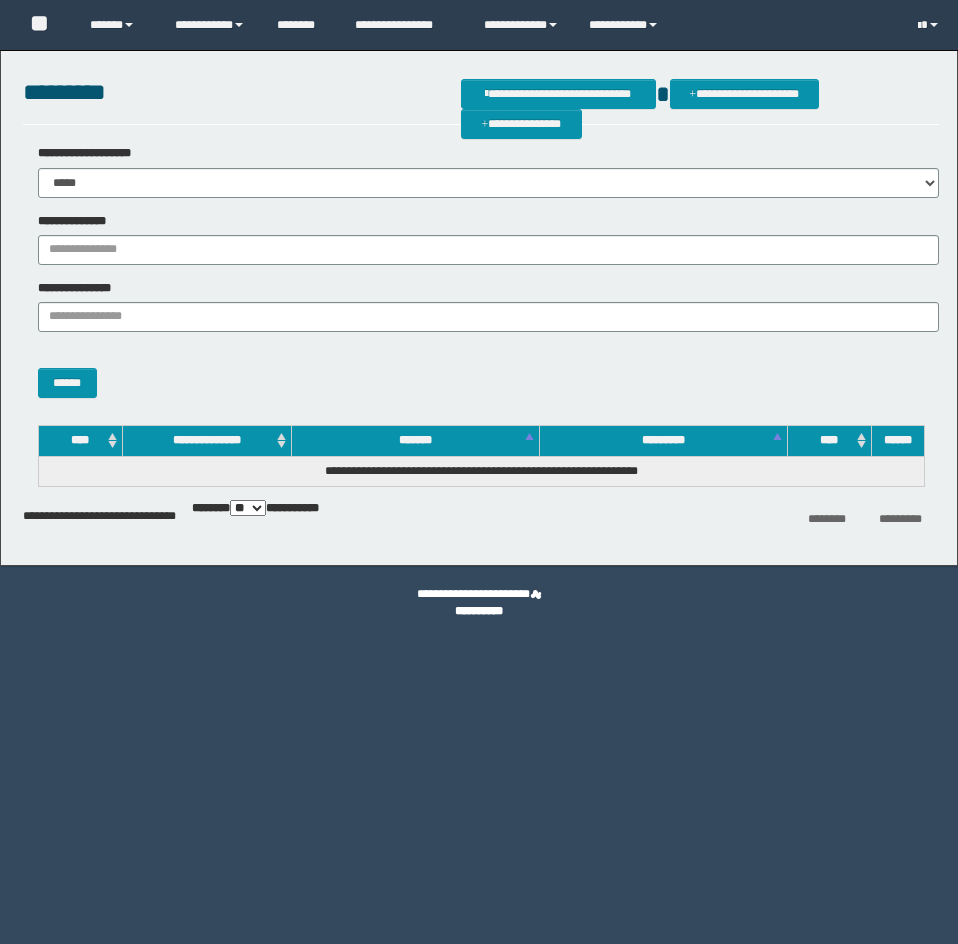 scroll, scrollTop: 0, scrollLeft: 0, axis: both 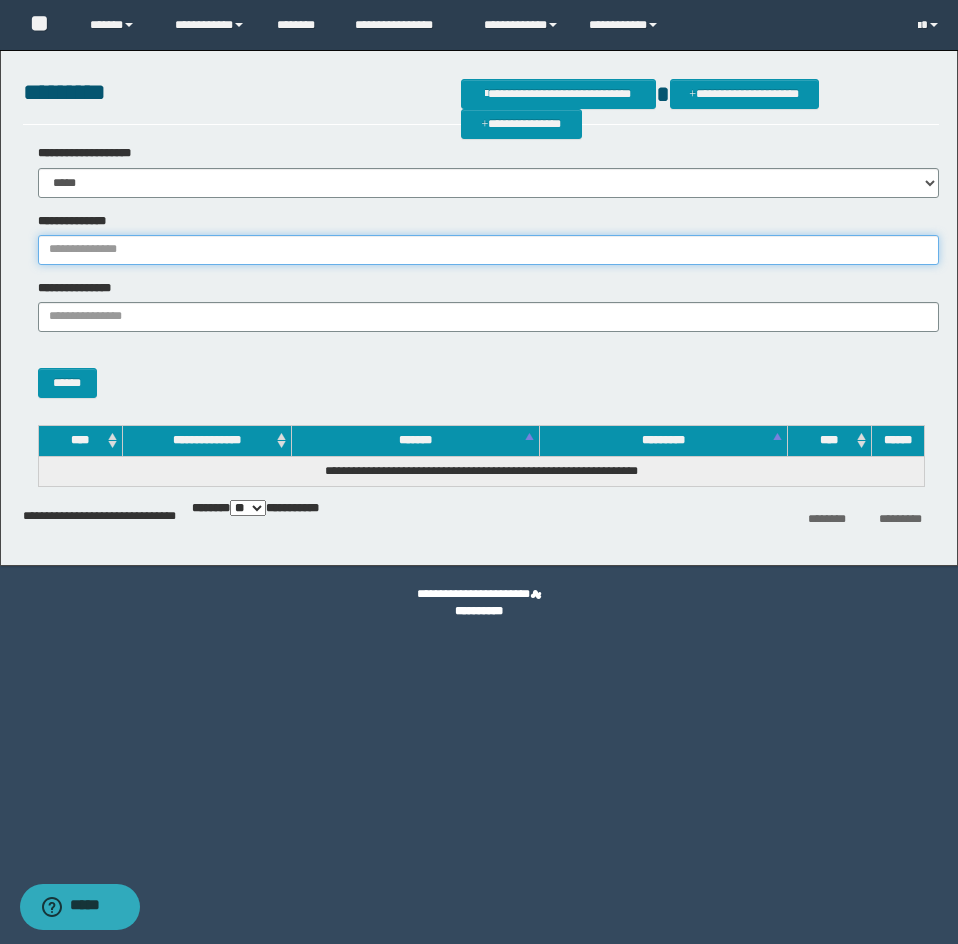 click on "**********" at bounding box center [488, 250] 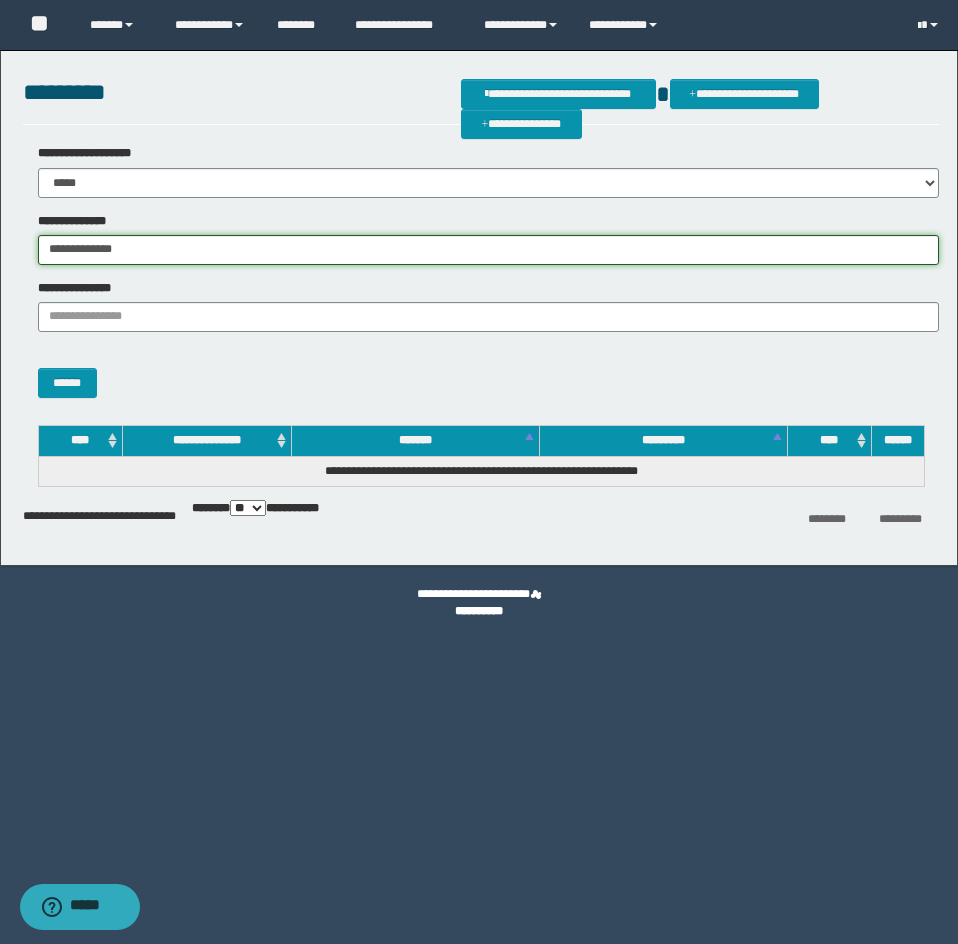 drag, startPoint x: 195, startPoint y: 250, endPoint x: -137, endPoint y: 240, distance: 332.15057 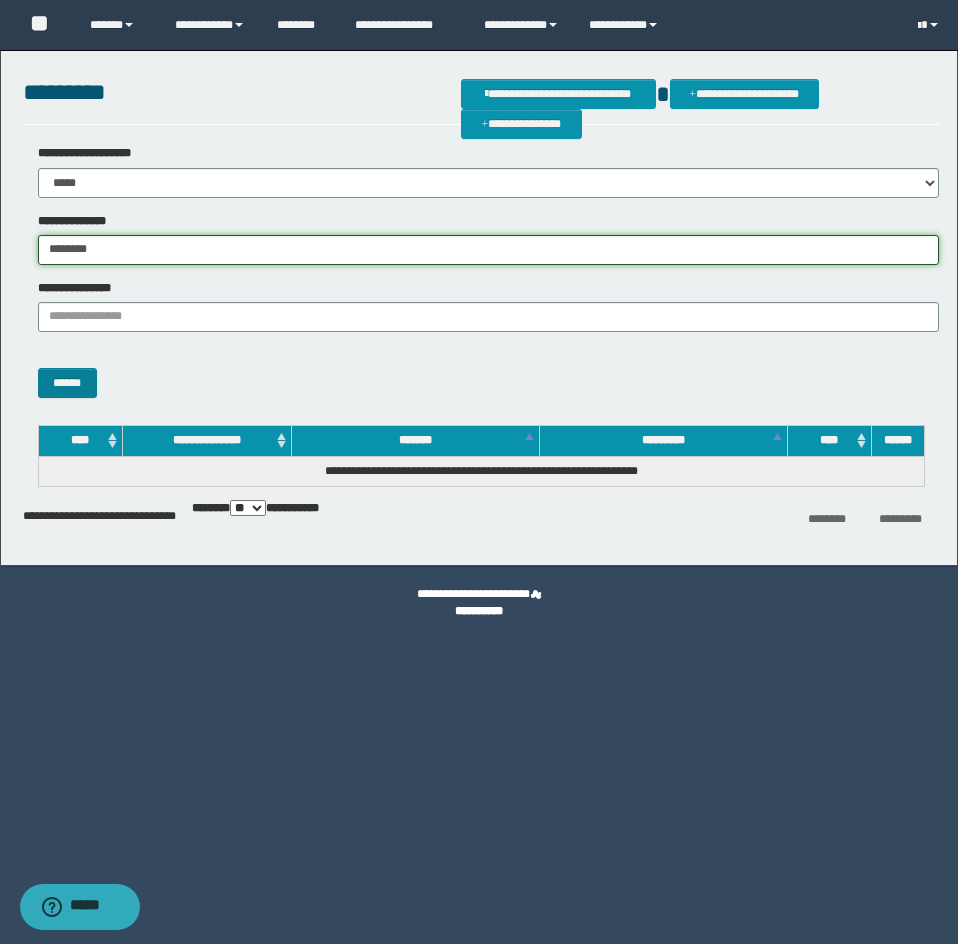 type on "********" 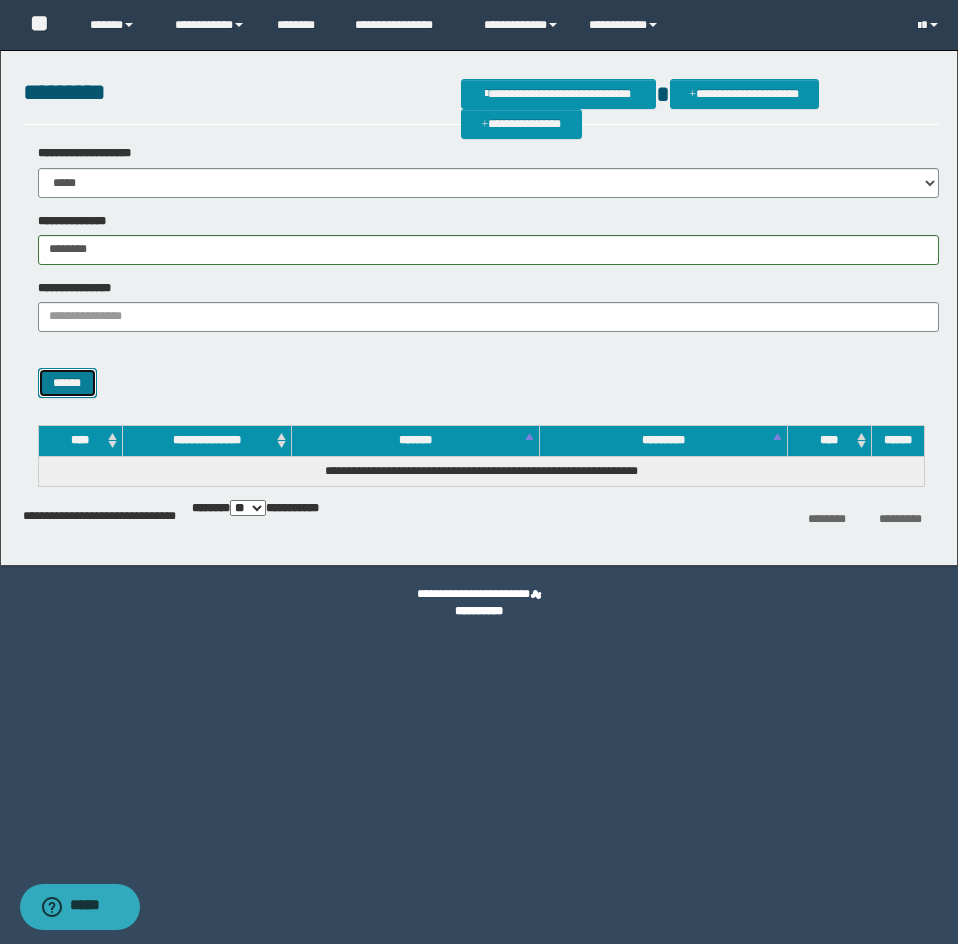 click on "******" at bounding box center [67, 383] 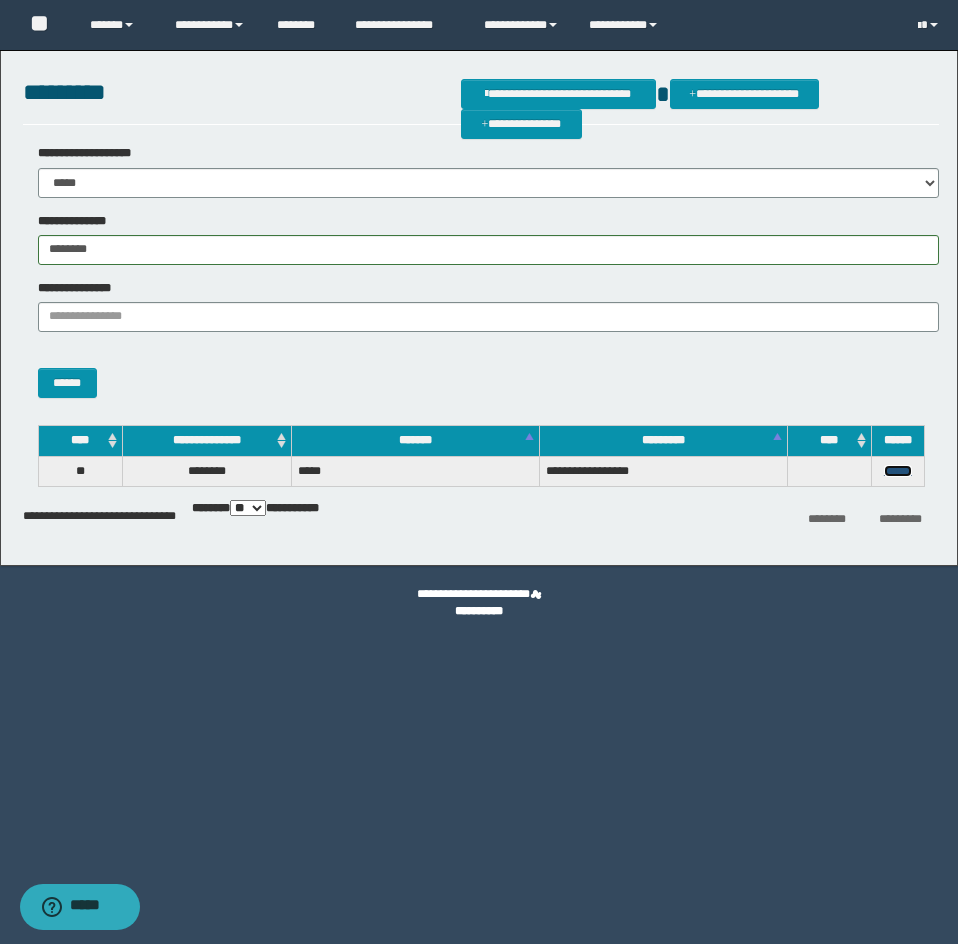 click on "******" at bounding box center (898, 471) 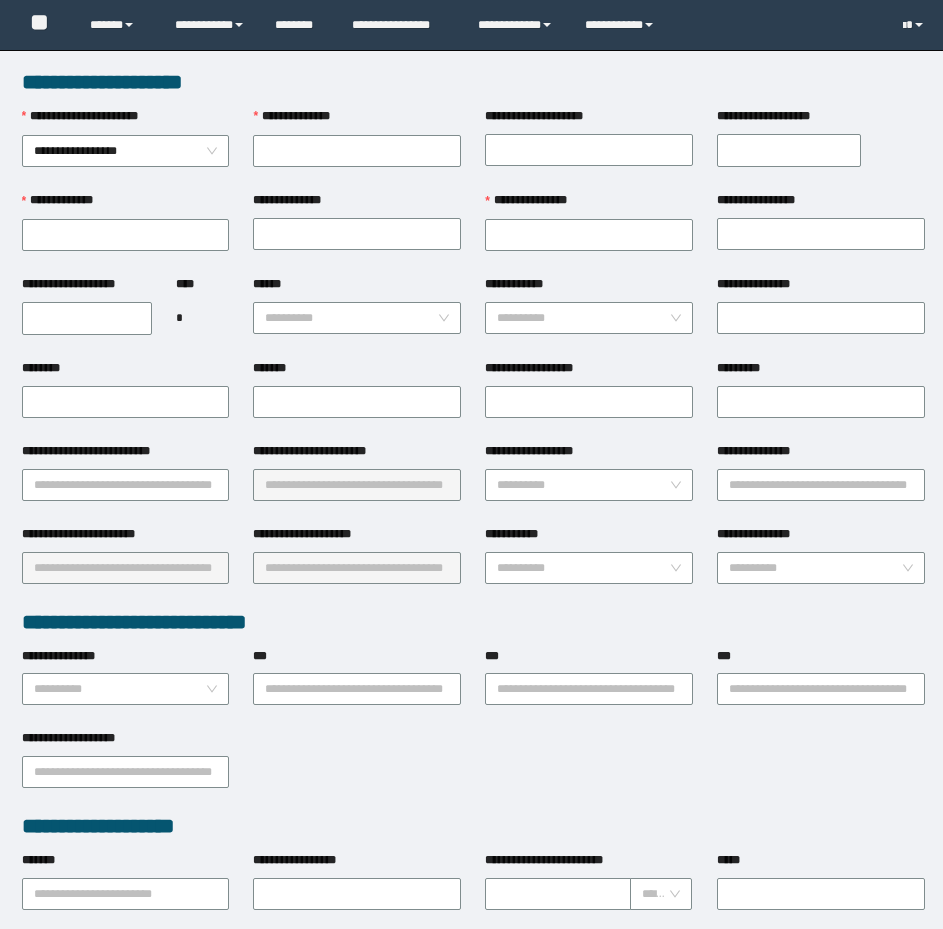 scroll, scrollTop: 0, scrollLeft: 0, axis: both 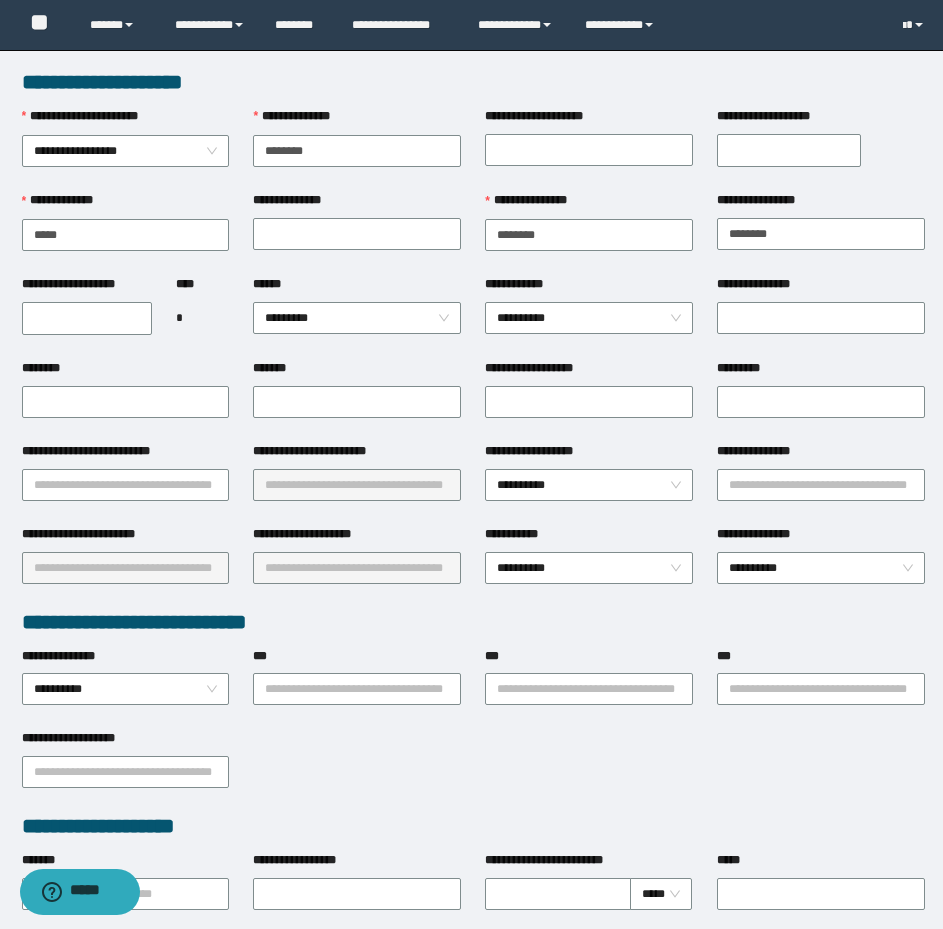 click on "**********" at bounding box center [87, 318] 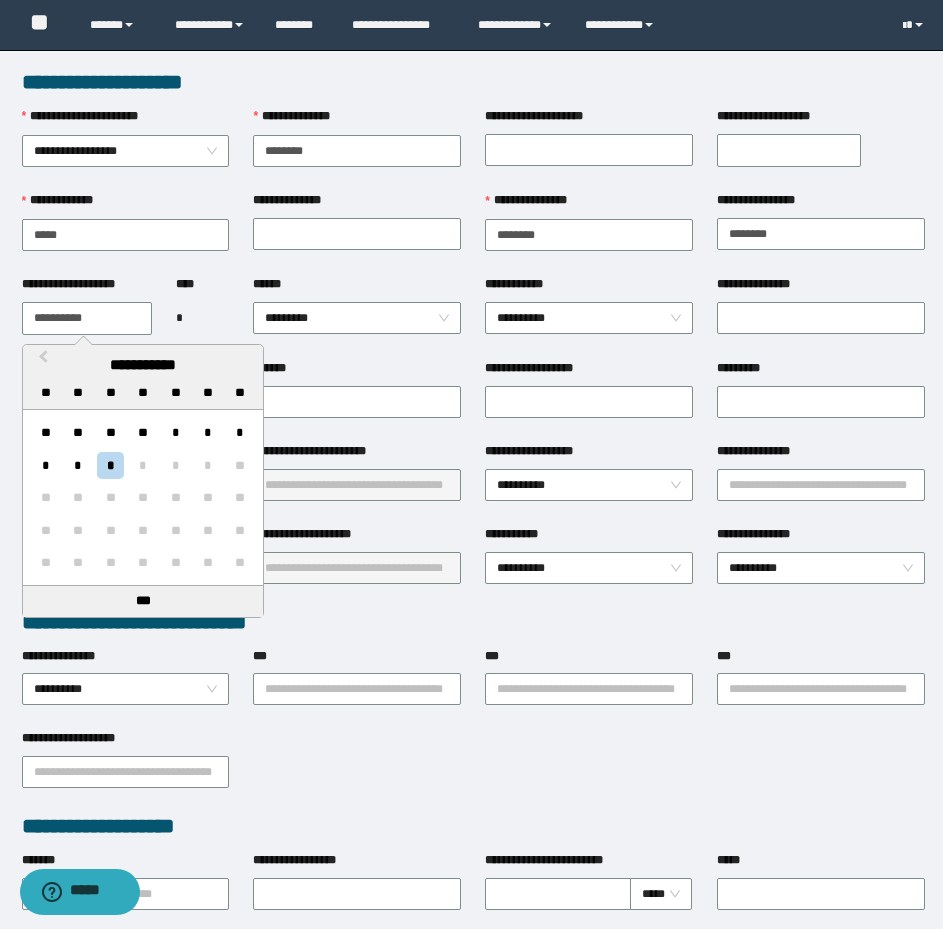 drag, startPoint x: 126, startPoint y: 325, endPoint x: -59, endPoint y: 301, distance: 186.55026 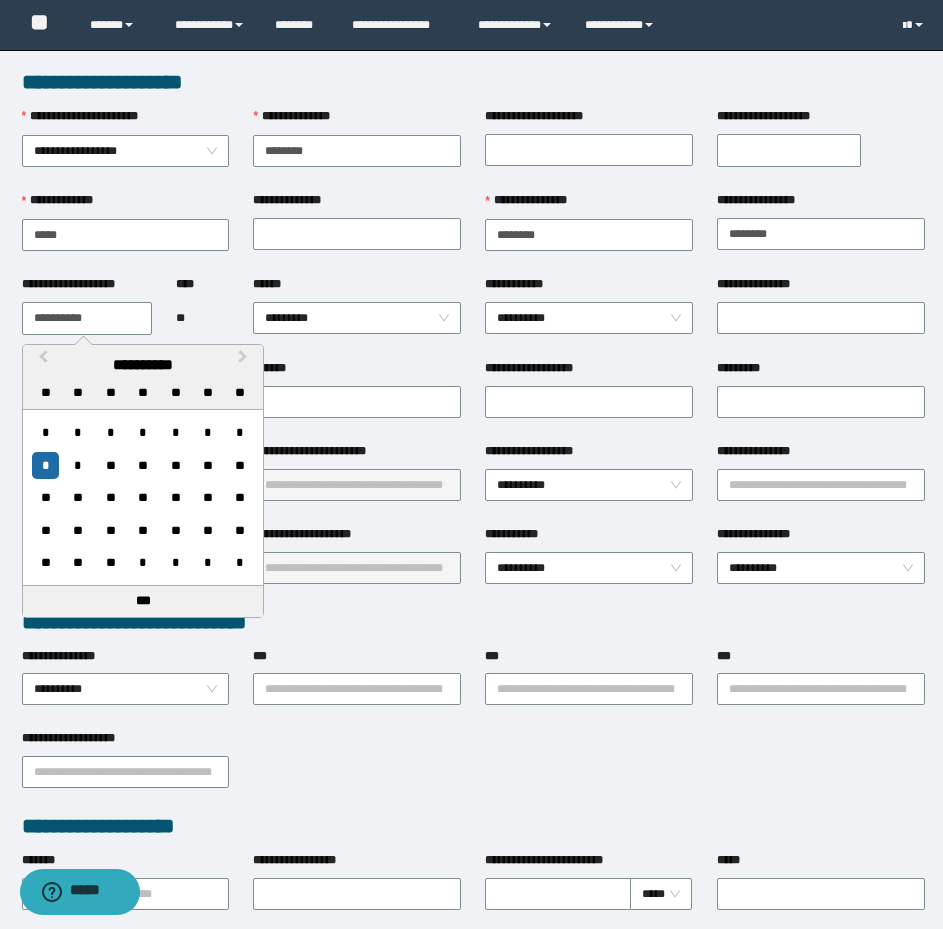 type on "**********" 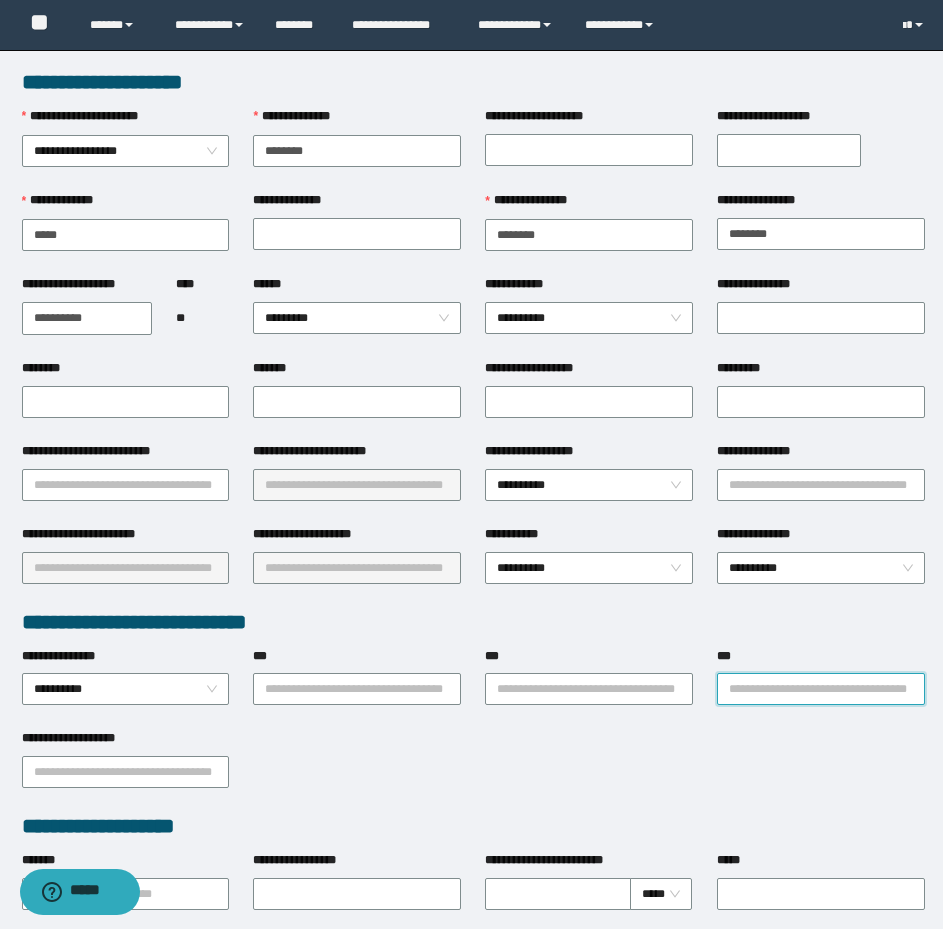 click on "***" at bounding box center [821, 689] 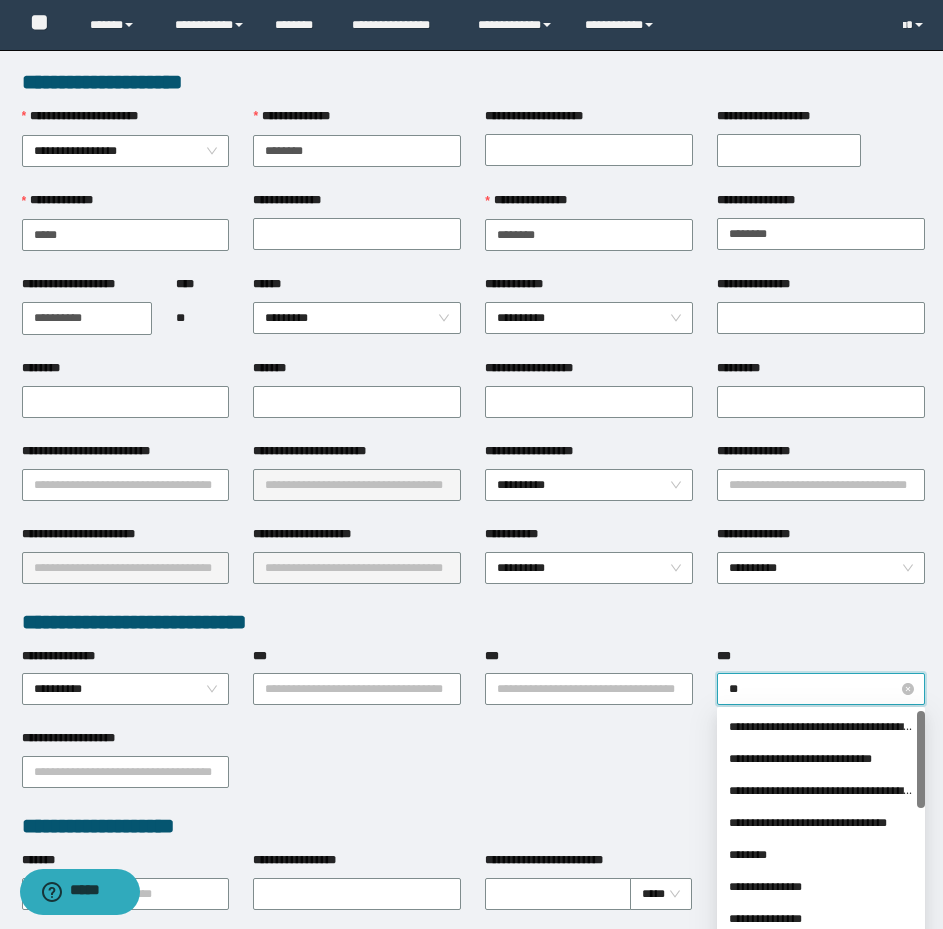 type on "***" 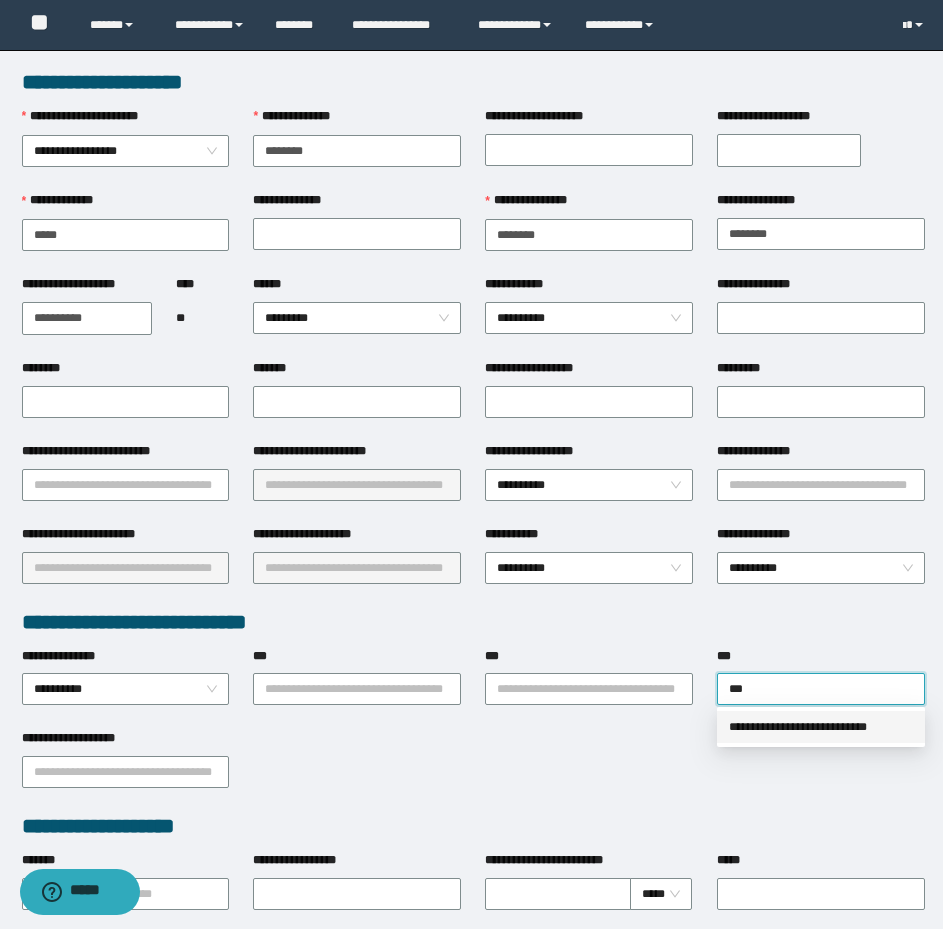 click on "**********" at bounding box center [821, 727] 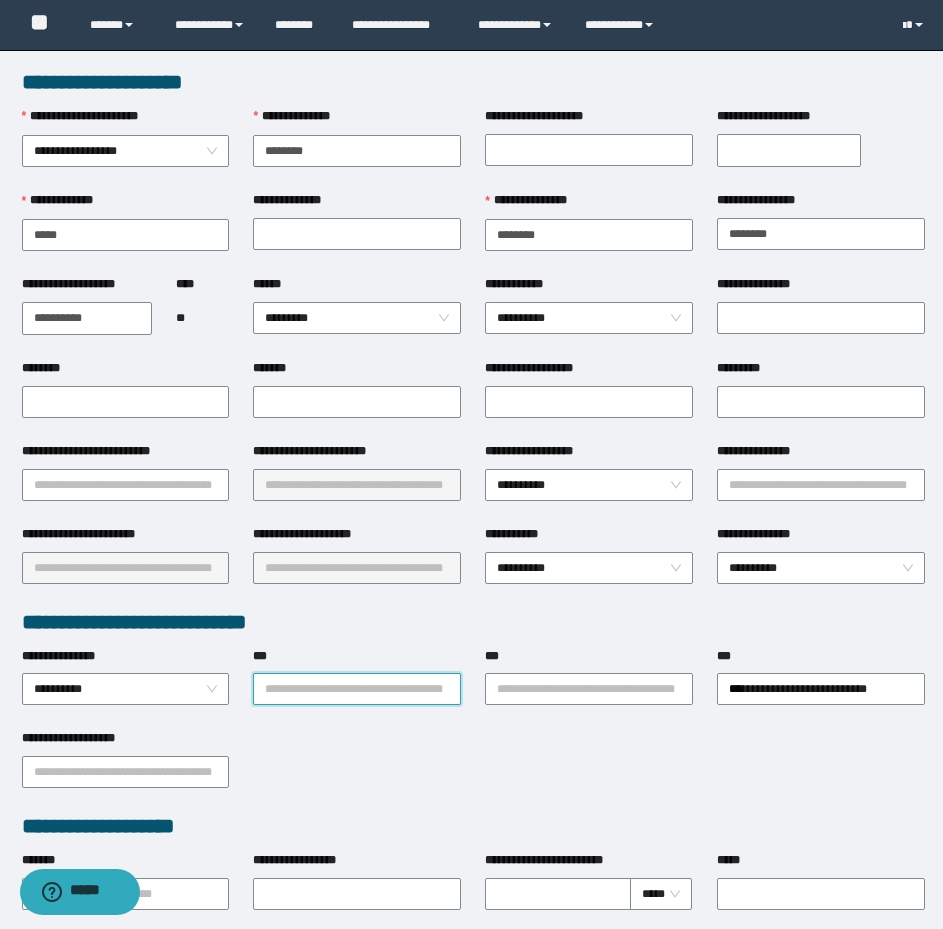 click on "***" at bounding box center (357, 689) 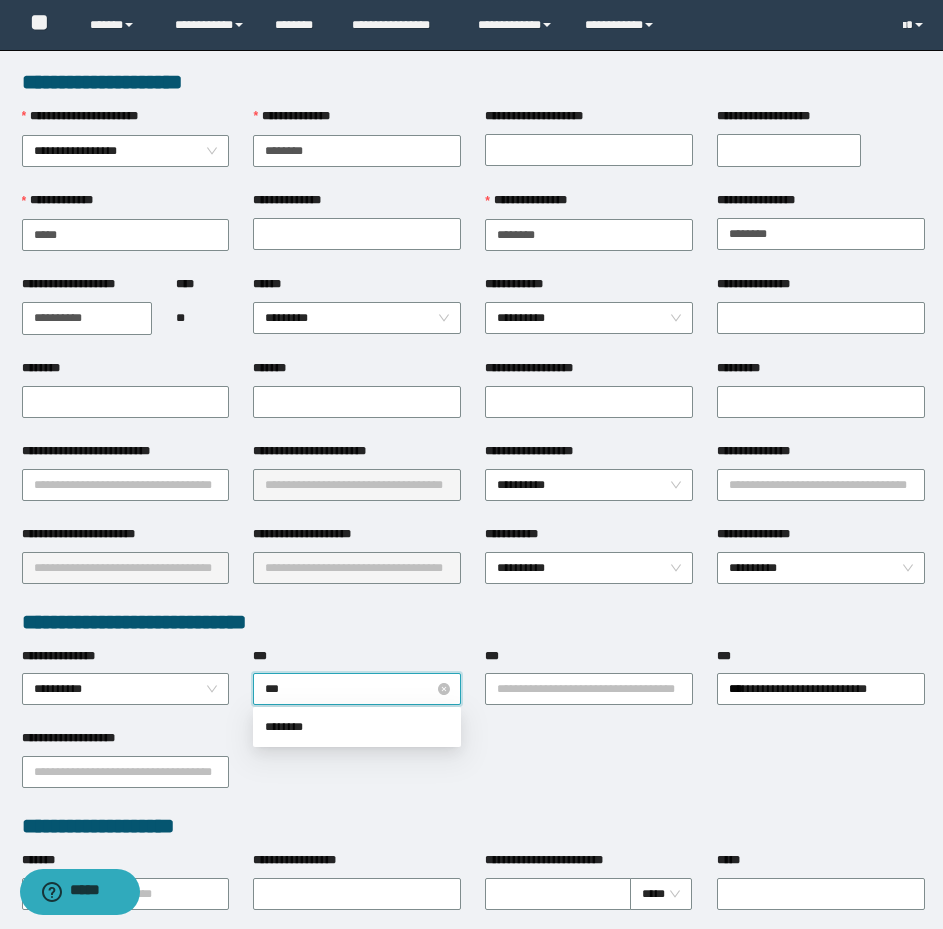 type on "****" 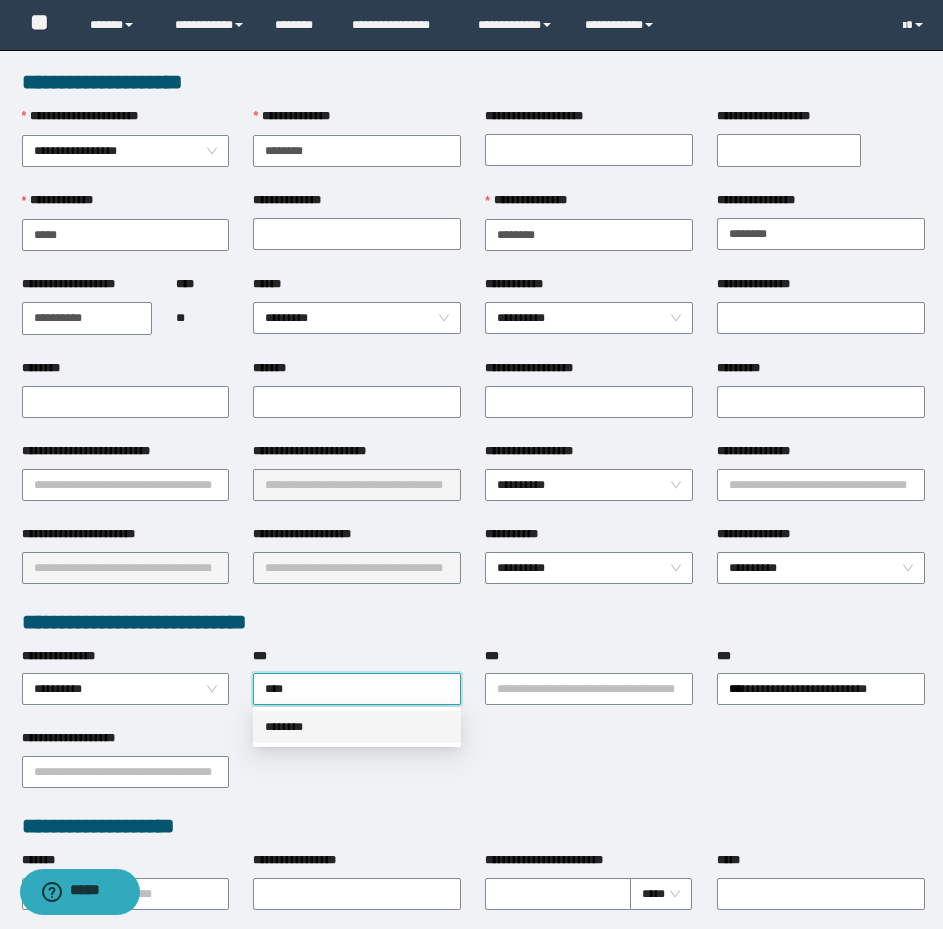 click on "********" at bounding box center [357, 727] 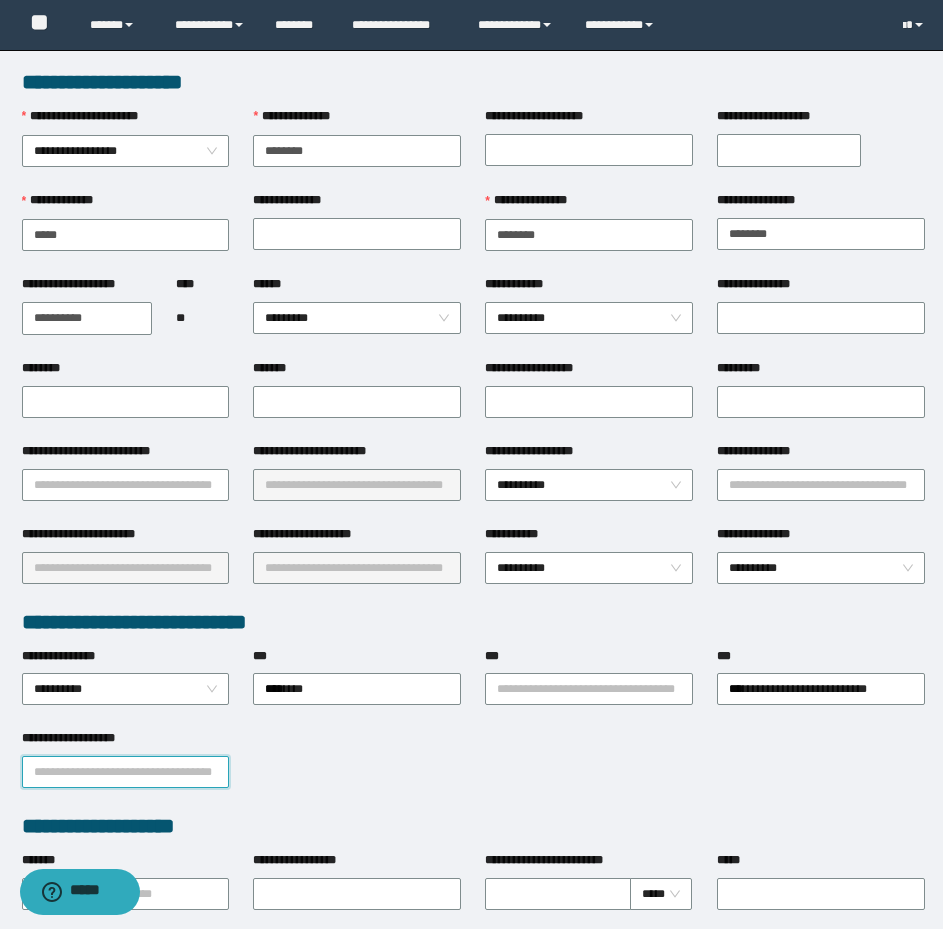 click on "**********" at bounding box center [126, 772] 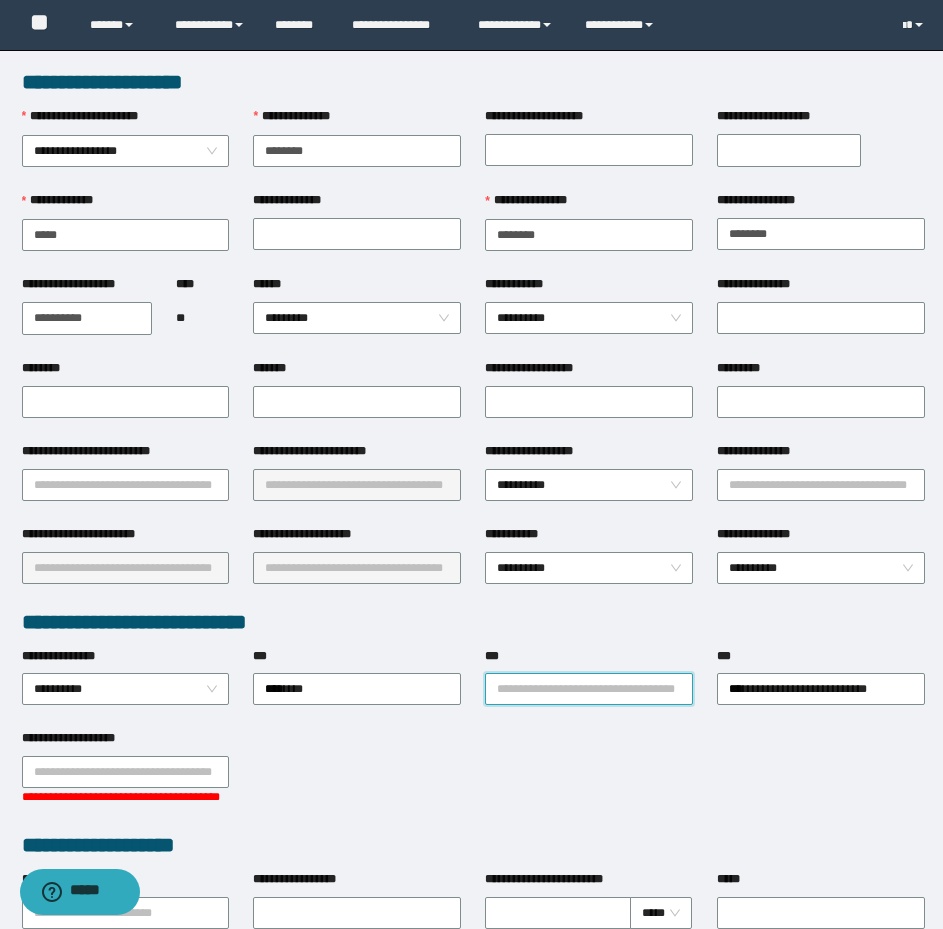 click on "***" at bounding box center [589, 689] 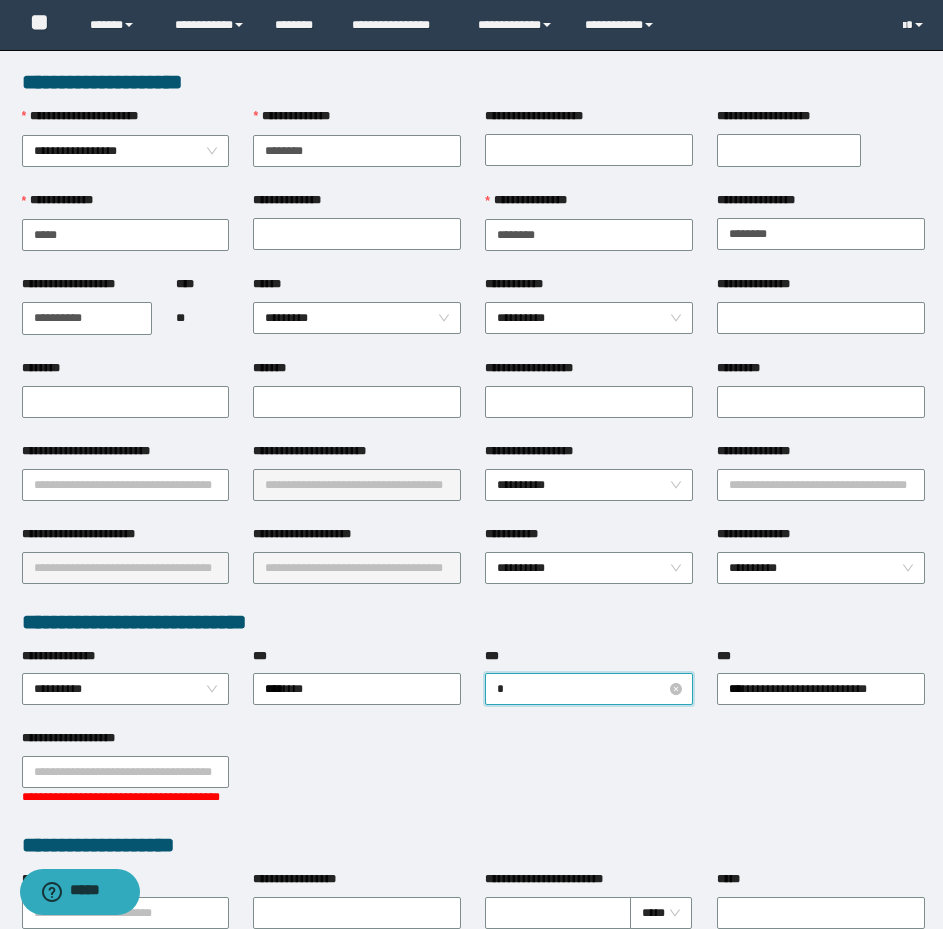 type on "**" 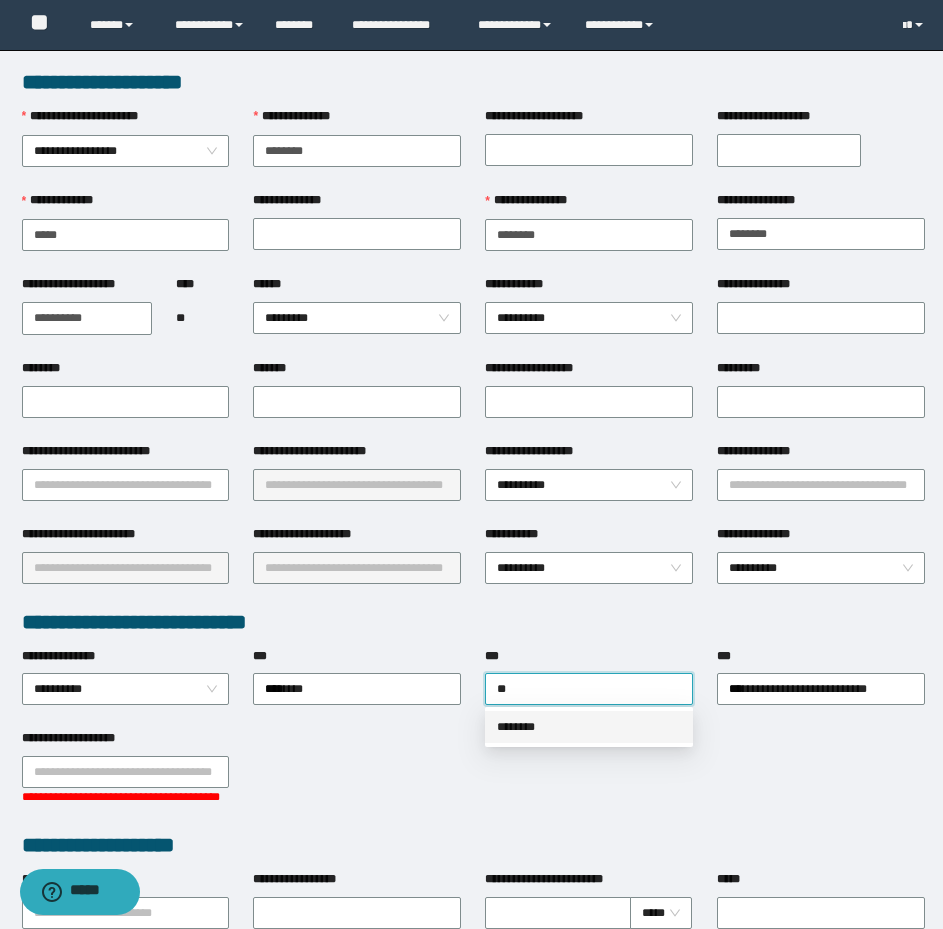 click on "********" at bounding box center [589, 727] 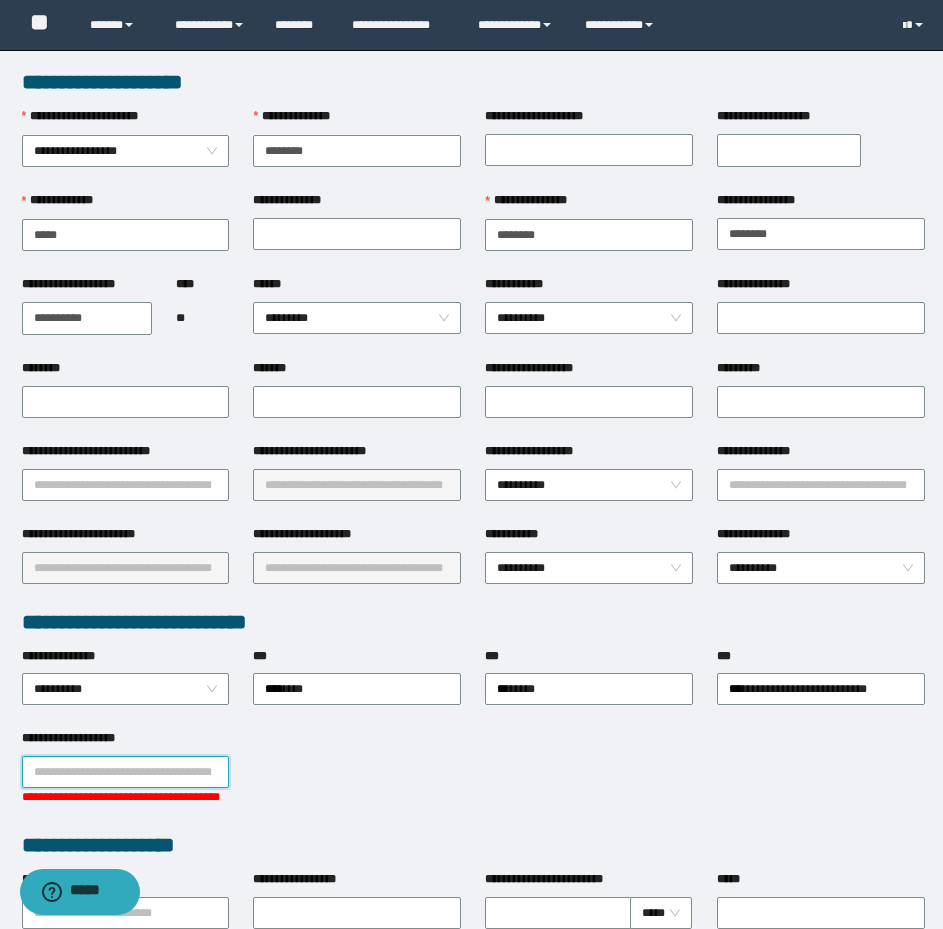 click on "**********" at bounding box center [126, 772] 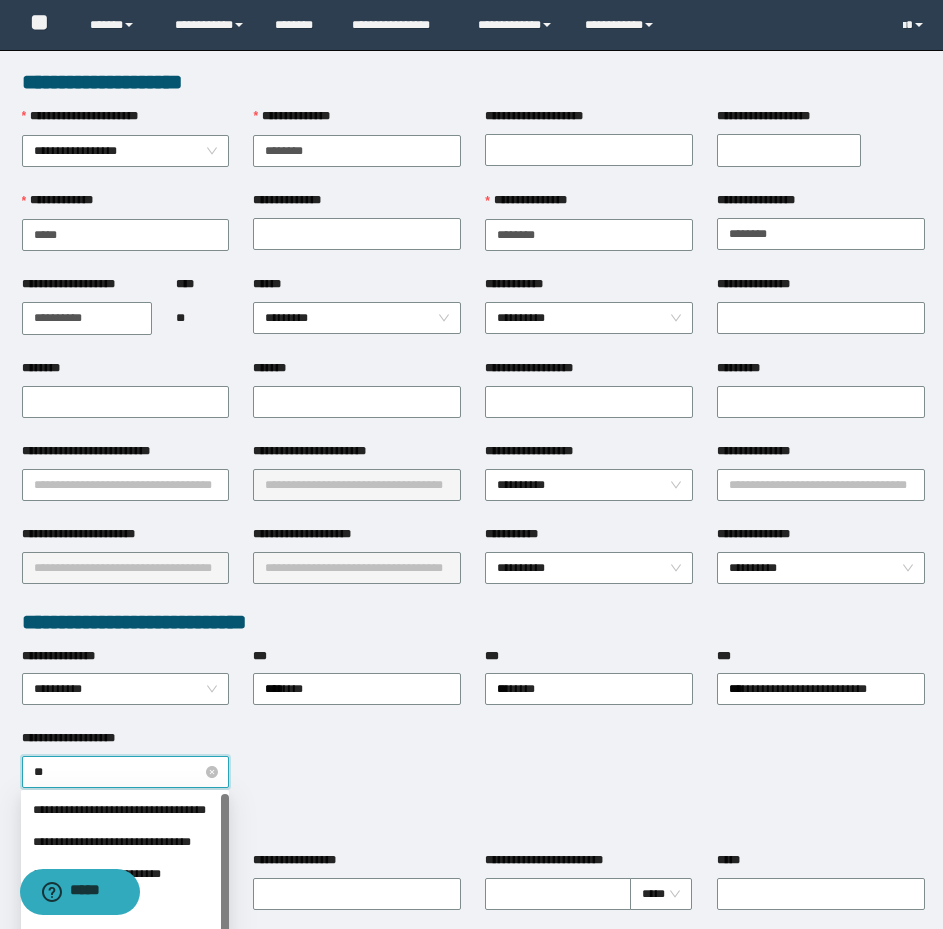 type on "***" 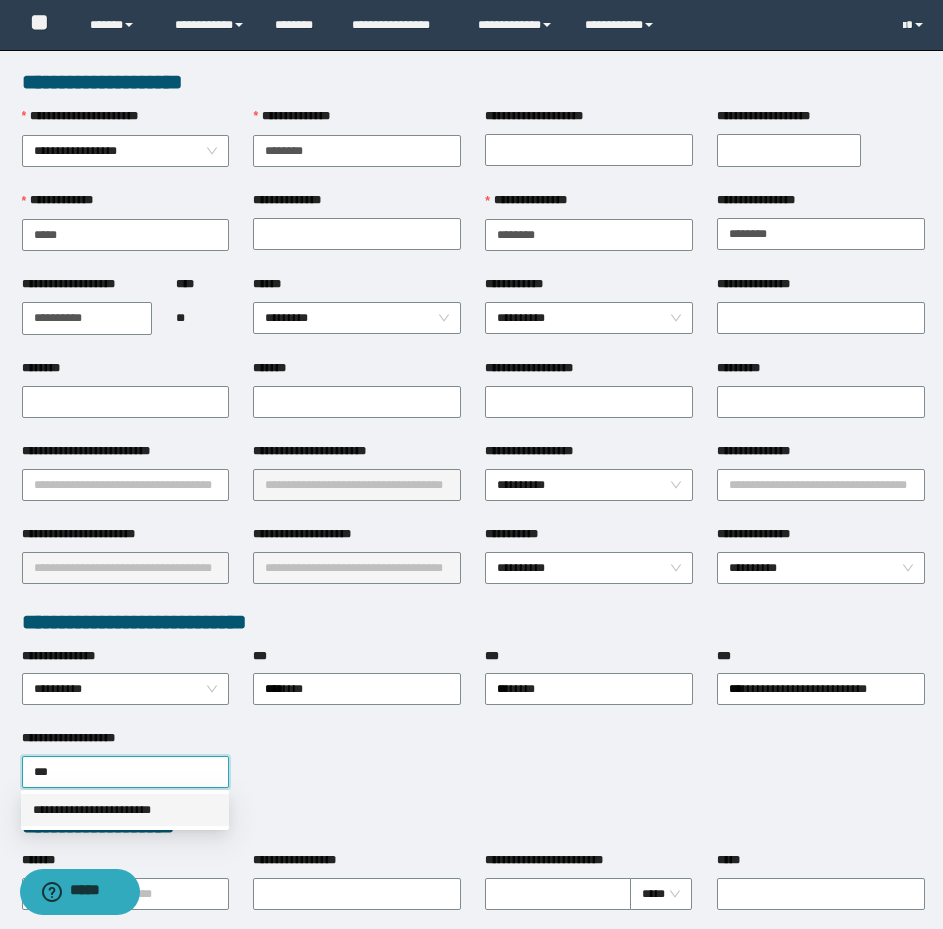 click on "**********" at bounding box center (125, 810) 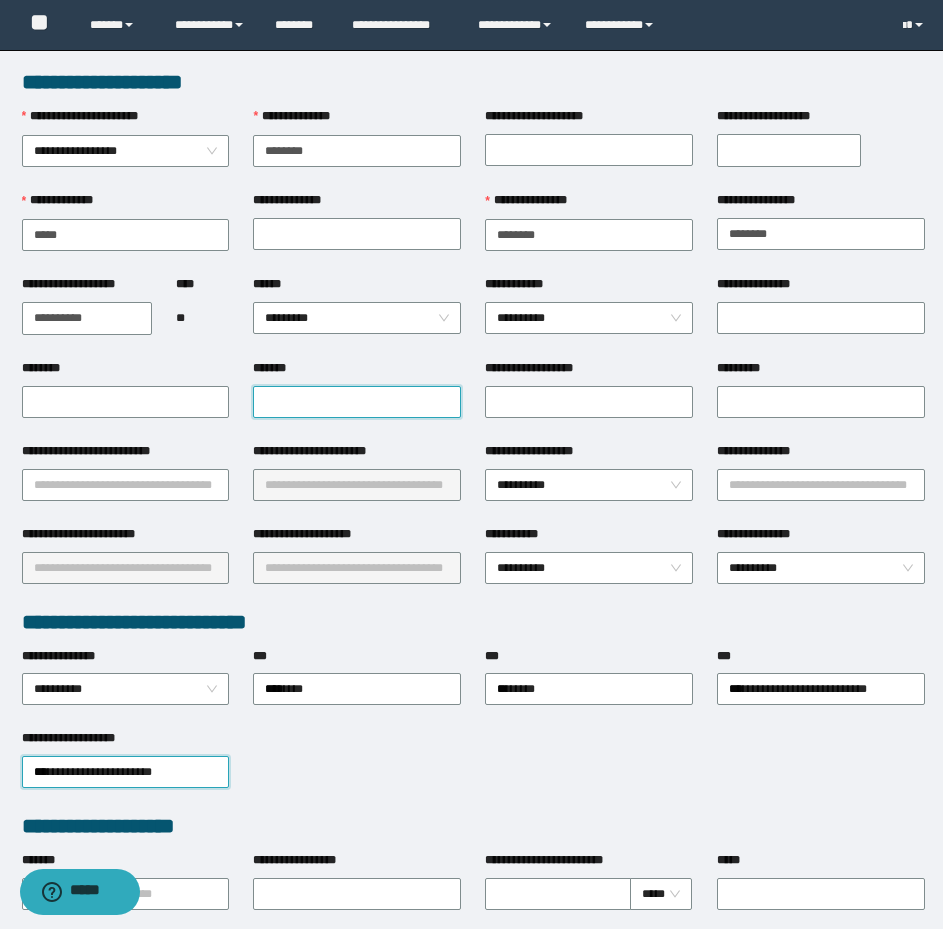 click on "*******" at bounding box center (357, 402) 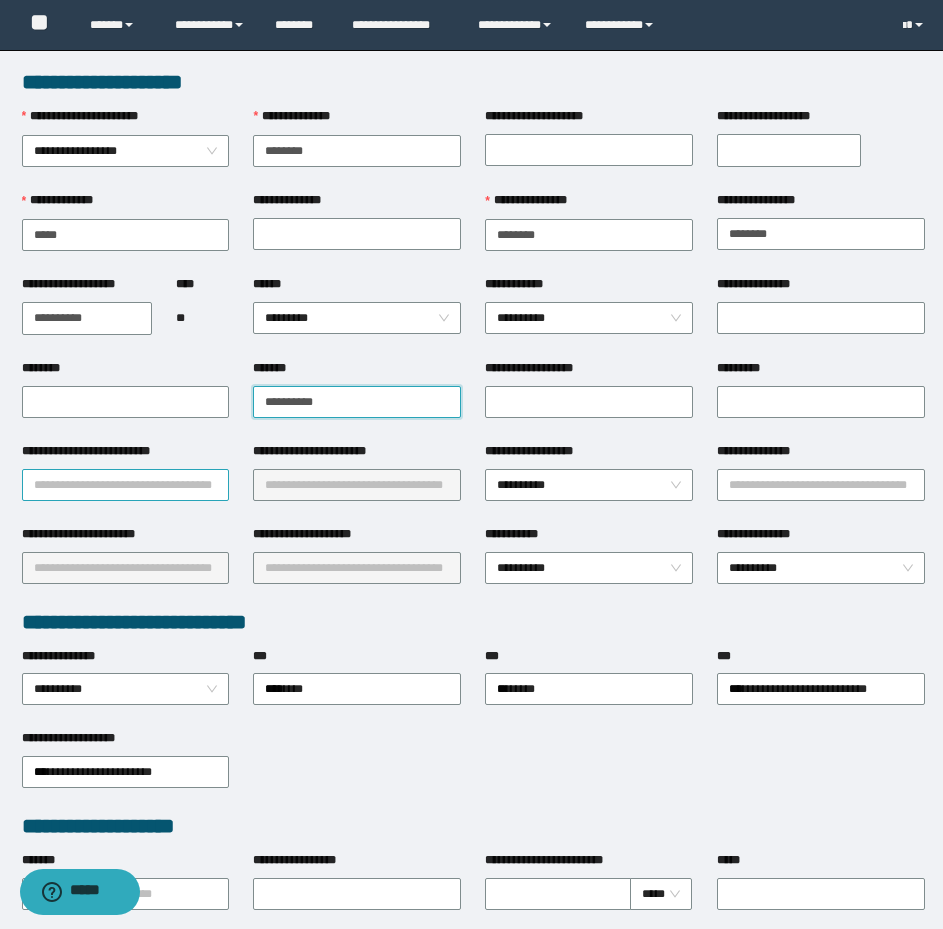 type on "**********" 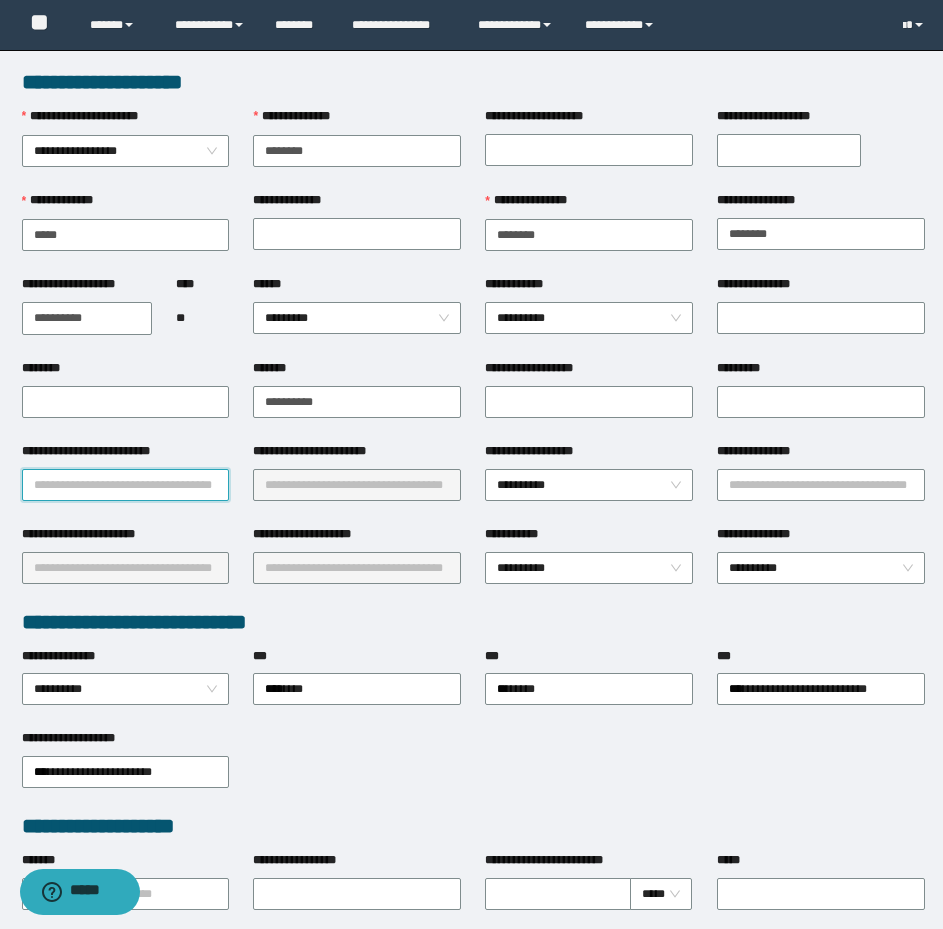 click on "**********" at bounding box center (126, 485) 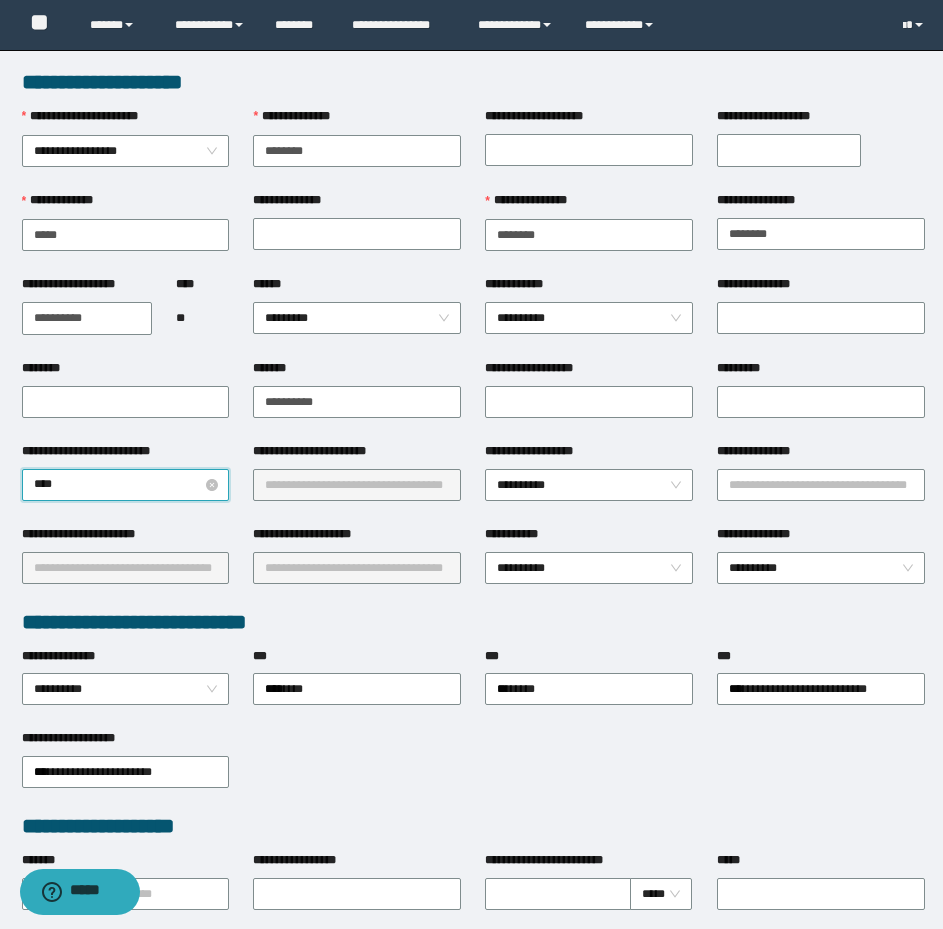 type on "*****" 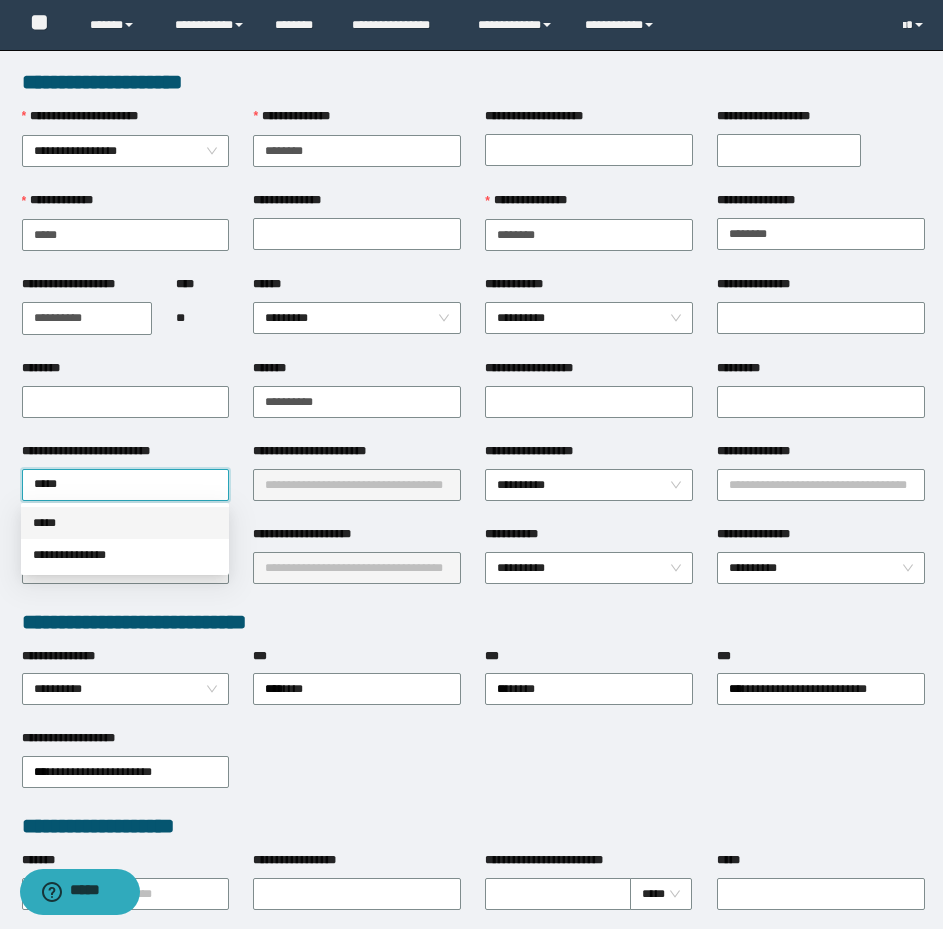 click on "*****" at bounding box center (125, 523) 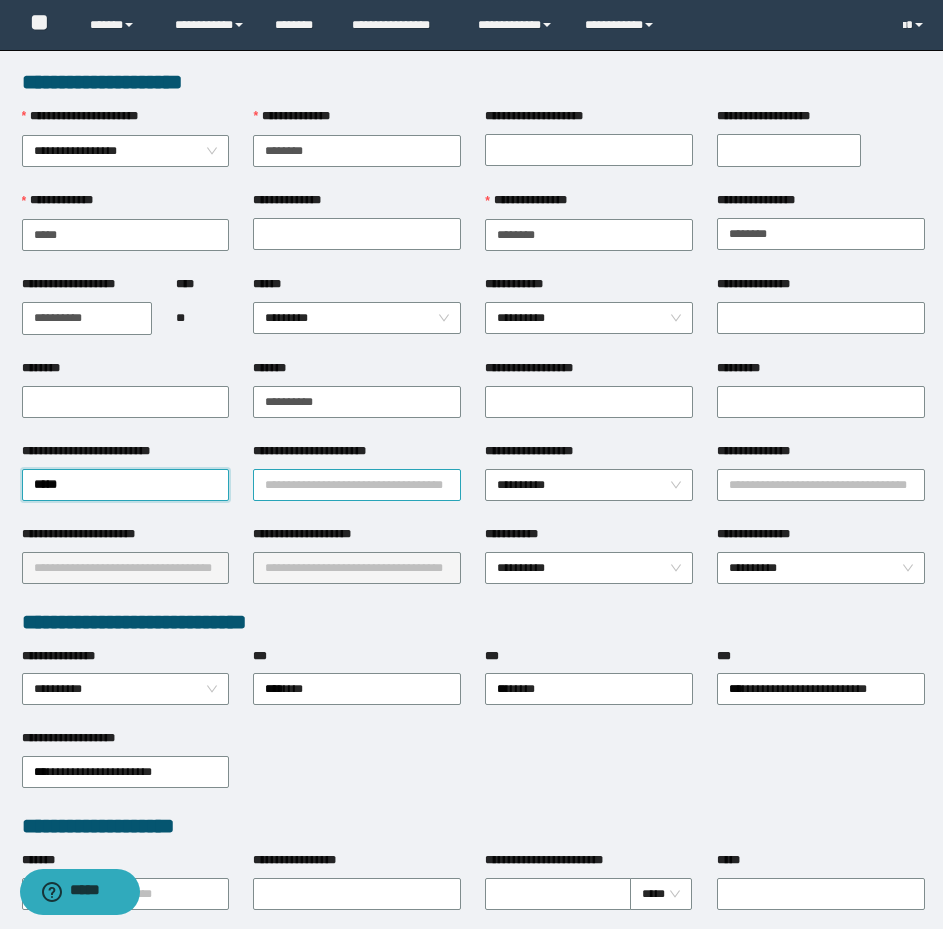 click on "**********" at bounding box center (357, 485) 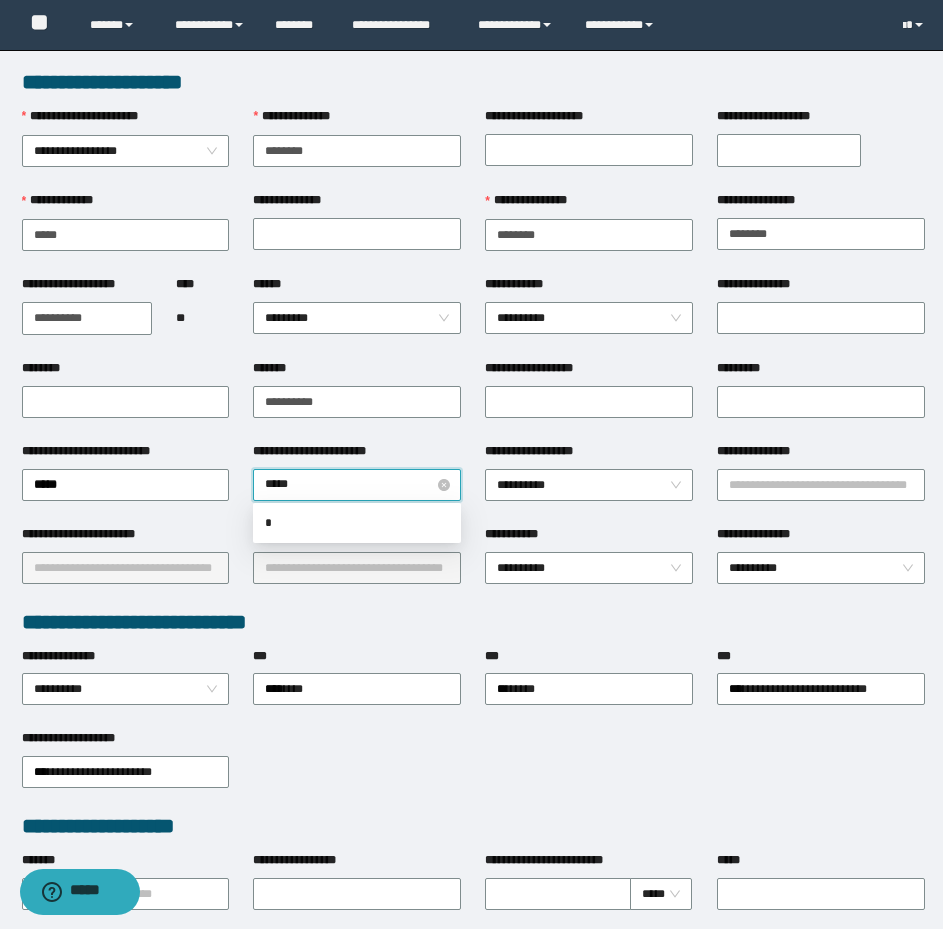 type on "******" 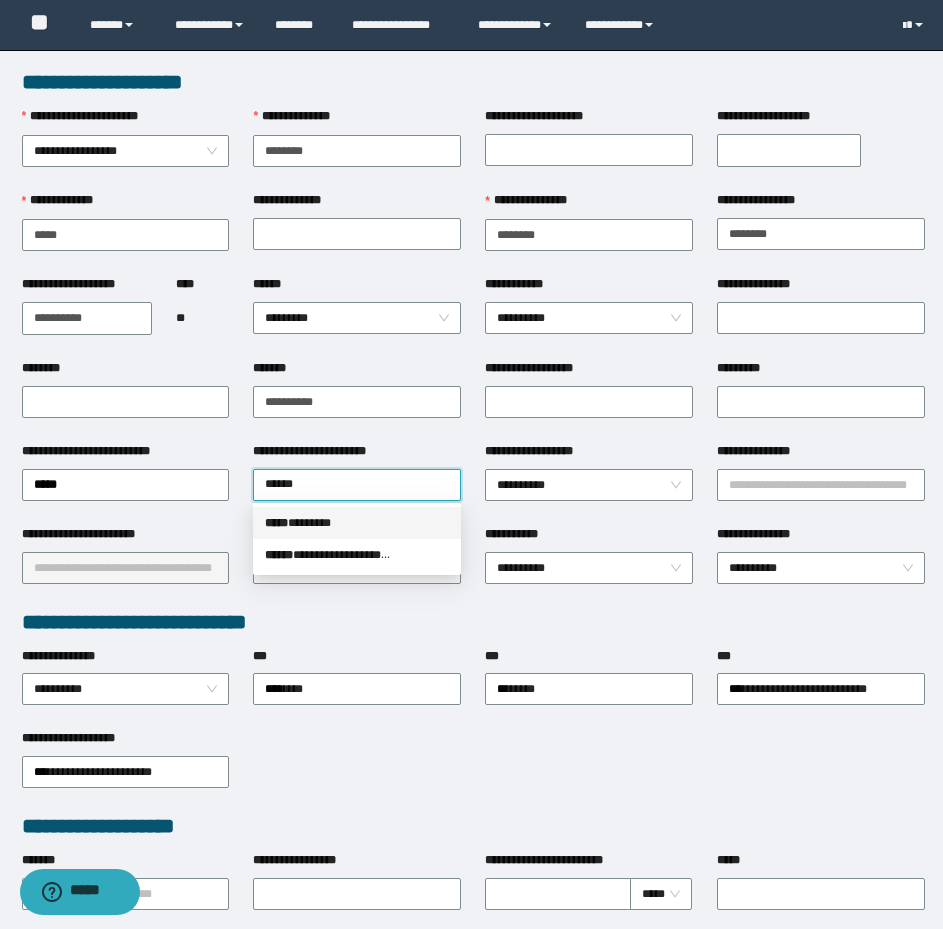 click on "***** * ******" at bounding box center [357, 523] 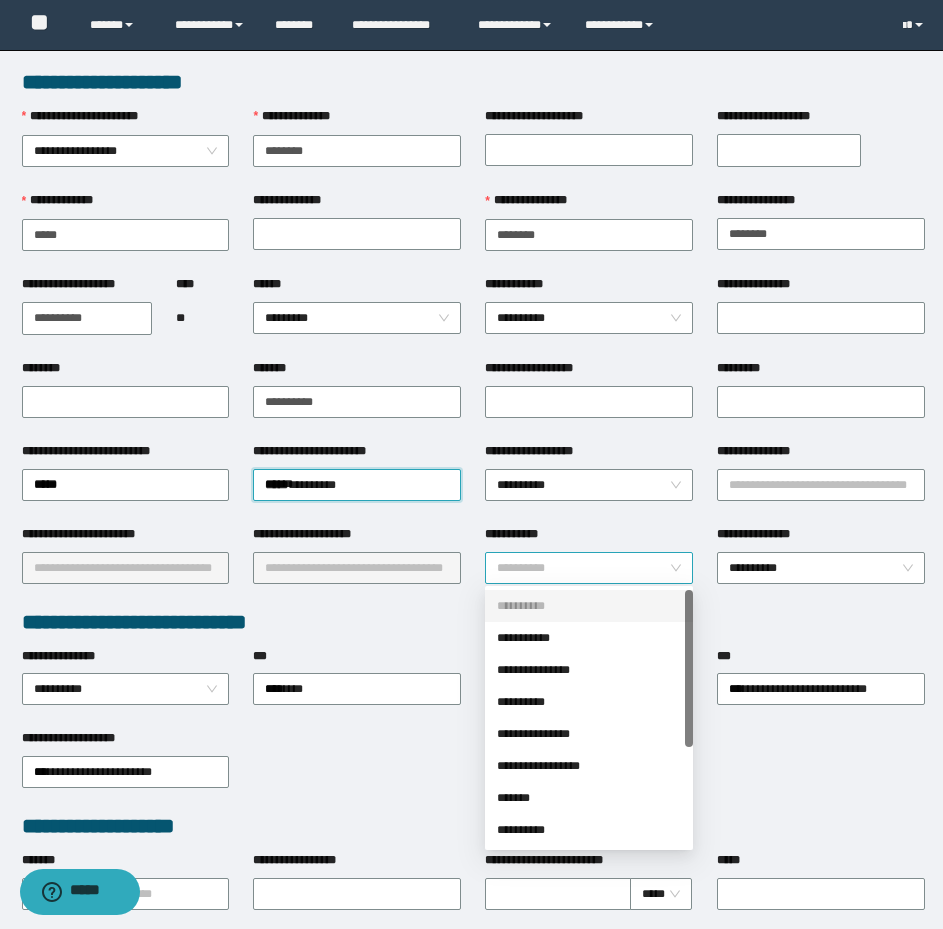 click on "**********" at bounding box center [589, 568] 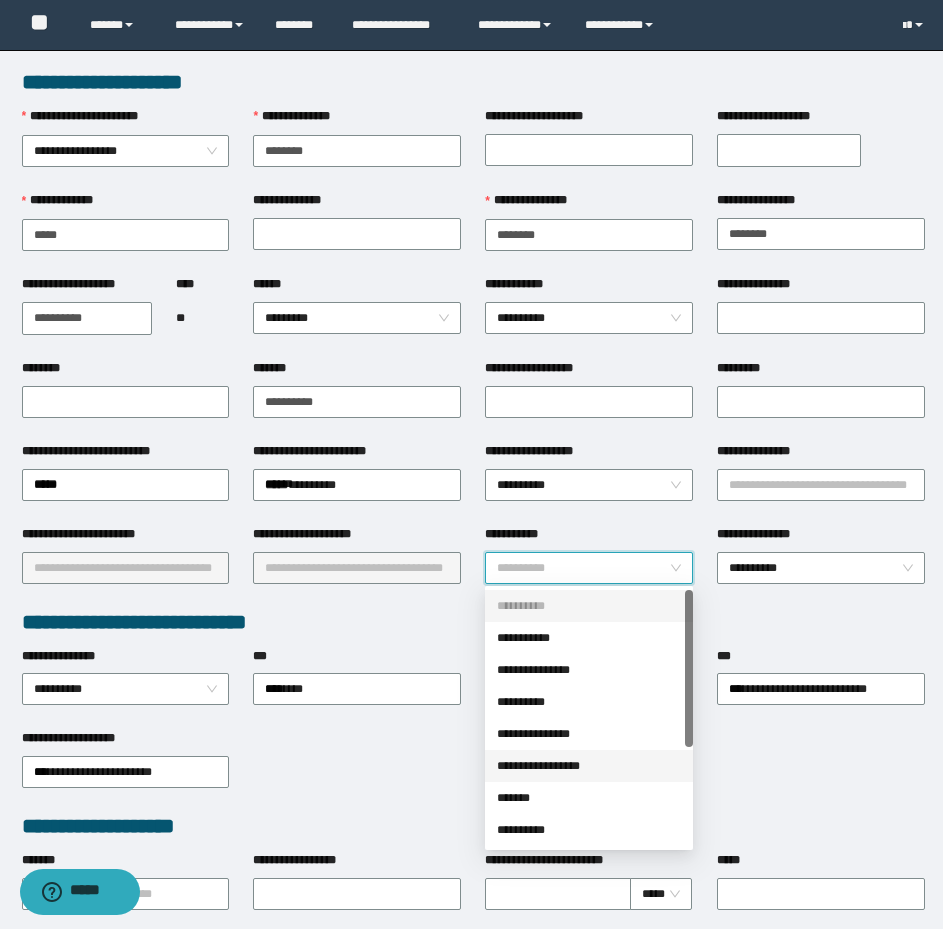 click on "**********" at bounding box center [589, 766] 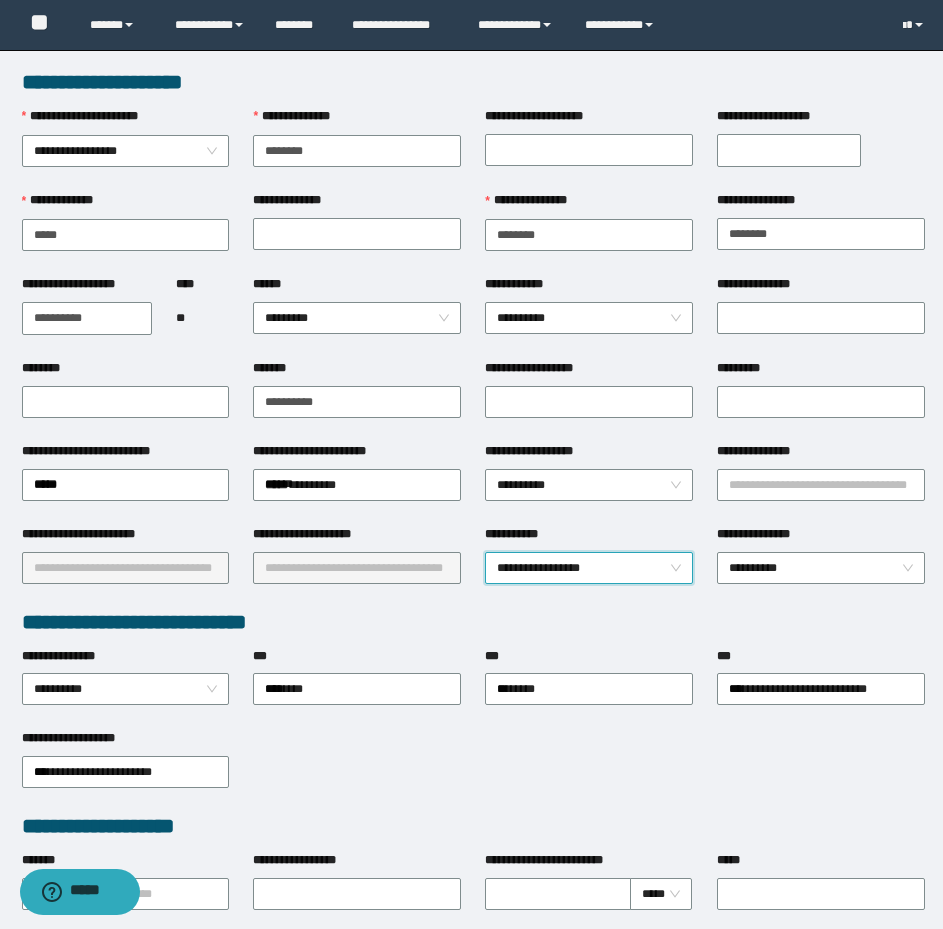 click on "**********" at bounding box center (789, 150) 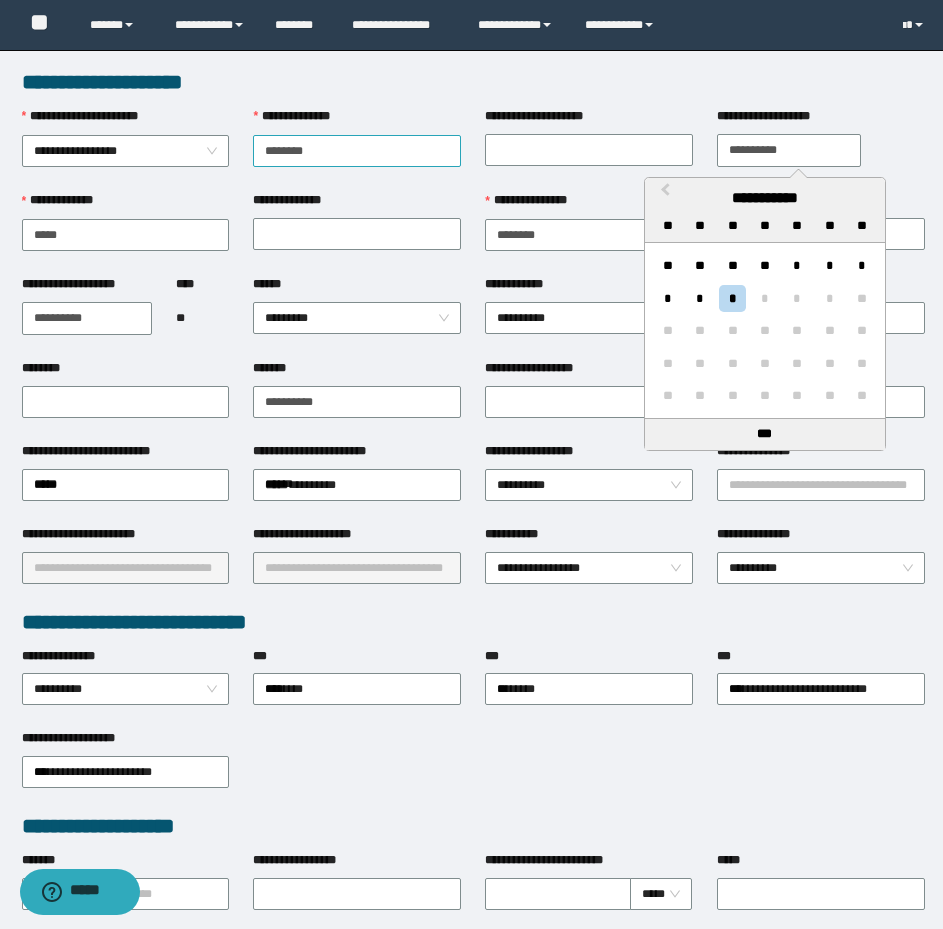 drag, startPoint x: 821, startPoint y: 151, endPoint x: 399, endPoint y: 139, distance: 422.1706 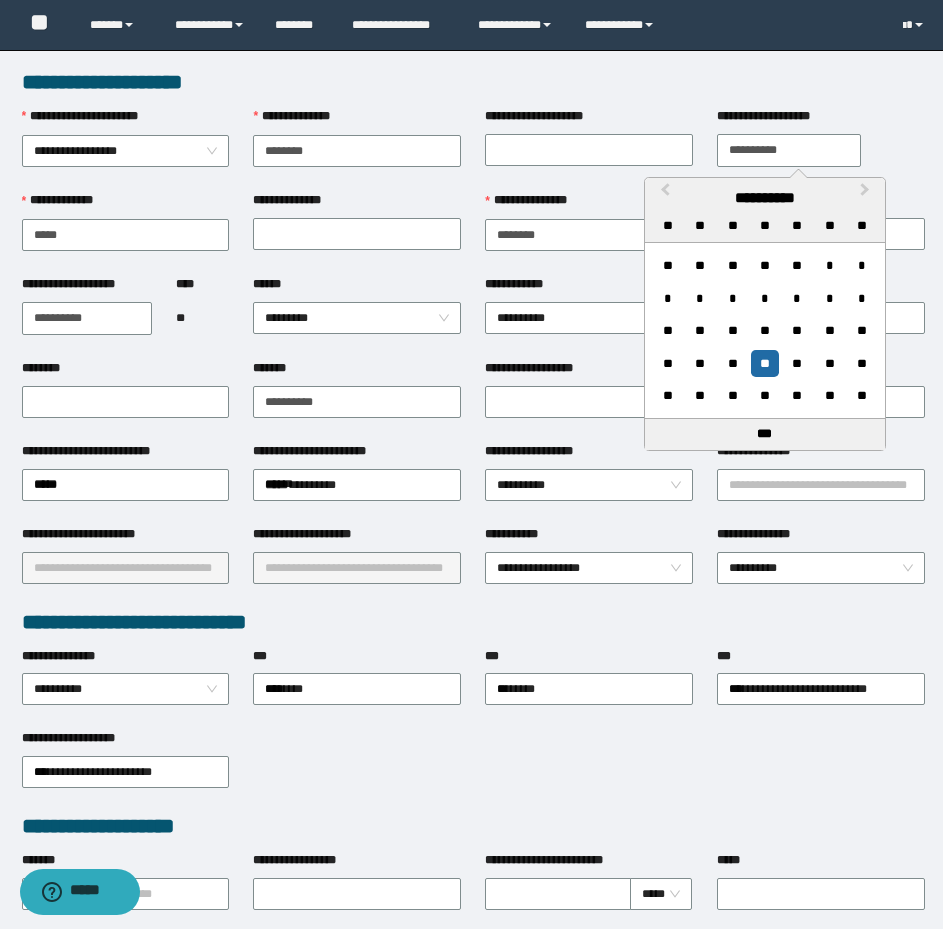 type on "**********" 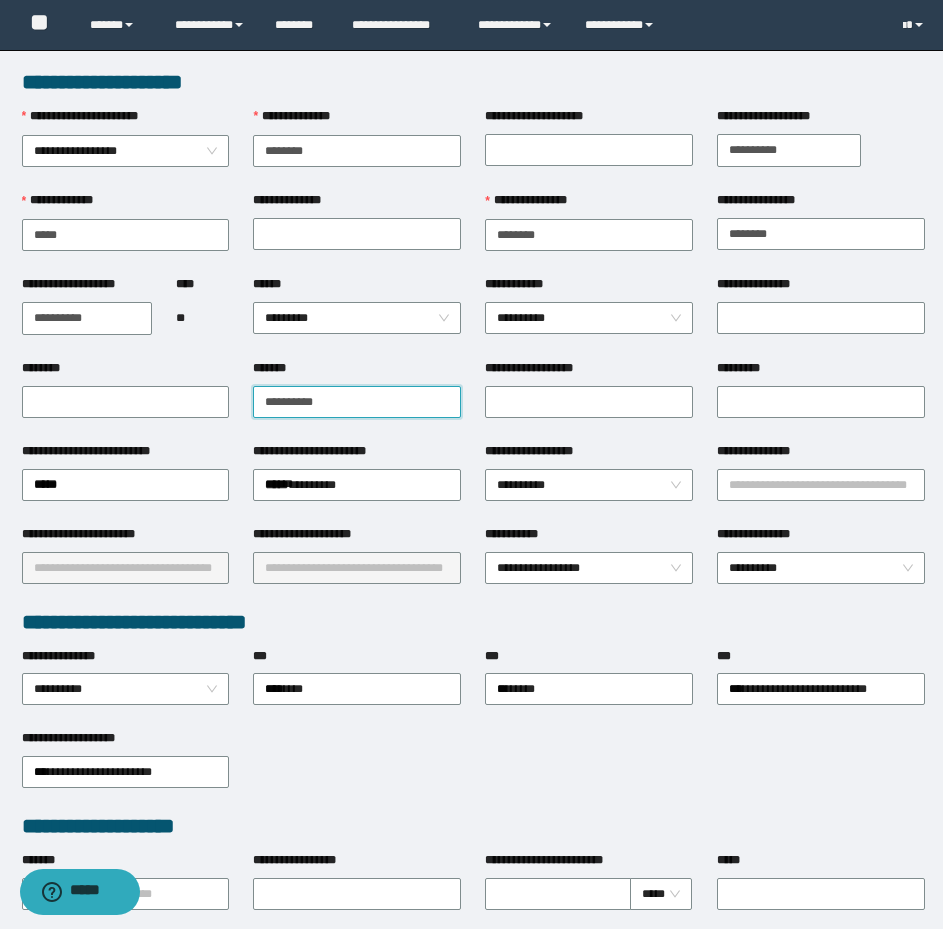 click on "**********" at bounding box center [357, 402] 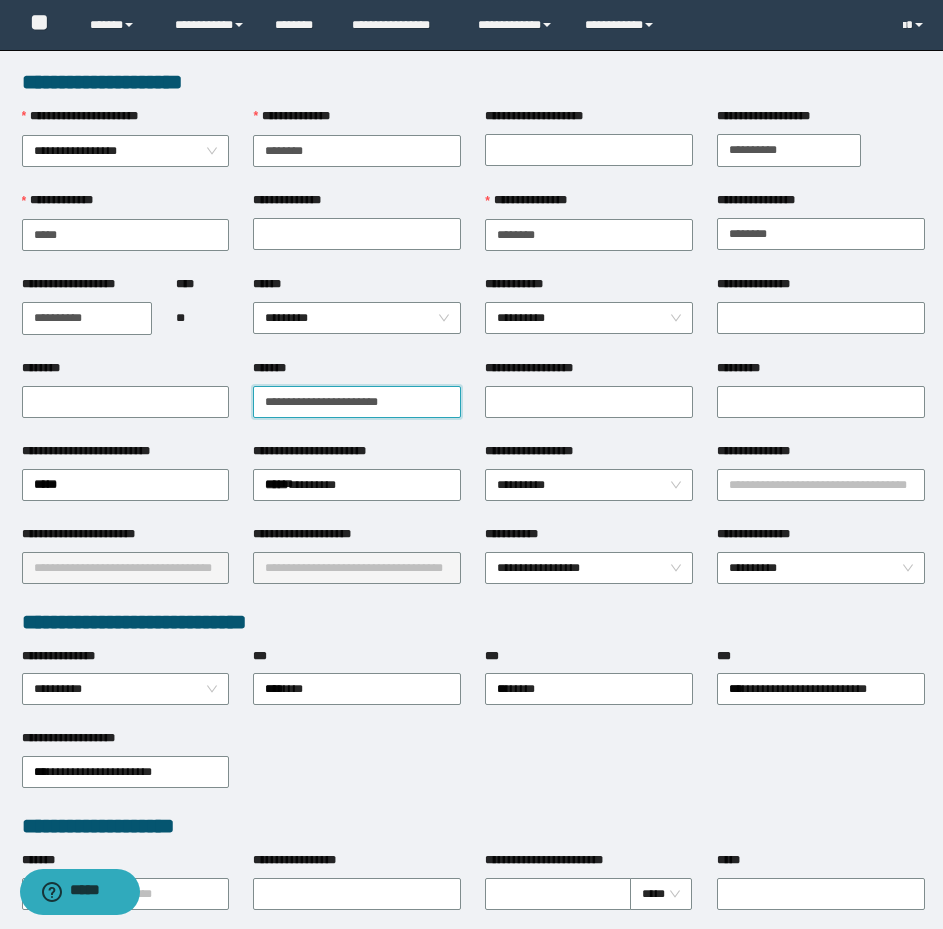 type on "**********" 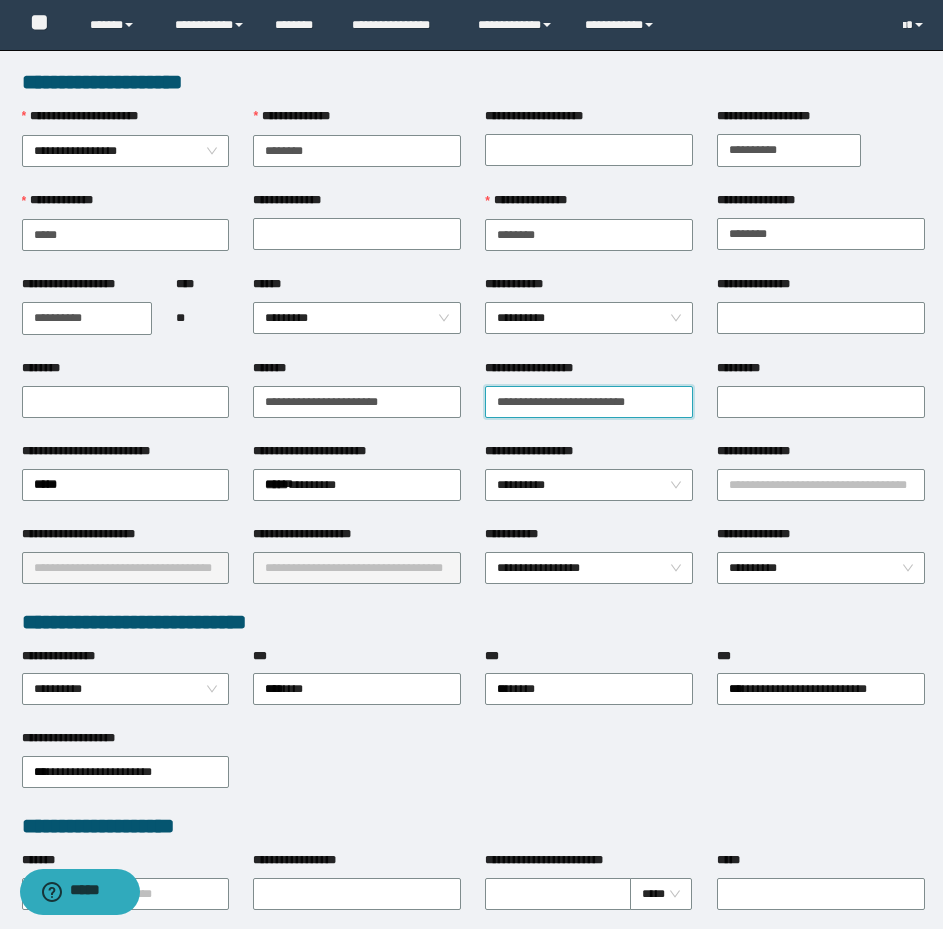 click on "**********" at bounding box center [589, 402] 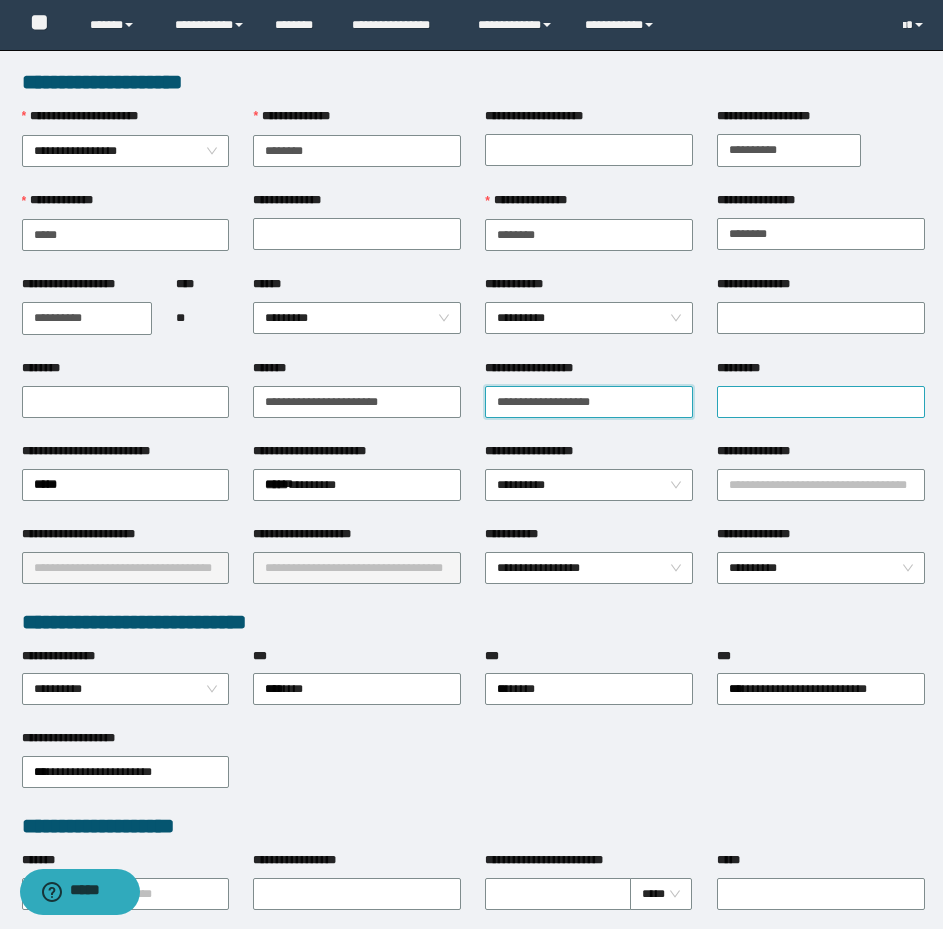 type on "**********" 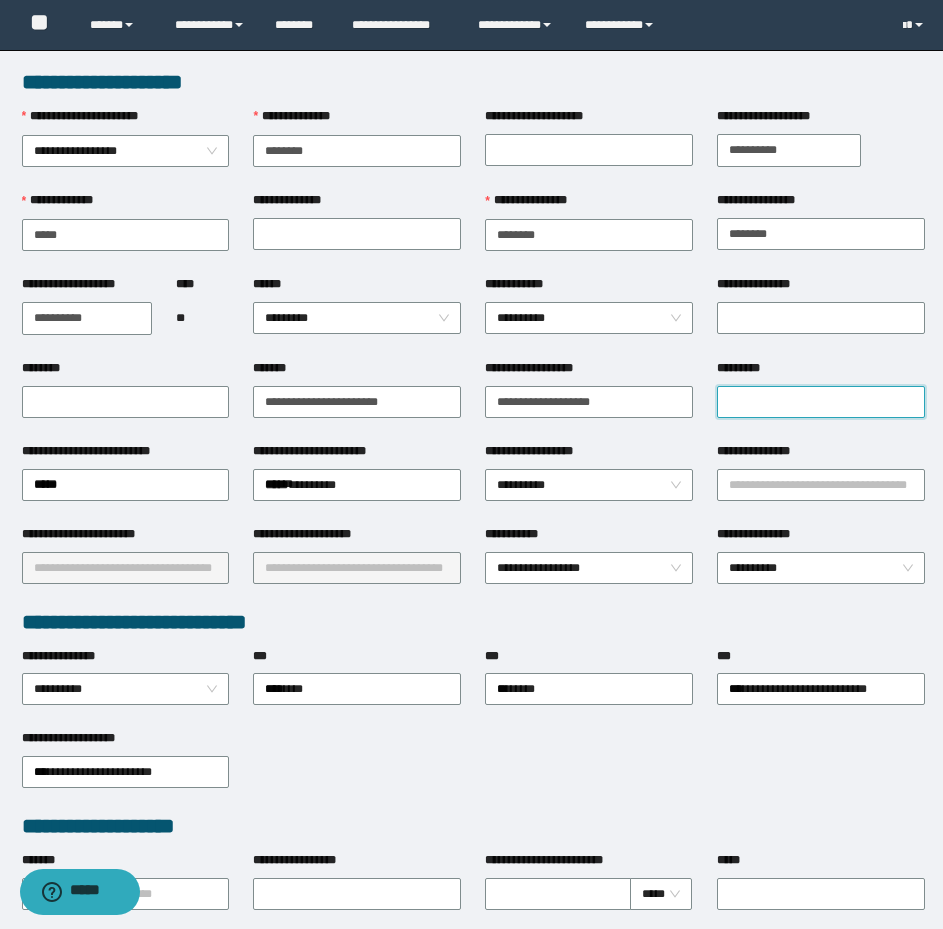 click on "*********" at bounding box center (821, 402) 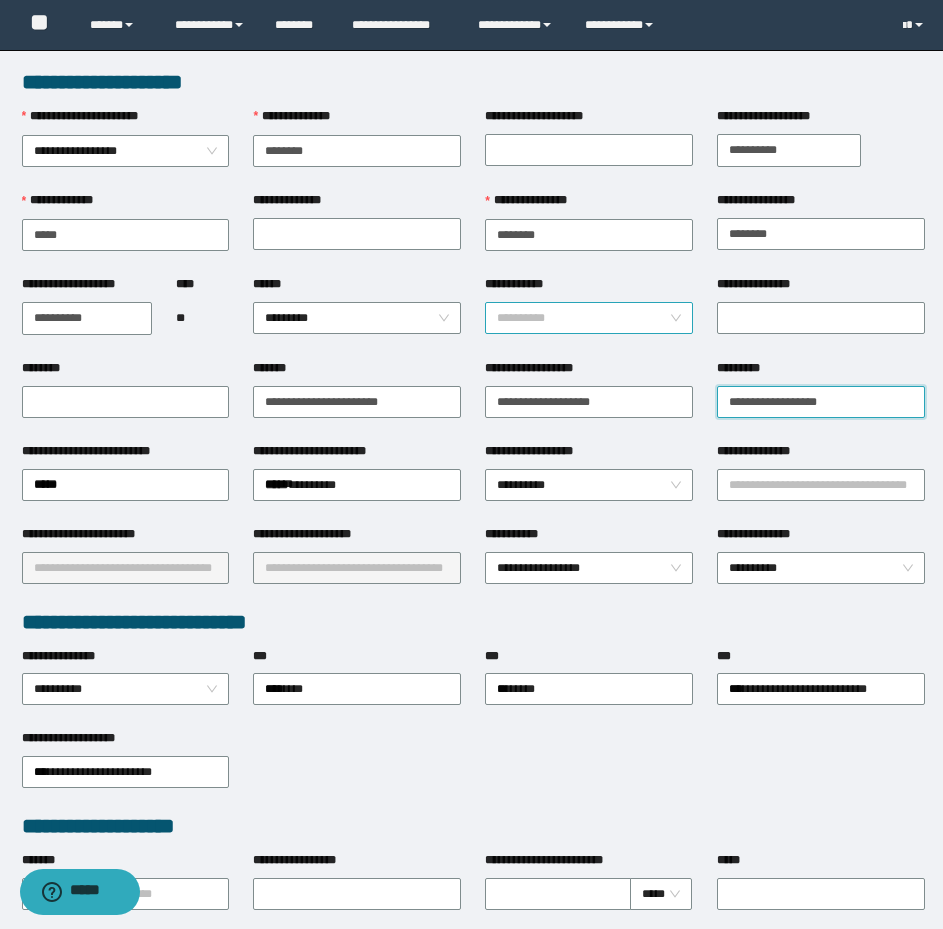 click on "**********" at bounding box center (589, 318) 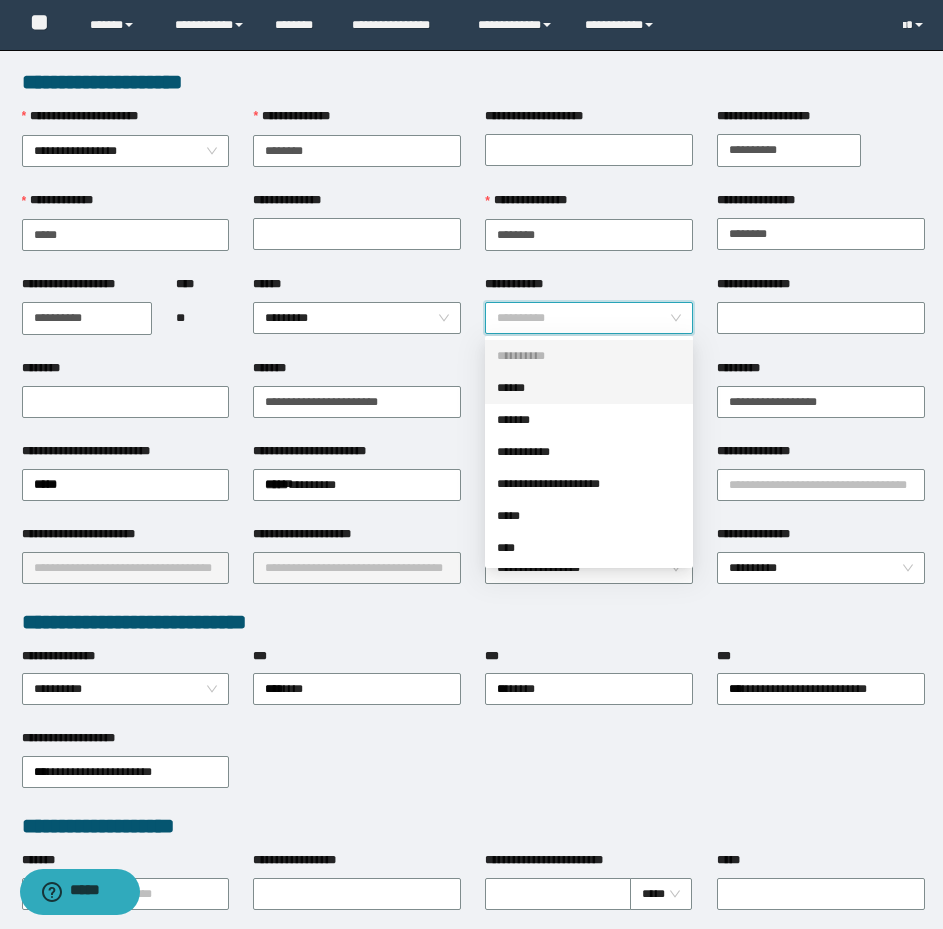 click on "******" at bounding box center (589, 388) 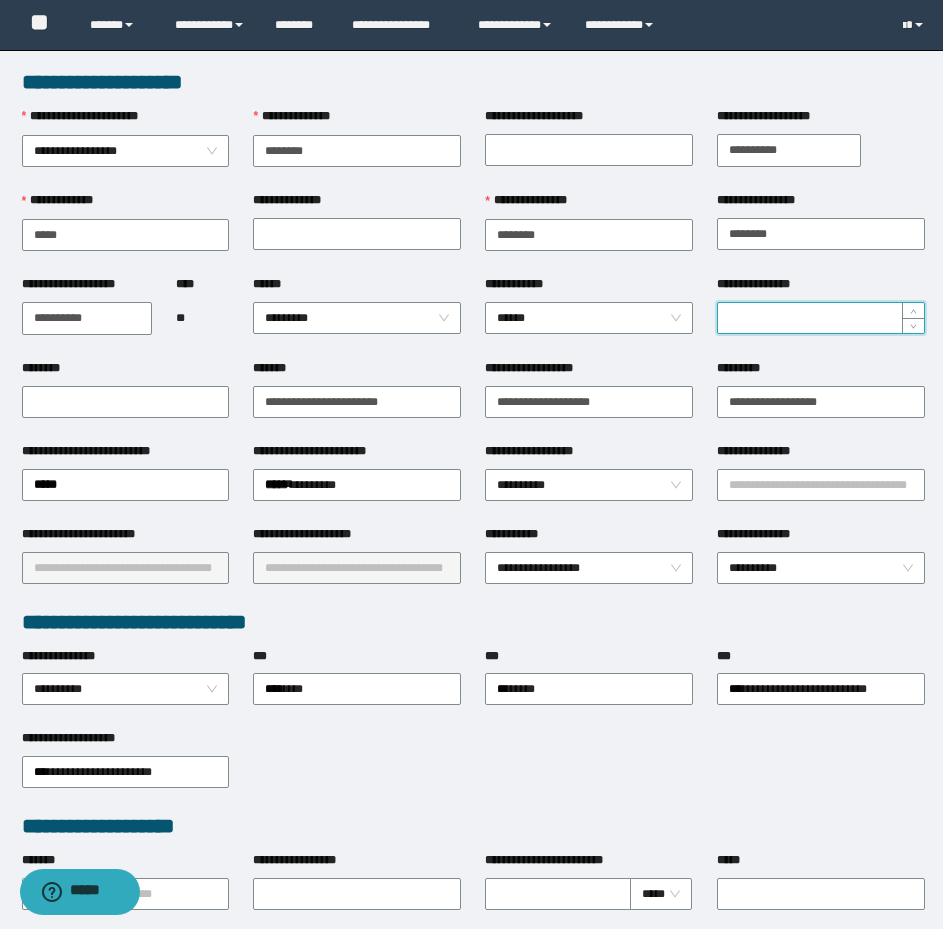 click on "**********" at bounding box center (821, 318) 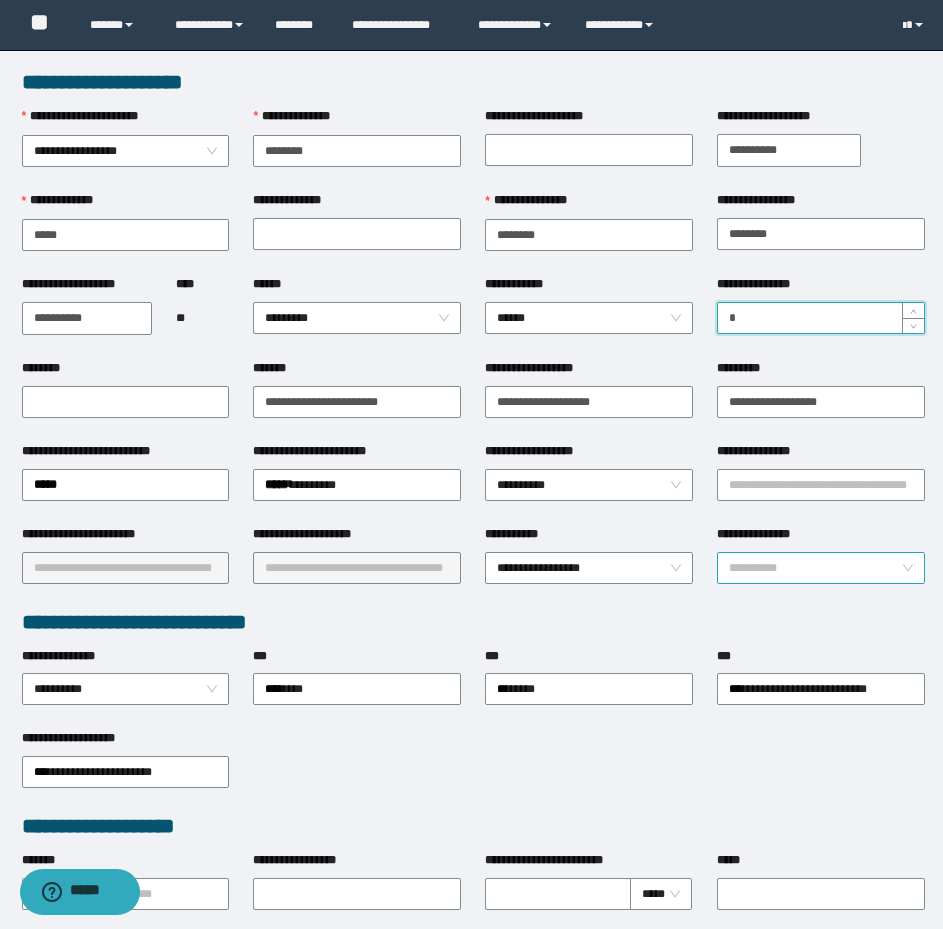 click on "**********" at bounding box center [821, 568] 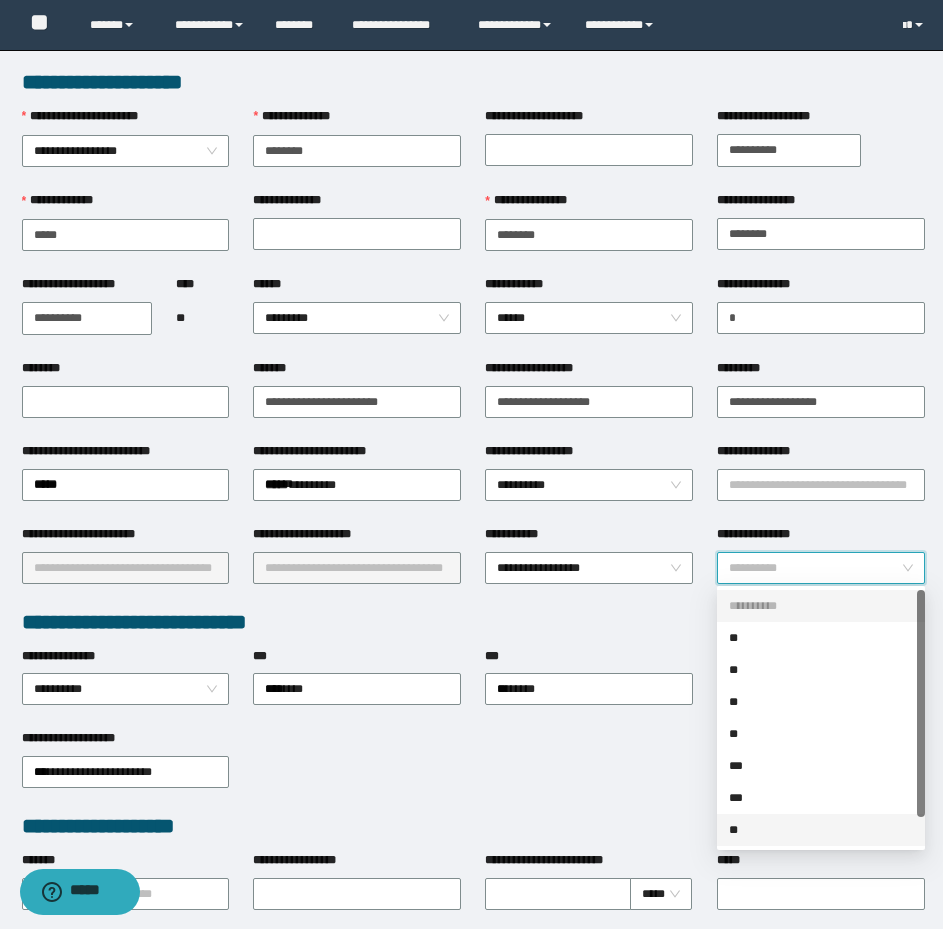 click on "**" at bounding box center (821, 830) 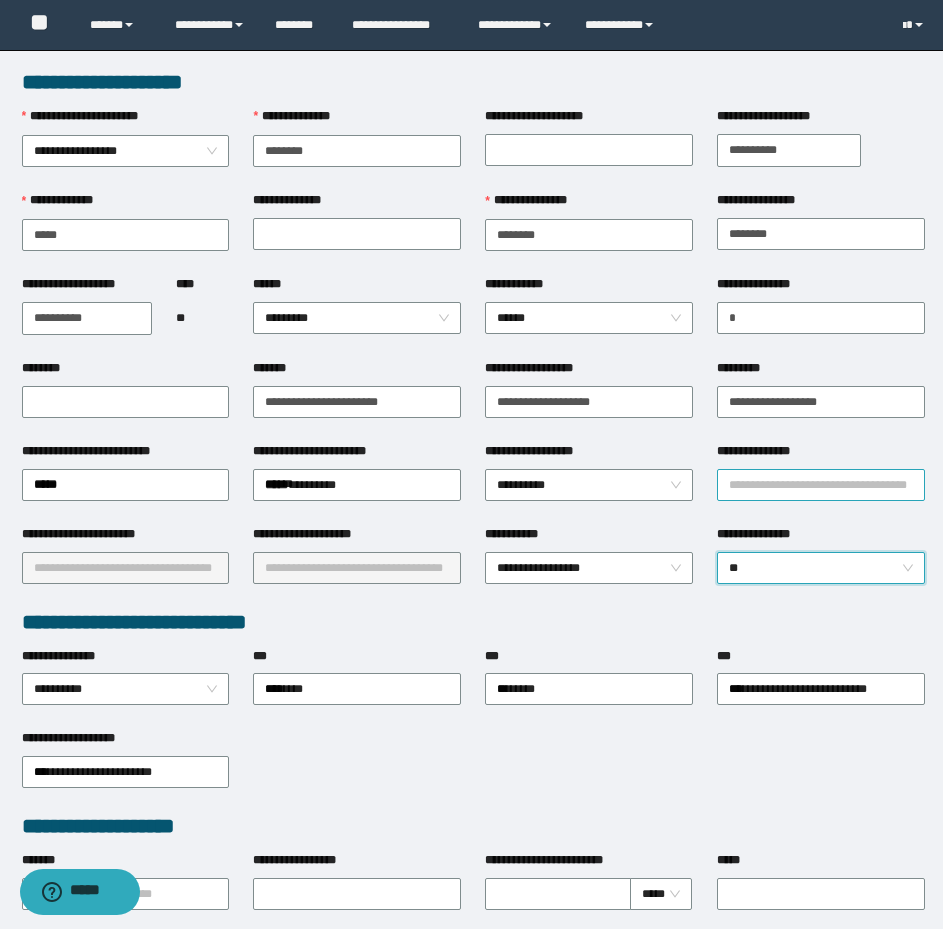 click on "**********" at bounding box center (821, 485) 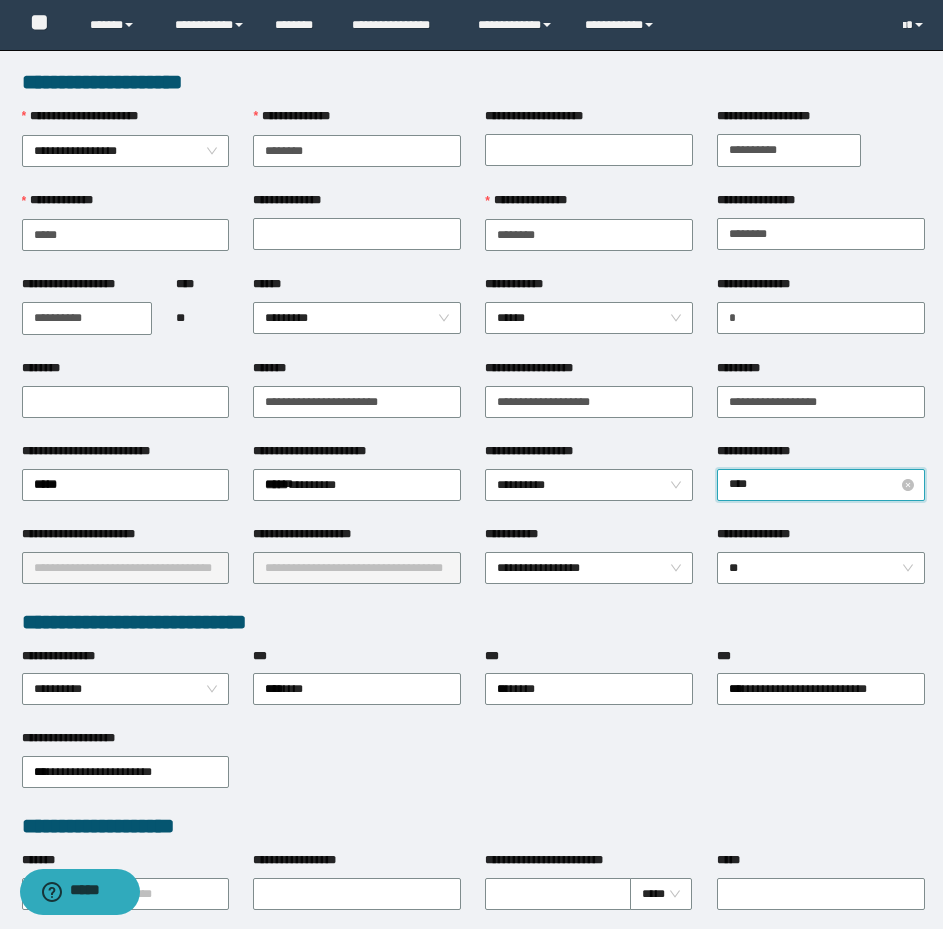 type on "*****" 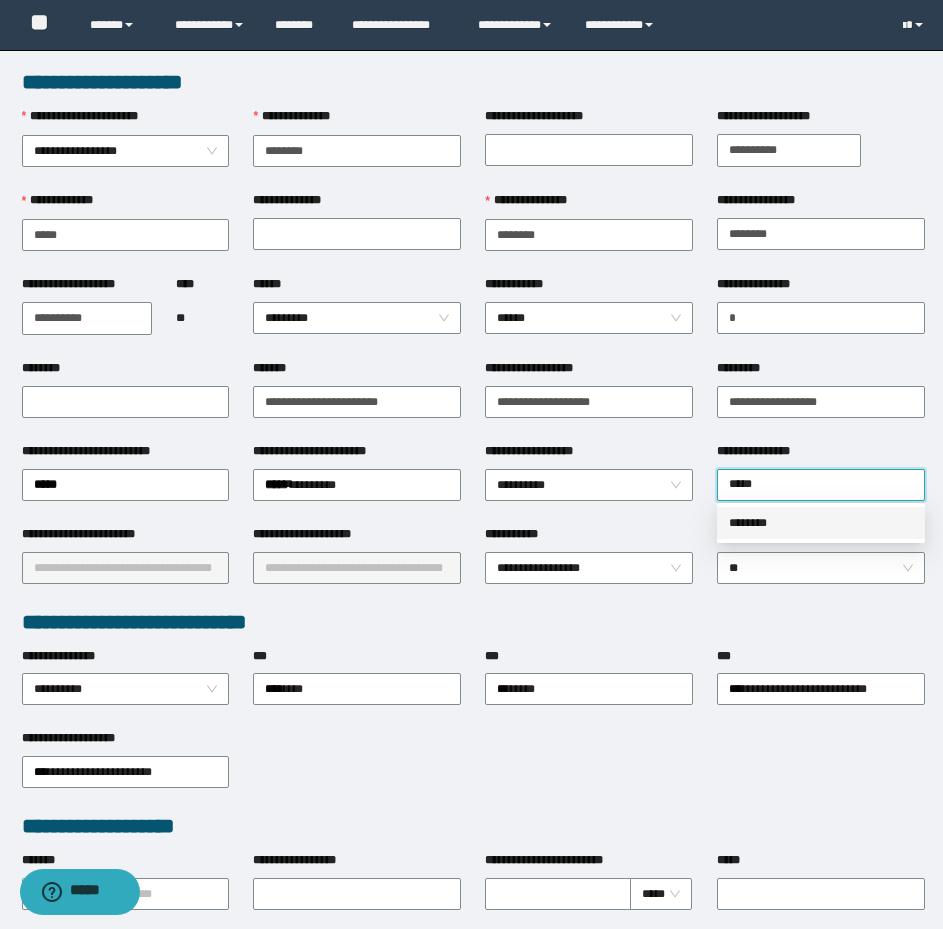 click on "********" at bounding box center [821, 523] 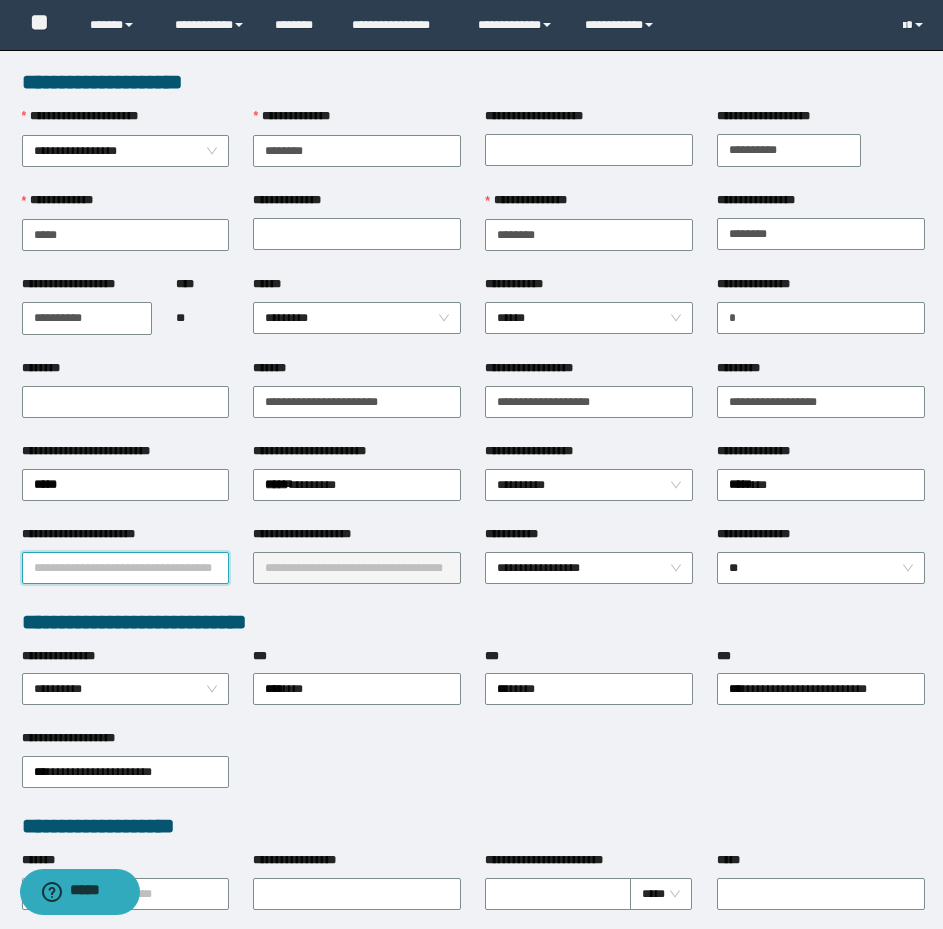 click on "**********" at bounding box center [126, 568] 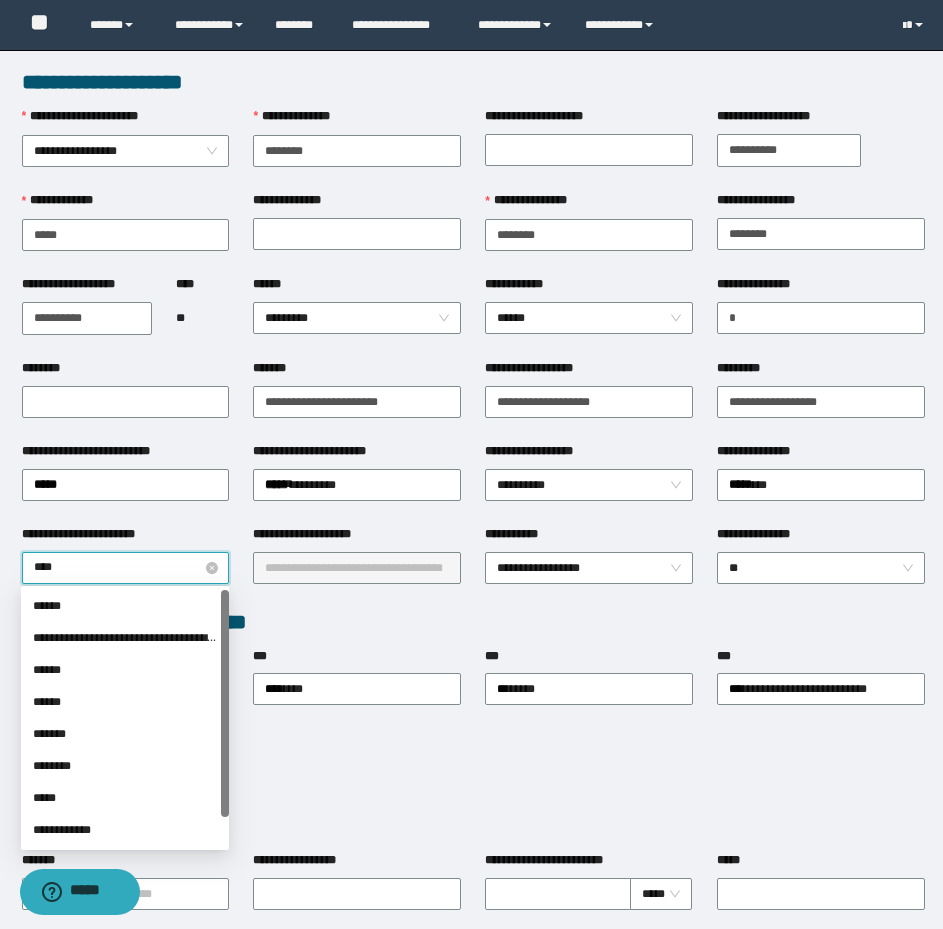 type on "*****" 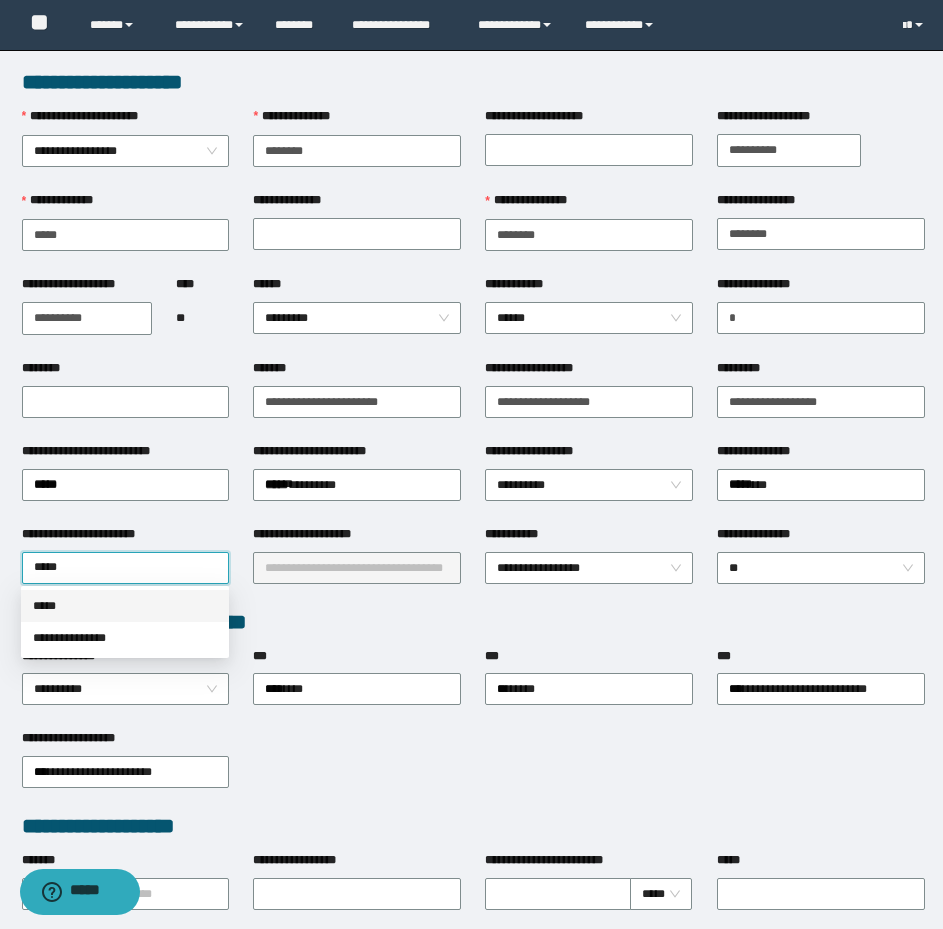 click on "*****" at bounding box center (125, 606) 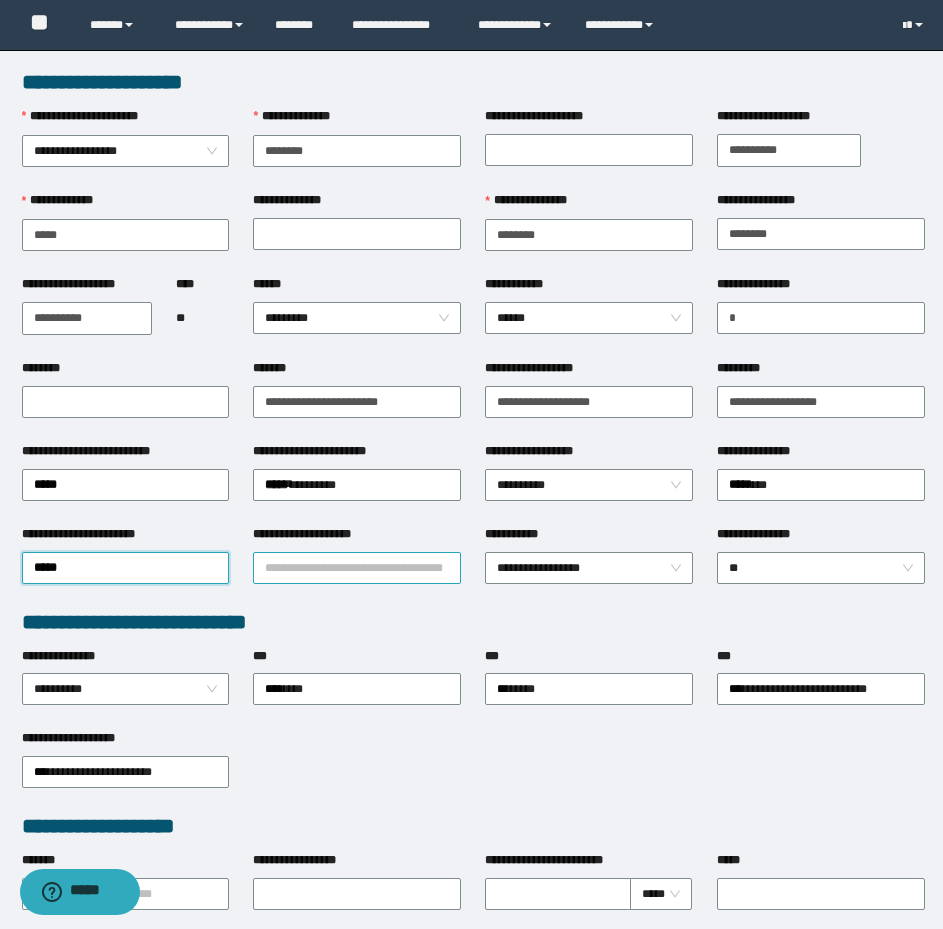 click on "**********" at bounding box center [357, 568] 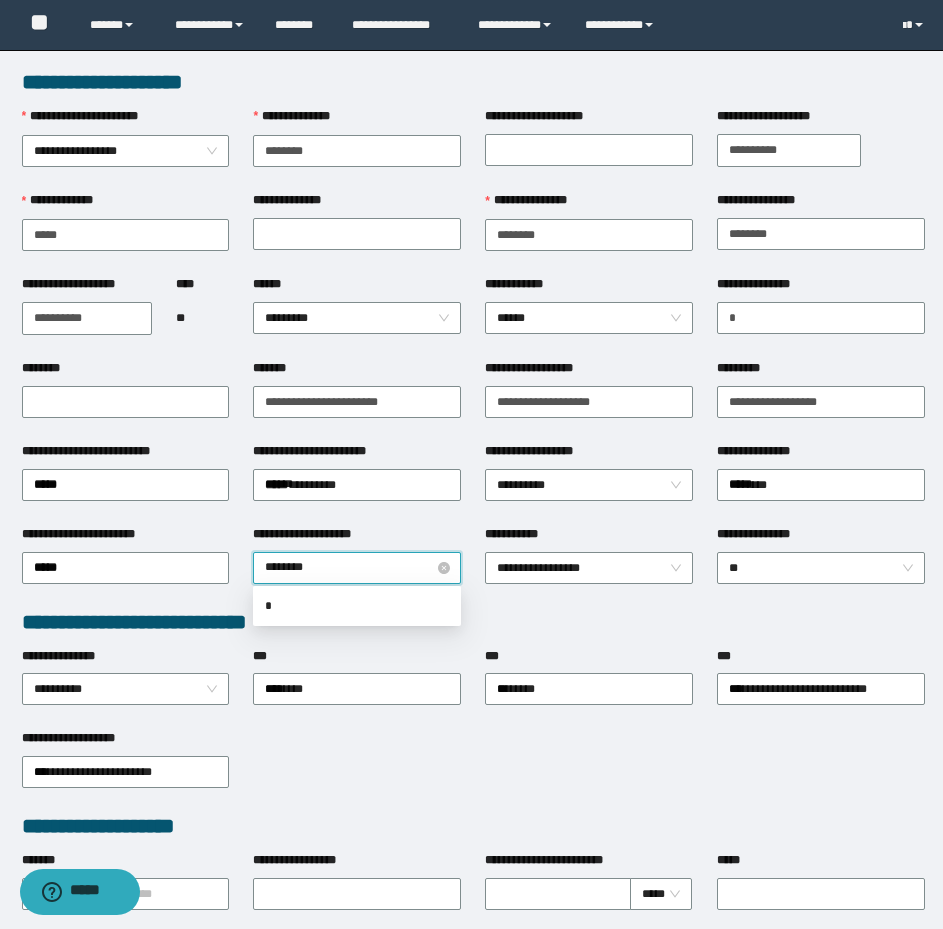type on "*********" 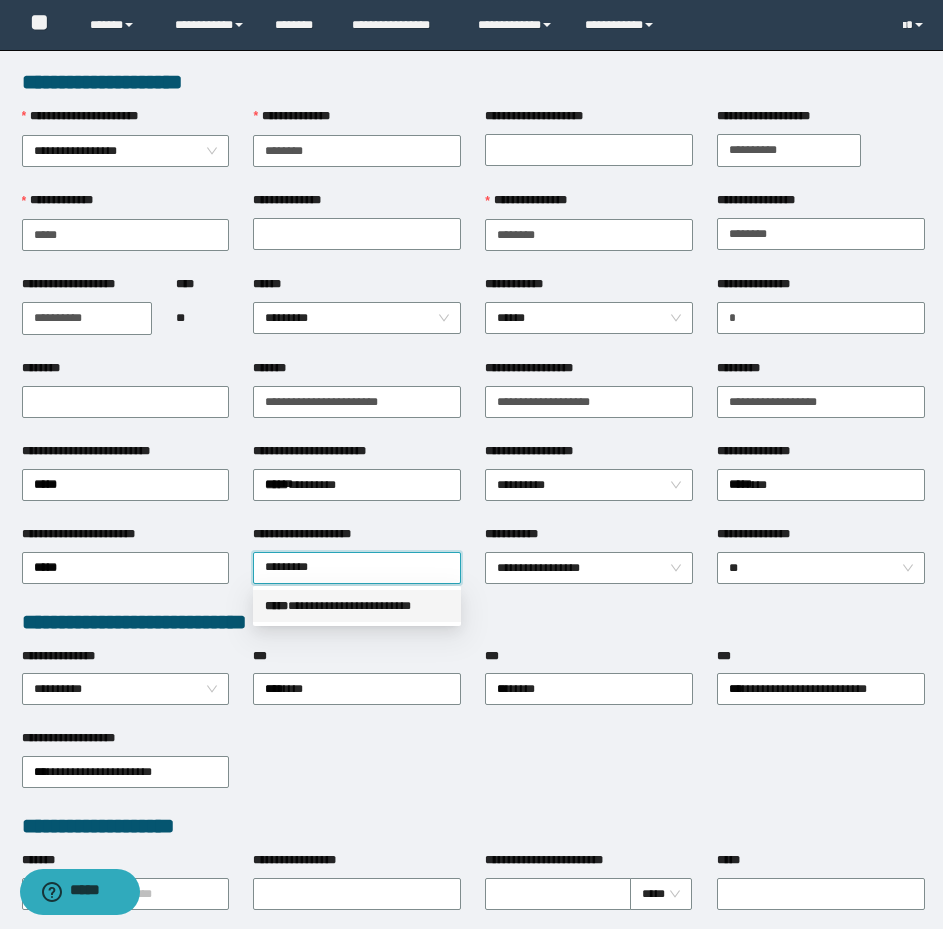 click on "**********" at bounding box center (357, 606) 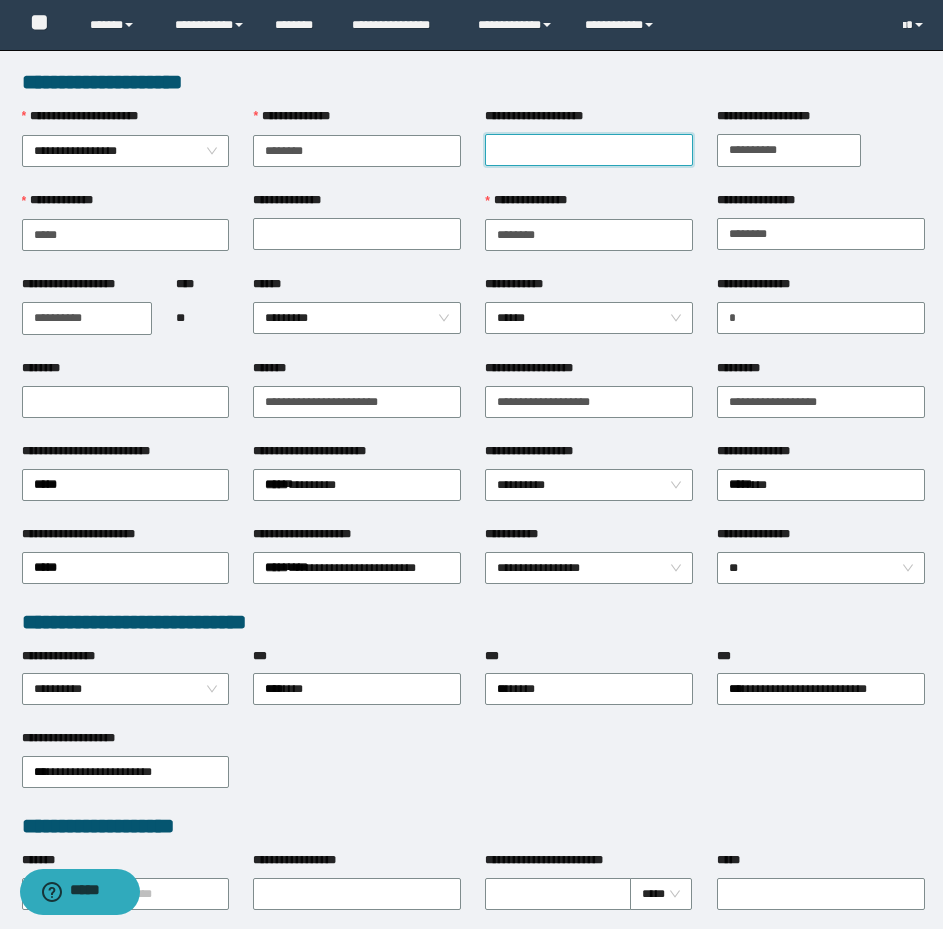 click on "**********" at bounding box center (589, 150) 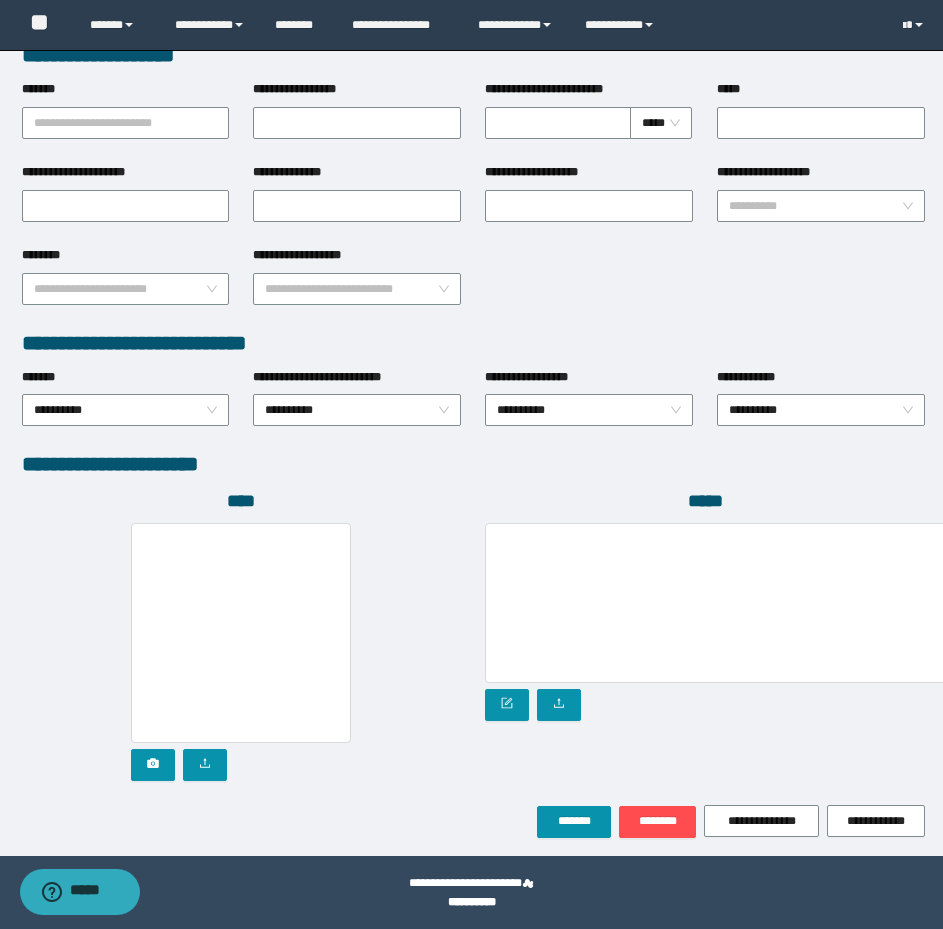 scroll, scrollTop: 774, scrollLeft: 0, axis: vertical 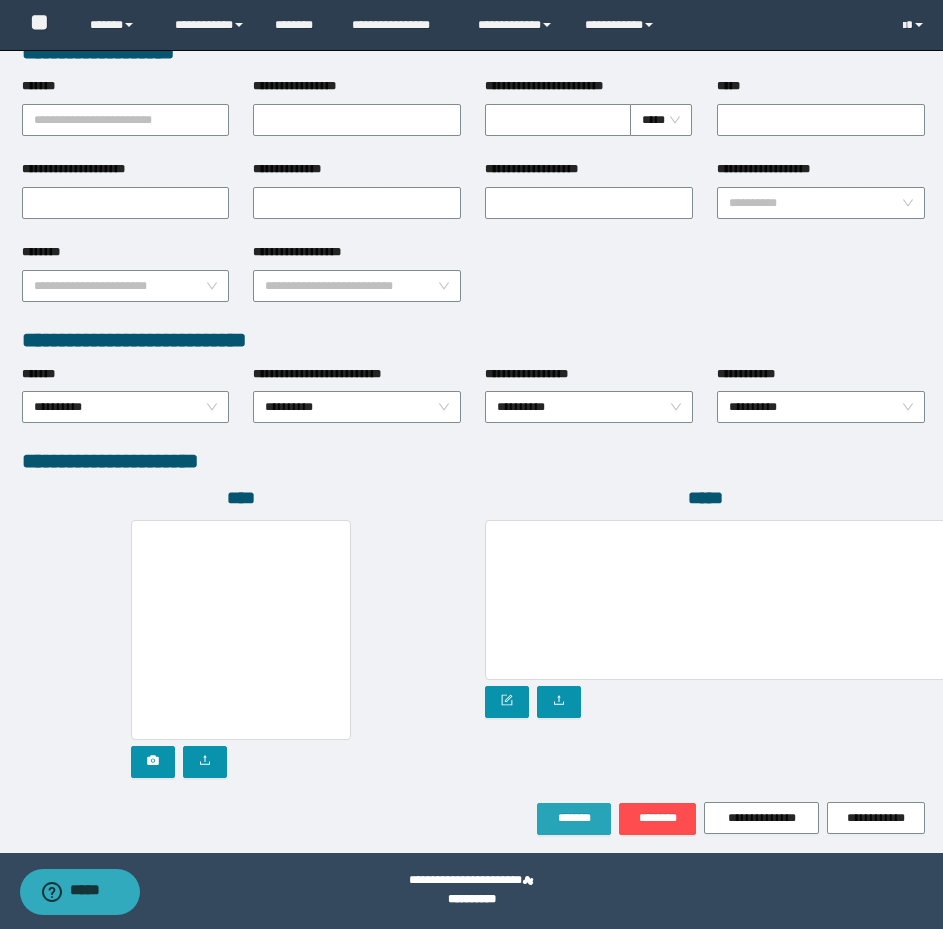 click on "*******" at bounding box center [574, 818] 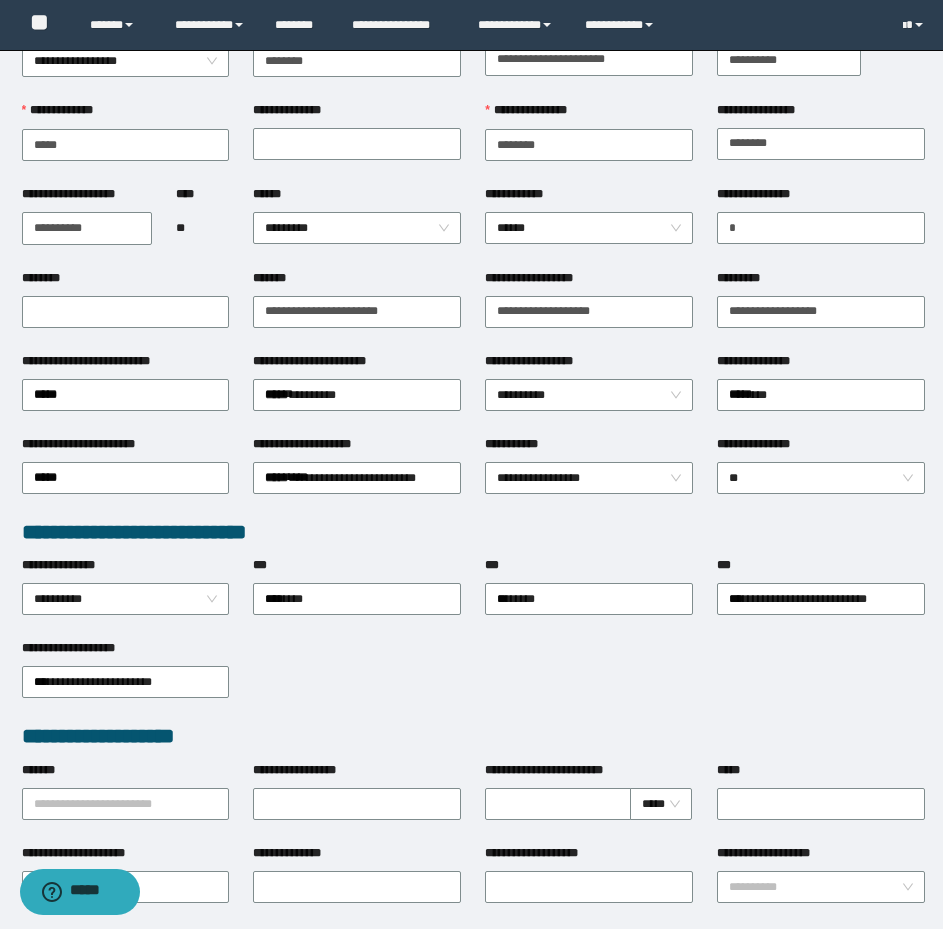 scroll, scrollTop: 0, scrollLeft: 0, axis: both 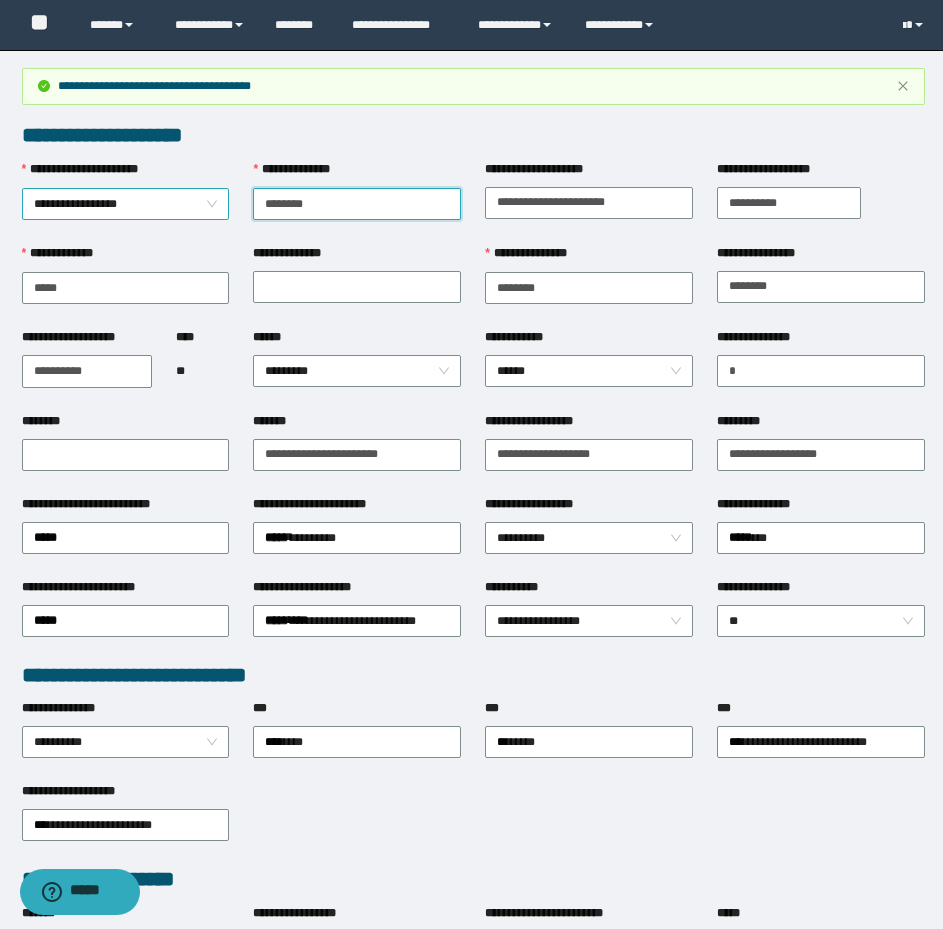 drag, startPoint x: 339, startPoint y: 207, endPoint x: 225, endPoint y: 199, distance: 114.28036 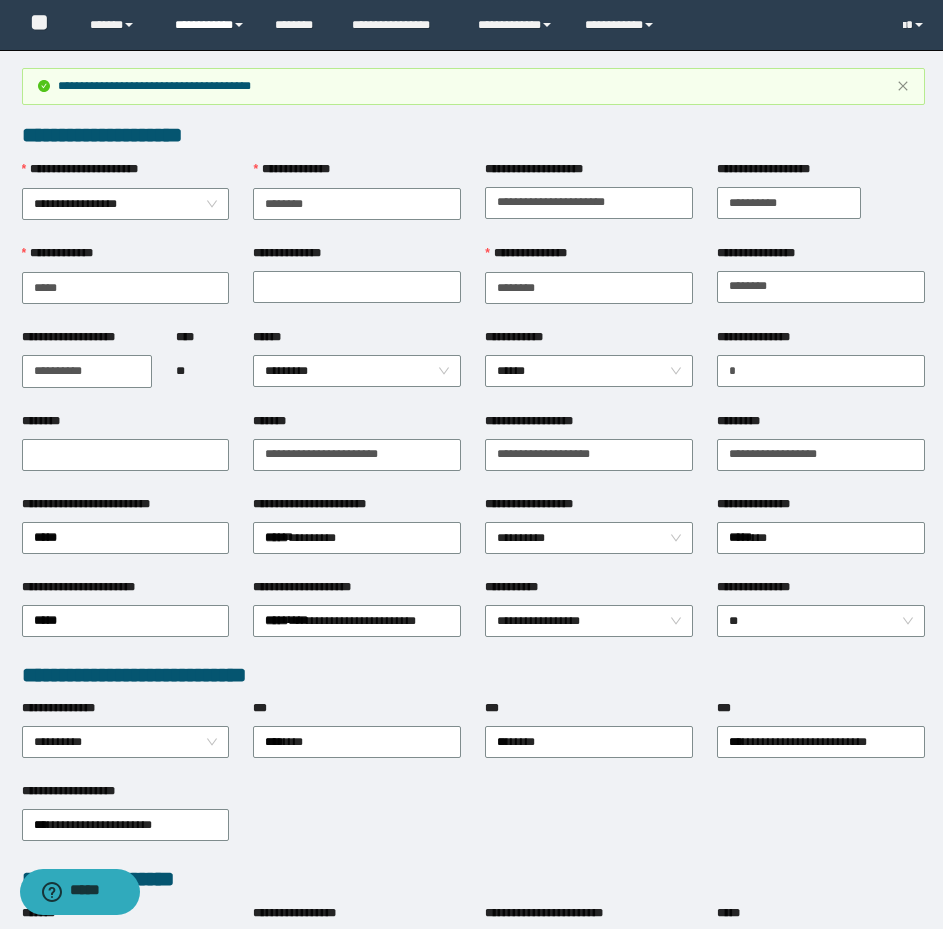 click on "**********" at bounding box center [210, 25] 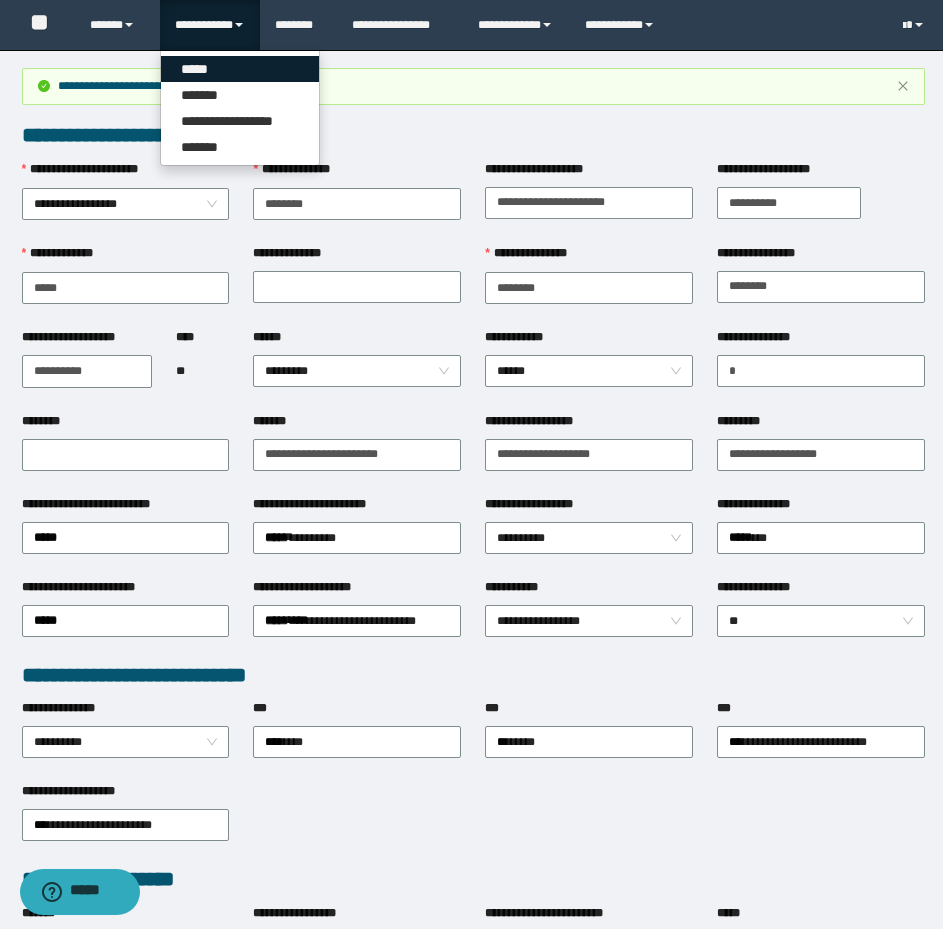 click on "*****" at bounding box center [240, 69] 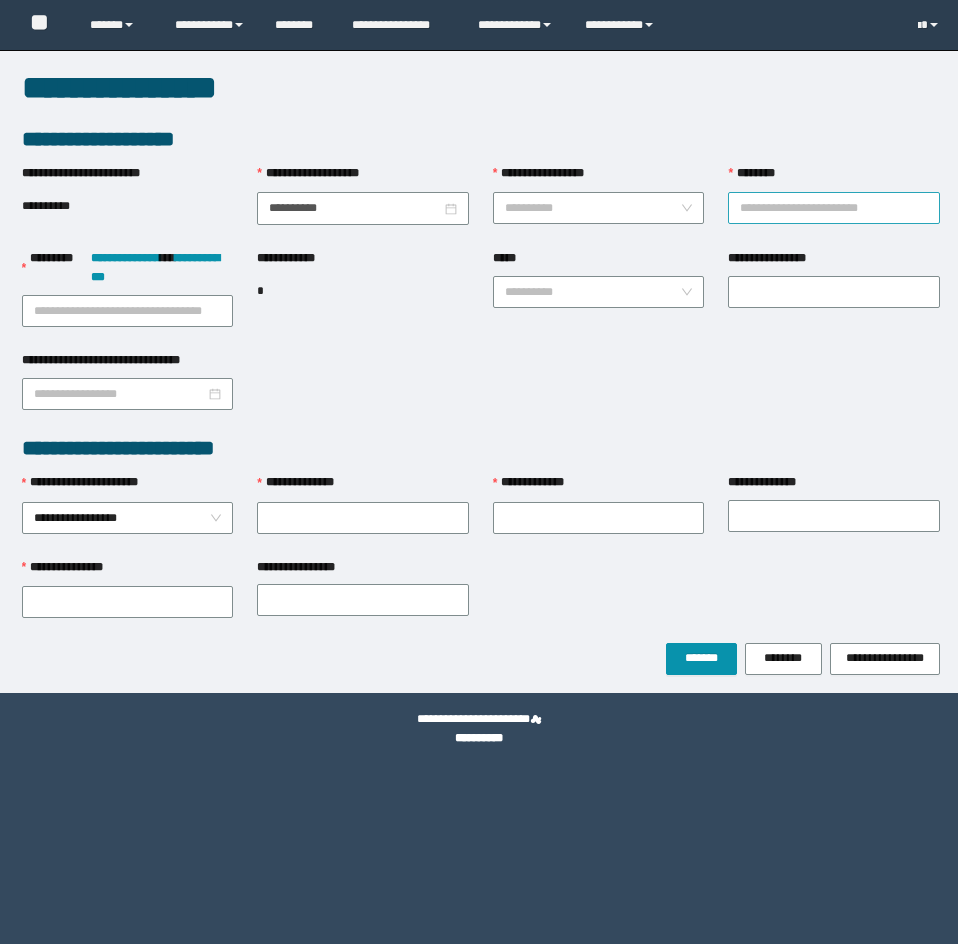 scroll, scrollTop: 0, scrollLeft: 0, axis: both 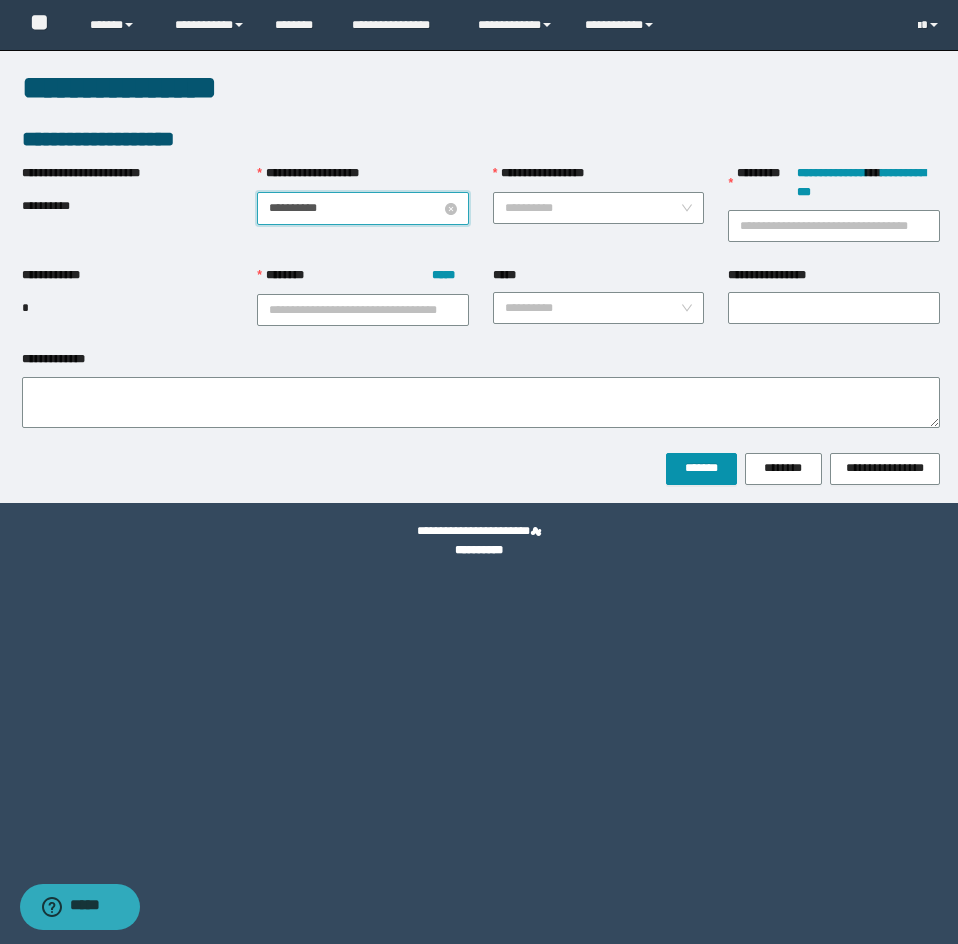 click on "**********" at bounding box center (355, 208) 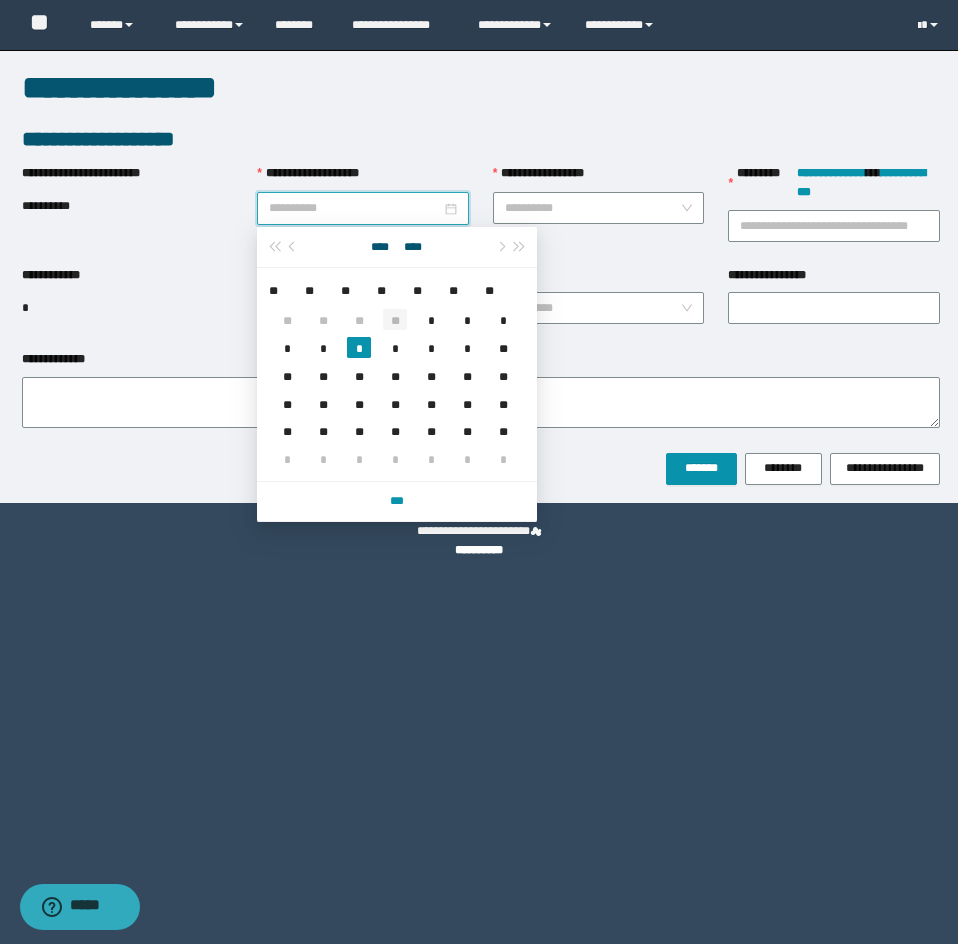 type on "**********" 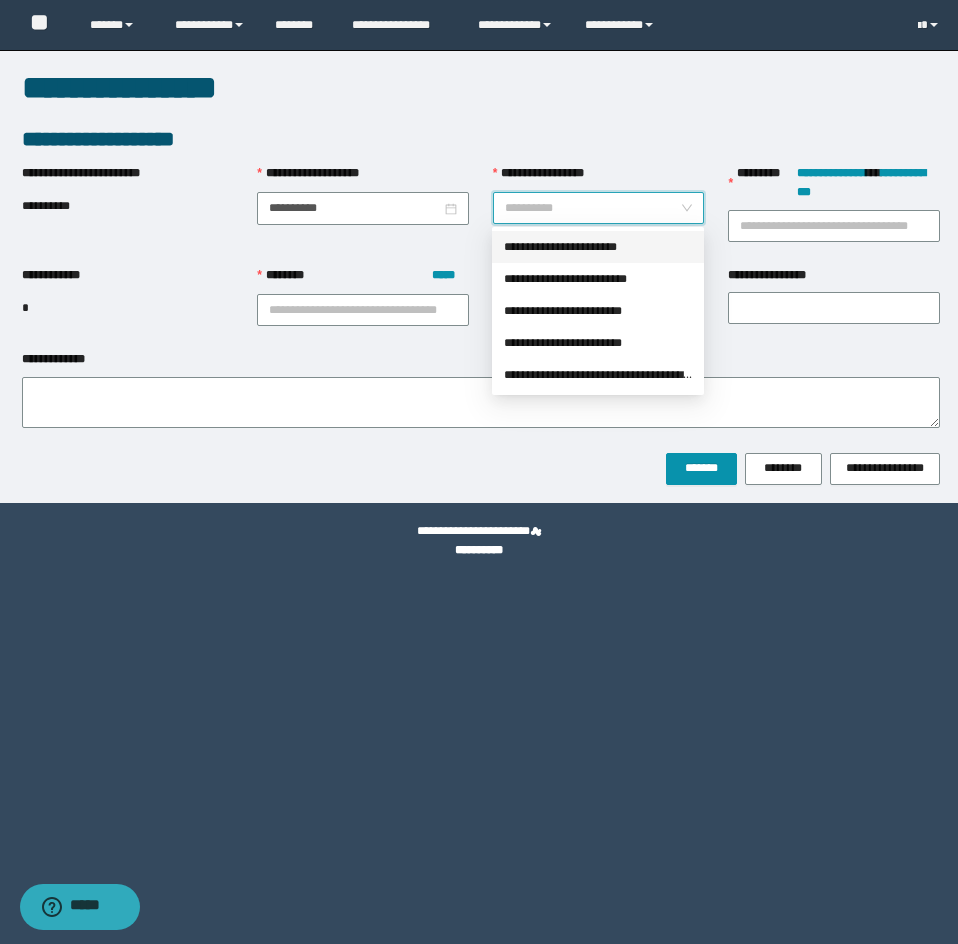 click on "**********" at bounding box center [593, 208] 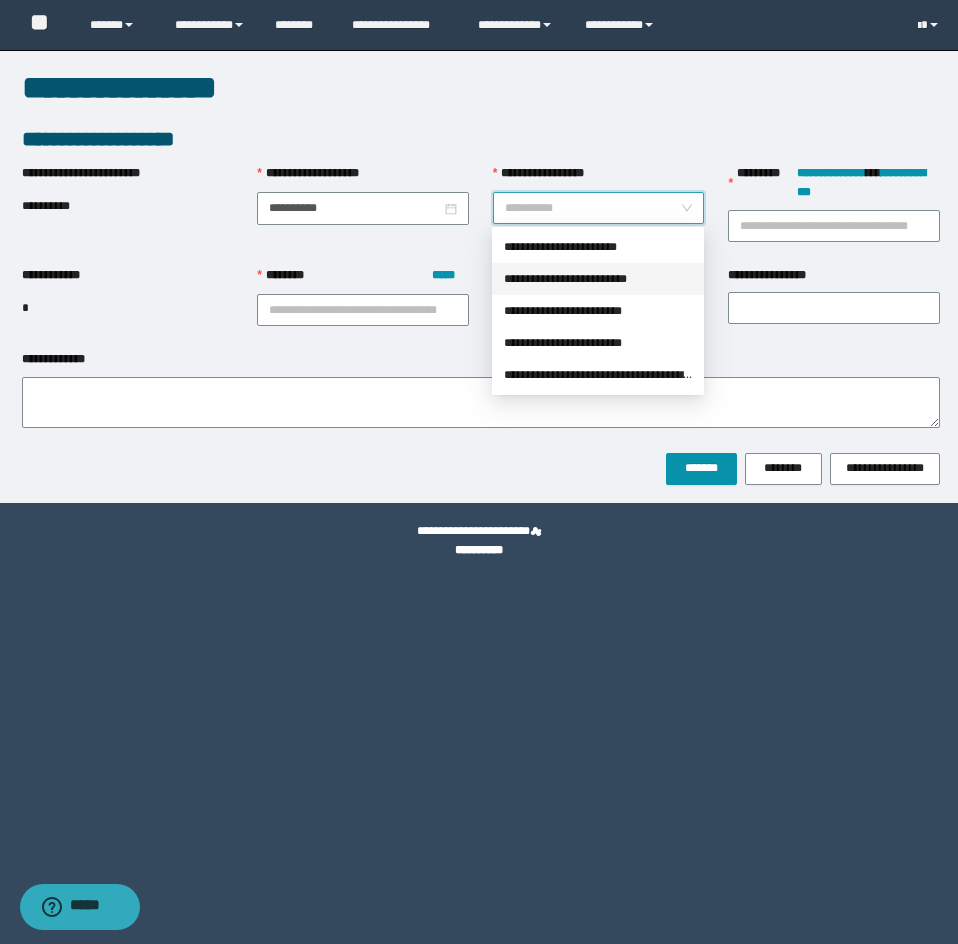 click on "**********" at bounding box center (598, 279) 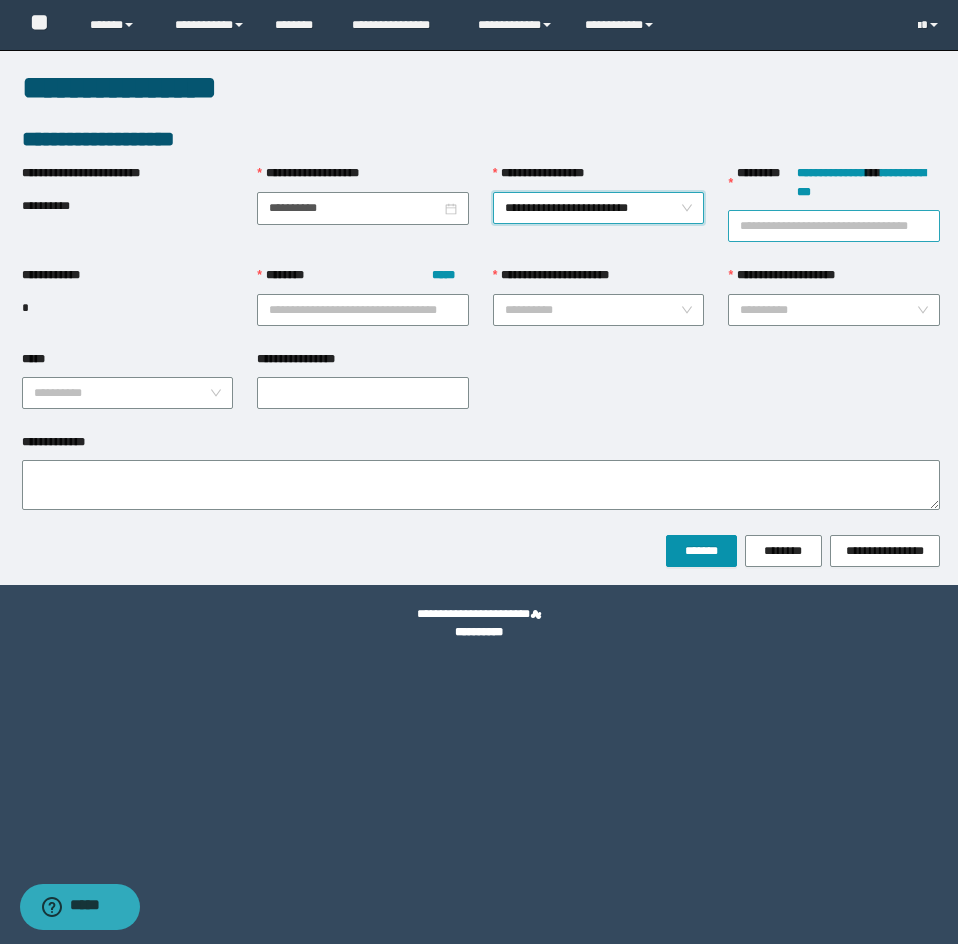 click on "**********" at bounding box center [834, 226] 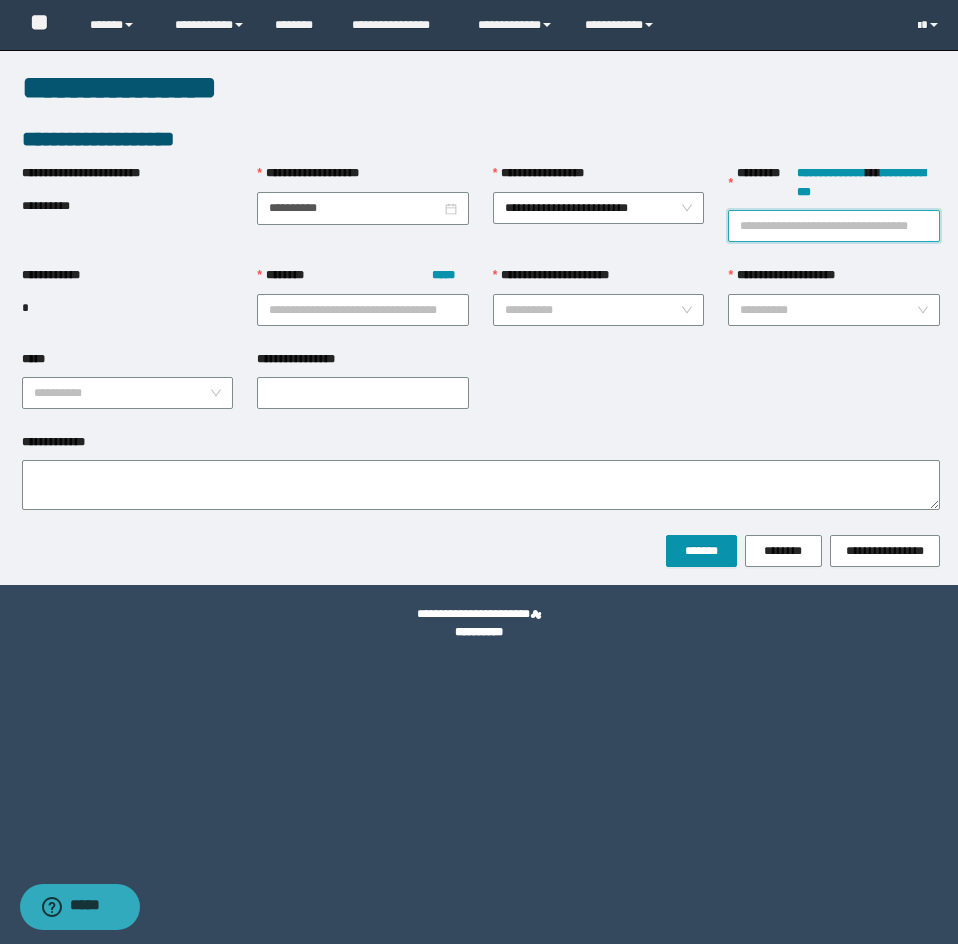 paste on "********" 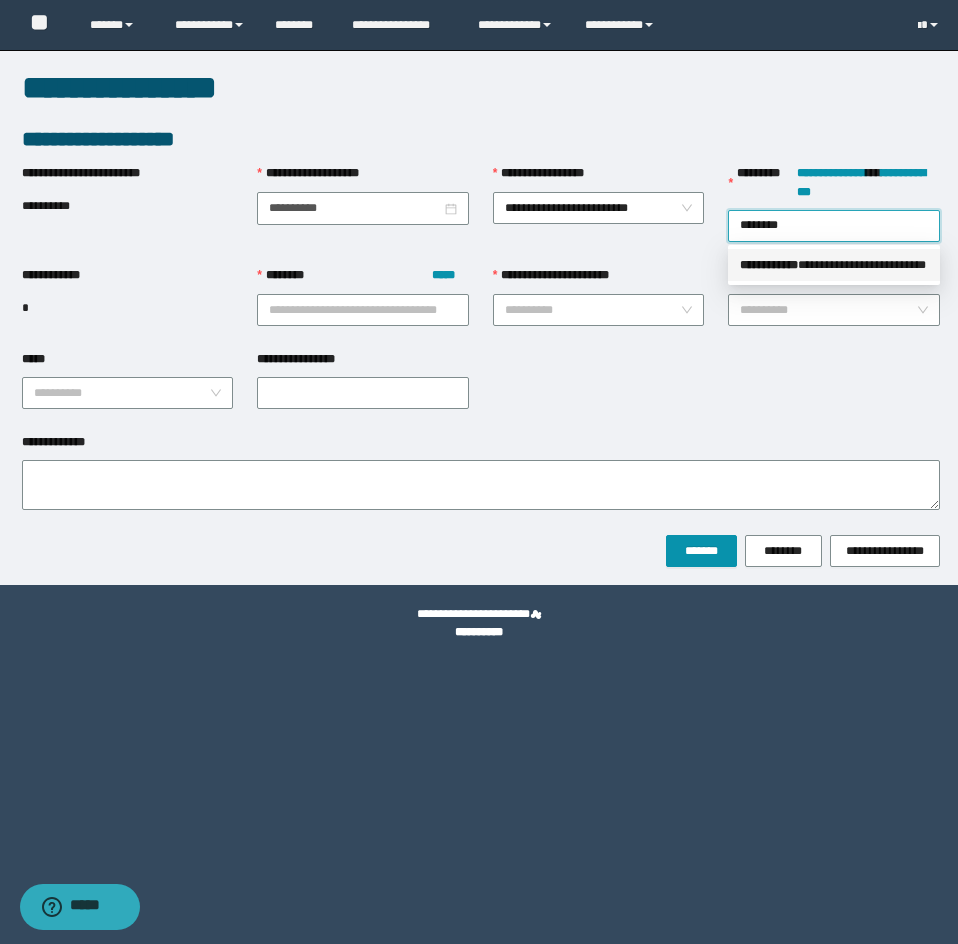 drag, startPoint x: 807, startPoint y: 261, endPoint x: 784, endPoint y: 266, distance: 23.537205 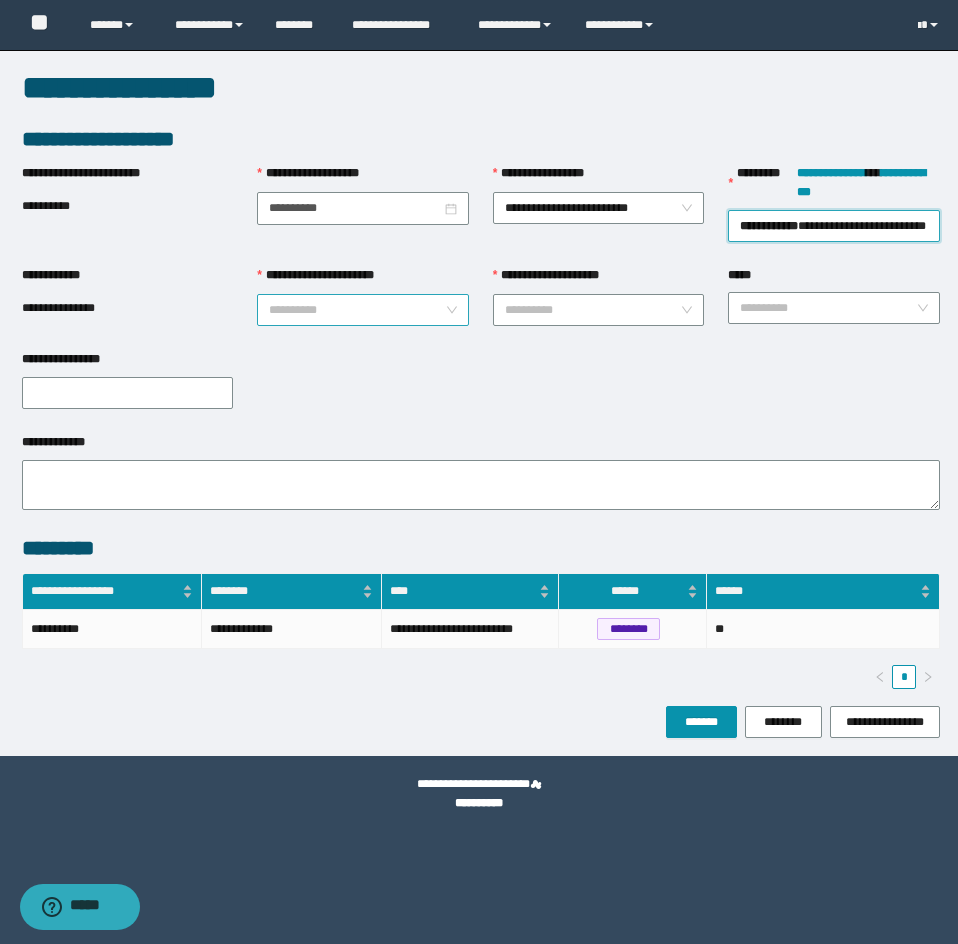 click on "**********" at bounding box center (357, 310) 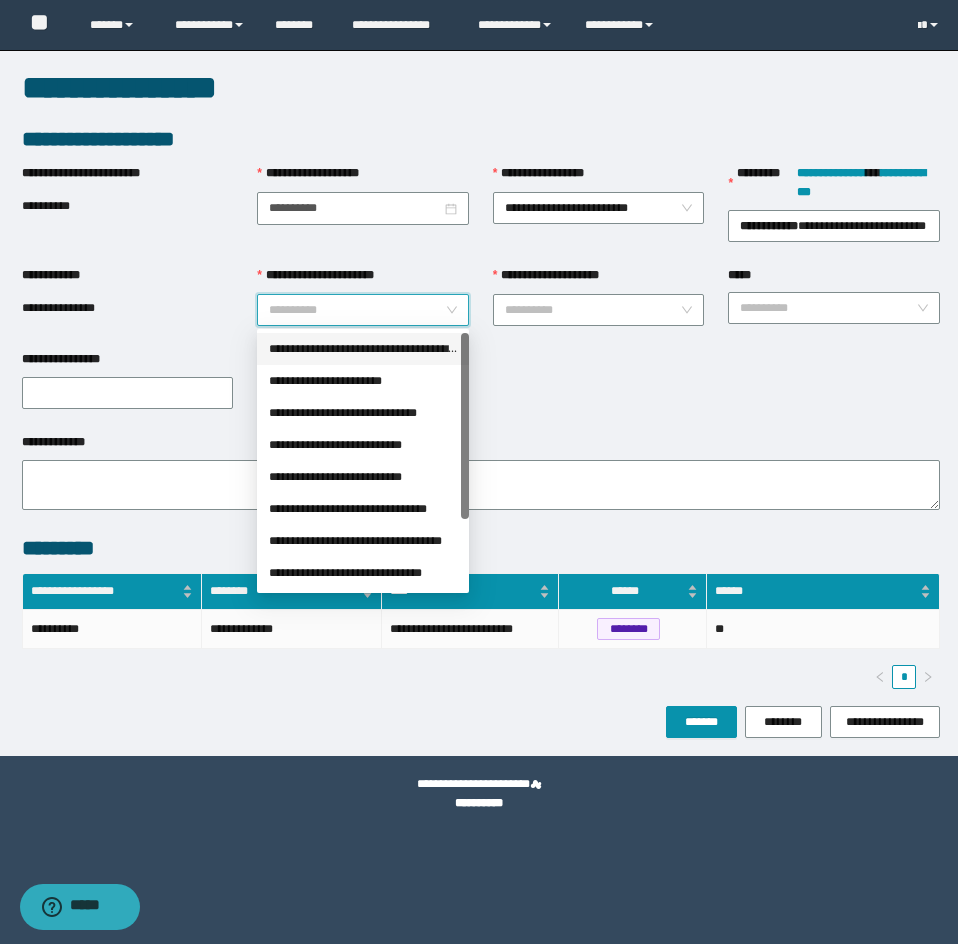 click on "**********" at bounding box center (363, 349) 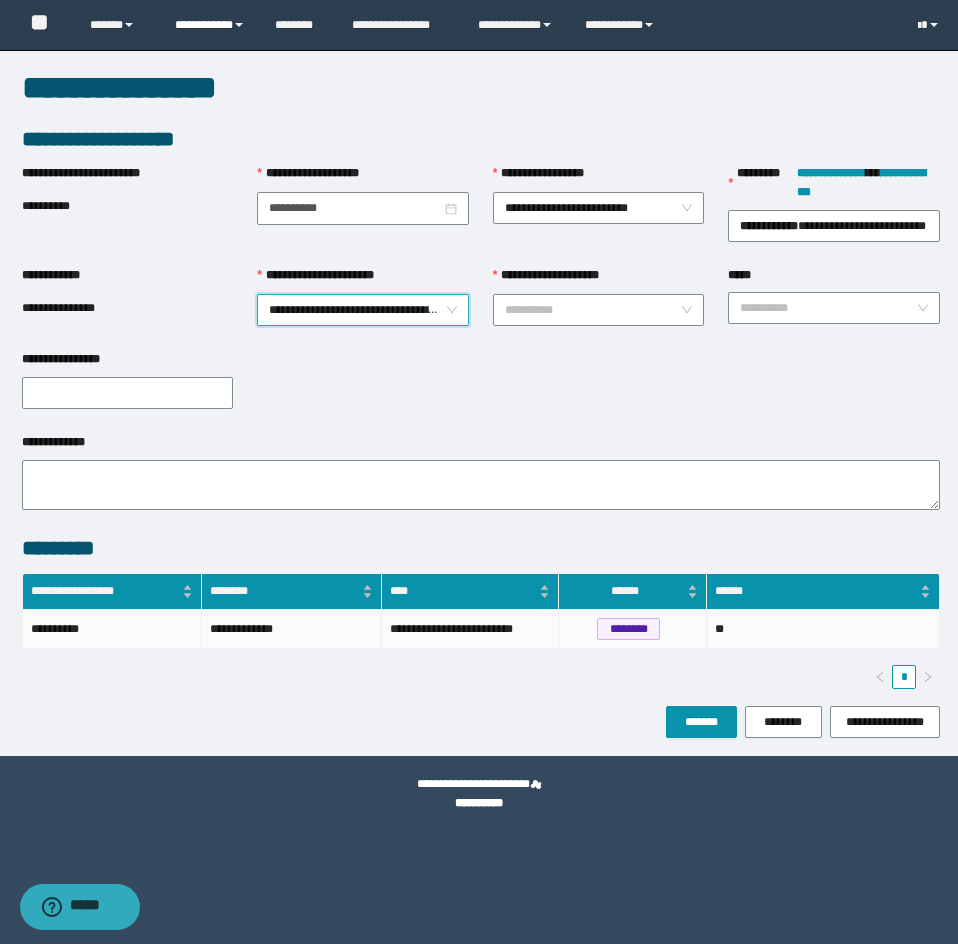 click on "**********" at bounding box center (210, 25) 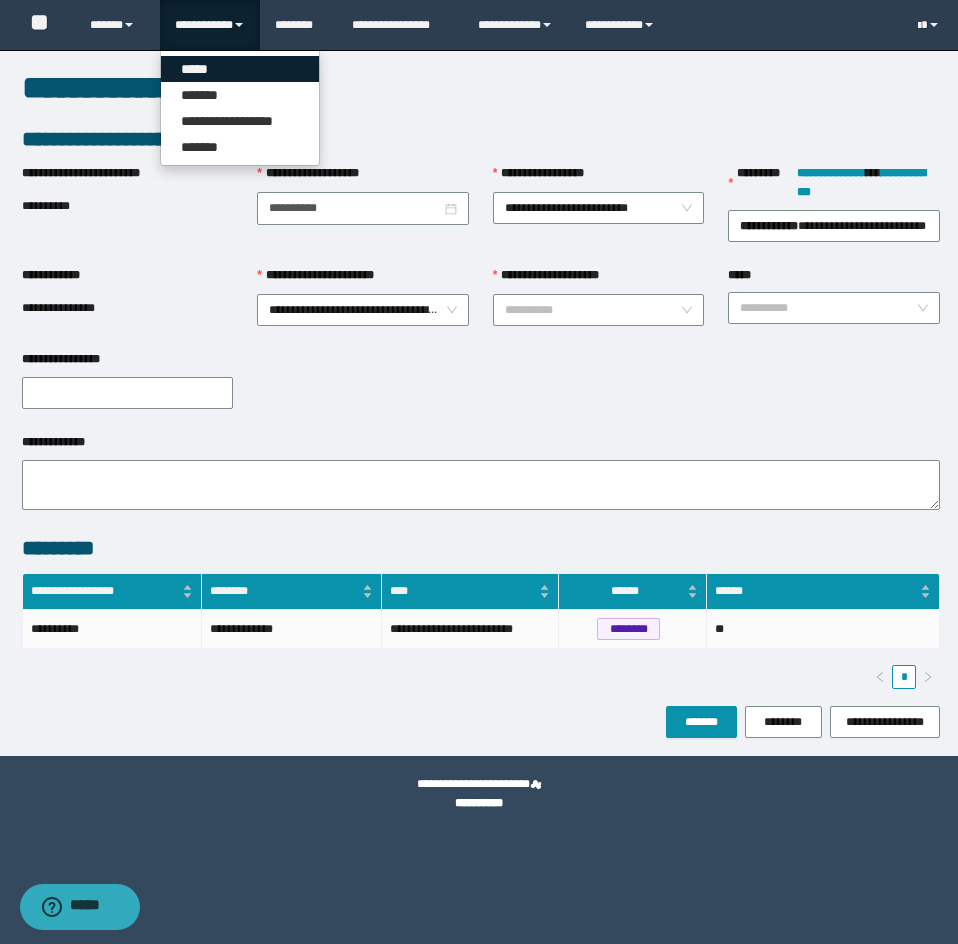 click on "*****" at bounding box center [240, 69] 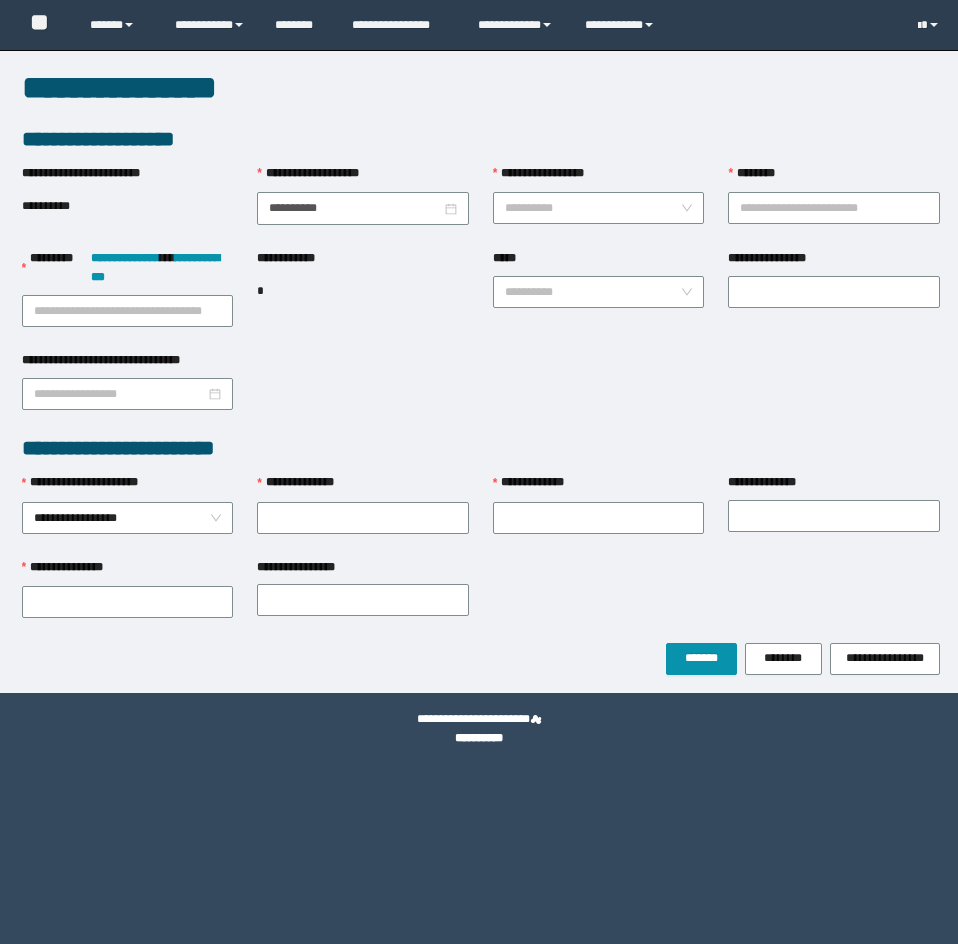 scroll, scrollTop: 0, scrollLeft: 0, axis: both 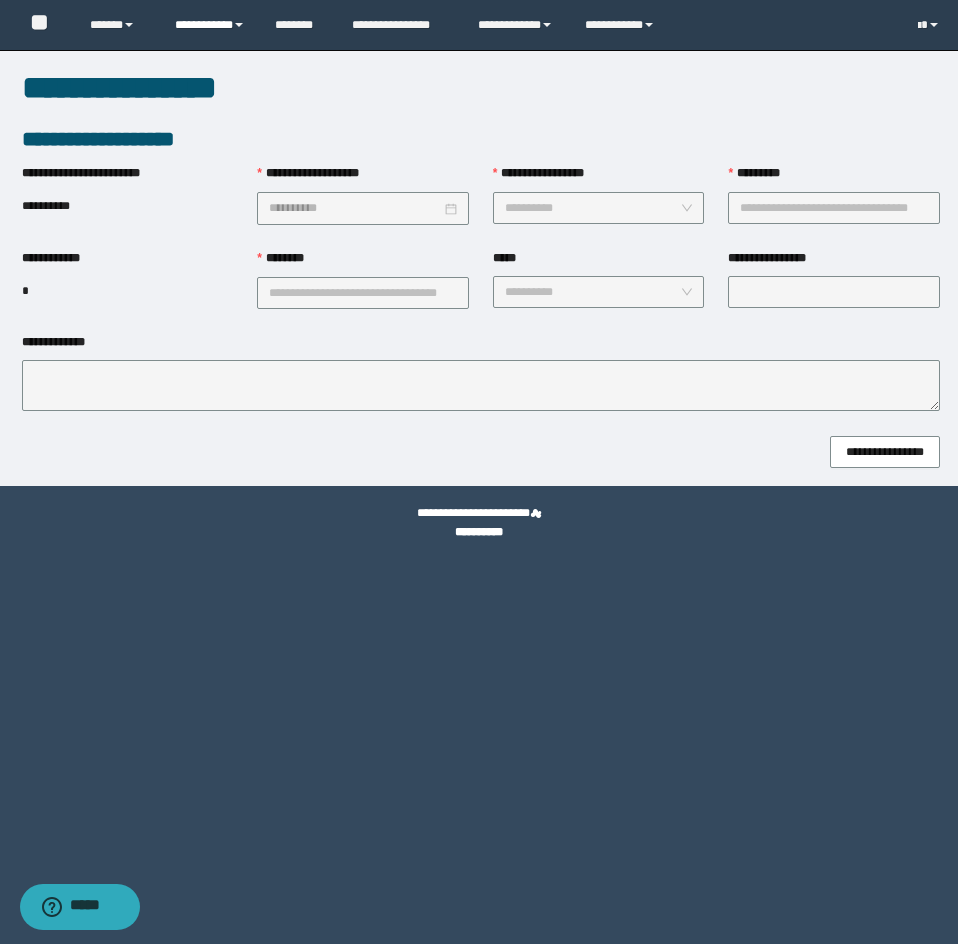 click on "**********" at bounding box center (210, 25) 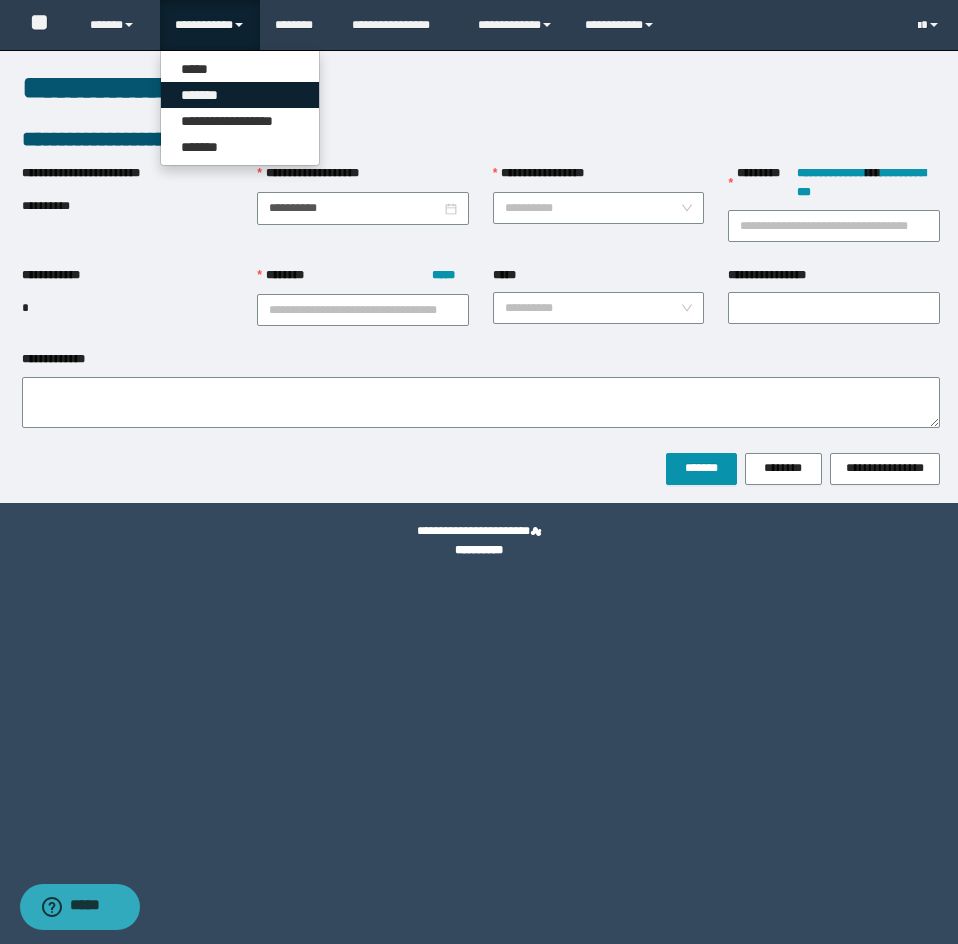 click on "*******" at bounding box center (240, 95) 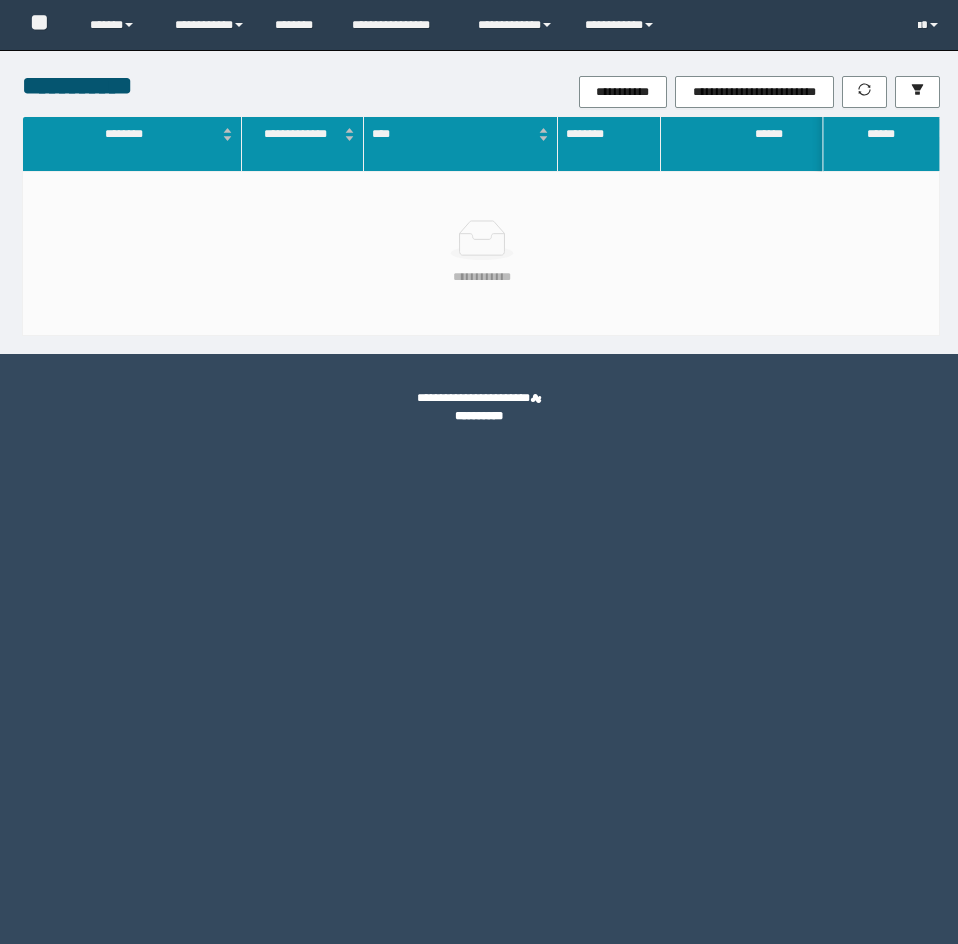scroll, scrollTop: 0, scrollLeft: 0, axis: both 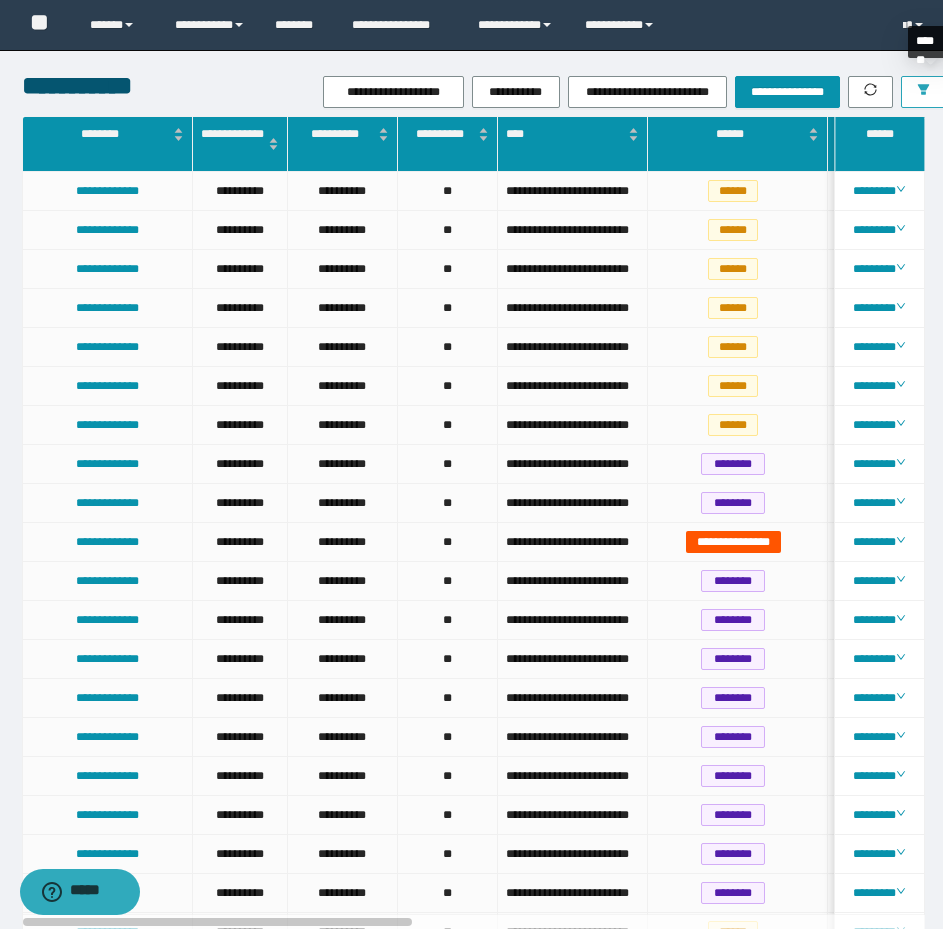 click at bounding box center [923, 92] 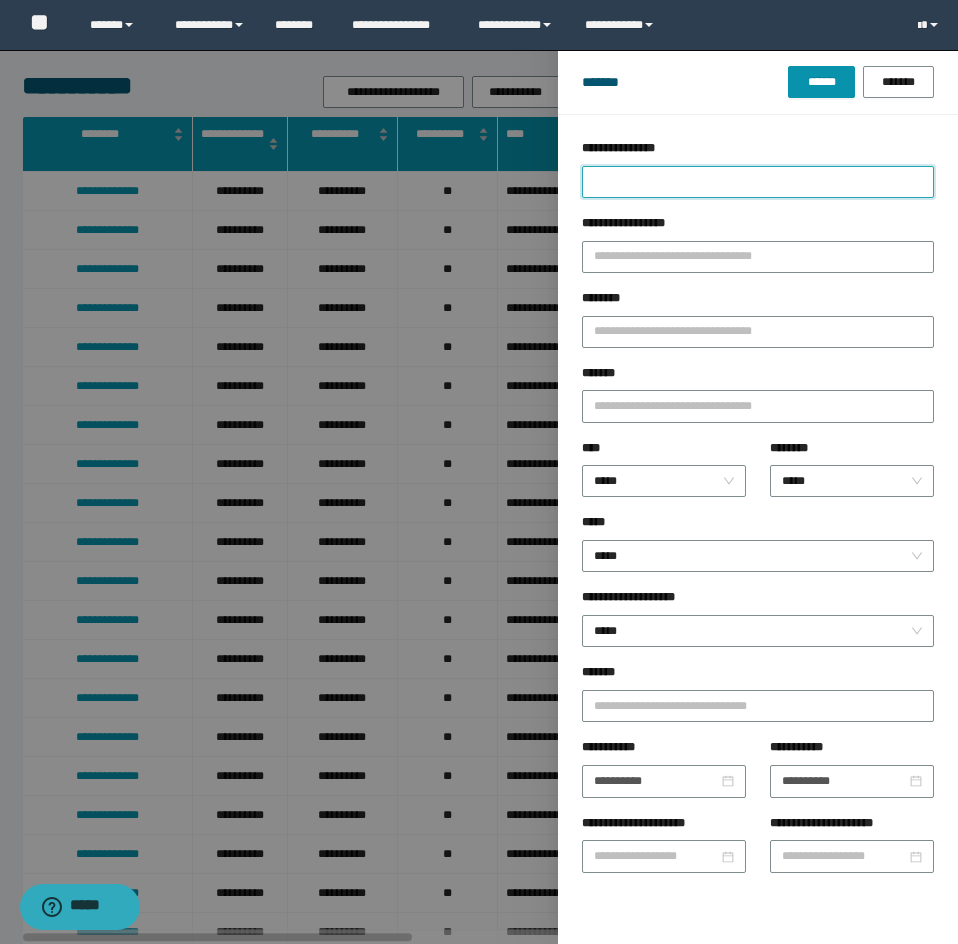 click on "**********" at bounding box center (758, 182) 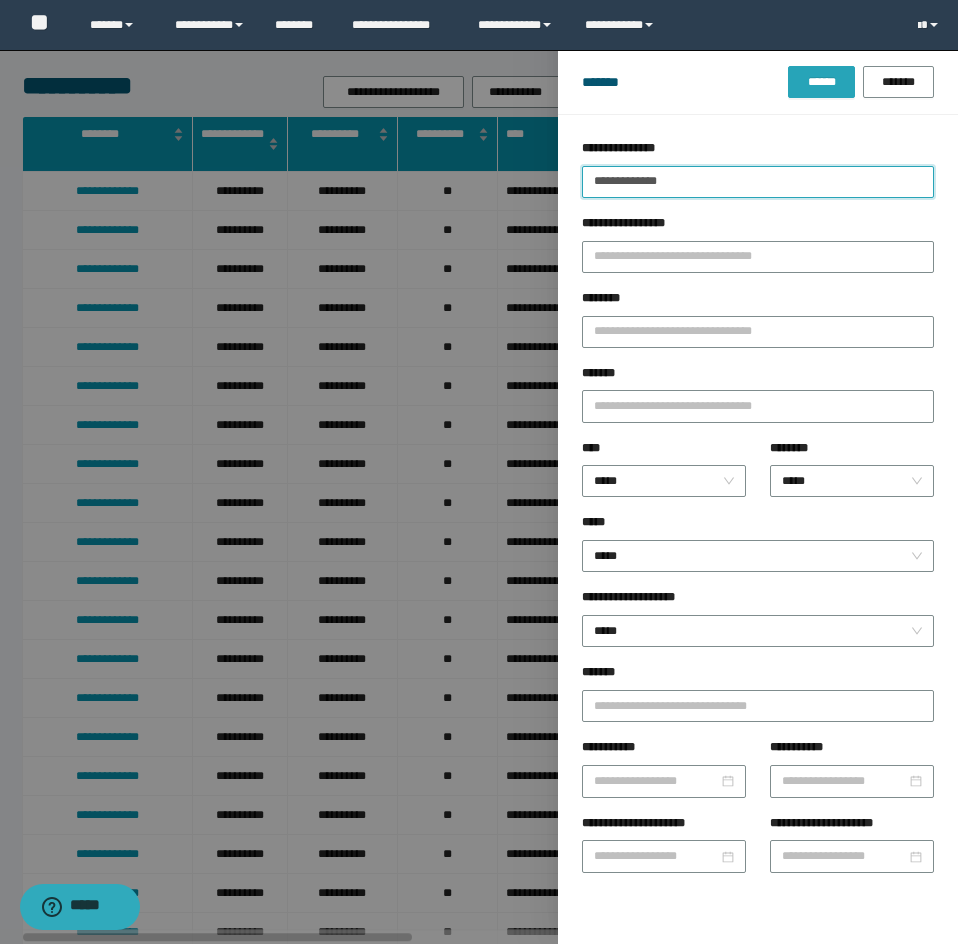 type on "**********" 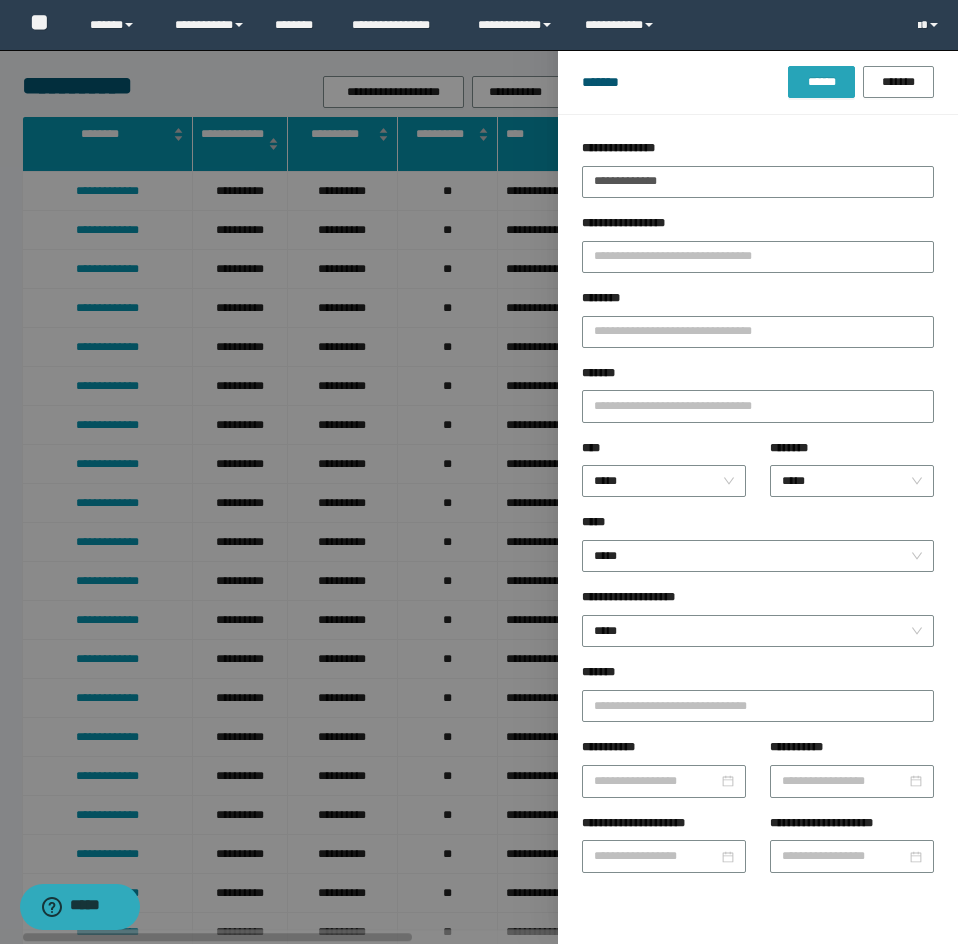 click on "******" at bounding box center [821, 82] 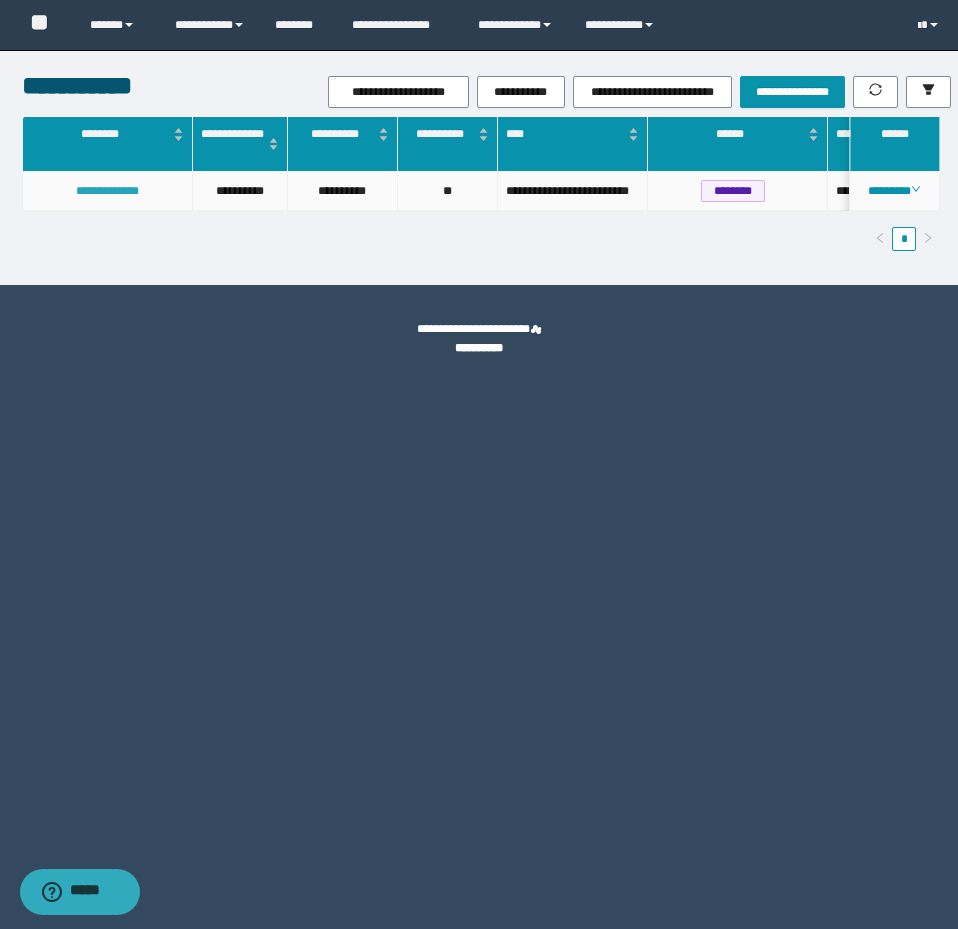 click on "**********" at bounding box center (107, 191) 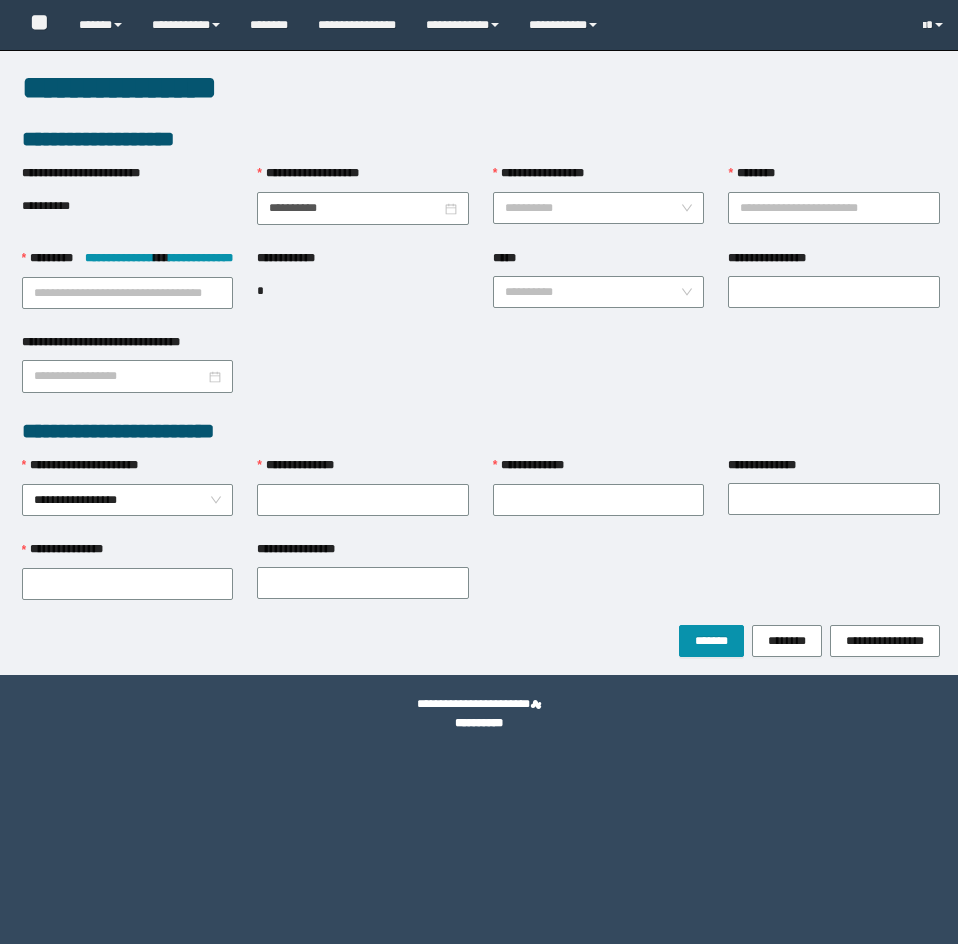 scroll, scrollTop: 0, scrollLeft: 0, axis: both 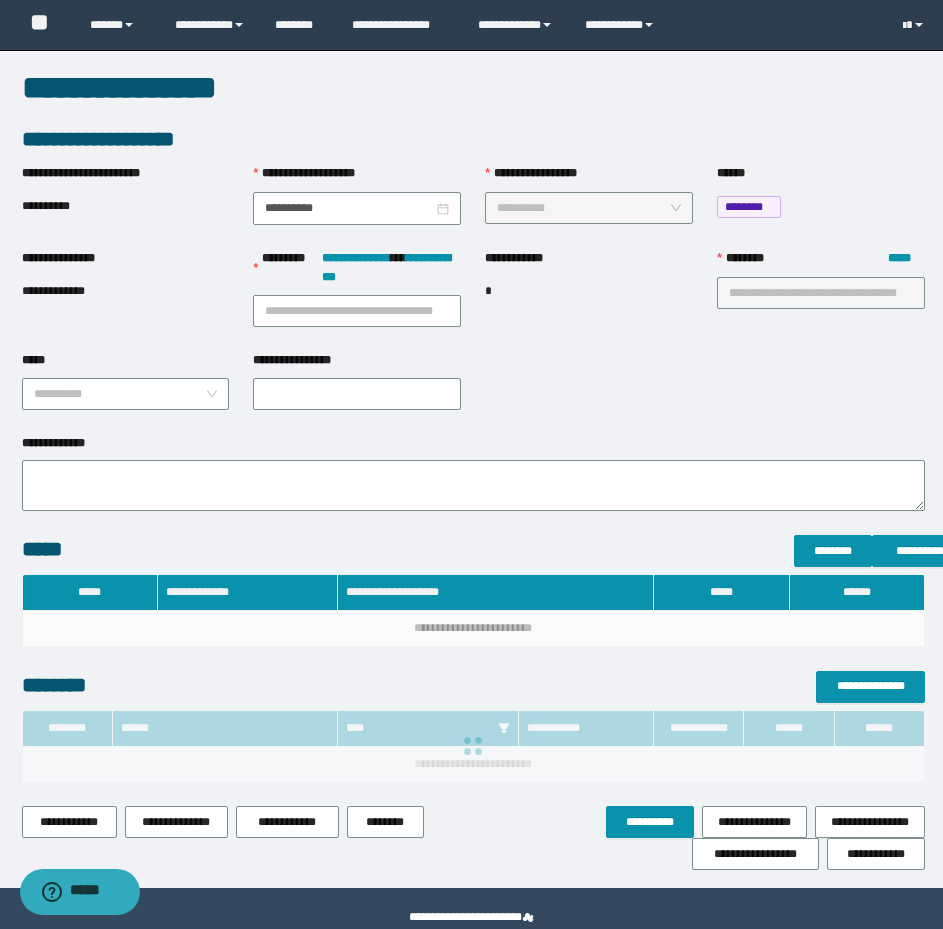 type on "**********" 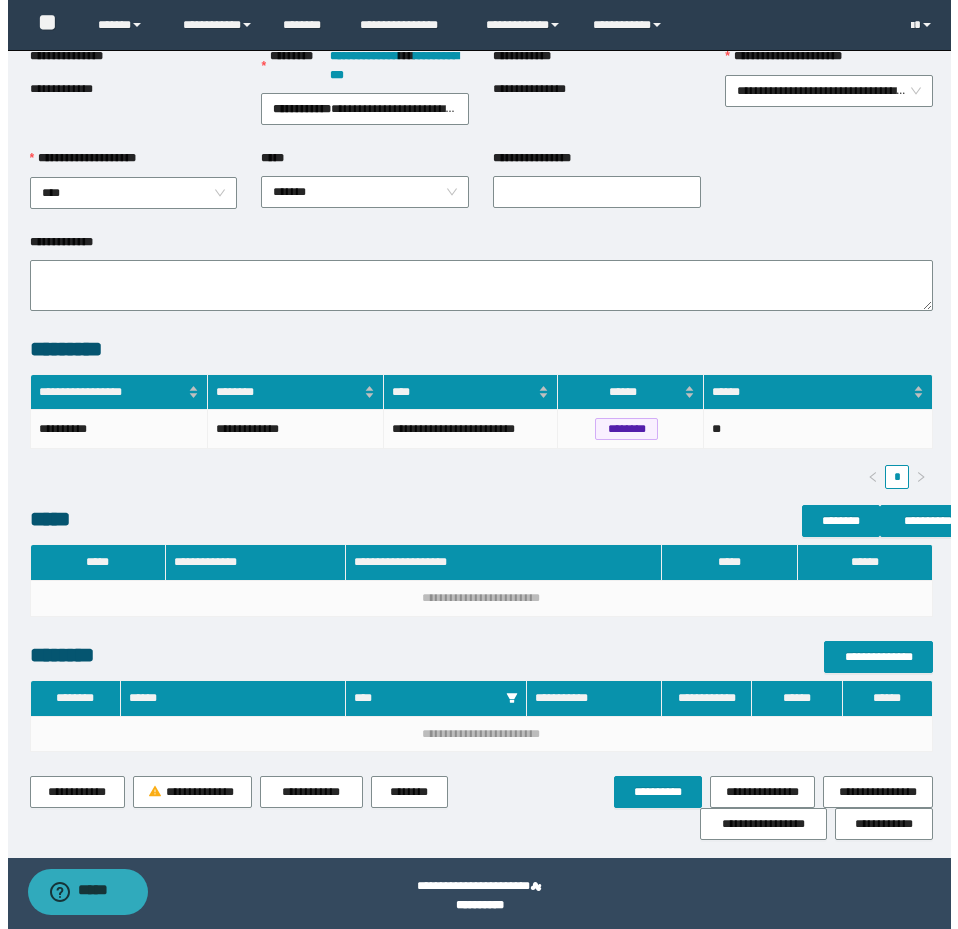 scroll, scrollTop: 207, scrollLeft: 0, axis: vertical 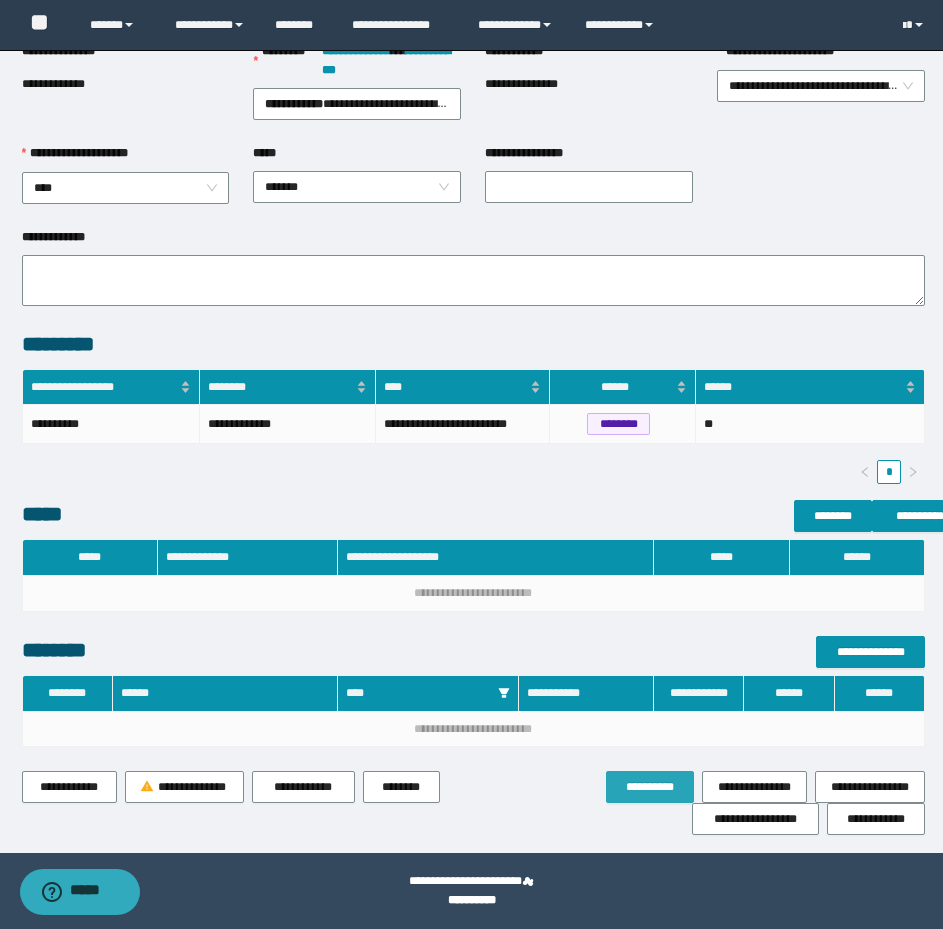 click on "**********" at bounding box center (650, 787) 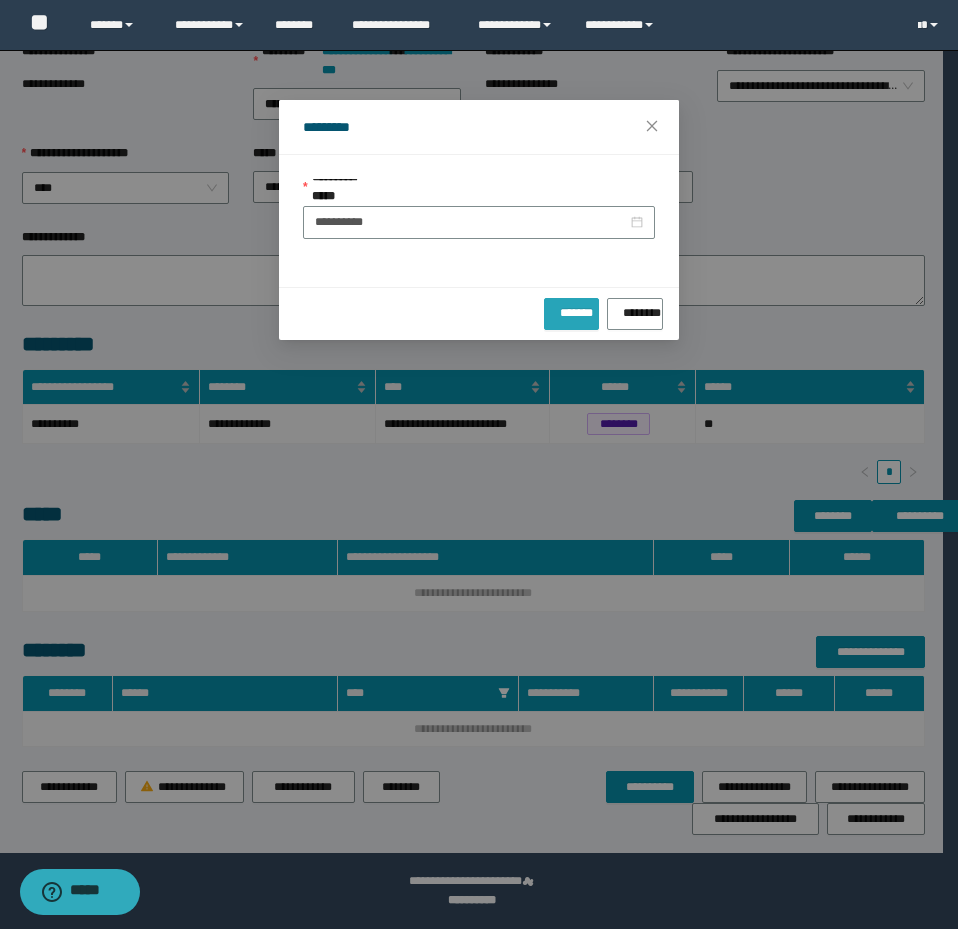 click on "*******" at bounding box center [571, 309] 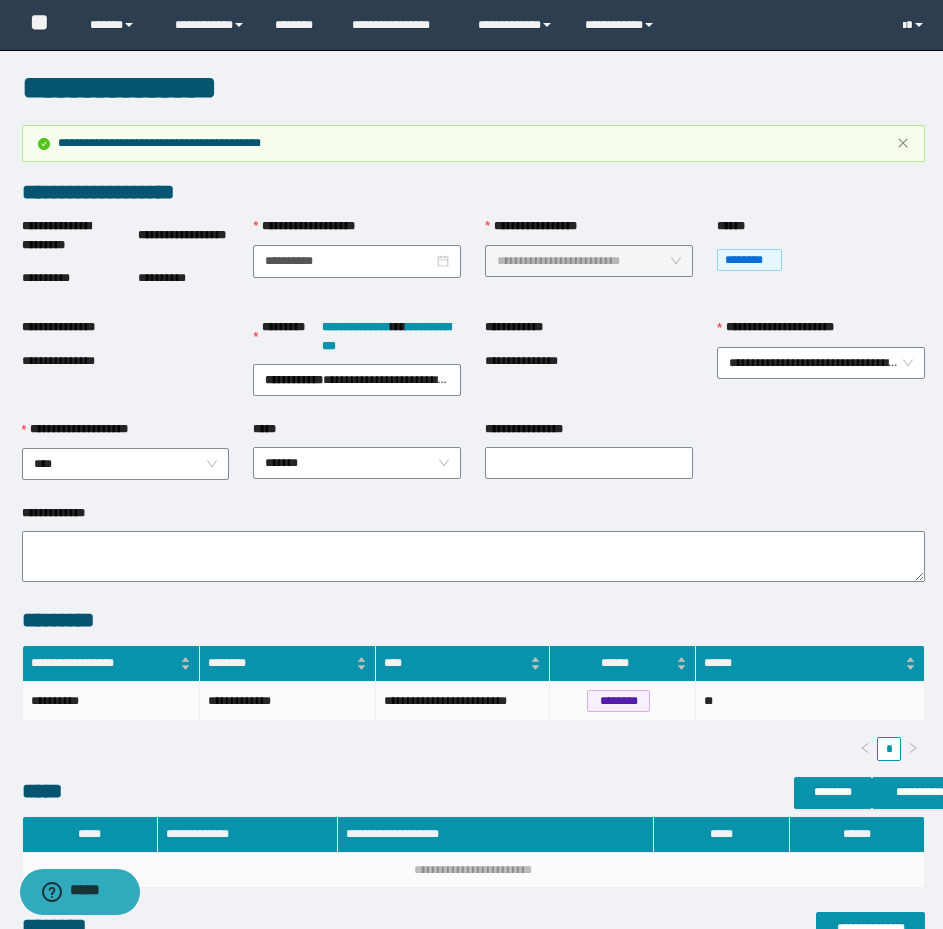 scroll, scrollTop: 278, scrollLeft: 0, axis: vertical 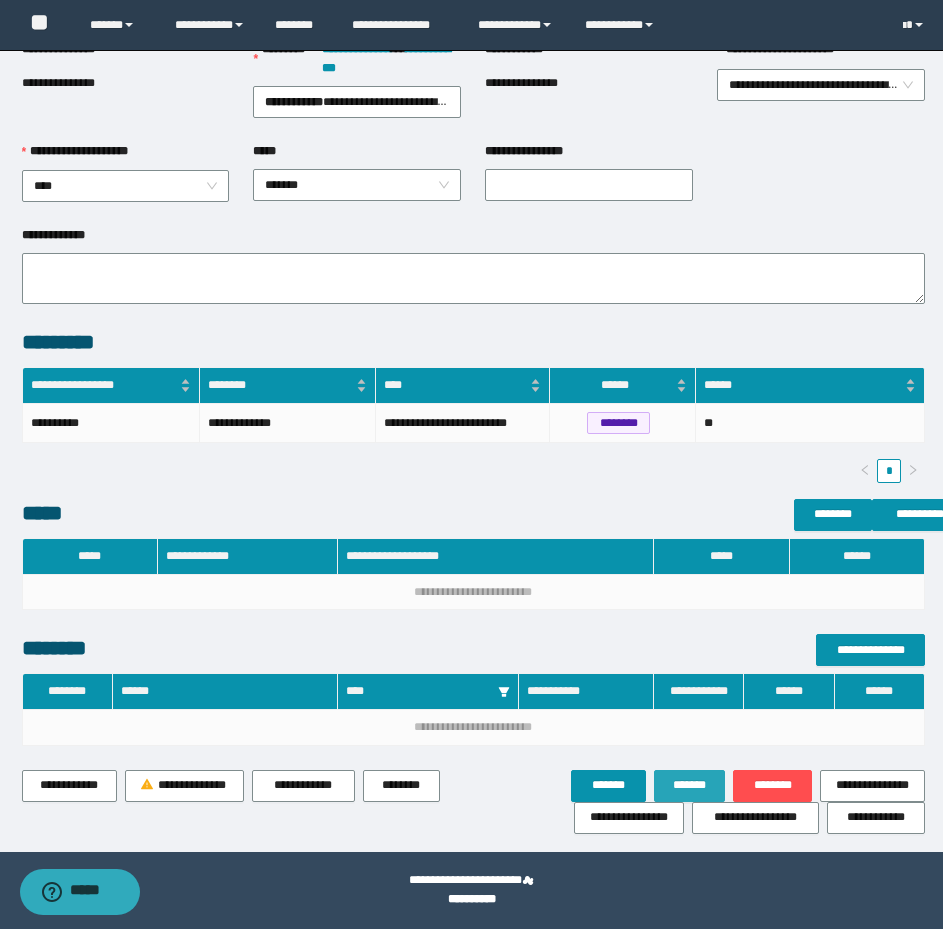 click on "*******" at bounding box center (690, 785) 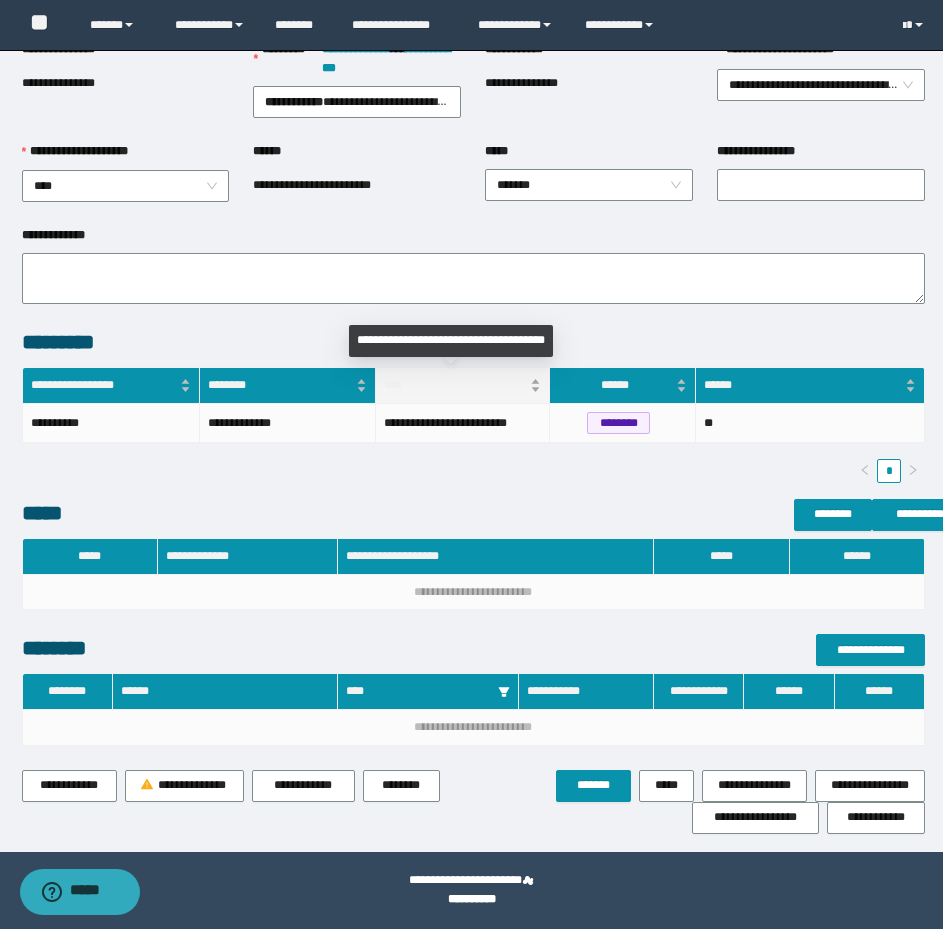 scroll, scrollTop: 0, scrollLeft: 0, axis: both 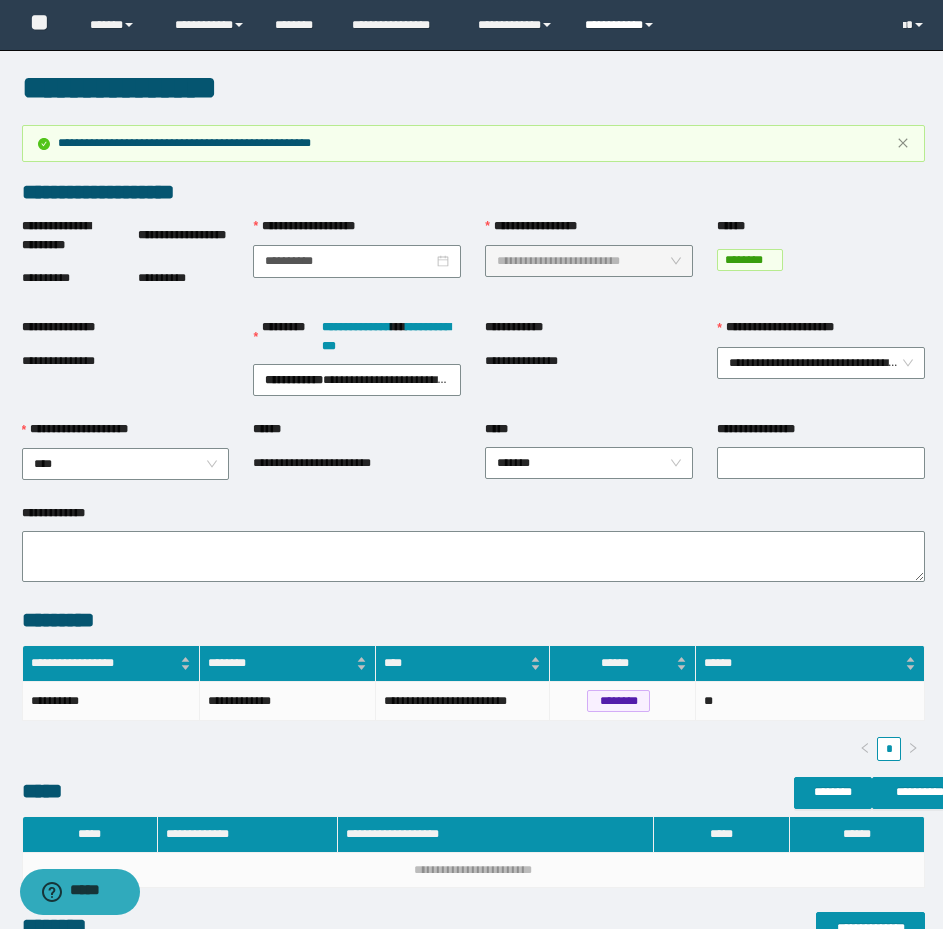 click on "**********" at bounding box center [622, 25] 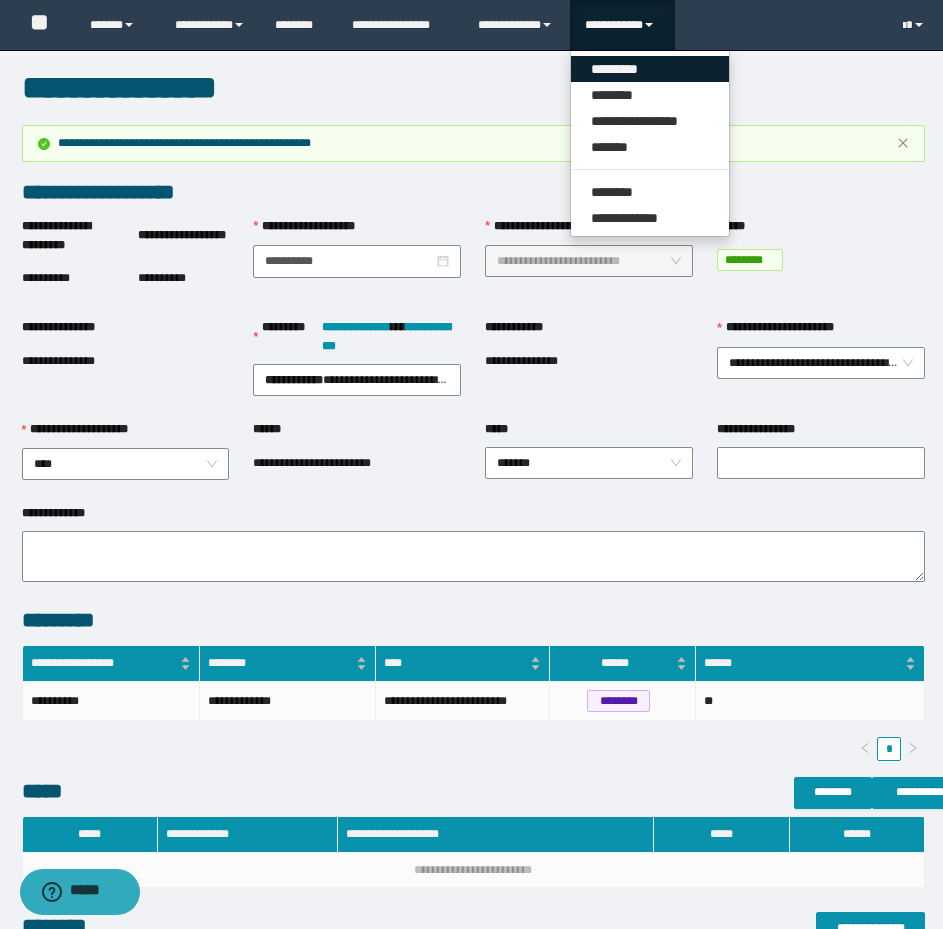 click on "*********" at bounding box center [650, 69] 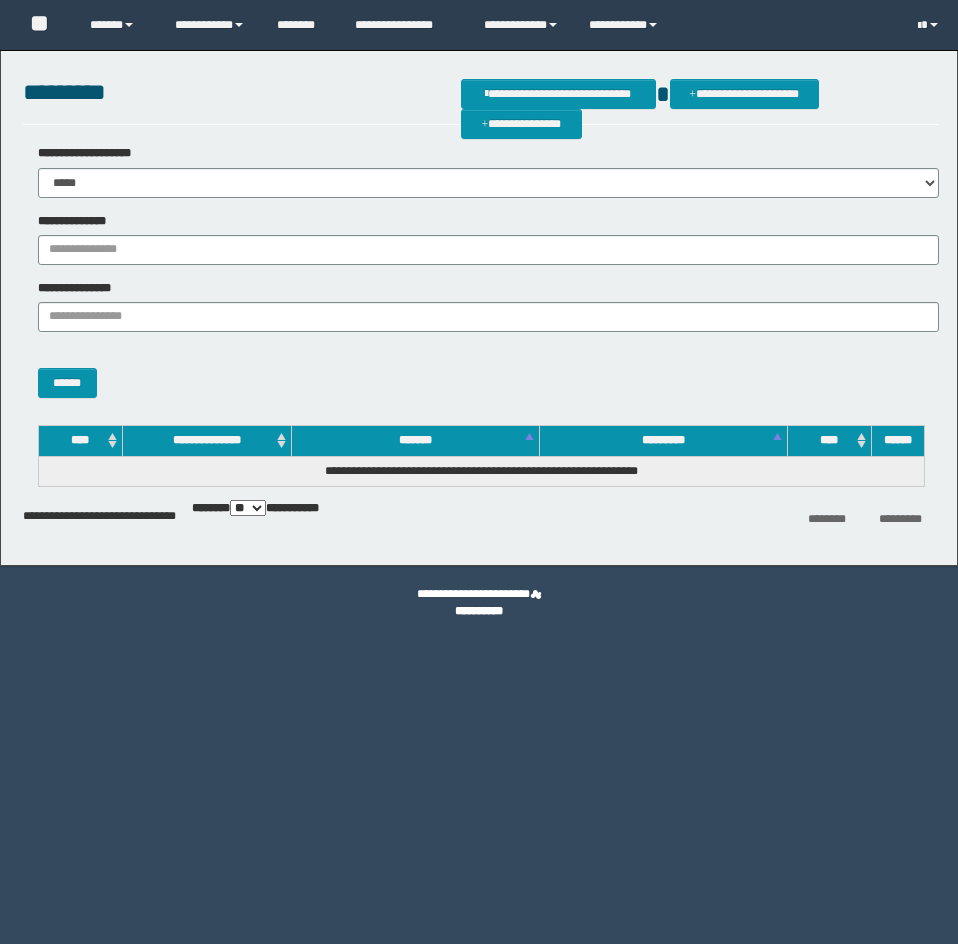 scroll, scrollTop: 0, scrollLeft: 0, axis: both 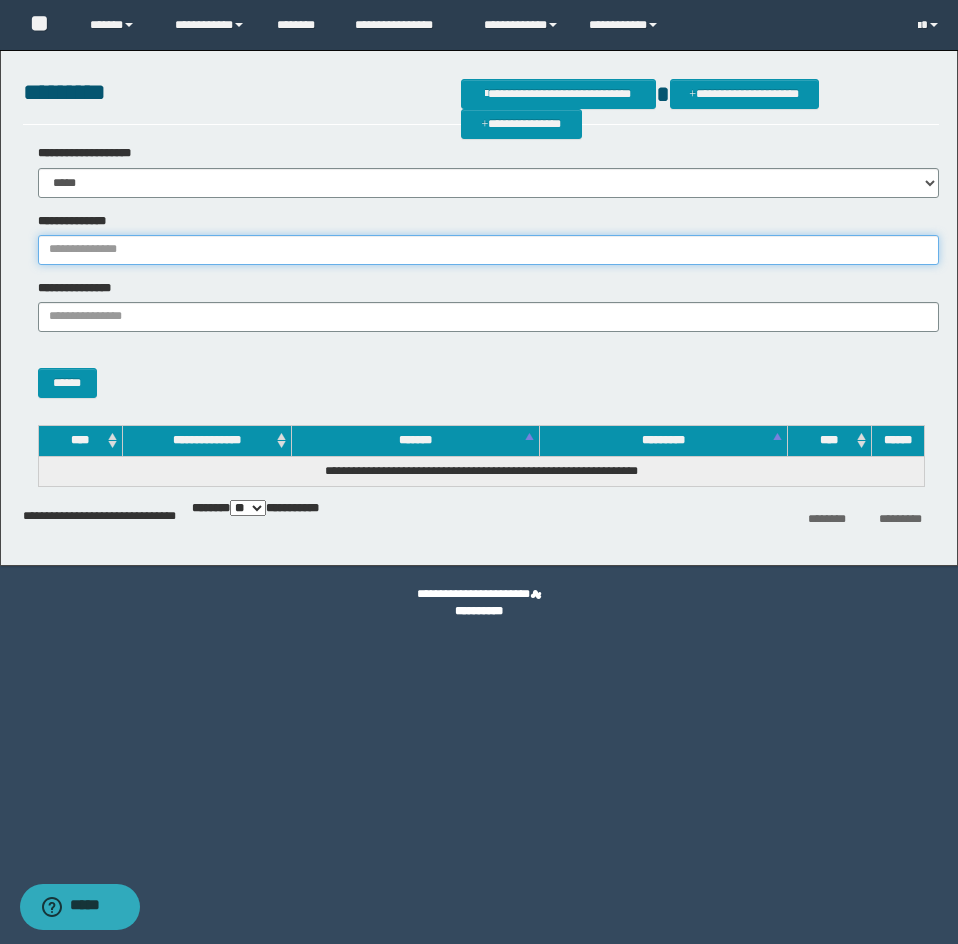 click on "**********" at bounding box center [488, 250] 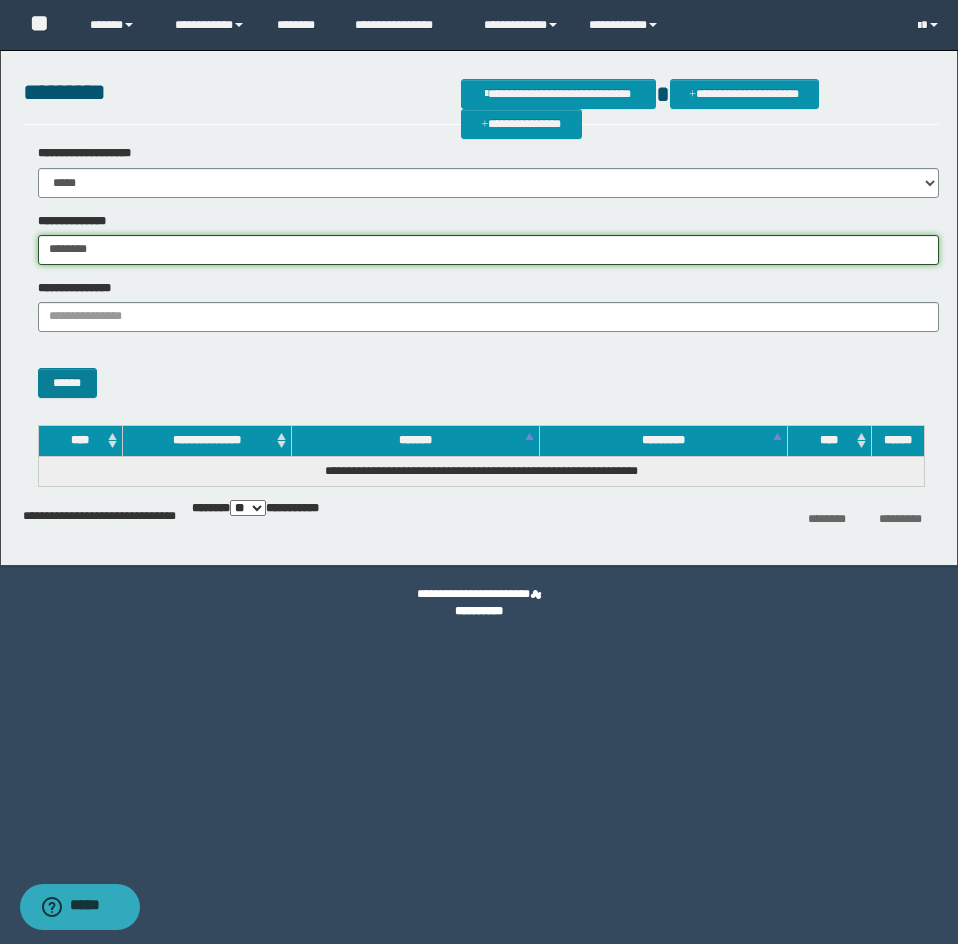 type on "********" 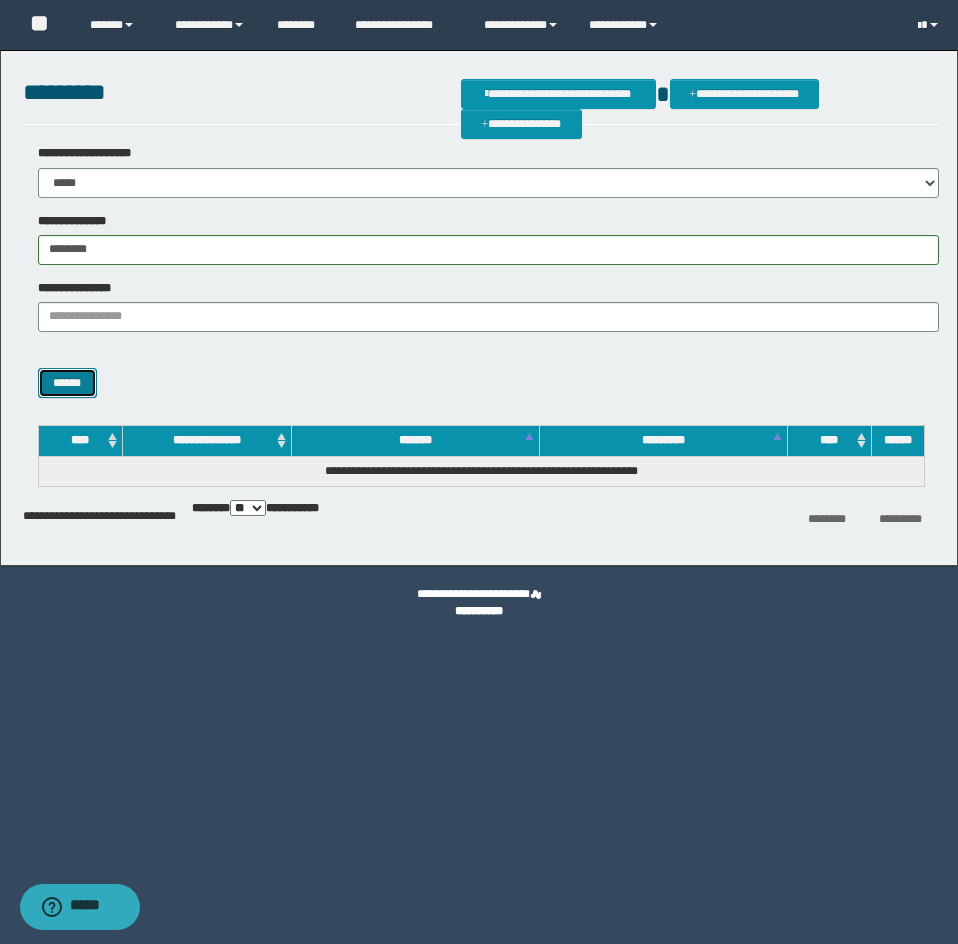 click on "******" at bounding box center (67, 383) 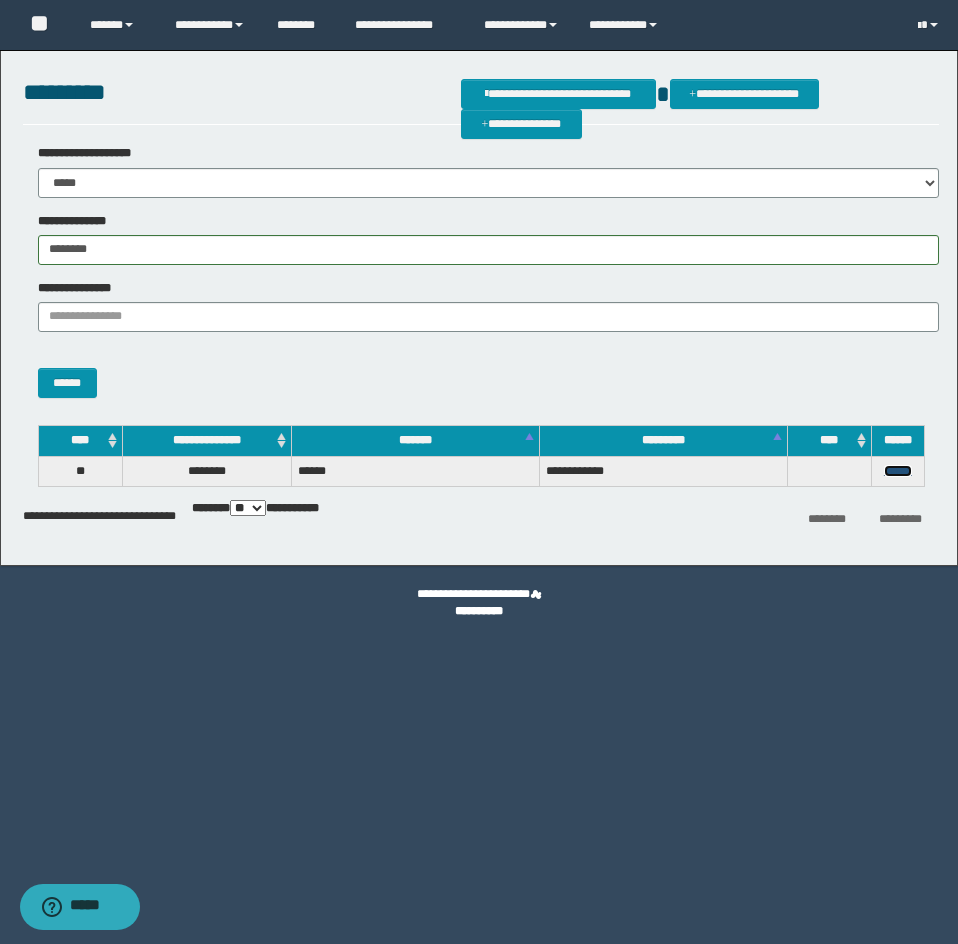 click on "******" at bounding box center [898, 471] 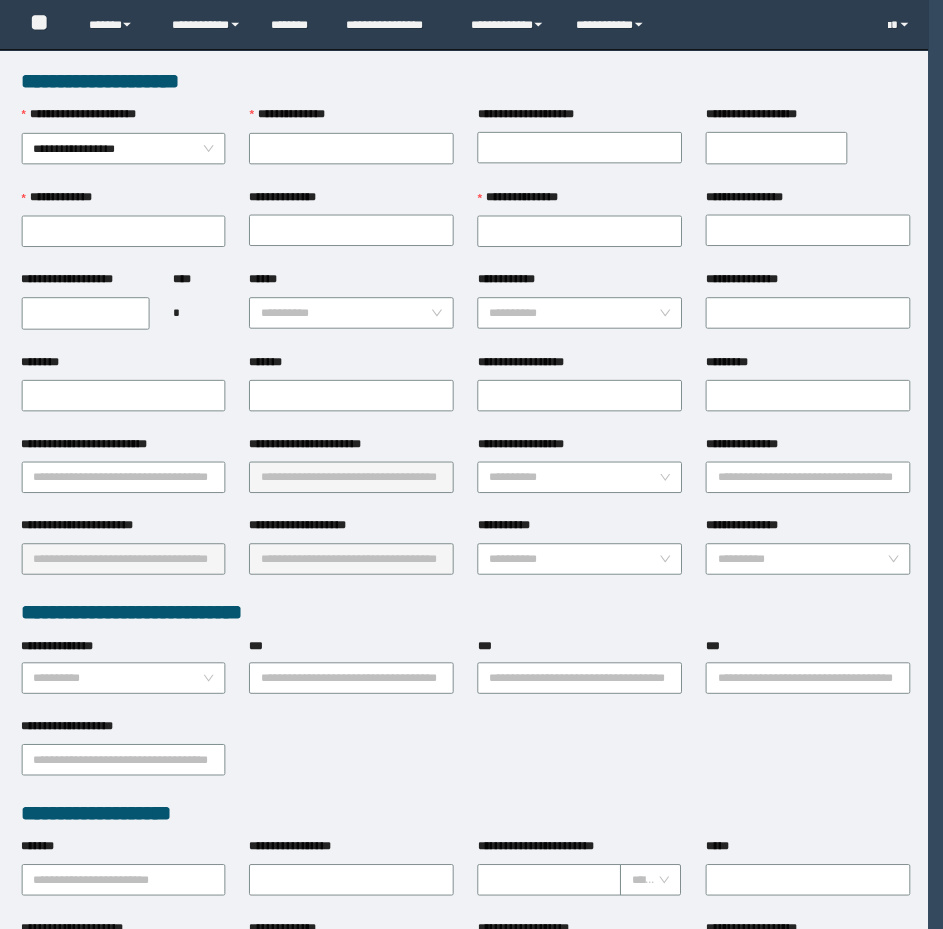 scroll, scrollTop: 0, scrollLeft: 0, axis: both 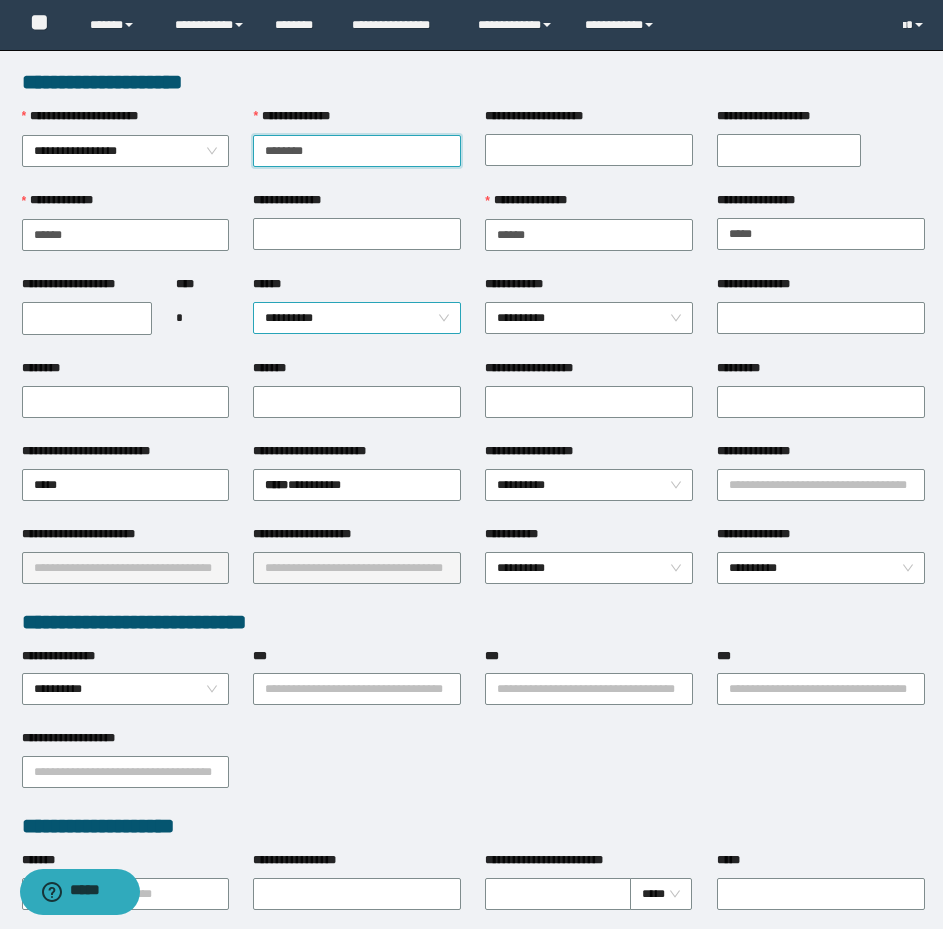 click on "**********" at bounding box center (357, 318) 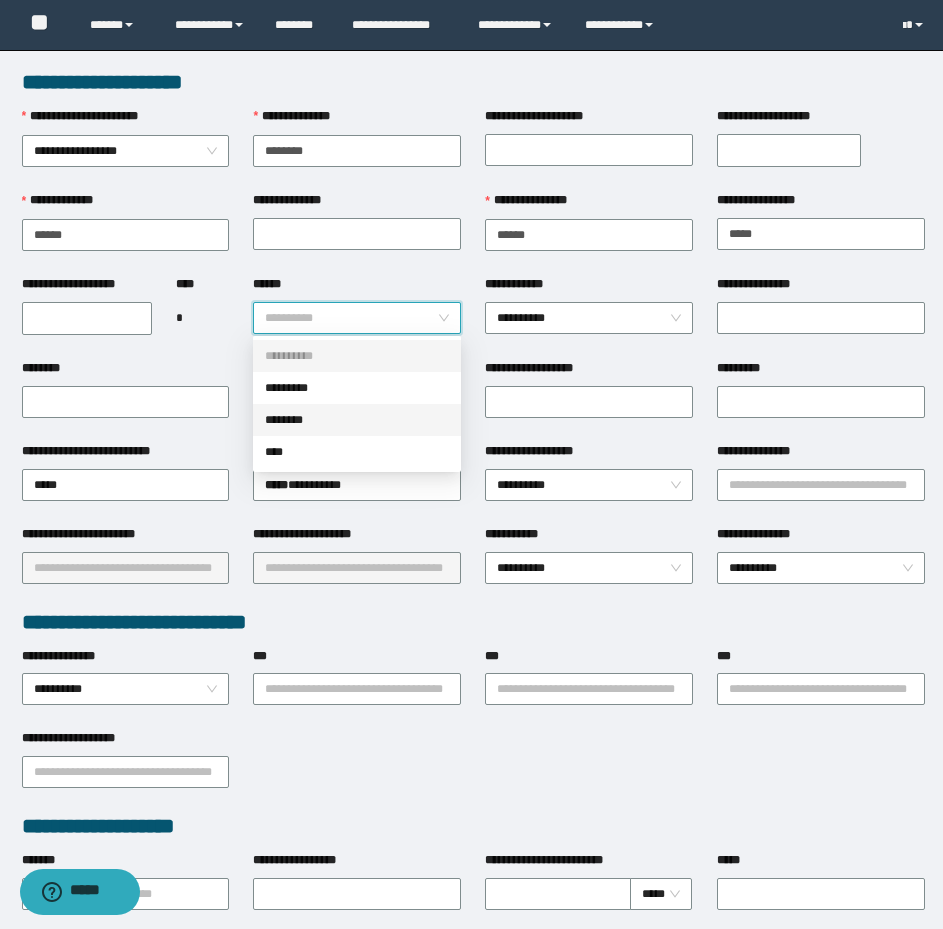 click on "********" at bounding box center (357, 420) 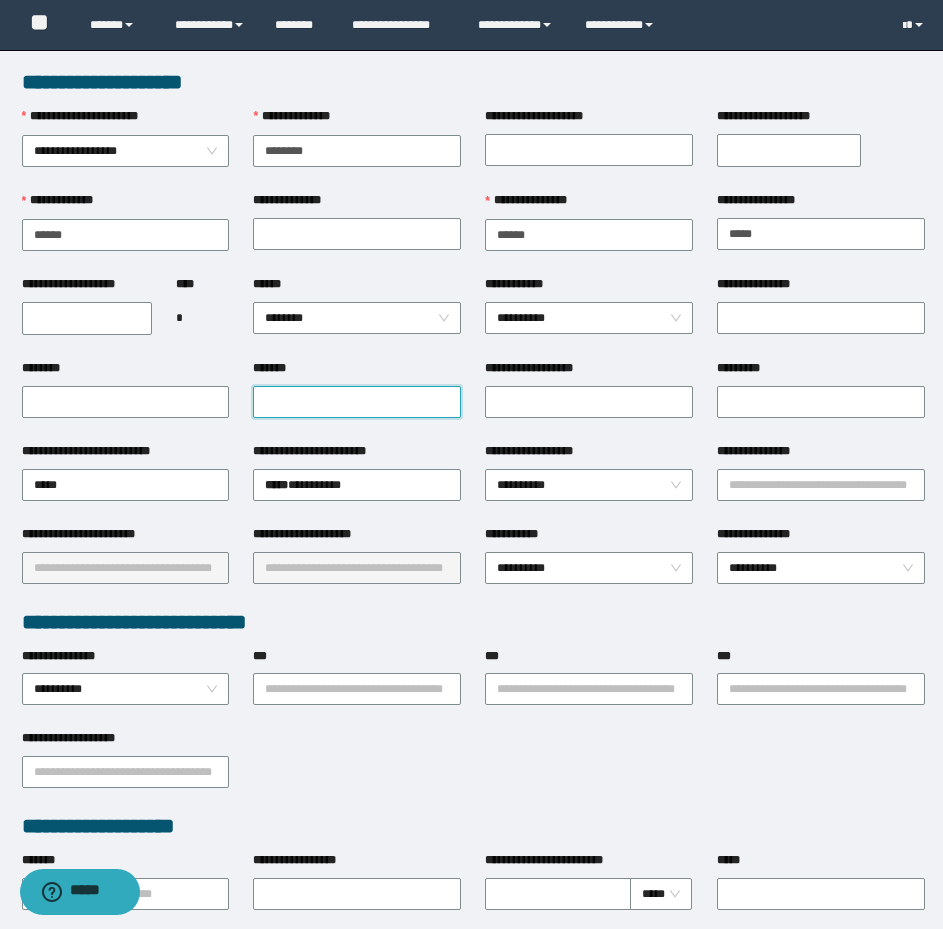 click on "*******" at bounding box center (357, 402) 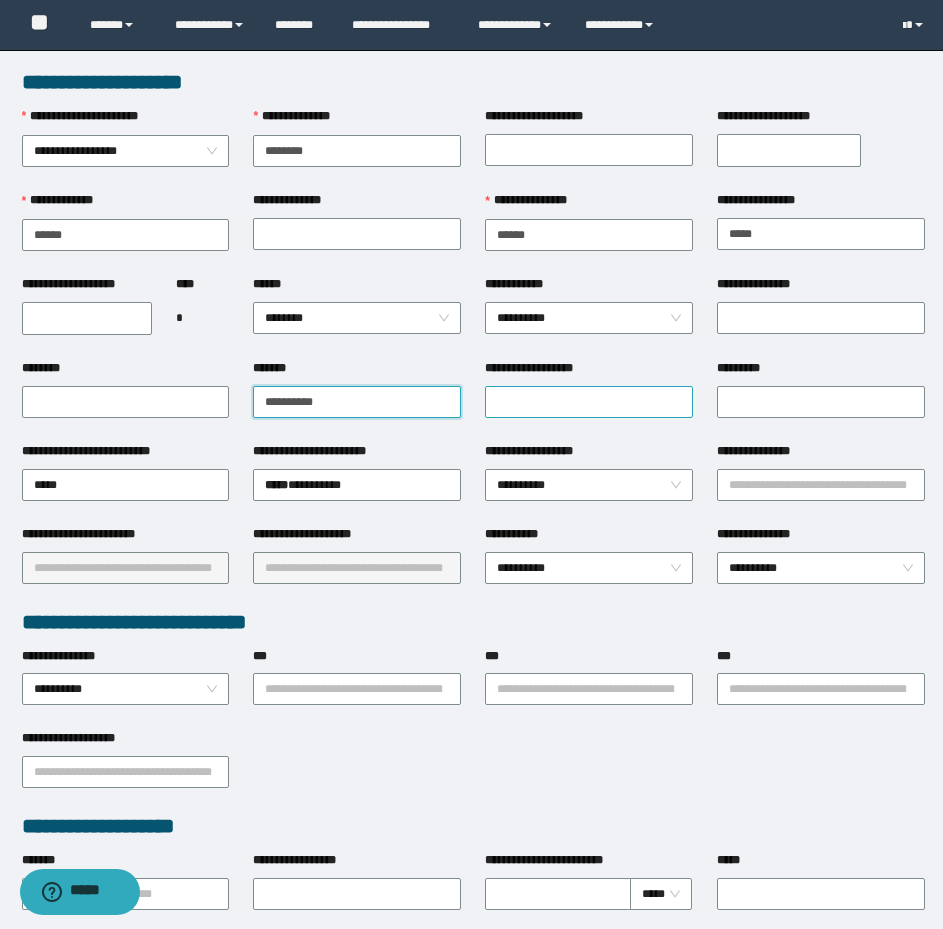 type on "**********" 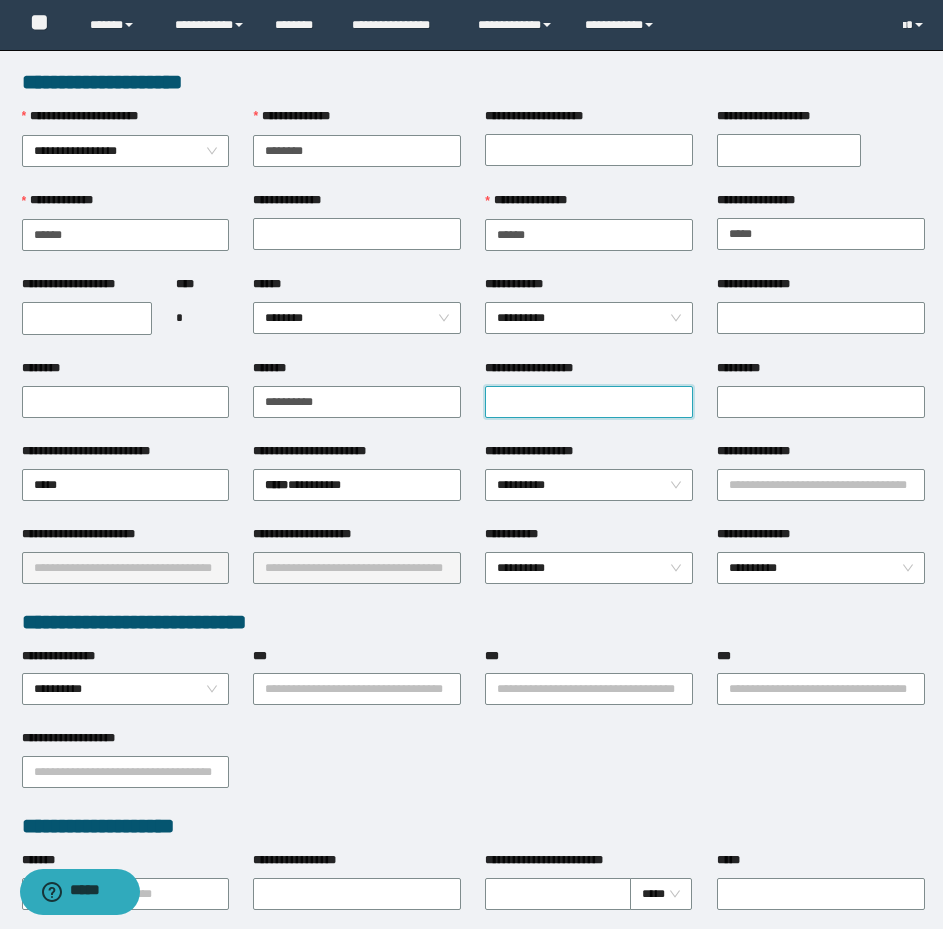 click on "**********" at bounding box center (589, 402) 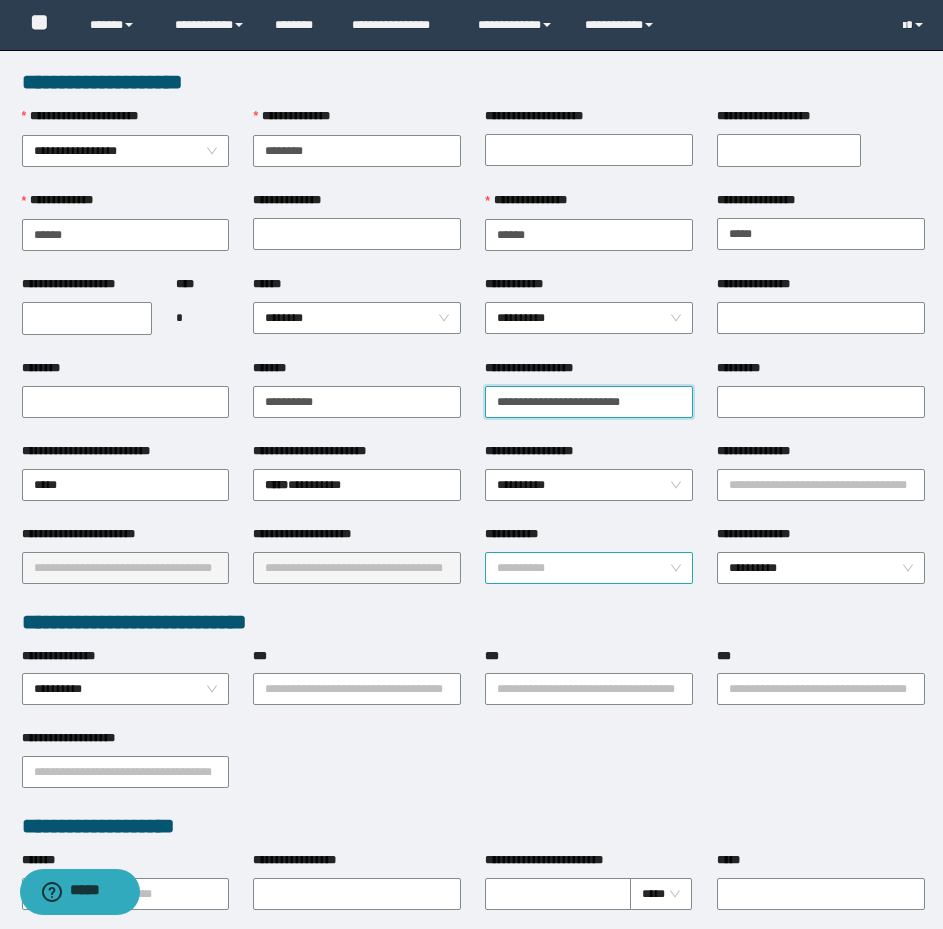 click on "**********" at bounding box center [589, 568] 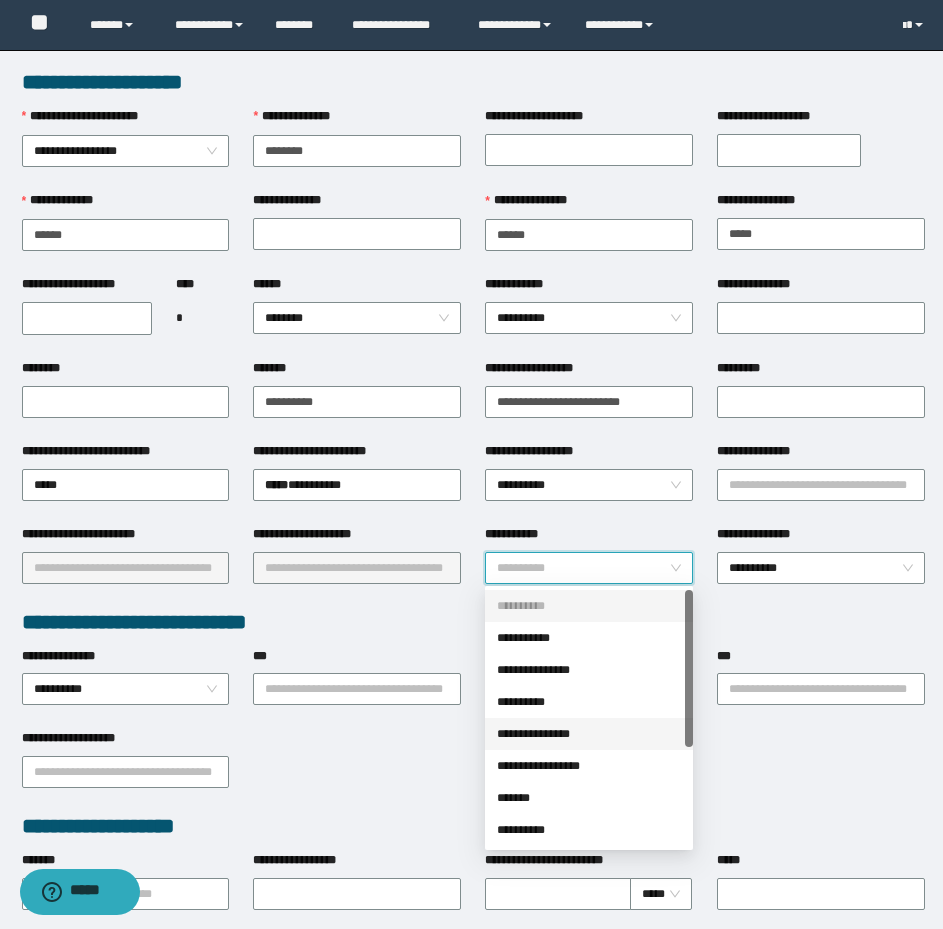 click on "**********" at bounding box center [589, 734] 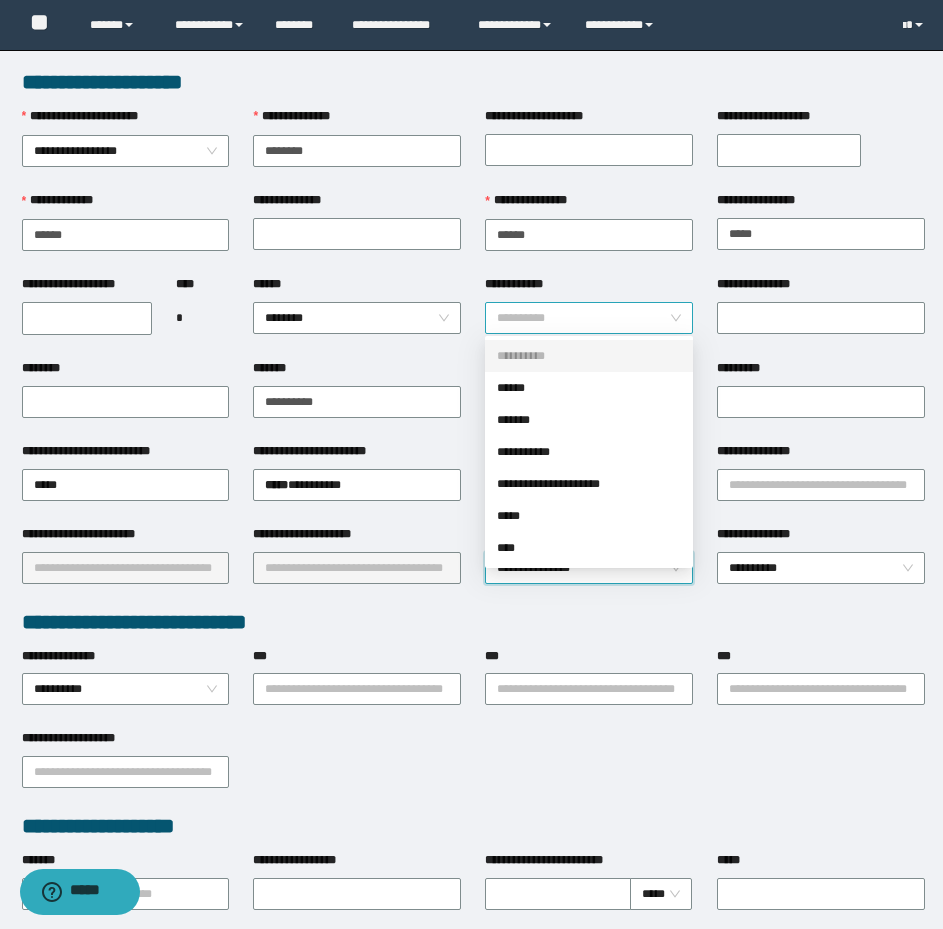 click on "**********" at bounding box center [589, 318] 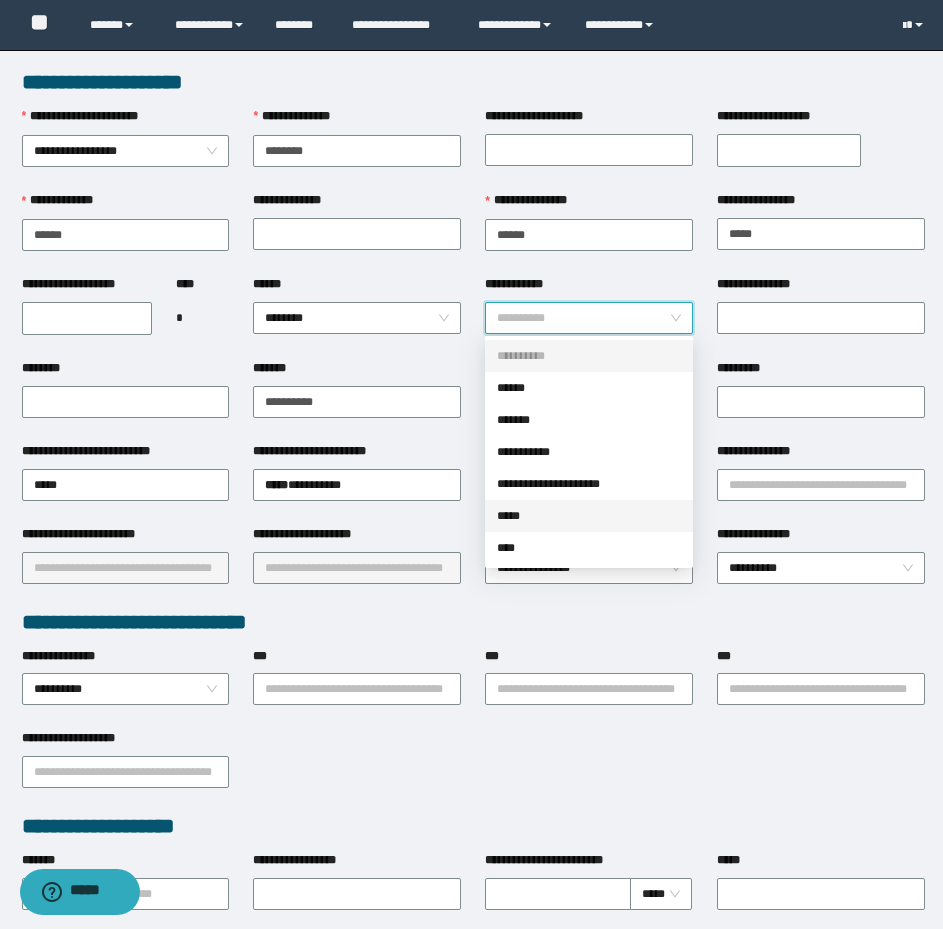 click on "*****" at bounding box center [589, 516] 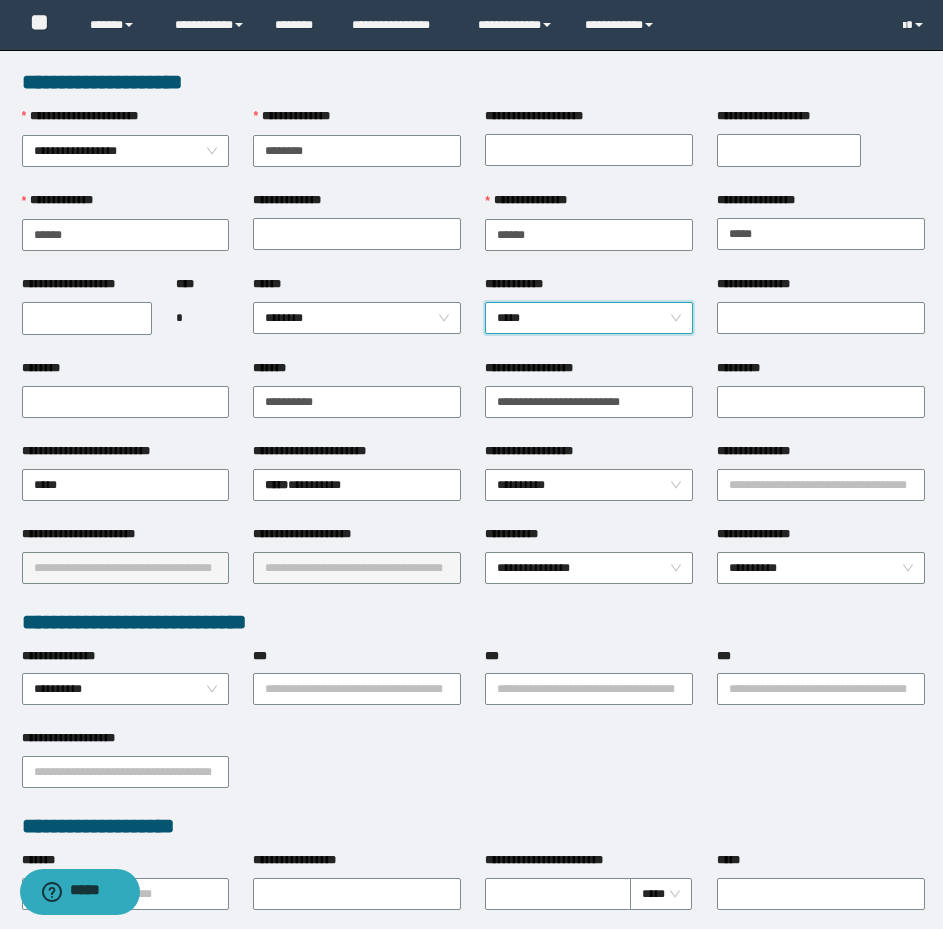 click on "**********" at bounding box center (87, 318) 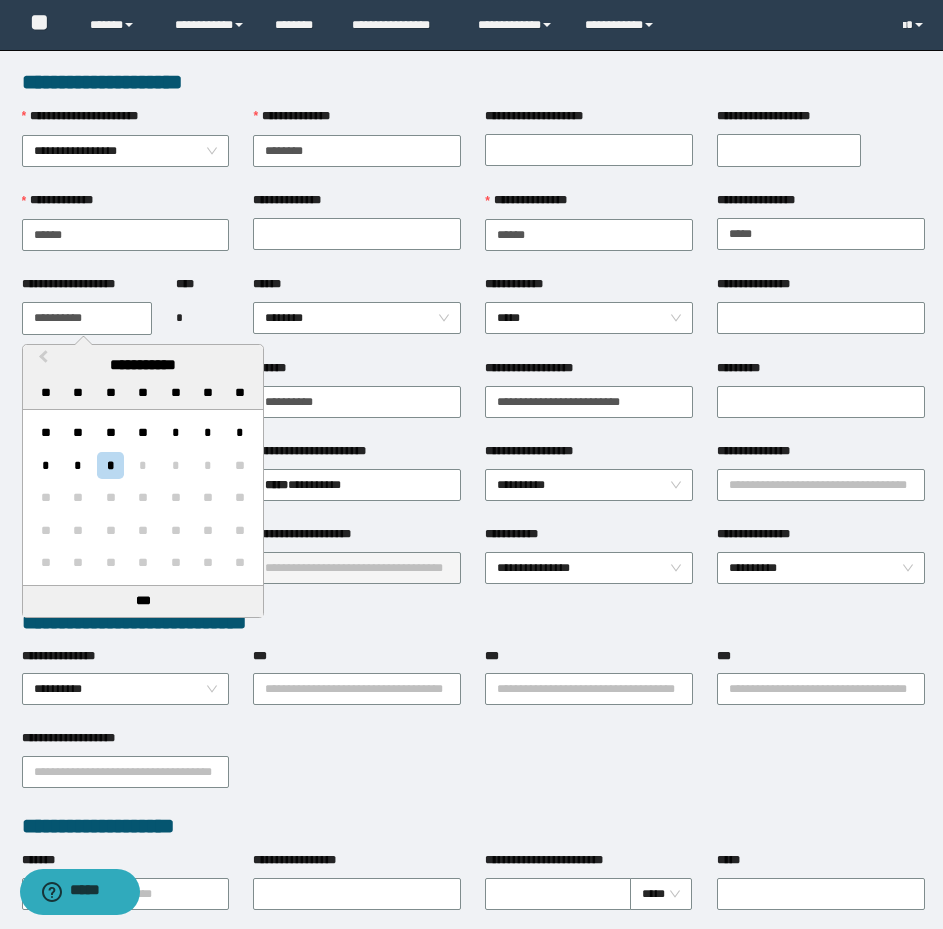 drag, startPoint x: 136, startPoint y: 317, endPoint x: -166, endPoint y: 305, distance: 302.2383 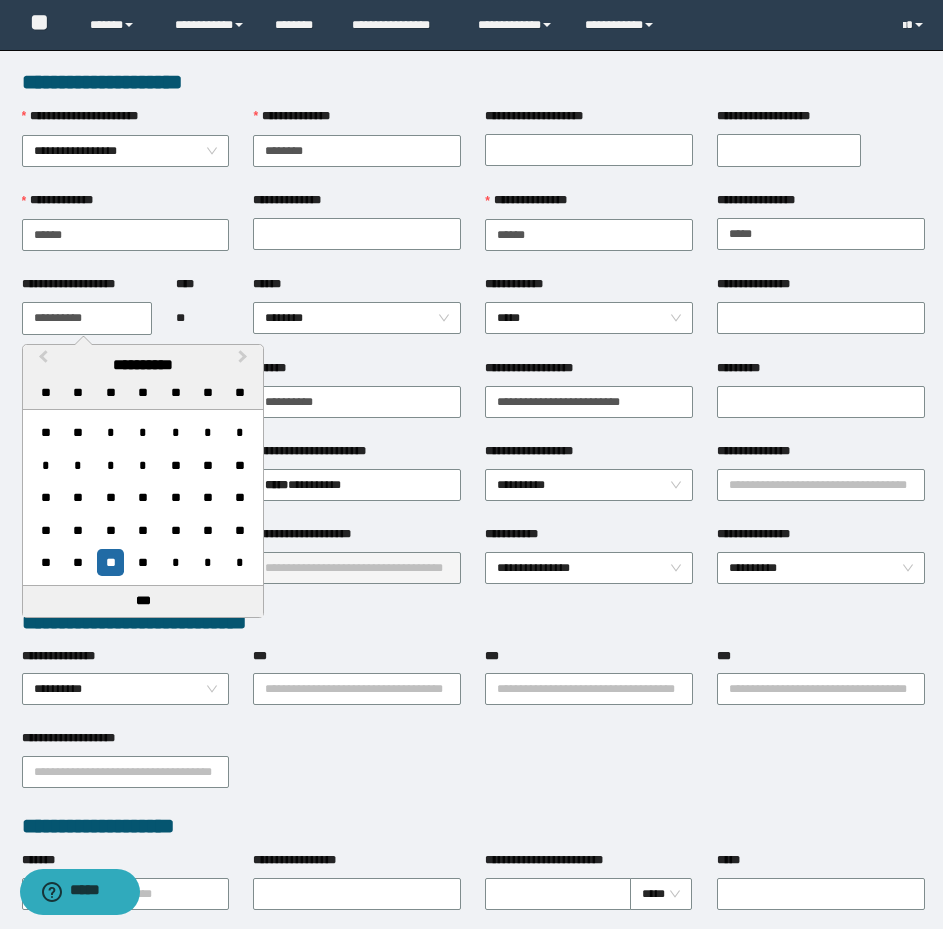 type on "**********" 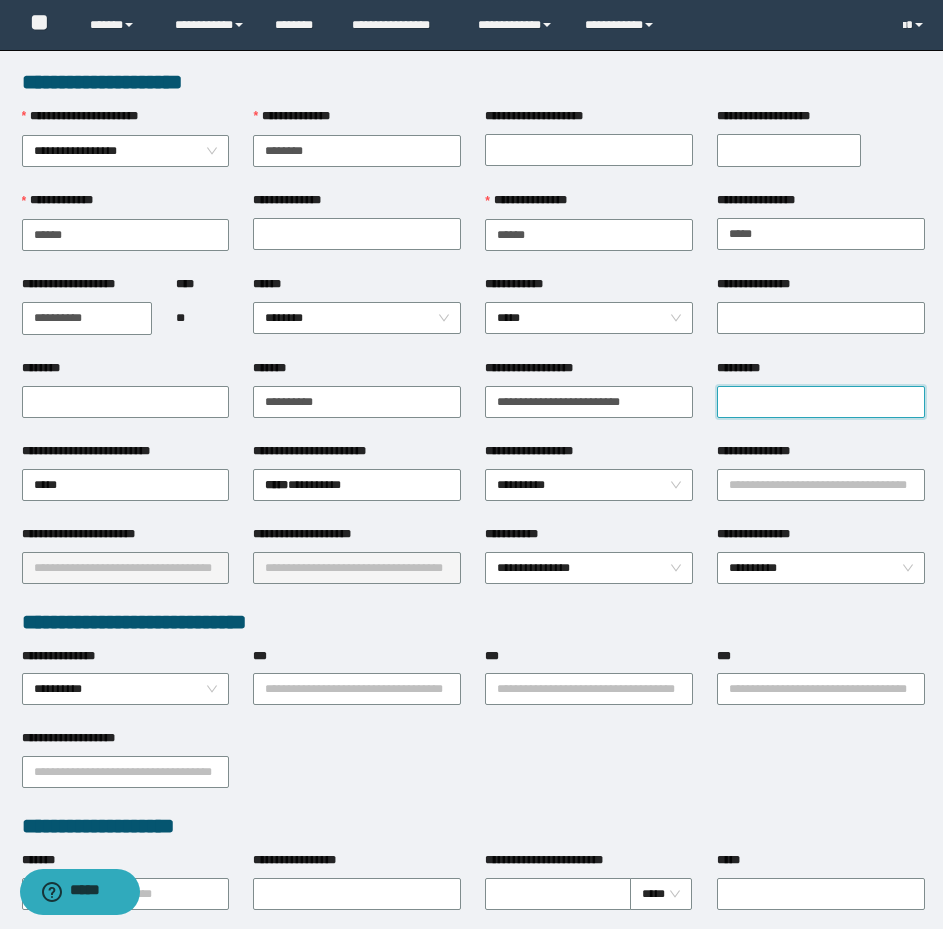 click on "*********" at bounding box center (821, 402) 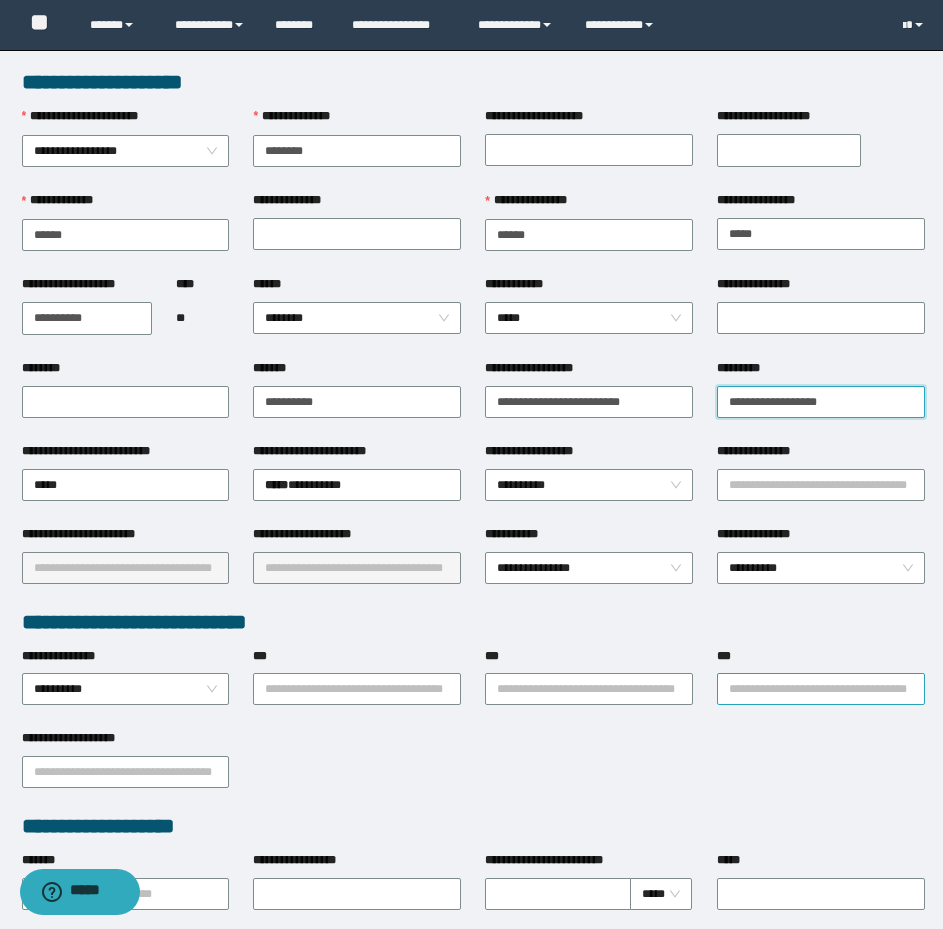 type on "**********" 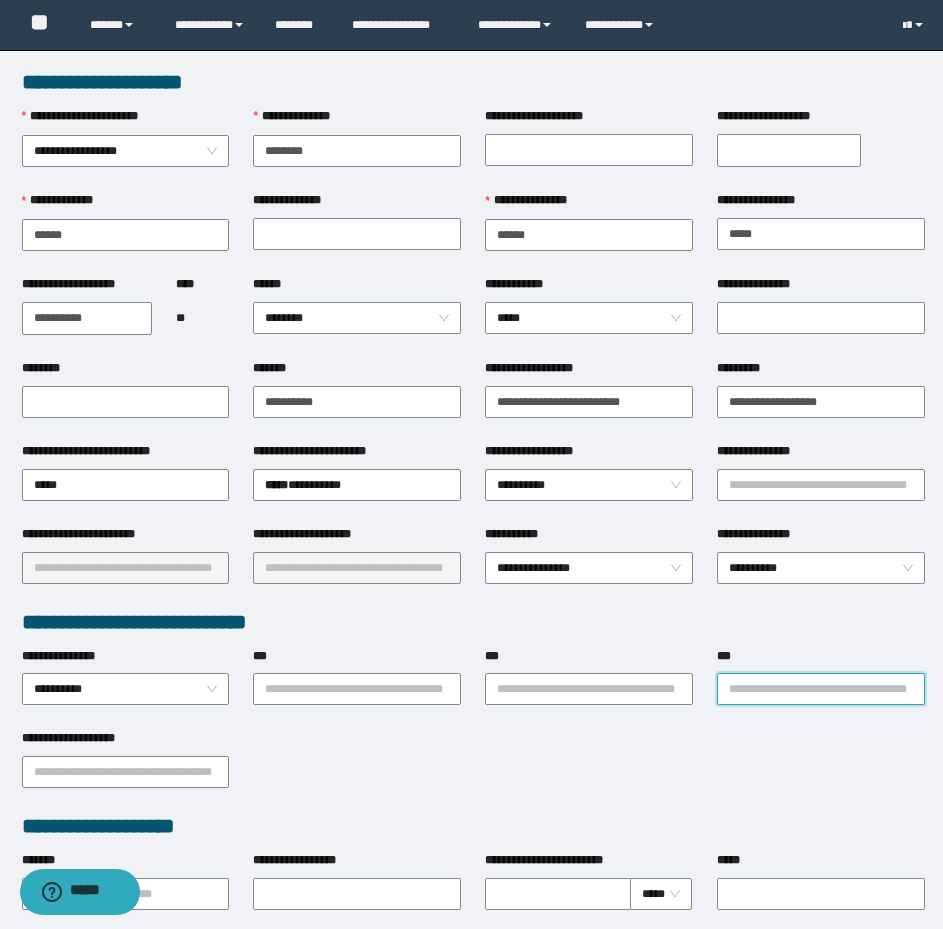 click on "***" at bounding box center [821, 689] 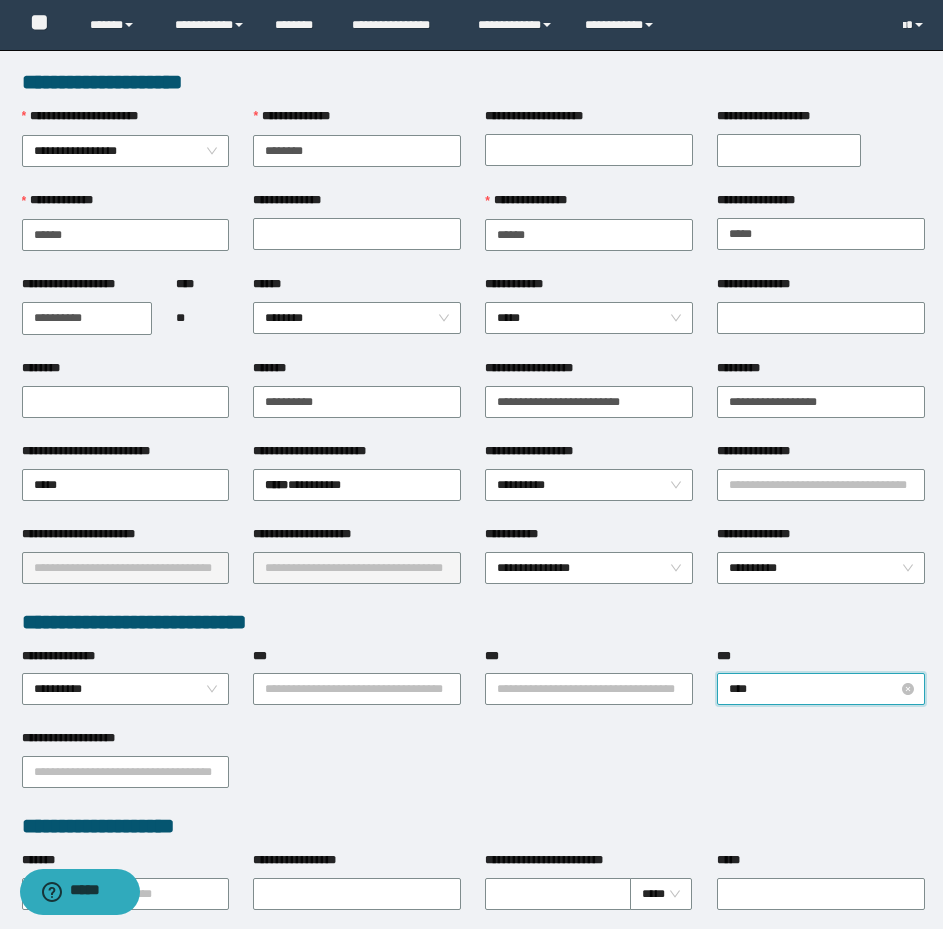 type on "***" 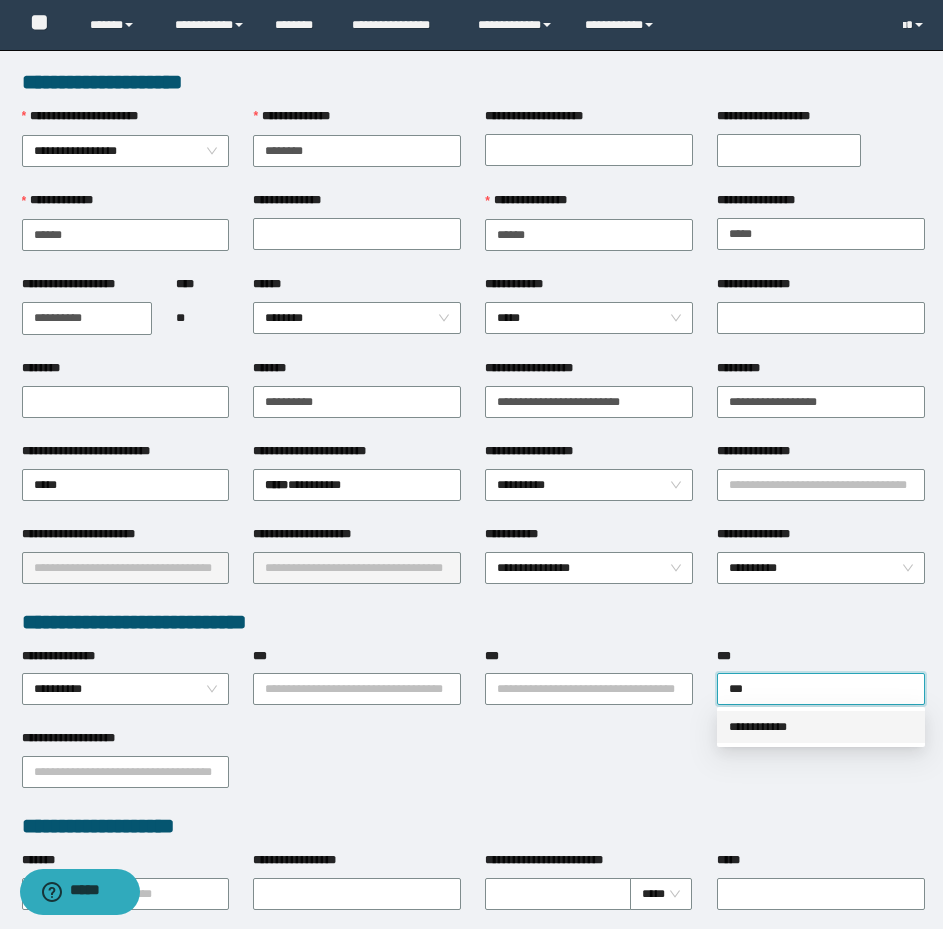 click on "**********" at bounding box center [821, 727] 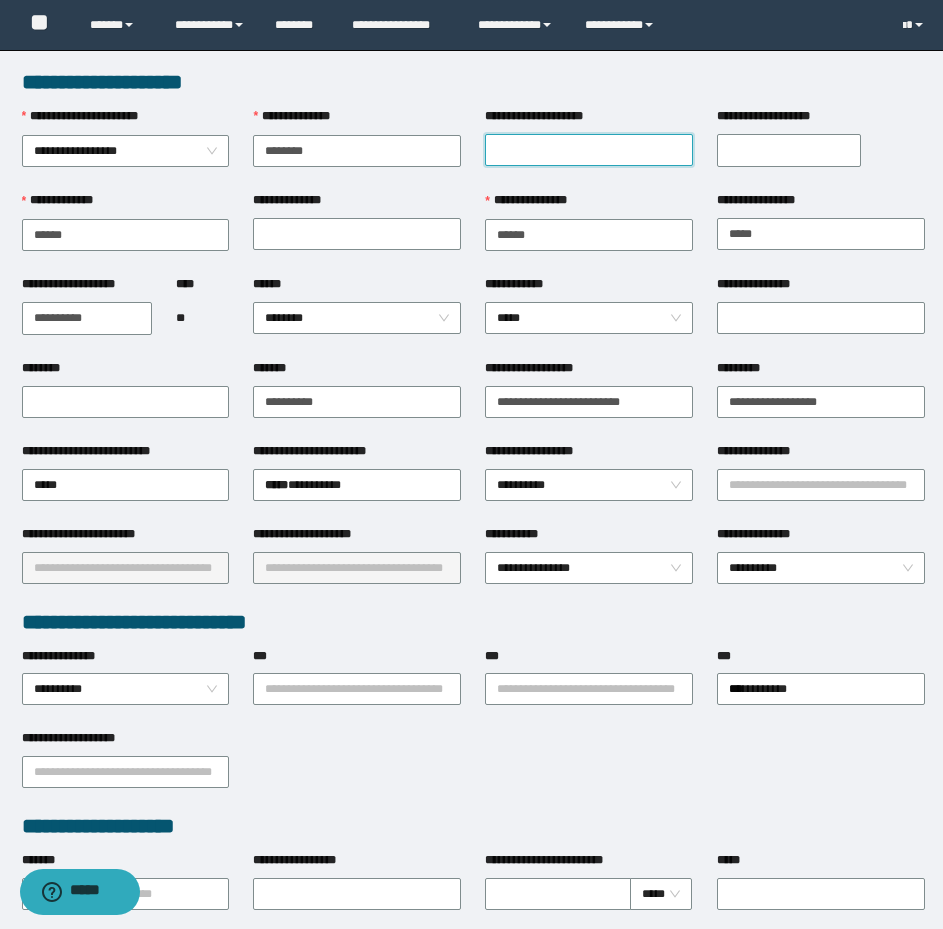 click on "**********" at bounding box center (589, 150) 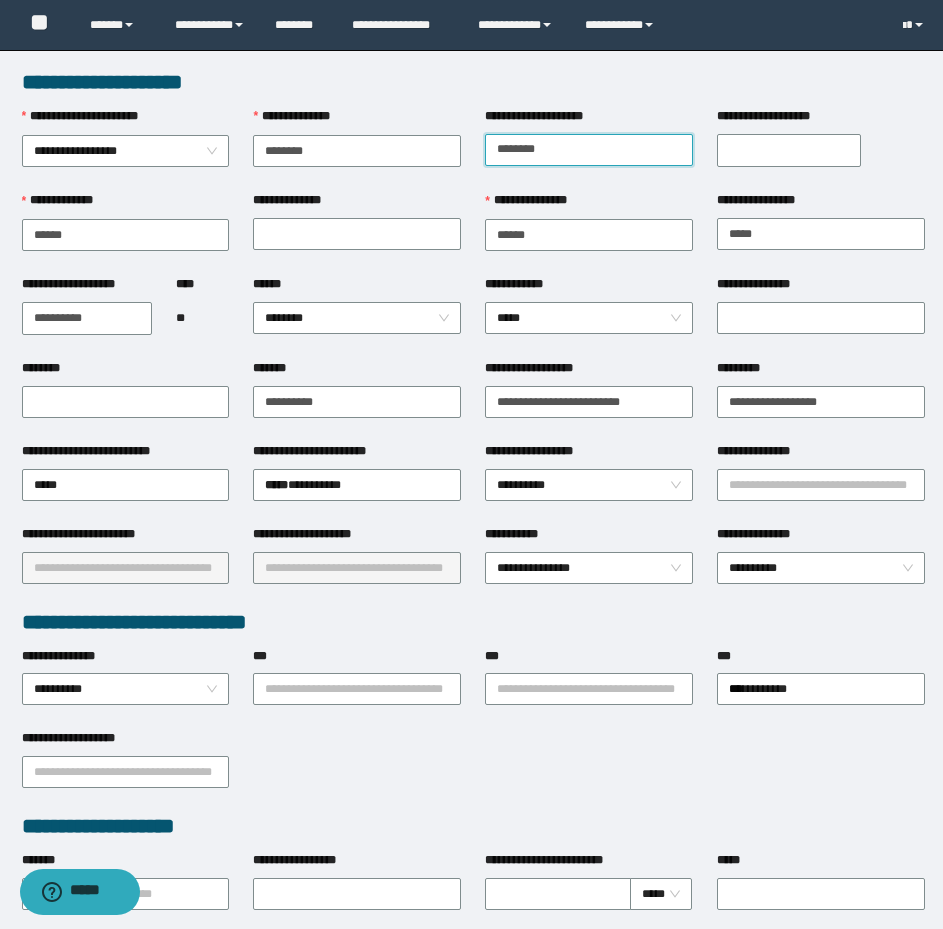 type on "********" 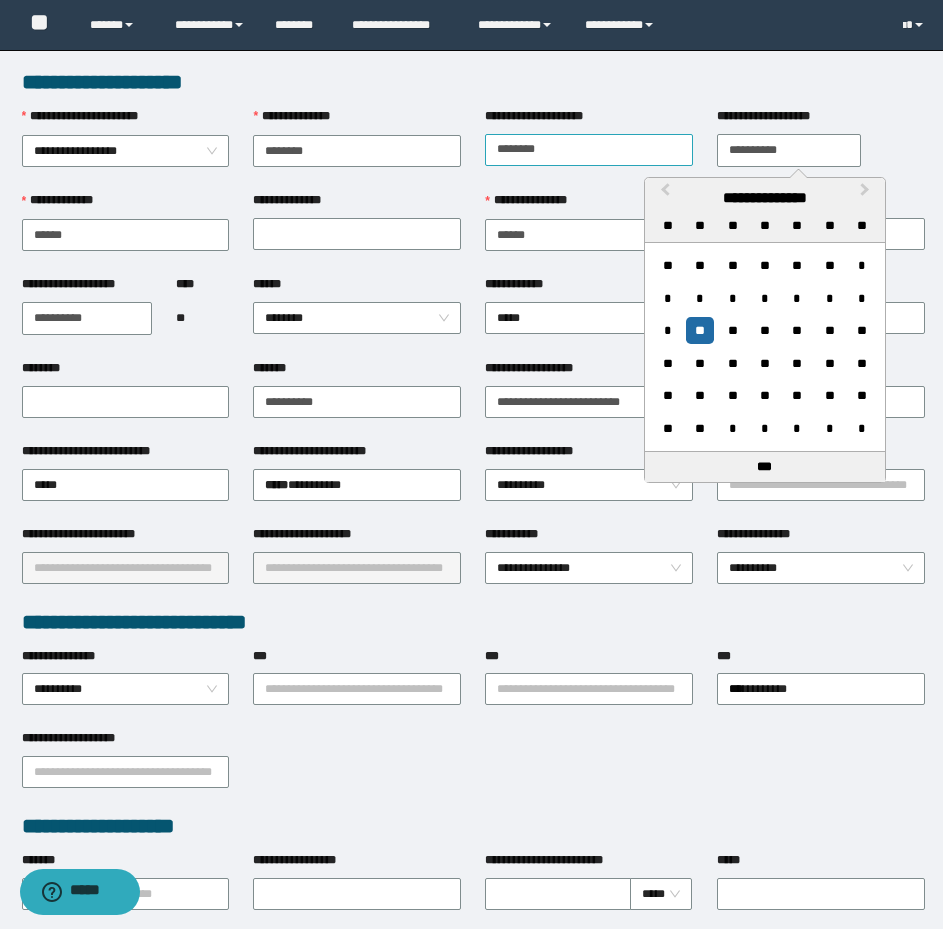 type on "**********" 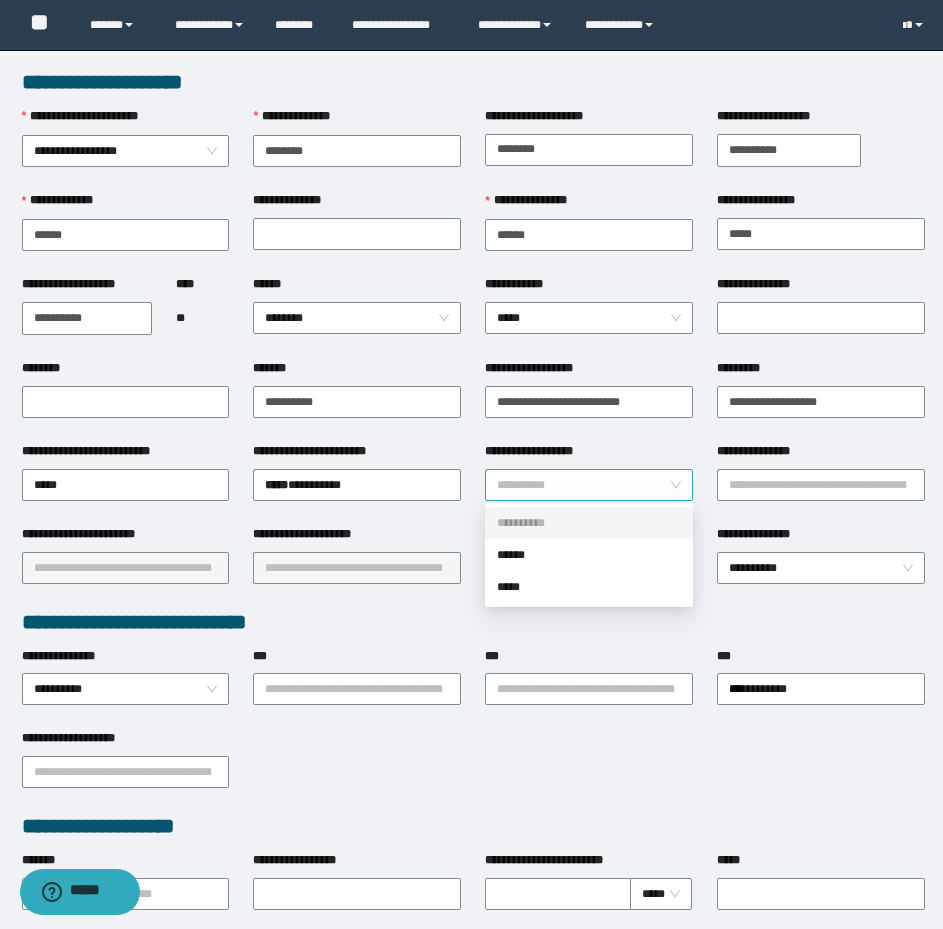 click on "**********" at bounding box center (589, 485) 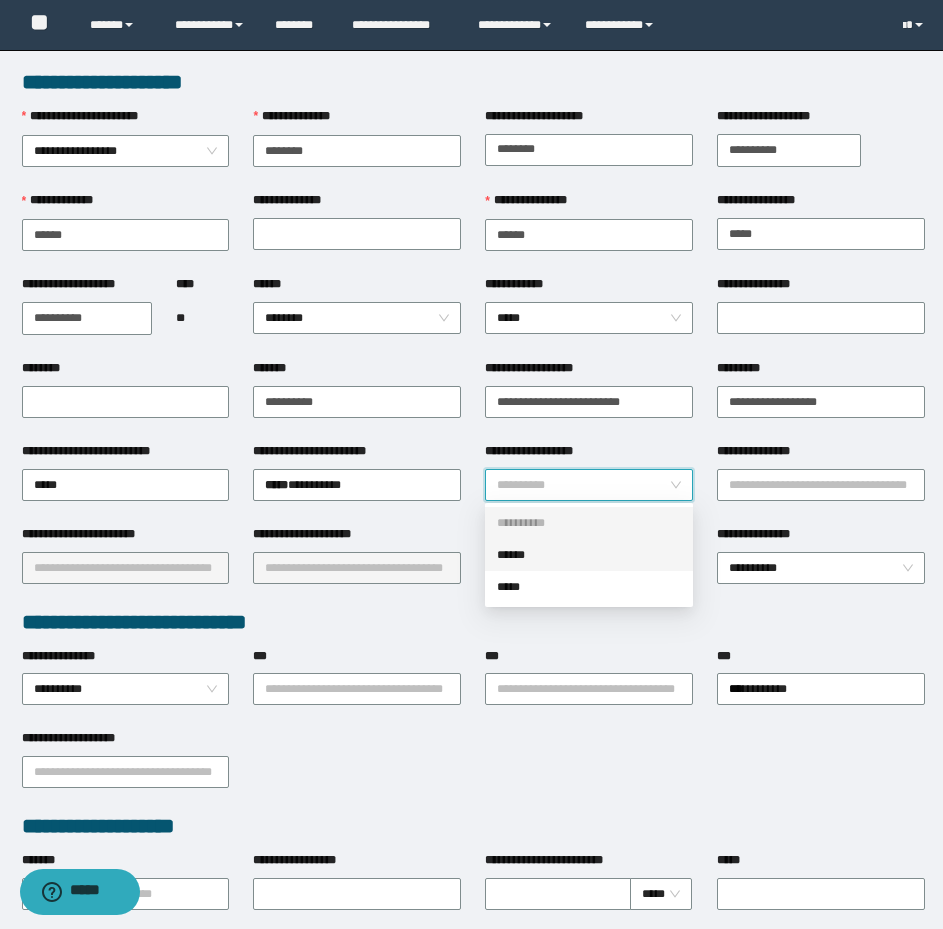 click on "******" at bounding box center [589, 555] 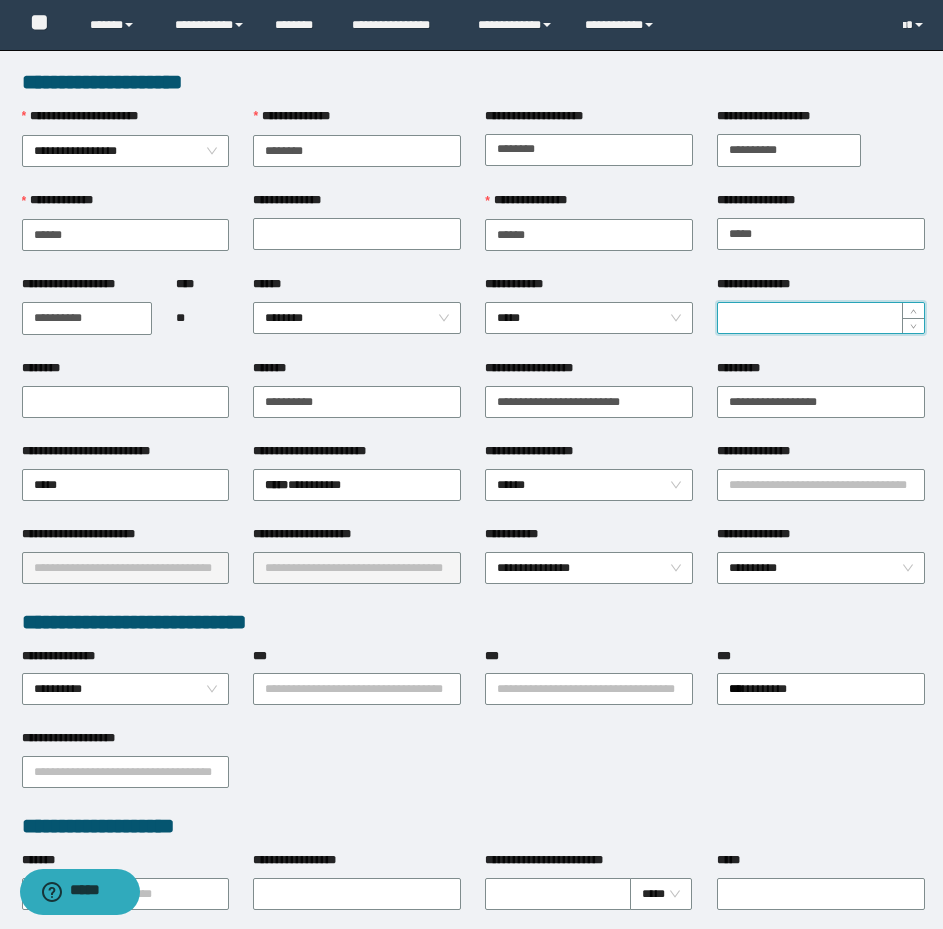 click on "**********" at bounding box center (821, 318) 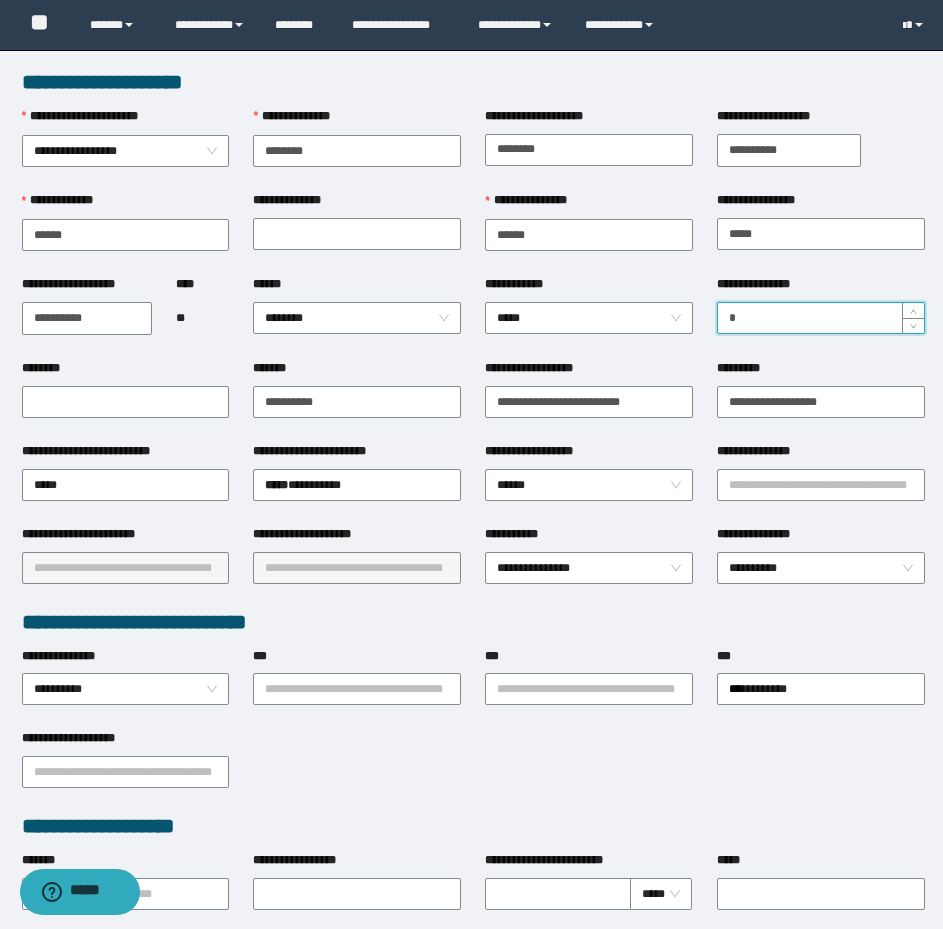 type on "*" 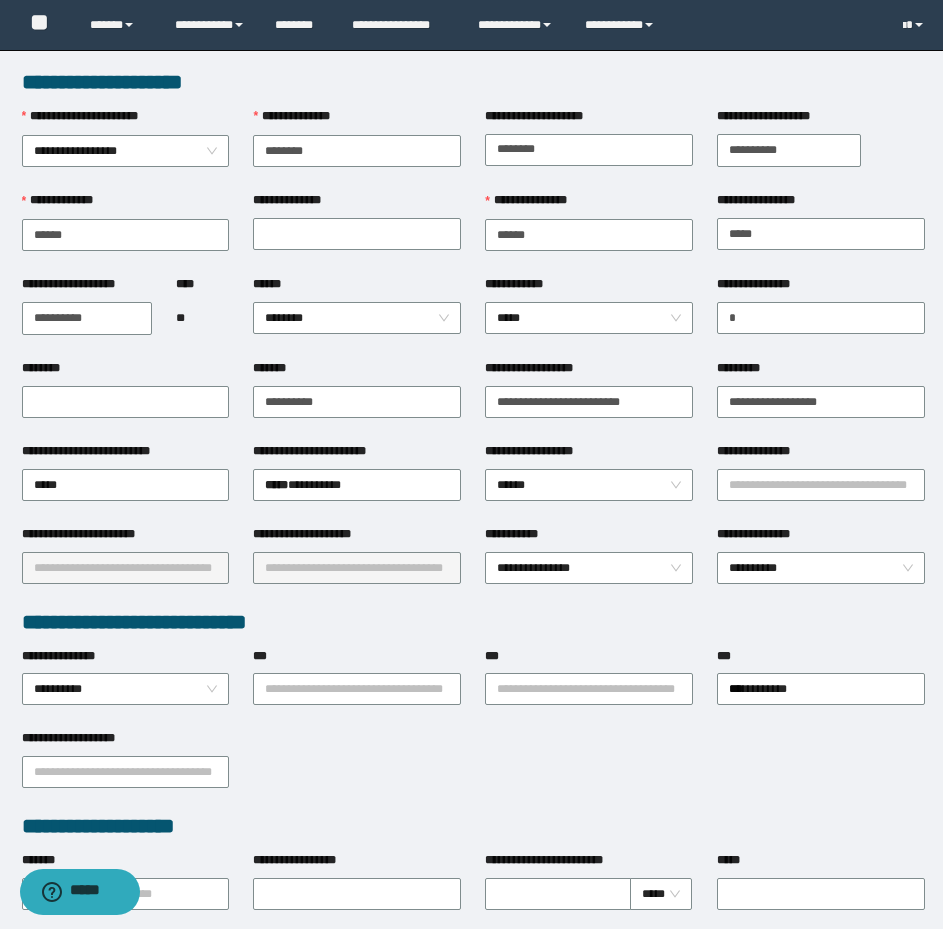 click on "**********" at bounding box center (473, 622) 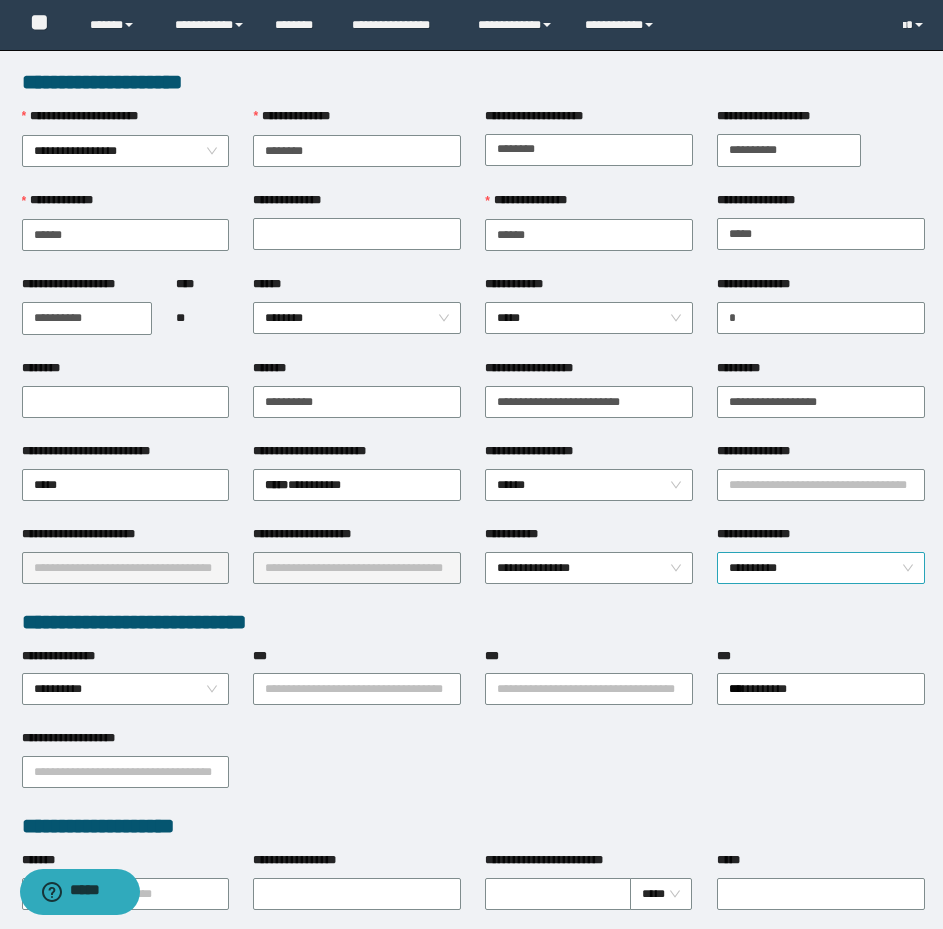 click on "**********" at bounding box center [821, 568] 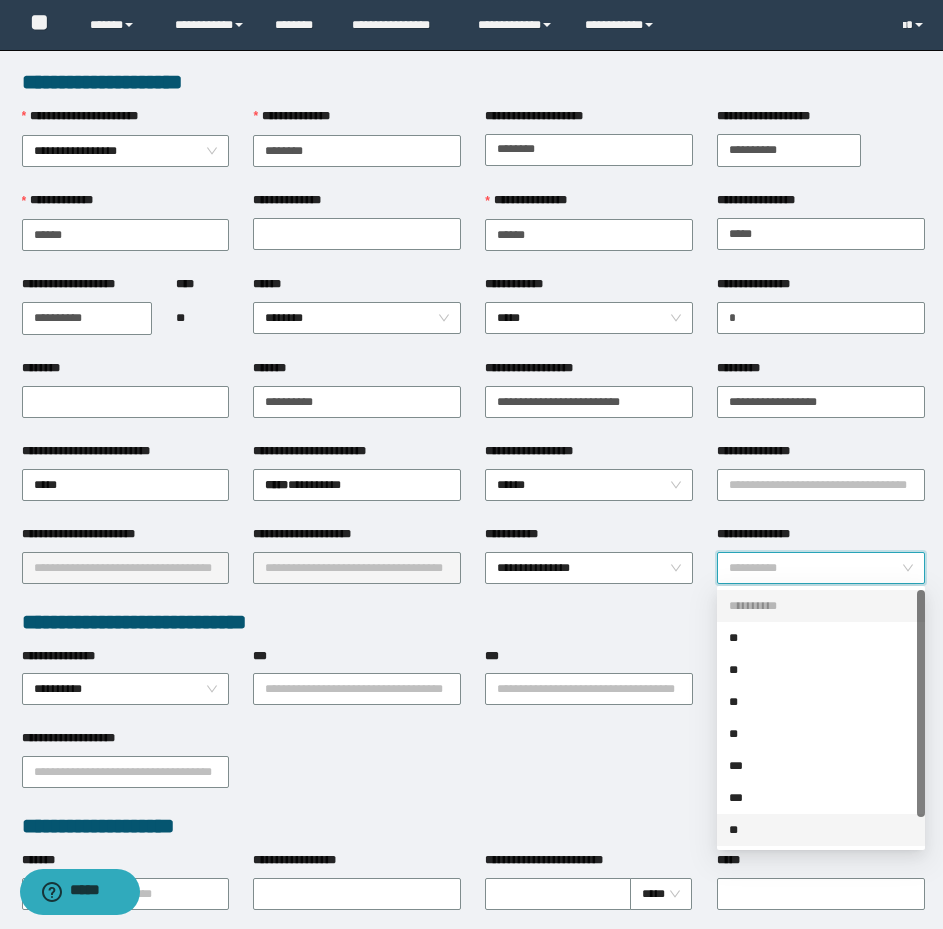 click on "**" at bounding box center [821, 830] 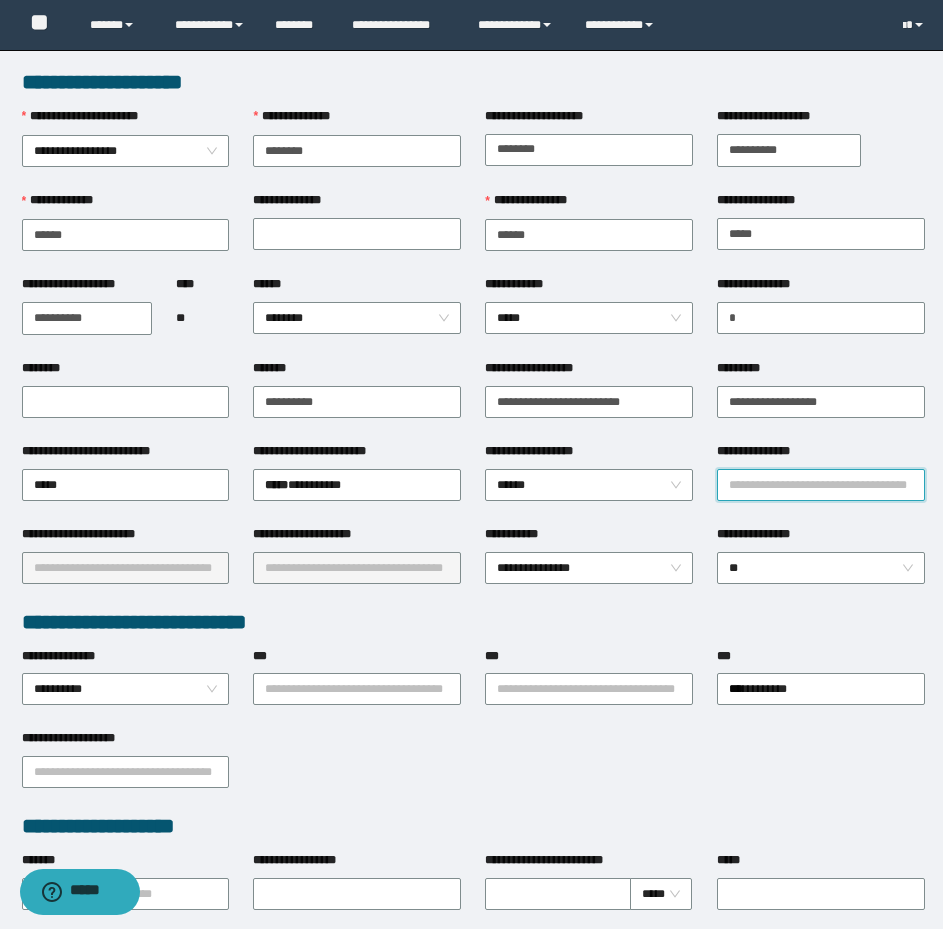 click on "**********" at bounding box center (821, 485) 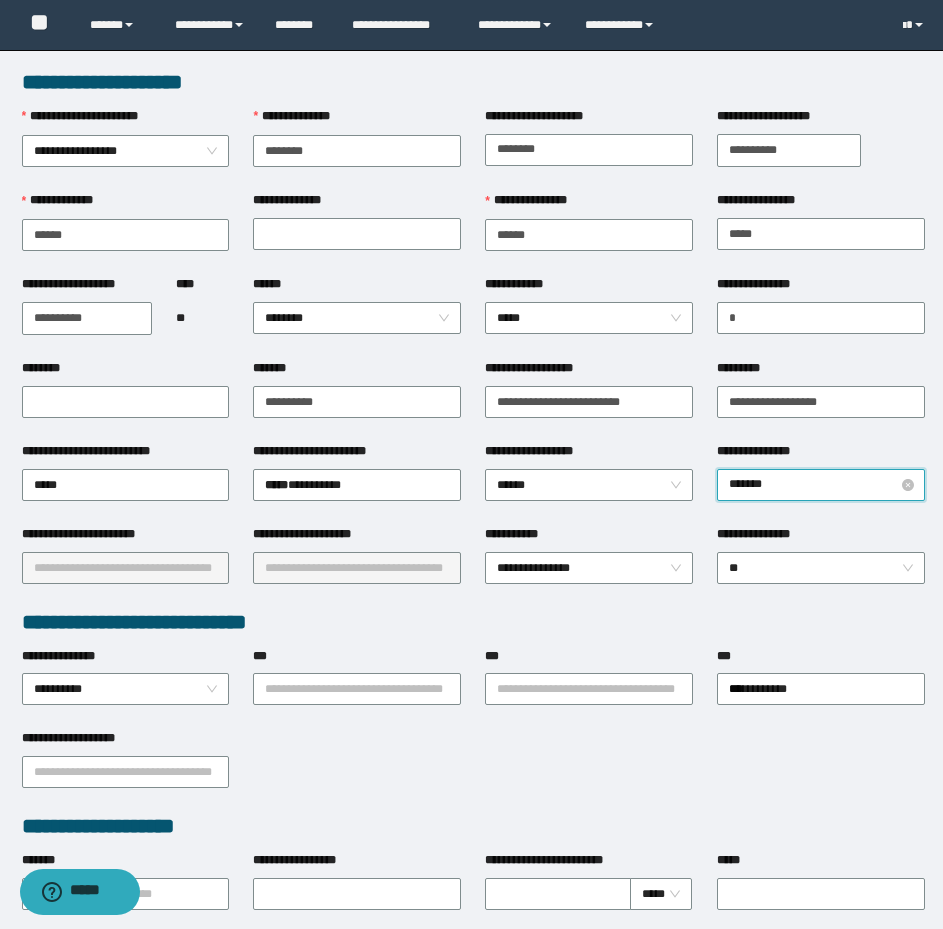 type on "********" 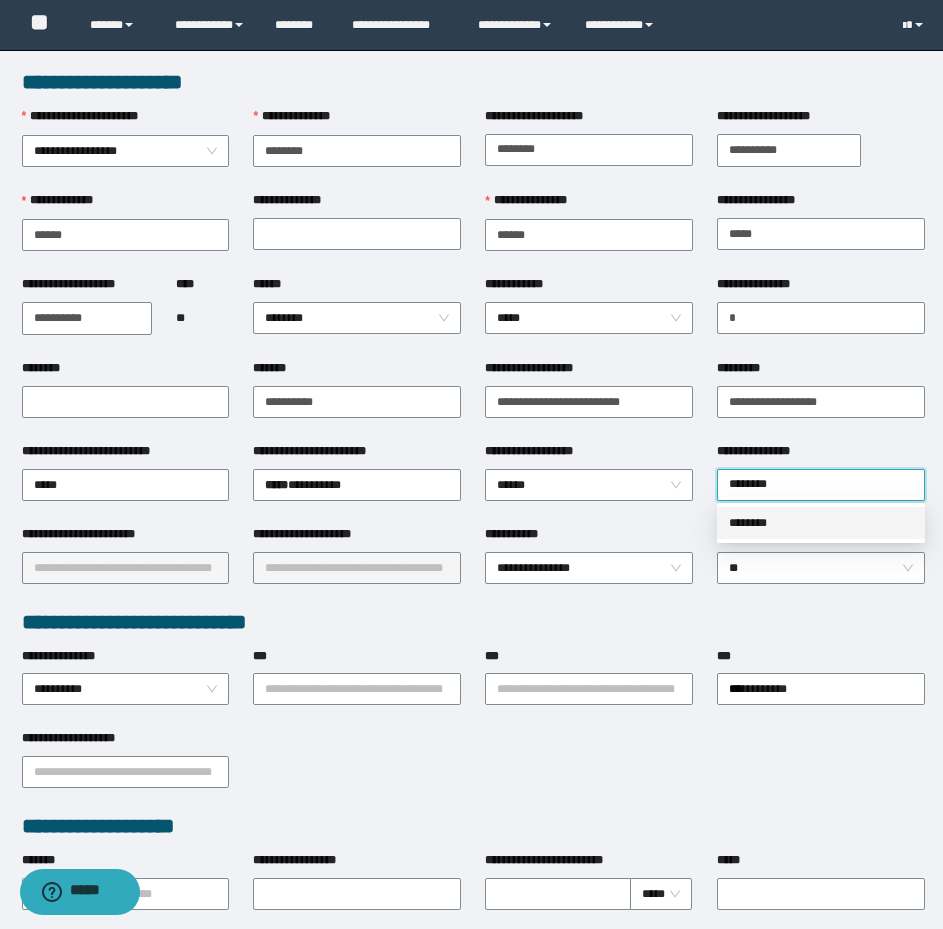 click on "********" at bounding box center (821, 523) 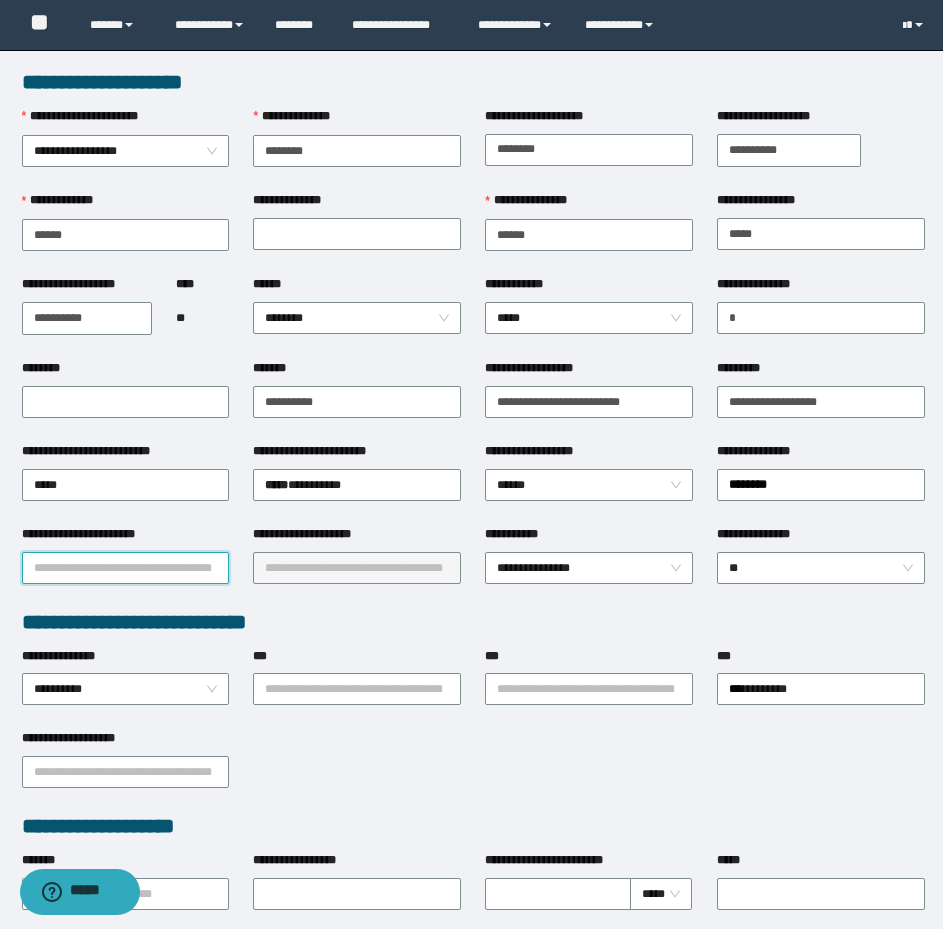 click on "**********" at bounding box center (126, 568) 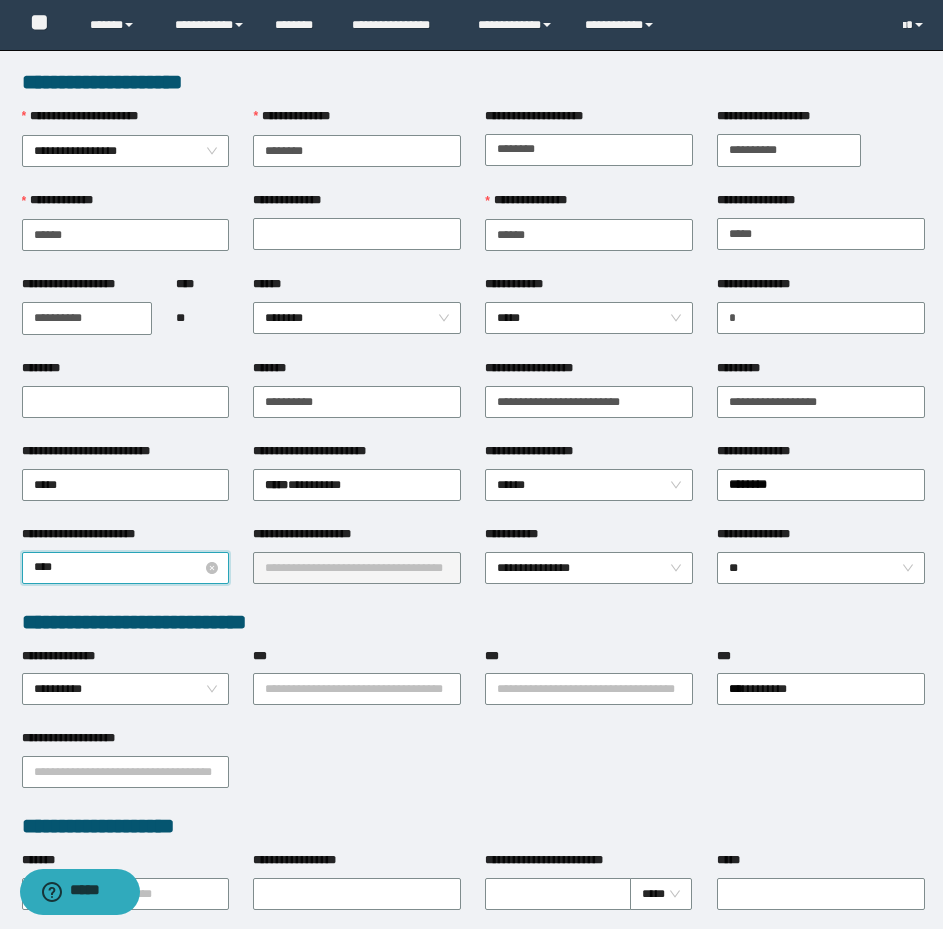 type on "*****" 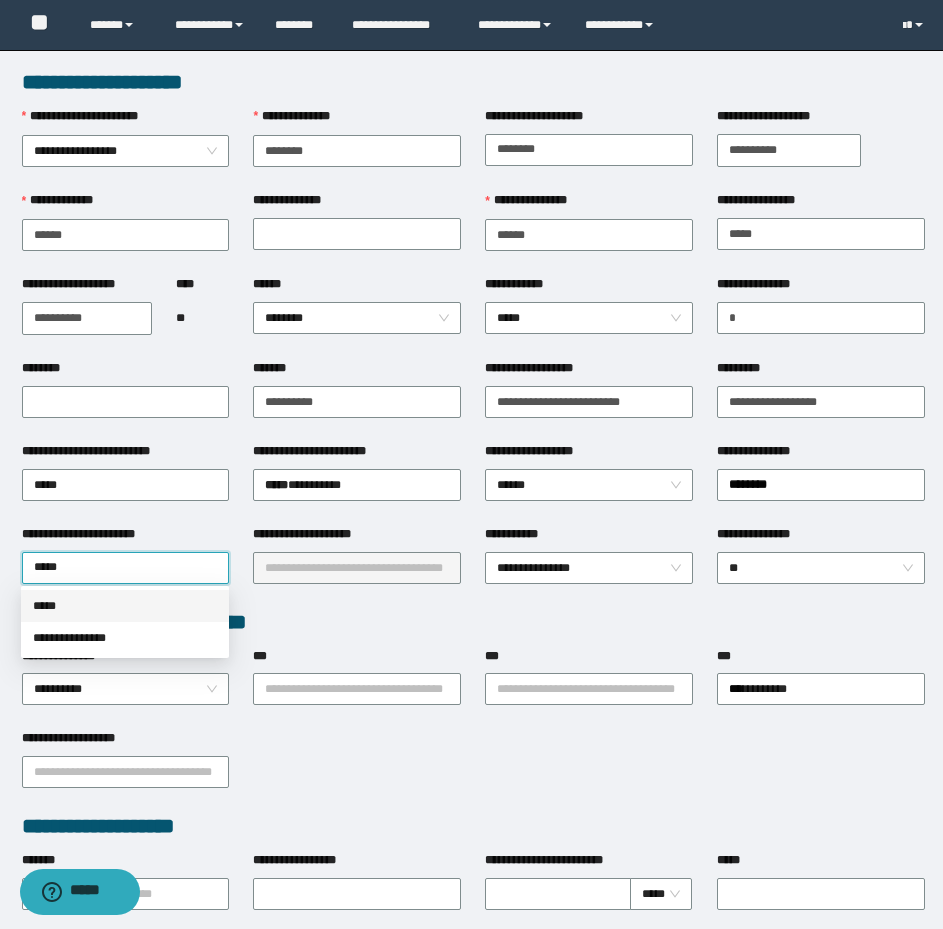 click on "*****" at bounding box center [125, 606] 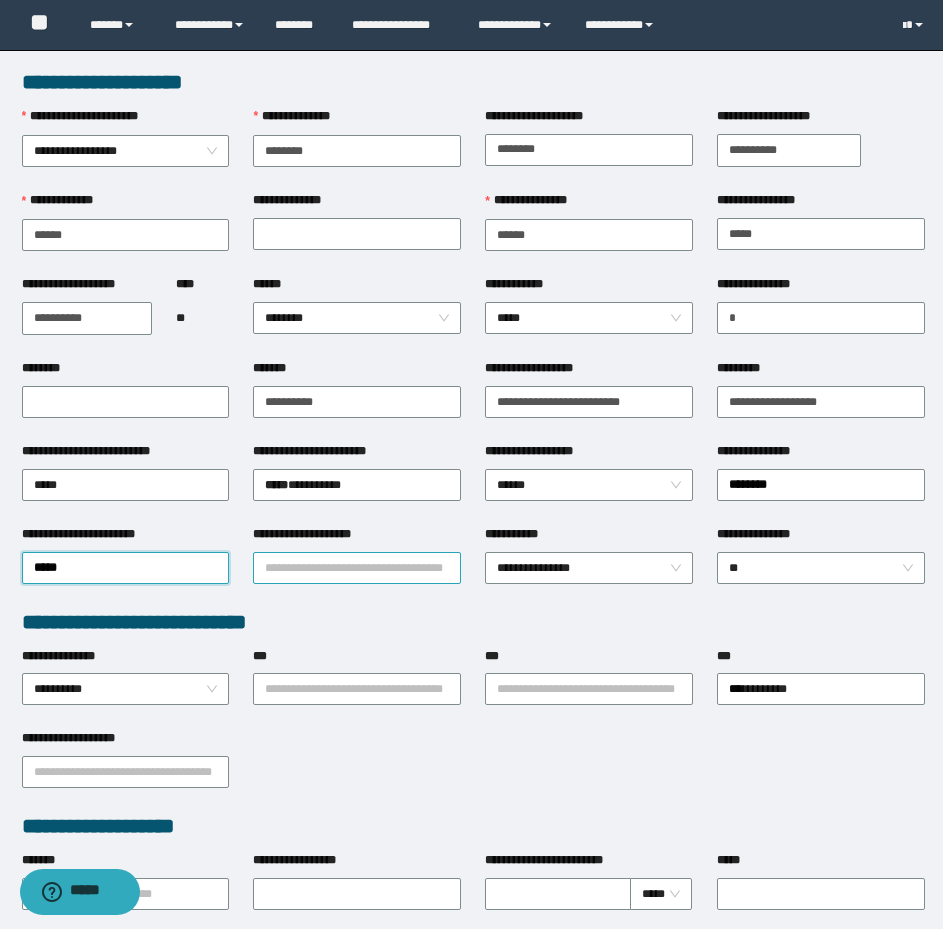 click on "**********" at bounding box center [357, 568] 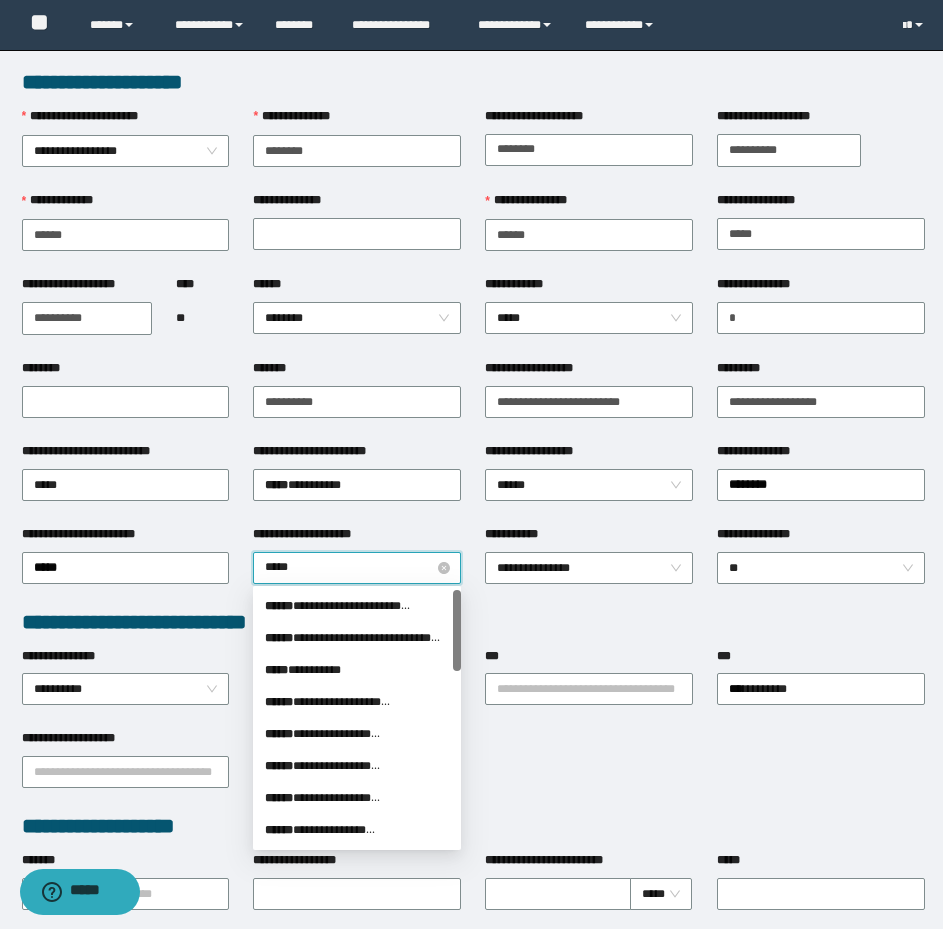 type on "******" 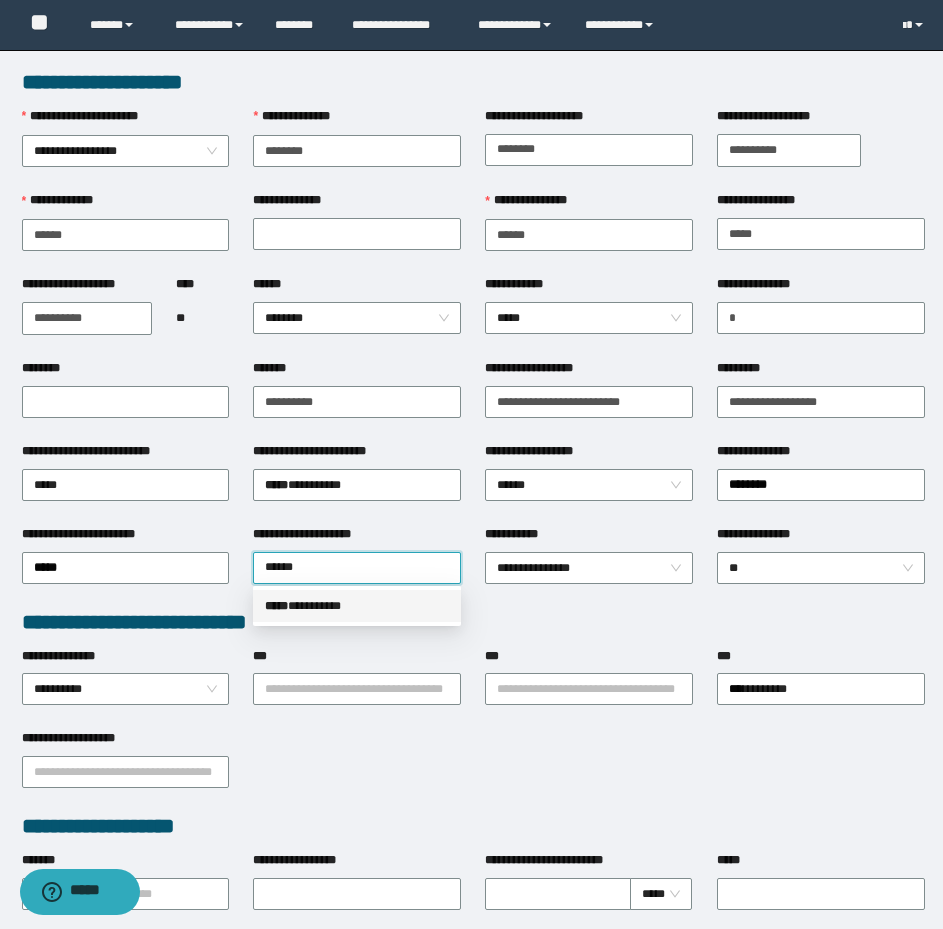 click on "*****" at bounding box center [276, 606] 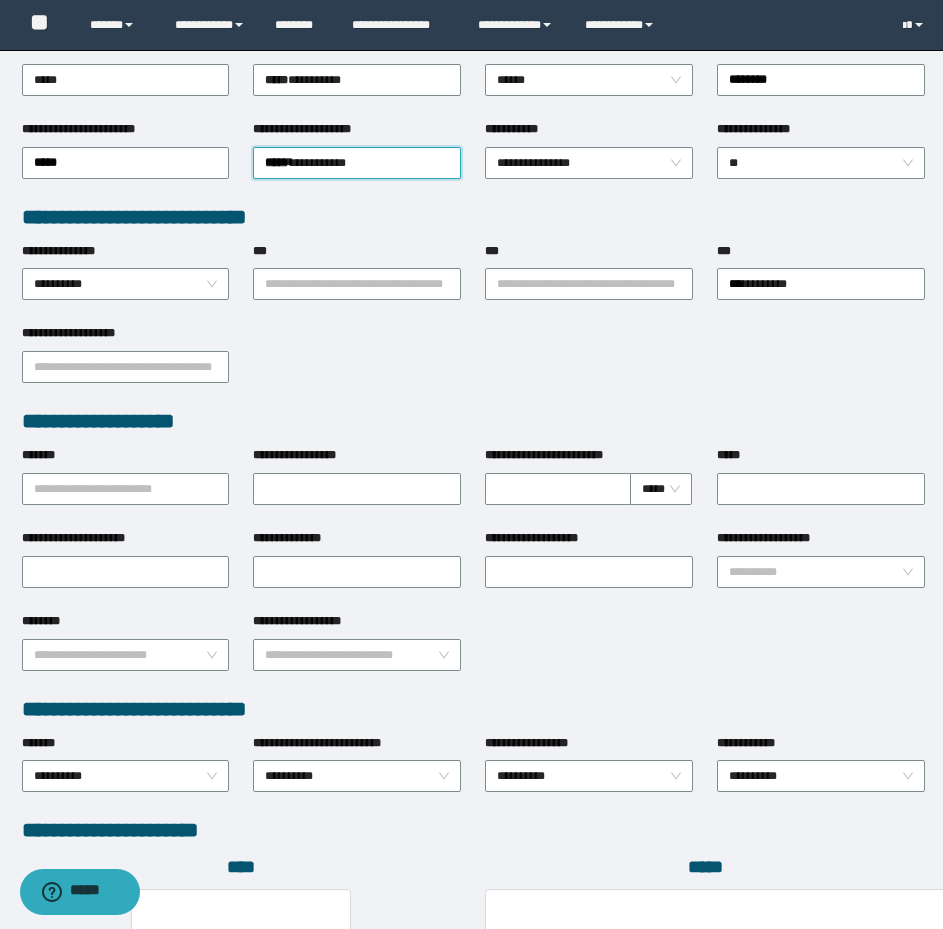 scroll, scrollTop: 0, scrollLeft: 0, axis: both 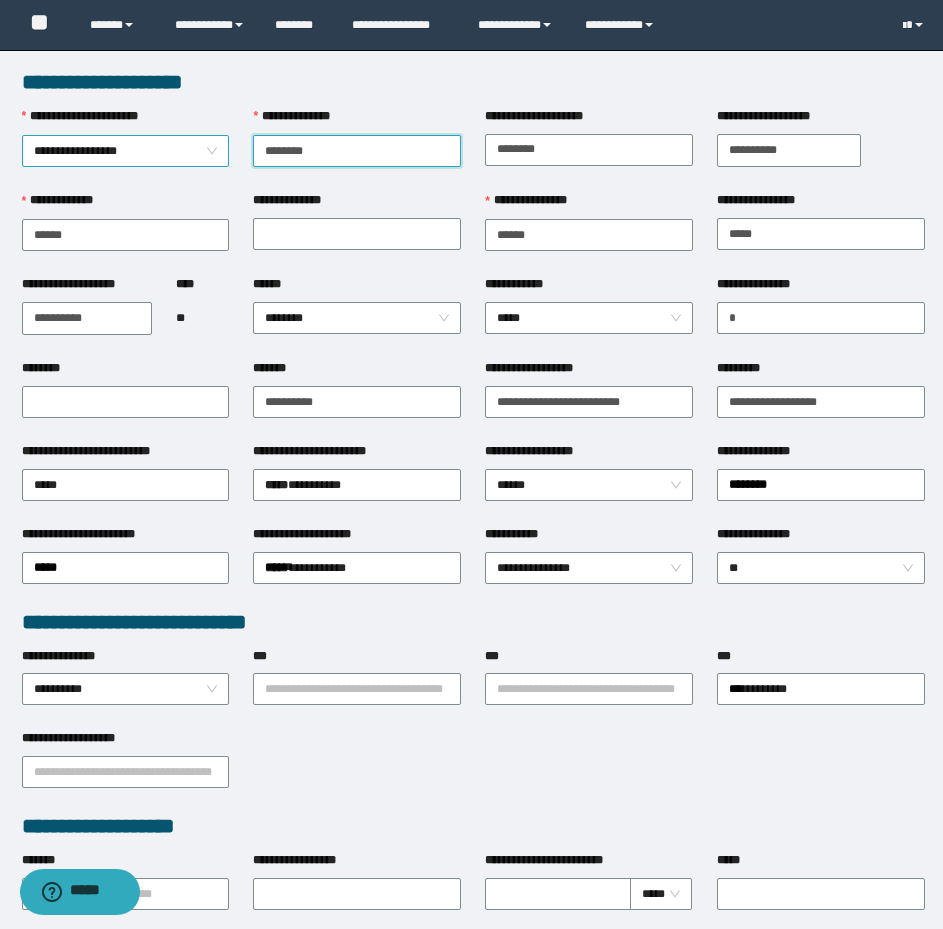 drag, startPoint x: 345, startPoint y: 144, endPoint x: 201, endPoint y: 151, distance: 144.17004 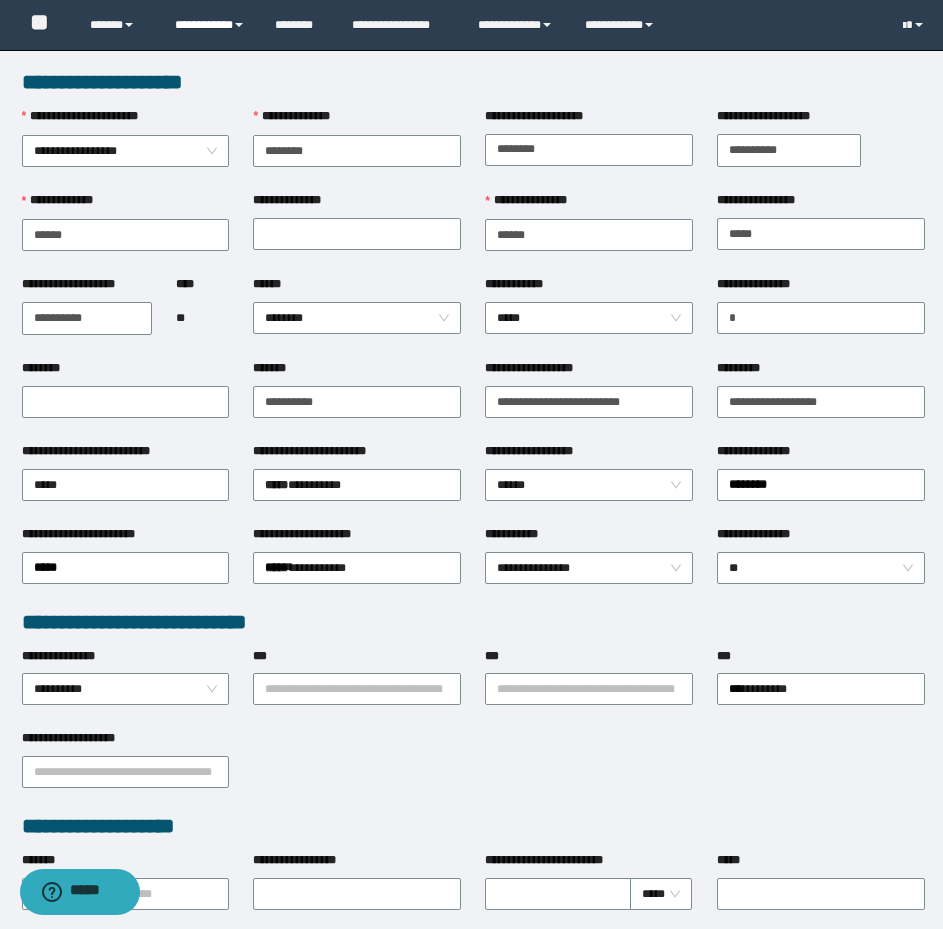click on "**********" at bounding box center [210, 25] 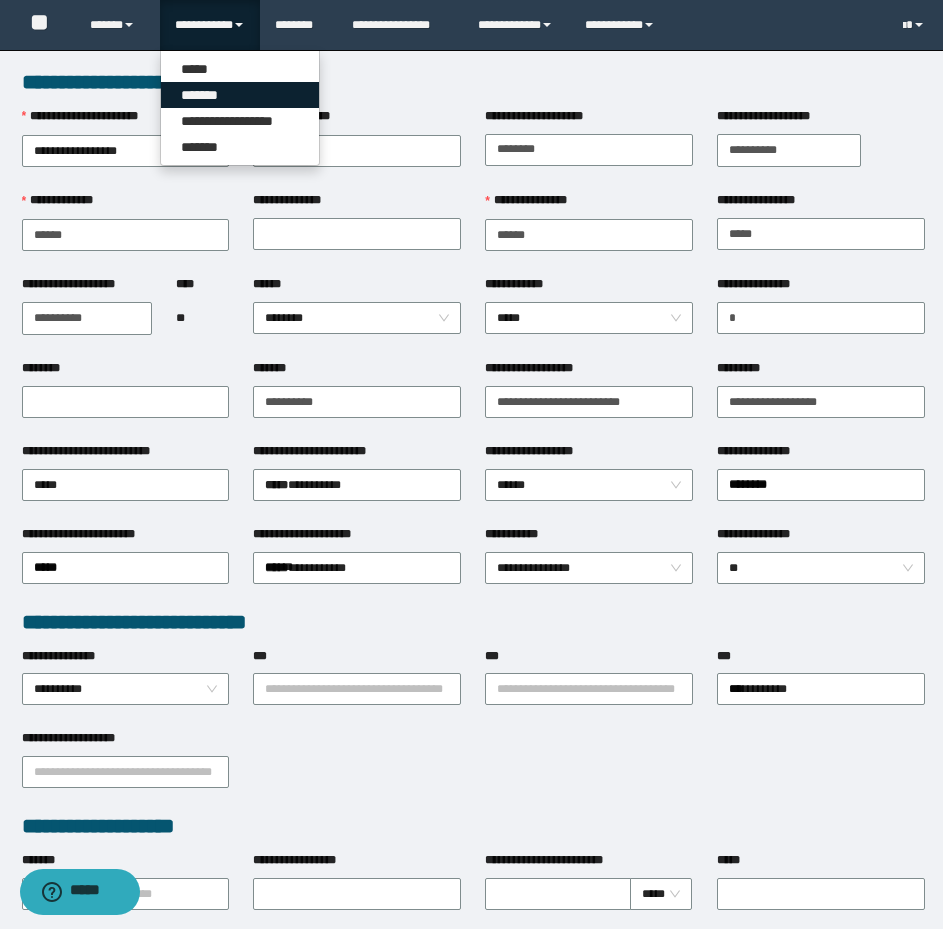 click on "*******" at bounding box center [240, 95] 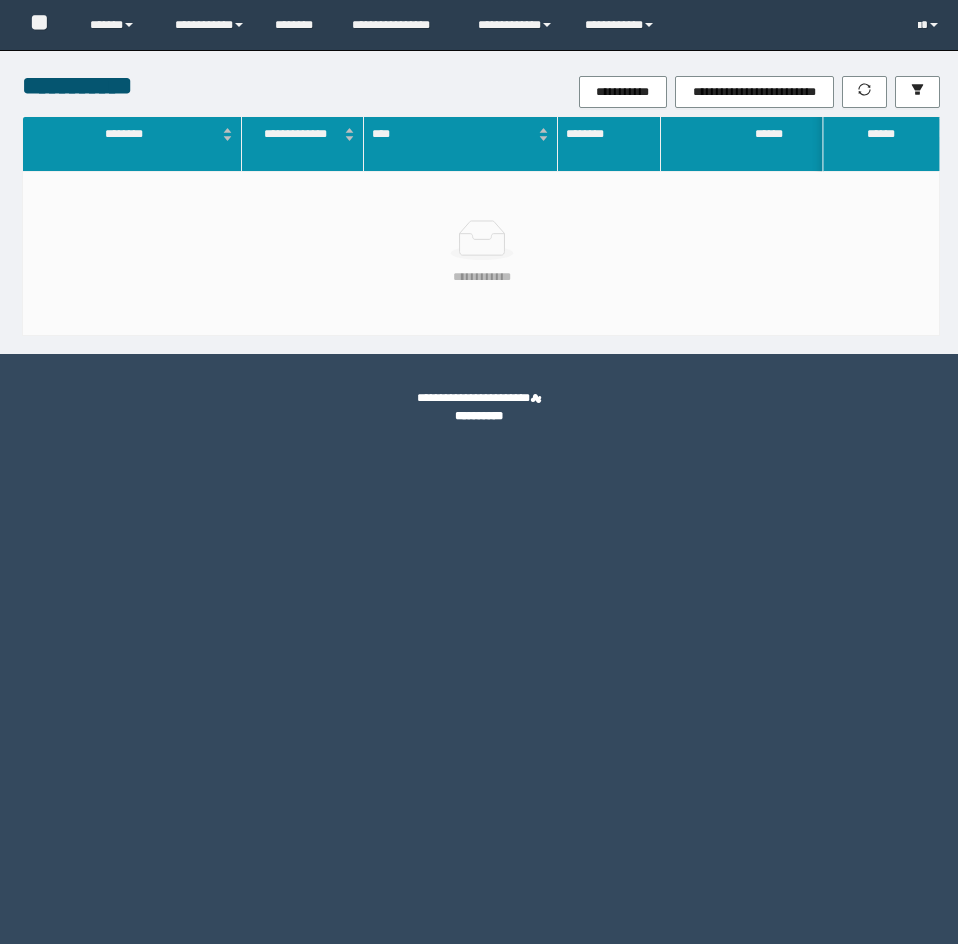 scroll, scrollTop: 0, scrollLeft: 0, axis: both 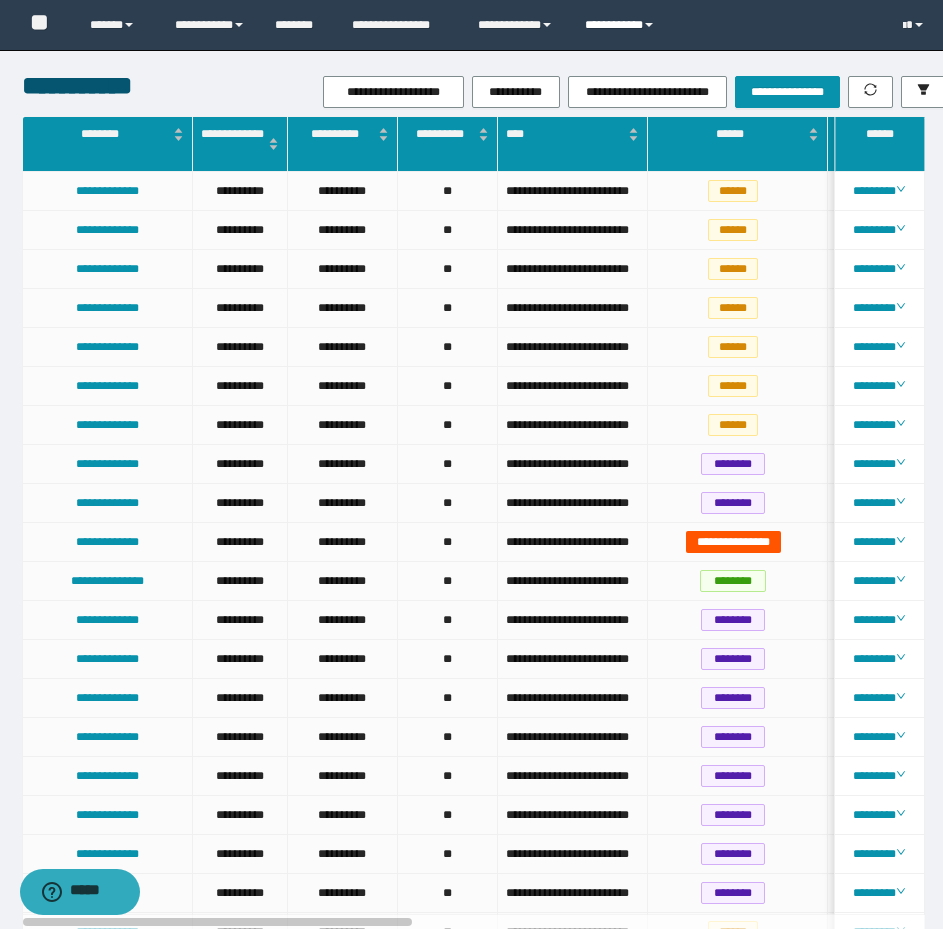 click on "**********" at bounding box center [622, 25] 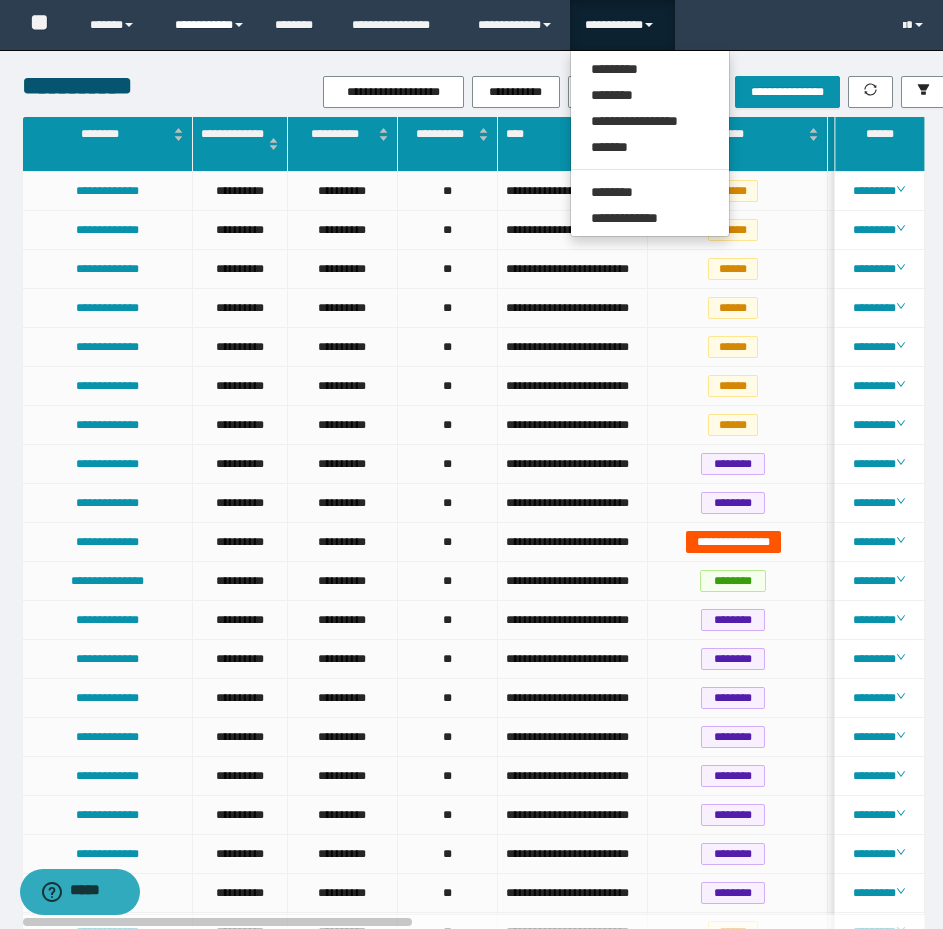 click on "**********" at bounding box center (210, 25) 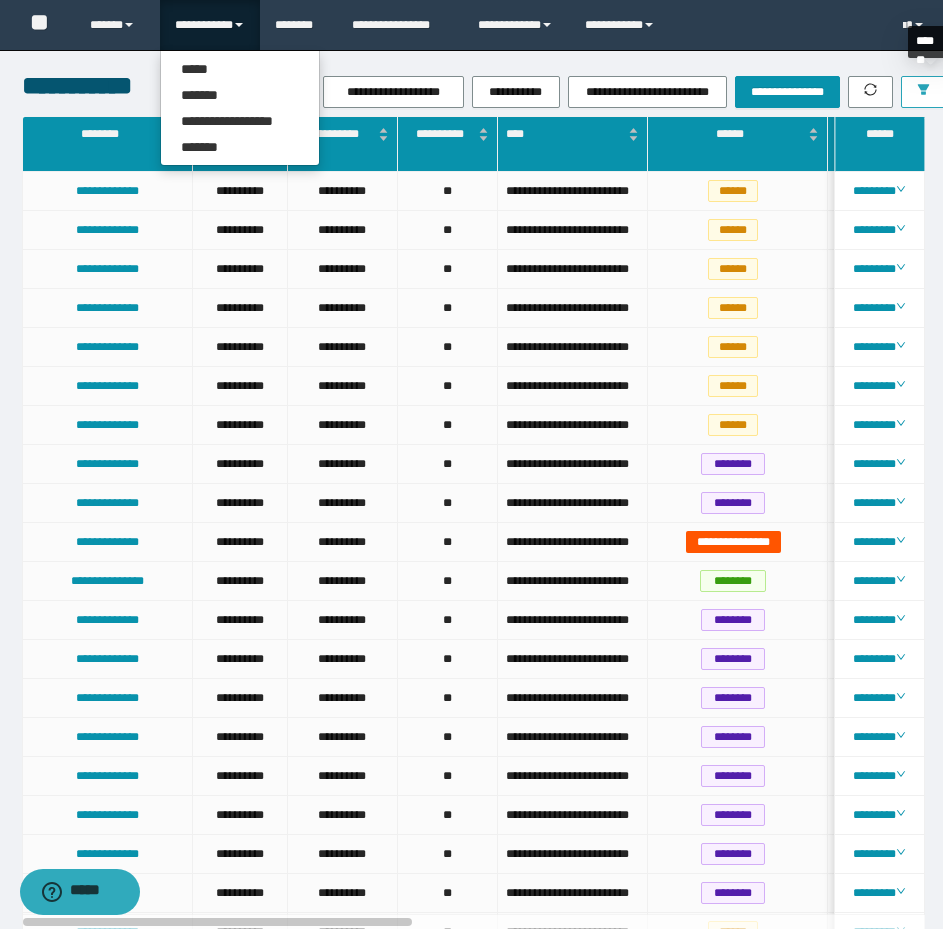 click at bounding box center [923, 92] 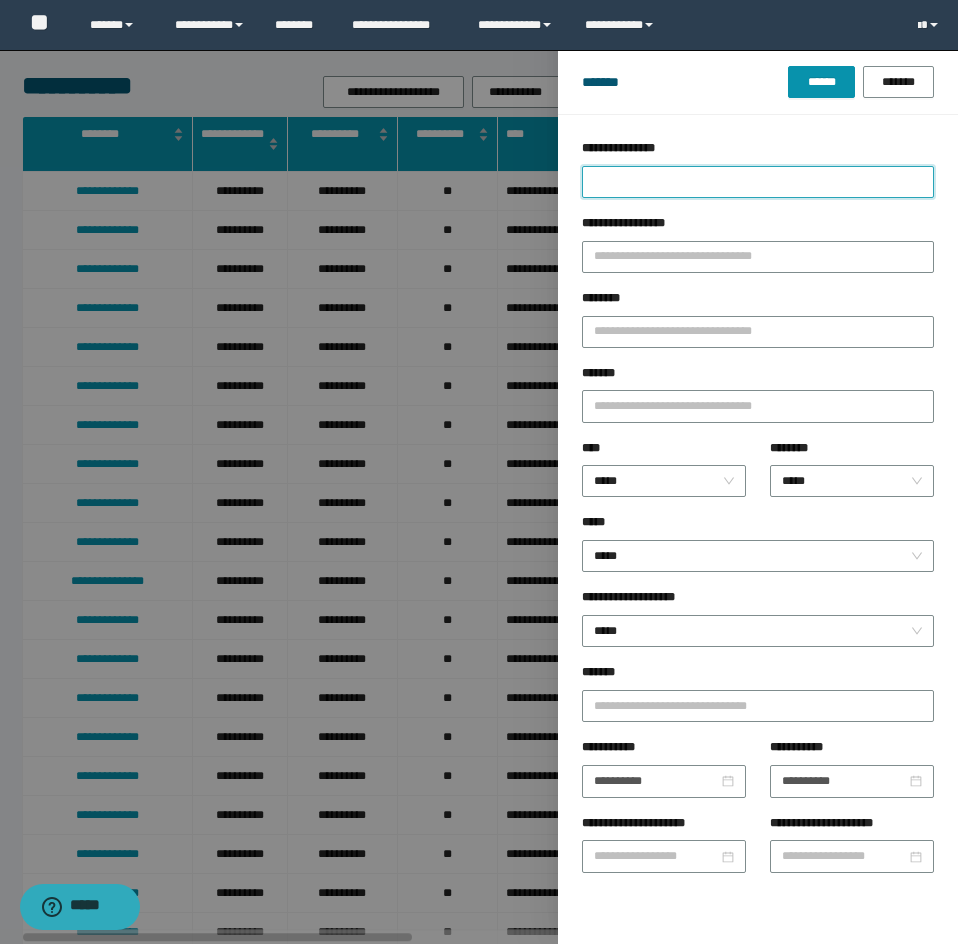 click on "**********" at bounding box center (758, 182) 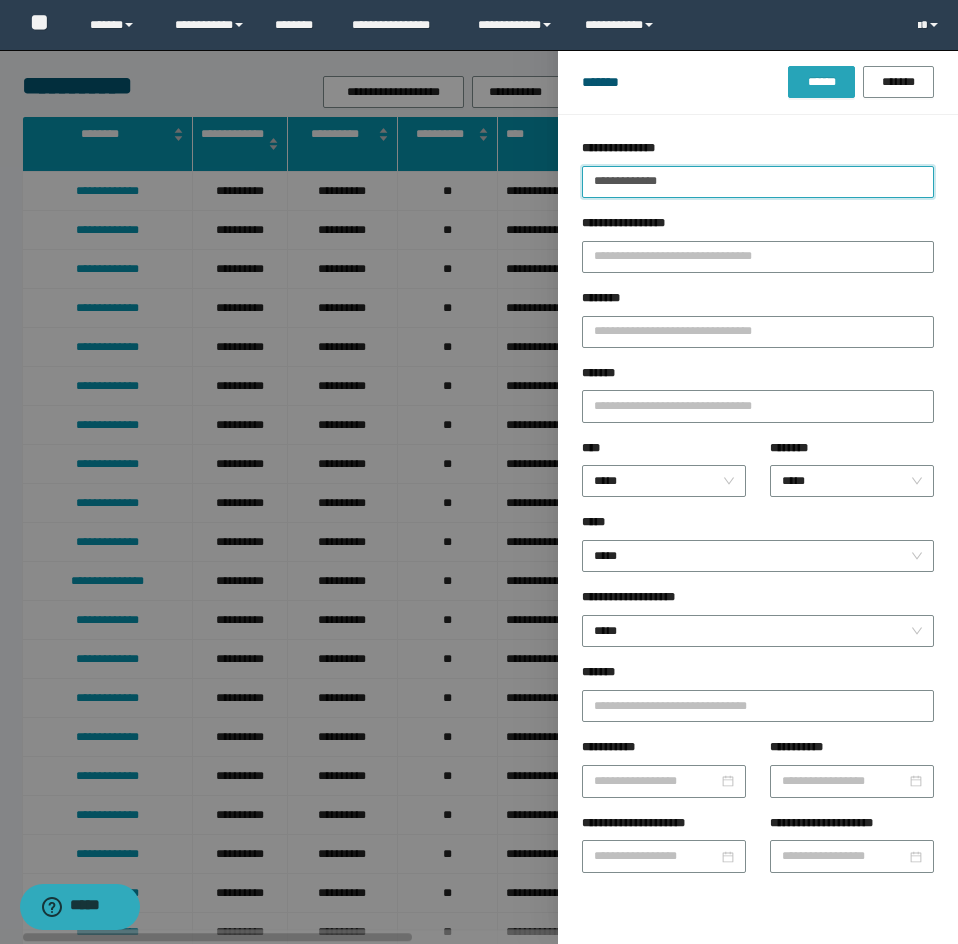 type on "**********" 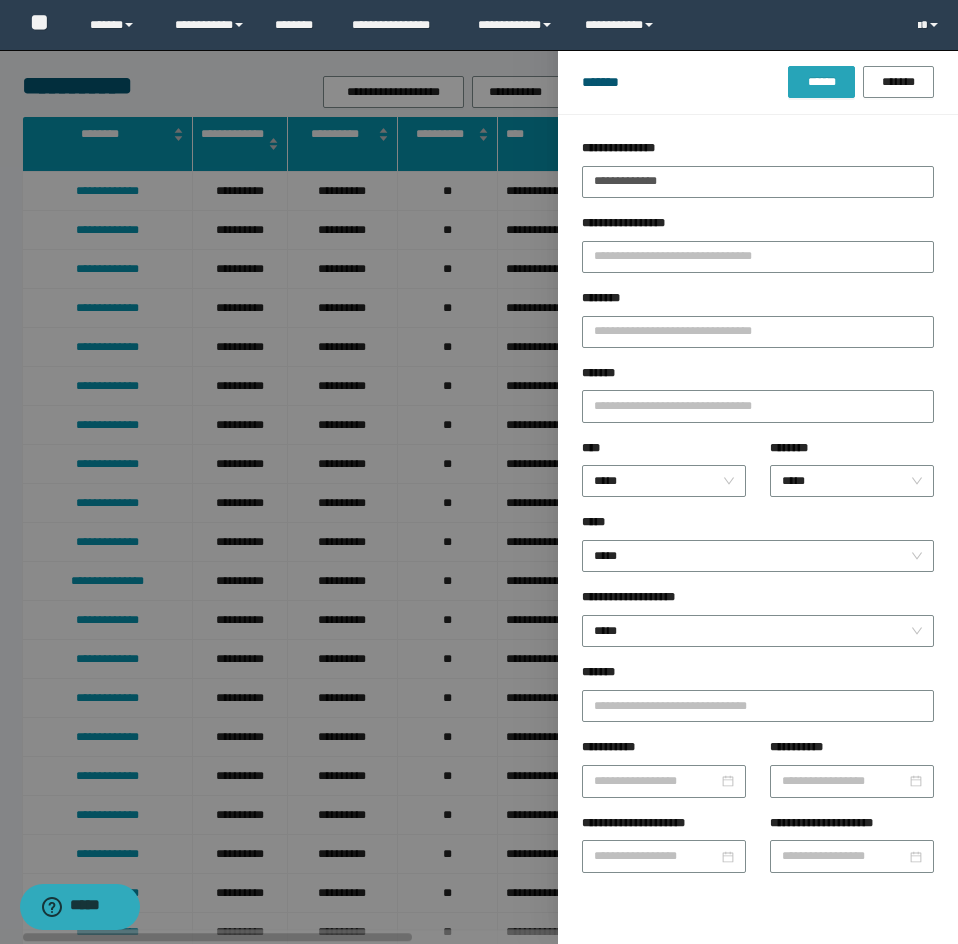 drag, startPoint x: 828, startPoint y: 78, endPoint x: 787, endPoint y: 121, distance: 59.413803 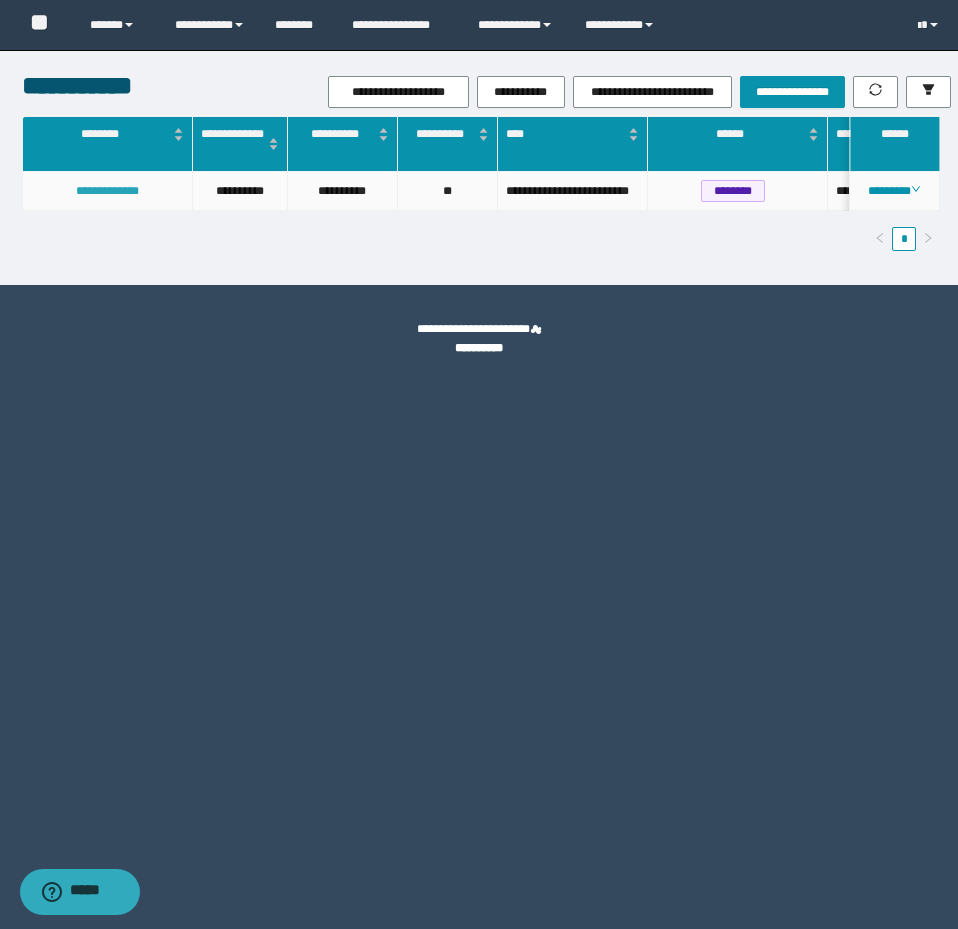 click on "**********" at bounding box center [107, 191] 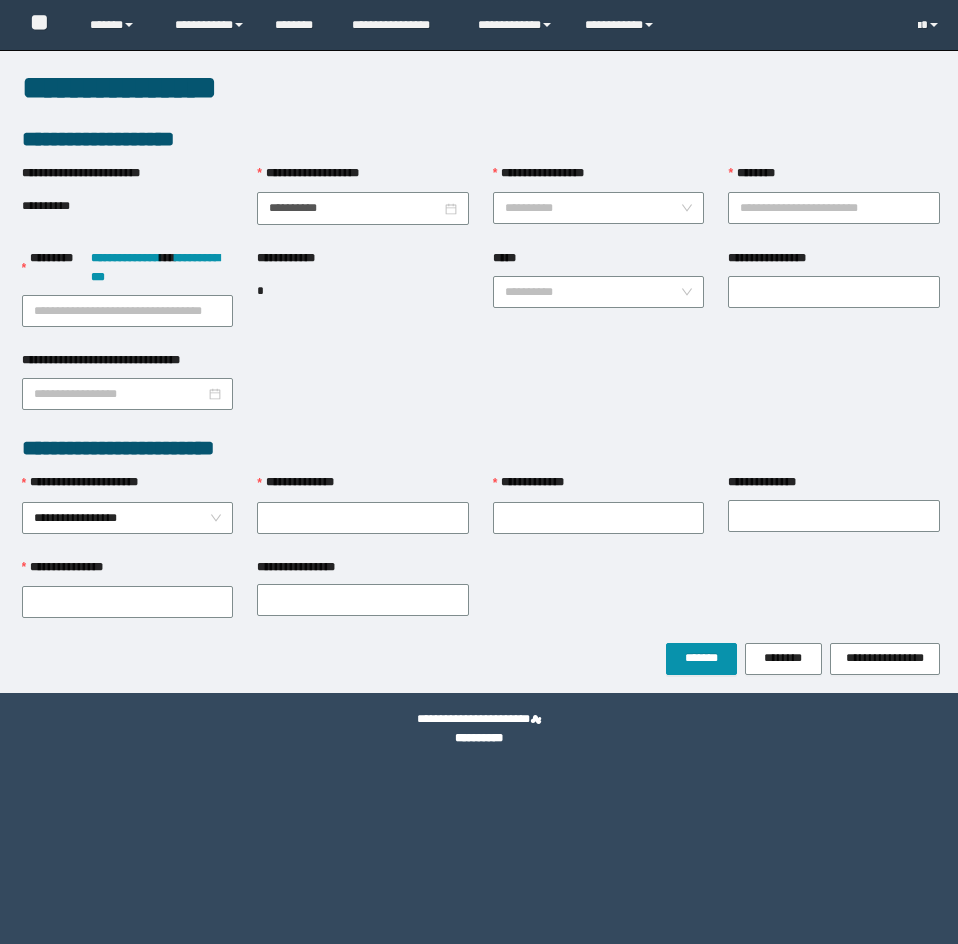 scroll, scrollTop: 0, scrollLeft: 0, axis: both 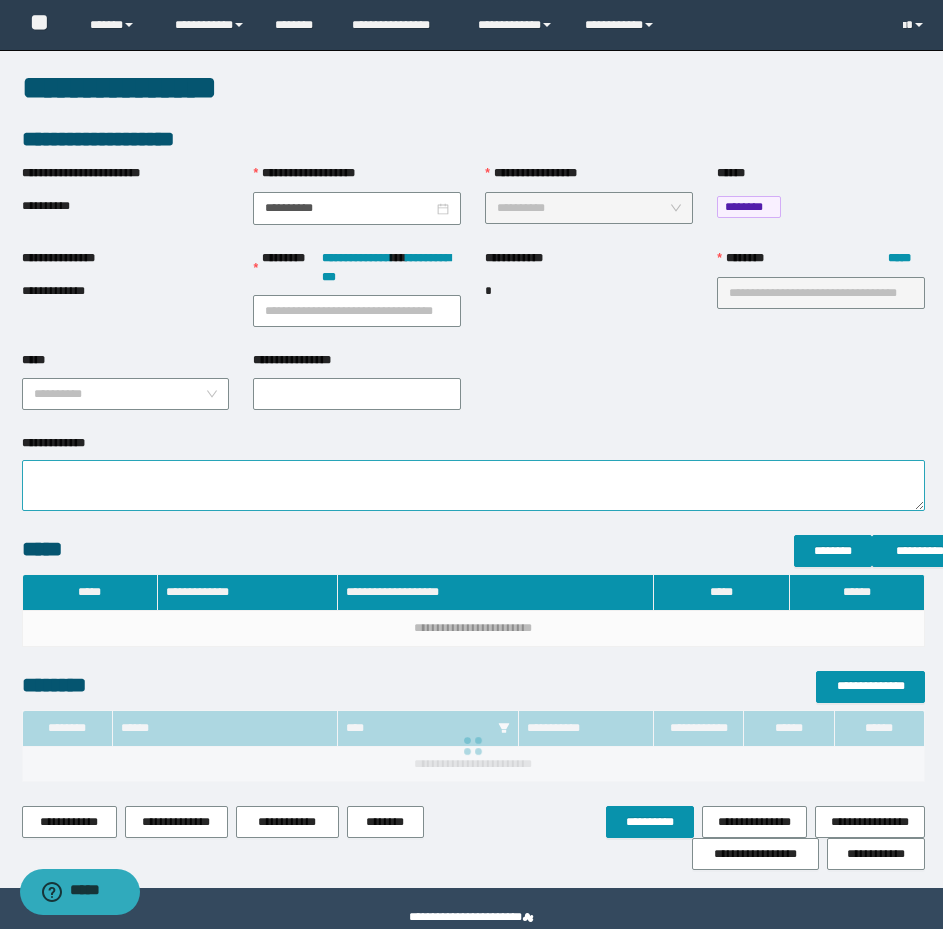 type on "**********" 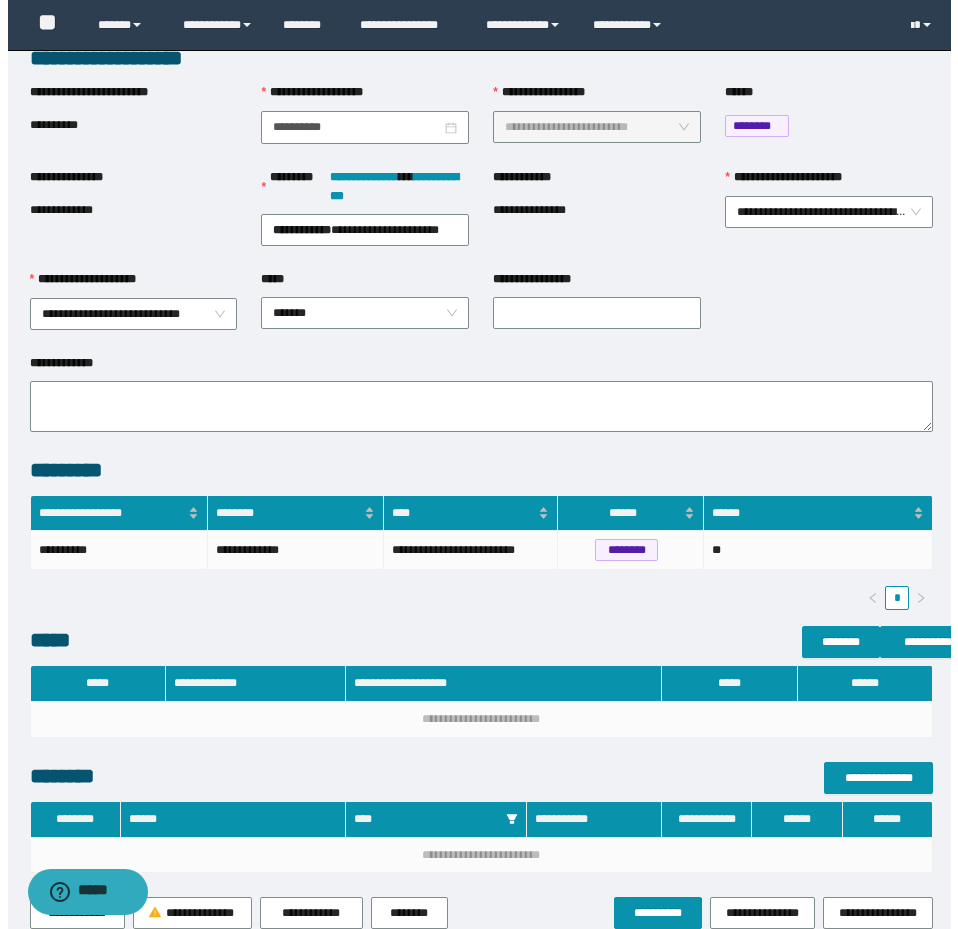 scroll, scrollTop: 207, scrollLeft: 0, axis: vertical 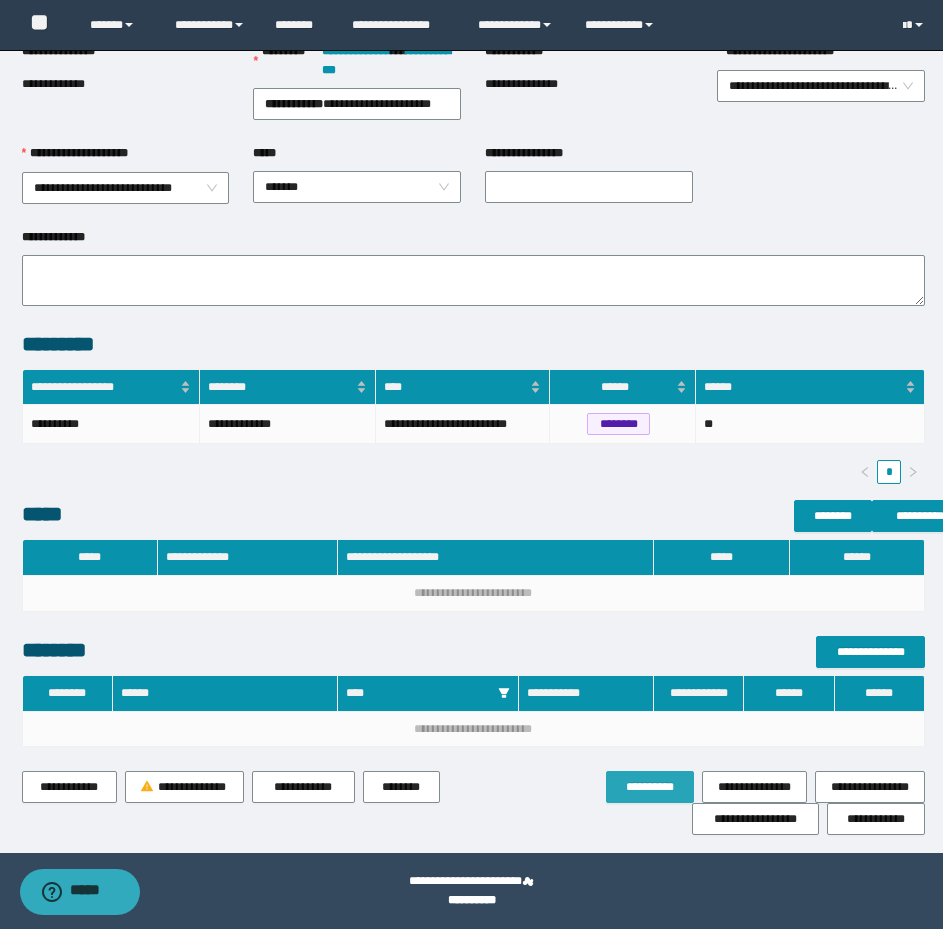 click on "**********" at bounding box center [650, 787] 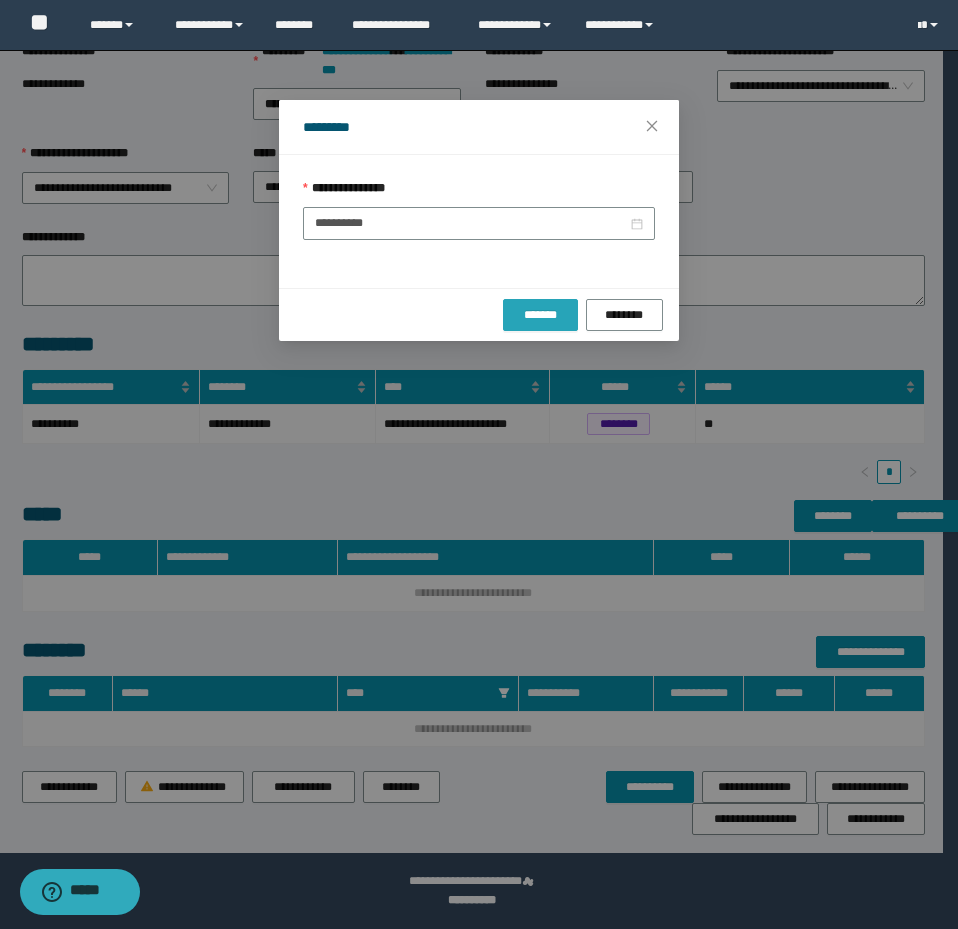 click on "*******" at bounding box center [540, 315] 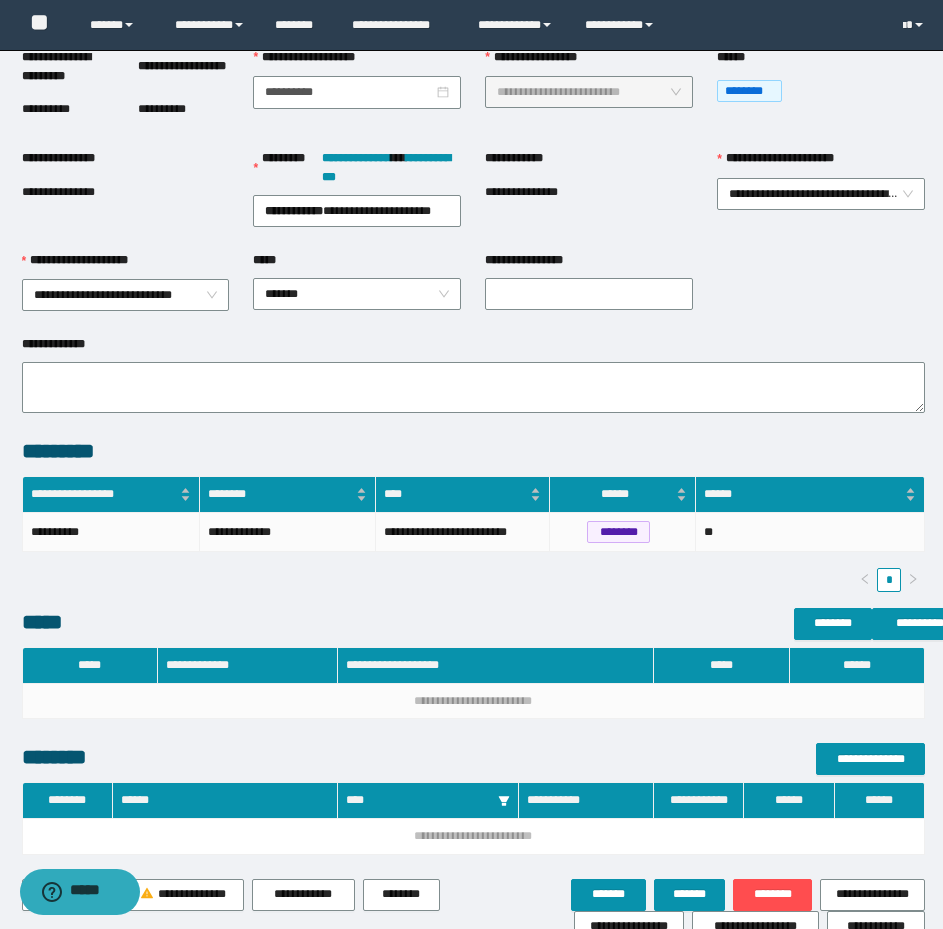 scroll, scrollTop: 278, scrollLeft: 0, axis: vertical 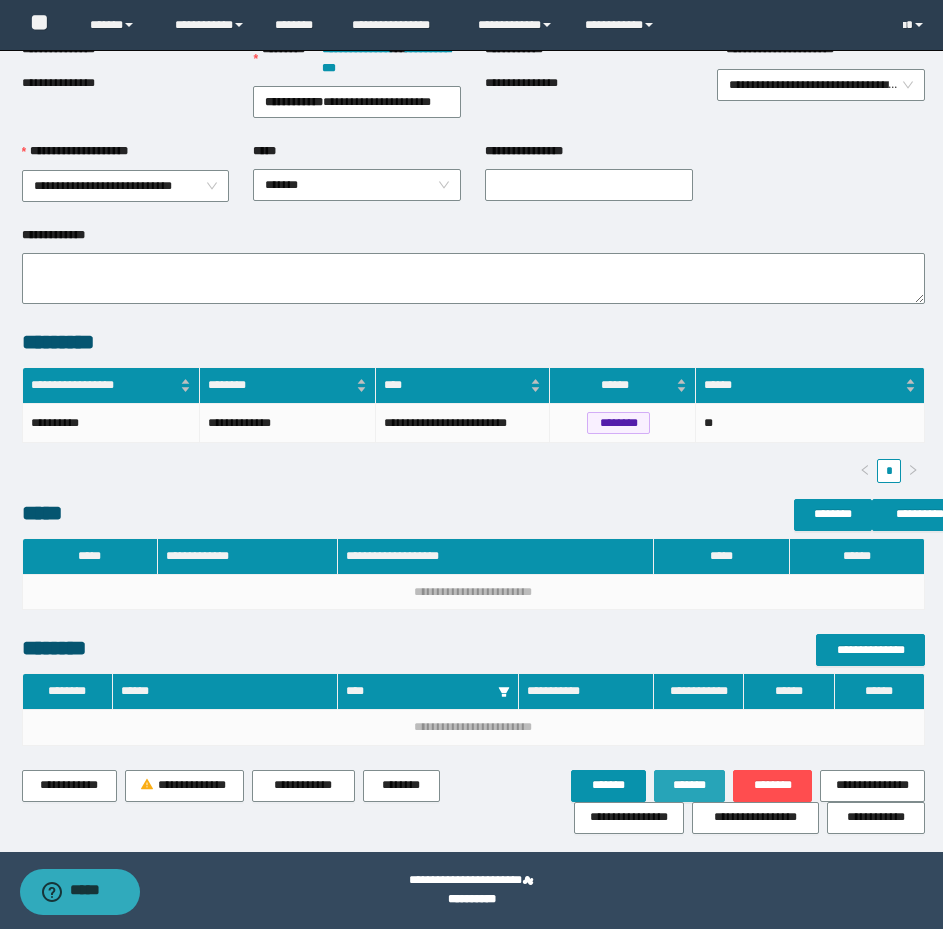 click on "*******" at bounding box center [690, 785] 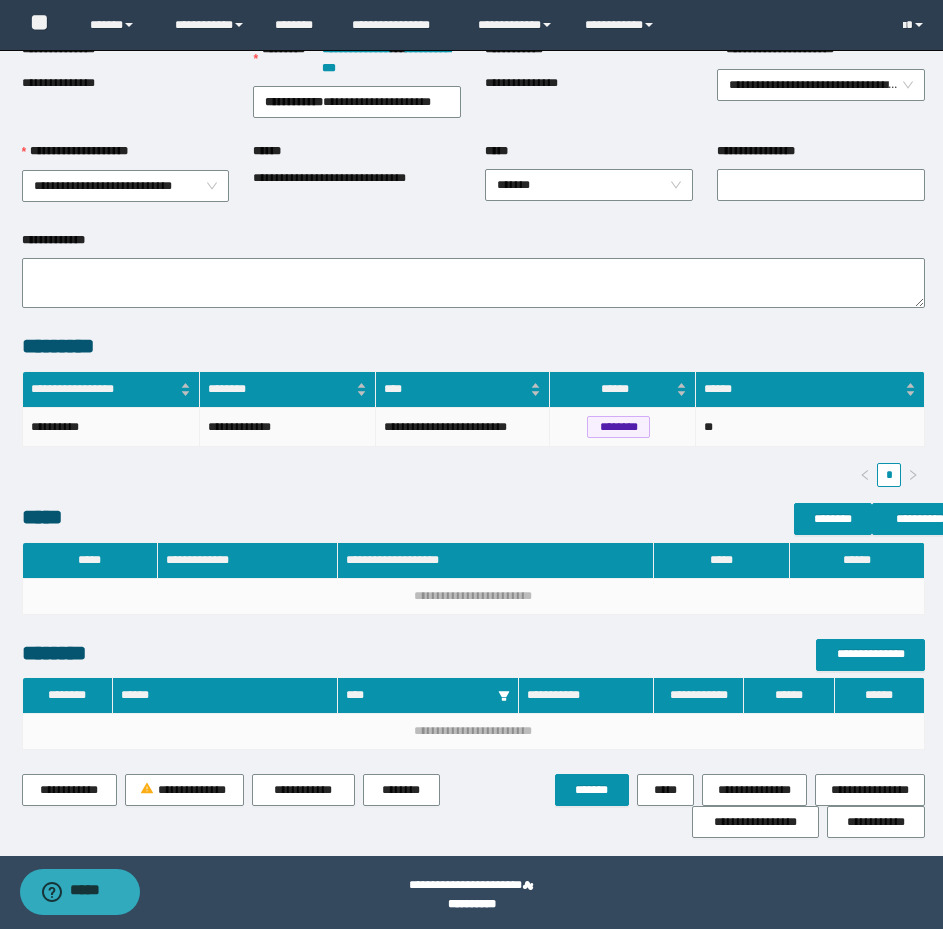 scroll, scrollTop: 0, scrollLeft: 0, axis: both 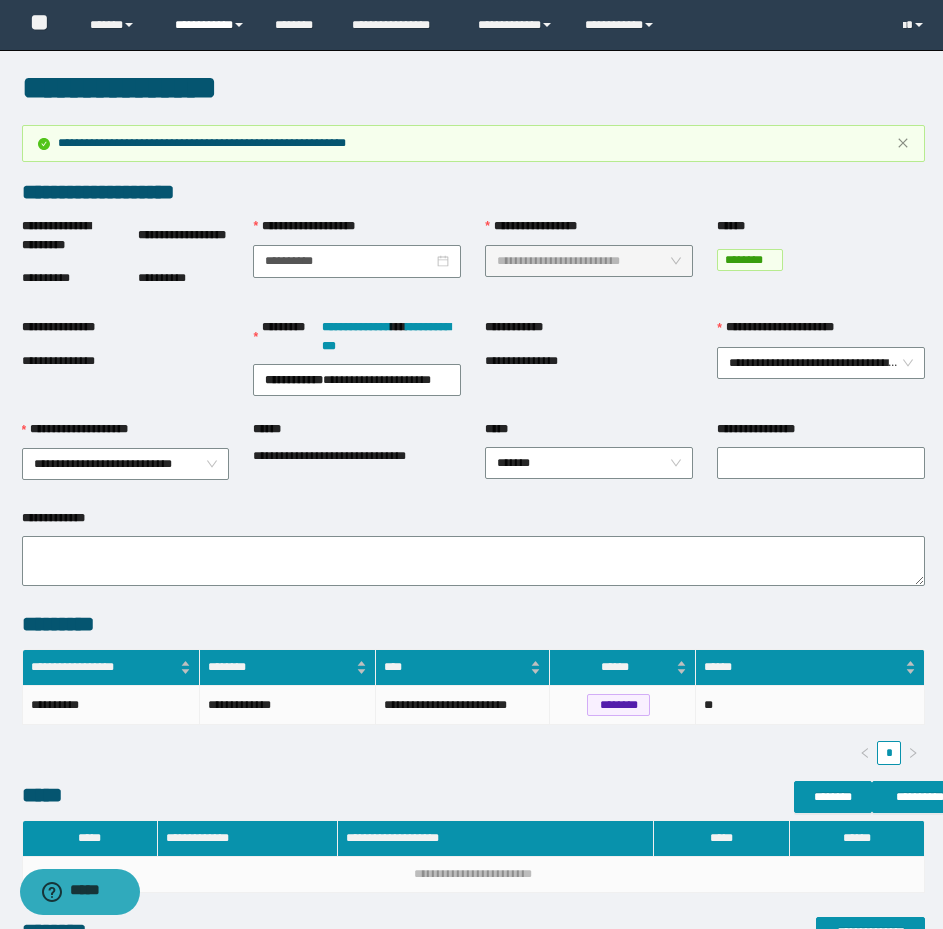 click on "**********" at bounding box center (210, 25) 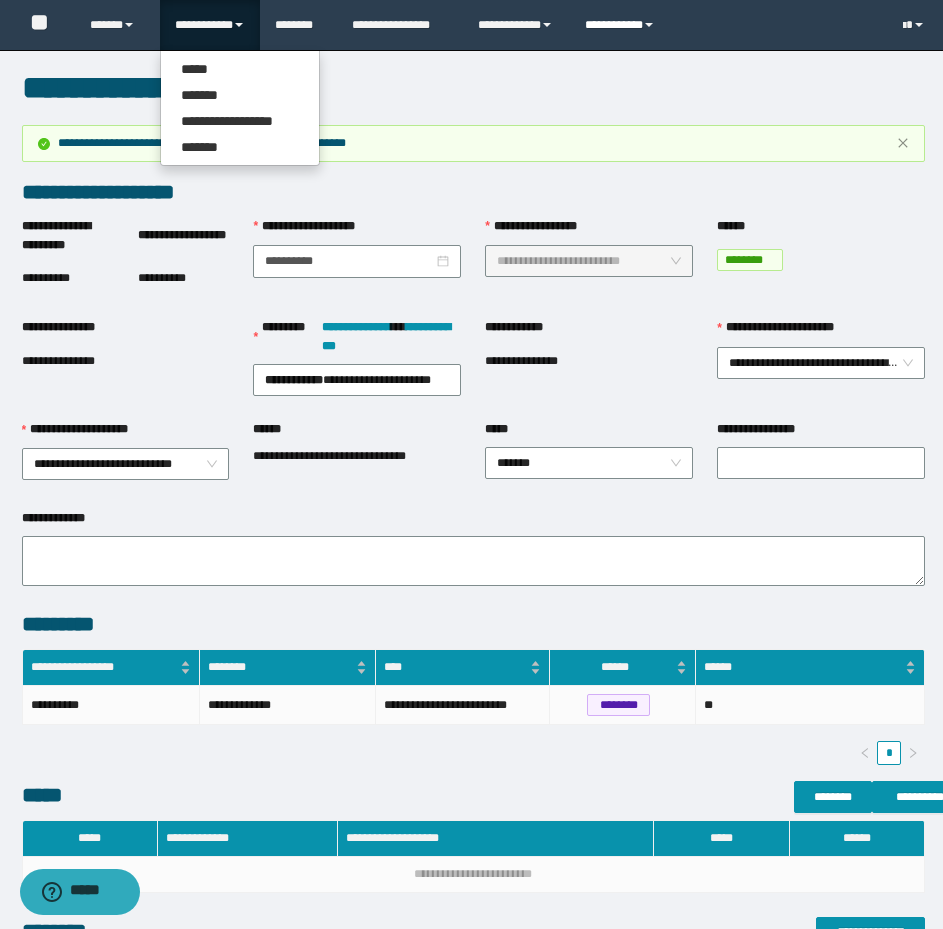 click on "**********" at bounding box center (622, 25) 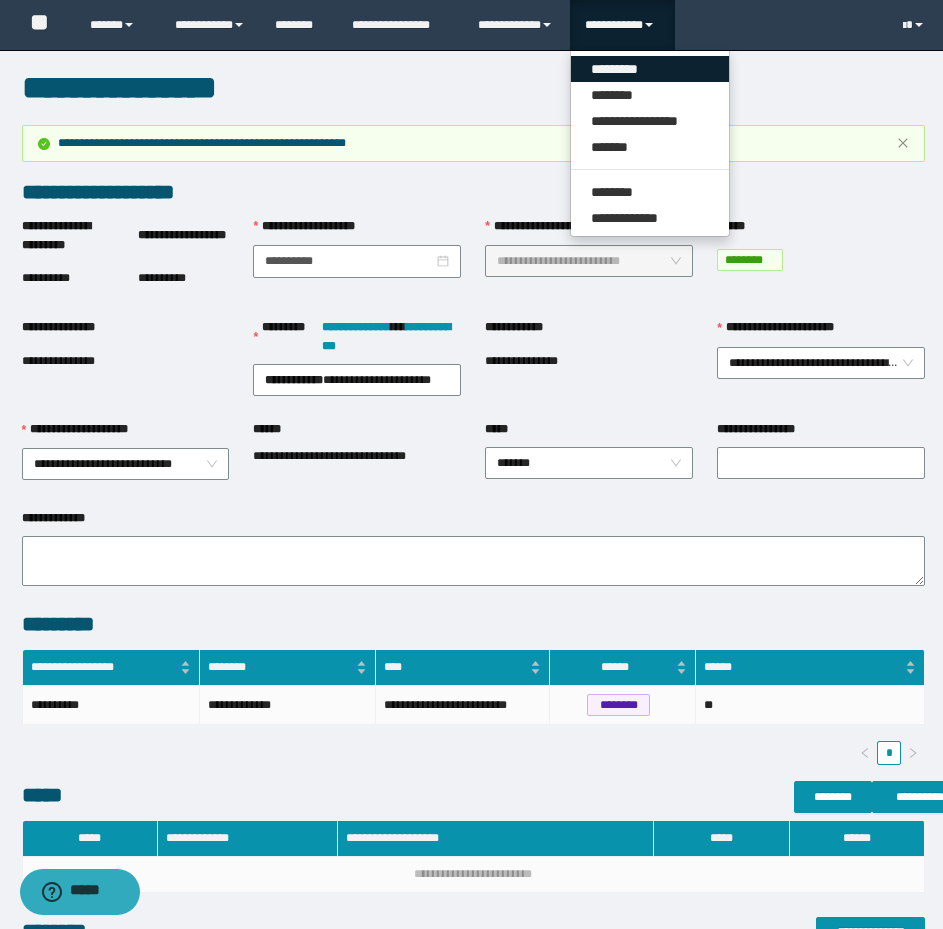 click on "*********" at bounding box center (650, 69) 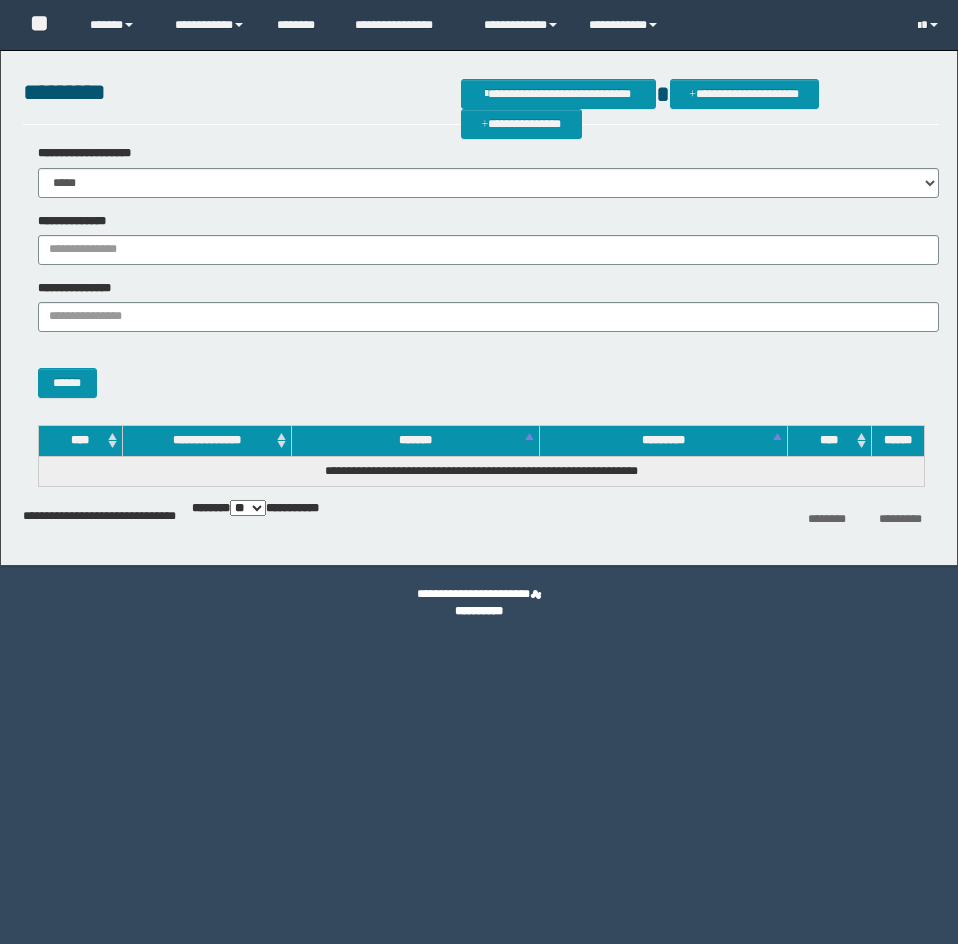 scroll, scrollTop: 0, scrollLeft: 0, axis: both 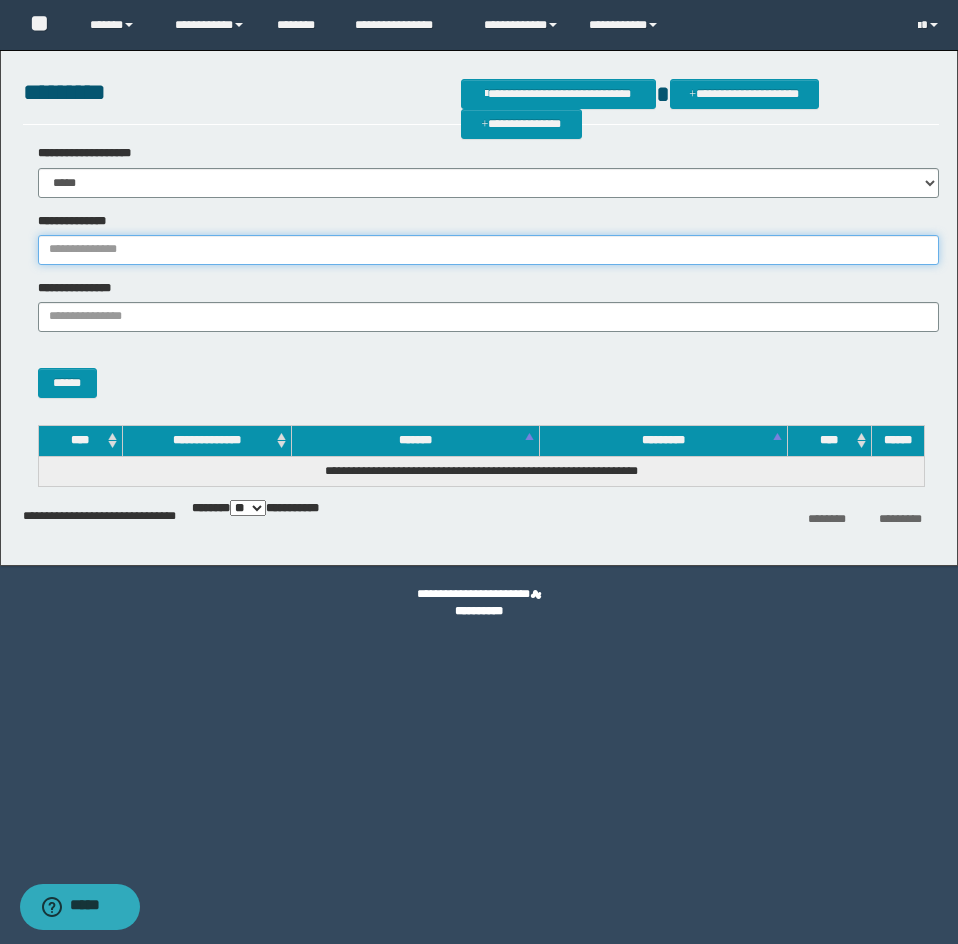 click on "**********" at bounding box center (488, 250) 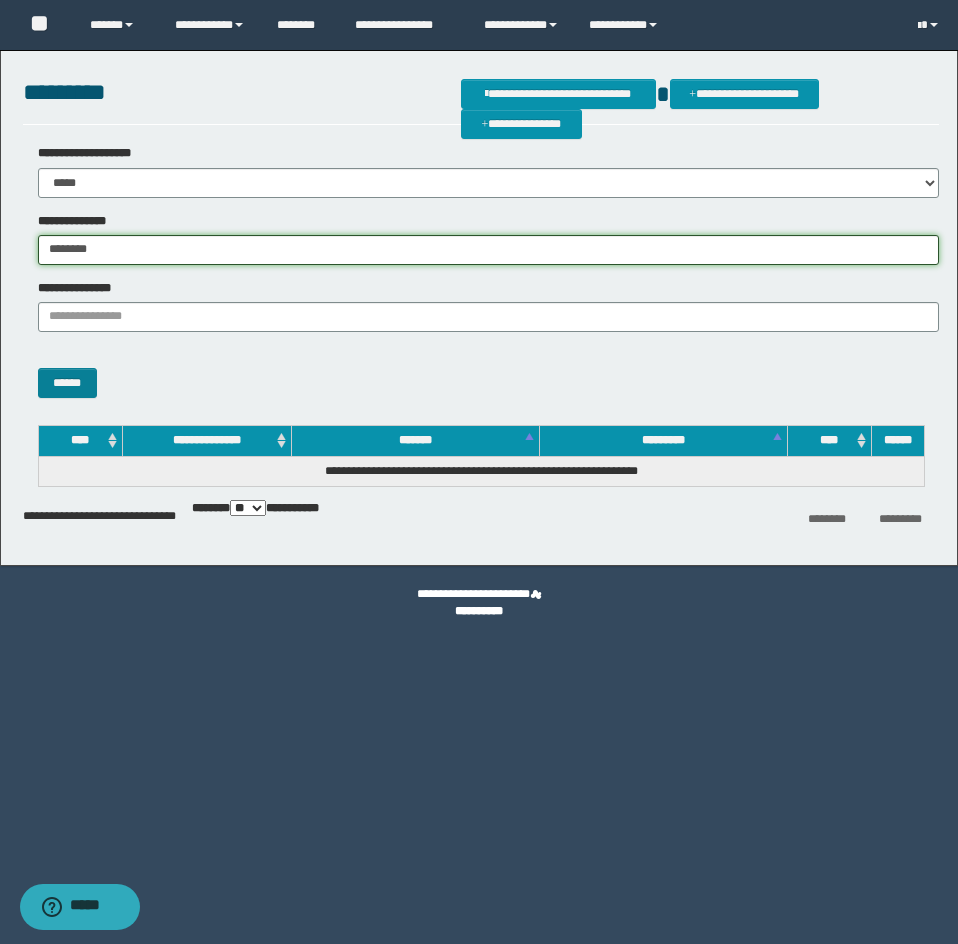 type on "********" 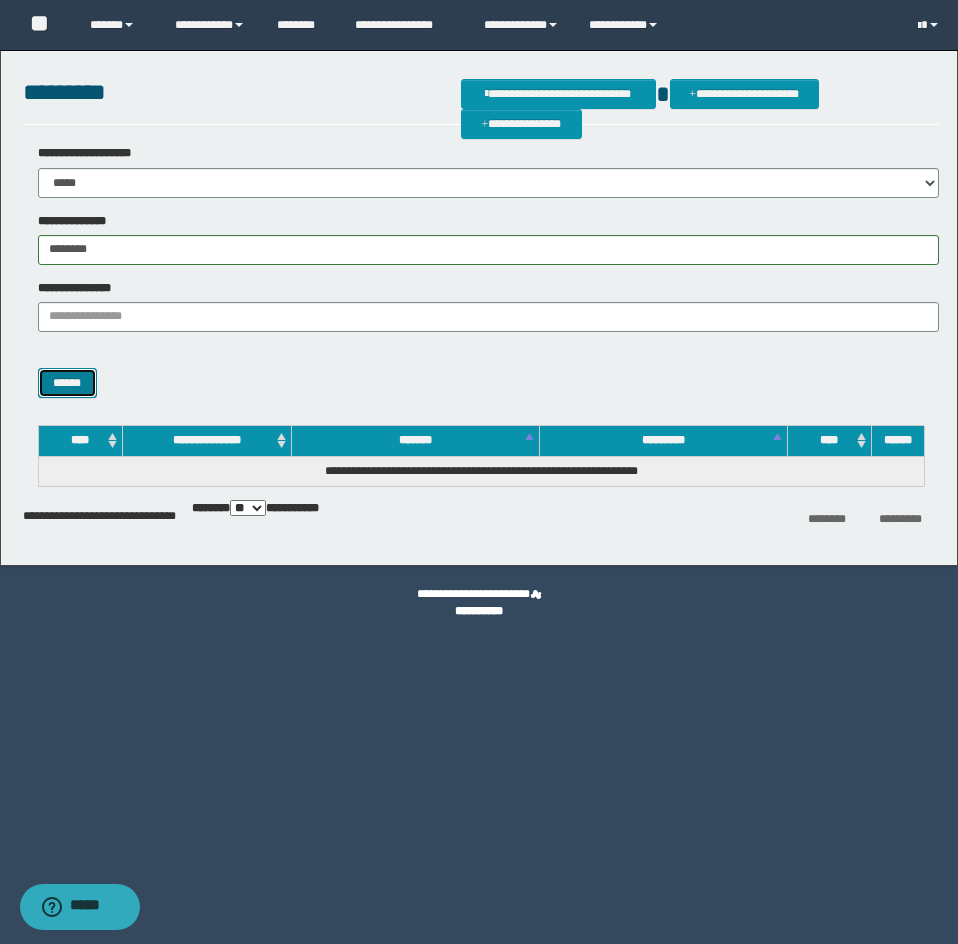 click on "******" at bounding box center [67, 383] 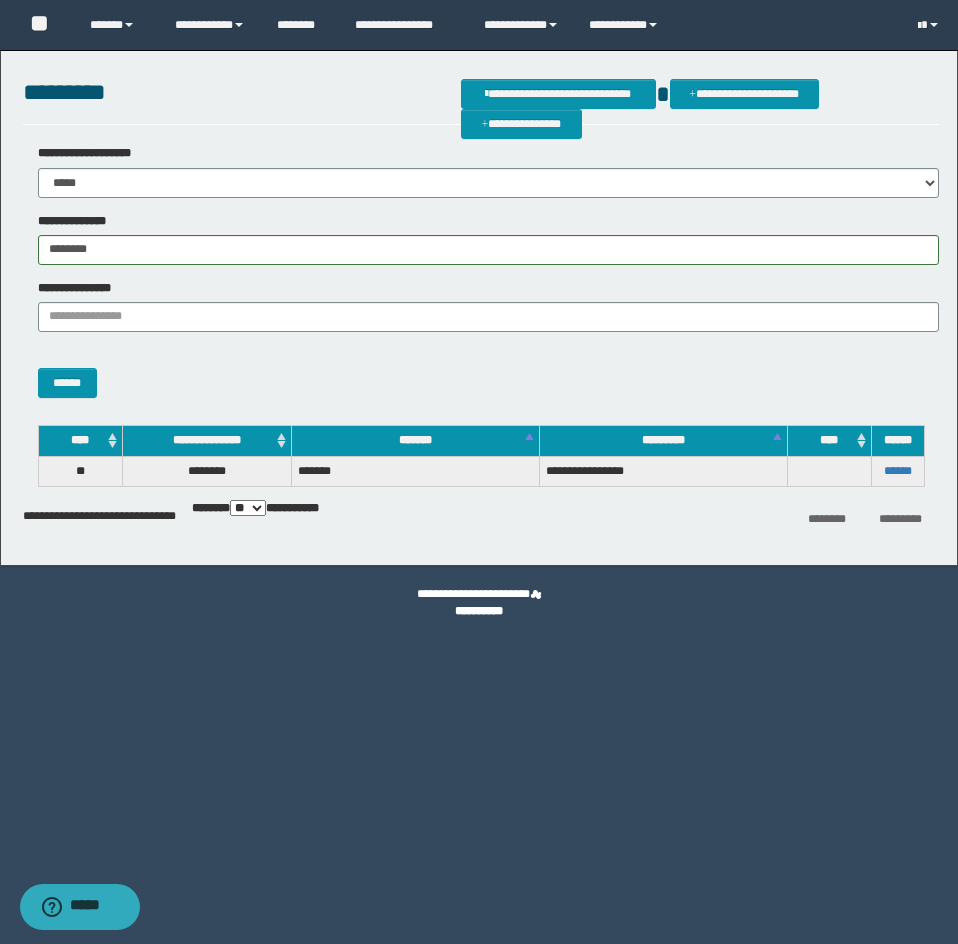 click on "******" at bounding box center [897, 471] 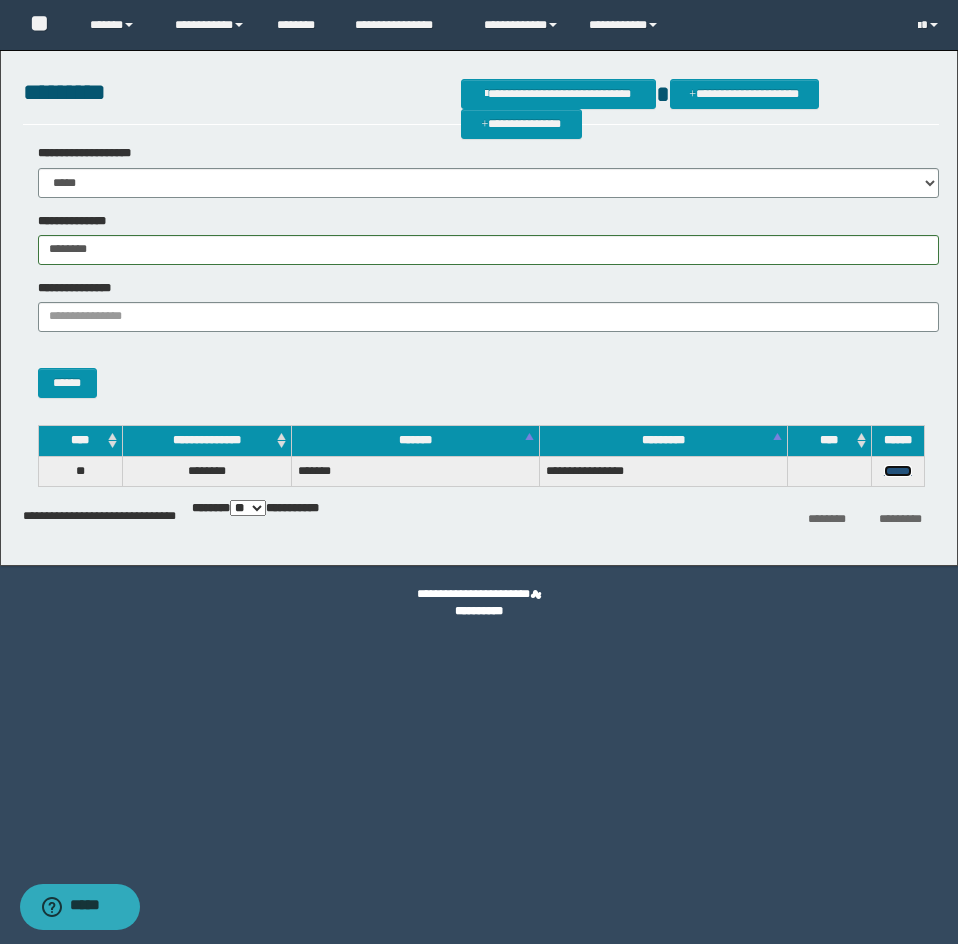 click on "******" at bounding box center (898, 471) 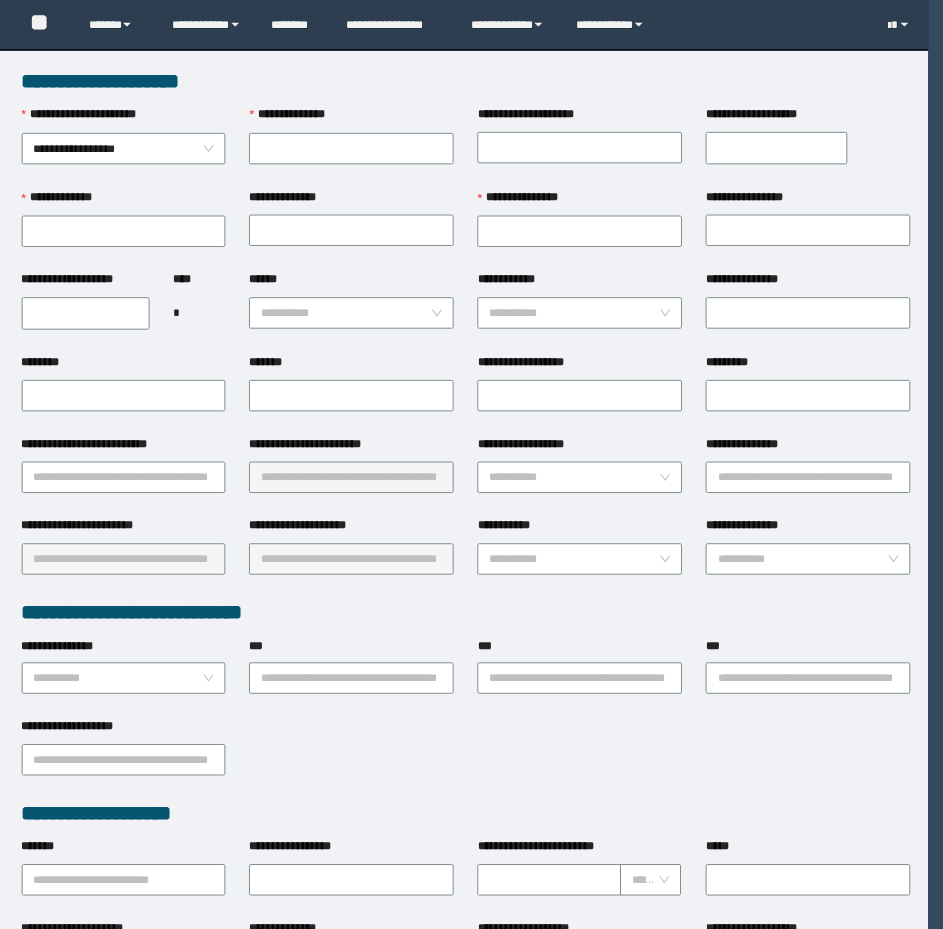 scroll, scrollTop: 0, scrollLeft: 0, axis: both 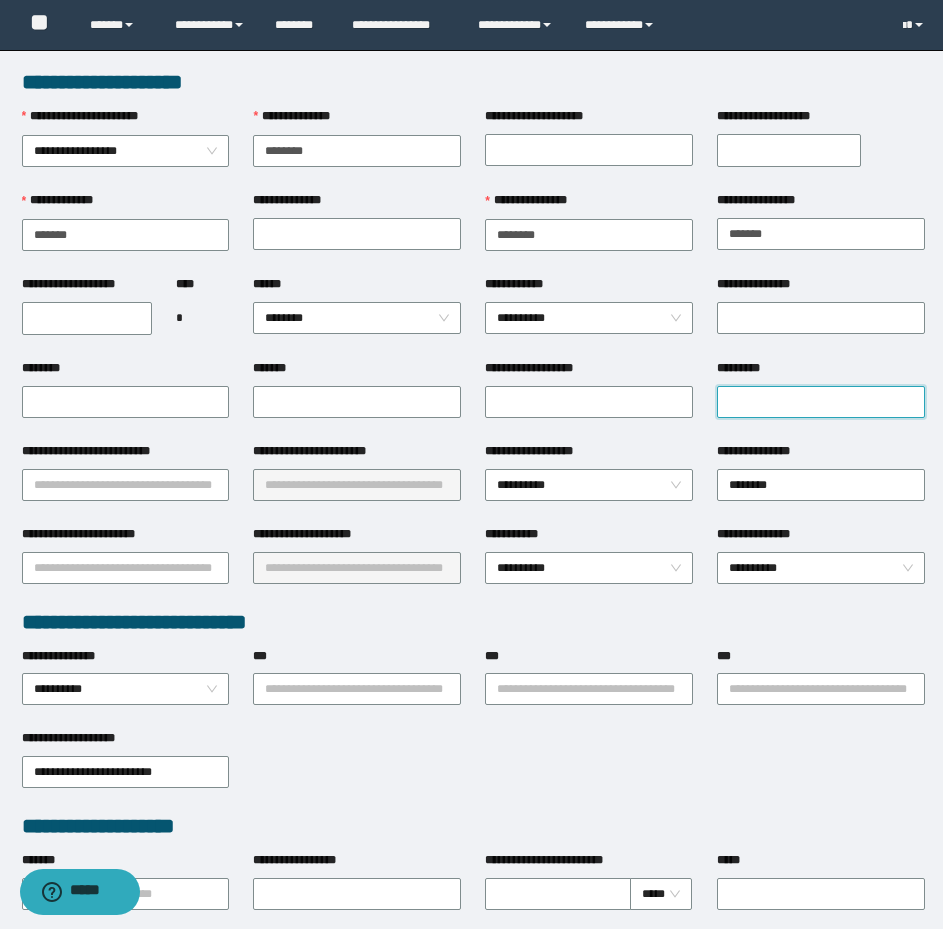 click on "*********" at bounding box center (821, 402) 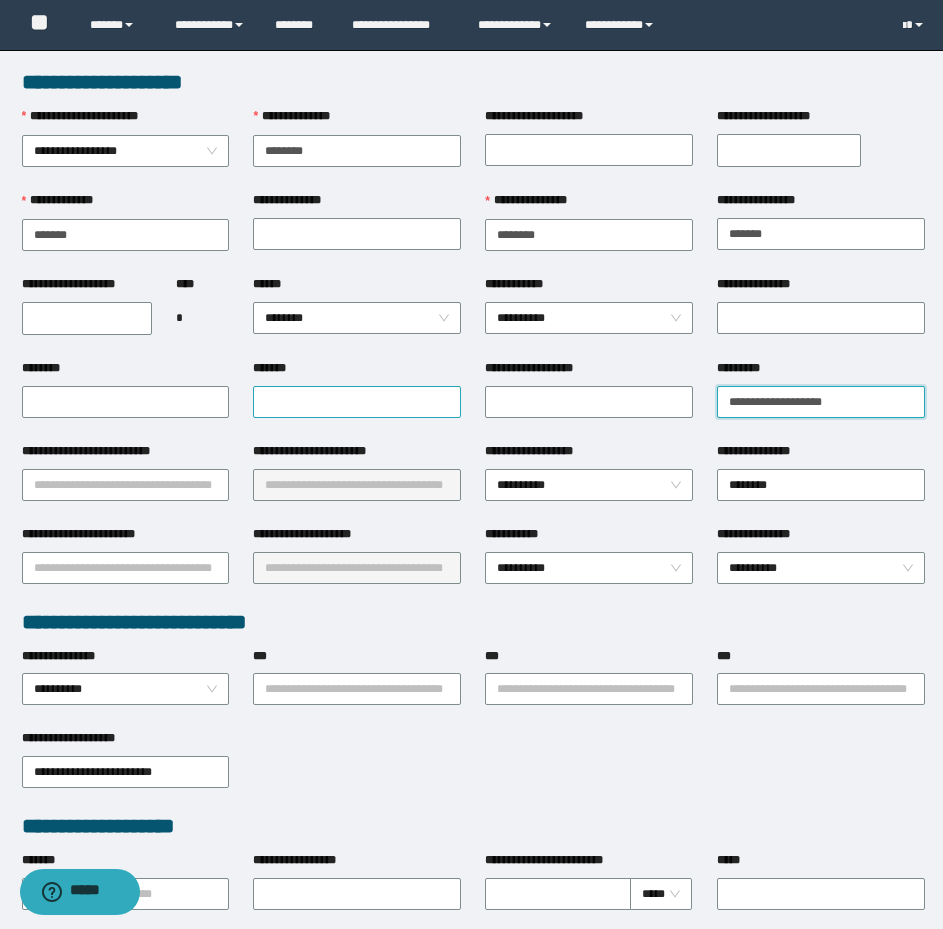 type on "**********" 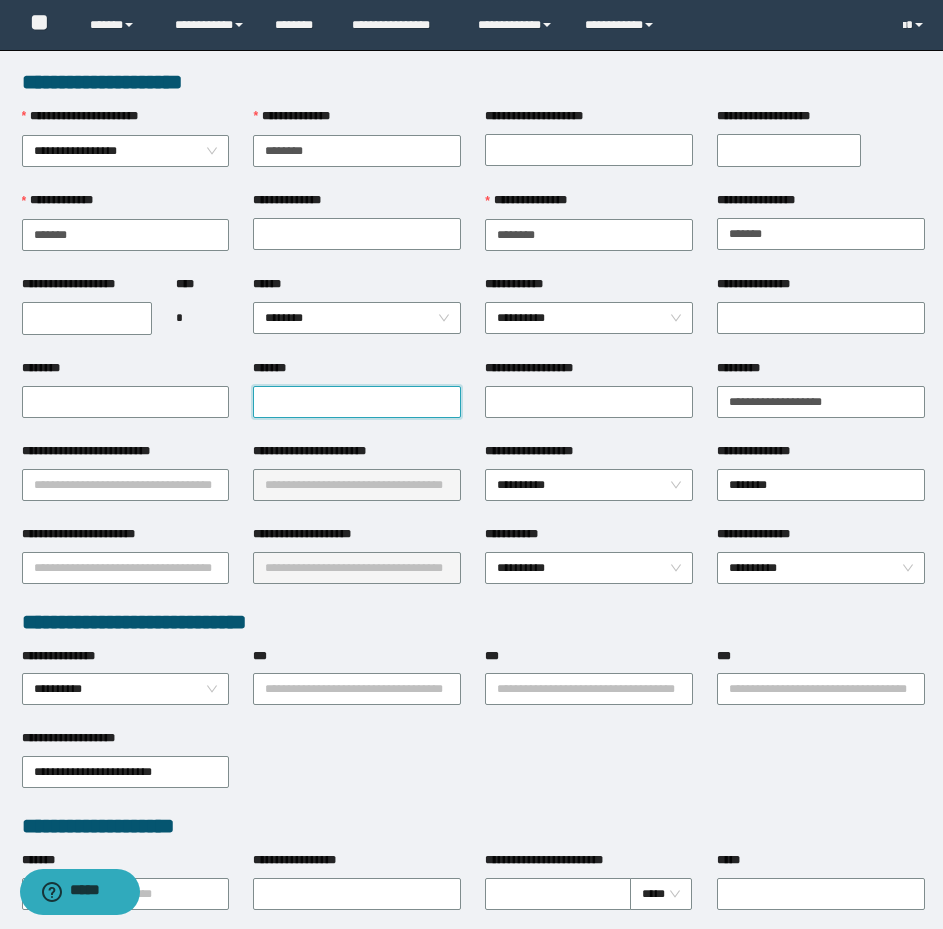 click on "*******" at bounding box center [357, 402] 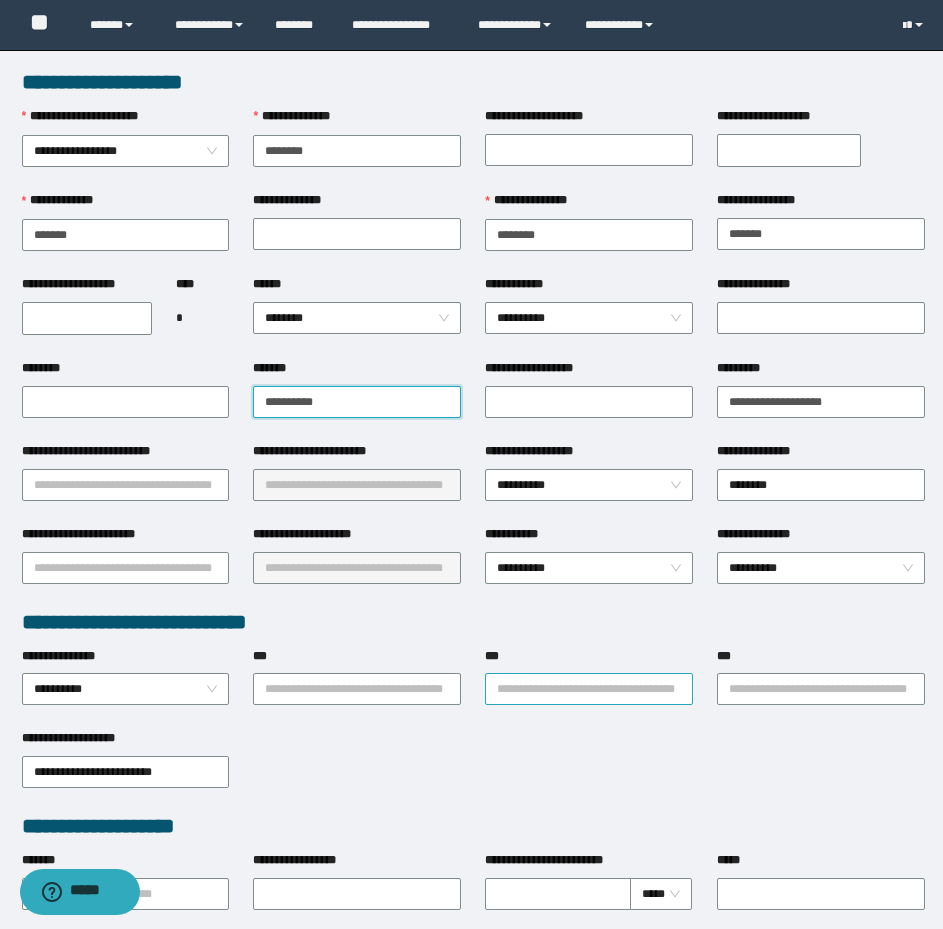 type on "**********" 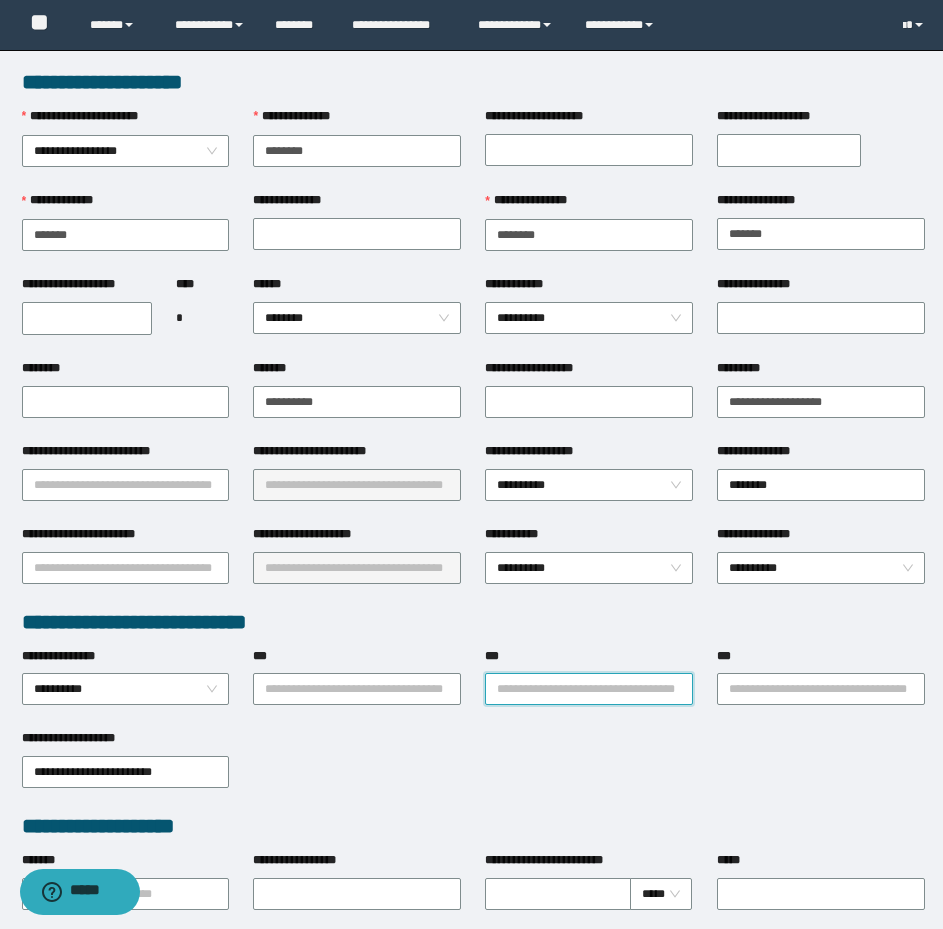 click on "***" at bounding box center [589, 689] 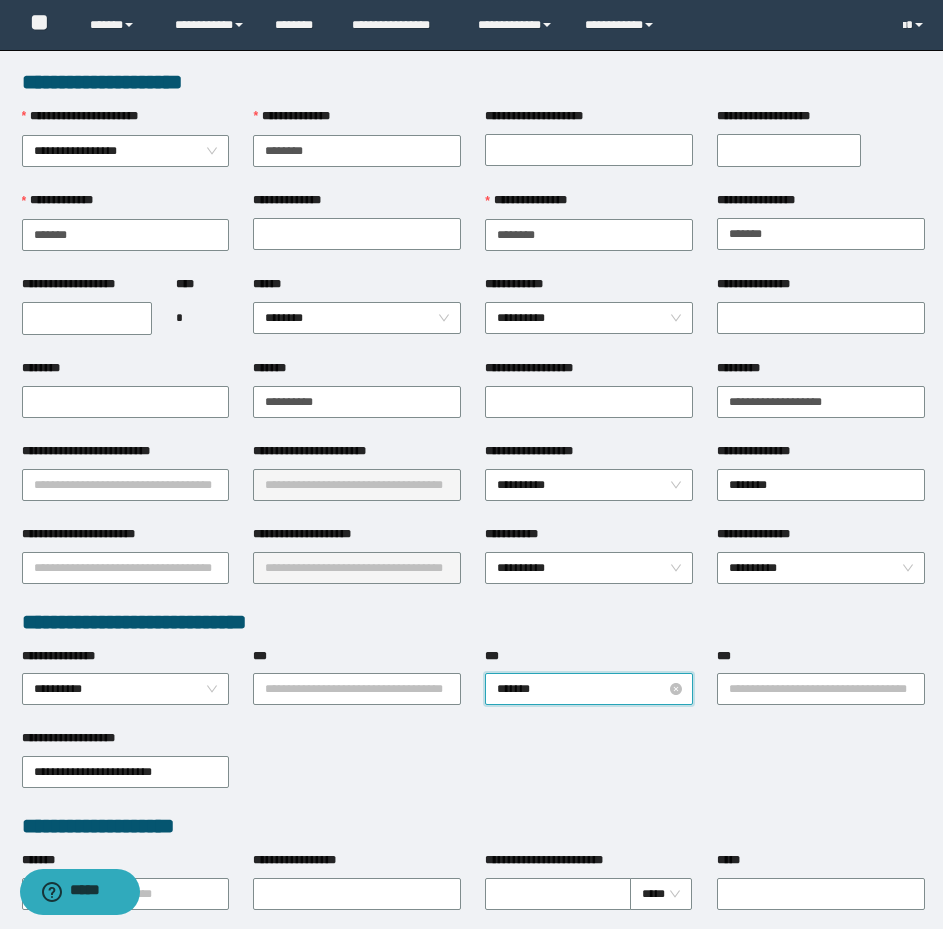 type on "********" 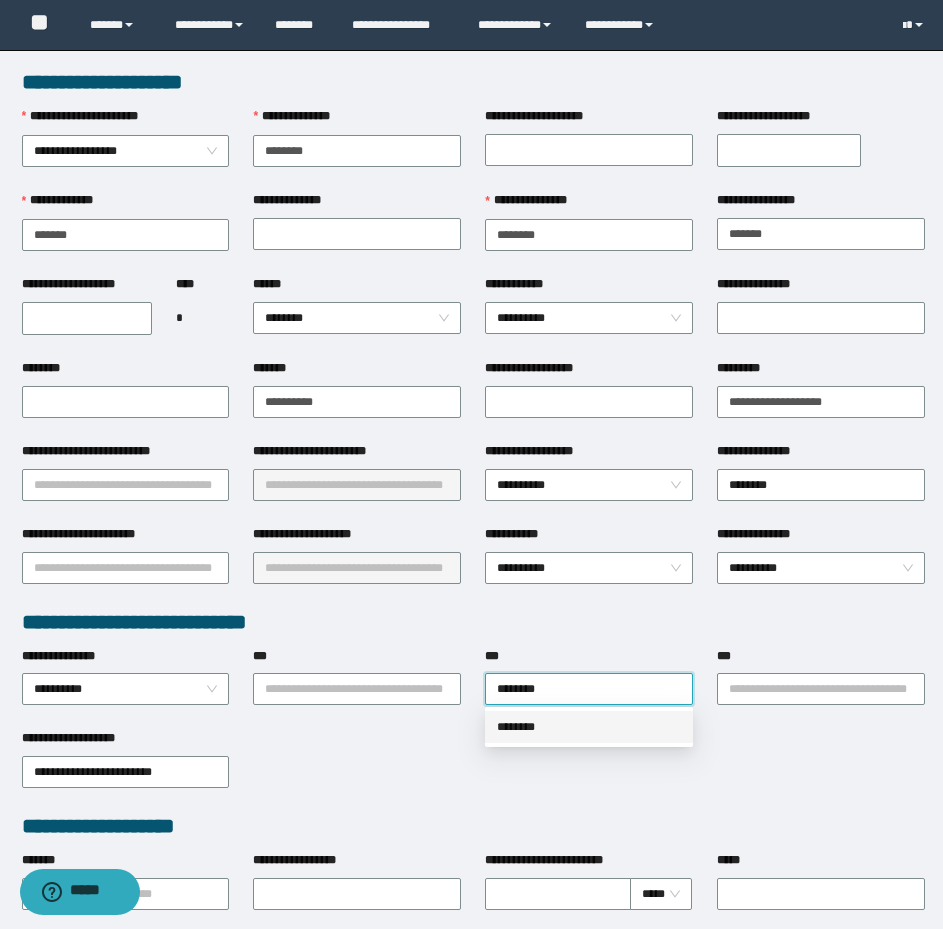 click on "********" at bounding box center [589, 727] 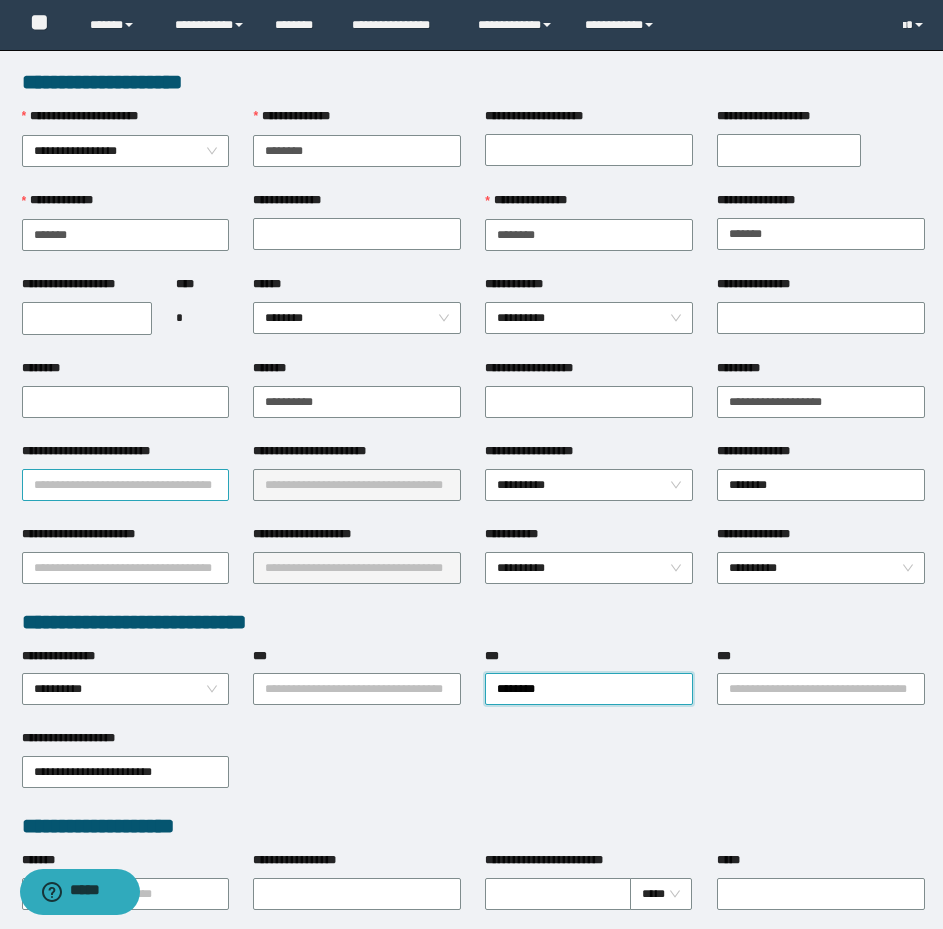click on "**********" at bounding box center [126, 485] 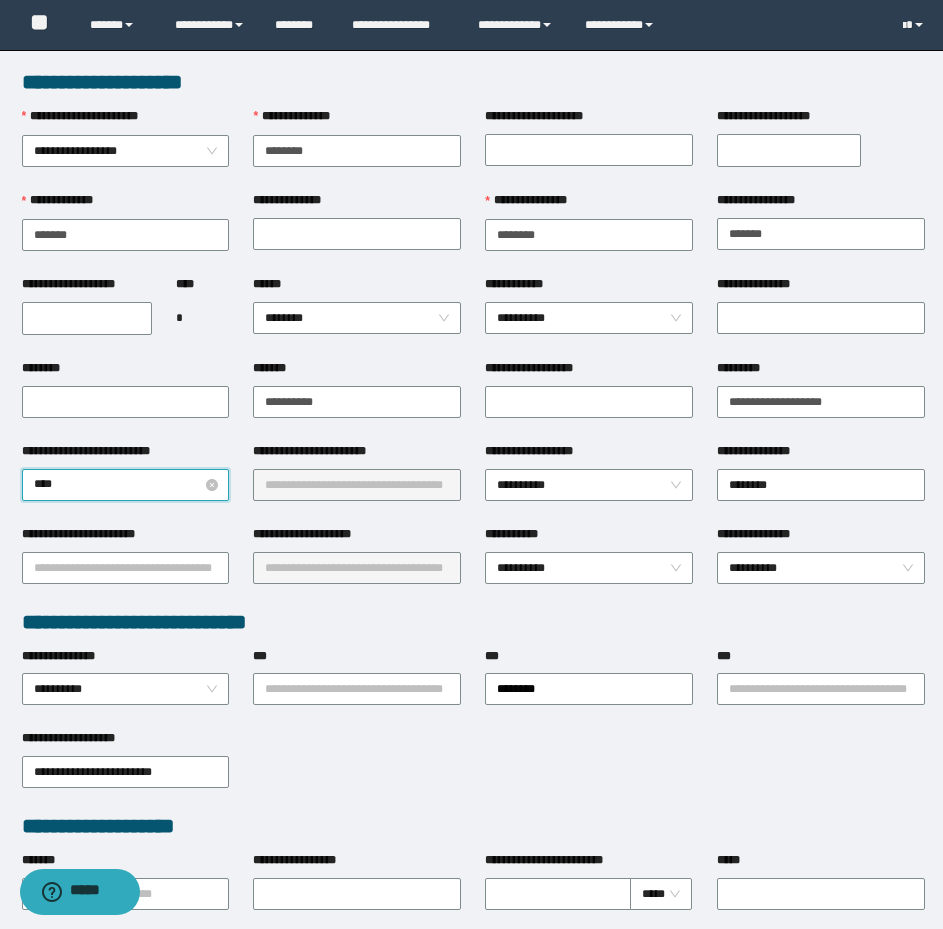 type on "*****" 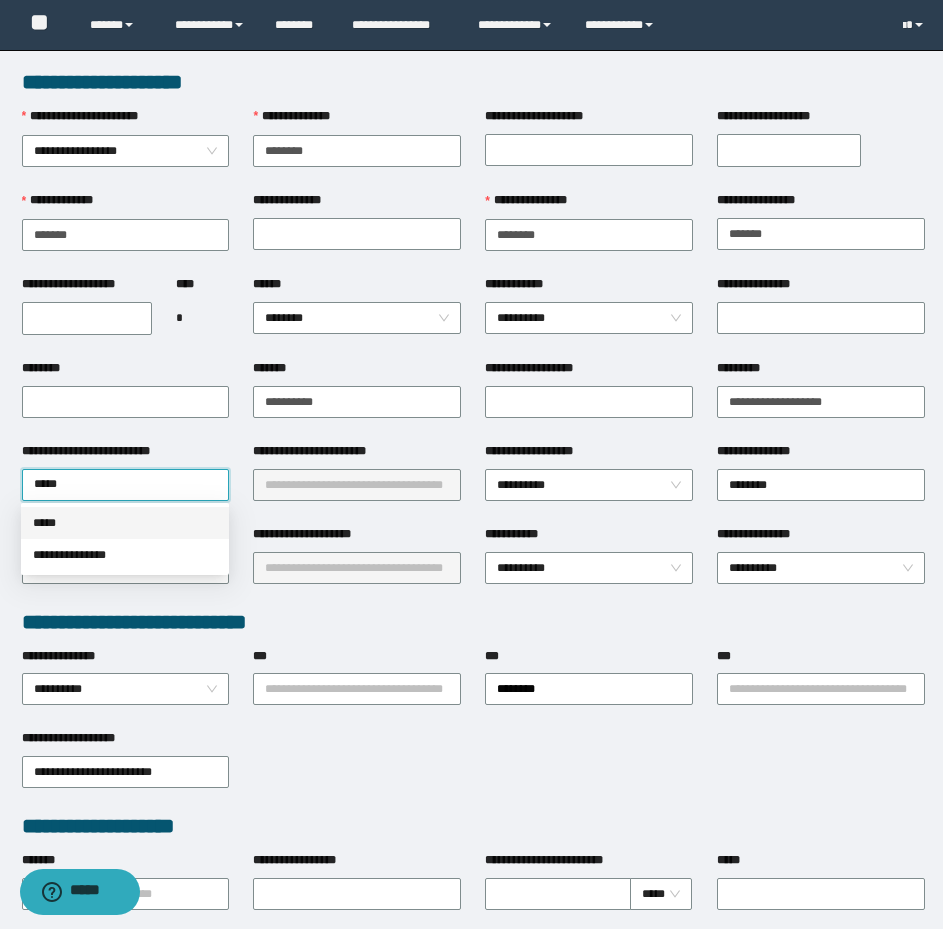 click on "*****" at bounding box center [125, 523] 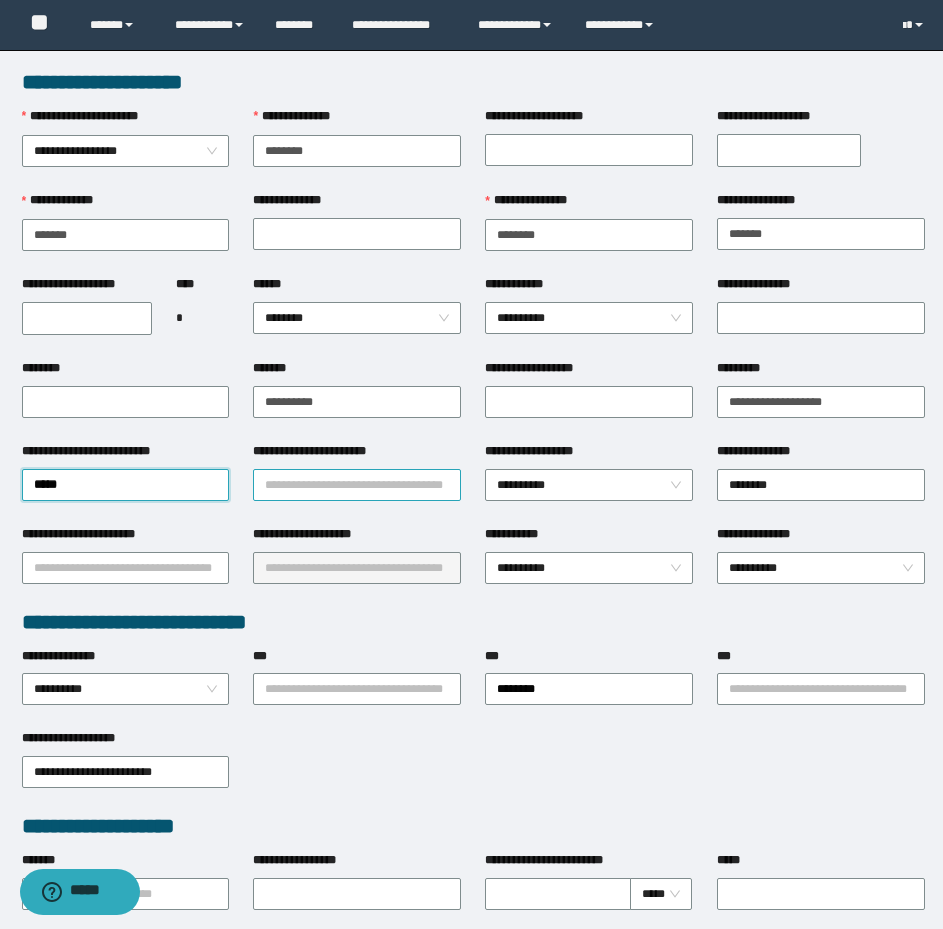 click on "**********" at bounding box center [357, 485] 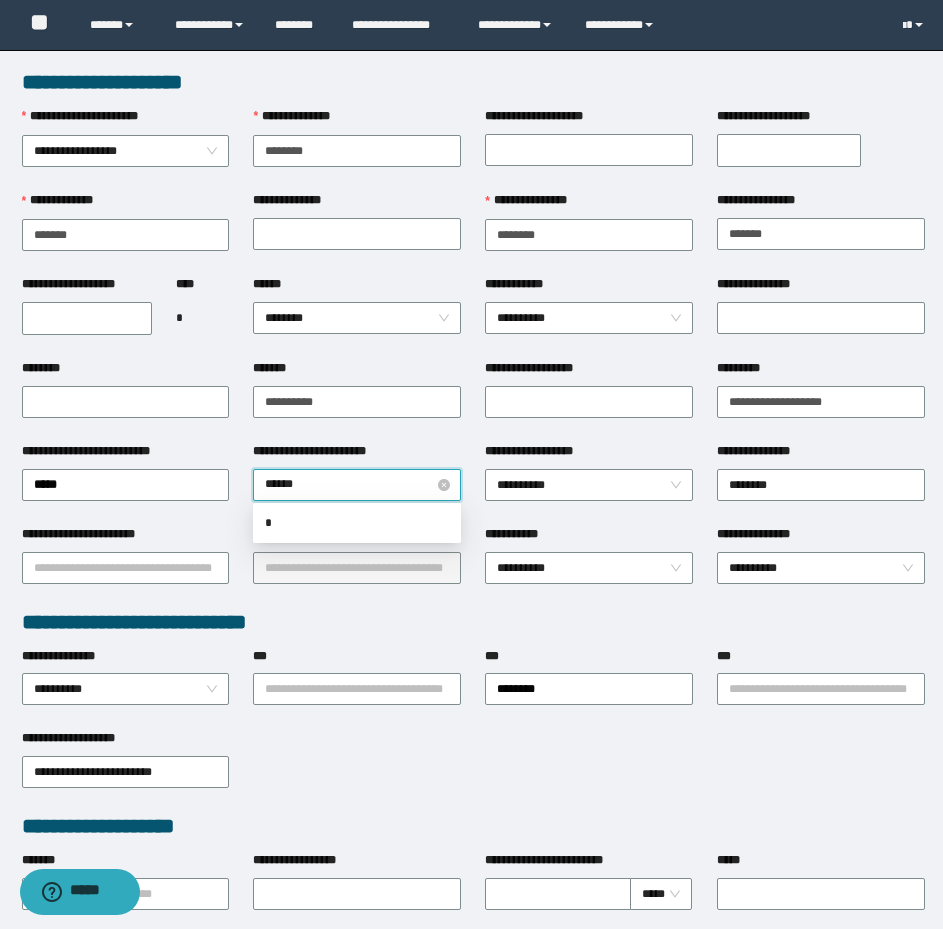 type on "*******" 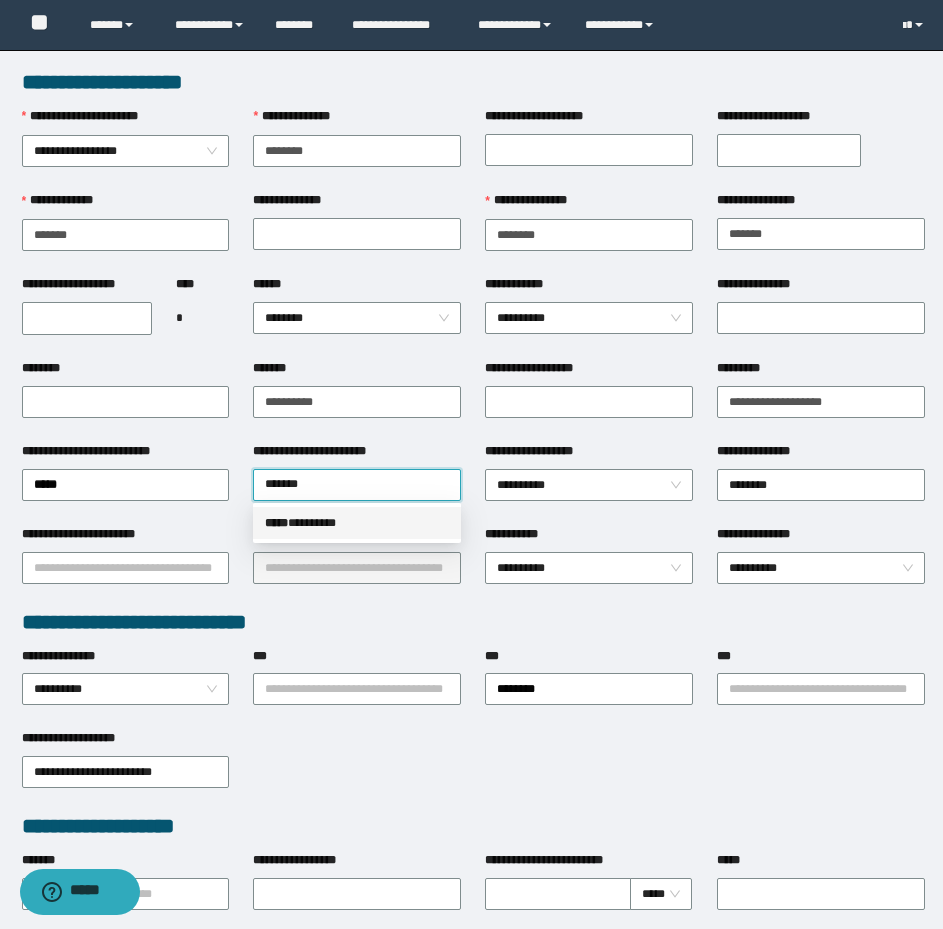 click on "***** * *******" at bounding box center [357, 523] 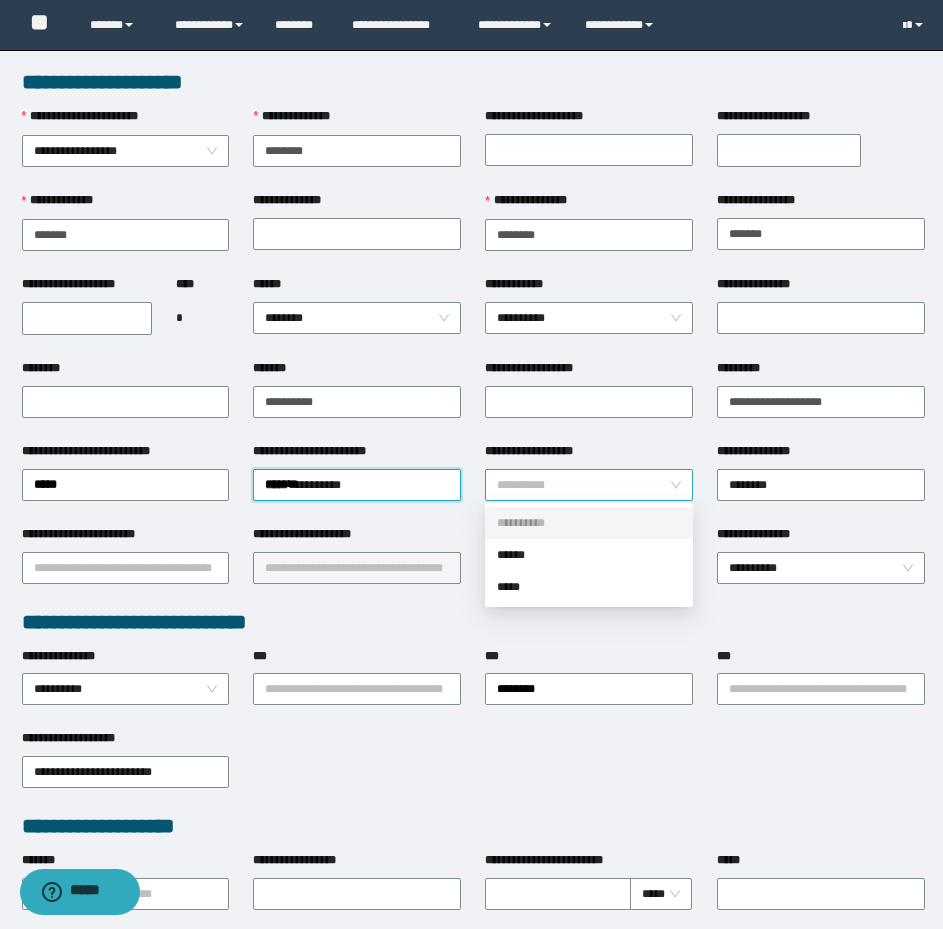 click on "**********" at bounding box center [589, 485] 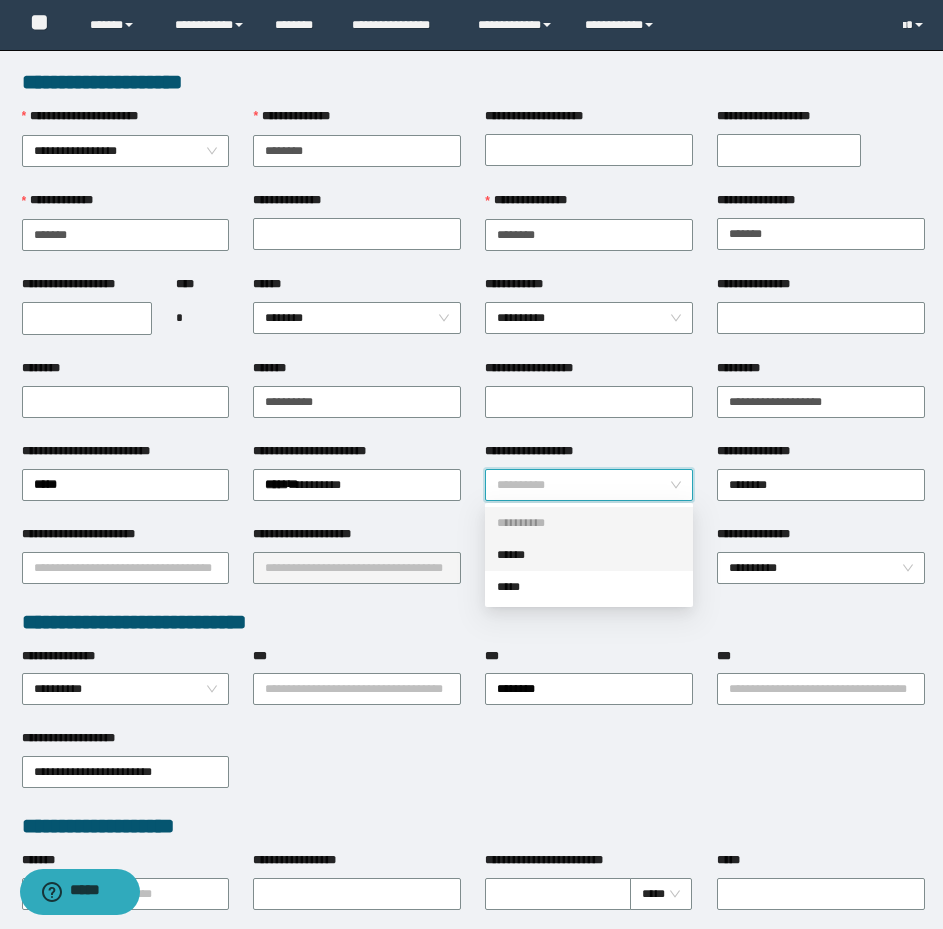 click on "******" at bounding box center [589, 555] 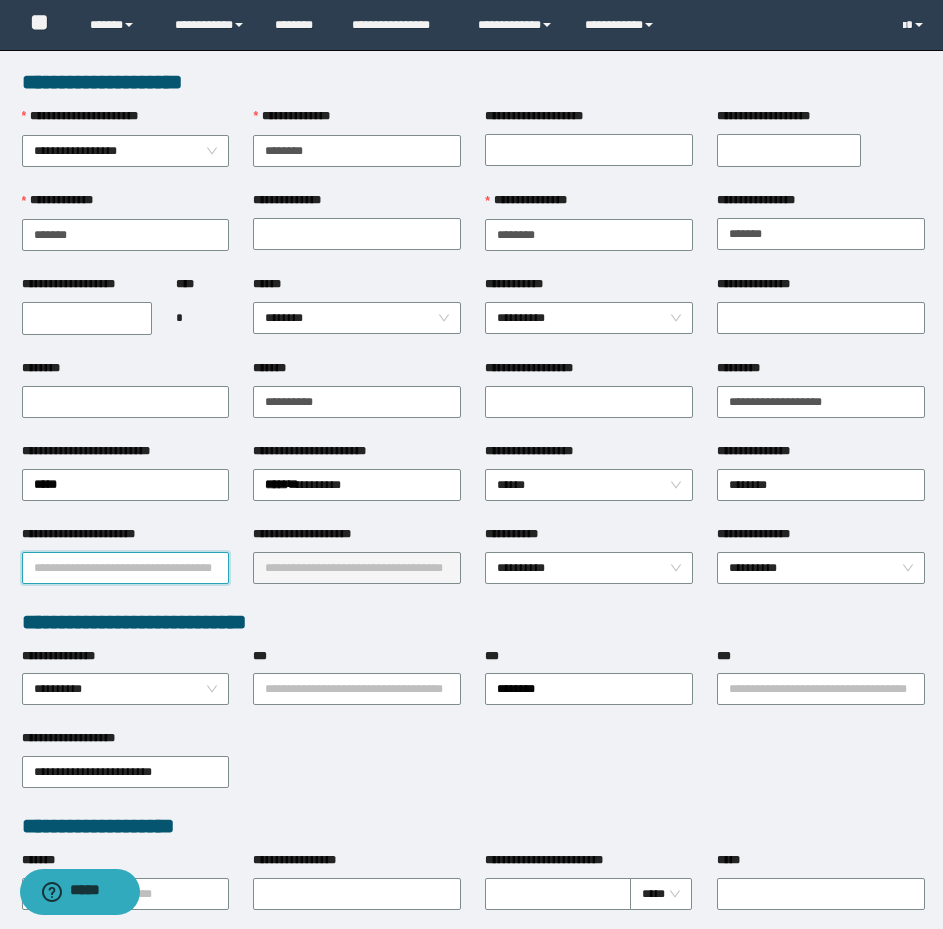 click on "**********" at bounding box center (126, 568) 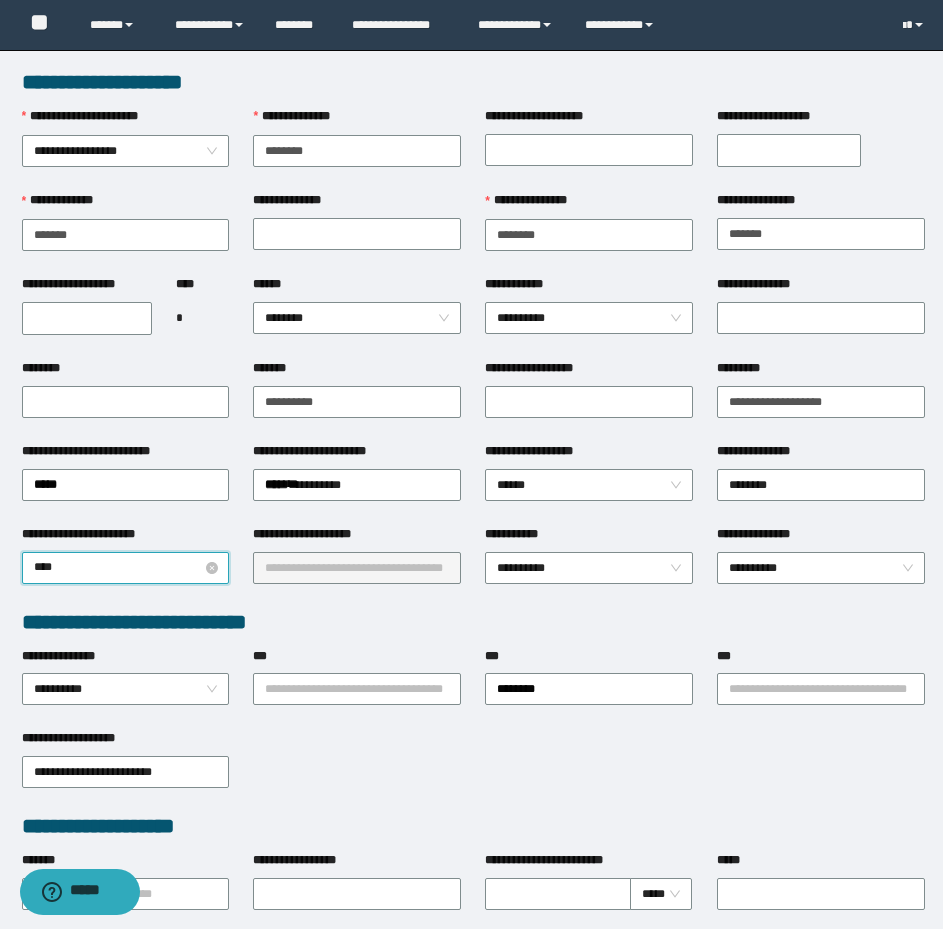 type on "*****" 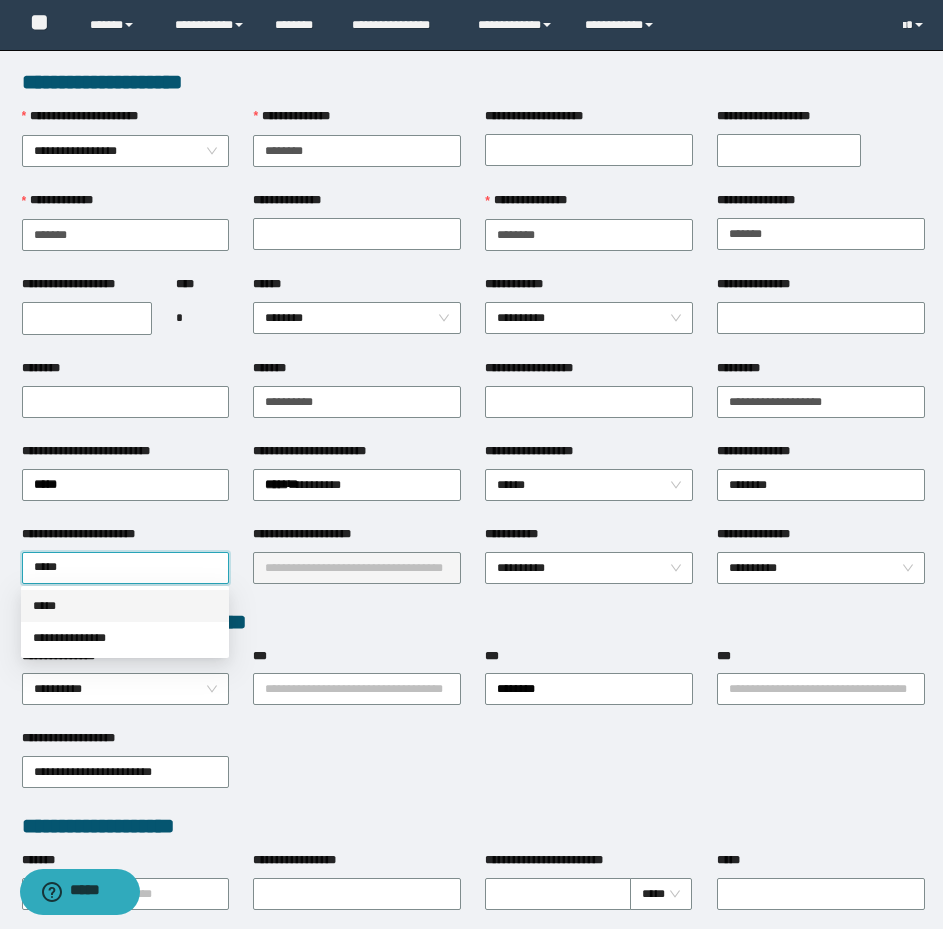 click on "*****" at bounding box center (125, 606) 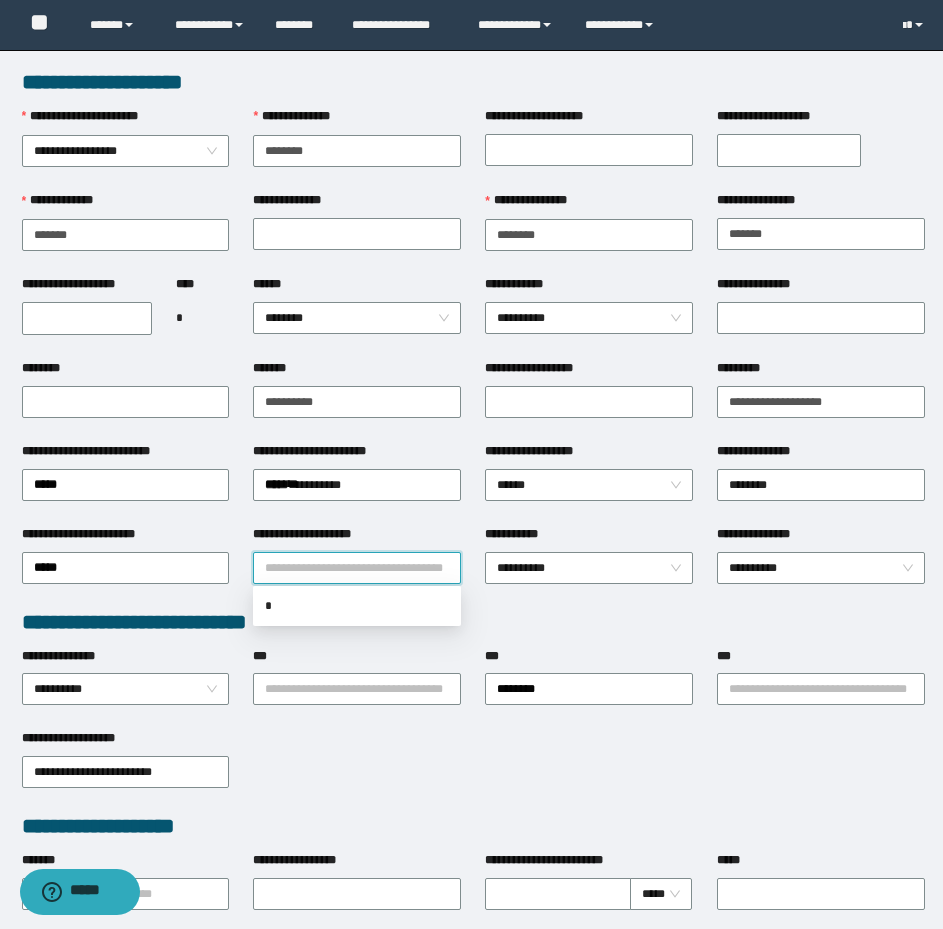 click on "**********" at bounding box center [357, 568] 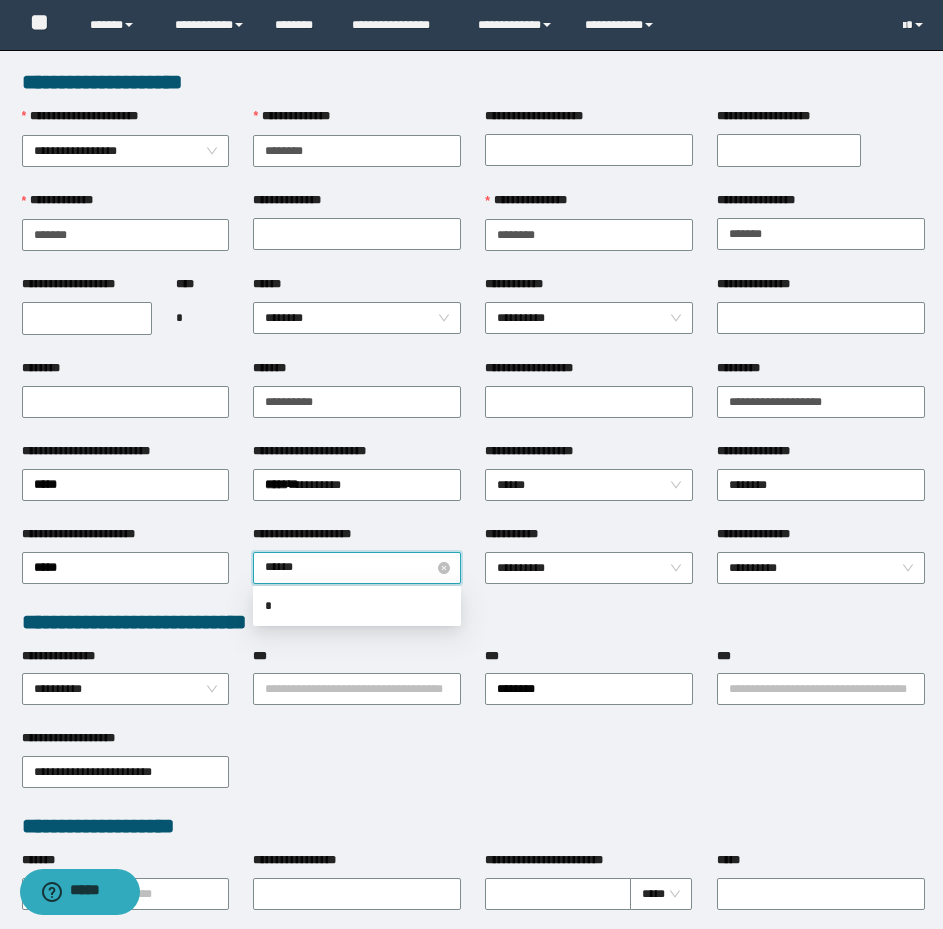 type on "*******" 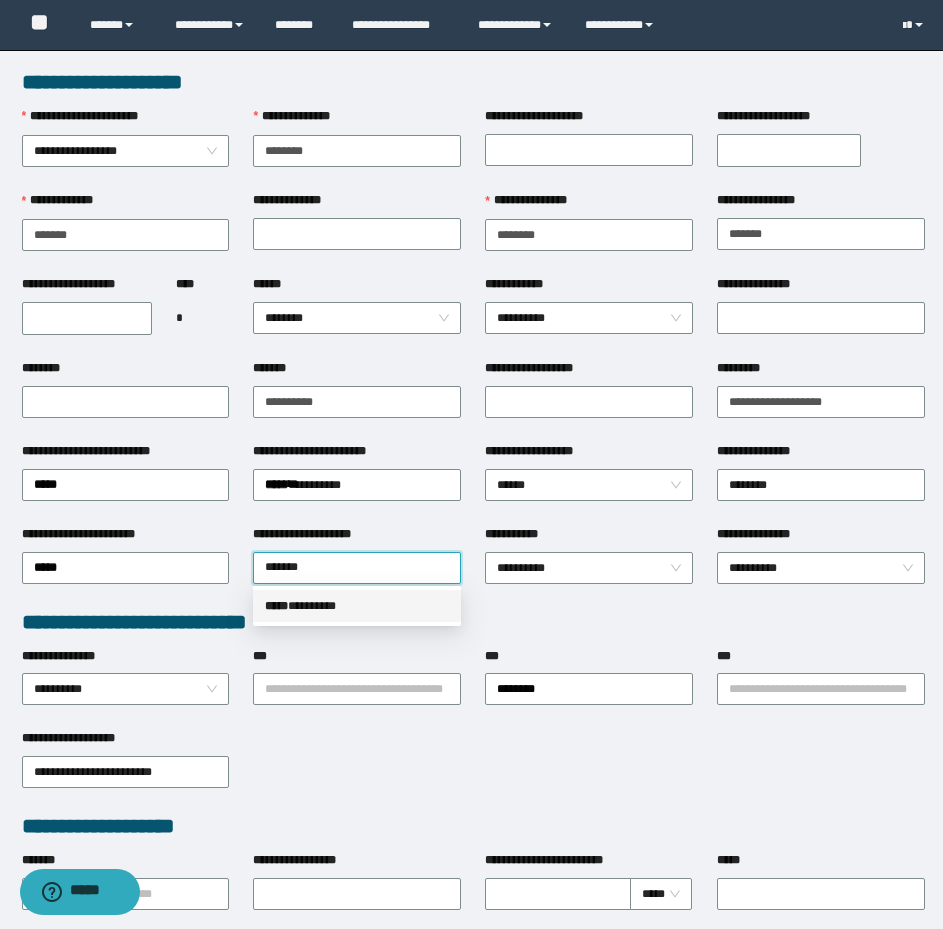 click on "***** * *******" at bounding box center (357, 606) 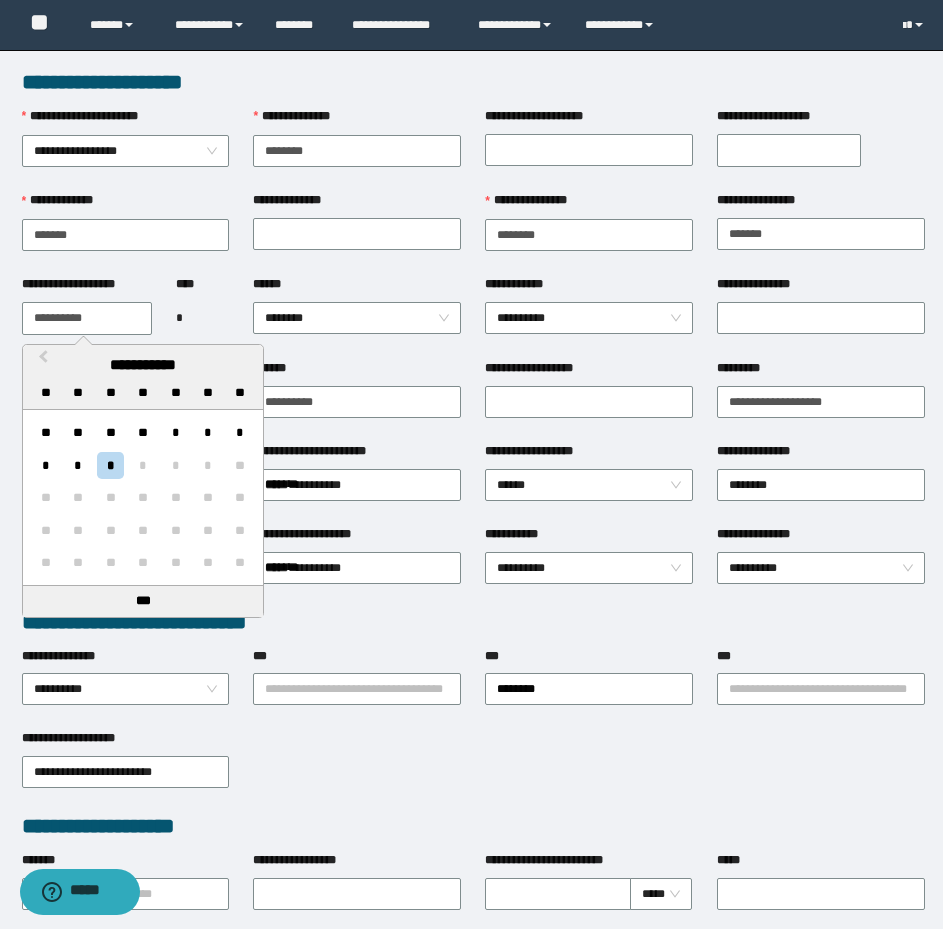 click on "**********" at bounding box center (87, 318) 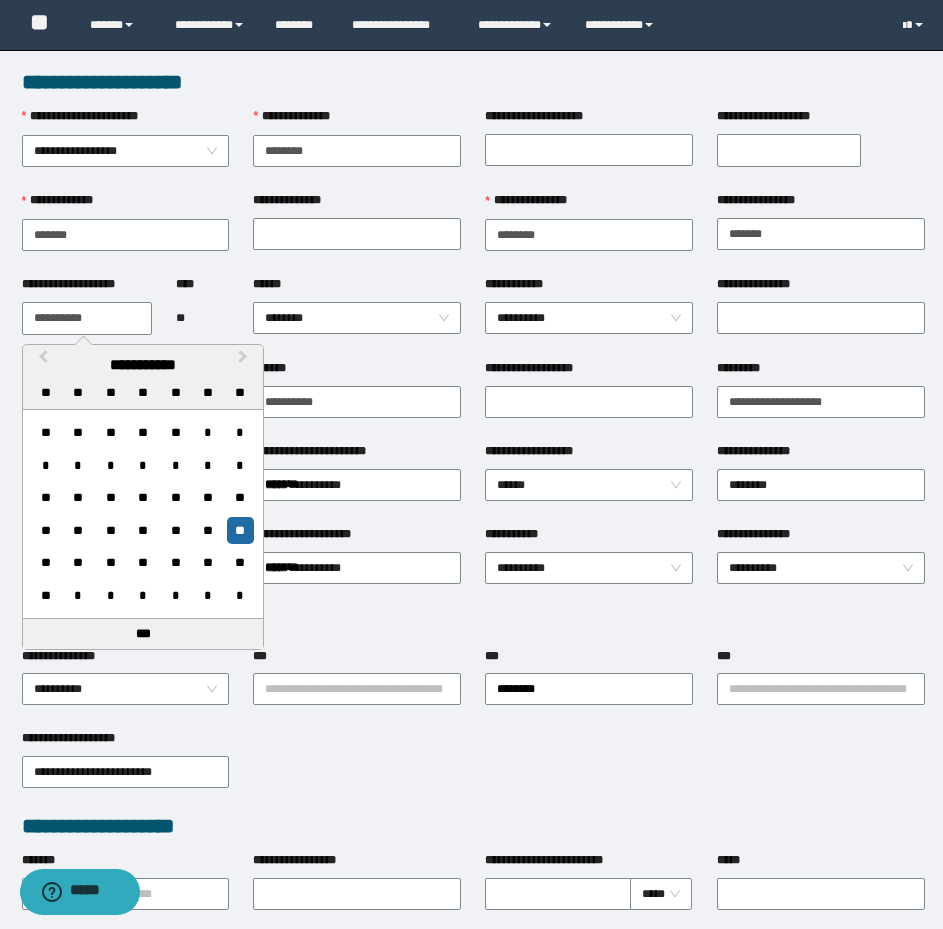 type on "**********" 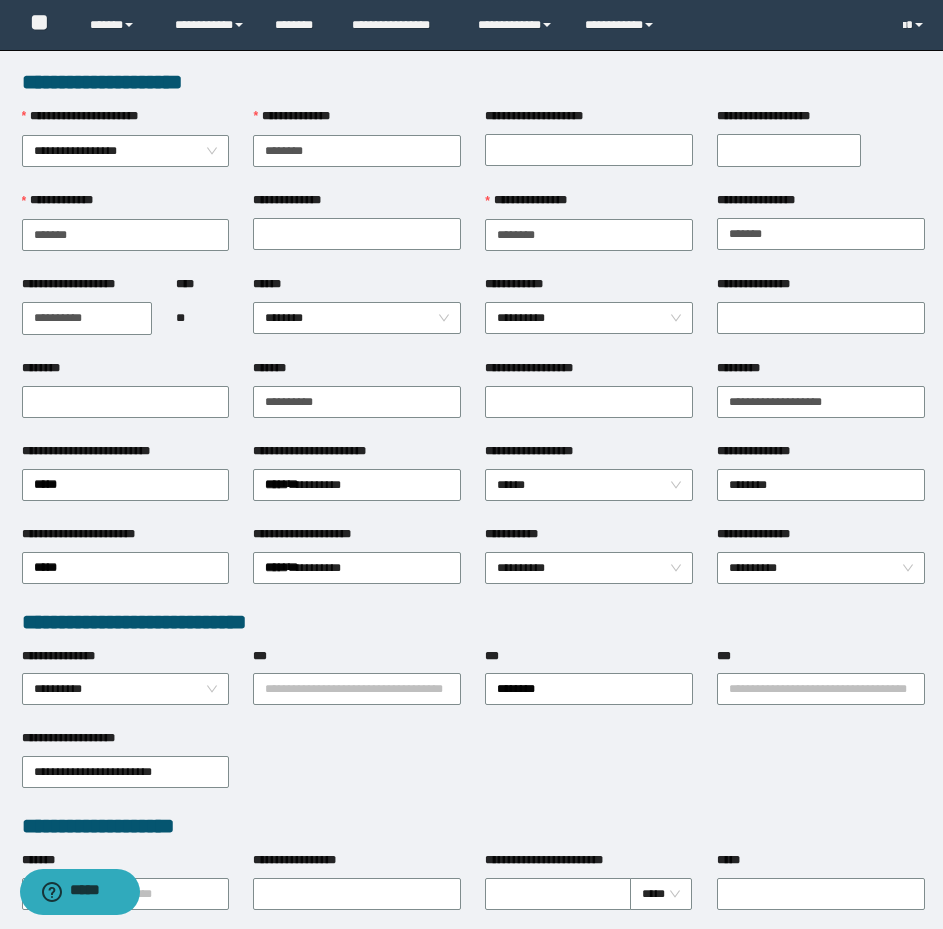 click on "**********" at bounding box center [589, 149] 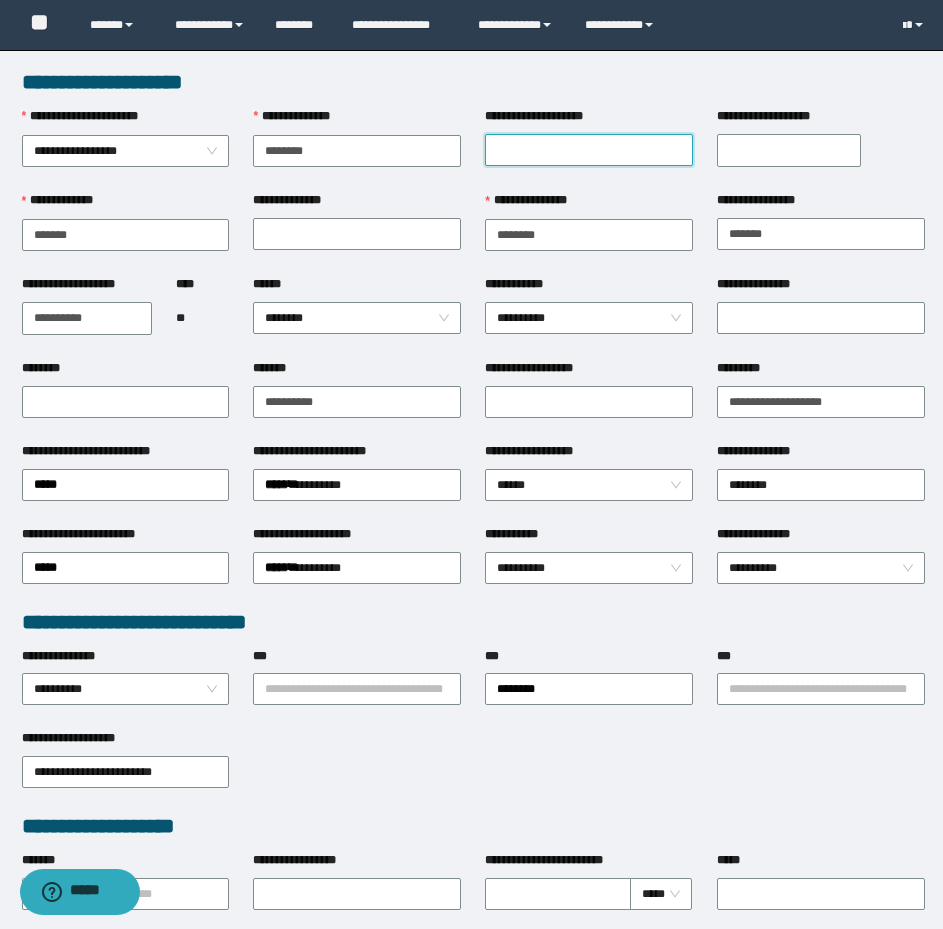 click on "**********" at bounding box center (589, 150) 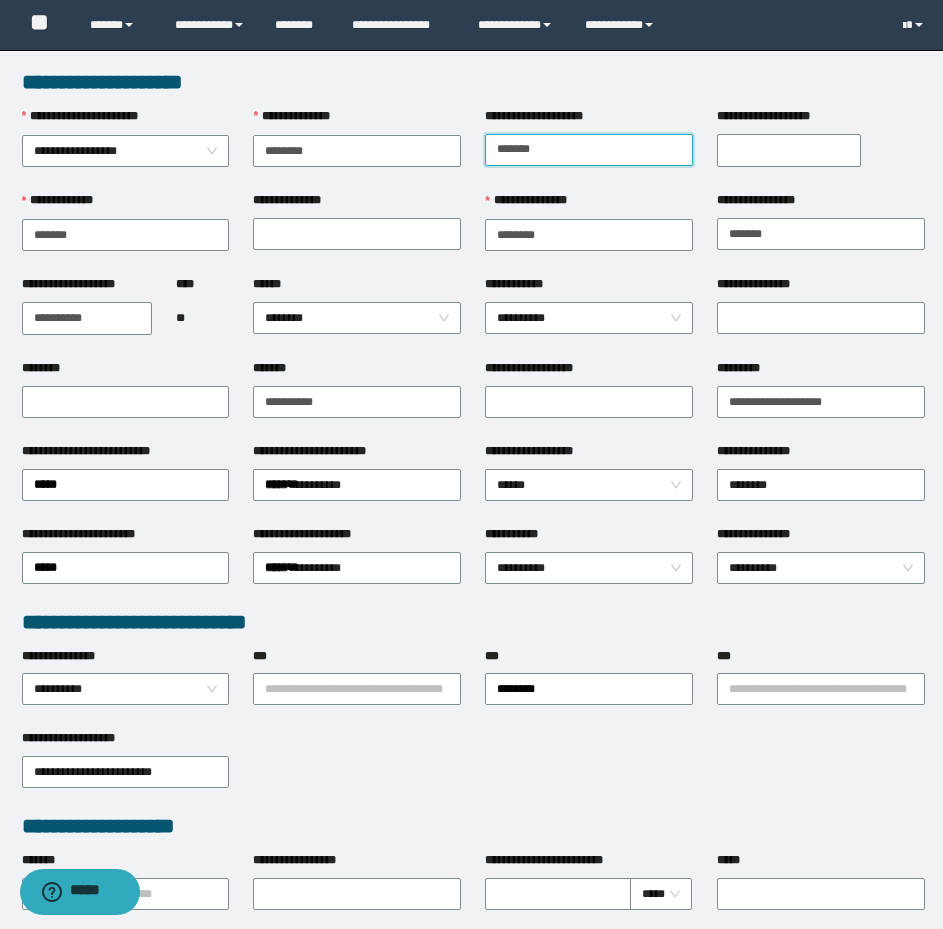 type on "*******" 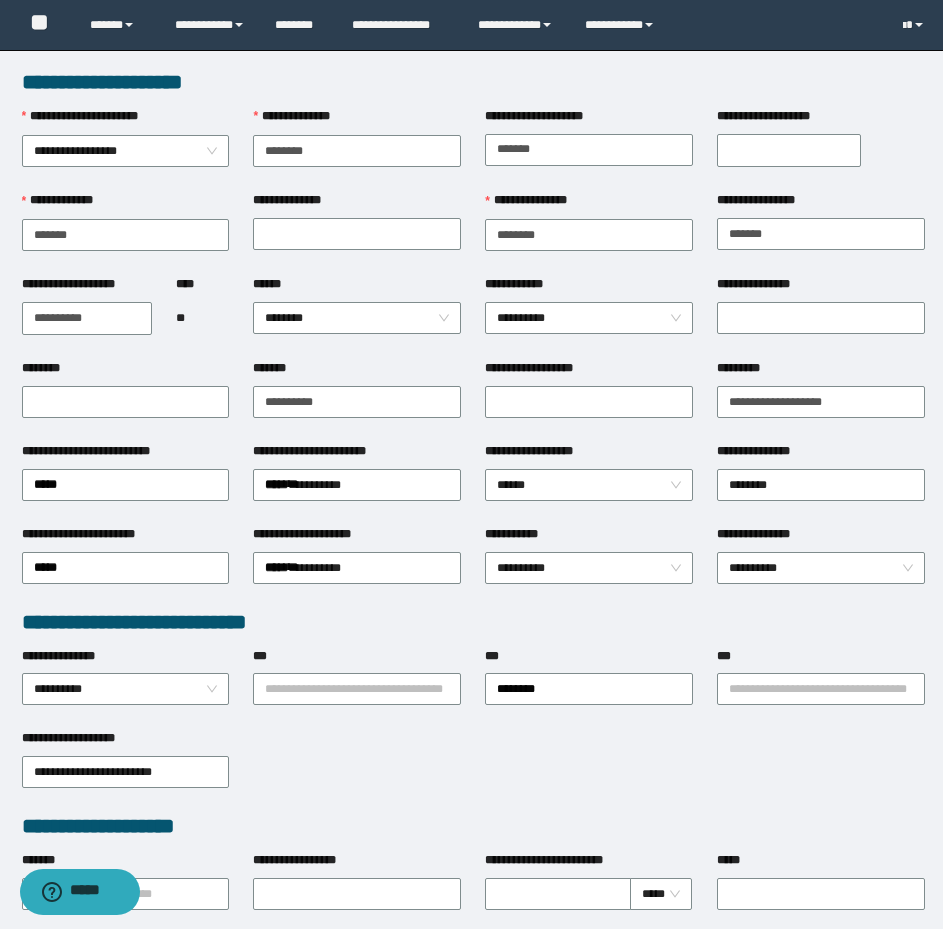 click on "**********" at bounding box center [789, 150] 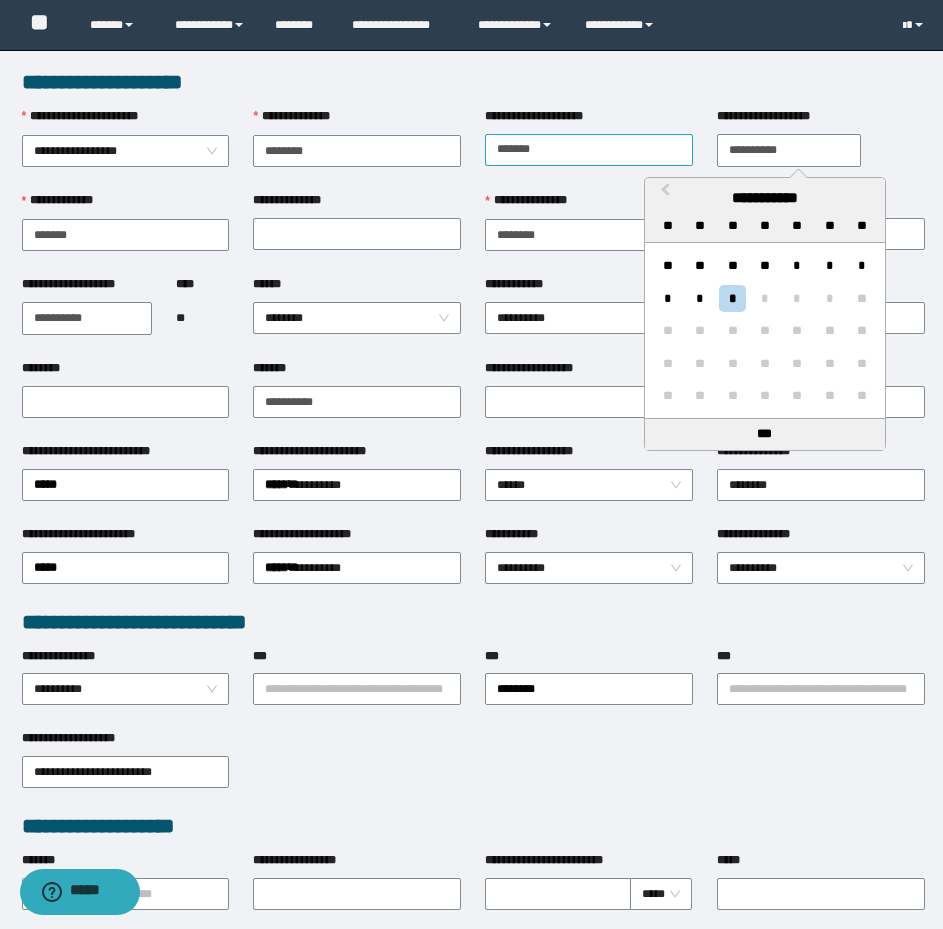 drag, startPoint x: 841, startPoint y: 161, endPoint x: 563, endPoint y: 144, distance: 278.5193 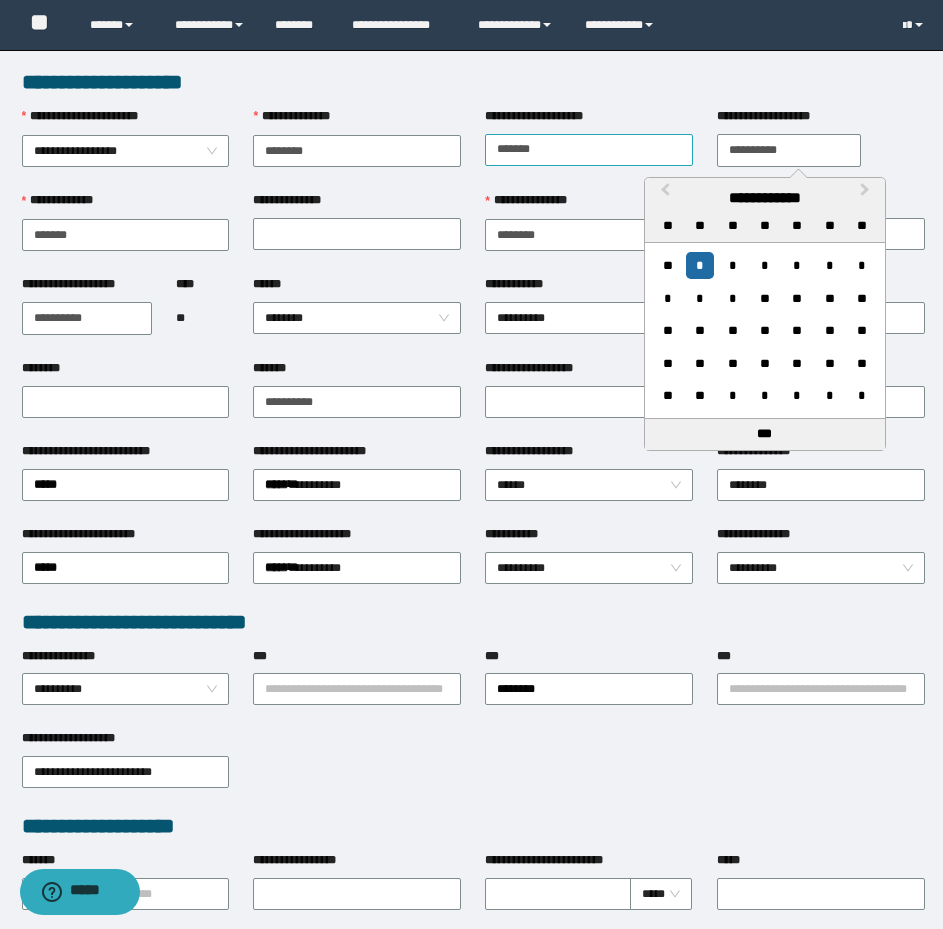 type on "**********" 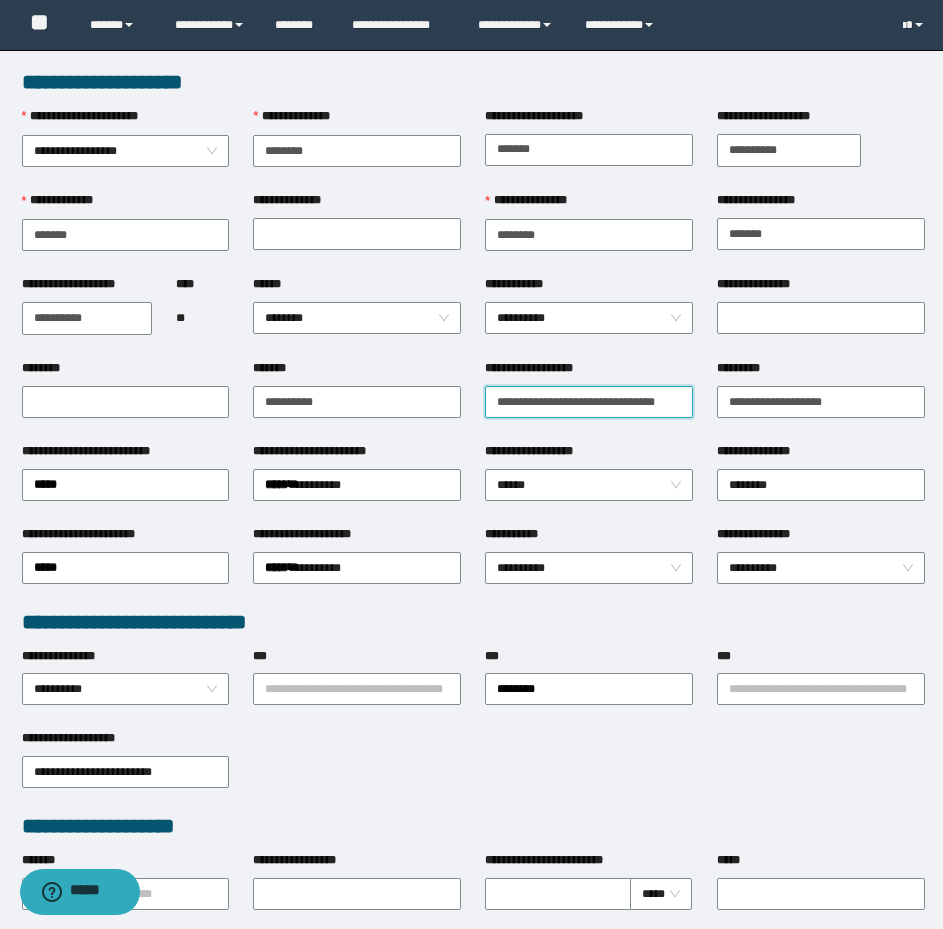 click on "**********" at bounding box center [589, 402] 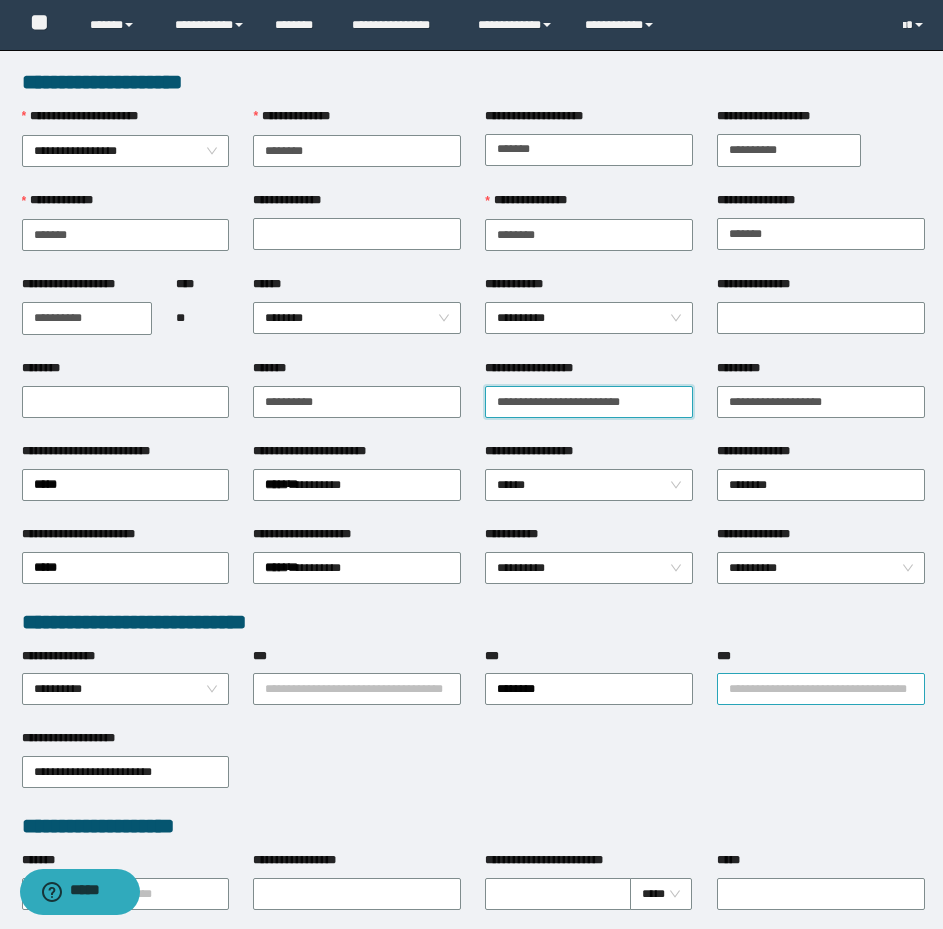 type on "**********" 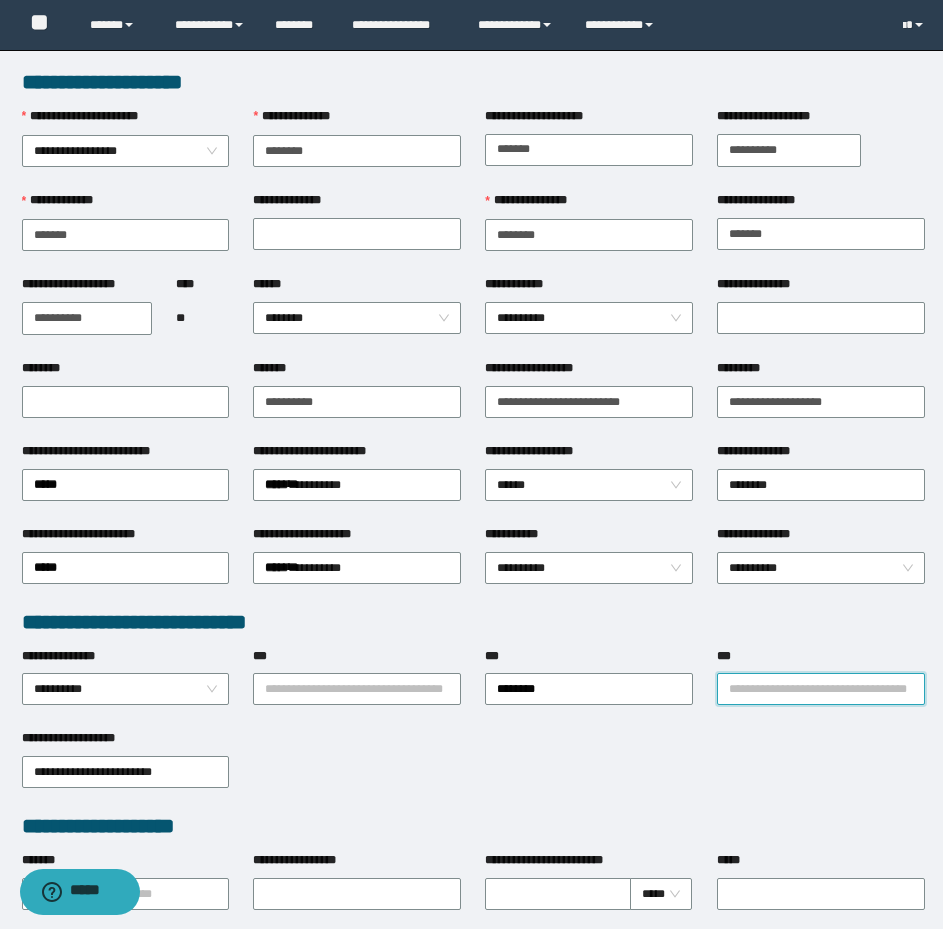 click on "***" at bounding box center [821, 689] 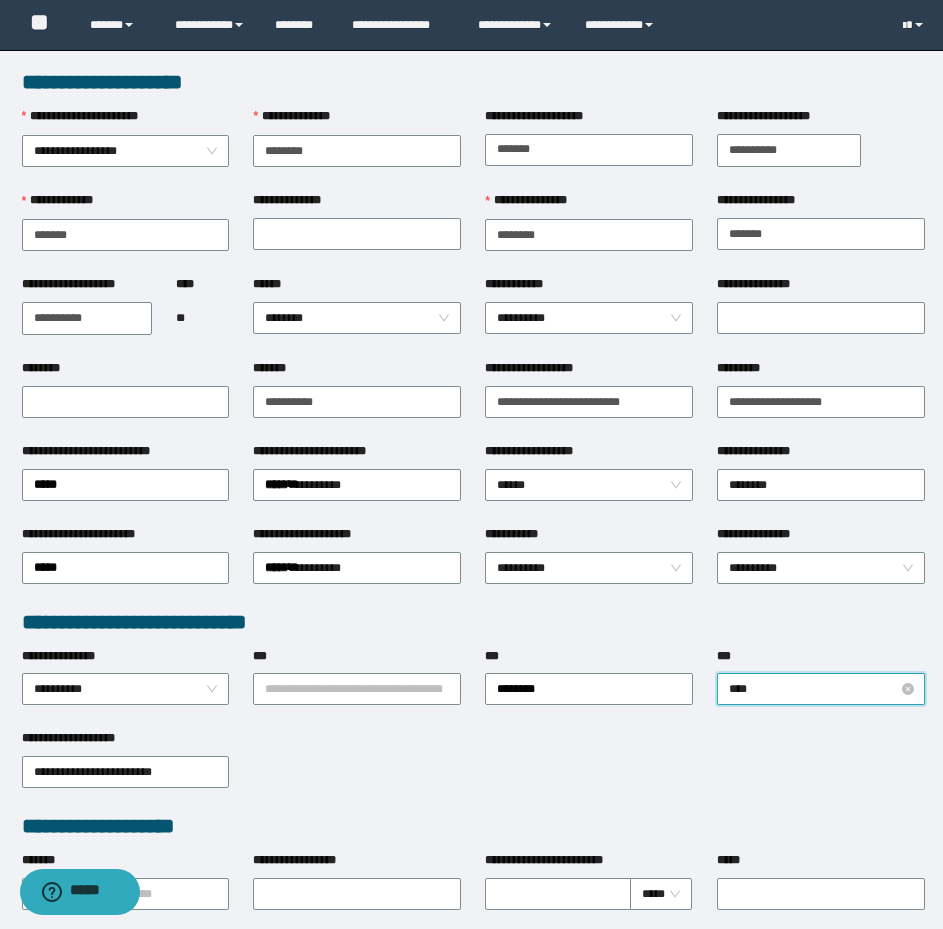 type on "*****" 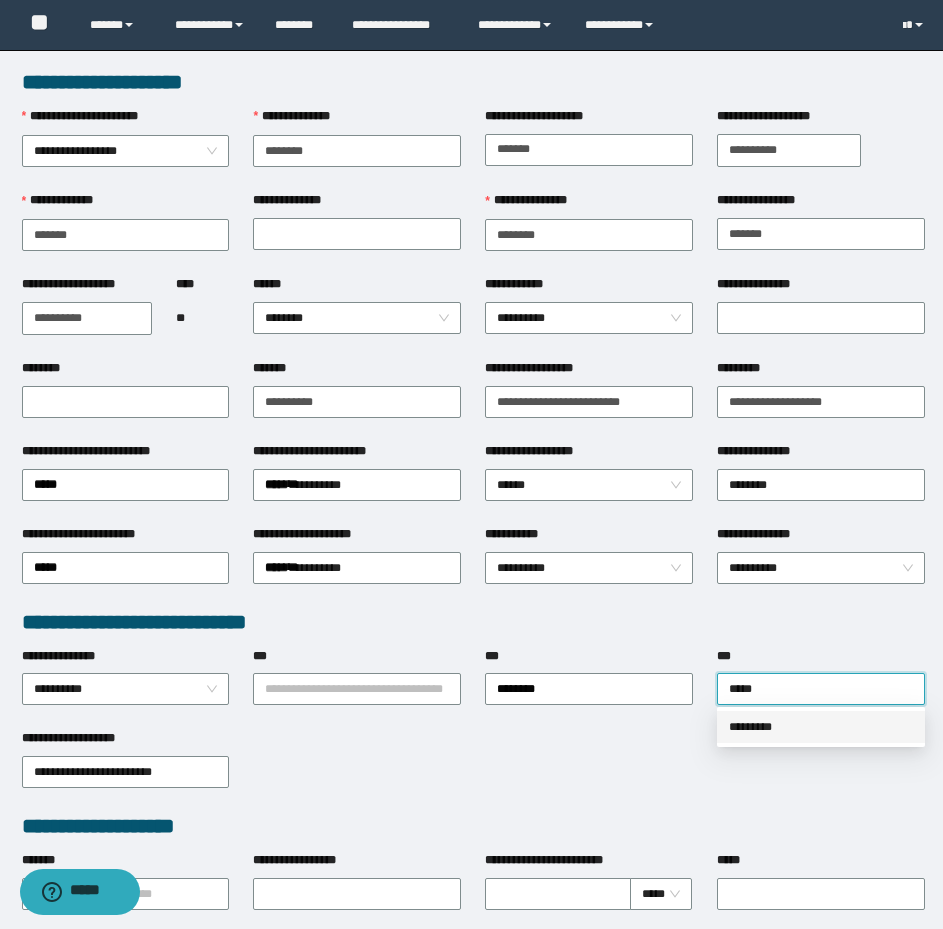 click on "*********" at bounding box center [821, 727] 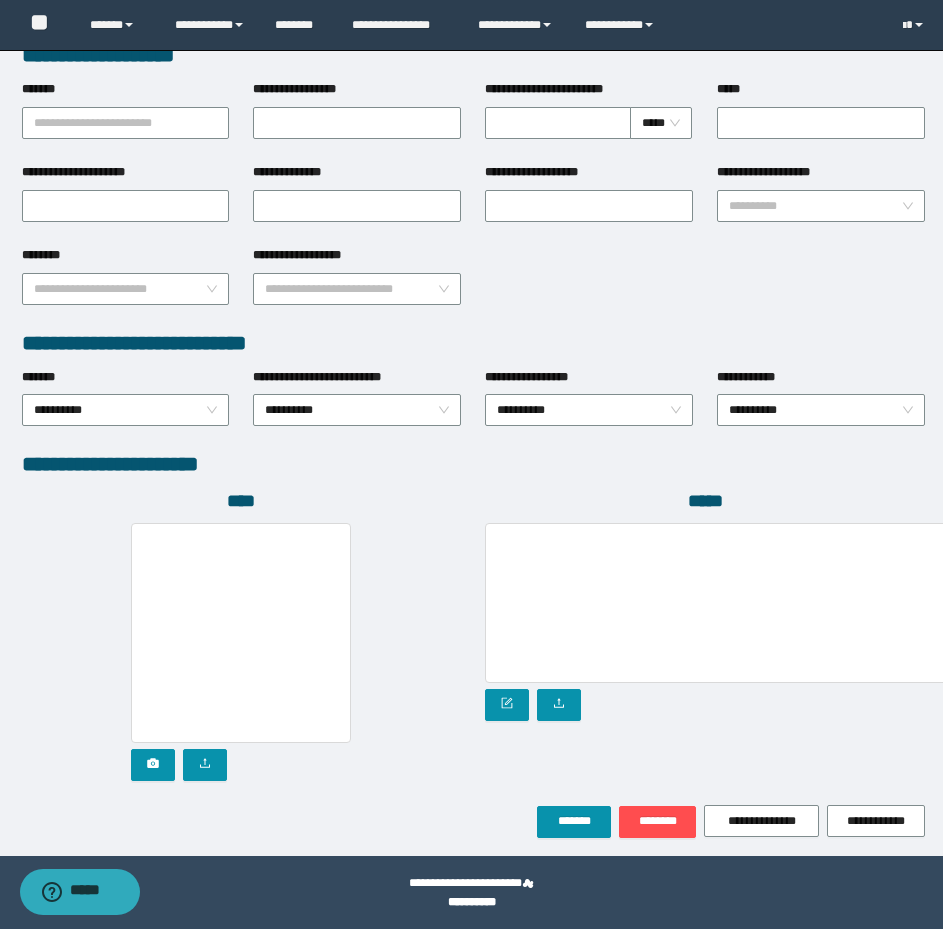 scroll, scrollTop: 774, scrollLeft: 0, axis: vertical 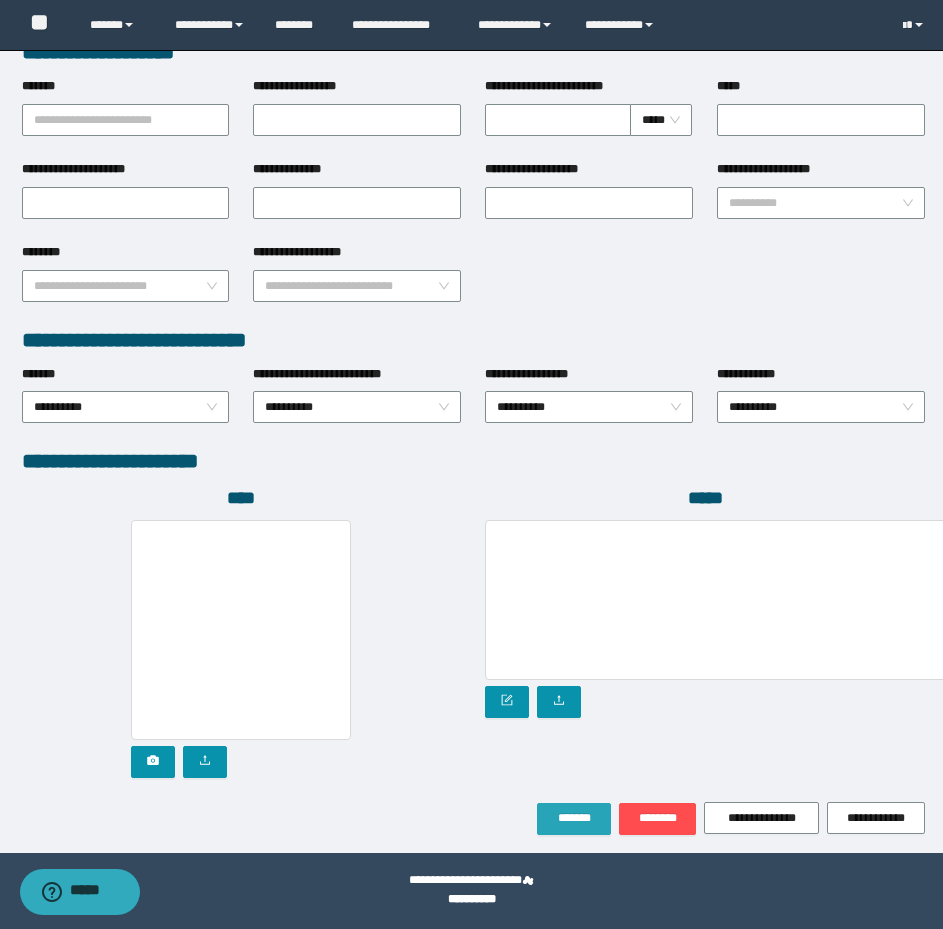 click on "*******" at bounding box center (574, 818) 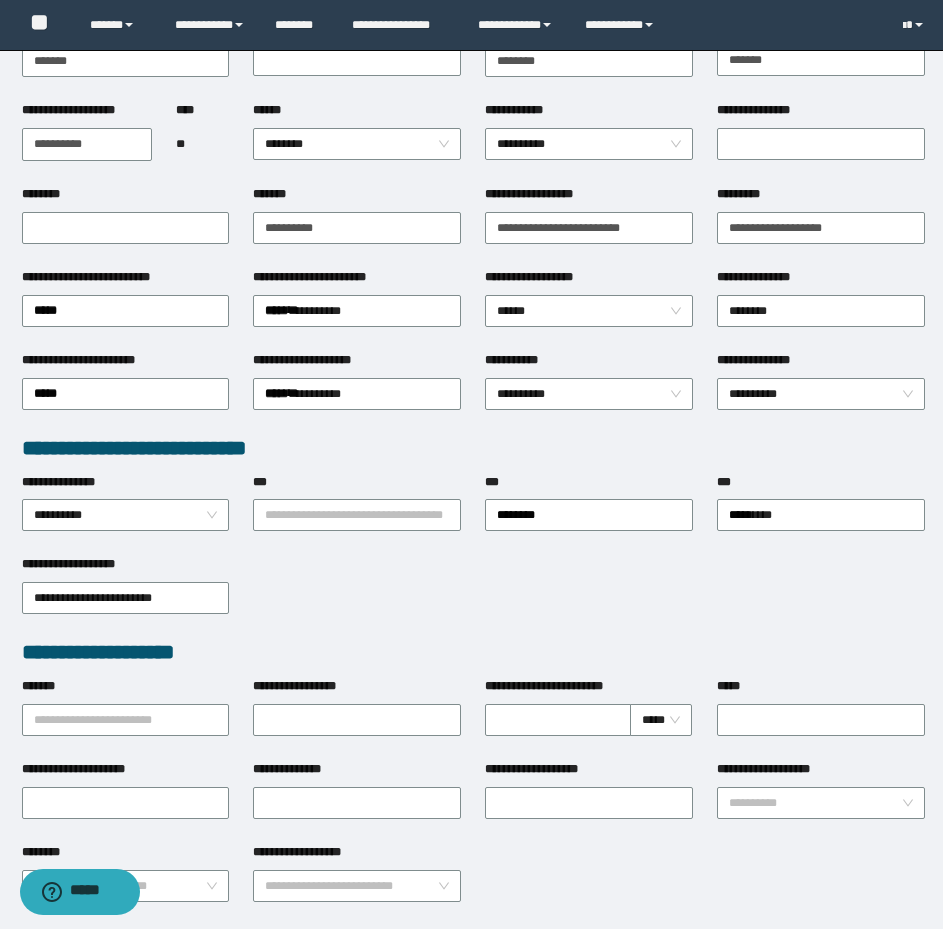 scroll, scrollTop: 0, scrollLeft: 0, axis: both 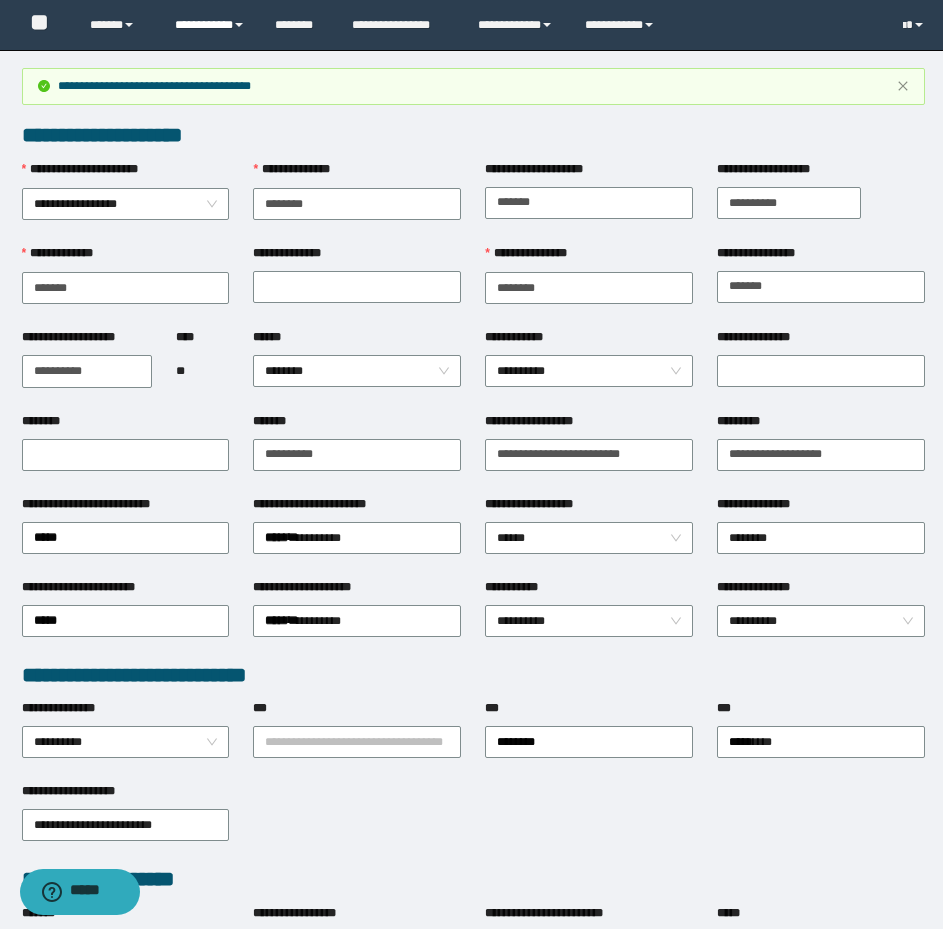click on "**********" at bounding box center [210, 25] 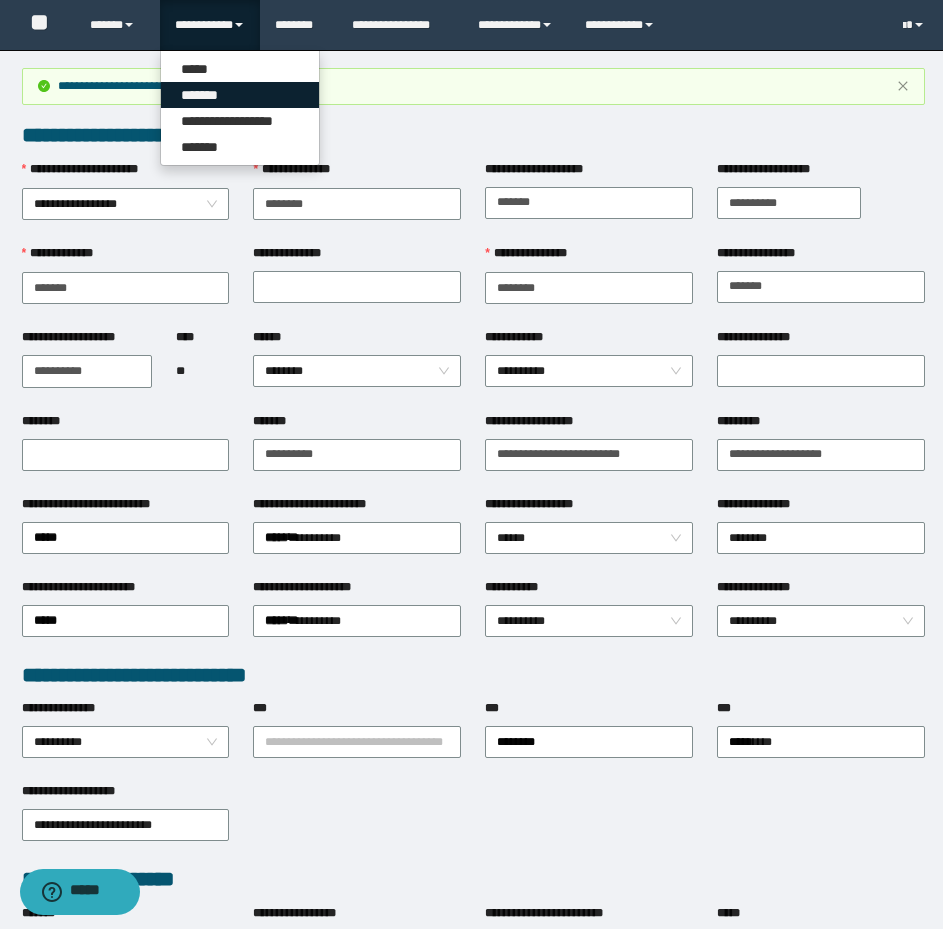 click on "*******" at bounding box center (240, 95) 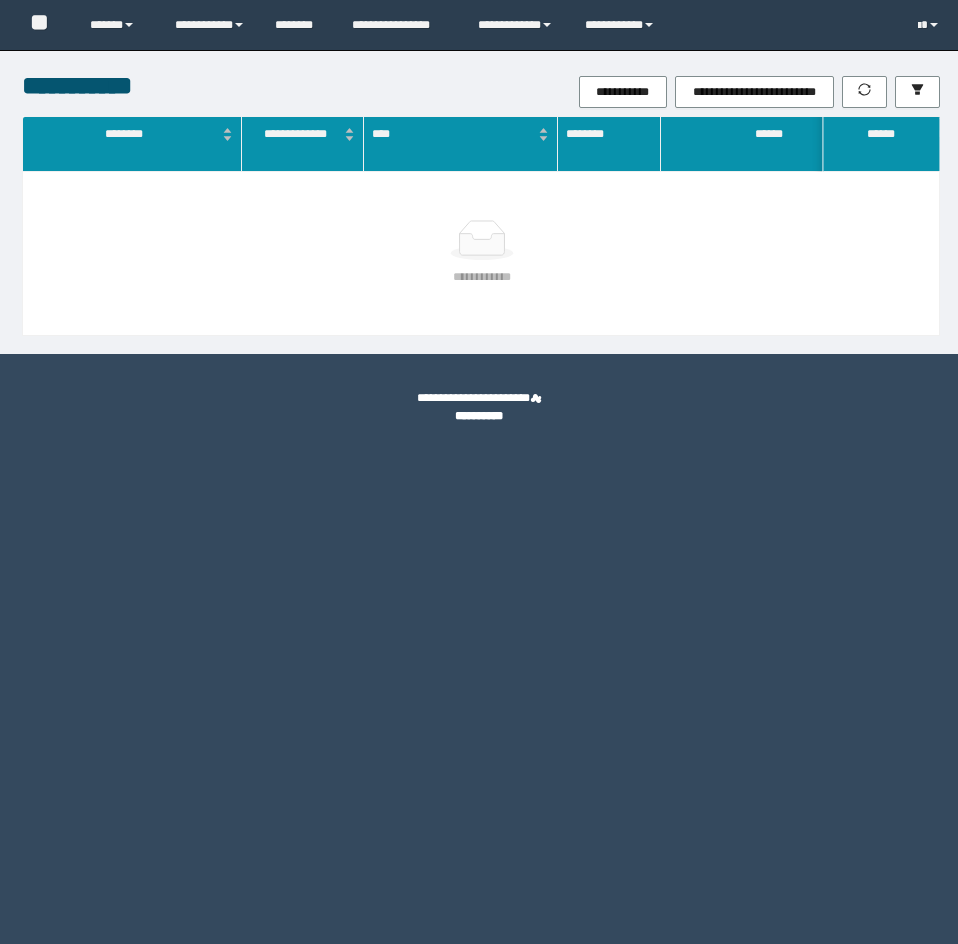 scroll, scrollTop: 0, scrollLeft: 0, axis: both 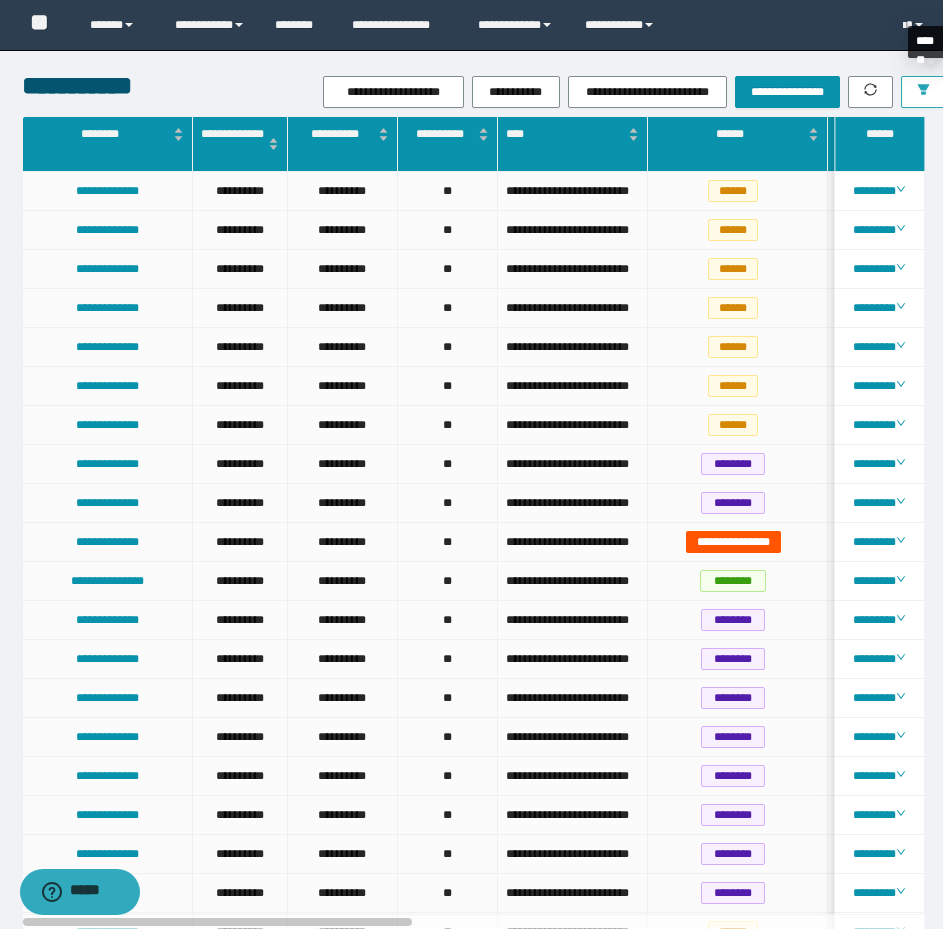 click at bounding box center [923, 92] 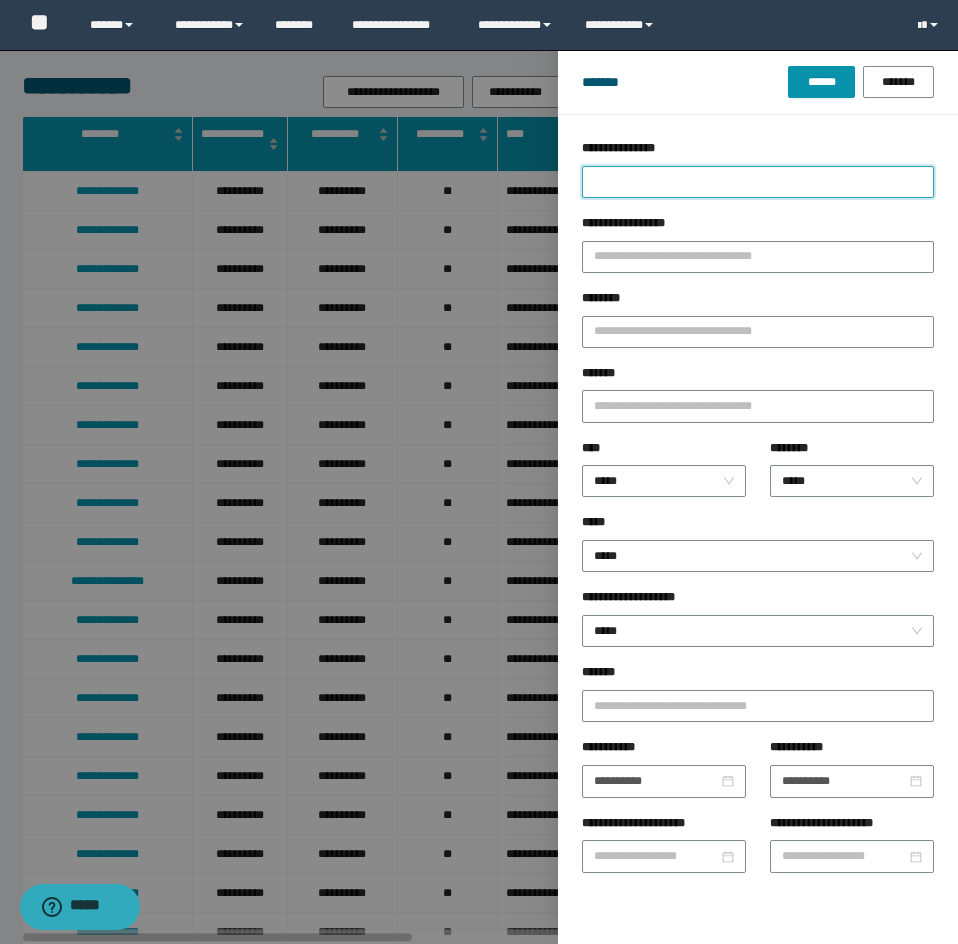 click on "**********" at bounding box center (758, 182) 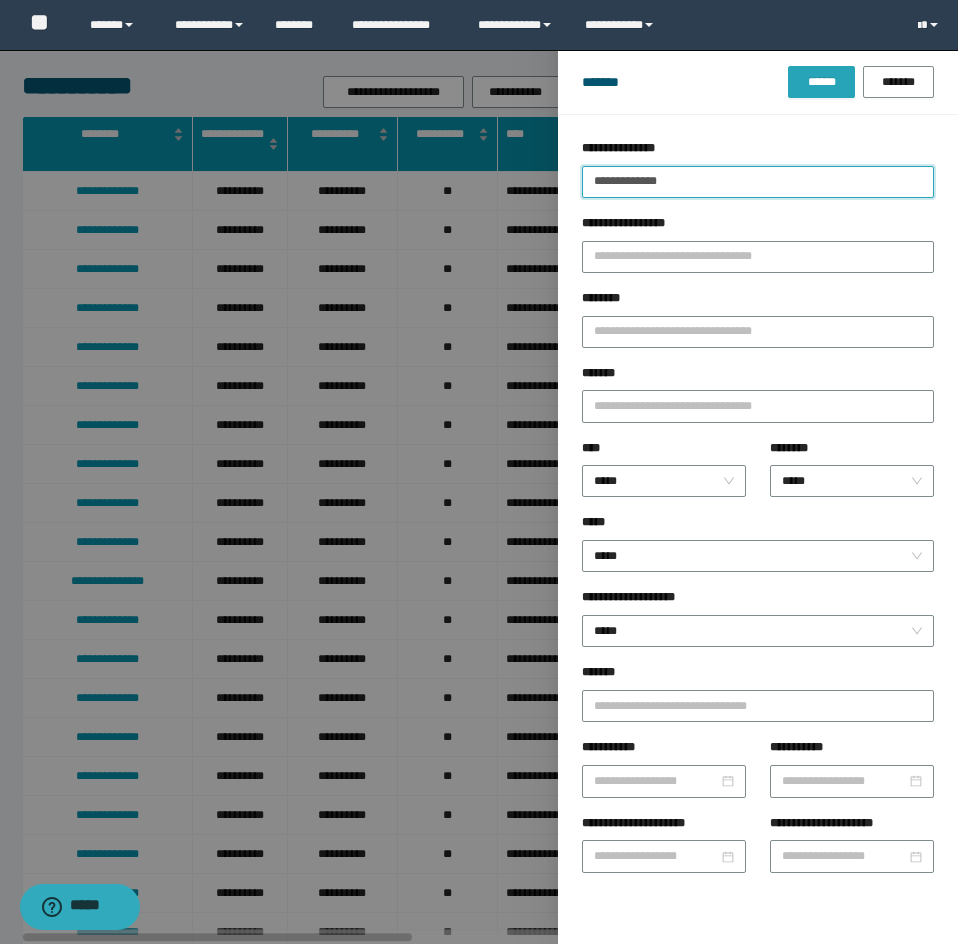 type on "**********" 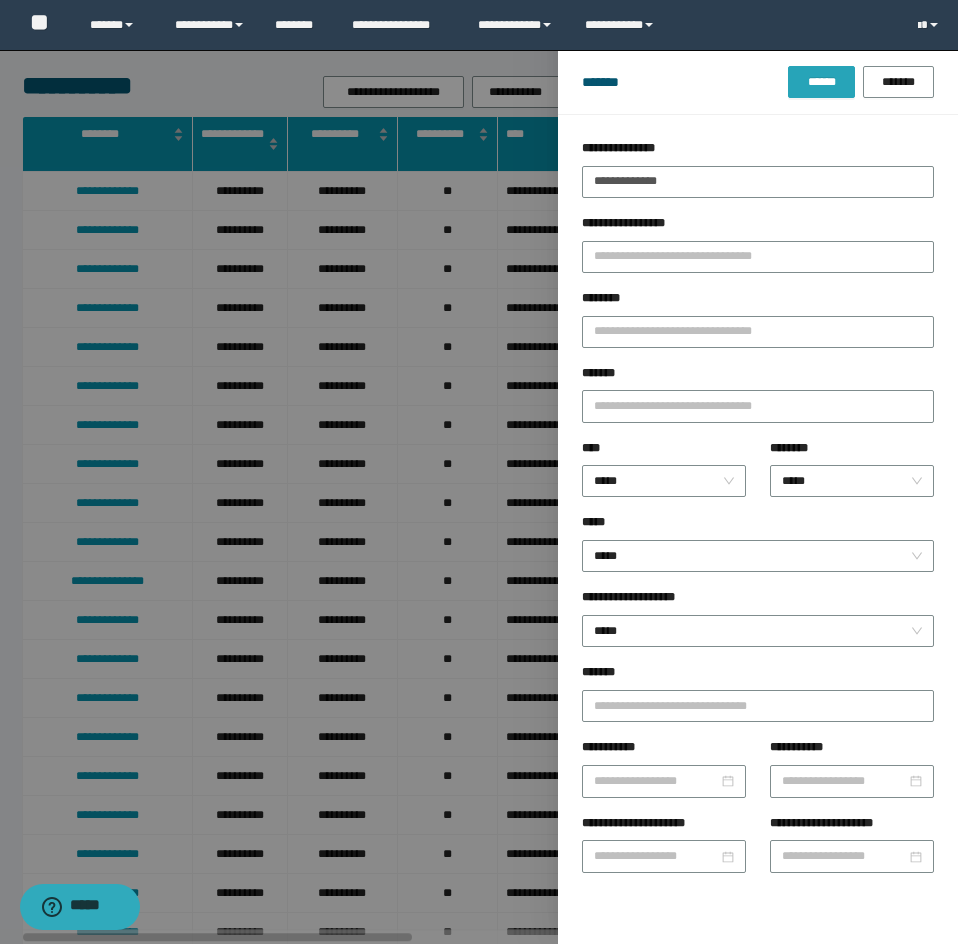 click on "******" at bounding box center (821, 82) 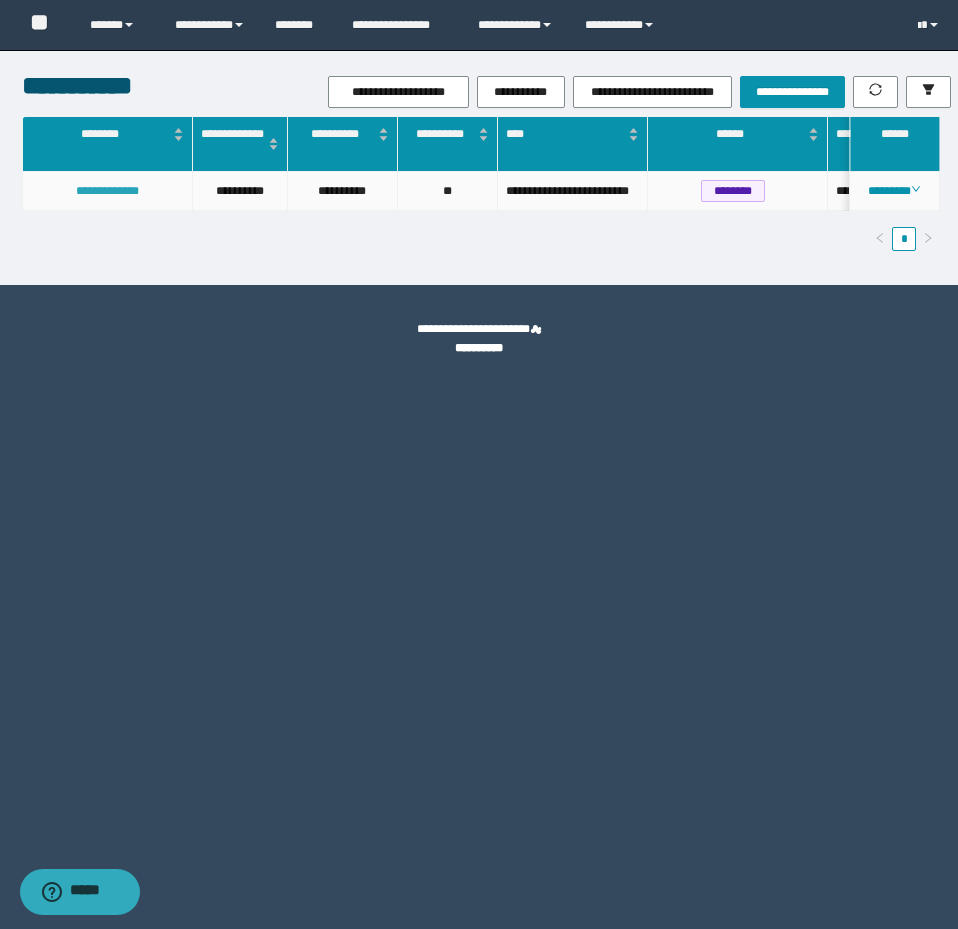 click on "**********" at bounding box center (107, 191) 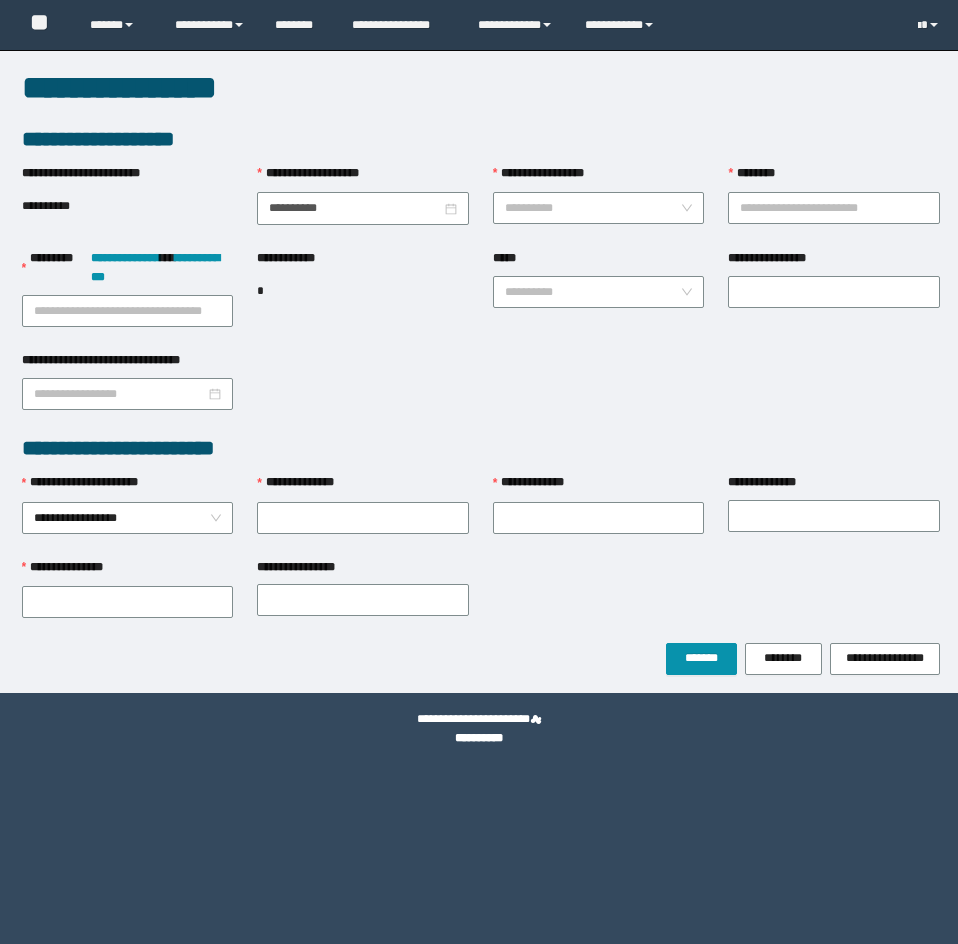 scroll, scrollTop: 0, scrollLeft: 0, axis: both 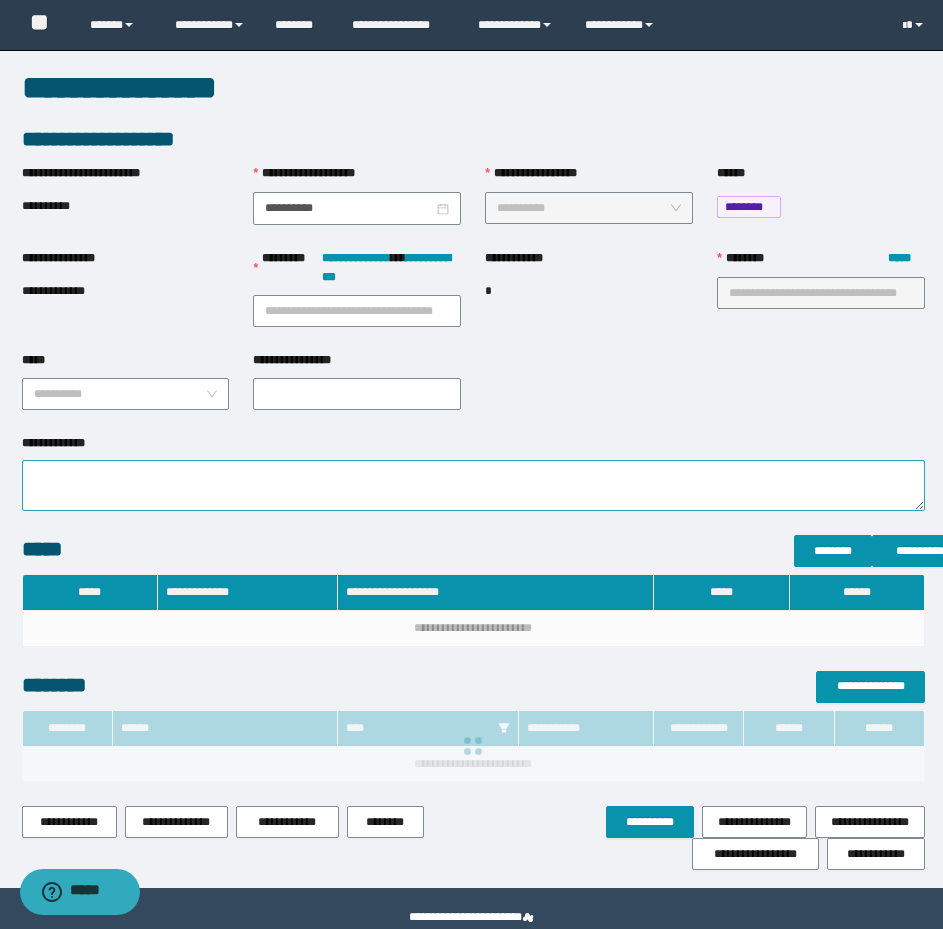 type on "**********" 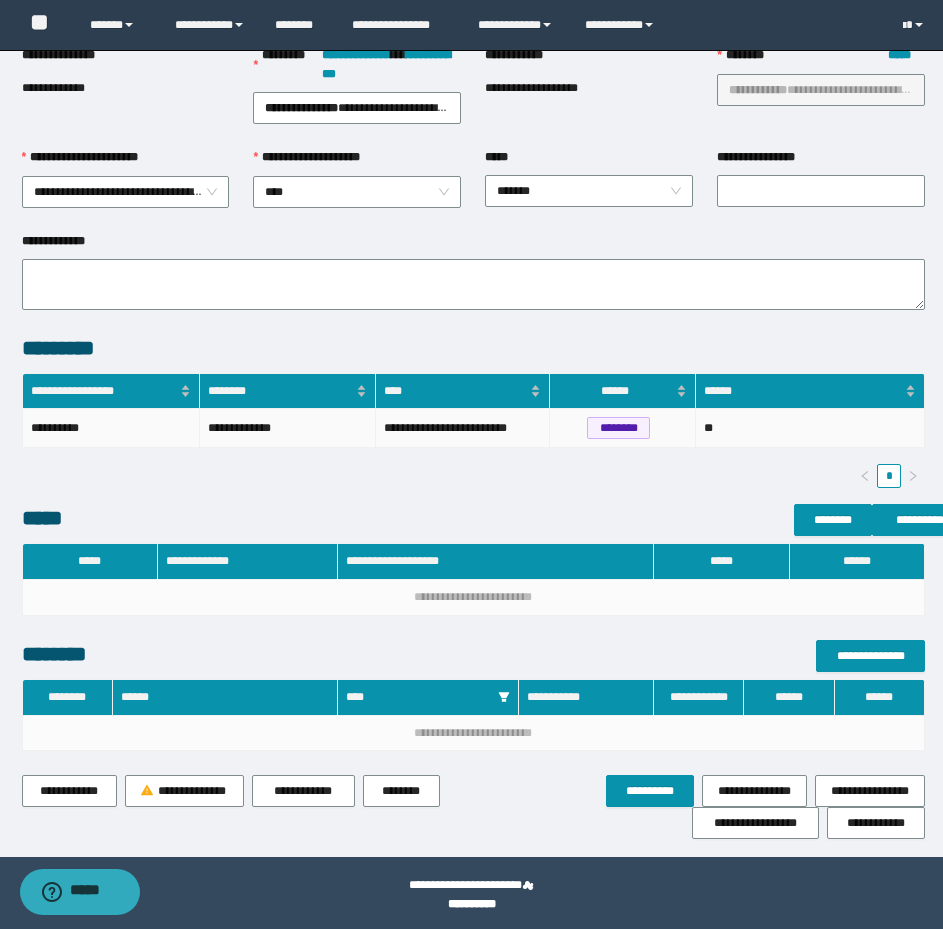 scroll, scrollTop: 207, scrollLeft: 0, axis: vertical 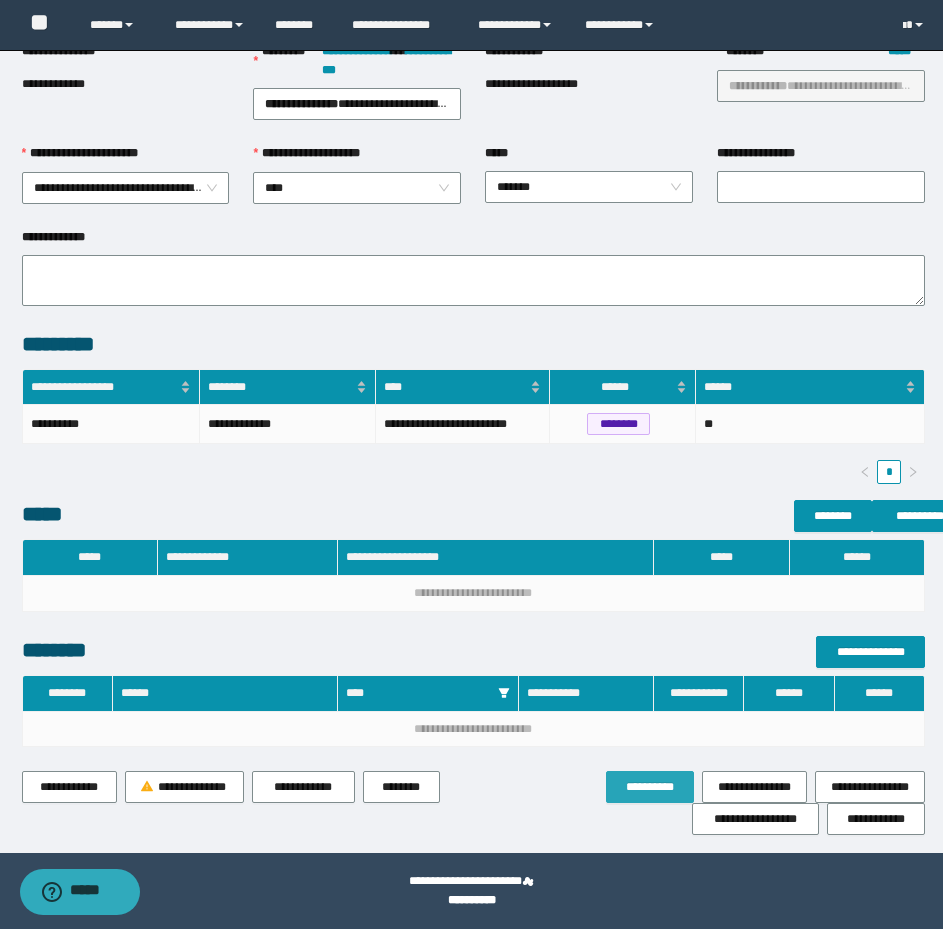 click on "**********" at bounding box center [650, 787] 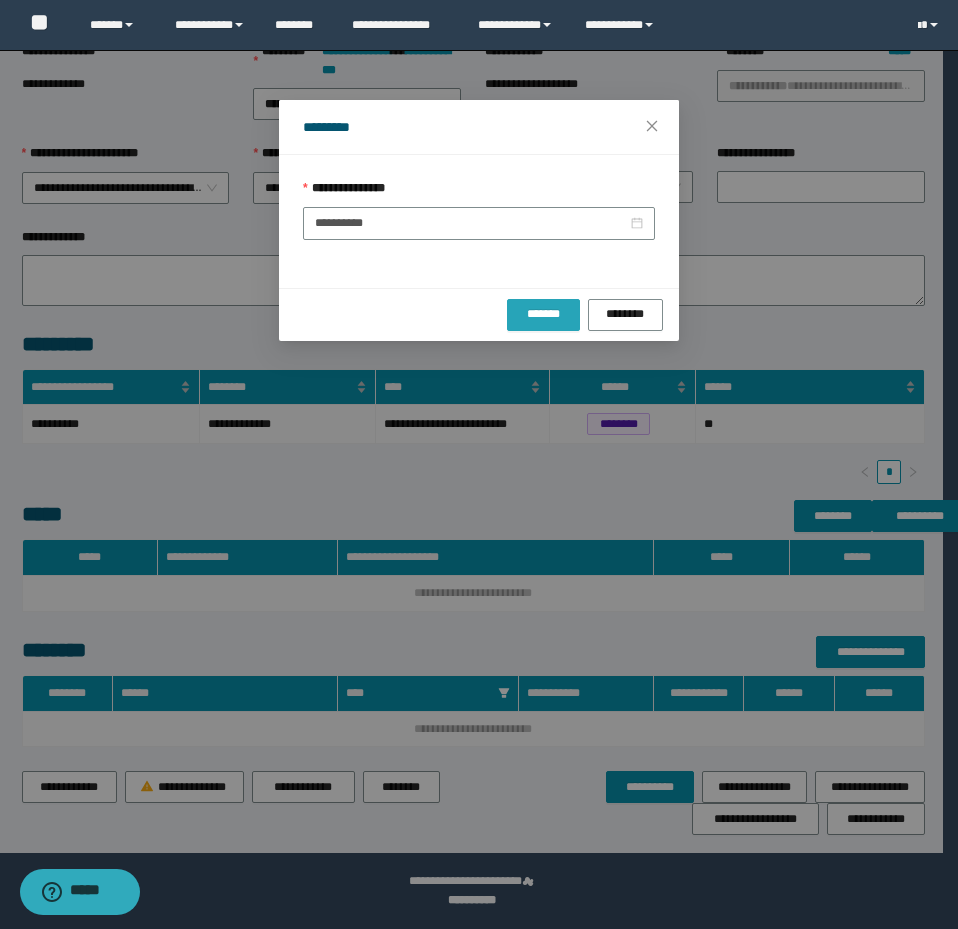 click on "*******" at bounding box center (543, 314) 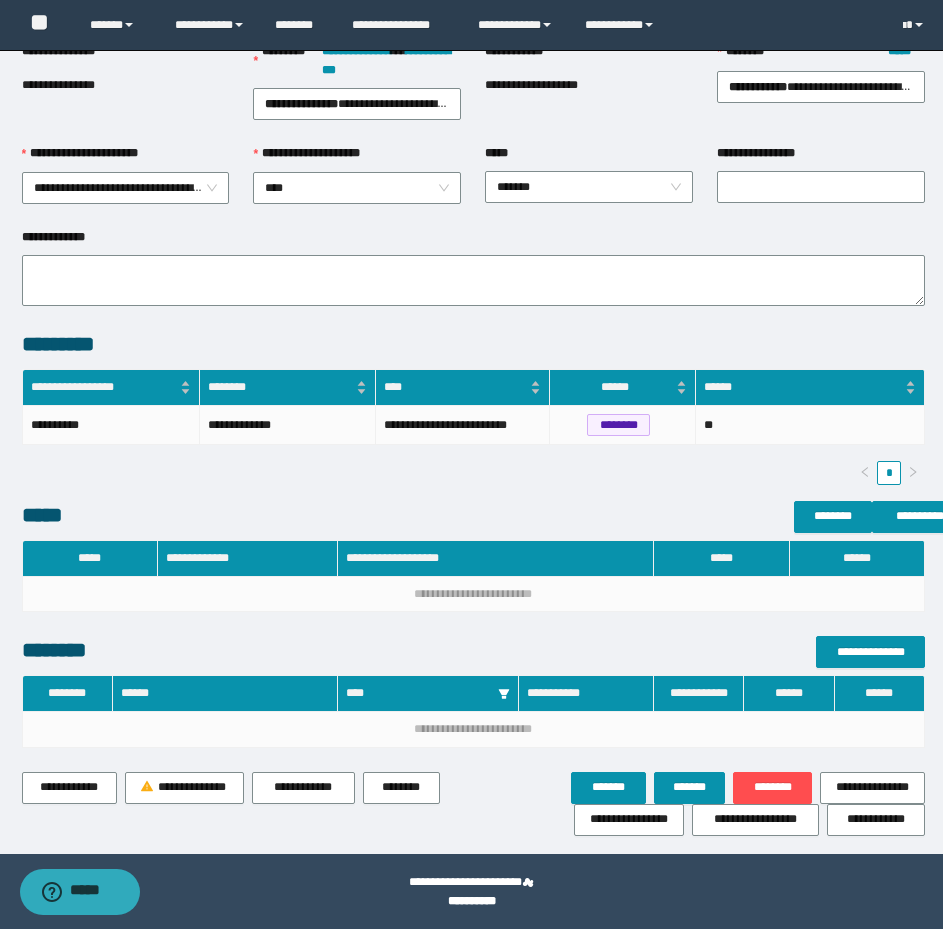 scroll, scrollTop: 278, scrollLeft: 0, axis: vertical 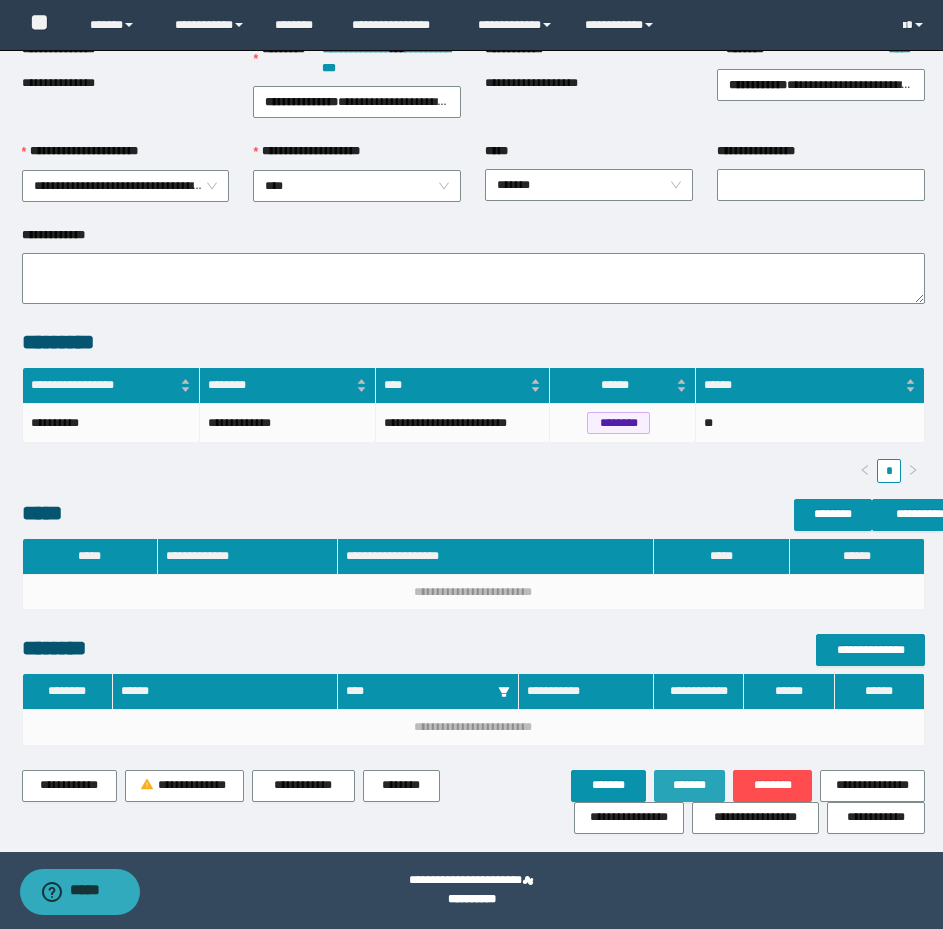 click on "*******" at bounding box center (690, 785) 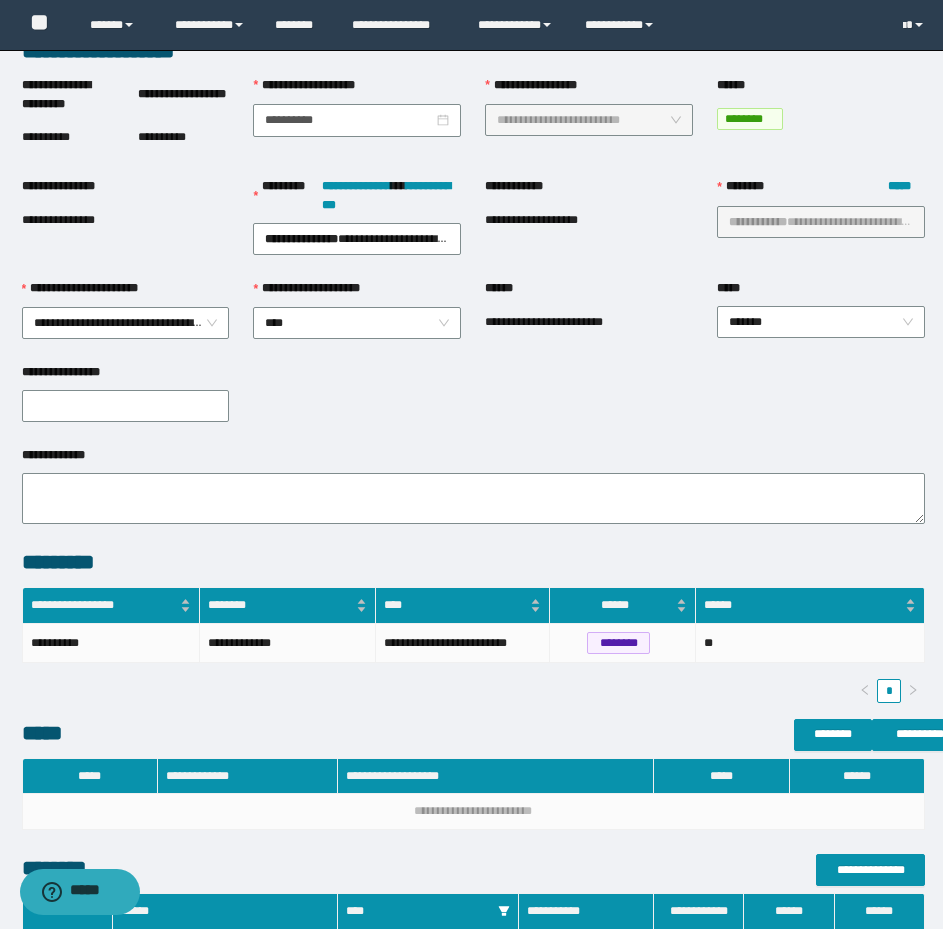 scroll, scrollTop: 0, scrollLeft: 0, axis: both 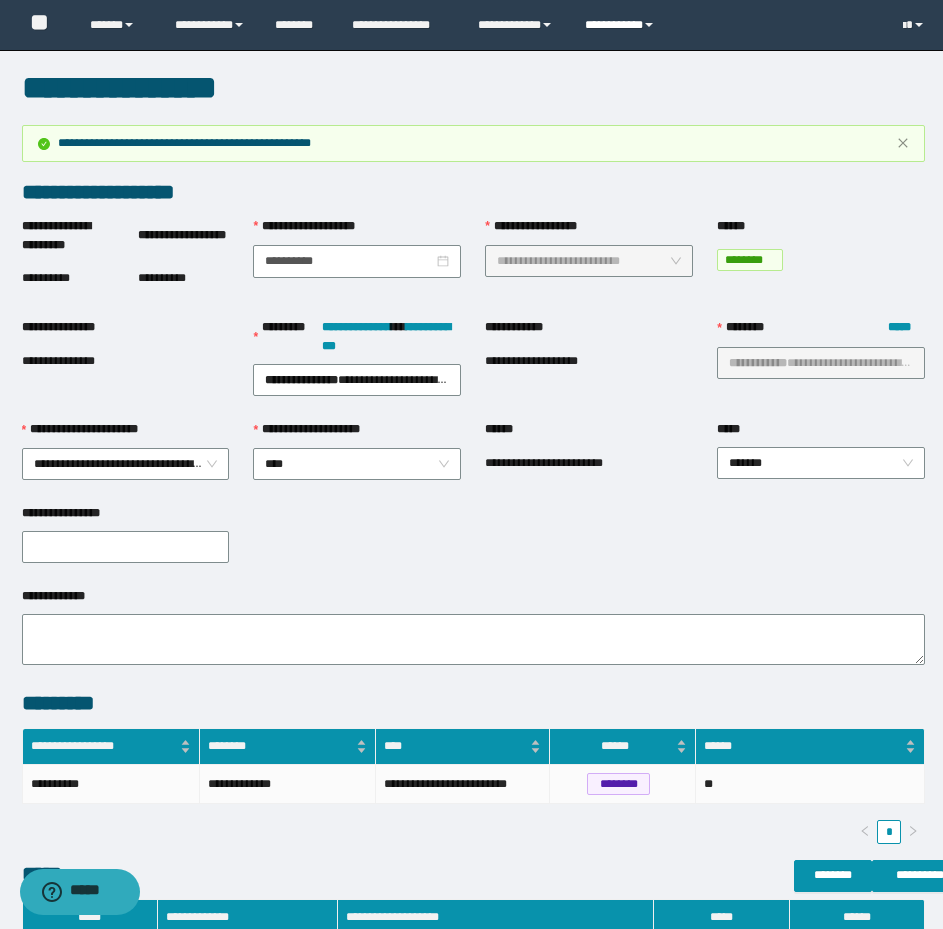 click on "**********" at bounding box center [622, 25] 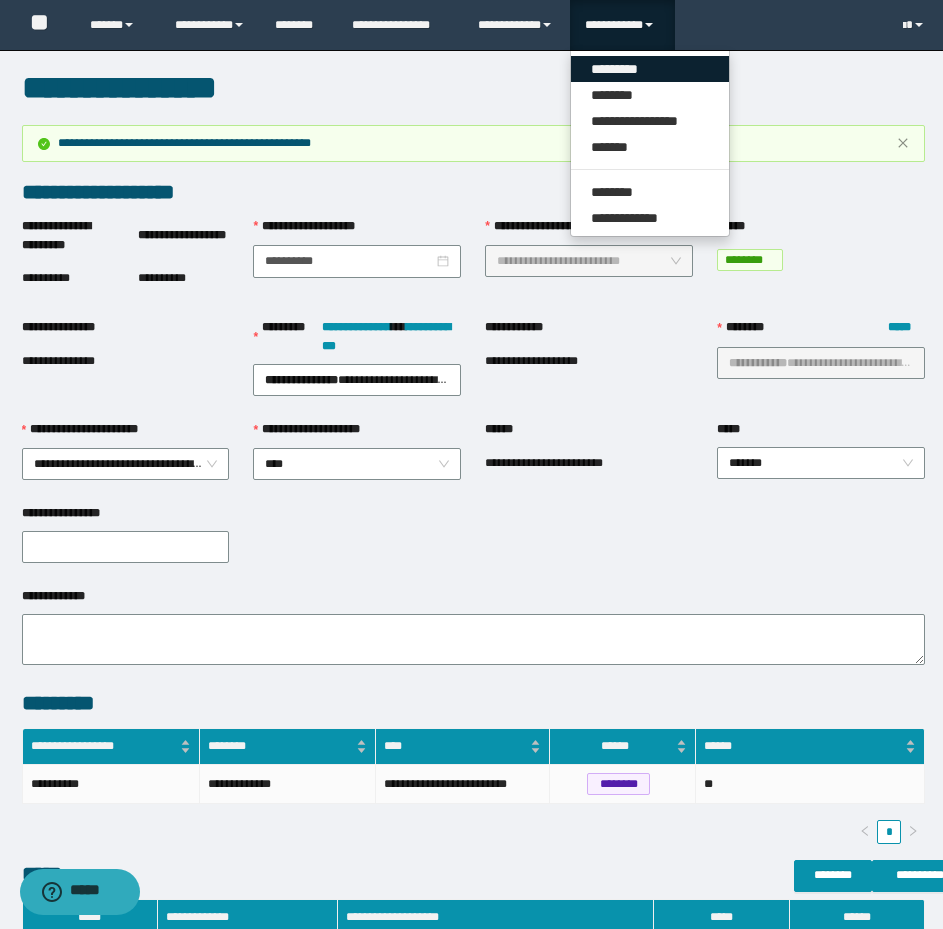 click on "*********" at bounding box center [650, 69] 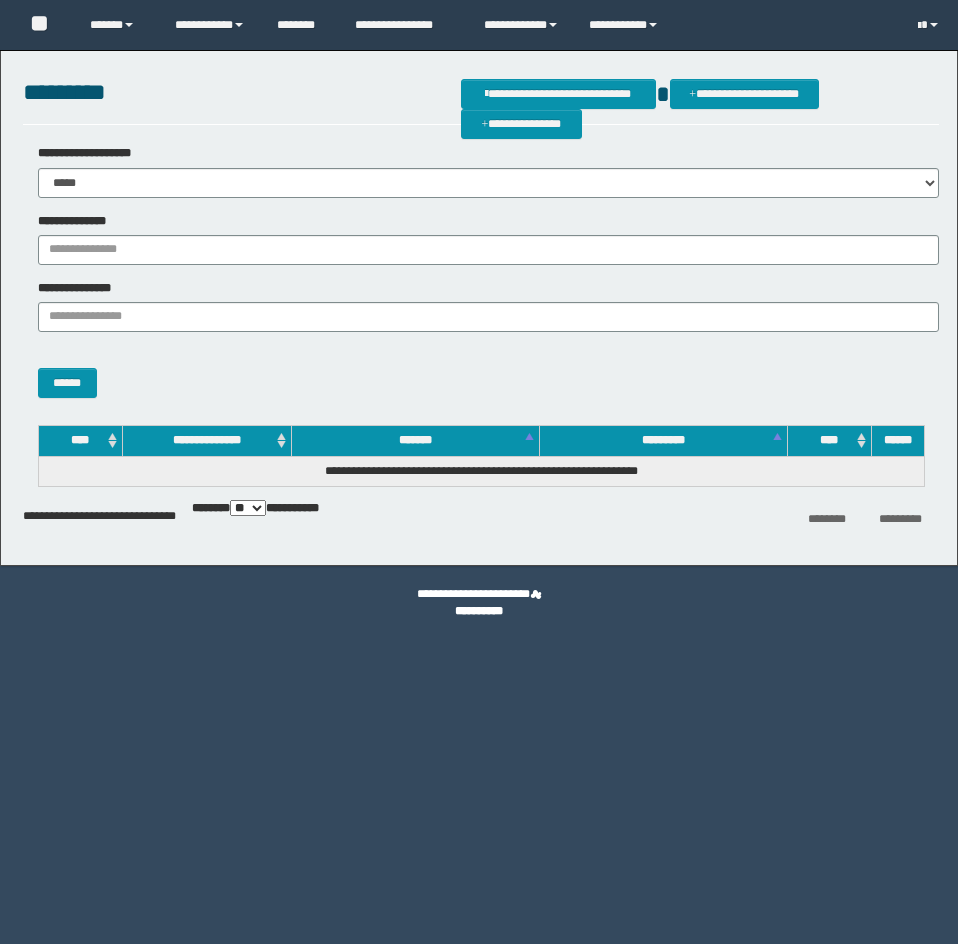 scroll, scrollTop: 0, scrollLeft: 0, axis: both 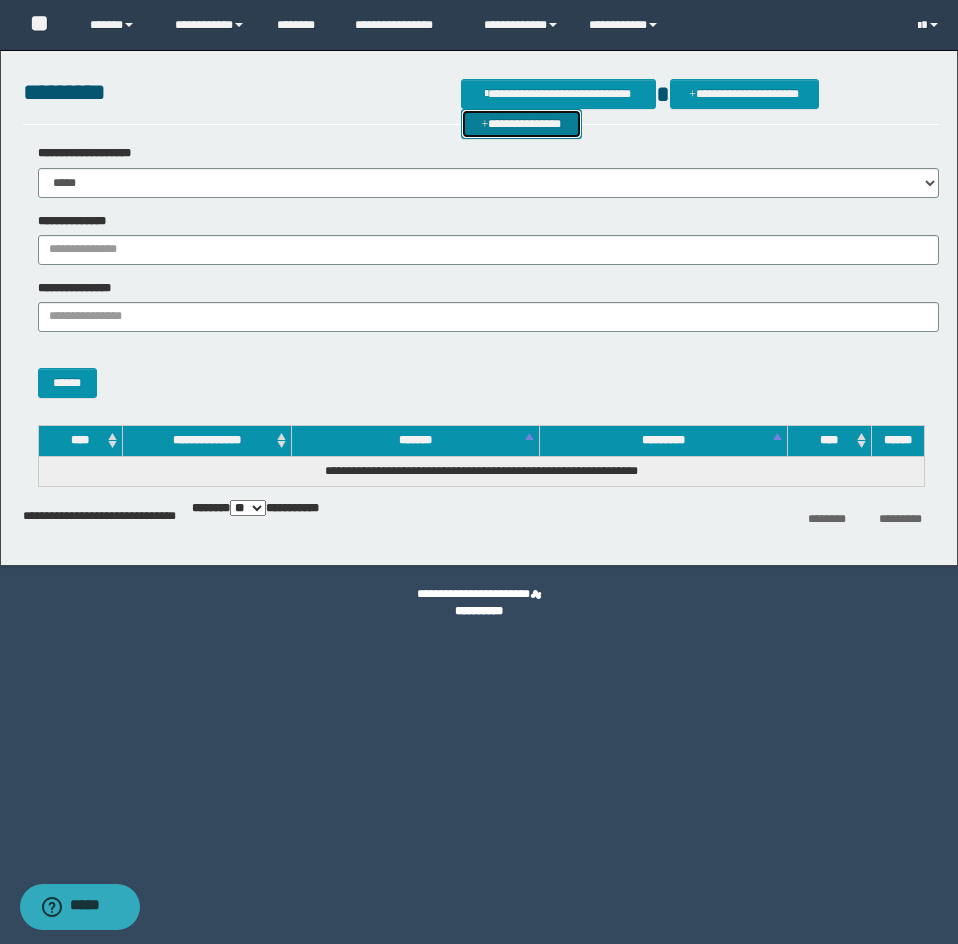 click on "**********" at bounding box center [521, 124] 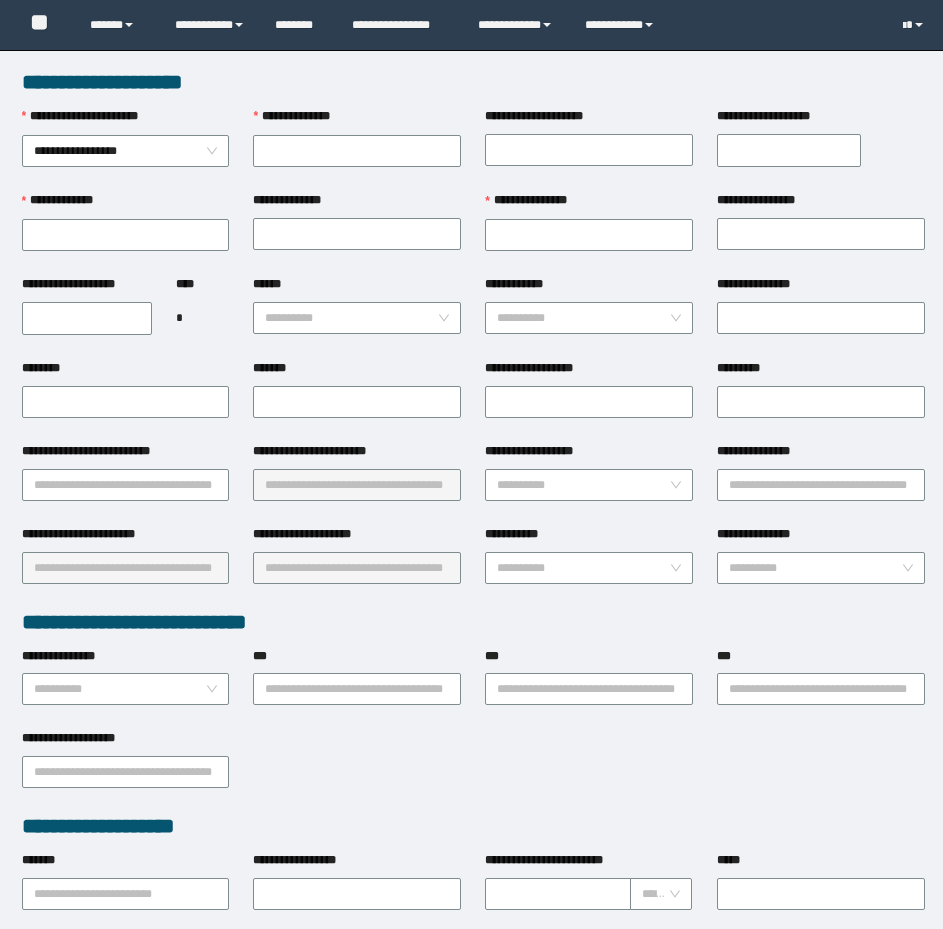 scroll, scrollTop: 0, scrollLeft: 0, axis: both 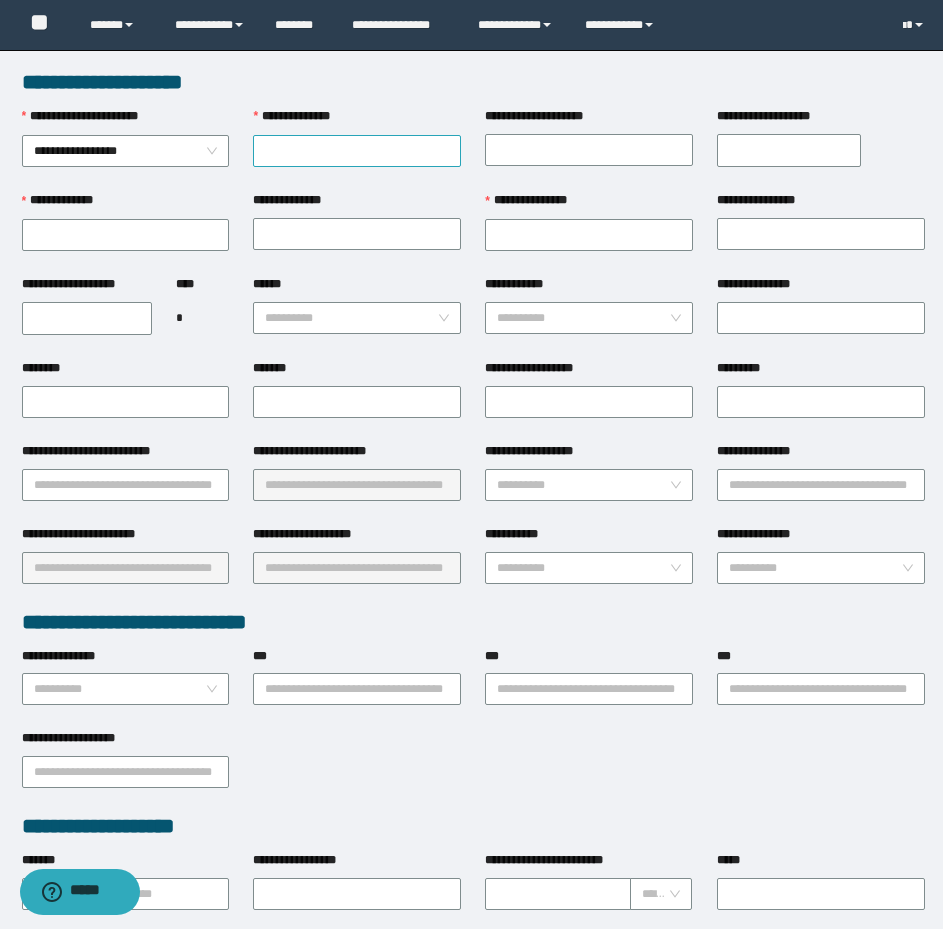 click on "**********" at bounding box center [357, 151] 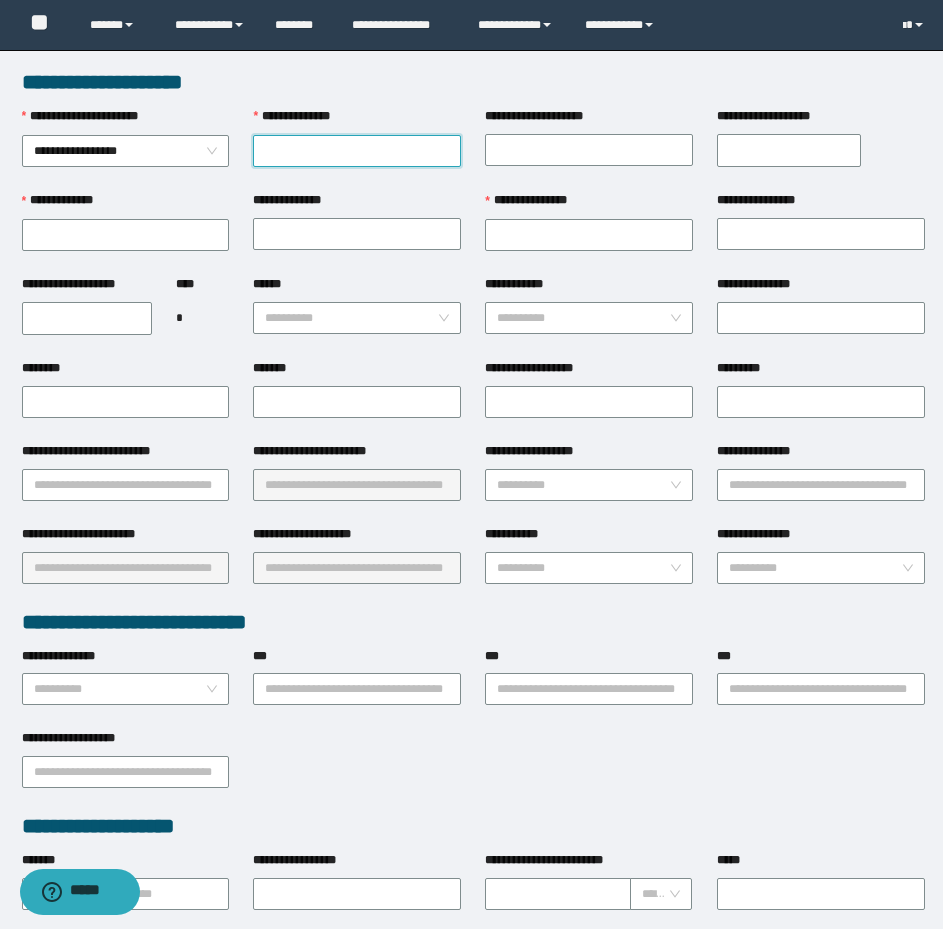 click on "**********" at bounding box center (357, 151) 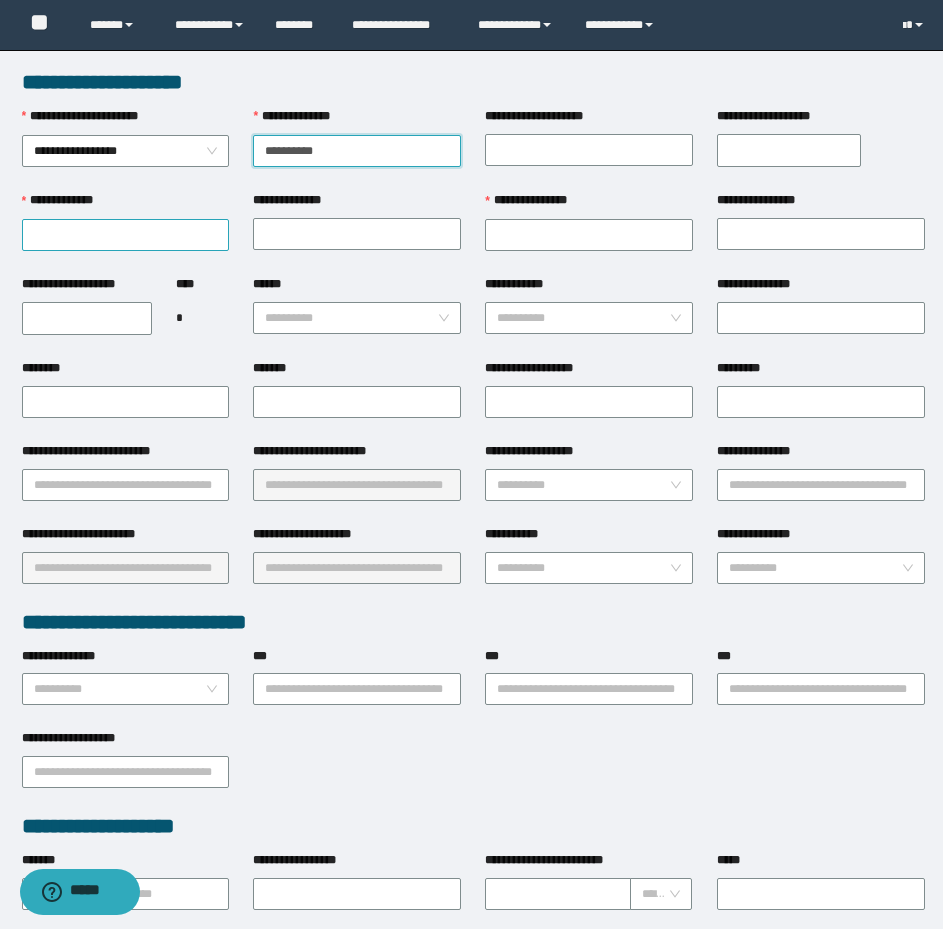 type on "**********" 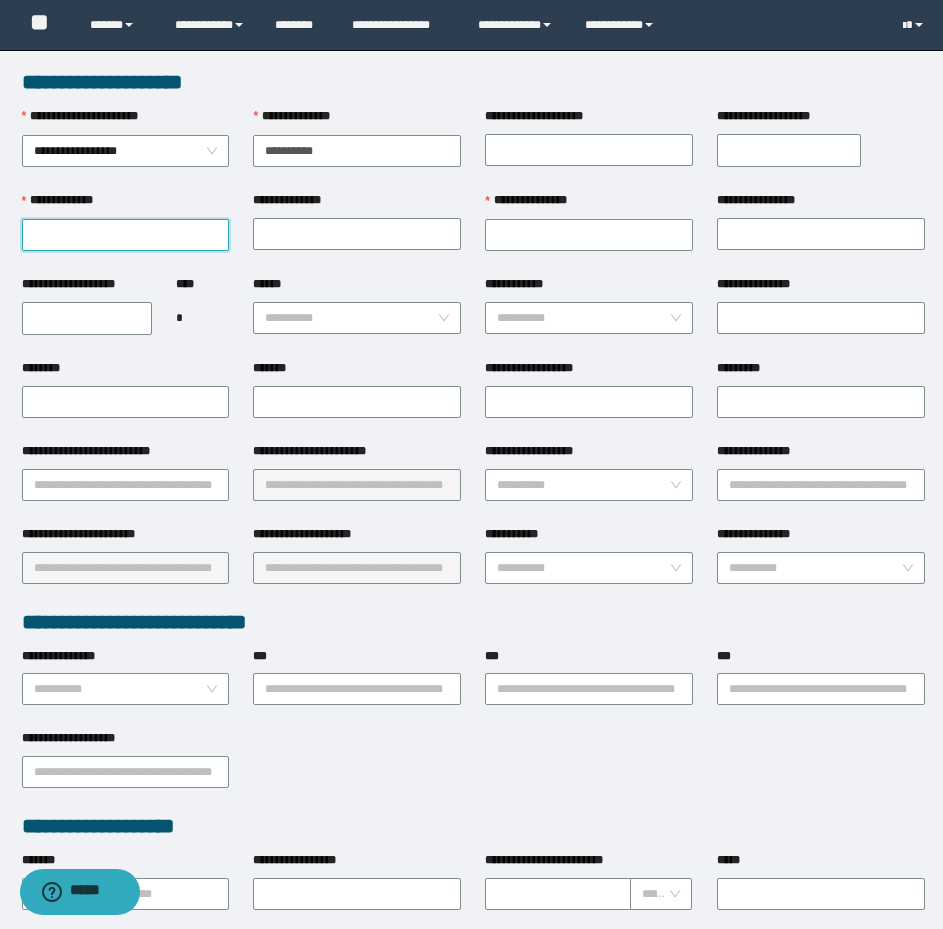 click on "**********" at bounding box center [126, 235] 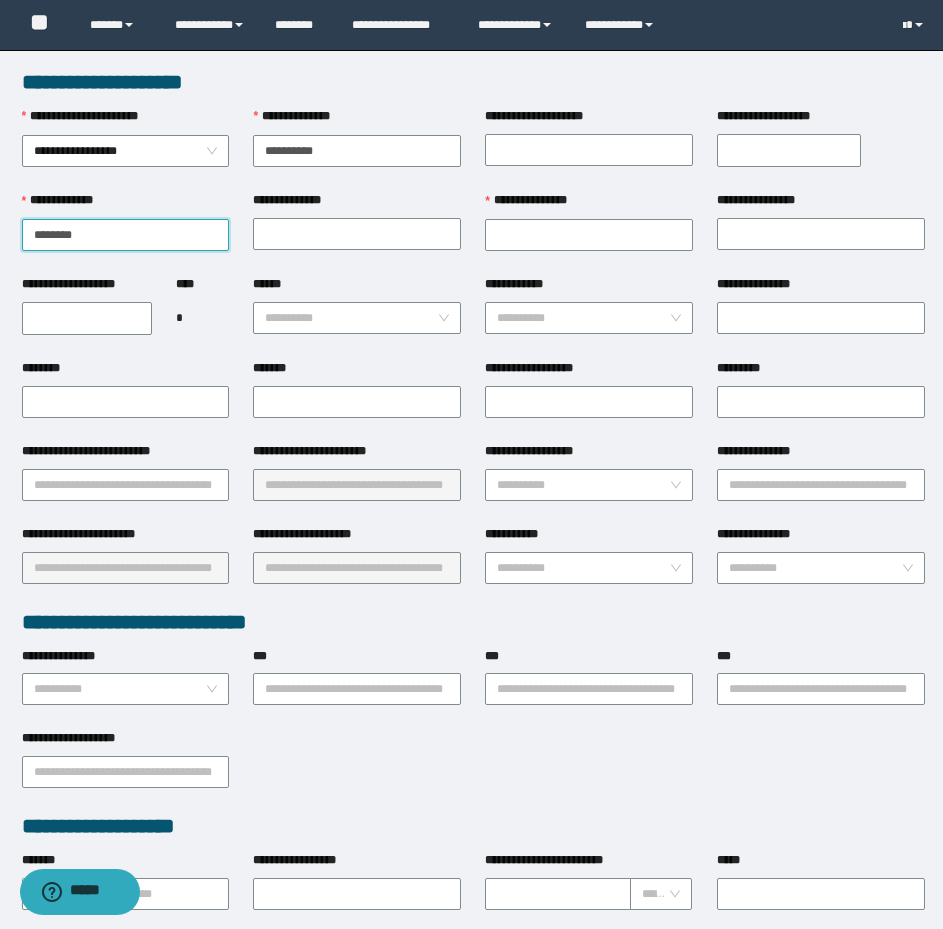type on "********" 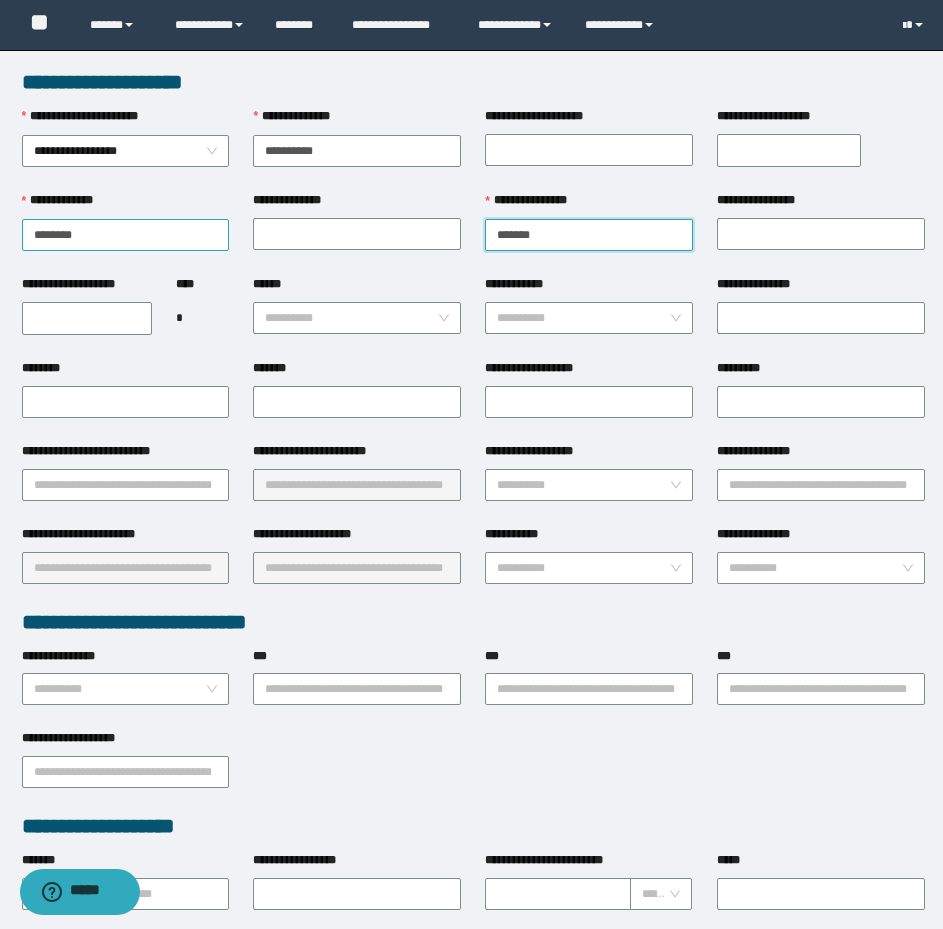 type on "*******" 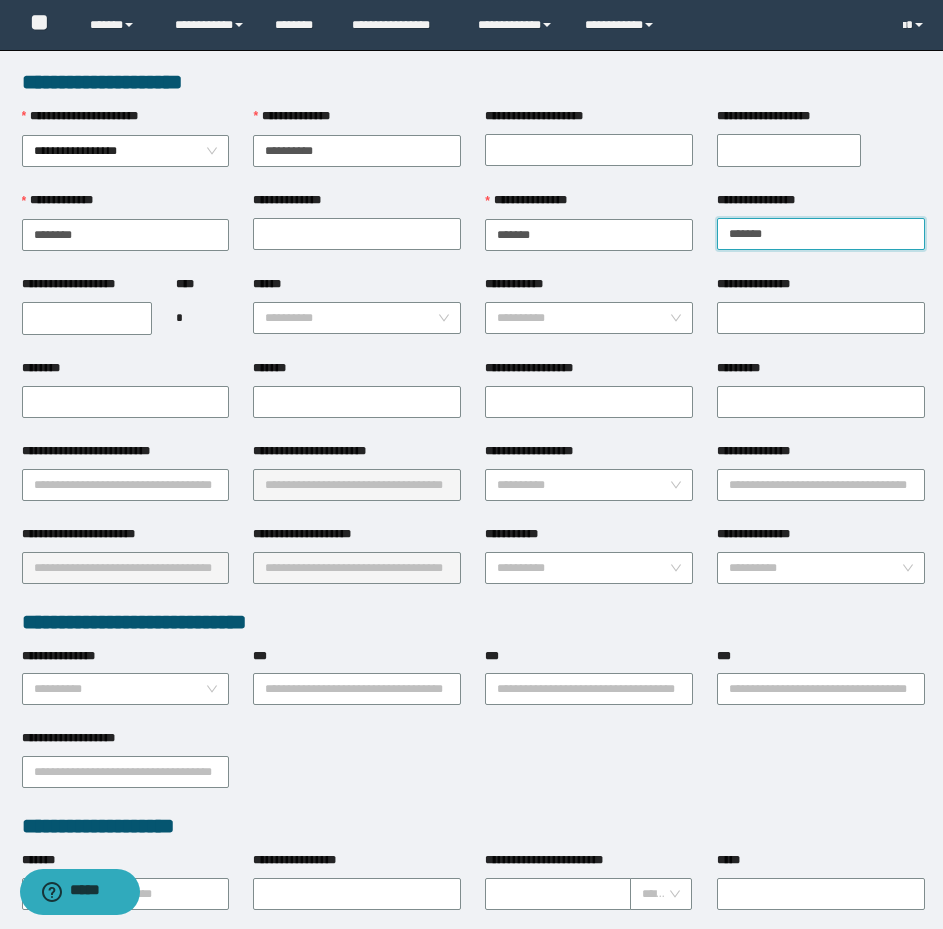 type on "*******" 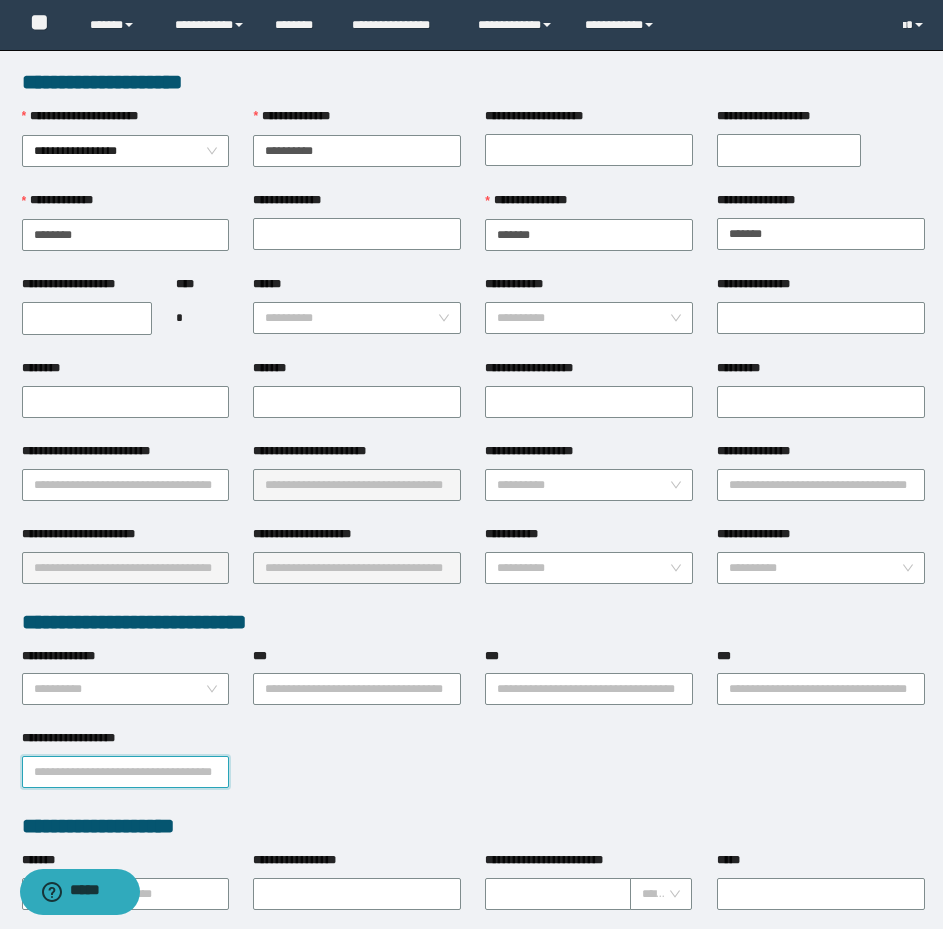 click on "**********" at bounding box center [126, 772] 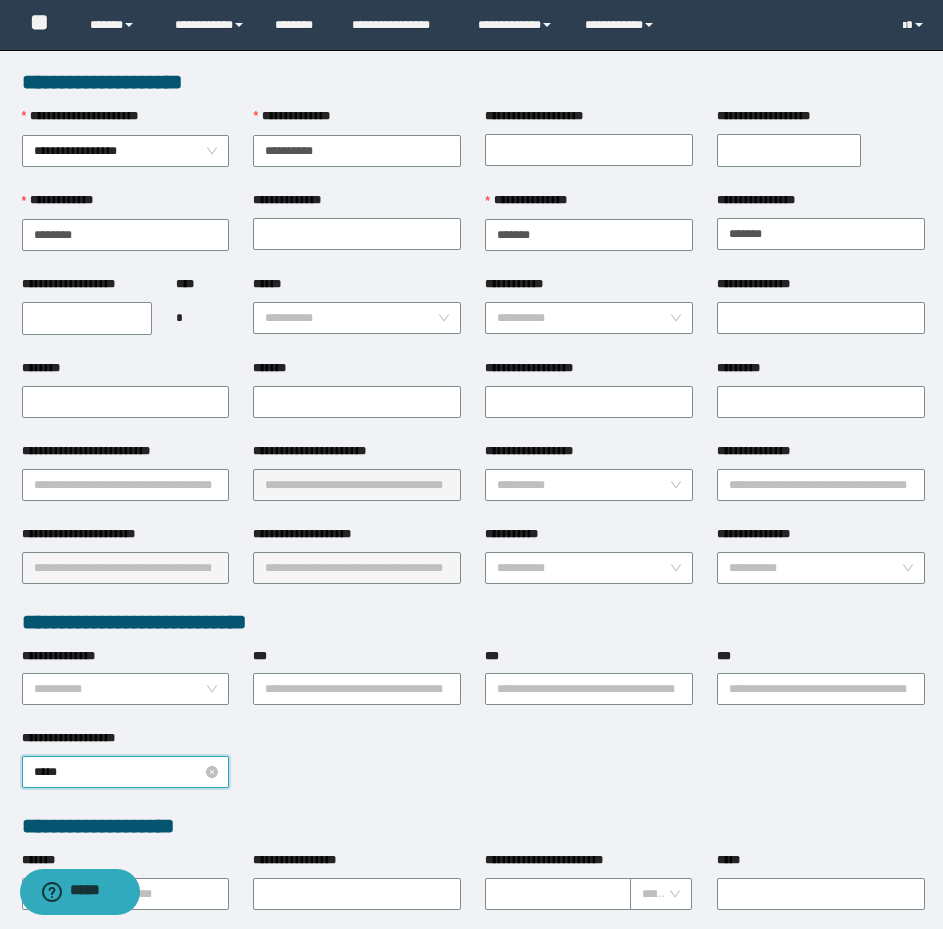 type on "******" 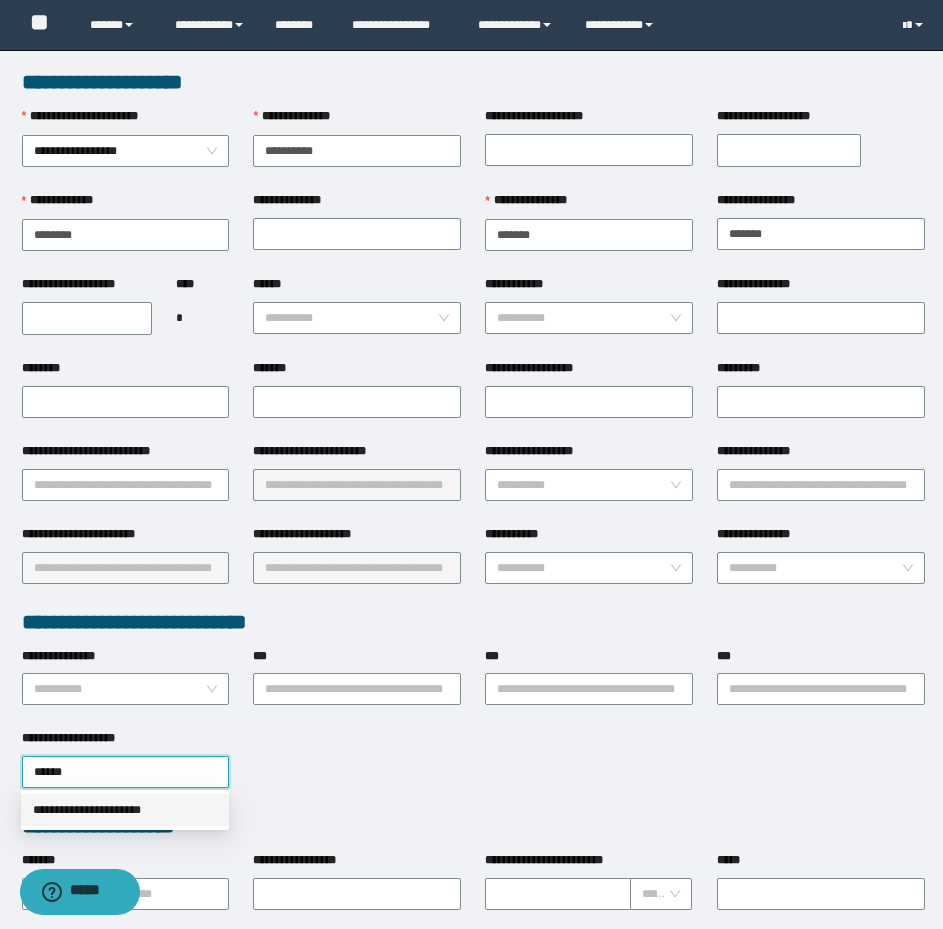click on "**********" at bounding box center (125, 810) 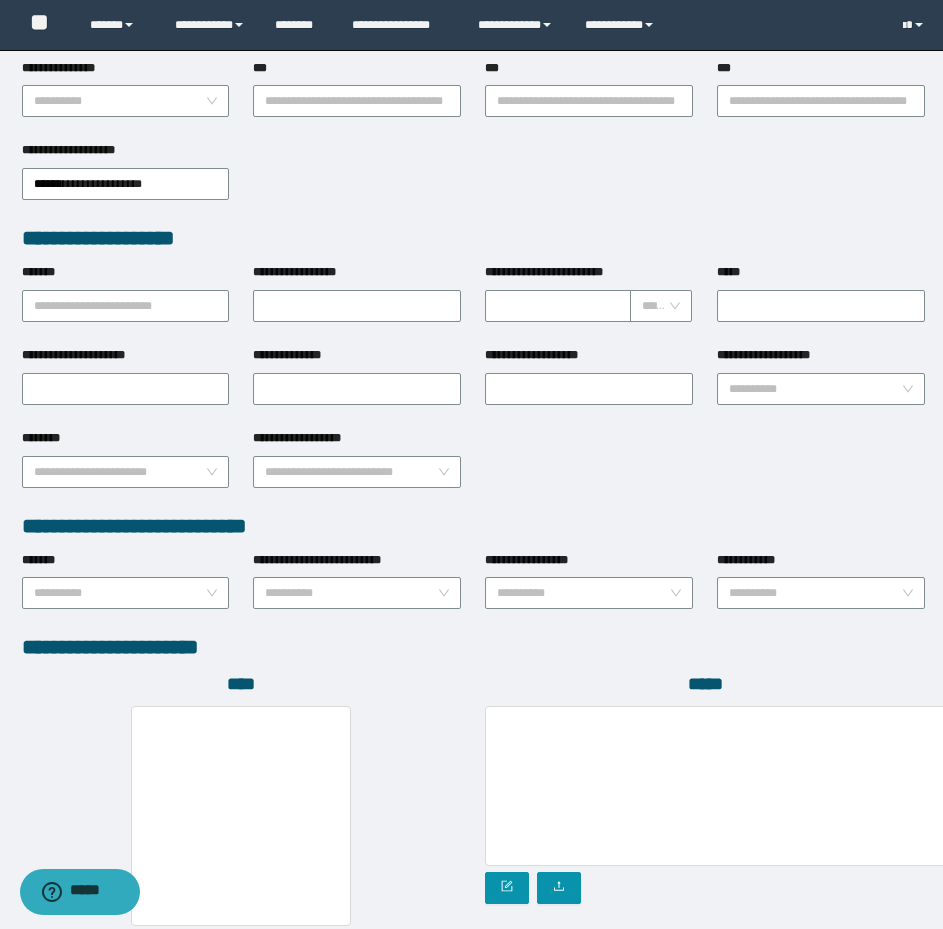 scroll, scrollTop: 774, scrollLeft: 0, axis: vertical 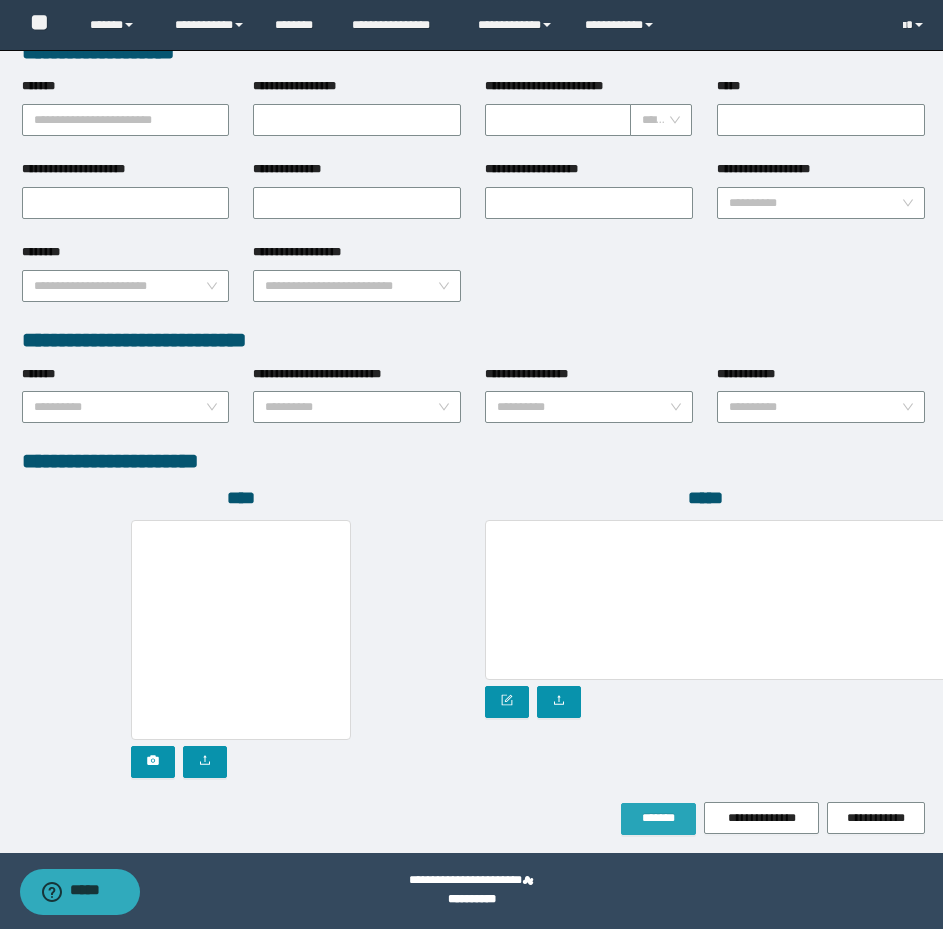 click on "*******" at bounding box center [658, 818] 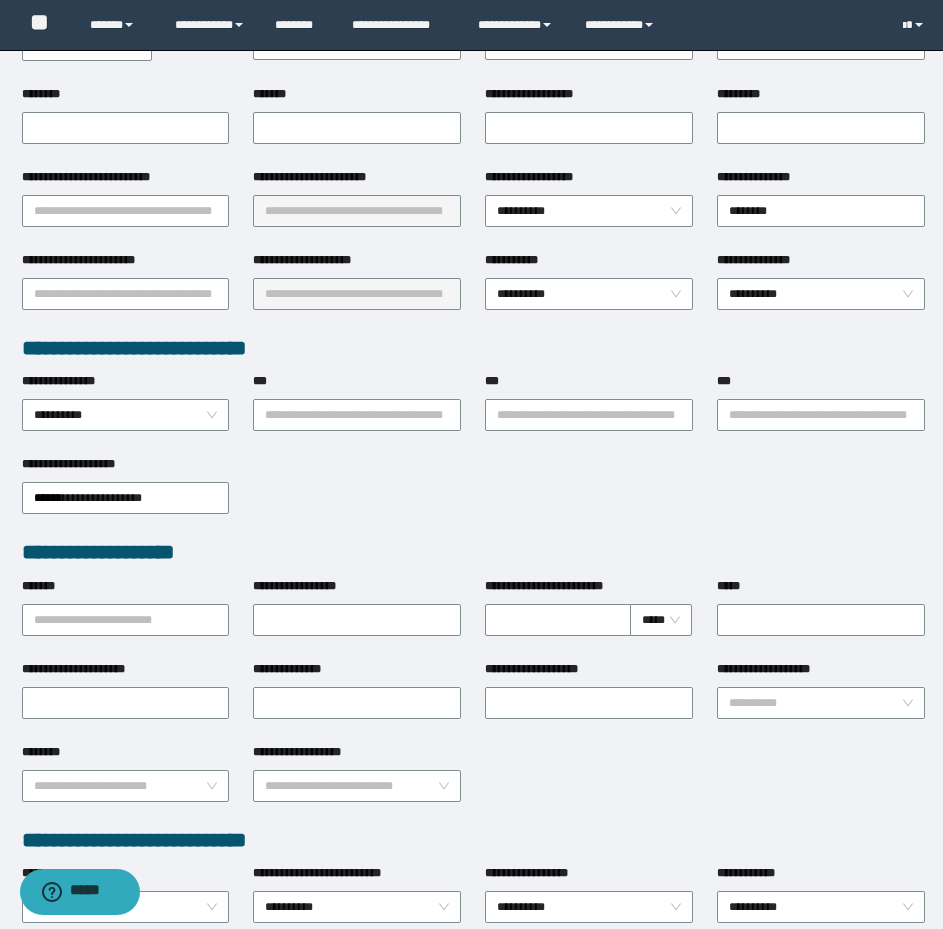 scroll, scrollTop: 0, scrollLeft: 0, axis: both 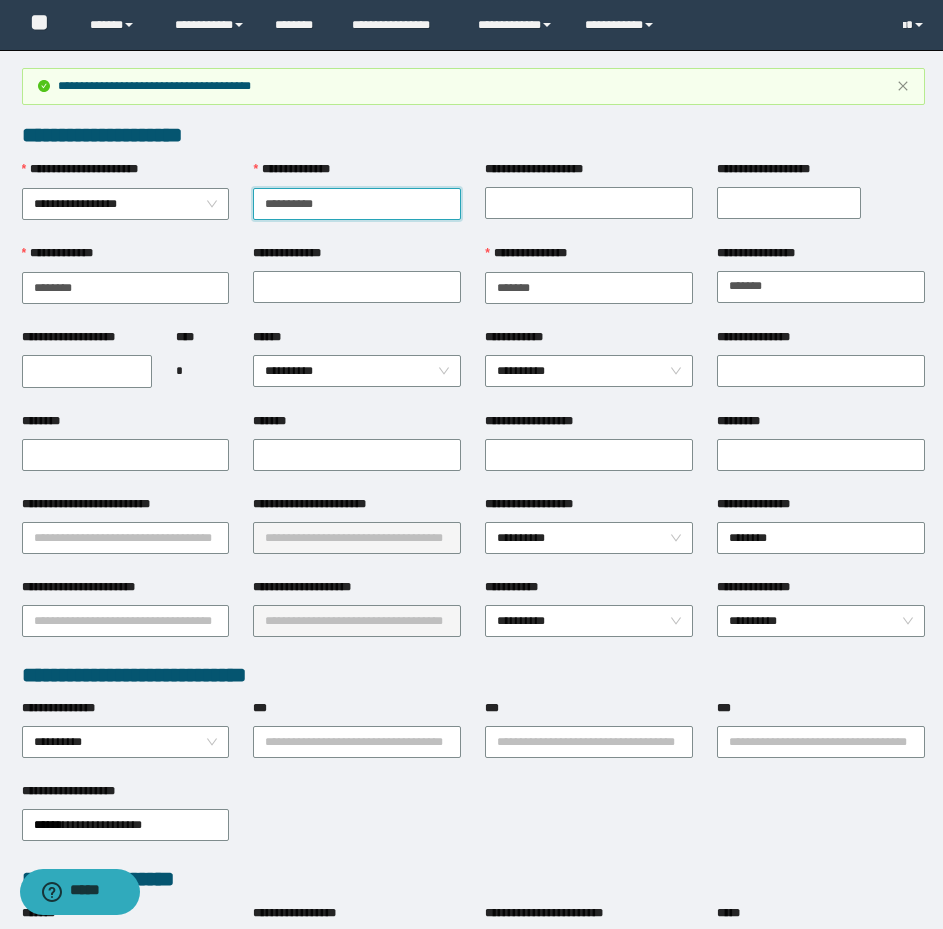 drag, startPoint x: 383, startPoint y: 206, endPoint x: 231, endPoint y: 197, distance: 152.26622 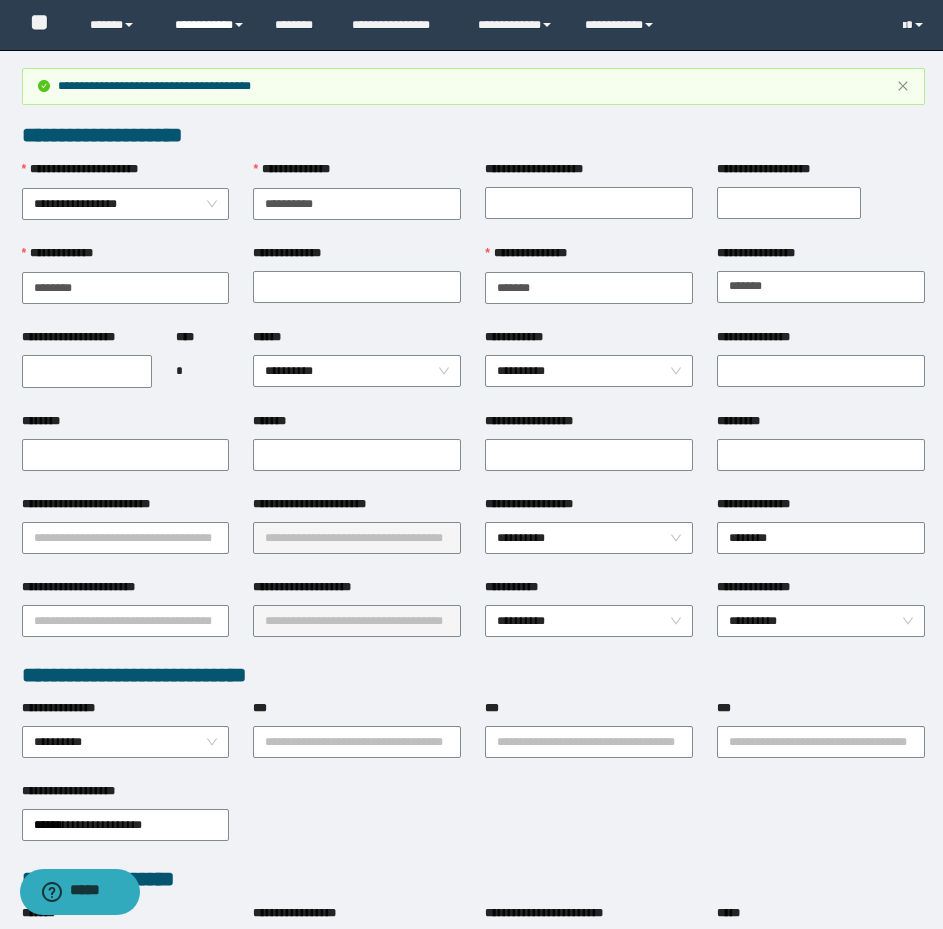 click on "**********" at bounding box center (210, 25) 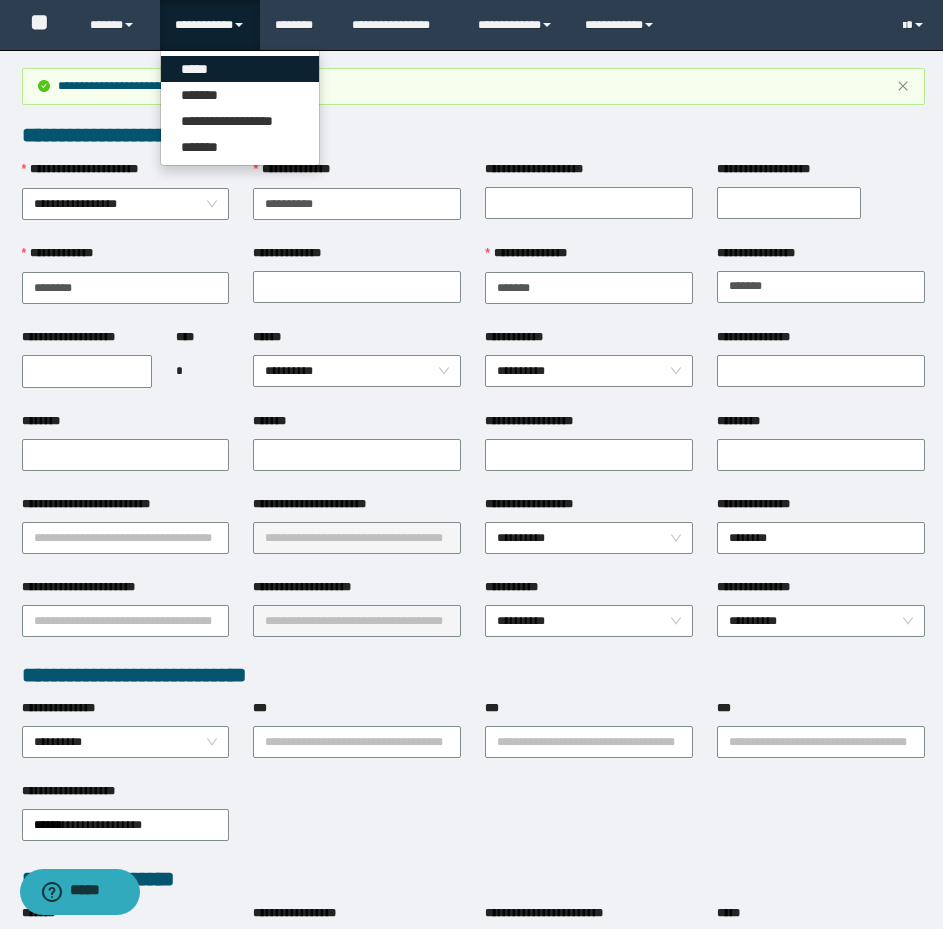 click on "*****" at bounding box center [240, 69] 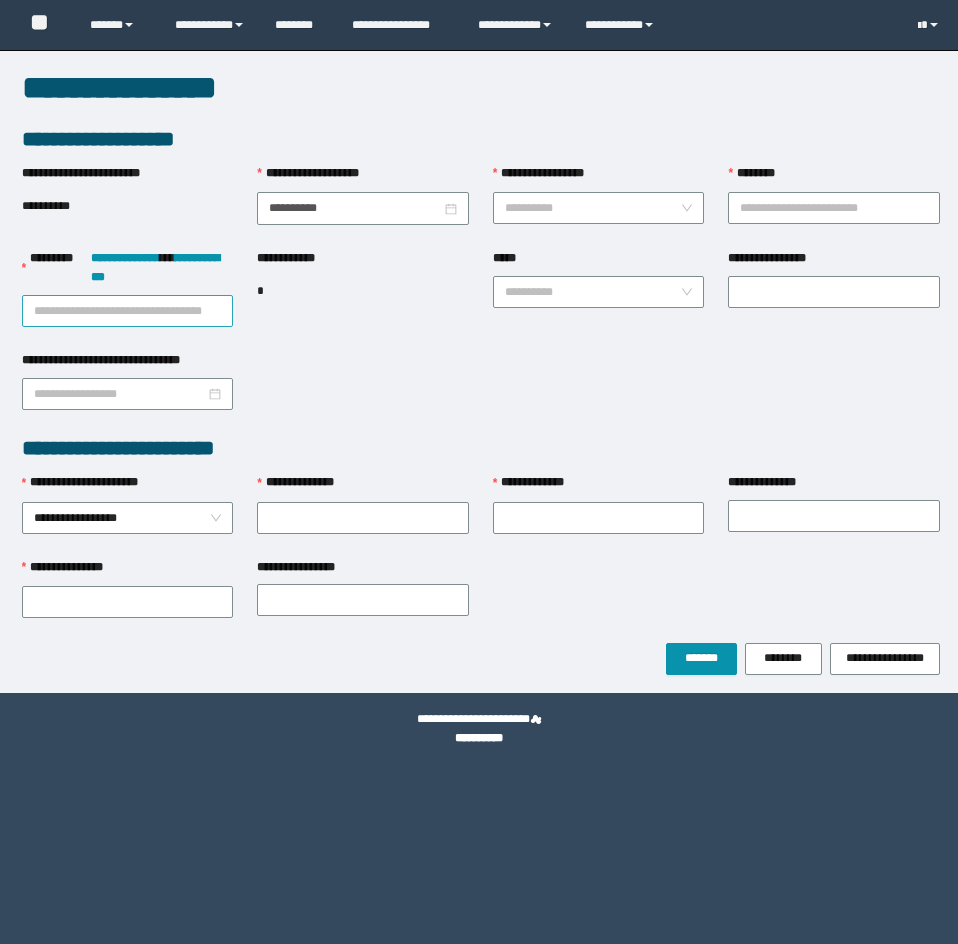 scroll, scrollTop: 0, scrollLeft: 0, axis: both 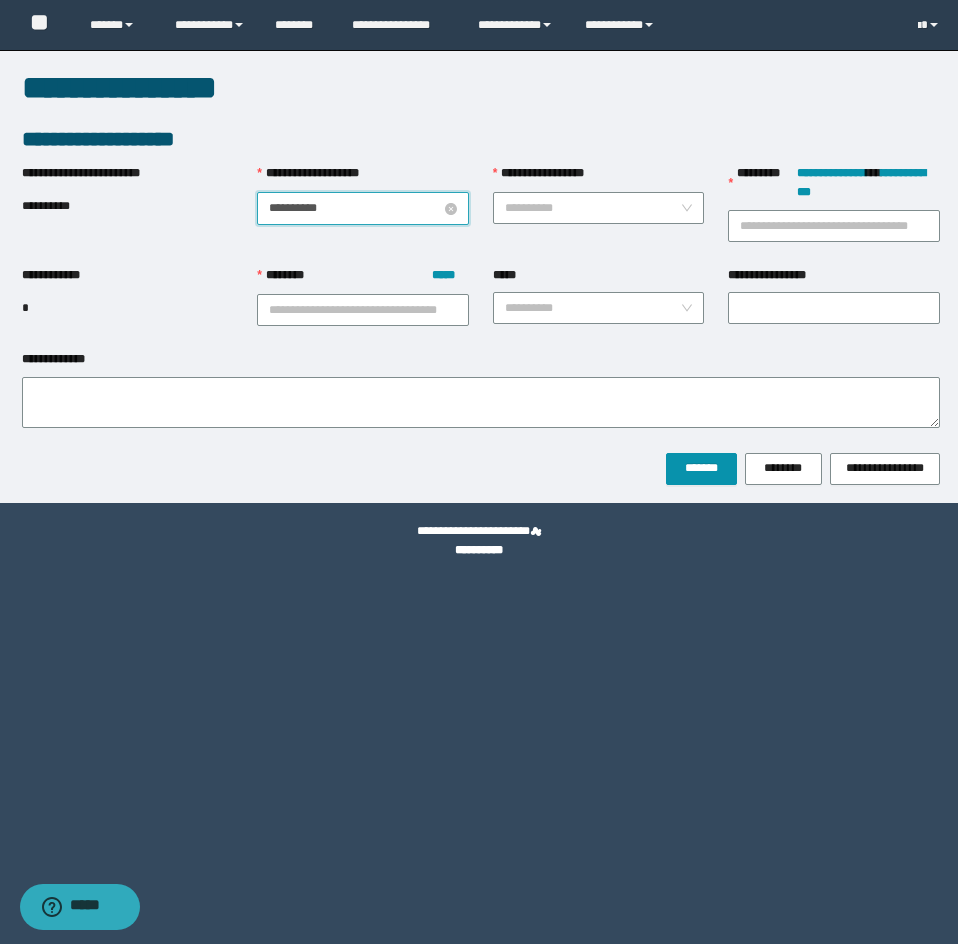 click on "**********" at bounding box center [355, 208] 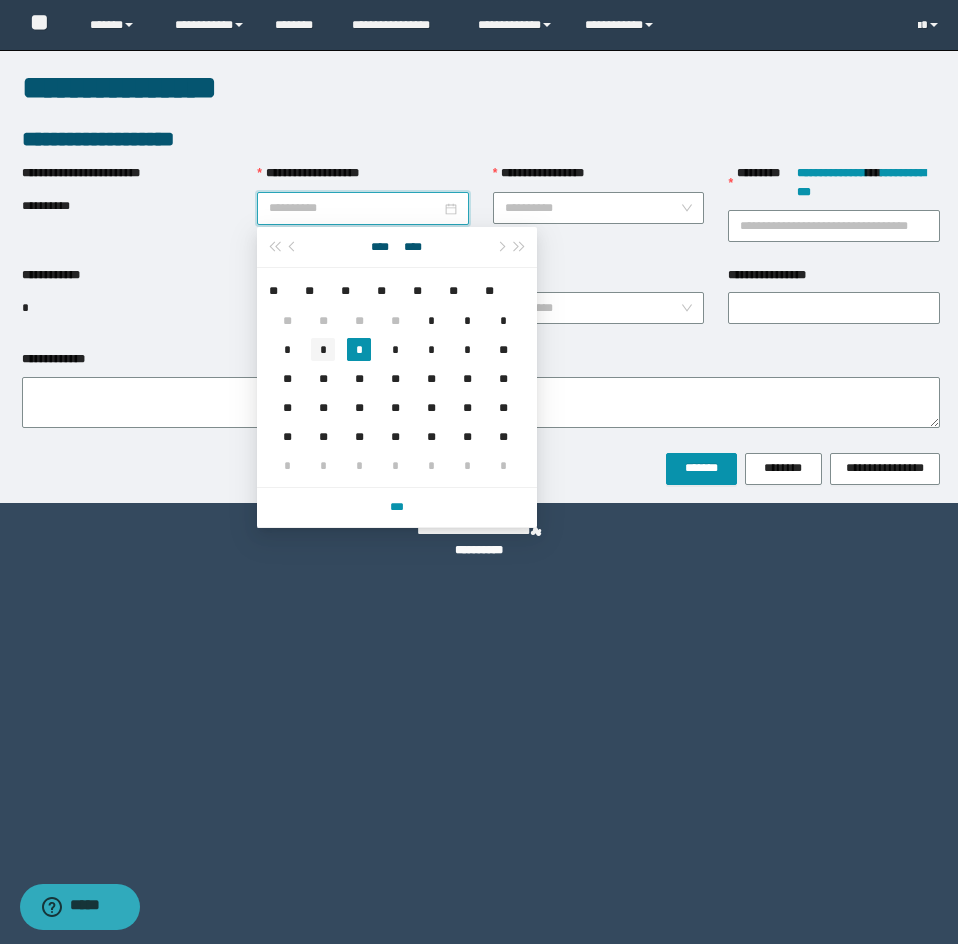 click on "*" at bounding box center [323, 349] 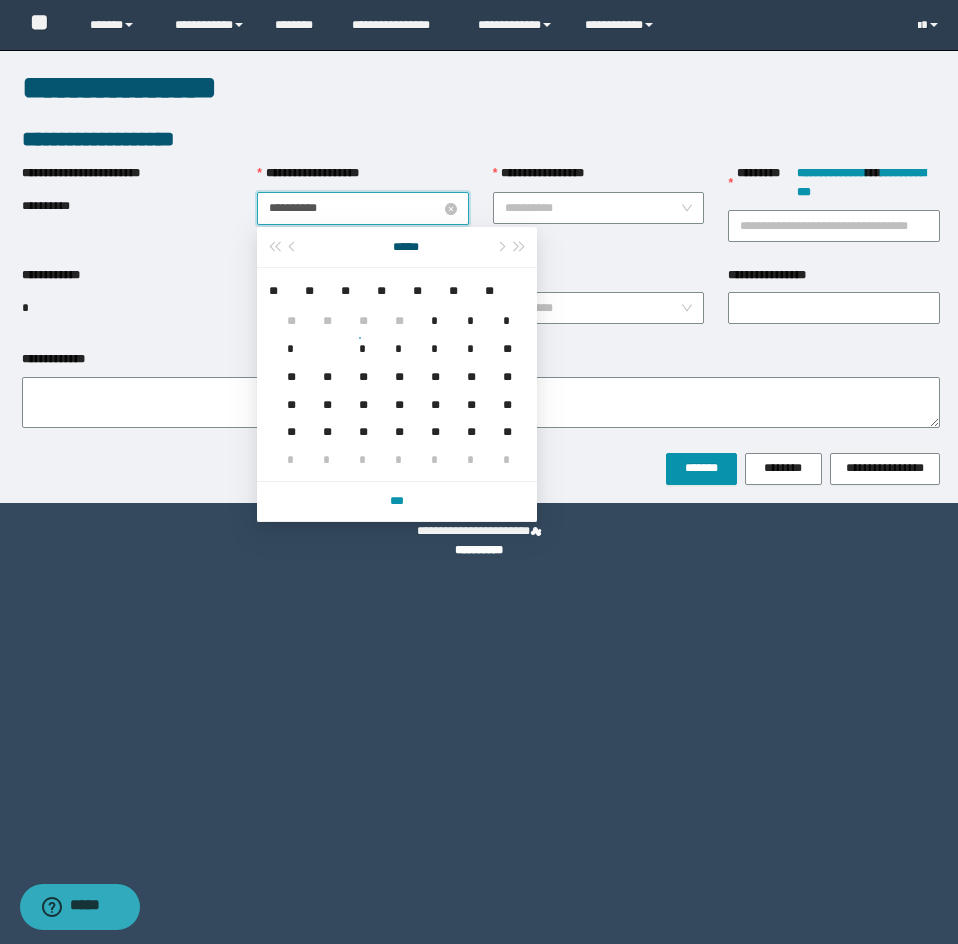 click on "**********" at bounding box center [355, 208] 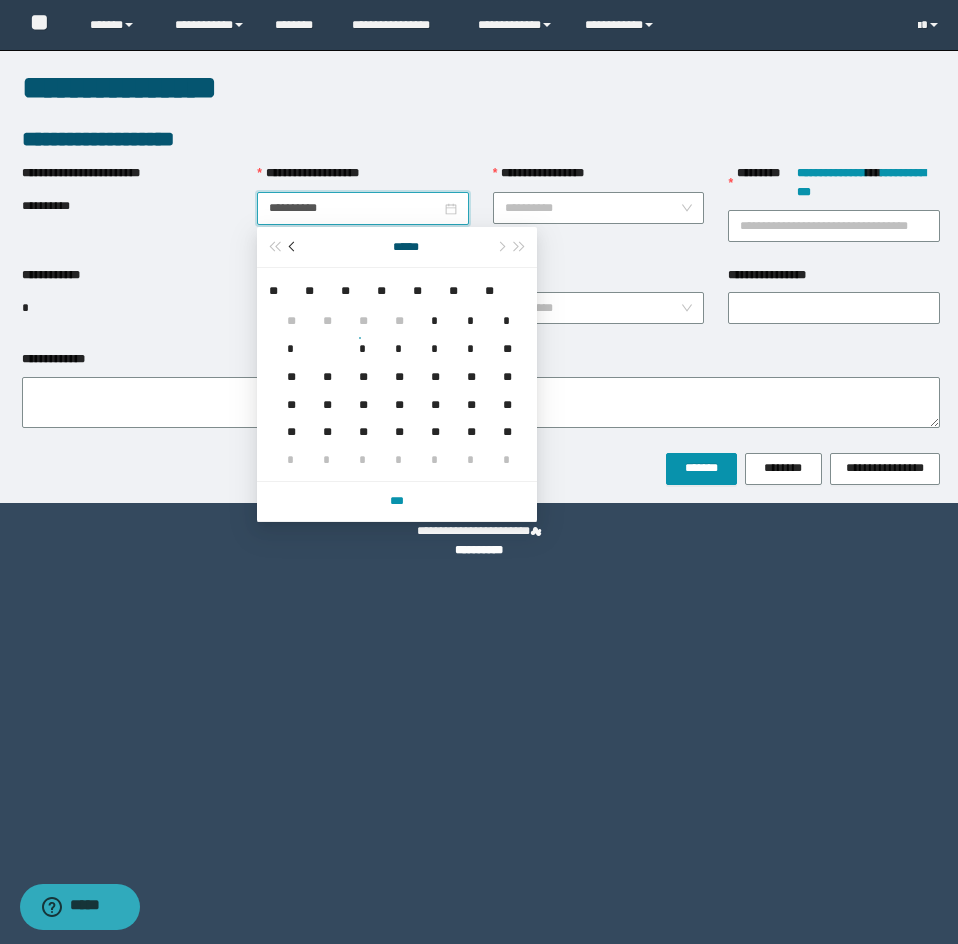 click at bounding box center [294, 247] 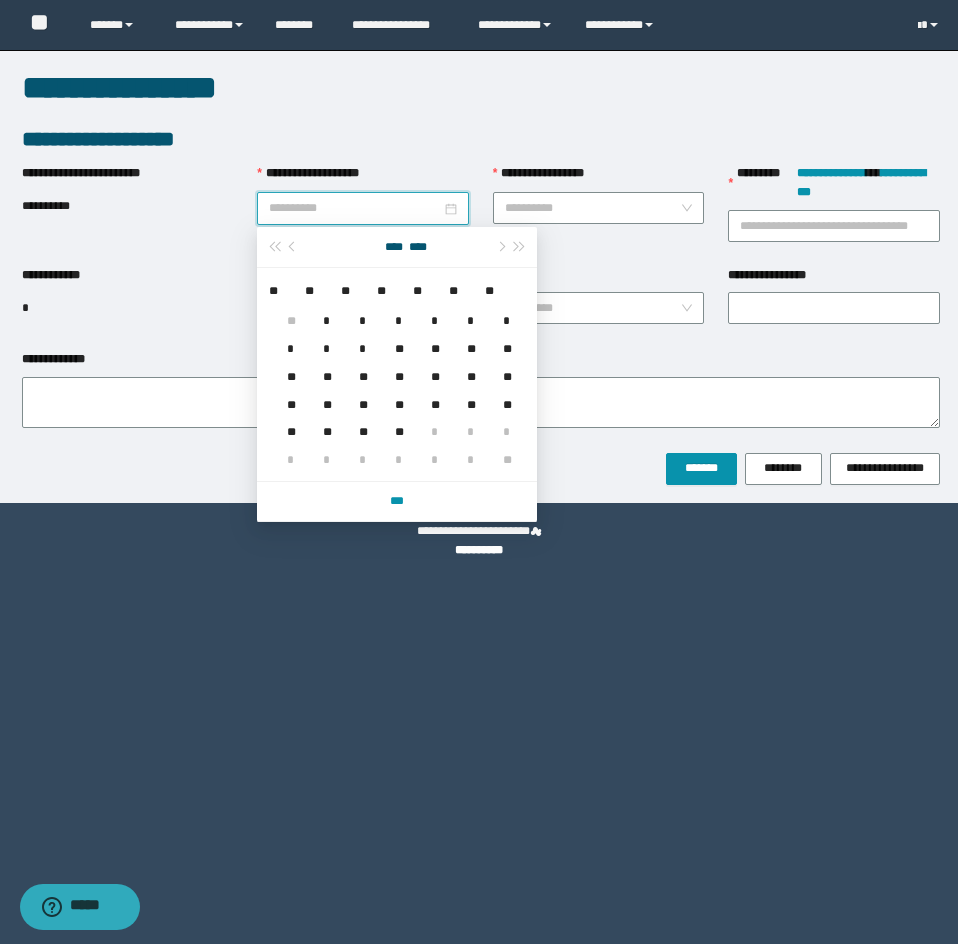 click on "*" at bounding box center (431, 309) 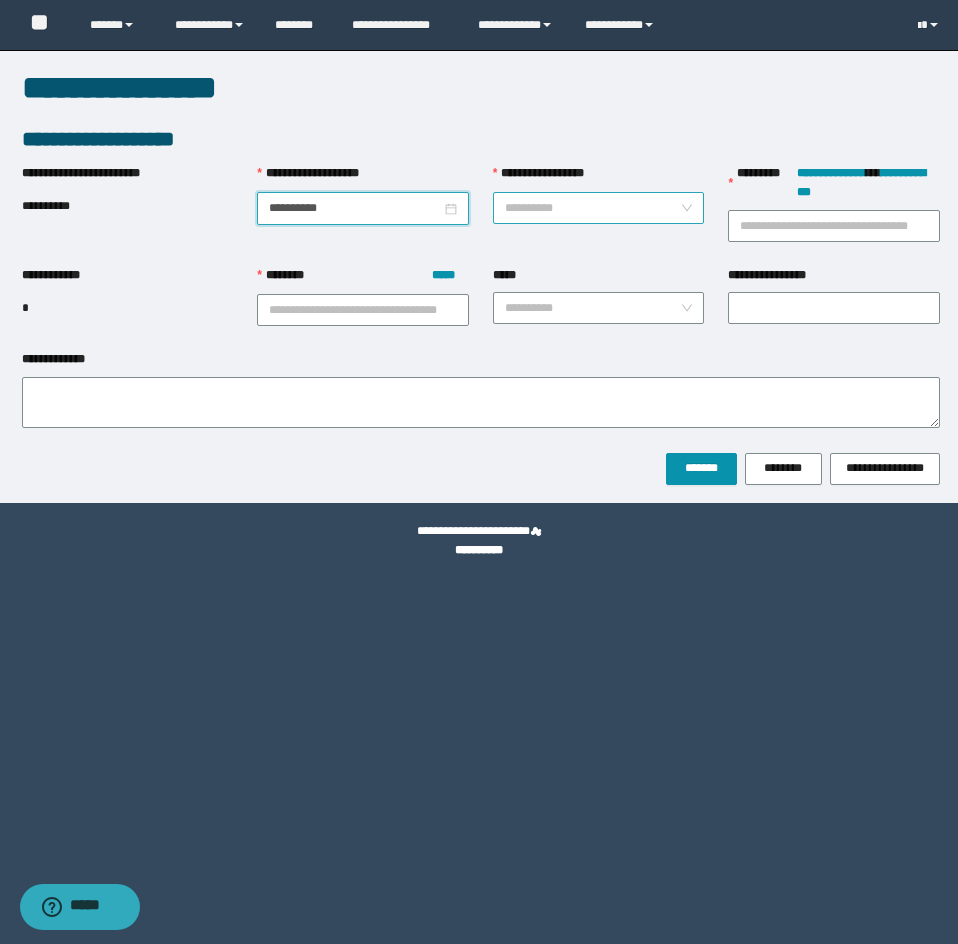 click on "**********" at bounding box center [593, 208] 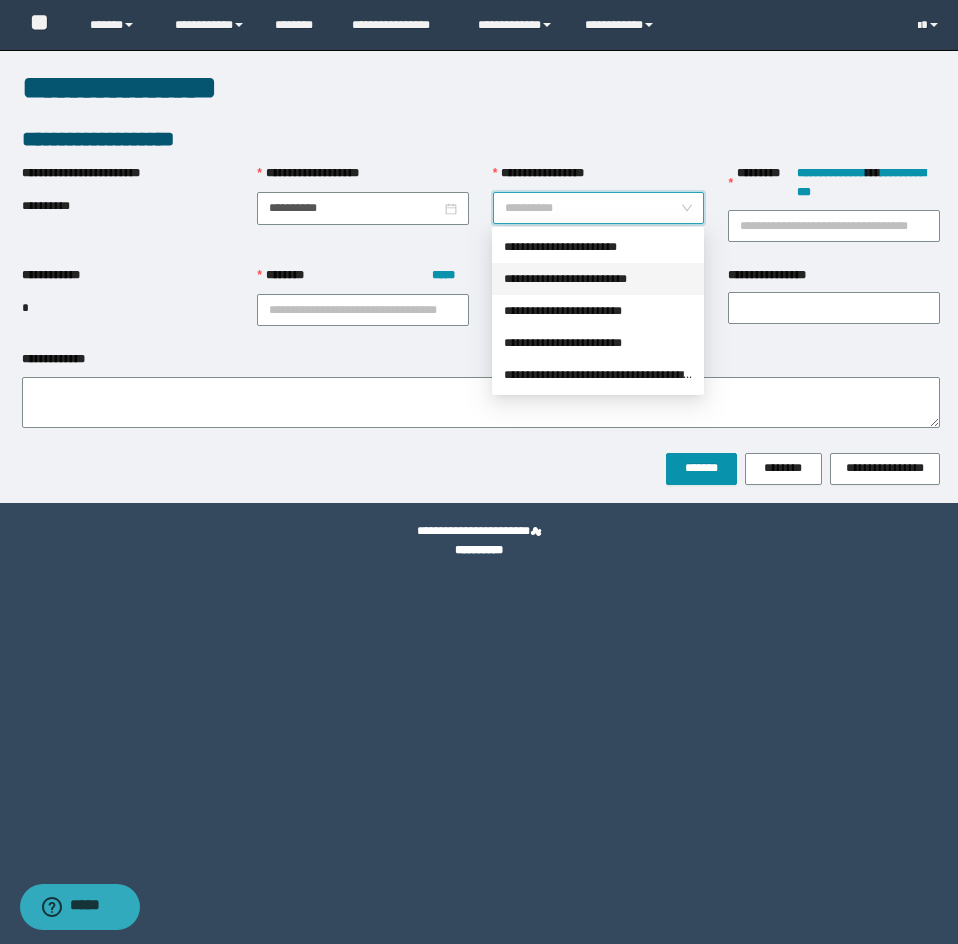click on "**********" at bounding box center [598, 279] 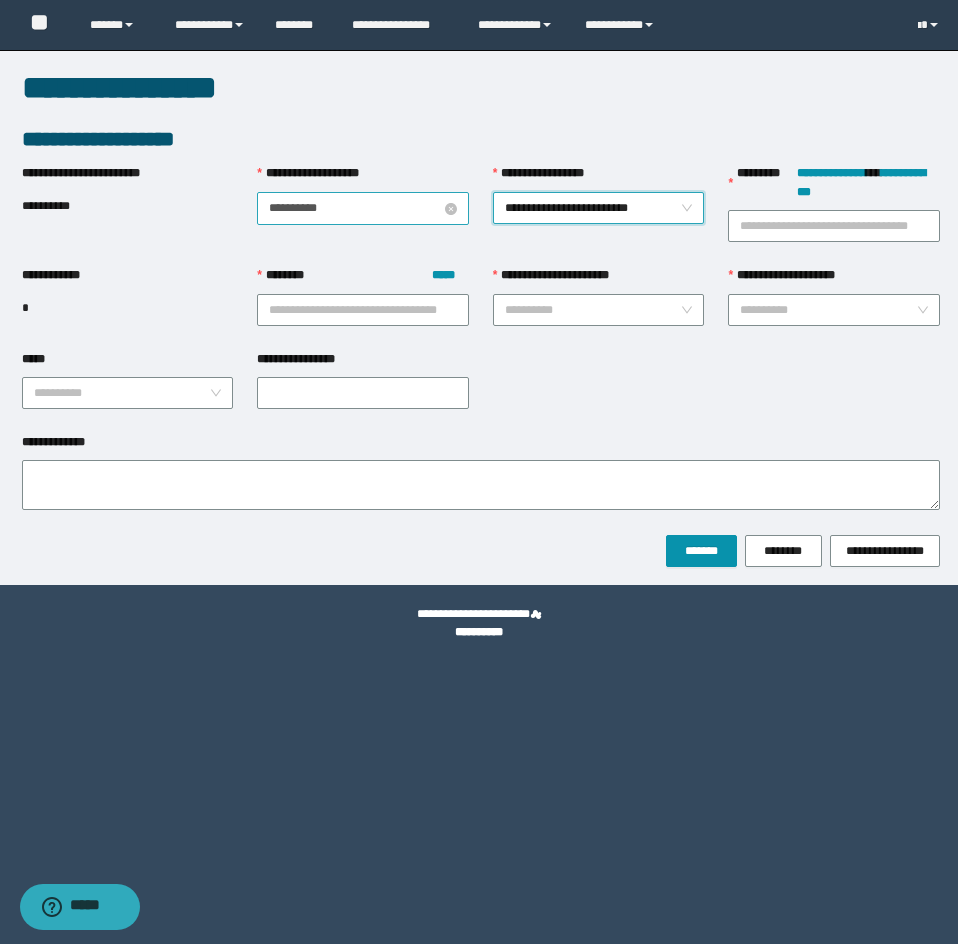 click on "**********" at bounding box center (355, 208) 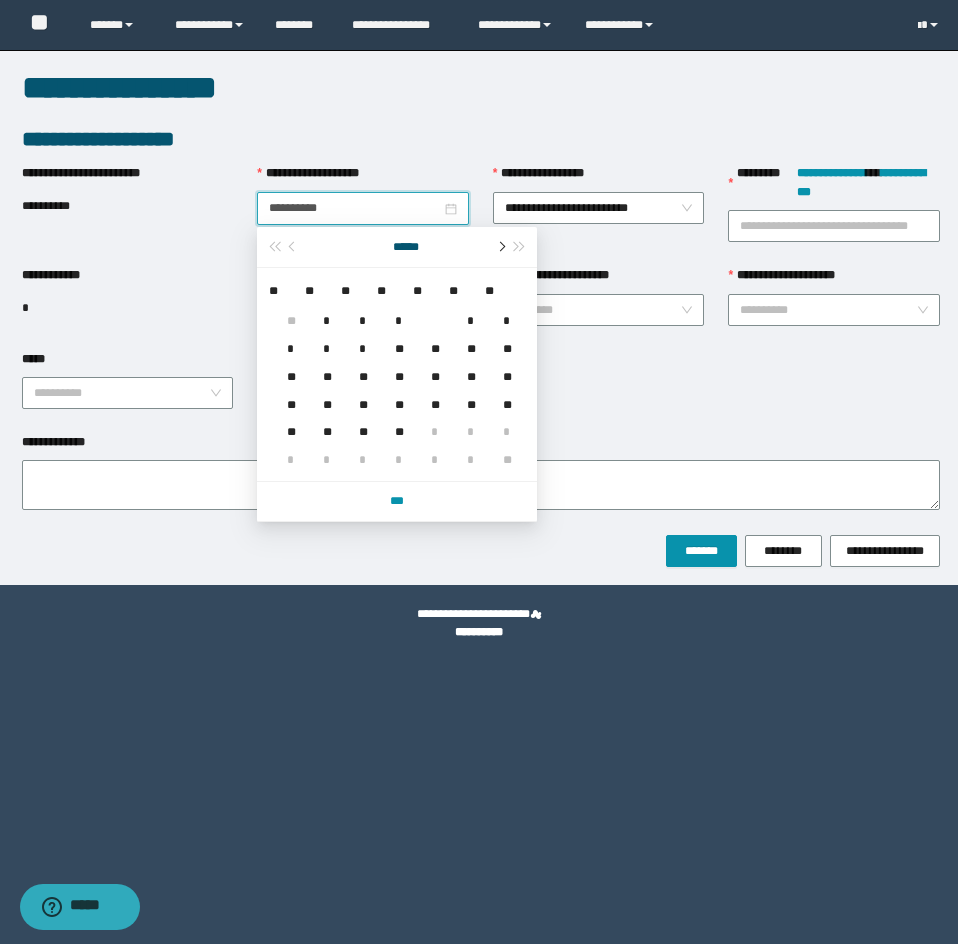 click at bounding box center (500, 247) 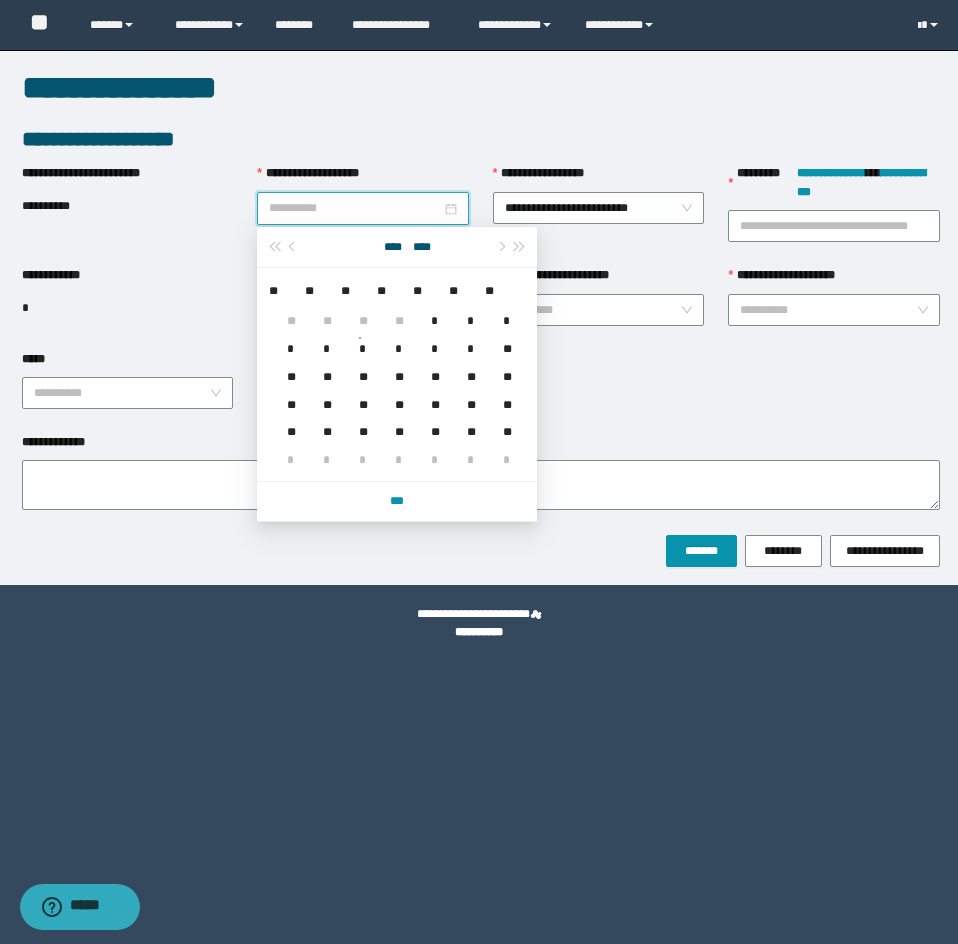 type on "**********" 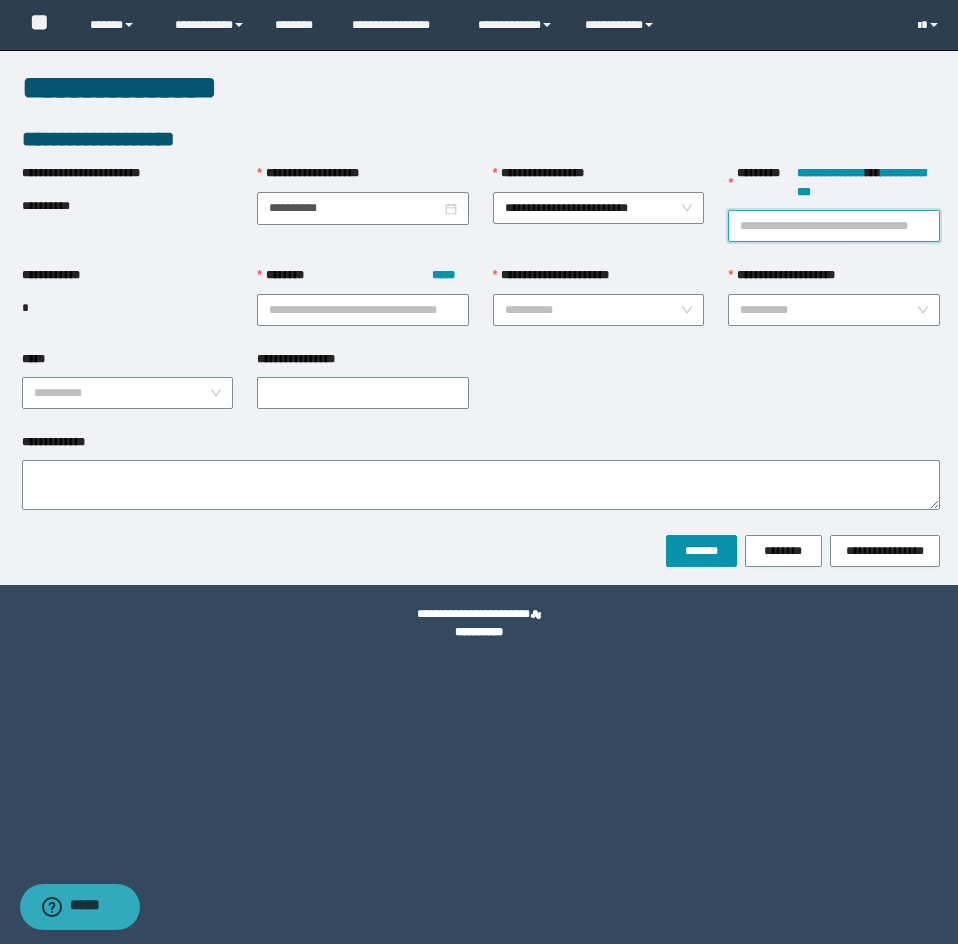 click on "**********" at bounding box center [834, 226] 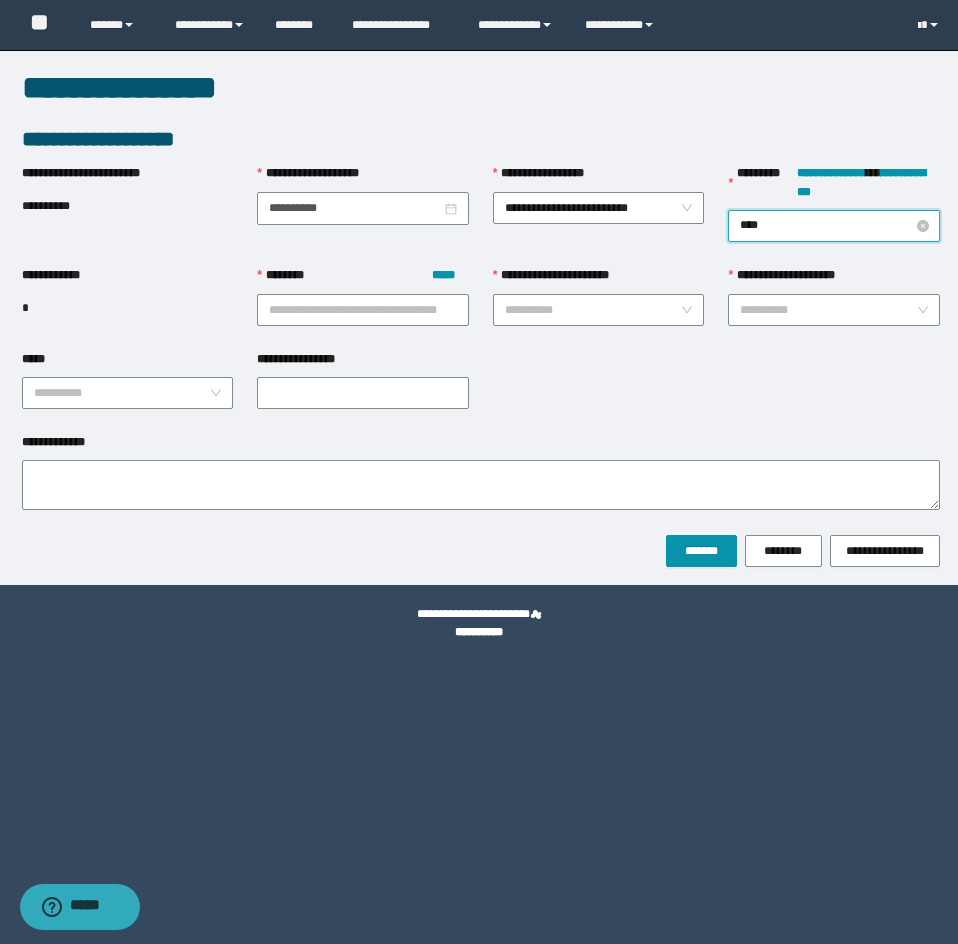 type on "*****" 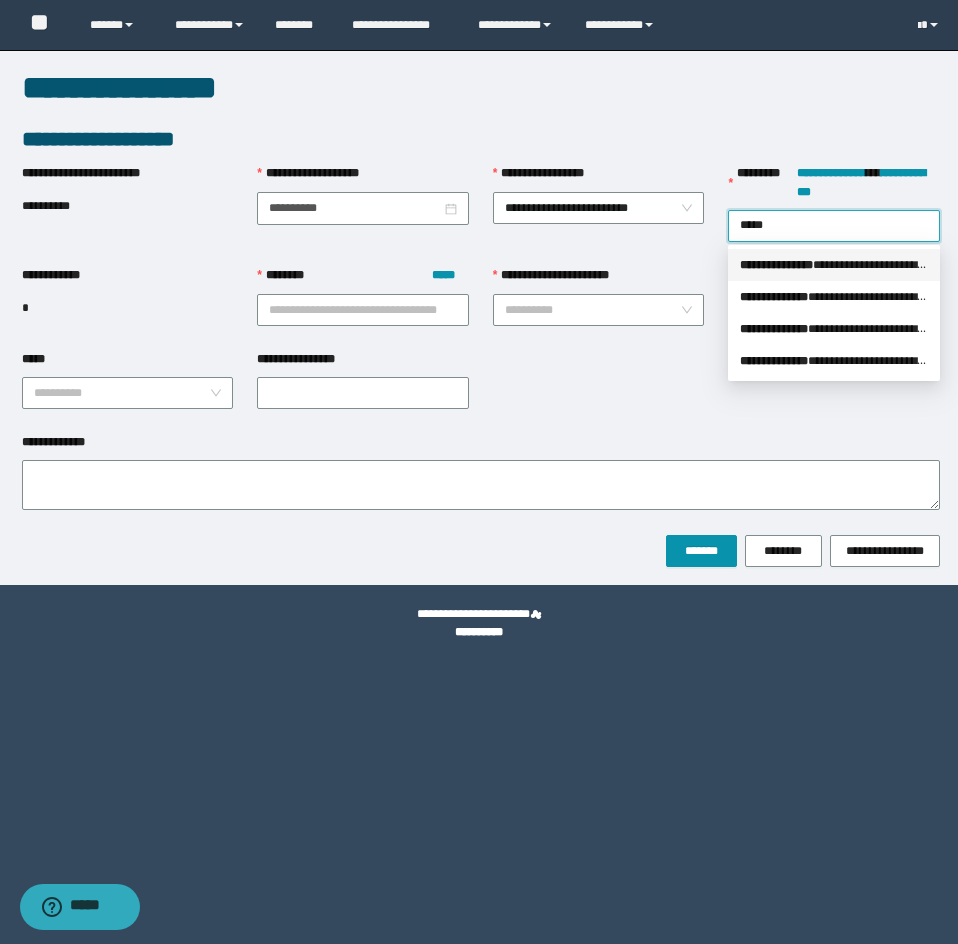 click on "**********" at bounding box center (776, 265) 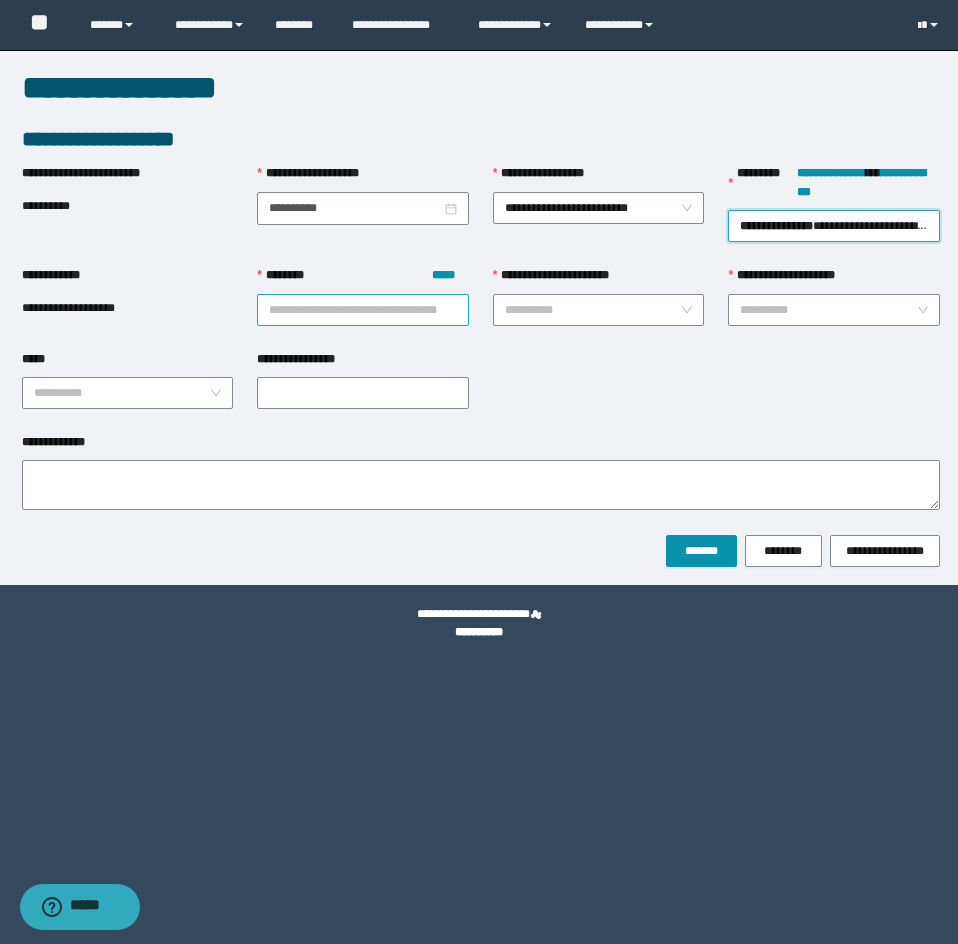 click on "******** *****" at bounding box center [363, 310] 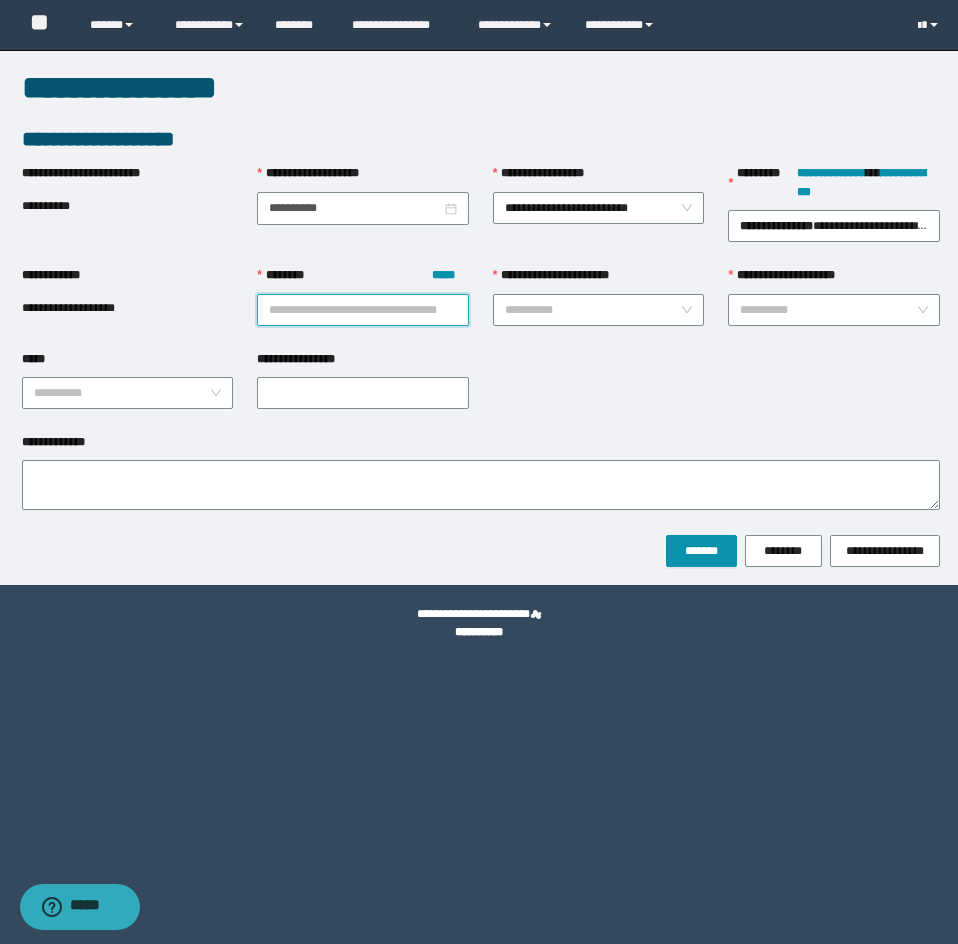 paste on "**********" 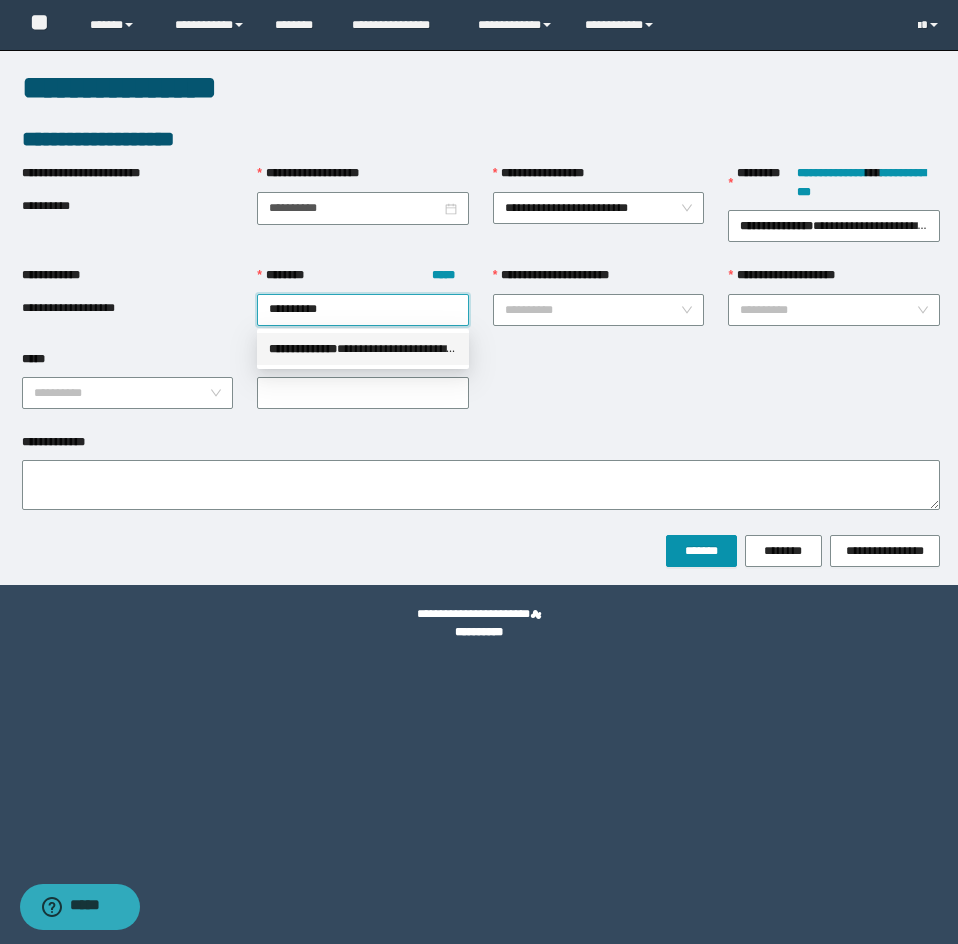 click on "**********" at bounding box center (363, 349) 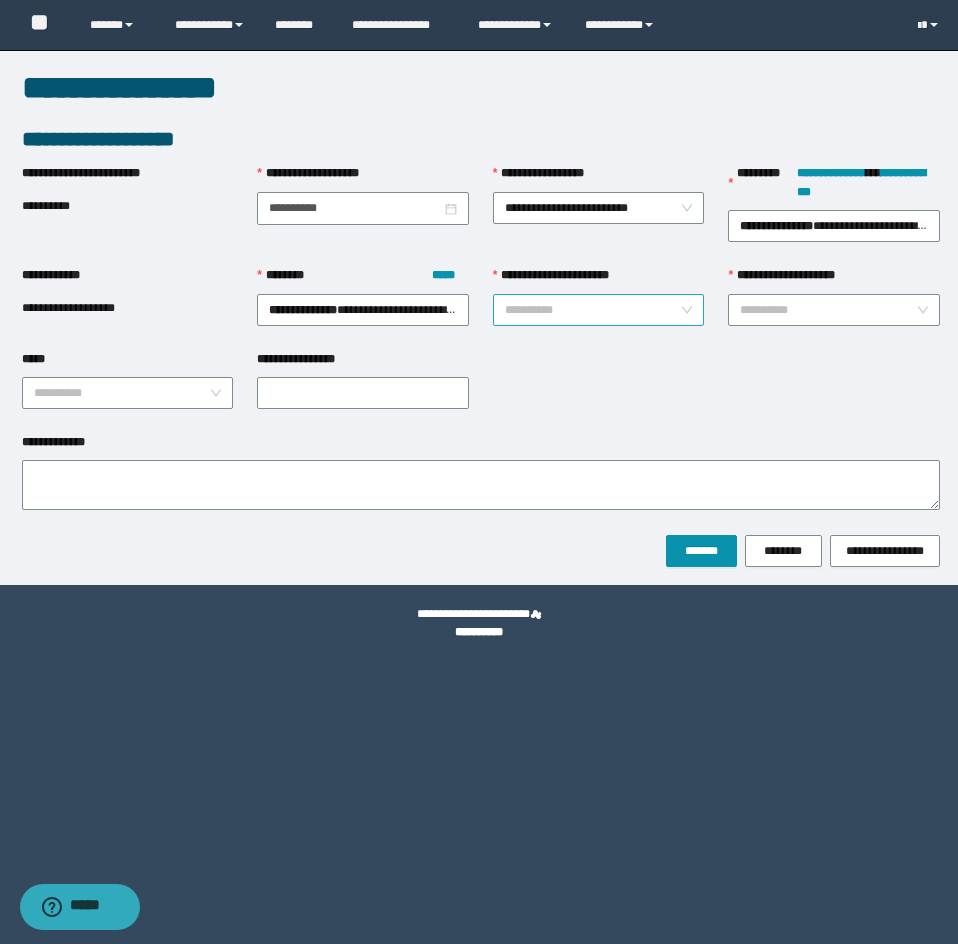click on "**********" at bounding box center [593, 310] 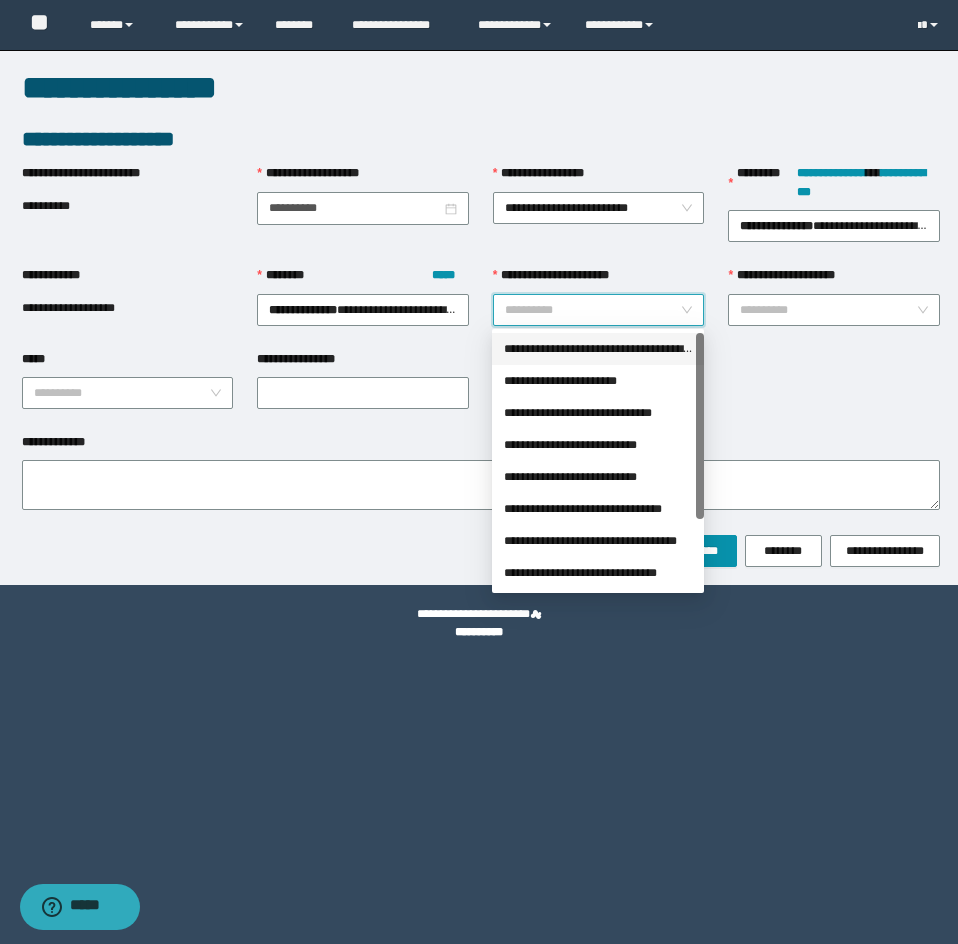 click on "**********" at bounding box center (598, 349) 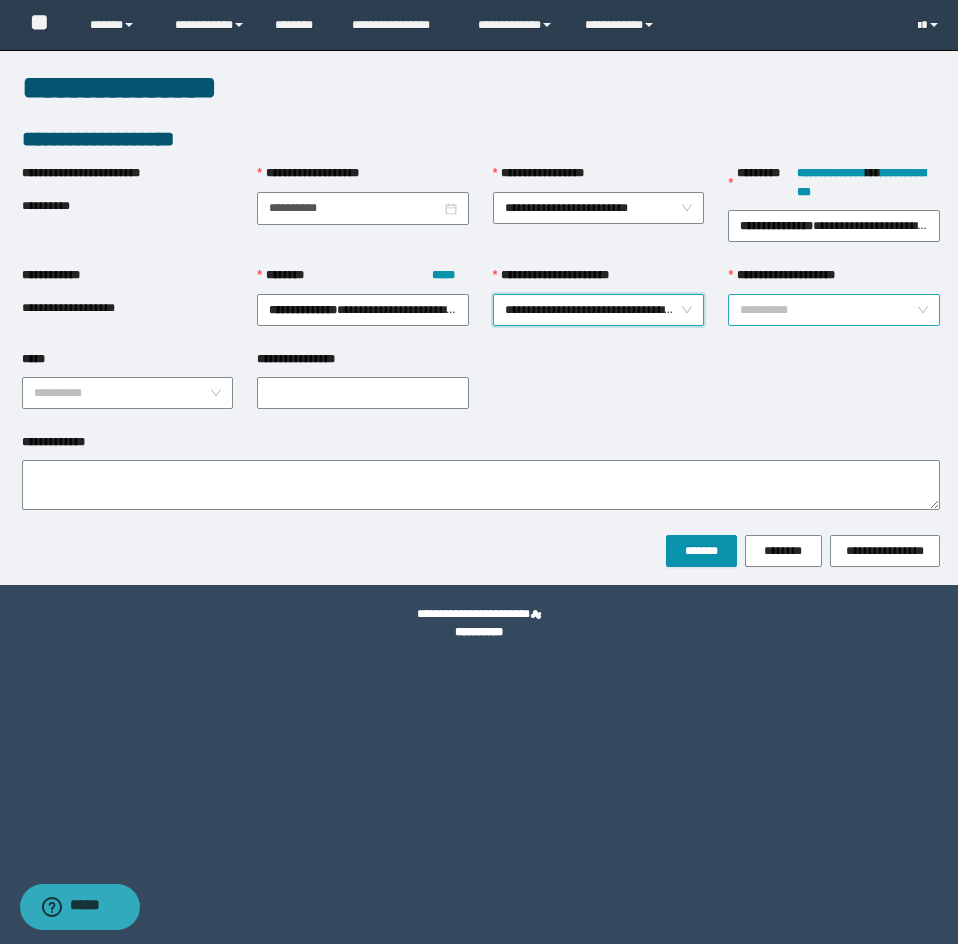 click on "**********" at bounding box center (828, 310) 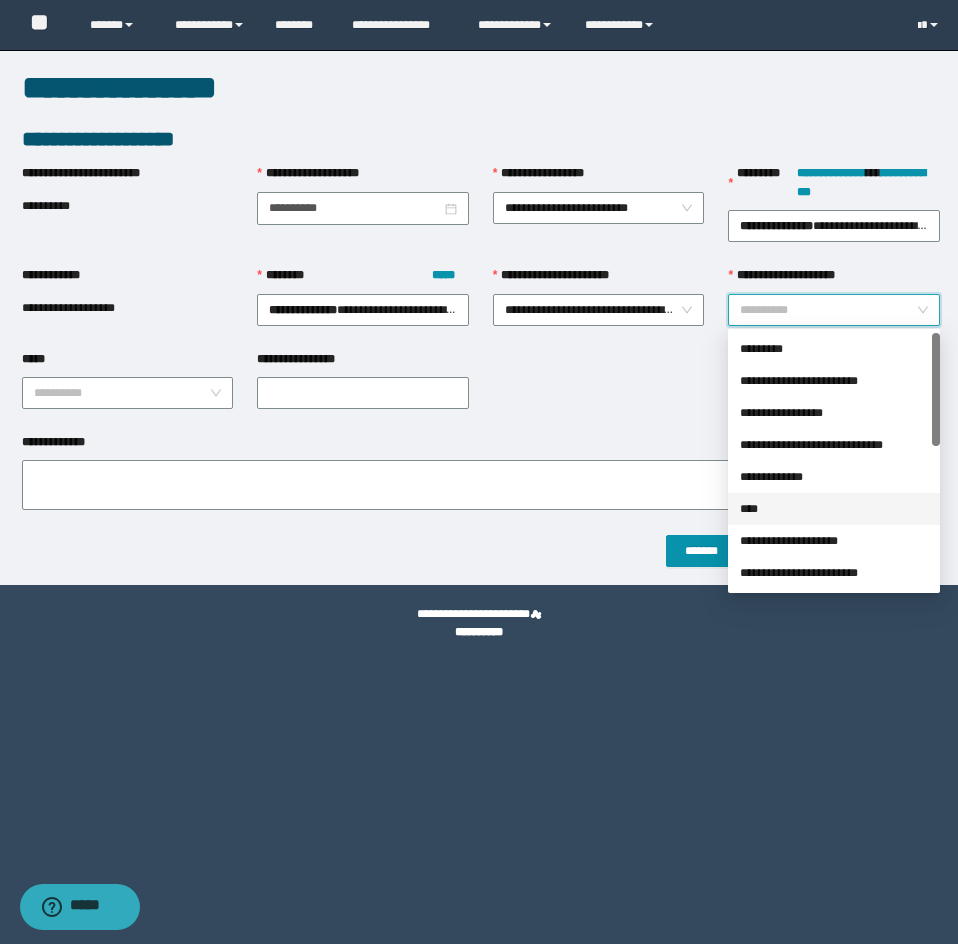 click on "****" at bounding box center [834, 509] 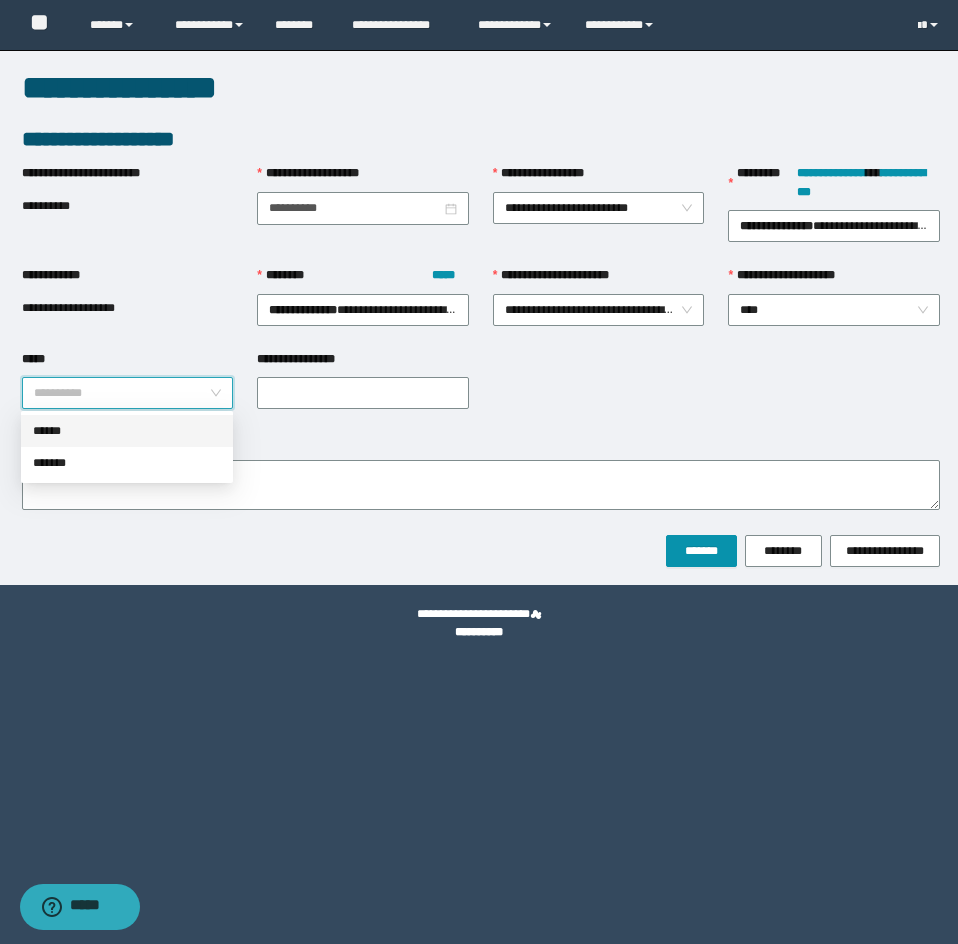 drag, startPoint x: 156, startPoint y: 399, endPoint x: 119, endPoint y: 409, distance: 38.327538 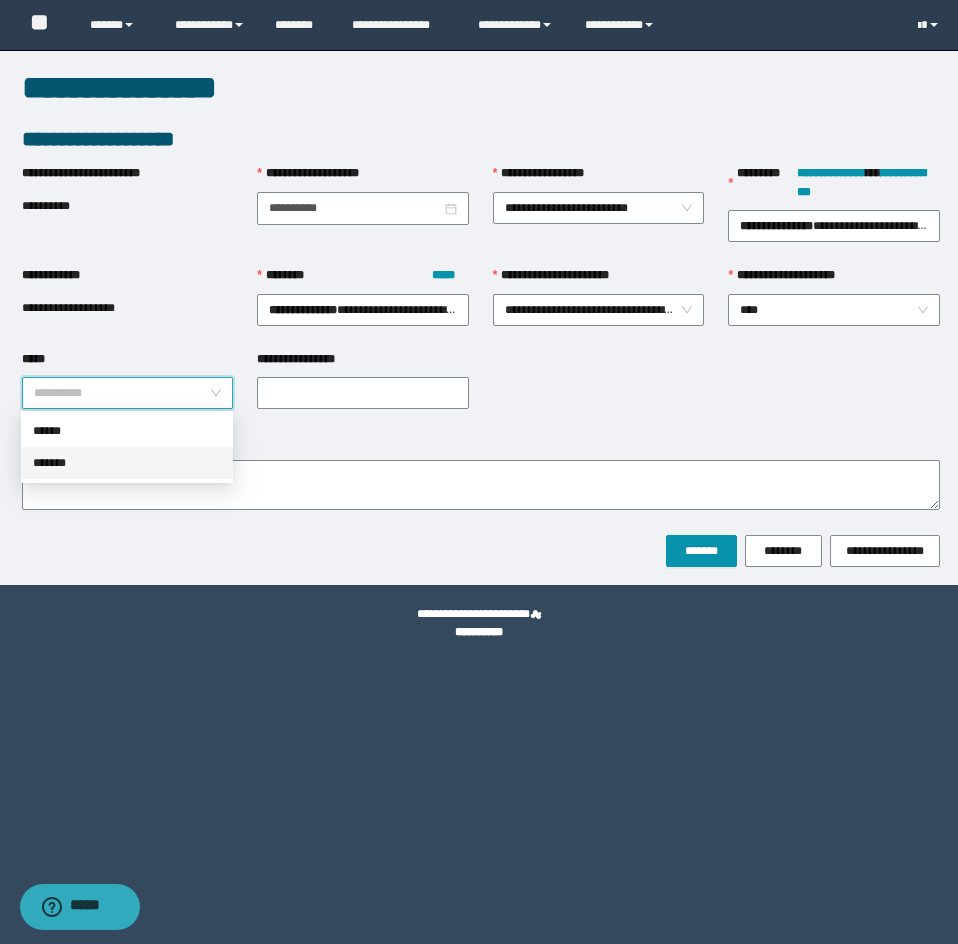 click on "*******" at bounding box center (127, 463) 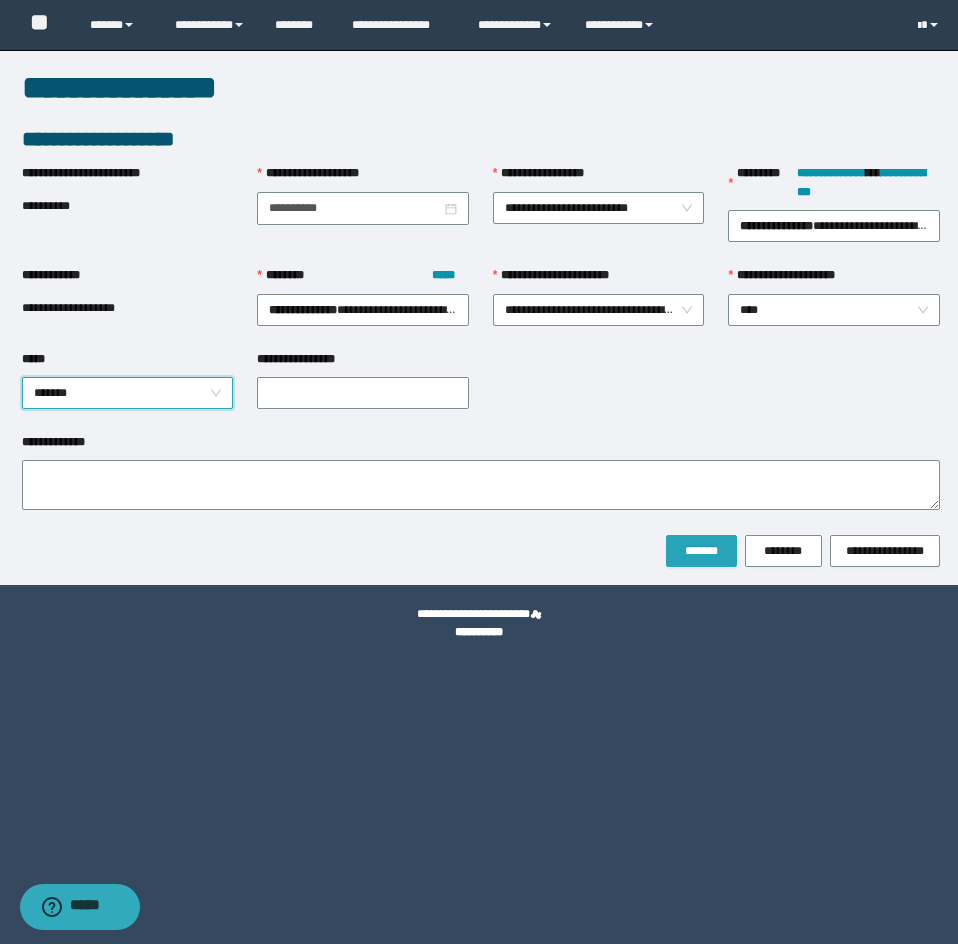 click on "*******" at bounding box center [701, 551] 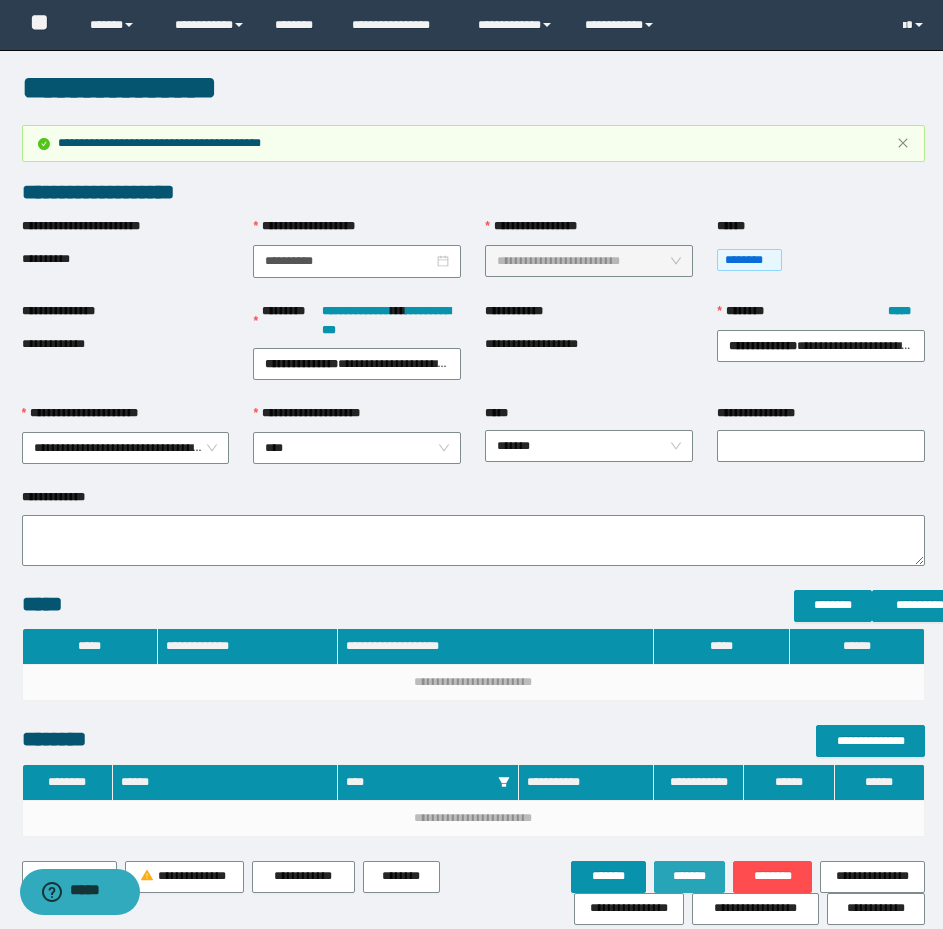 click on "*******" at bounding box center (690, 876) 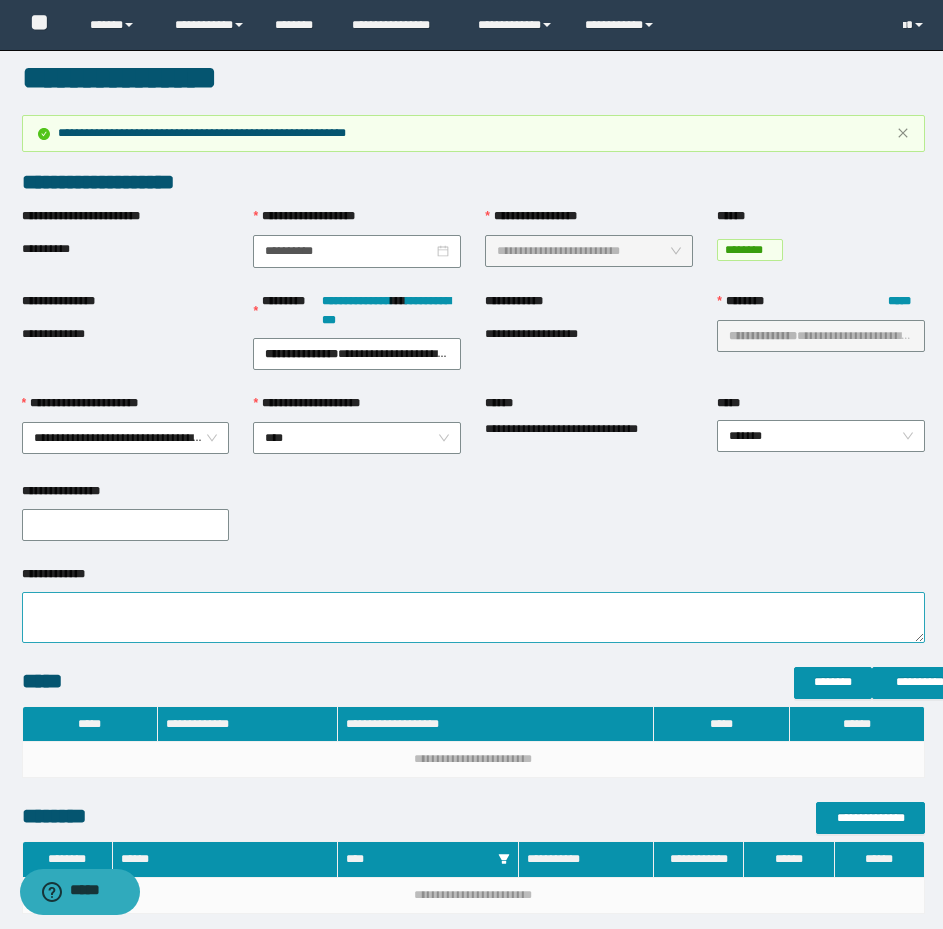 scroll, scrollTop: 0, scrollLeft: 0, axis: both 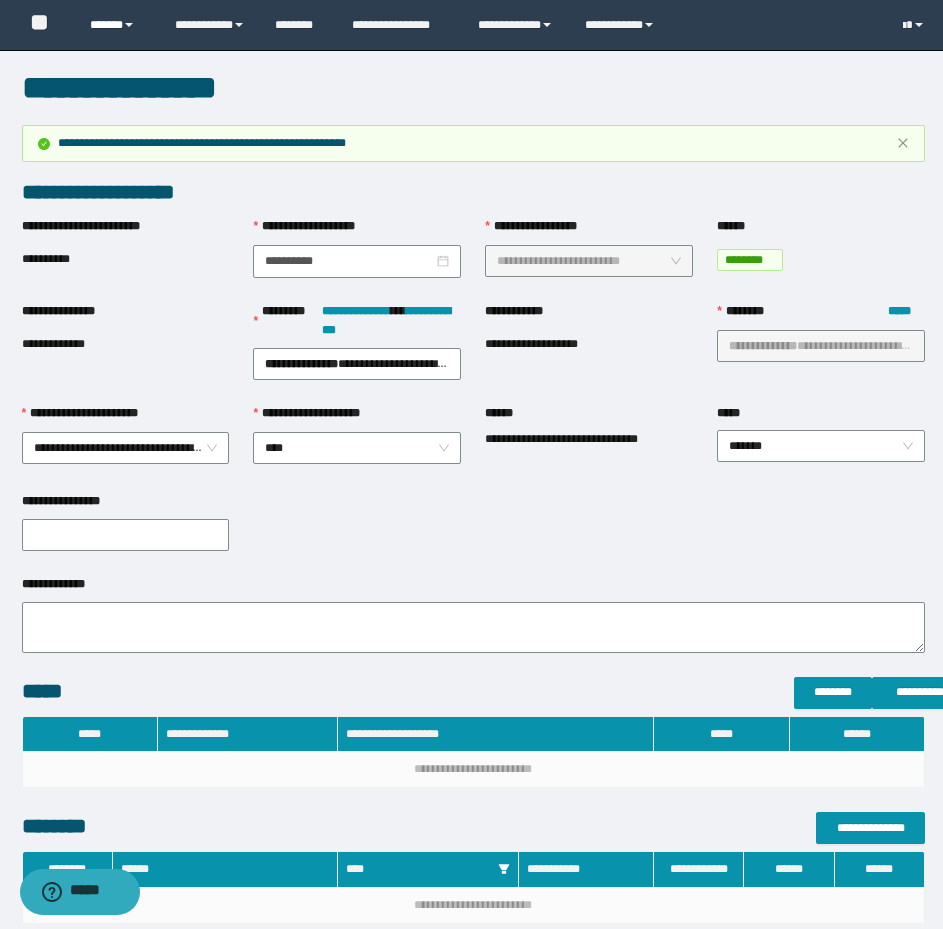 click on "******" at bounding box center [117, 25] 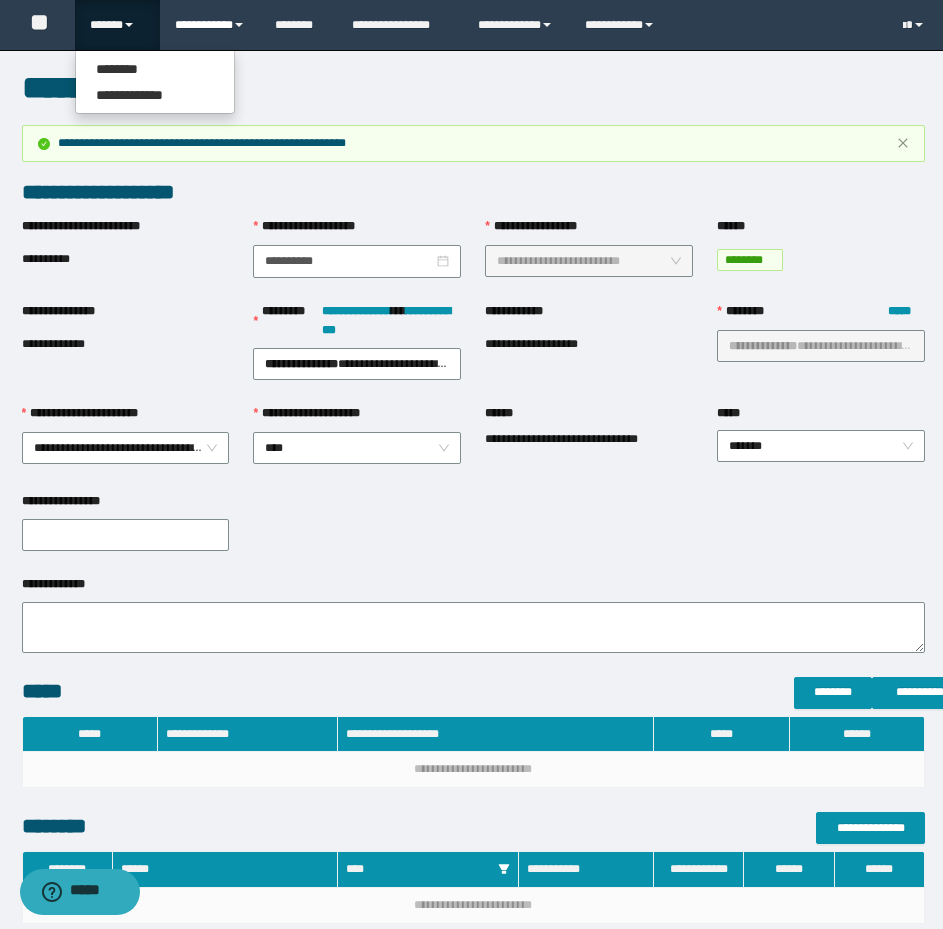 click on "**********" at bounding box center (210, 25) 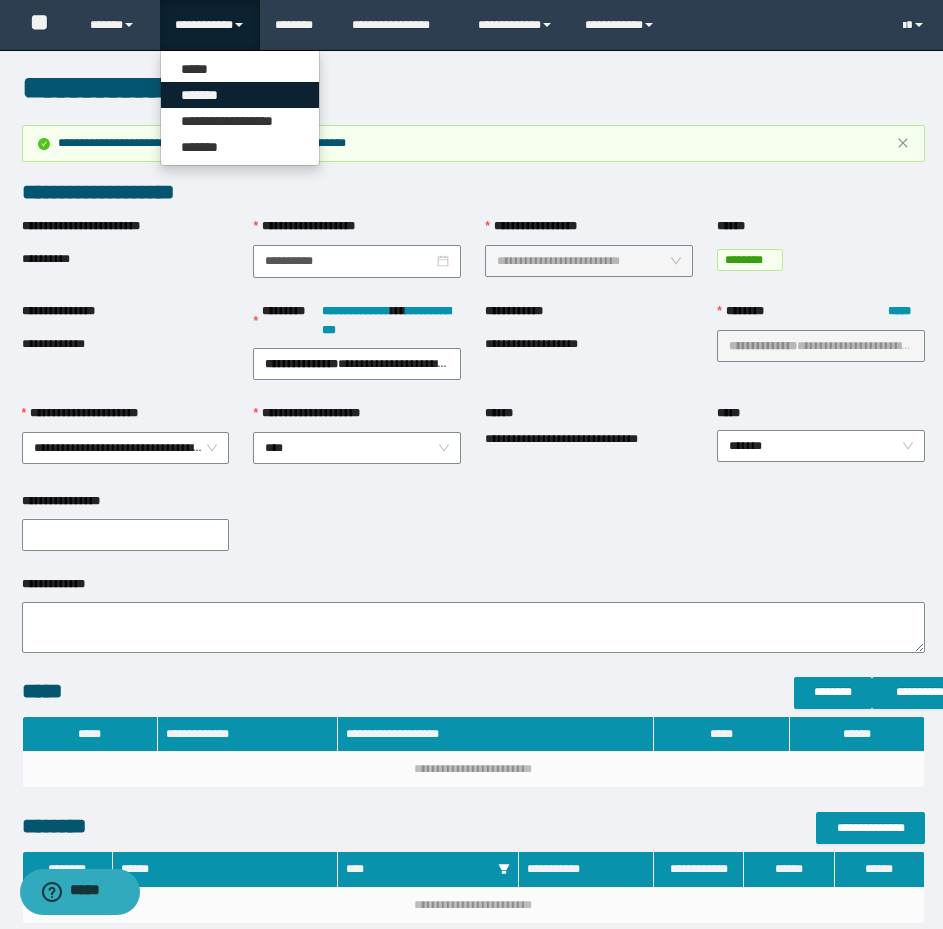 click on "*******" at bounding box center [240, 95] 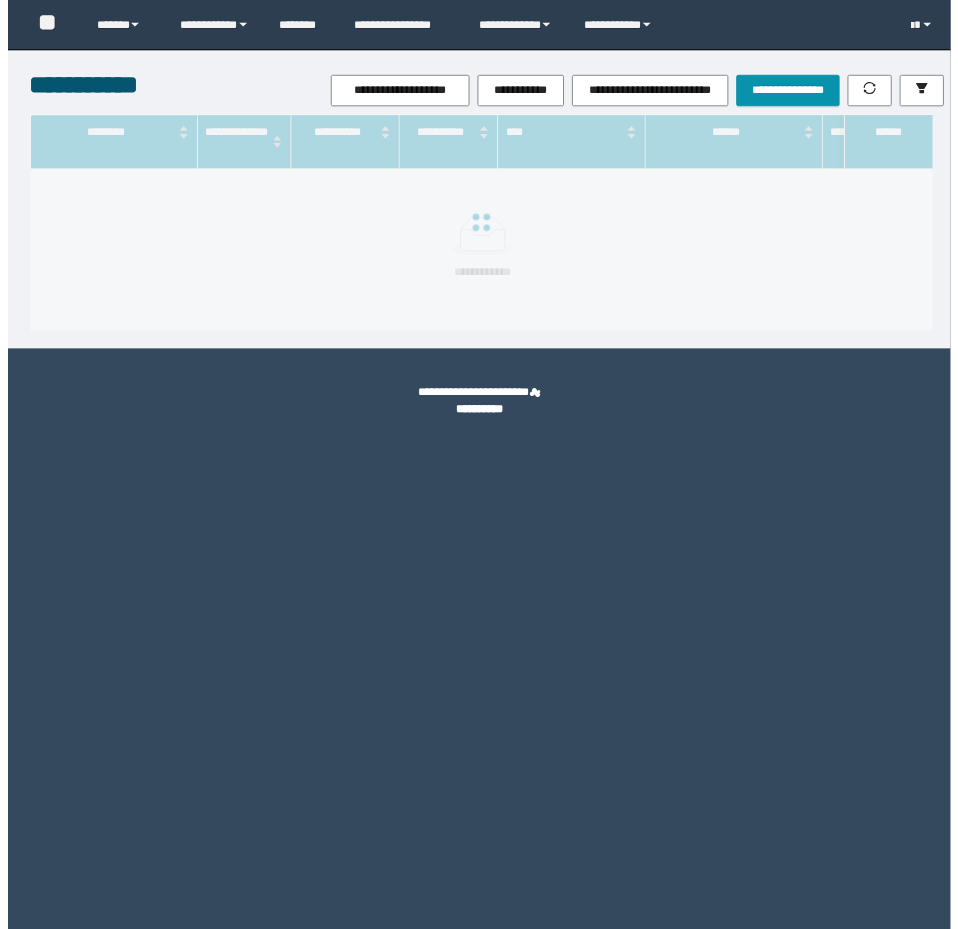 scroll, scrollTop: 0, scrollLeft: 0, axis: both 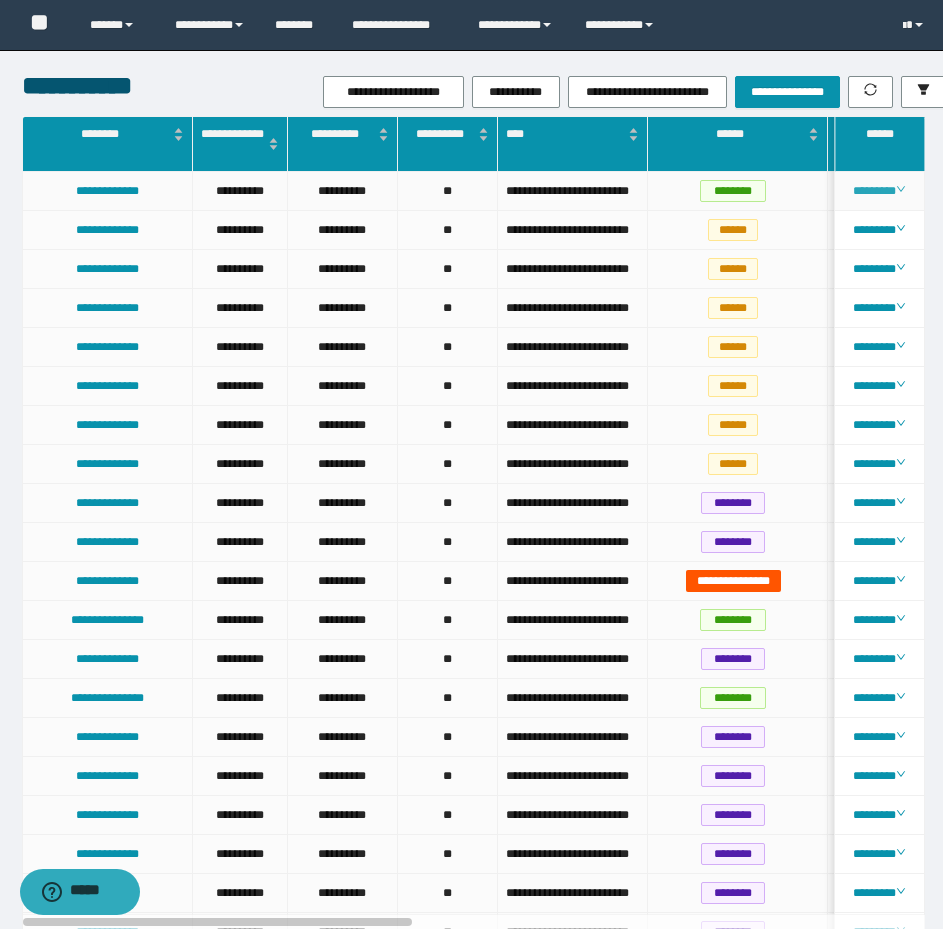 drag, startPoint x: 877, startPoint y: 189, endPoint x: 888, endPoint y: 192, distance: 11.401754 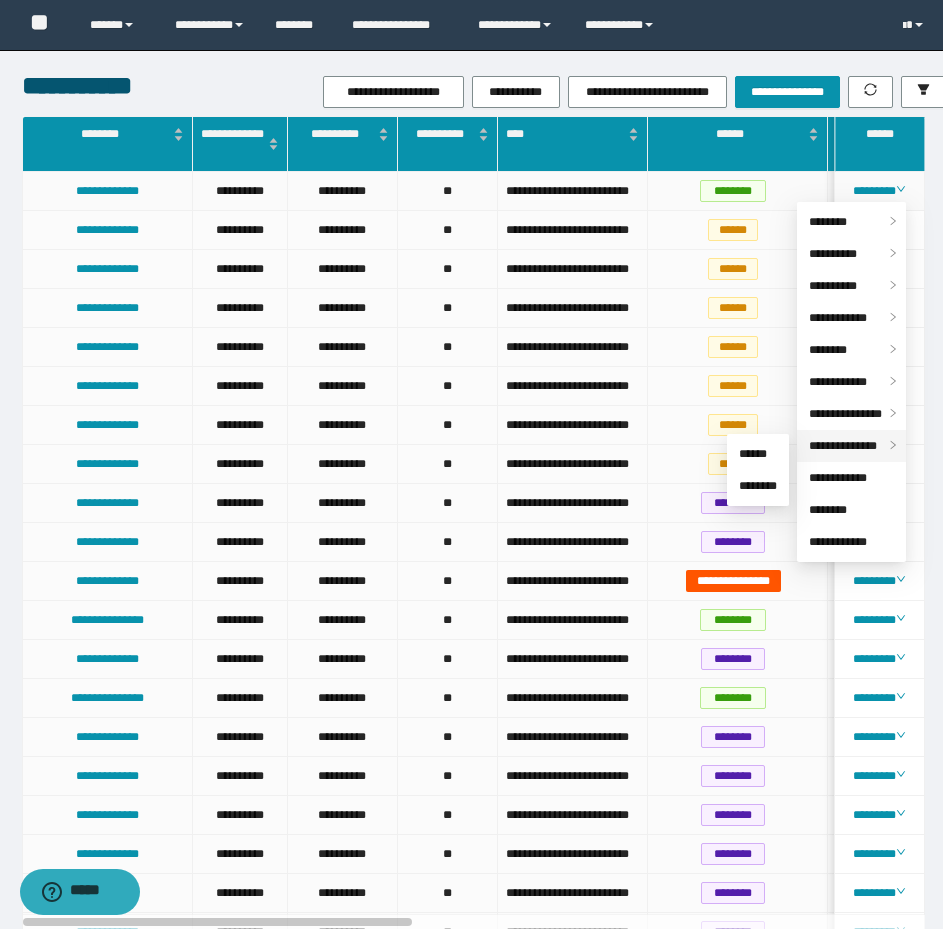 click on "**********" at bounding box center [843, 446] 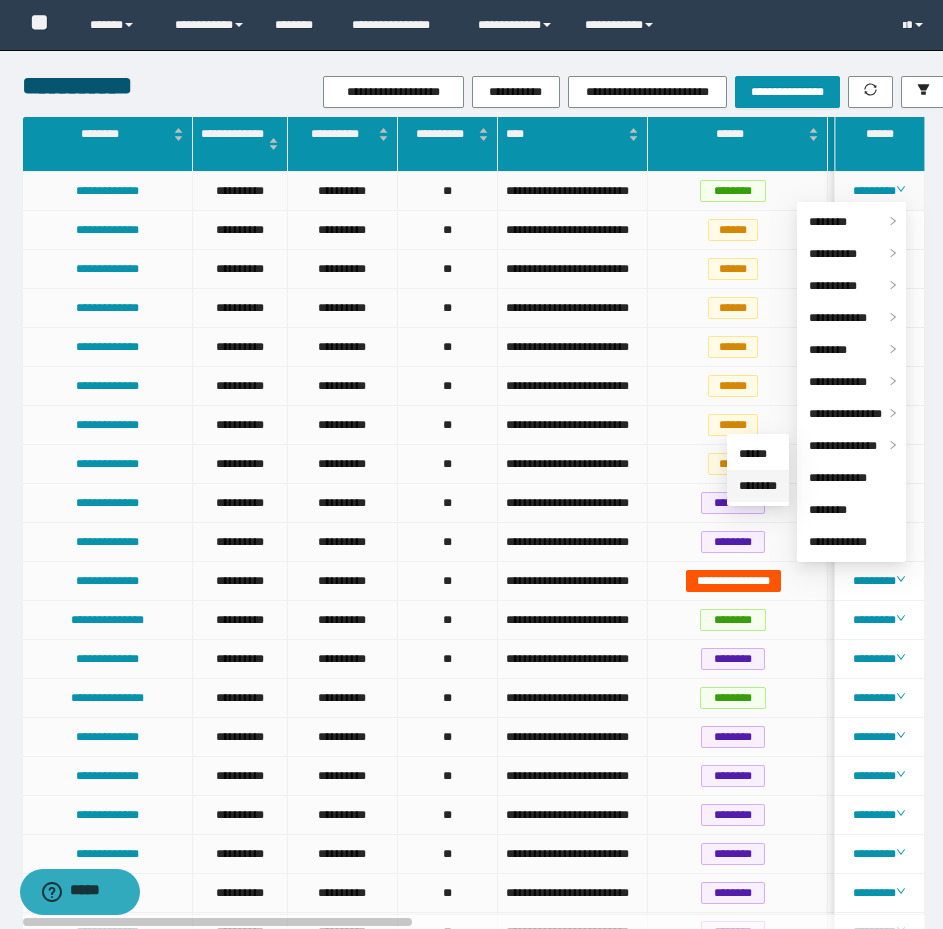 click on "********" at bounding box center (758, 486) 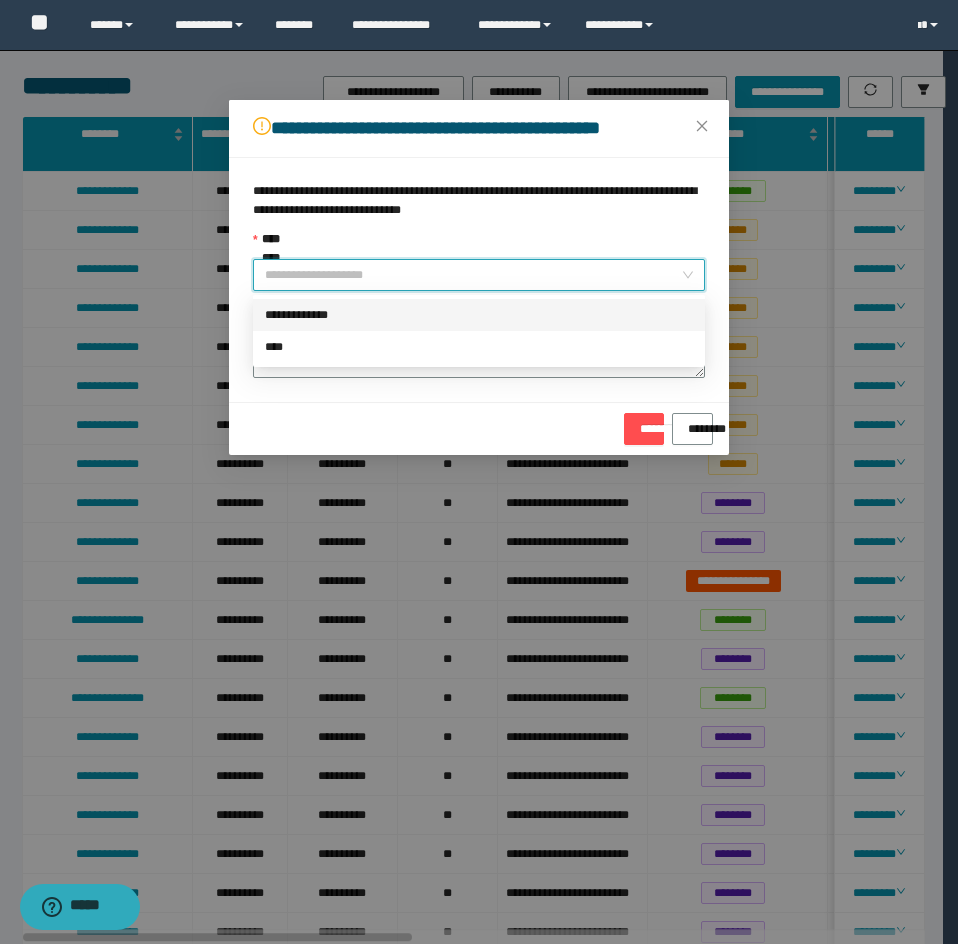 click on "**********" at bounding box center [473, 275] 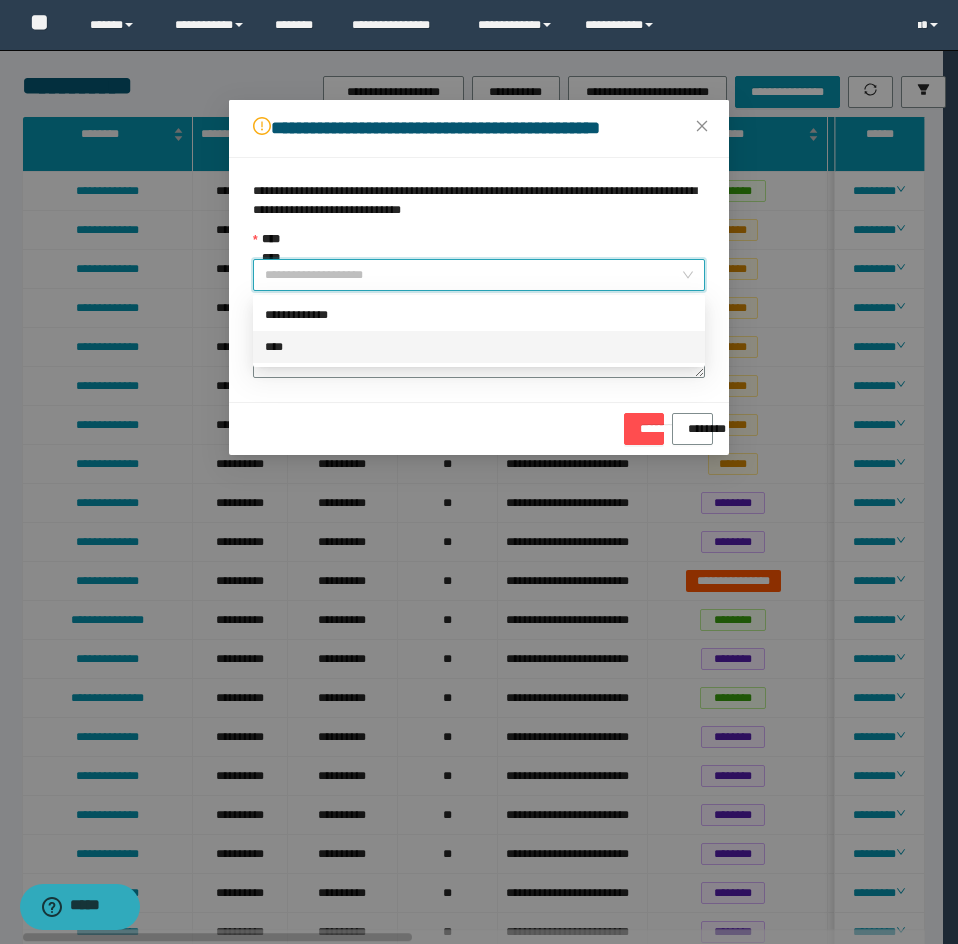 click on "****" at bounding box center [479, 347] 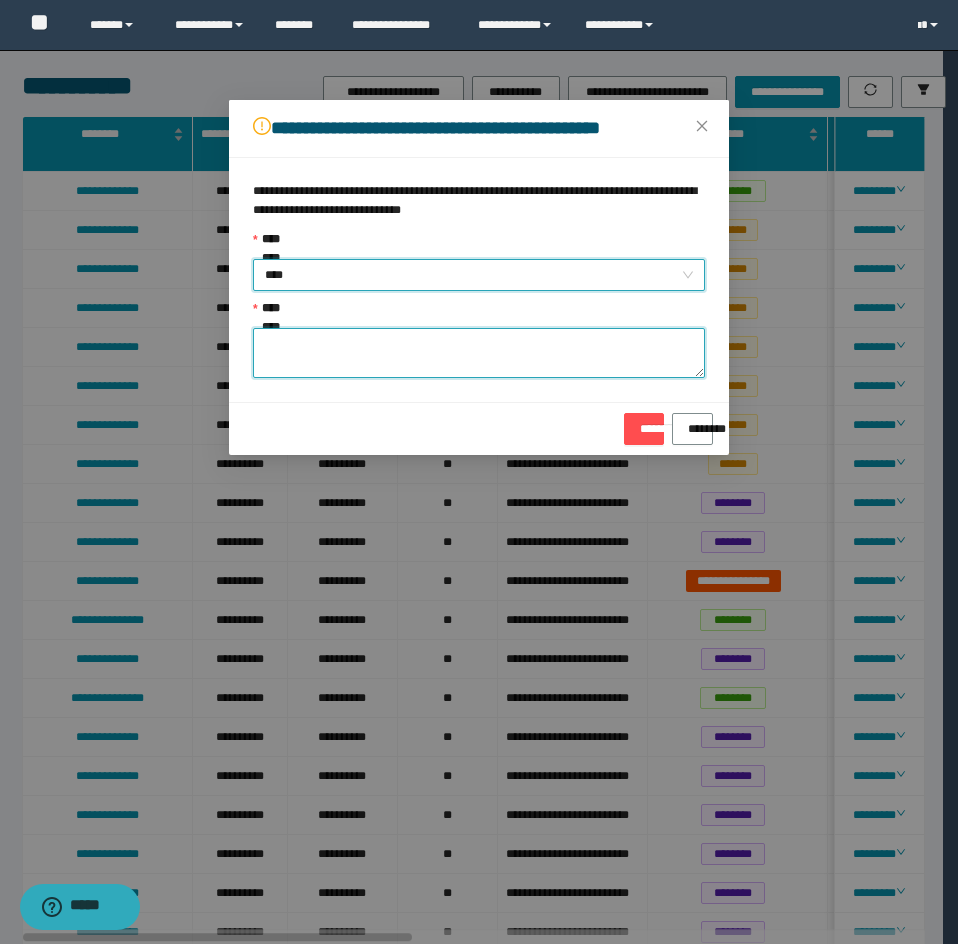 click on "**********" at bounding box center (479, 353) 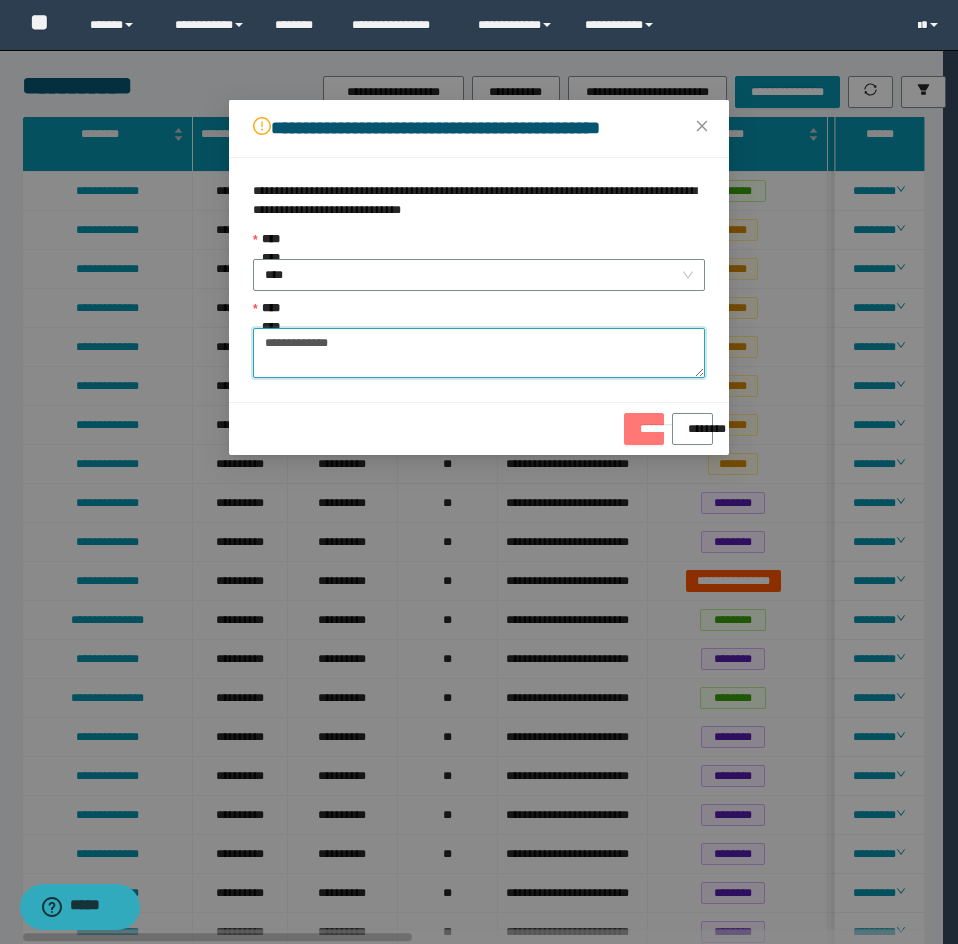 type on "**********" 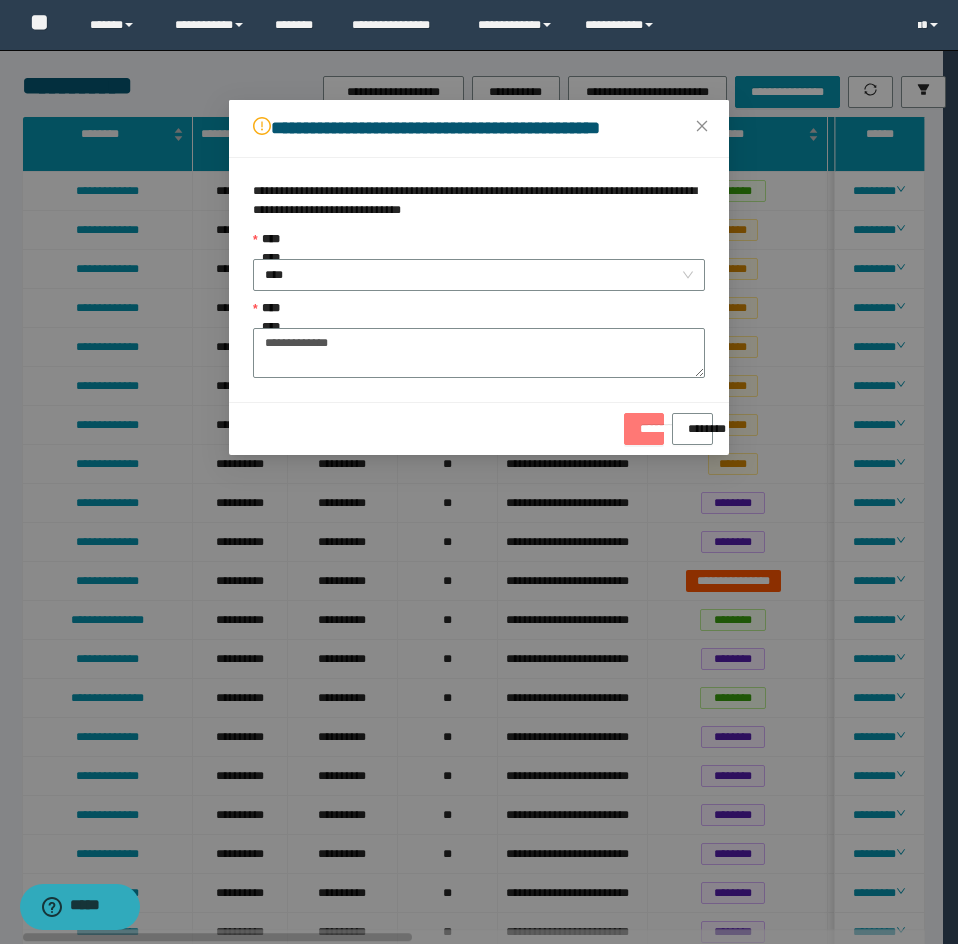 click on "********" at bounding box center (644, 422) 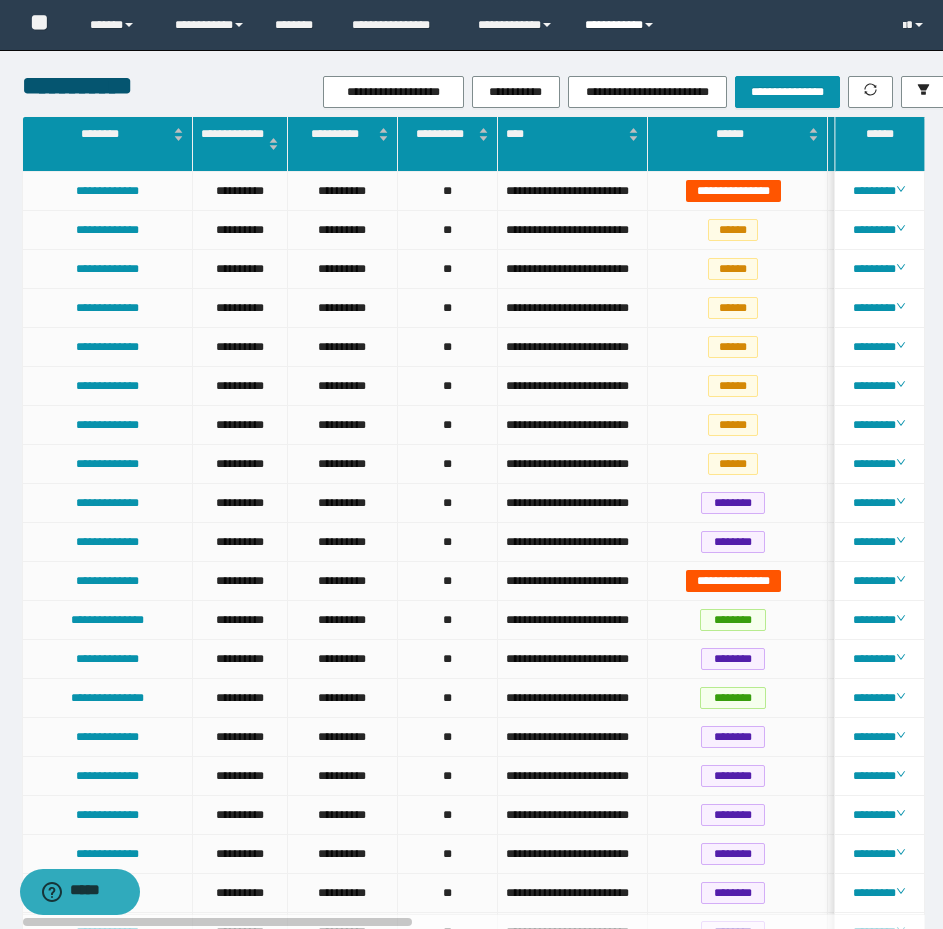 click on "**********" at bounding box center [622, 25] 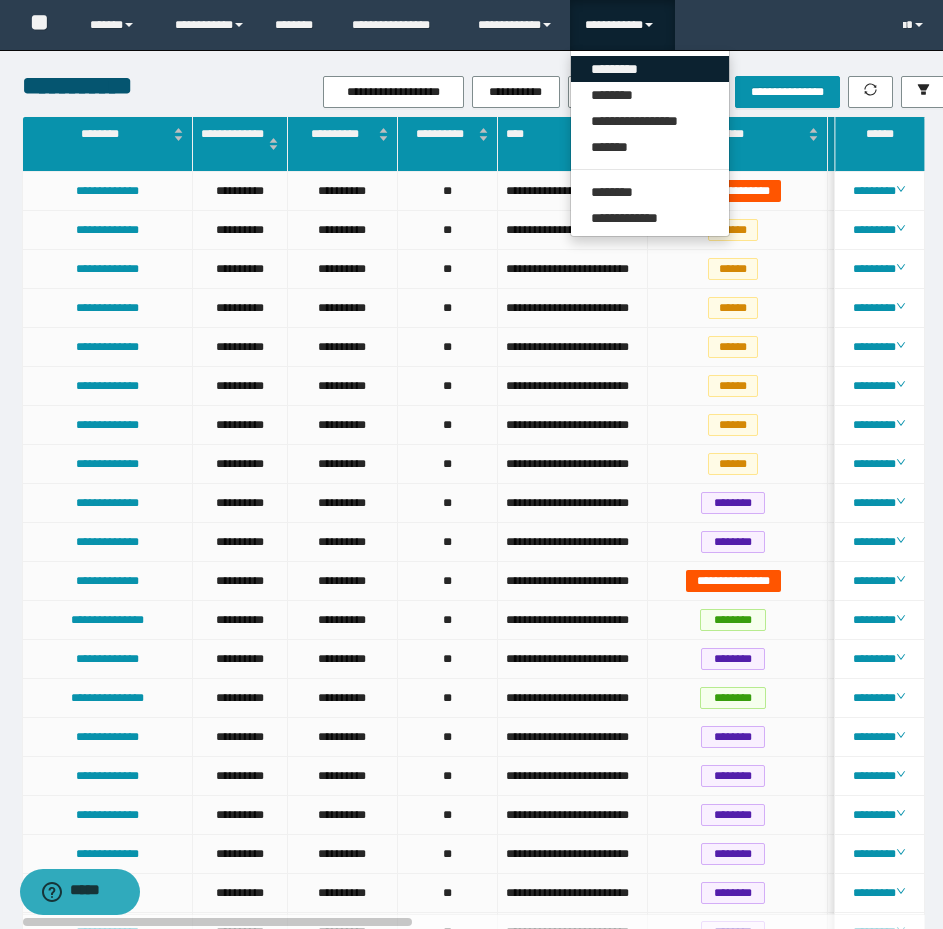 click on "*********" at bounding box center [650, 69] 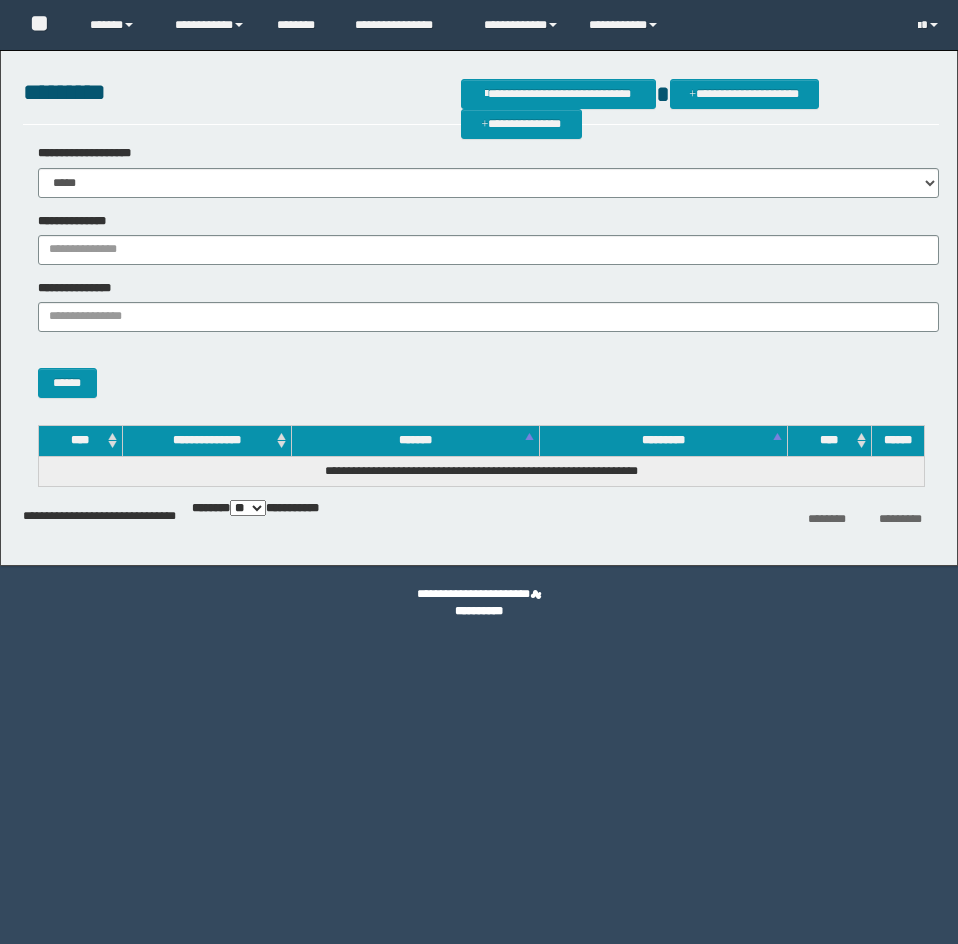 scroll, scrollTop: 0, scrollLeft: 0, axis: both 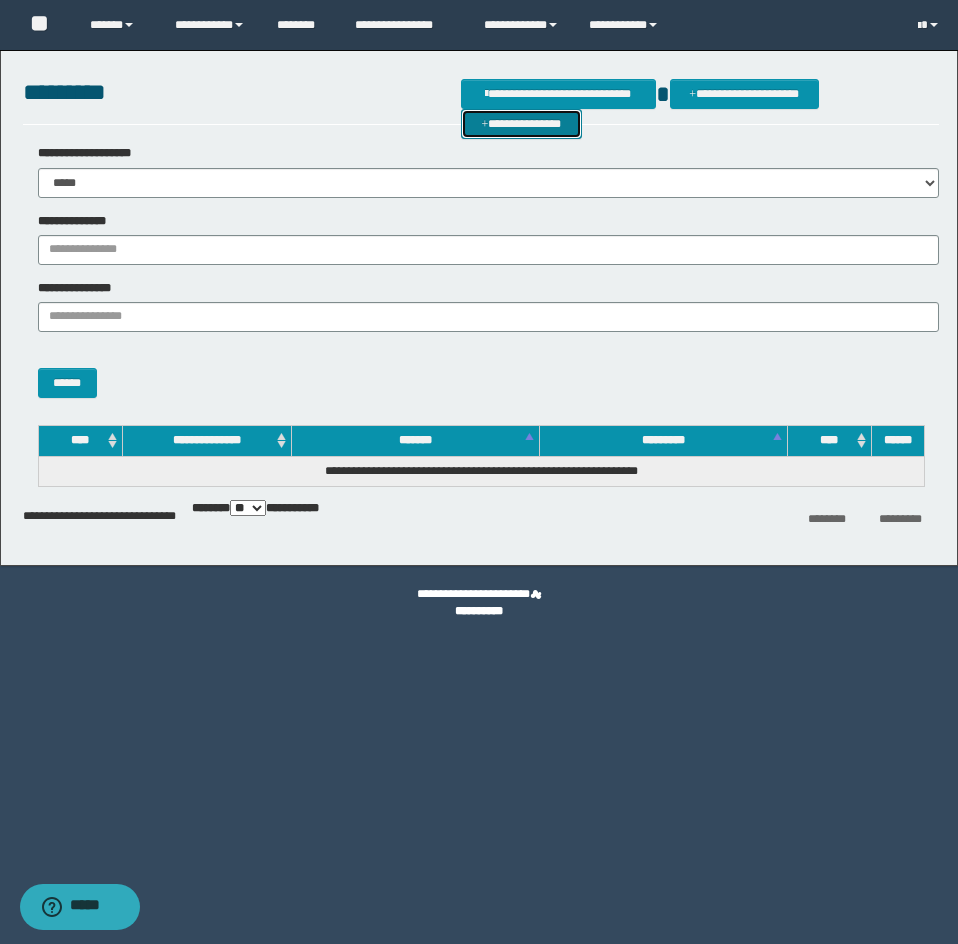 click on "**********" at bounding box center (521, 124) 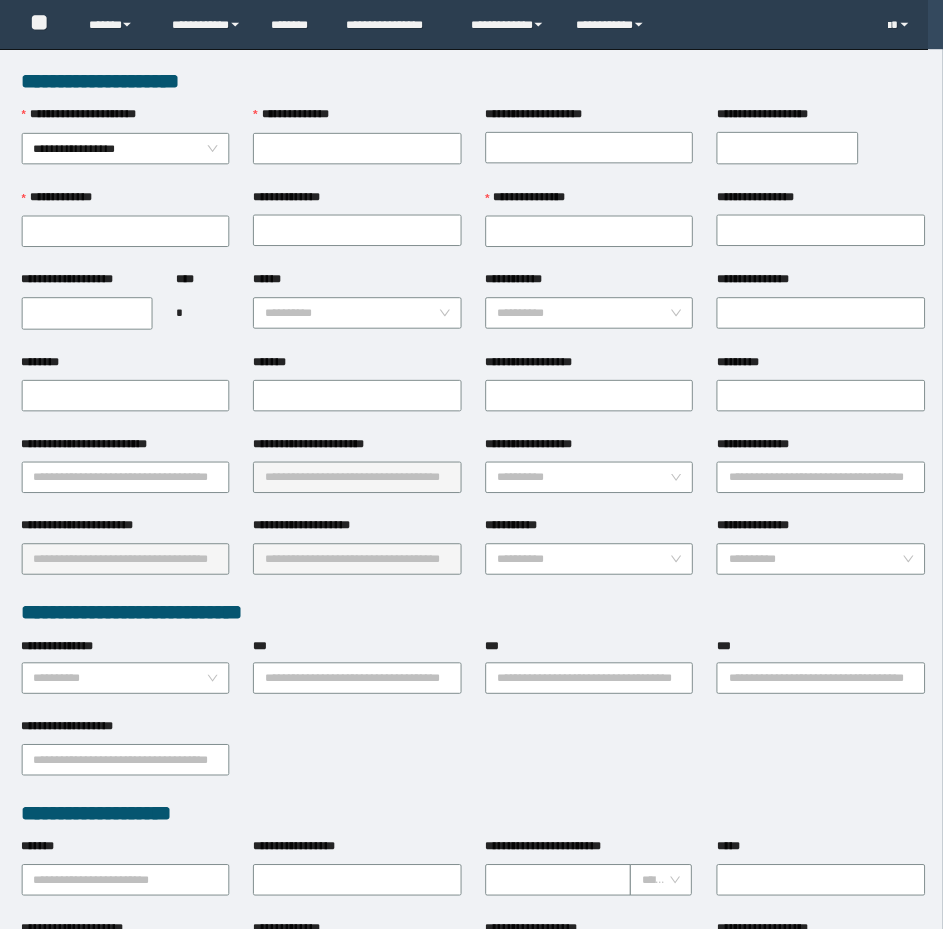 scroll, scrollTop: 0, scrollLeft: 0, axis: both 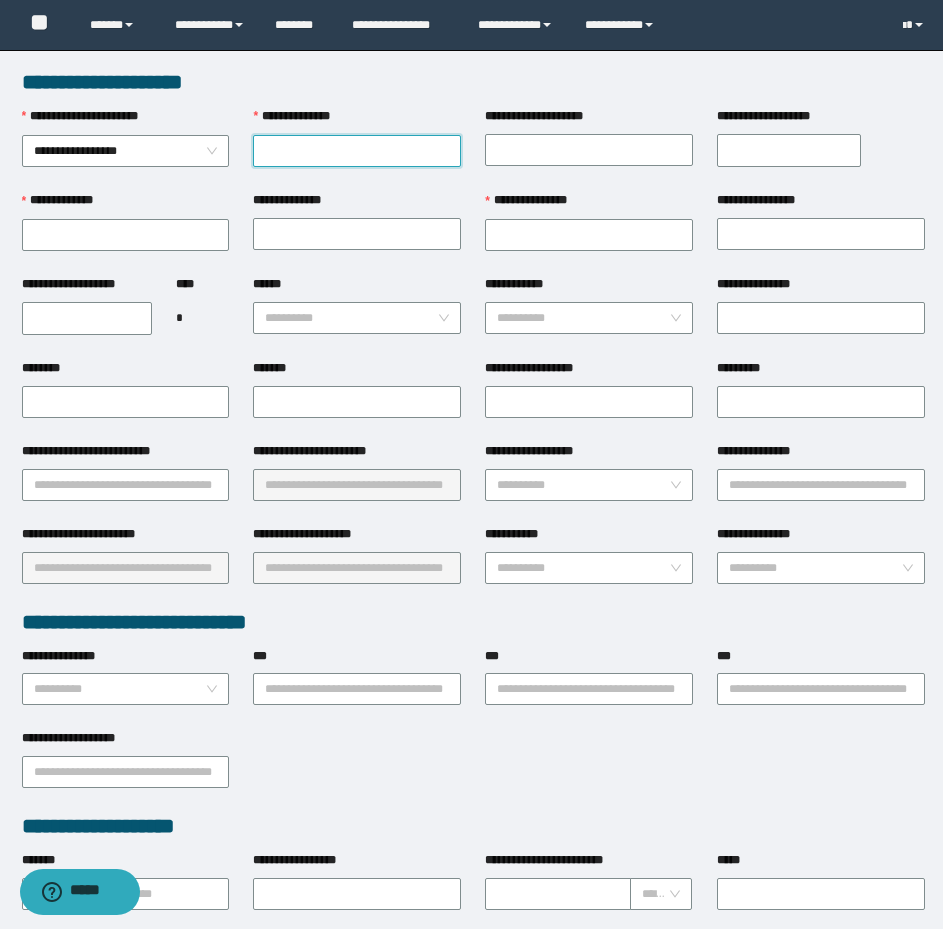 click on "**********" at bounding box center [357, 151] 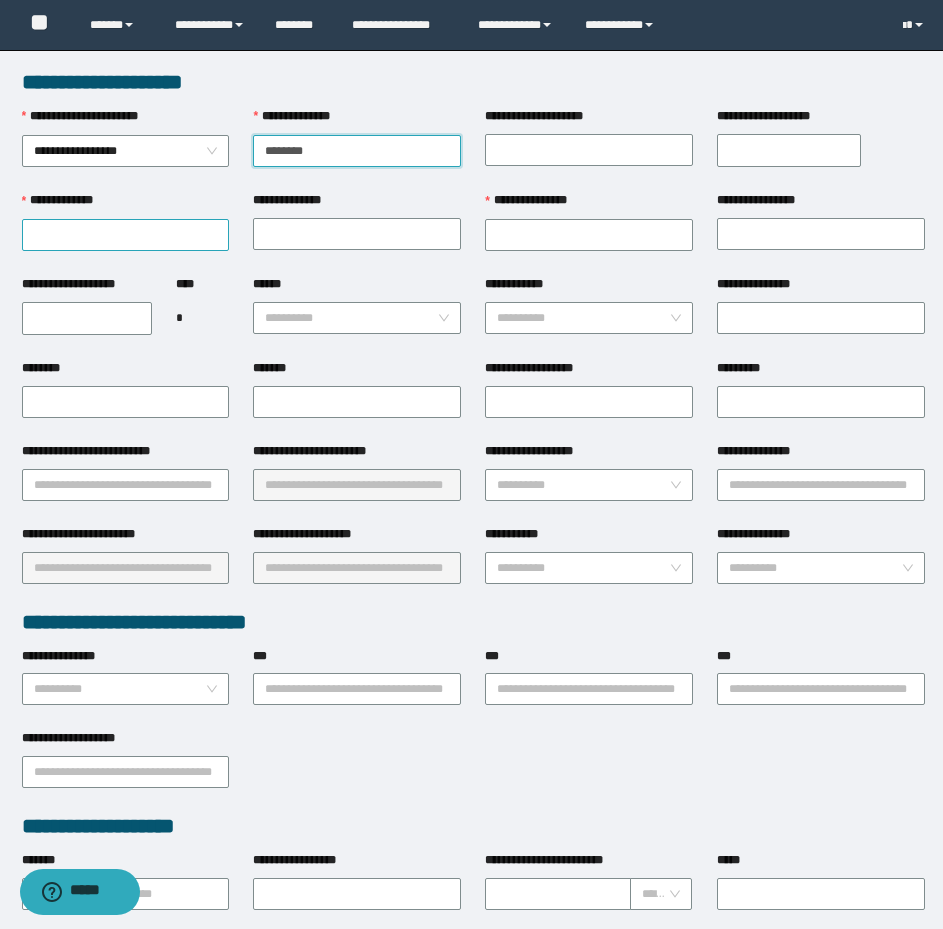 type on "********" 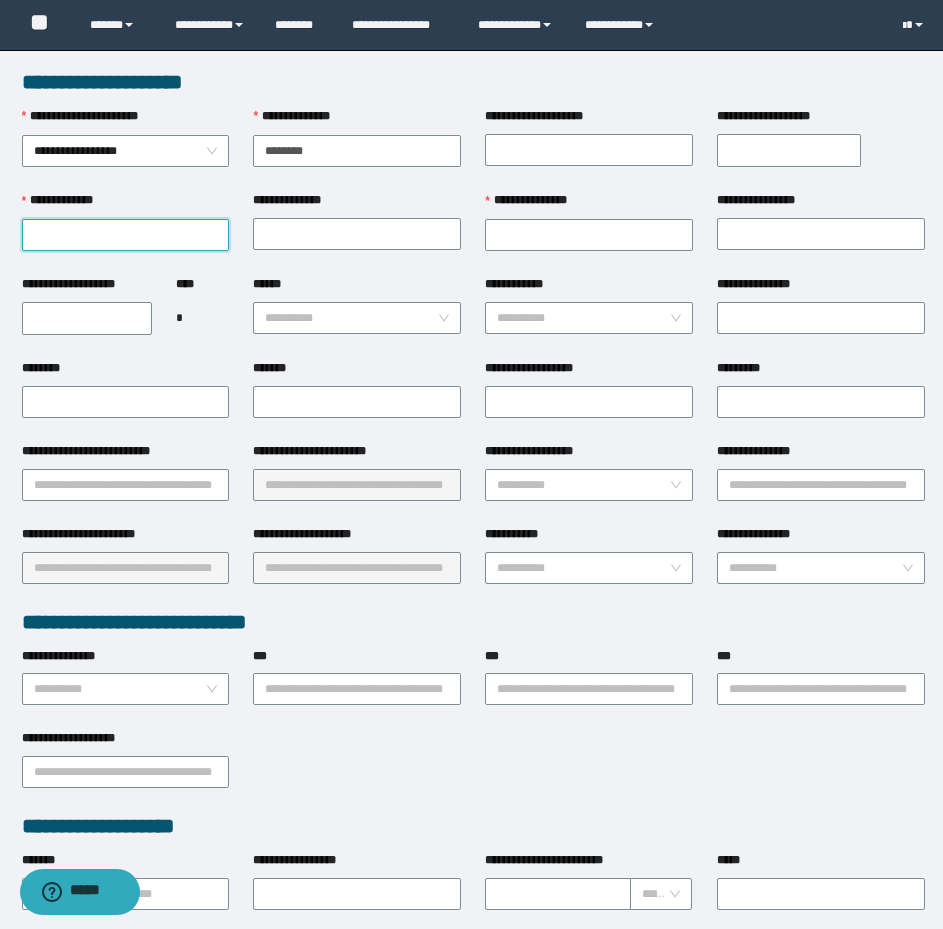 click on "**********" at bounding box center [126, 235] 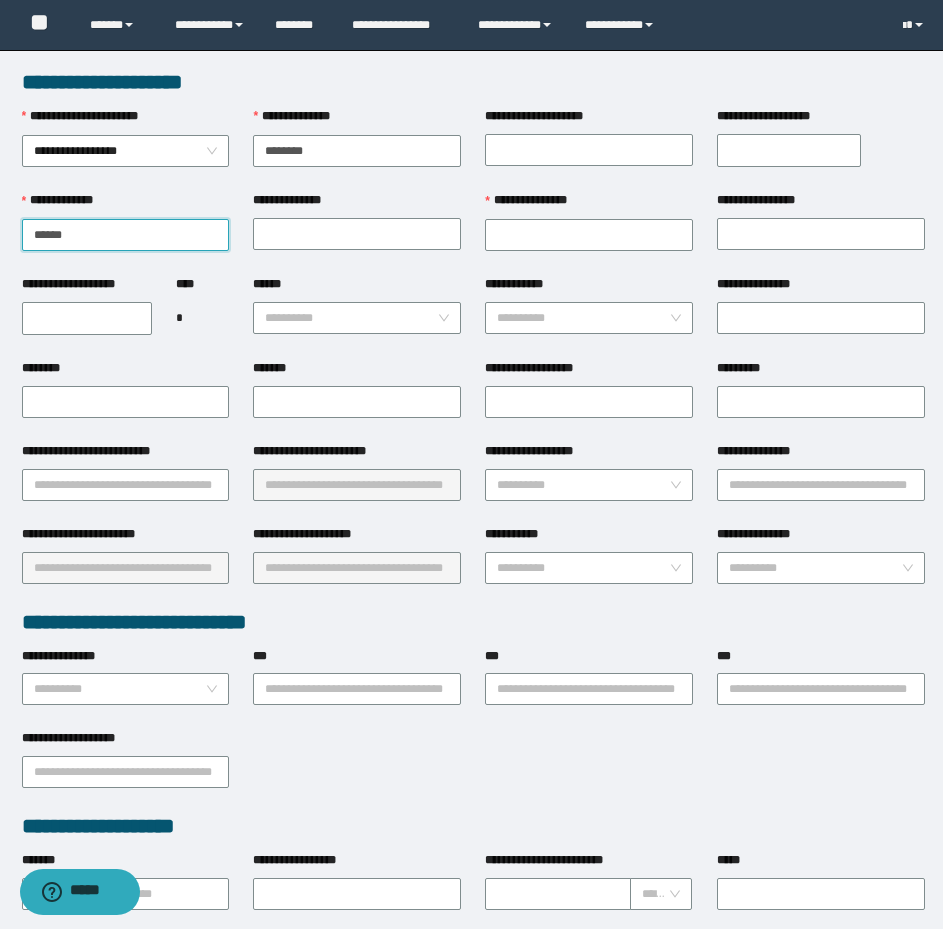type on "******" 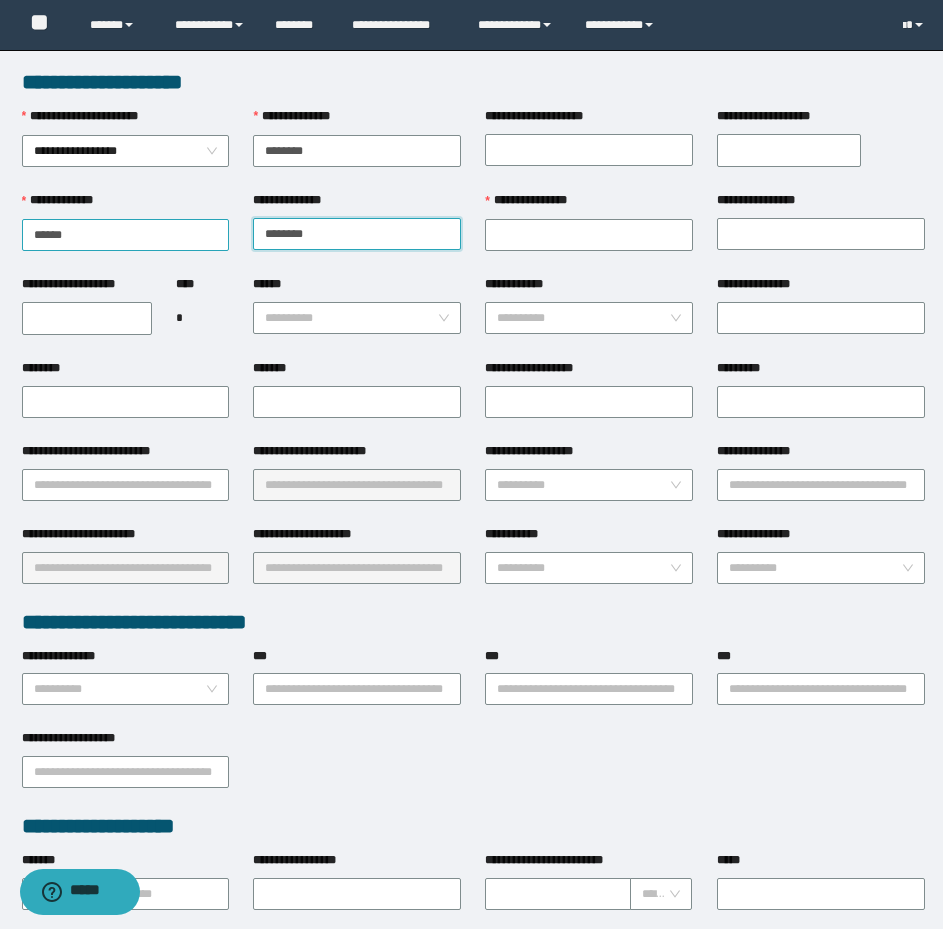 type on "********" 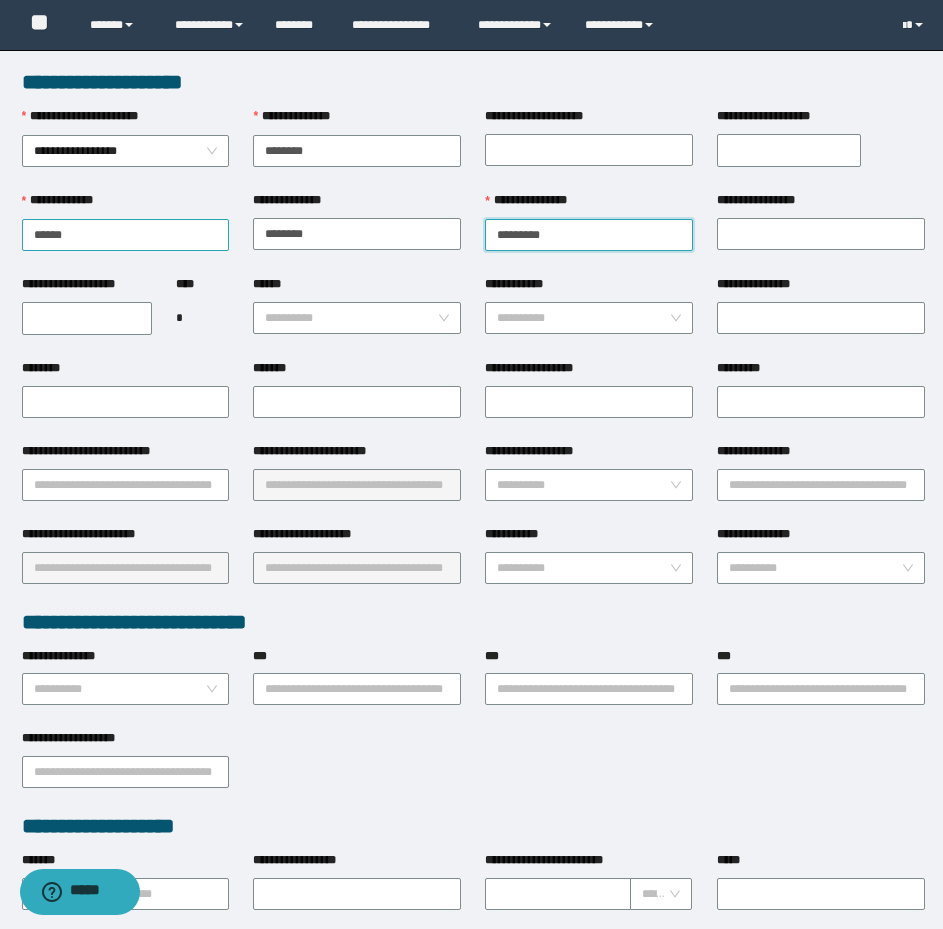 type on "*********" 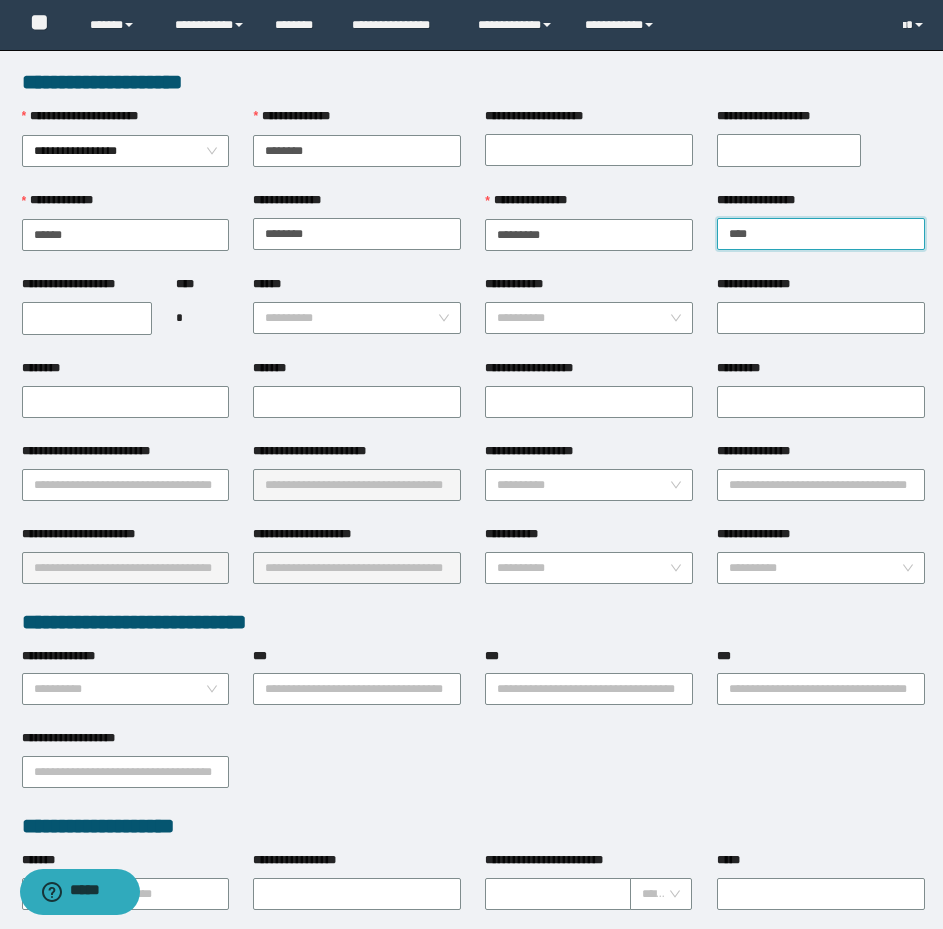 type on "****" 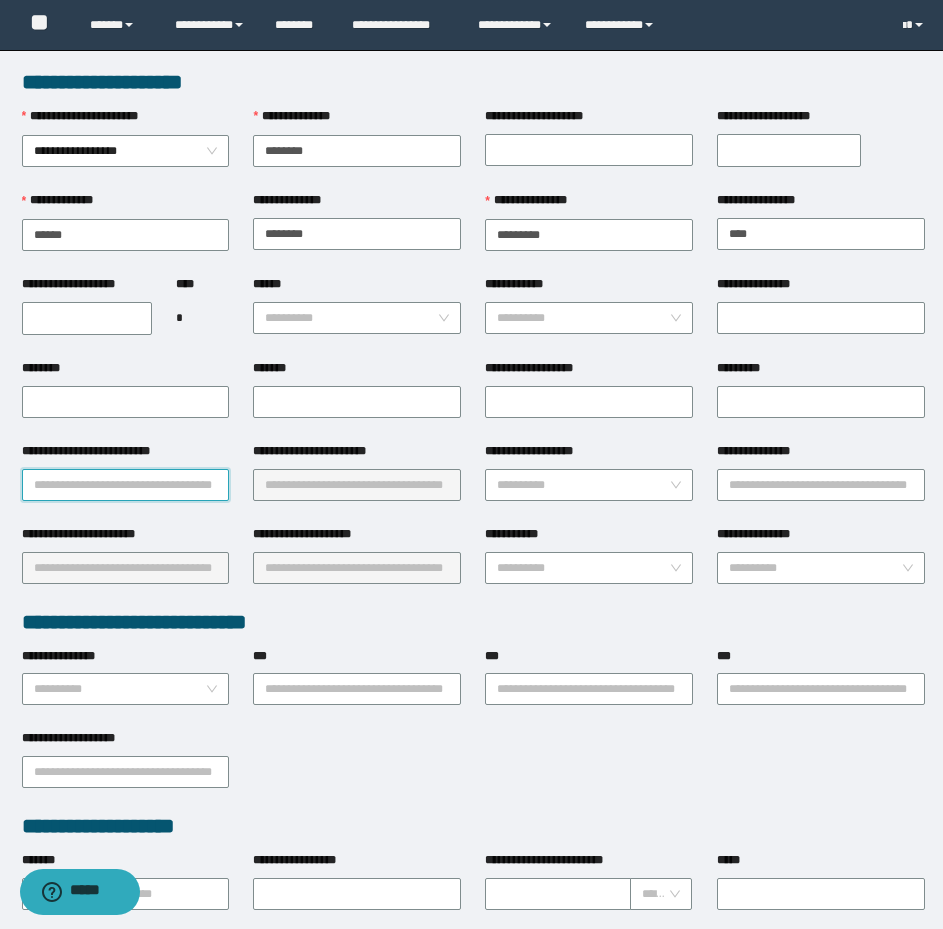 click on "**********" at bounding box center [126, 485] 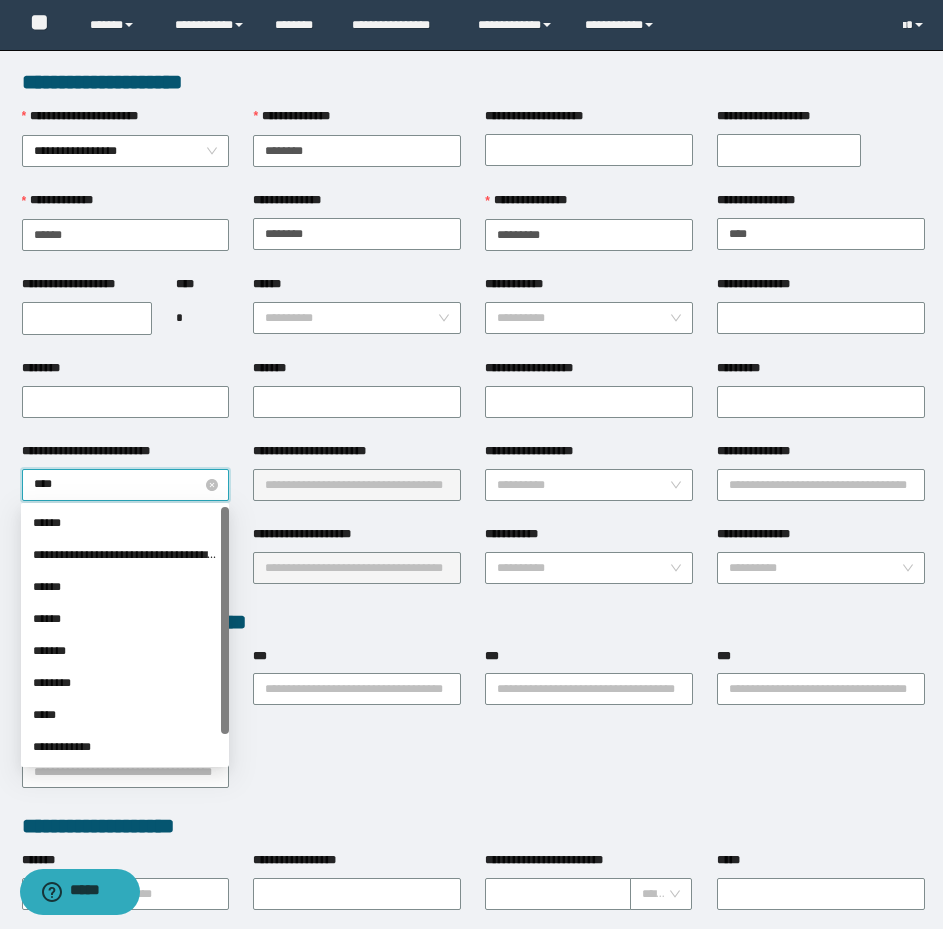 type on "*****" 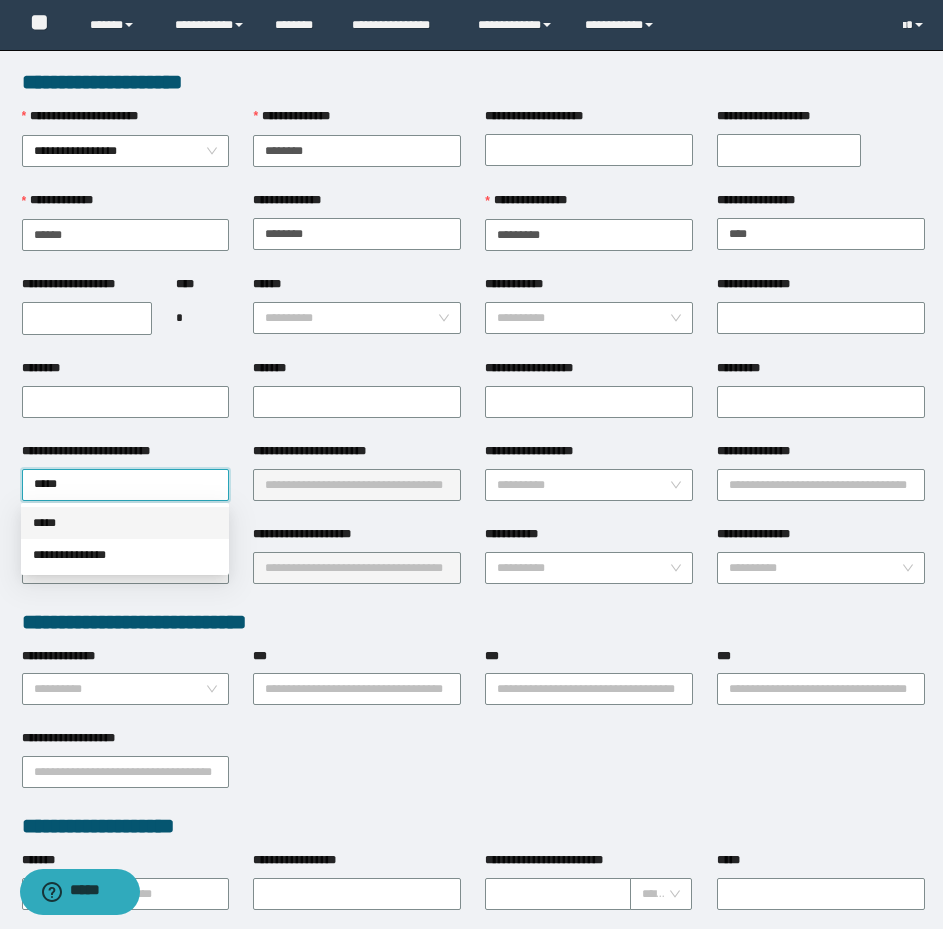 click on "*****" at bounding box center (125, 523) 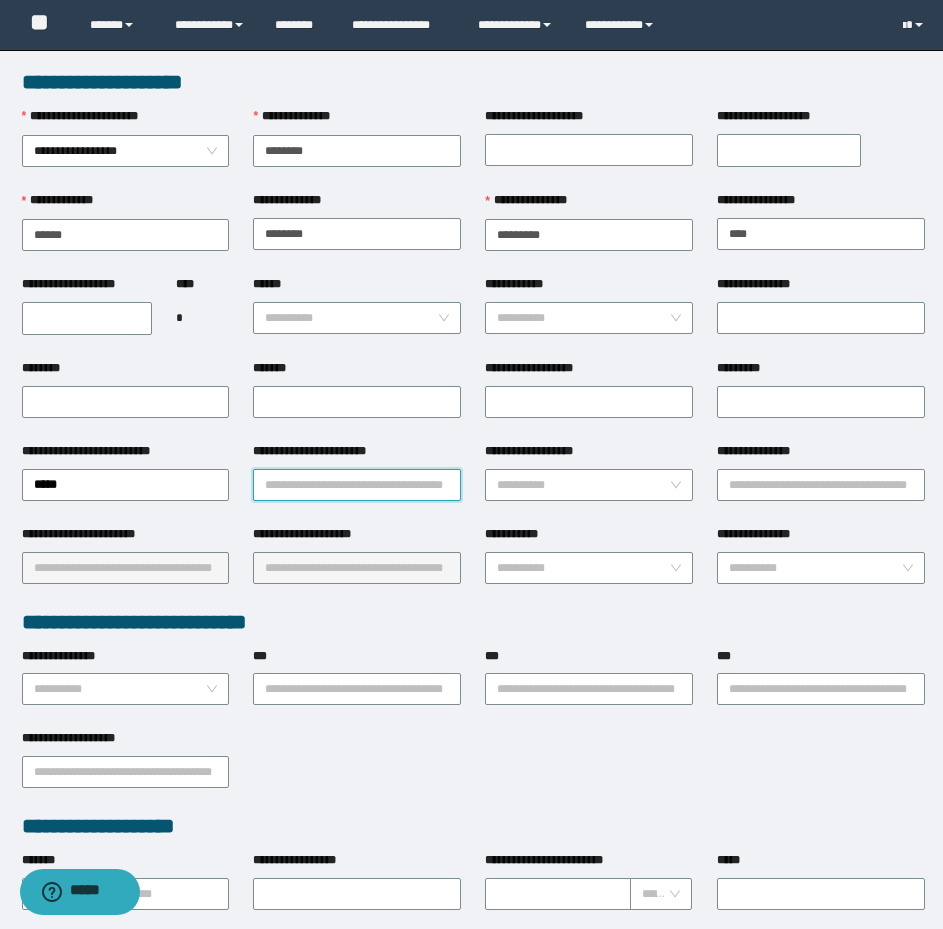click on "**********" at bounding box center [357, 485] 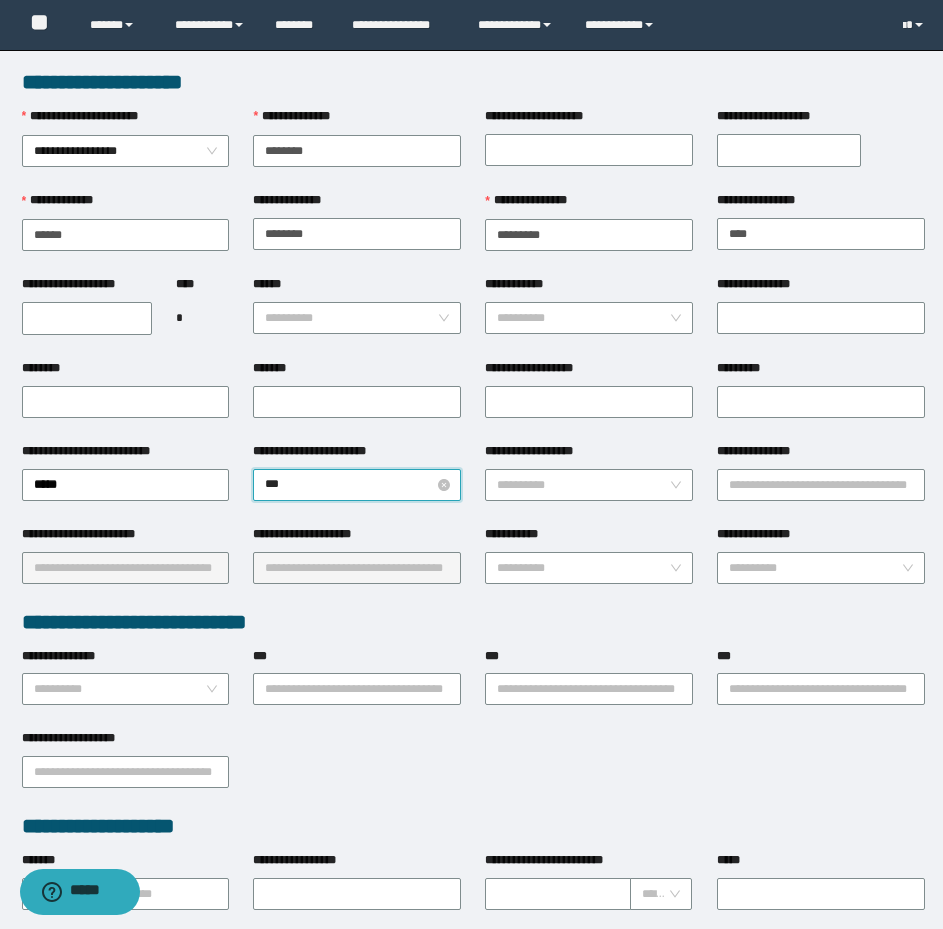 type on "****" 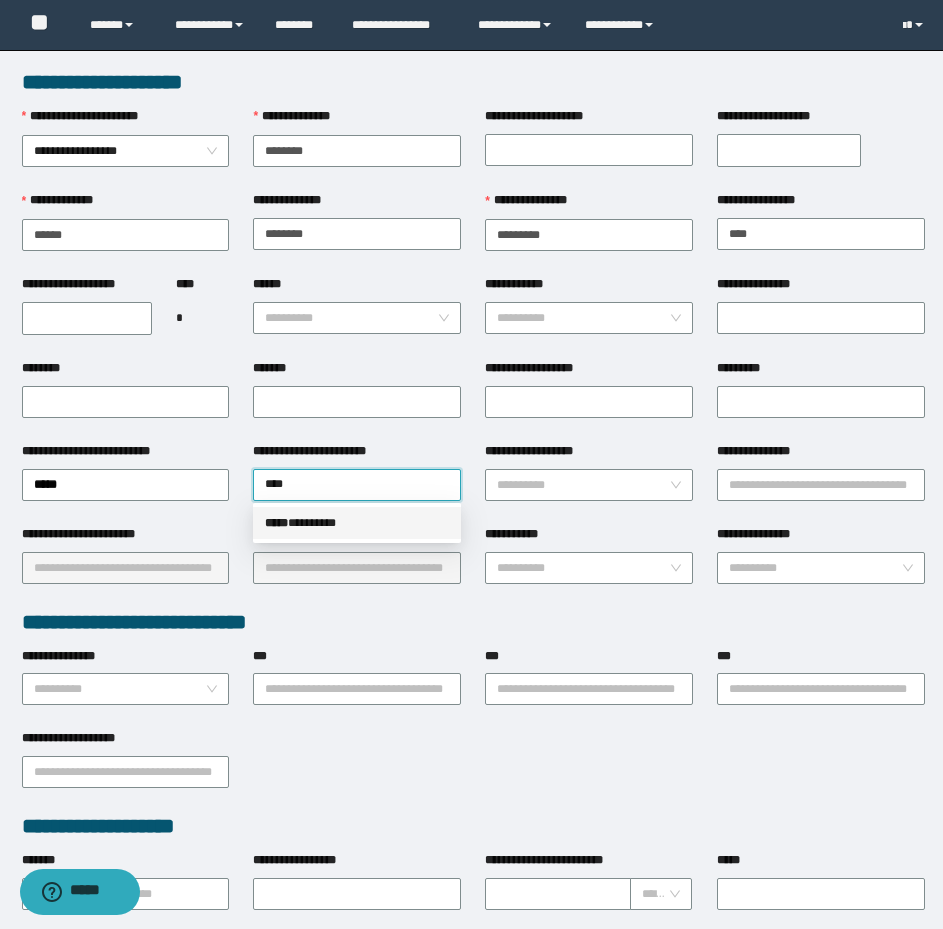 click on "***** * *******" at bounding box center (357, 523) 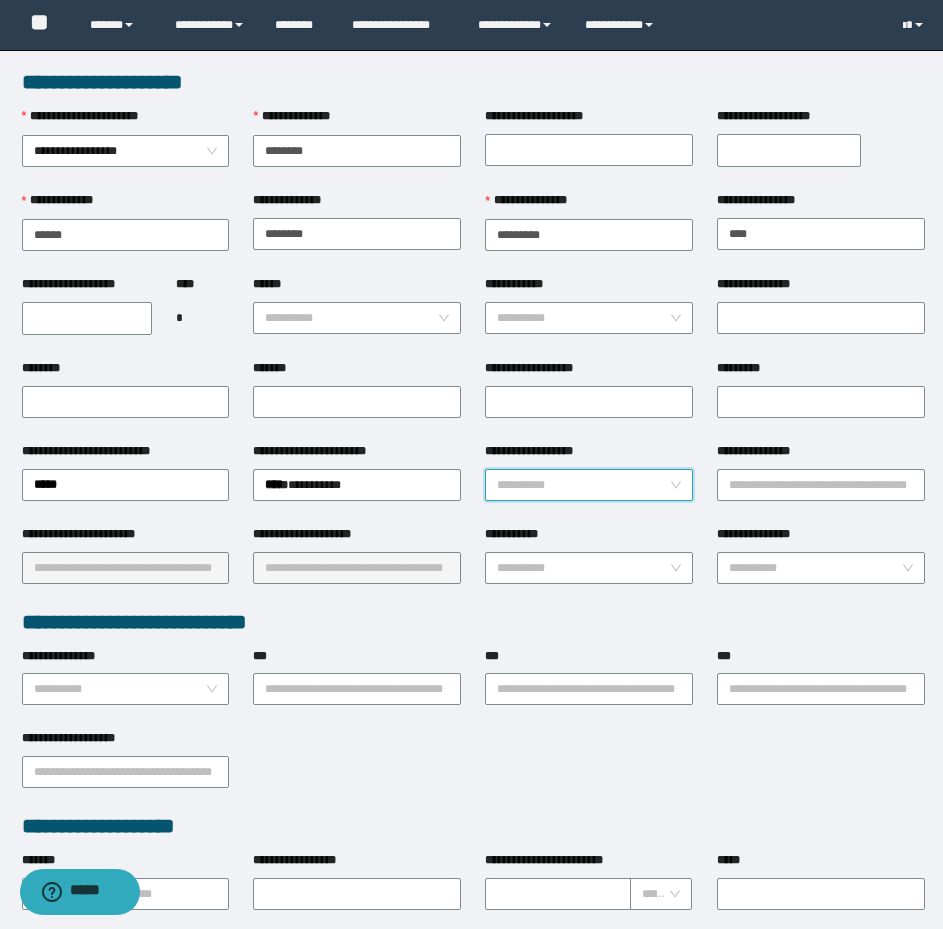 click on "**********" at bounding box center [583, 485] 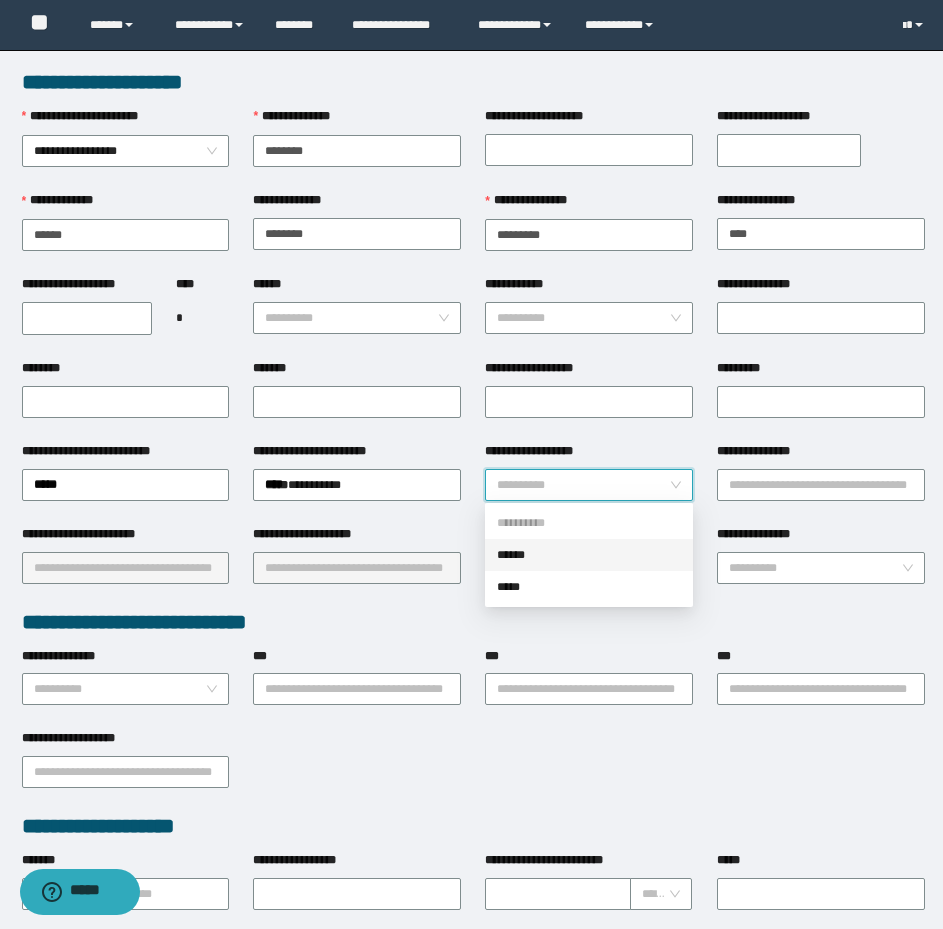 click on "******" at bounding box center (589, 555) 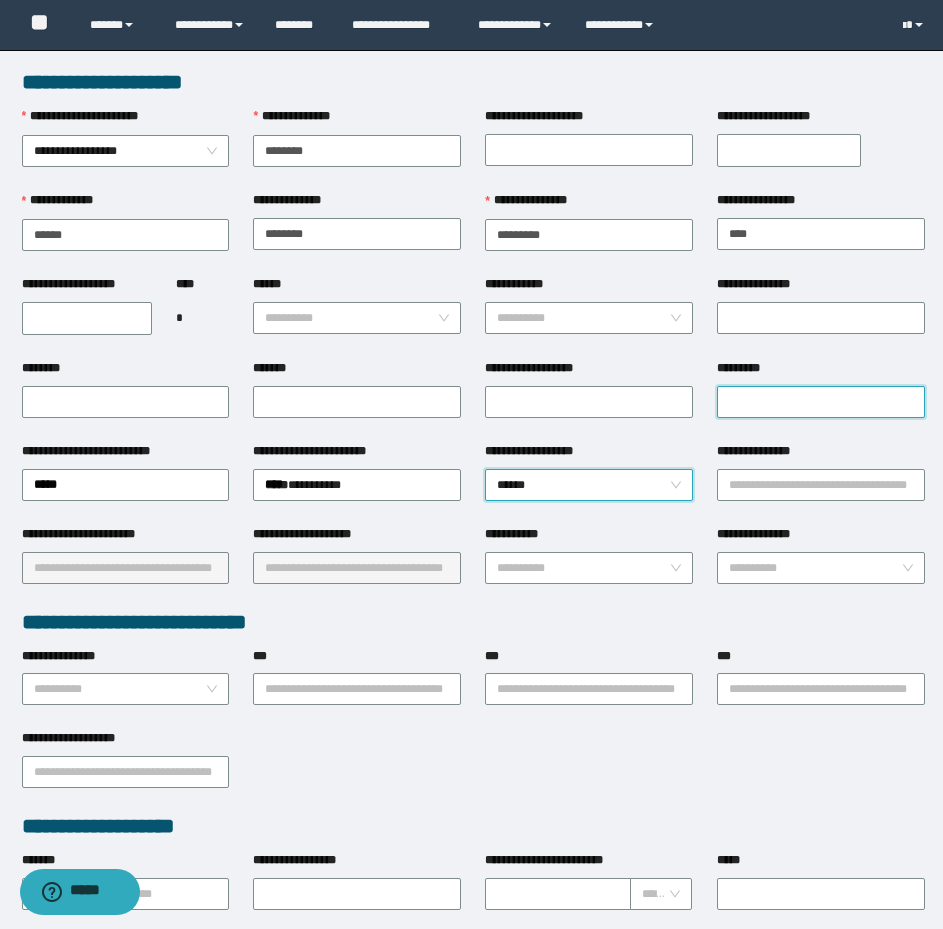 click on "*********" at bounding box center (821, 402) 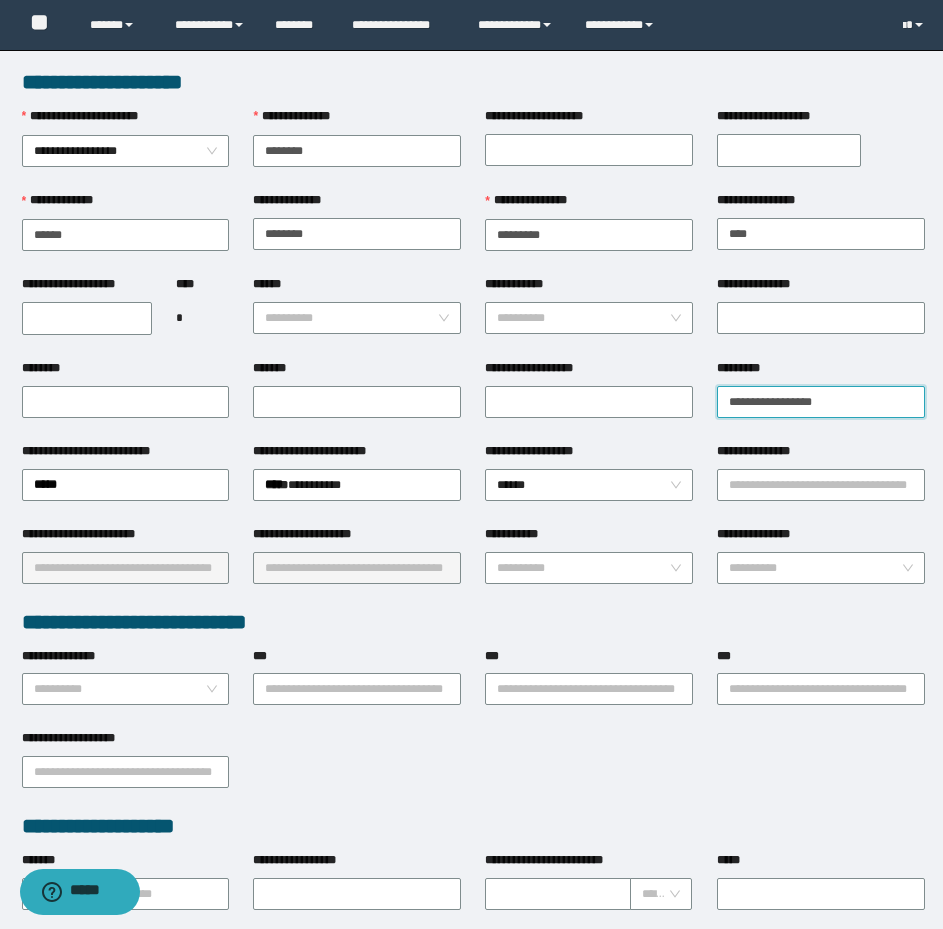 type on "**********" 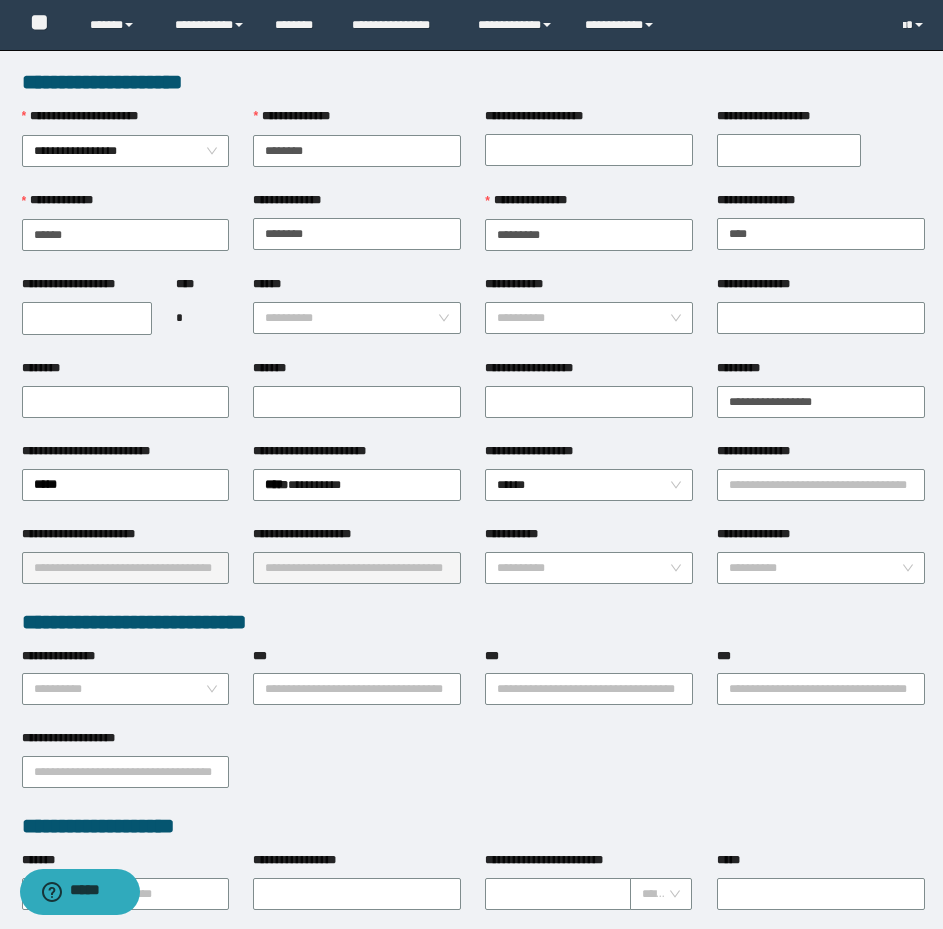 click on "**********" at bounding box center [357, 688] 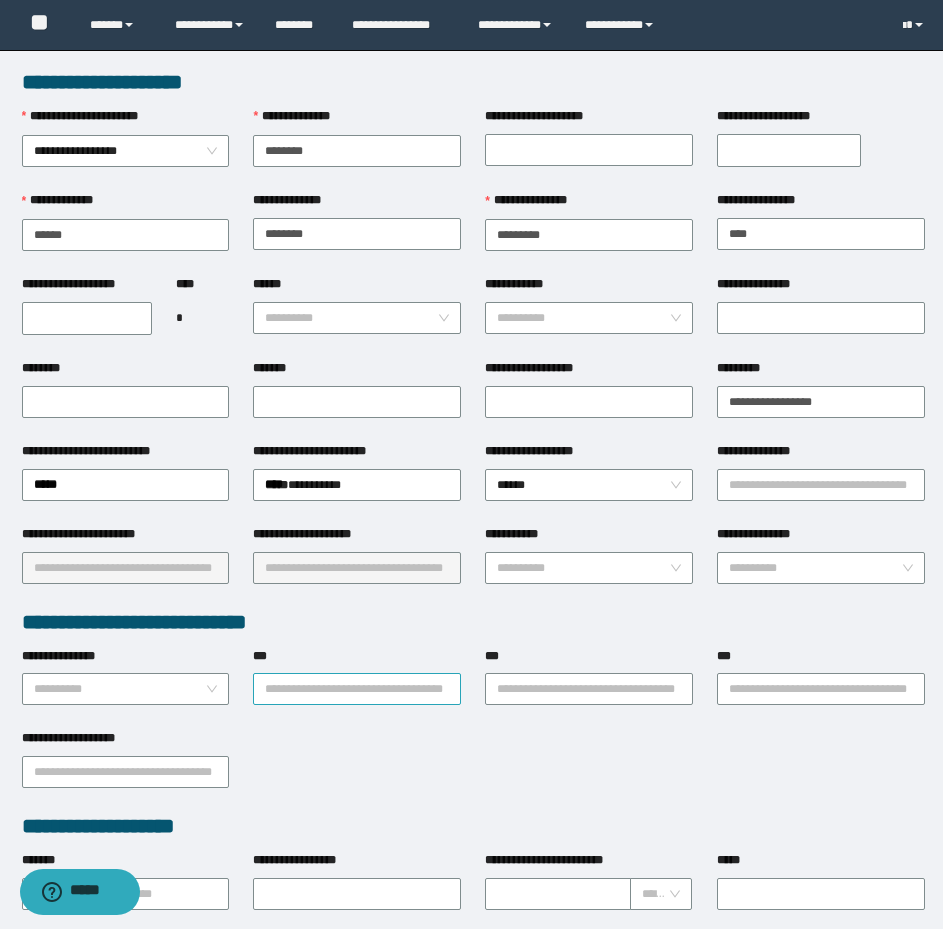click on "***" at bounding box center (357, 689) 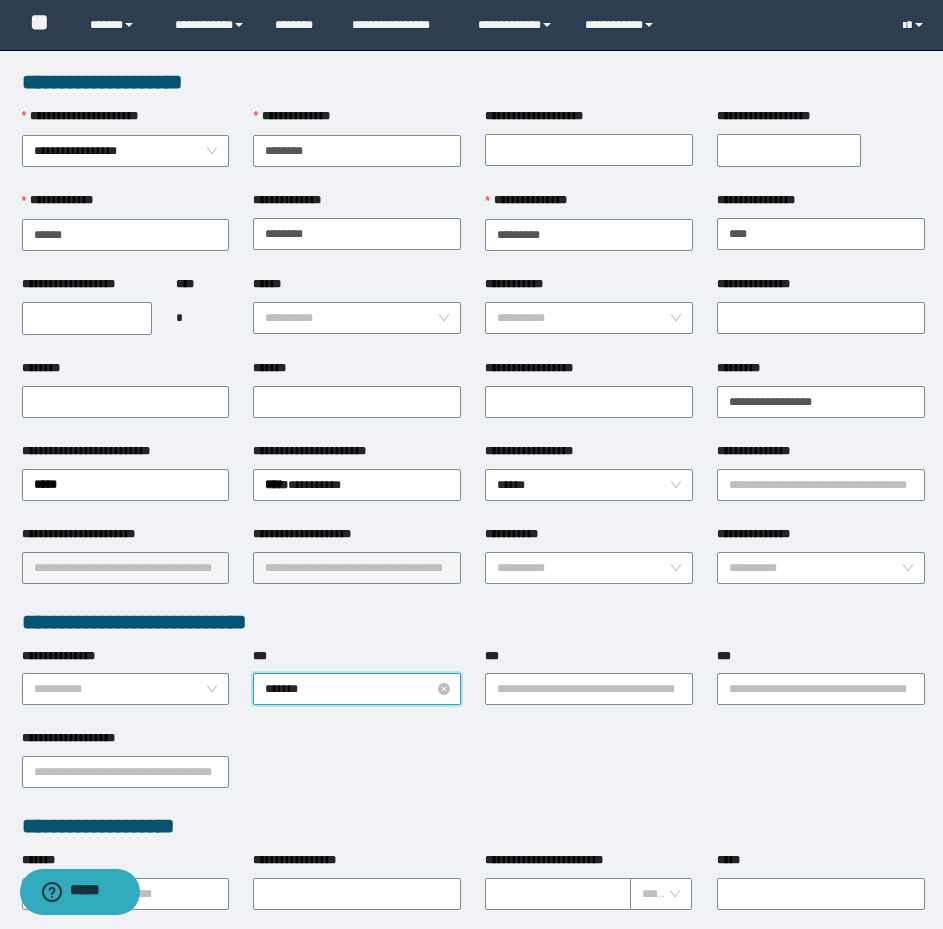 type on "********" 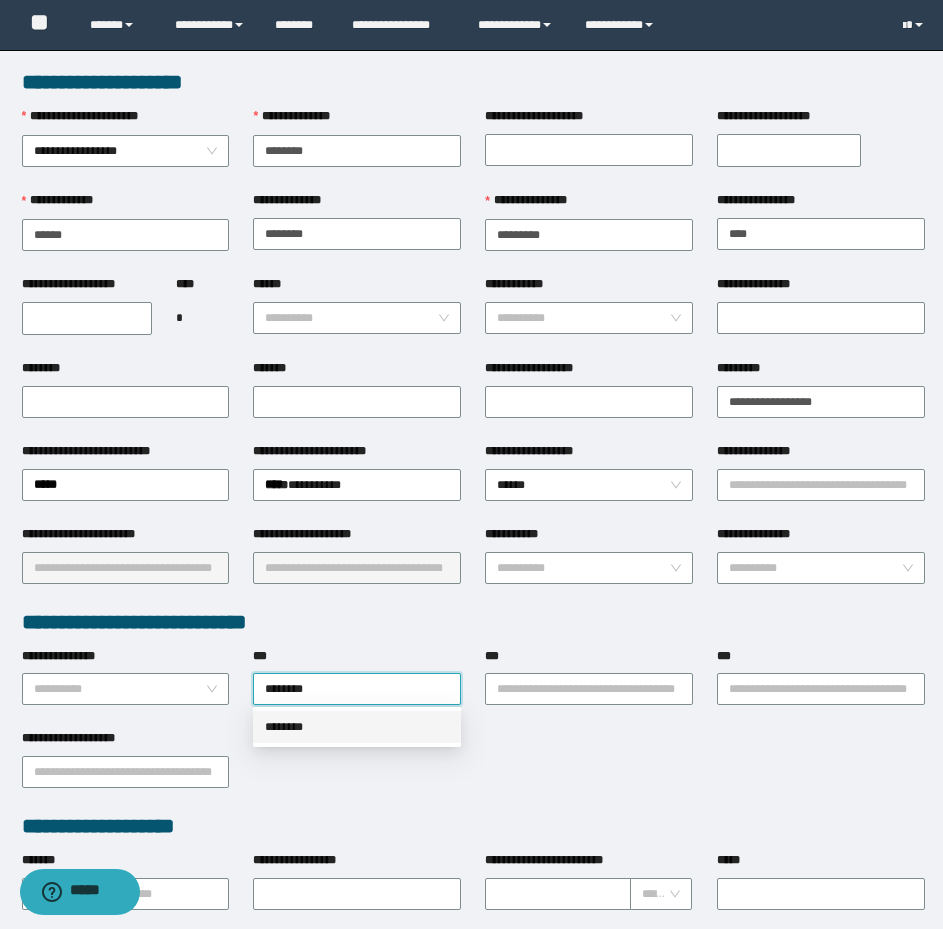 click on "********" at bounding box center (357, 727) 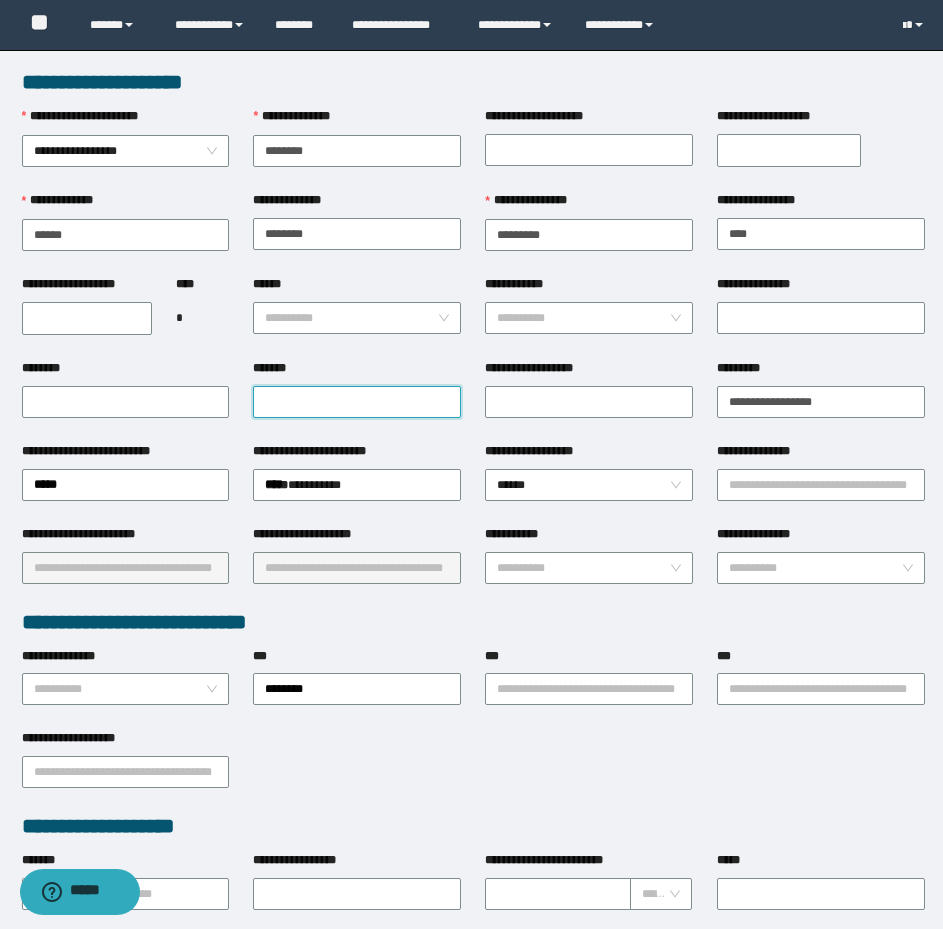 click on "*******" at bounding box center [357, 402] 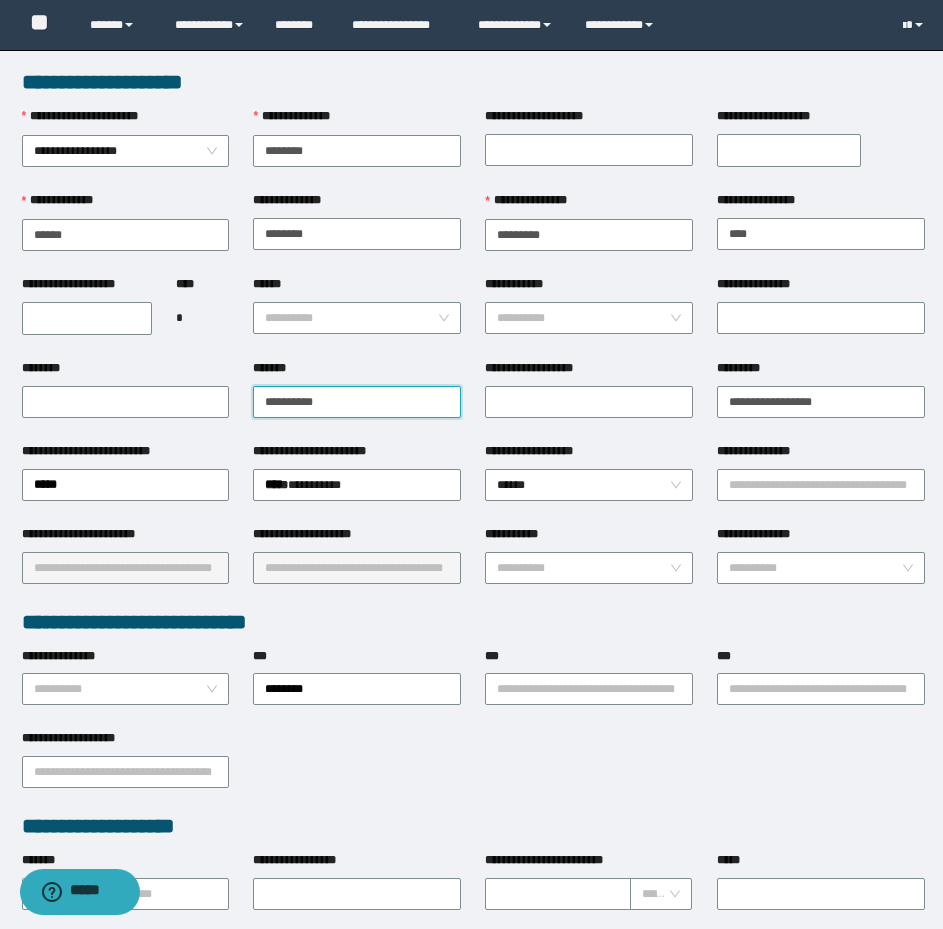 type on "**********" 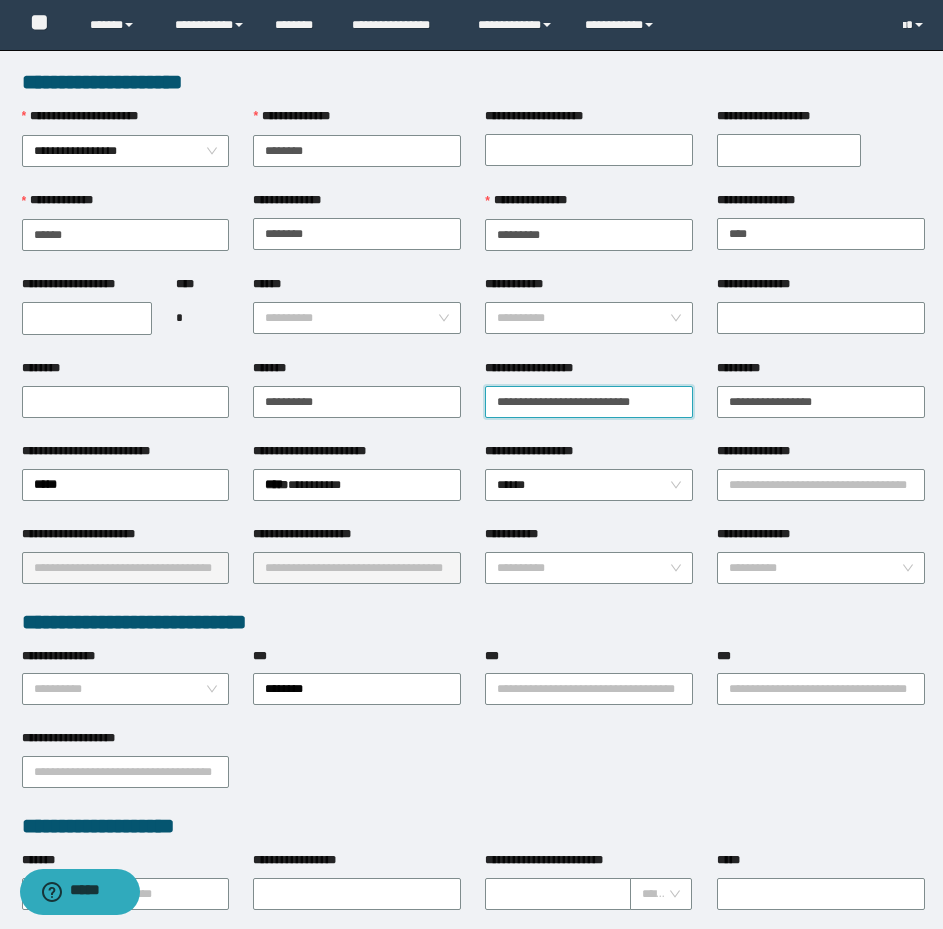 click on "**********" at bounding box center (589, 402) 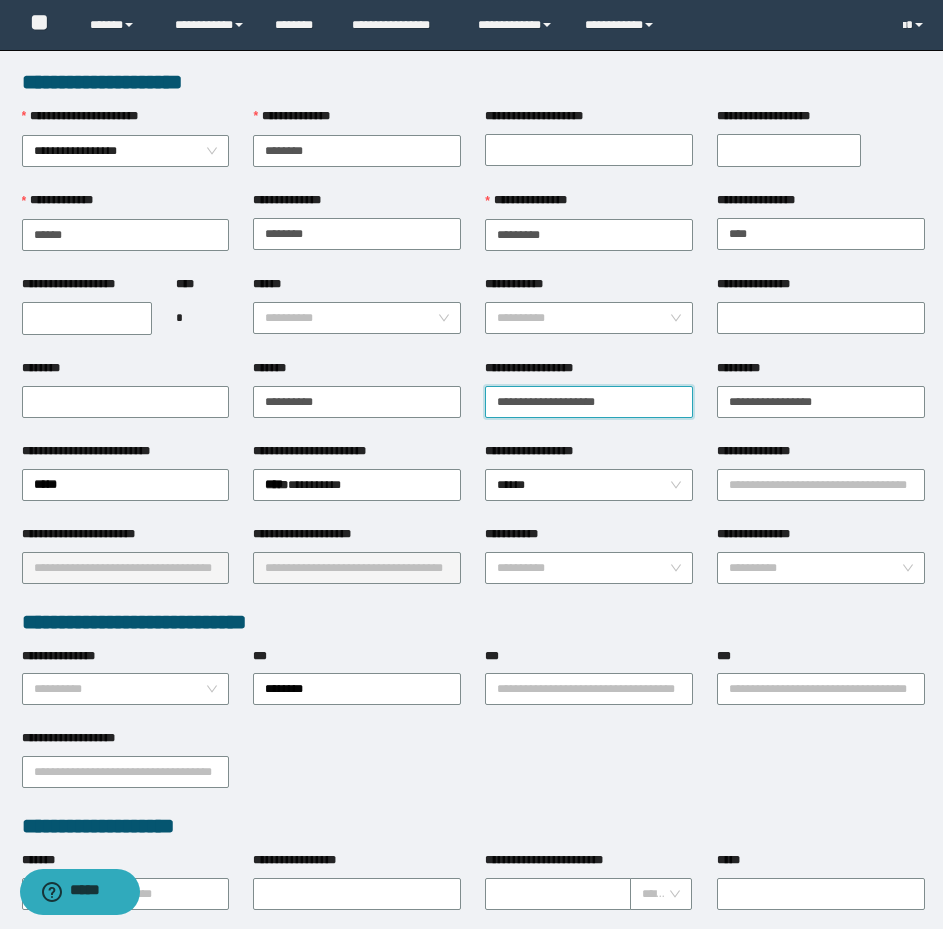 type on "**********" 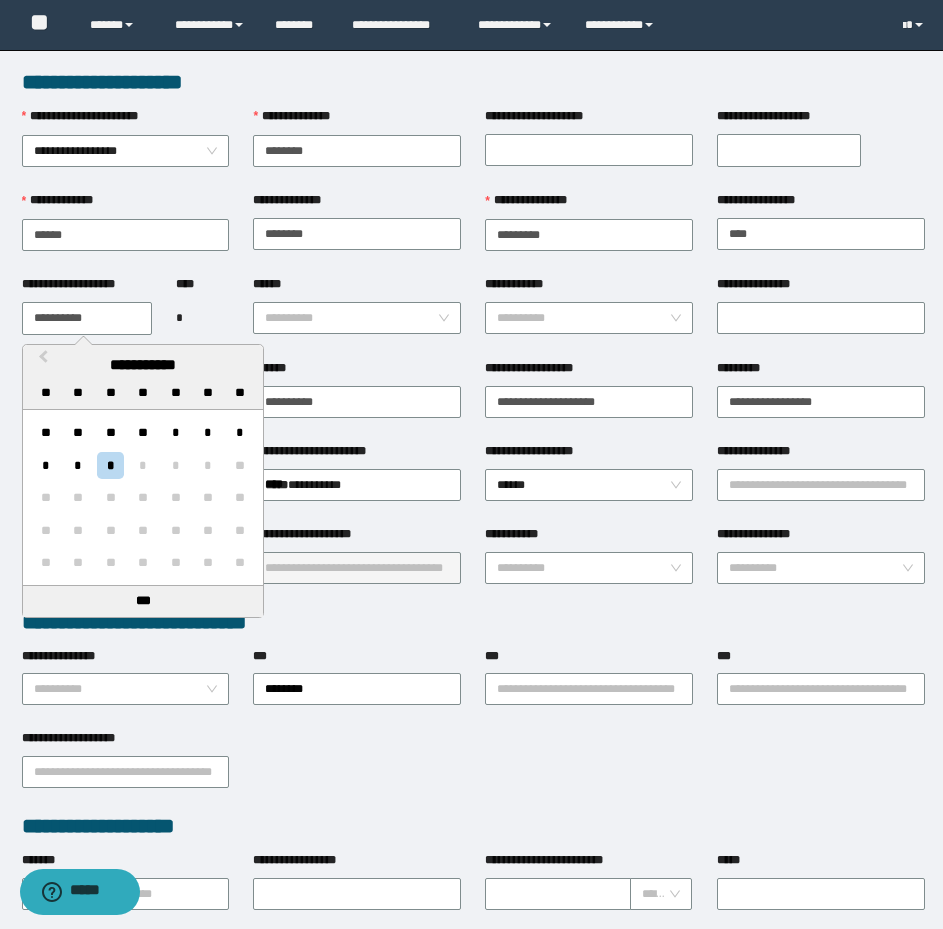 click on "**********" at bounding box center (87, 318) 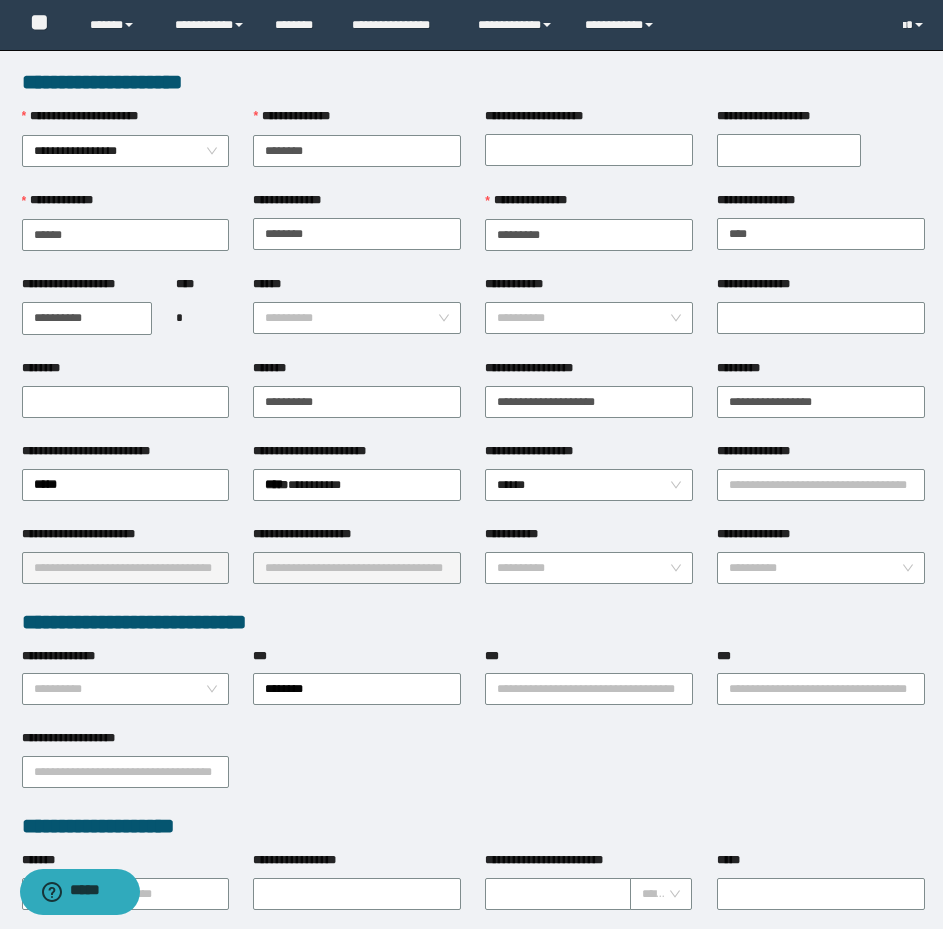 click on "**********" at bounding box center (87, 318) 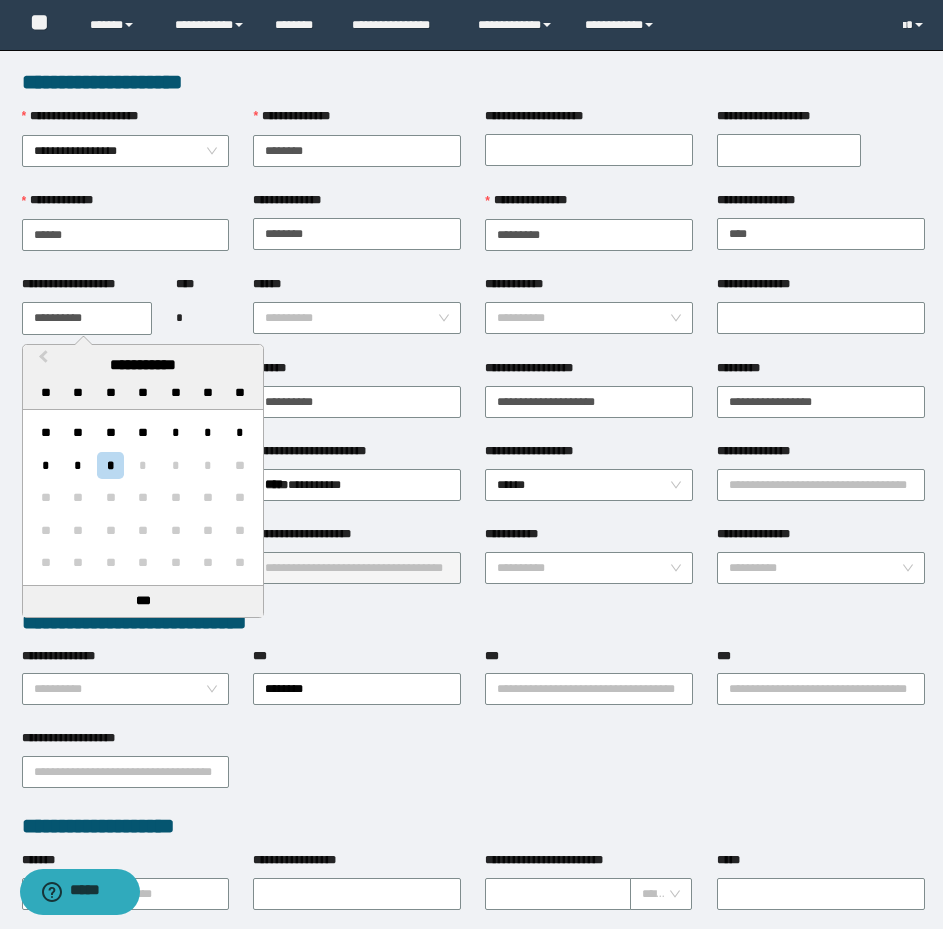 drag, startPoint x: 102, startPoint y: 321, endPoint x: -42, endPoint y: 321, distance: 144 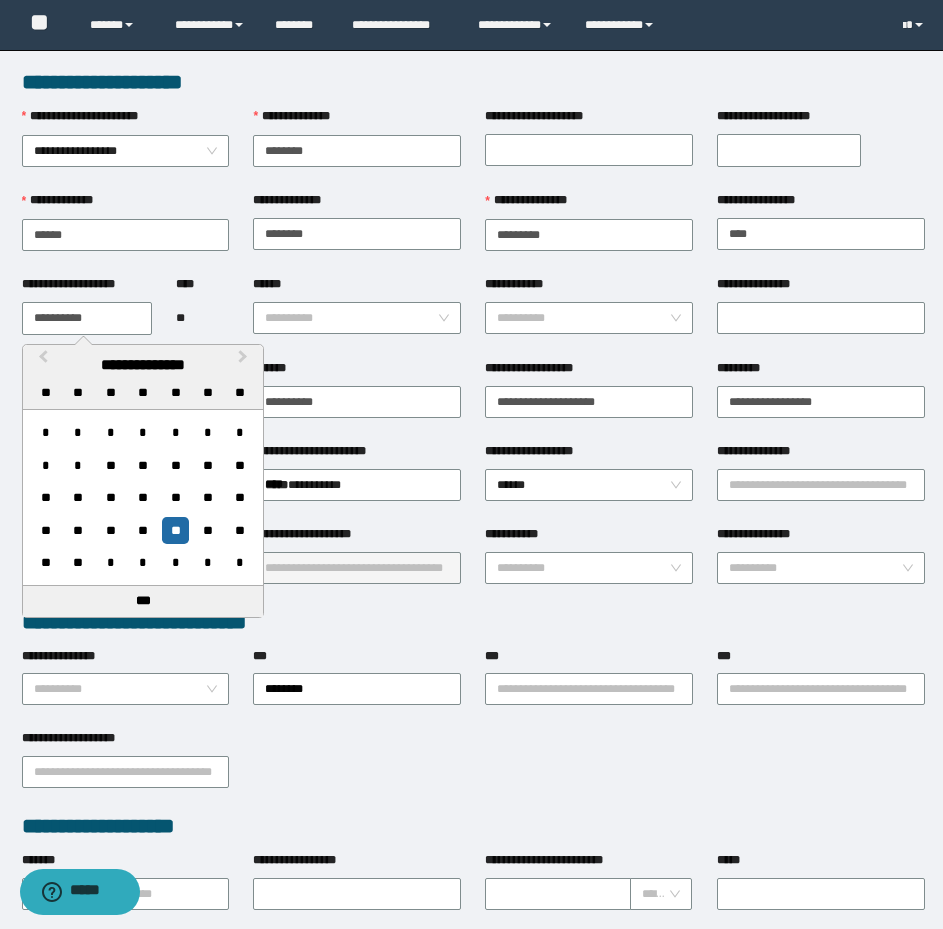 type on "**********" 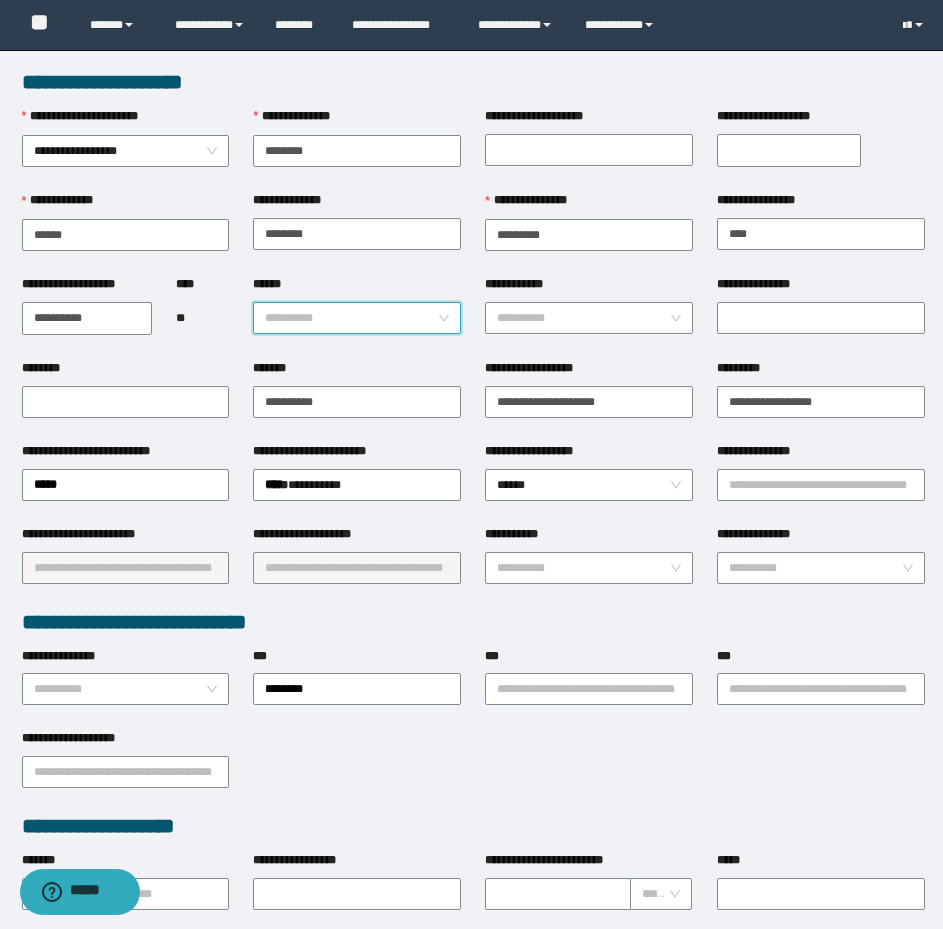 click on "******" at bounding box center [351, 318] 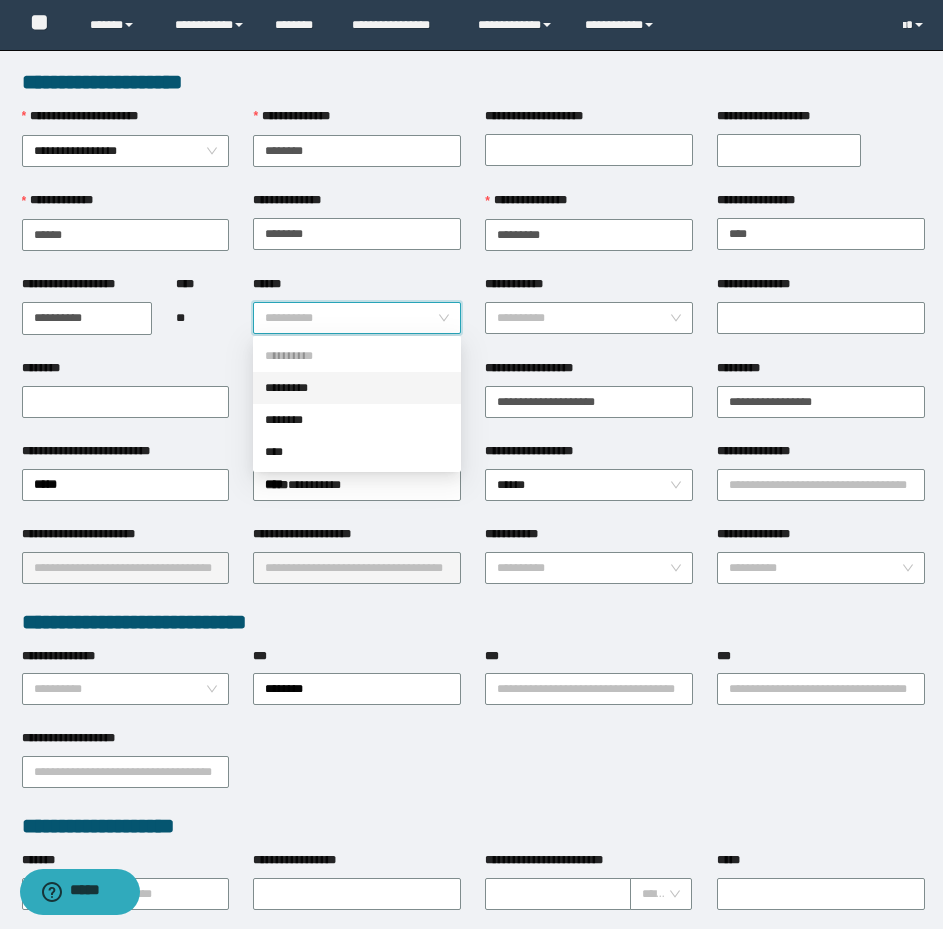 click on "*********" at bounding box center [357, 388] 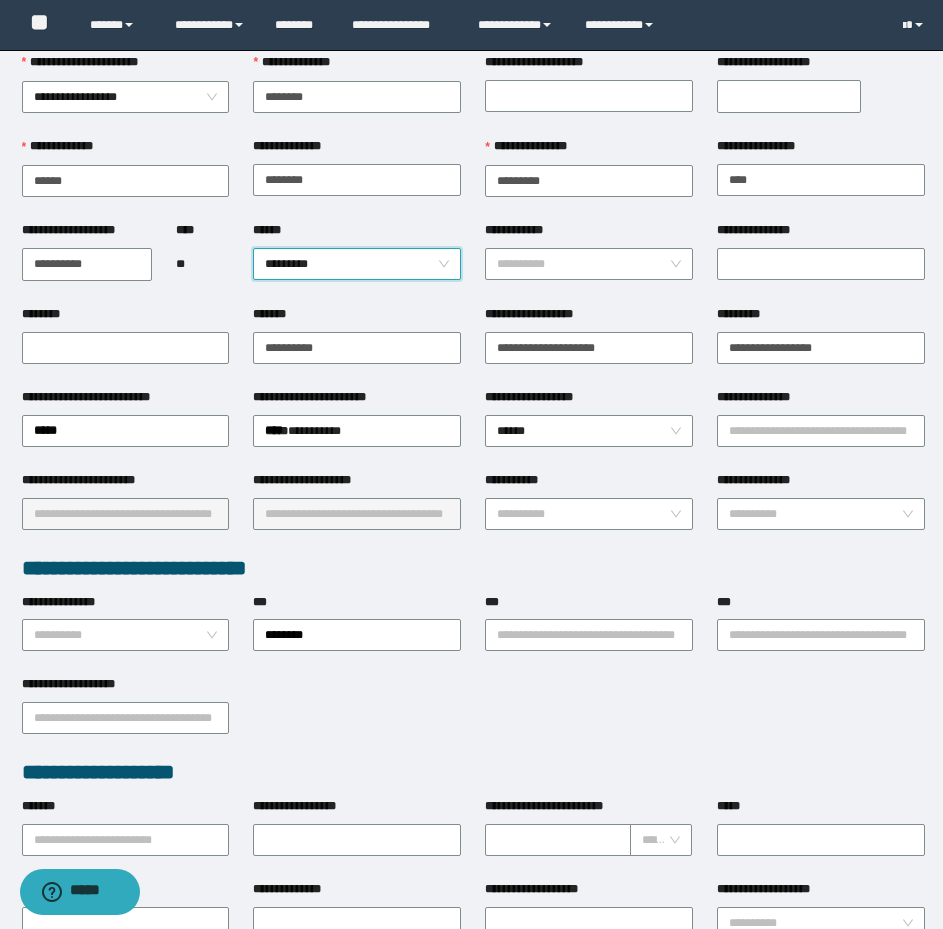 scroll, scrollTop: 100, scrollLeft: 0, axis: vertical 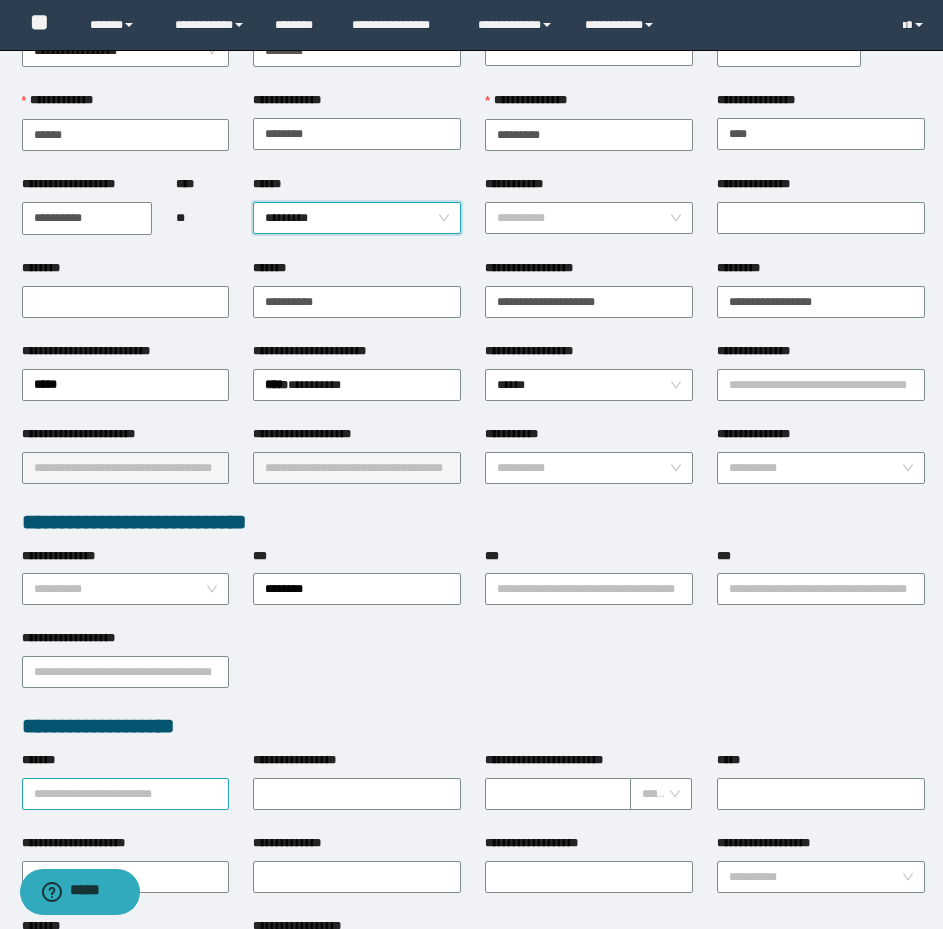 click on "*******" at bounding box center (126, 794) 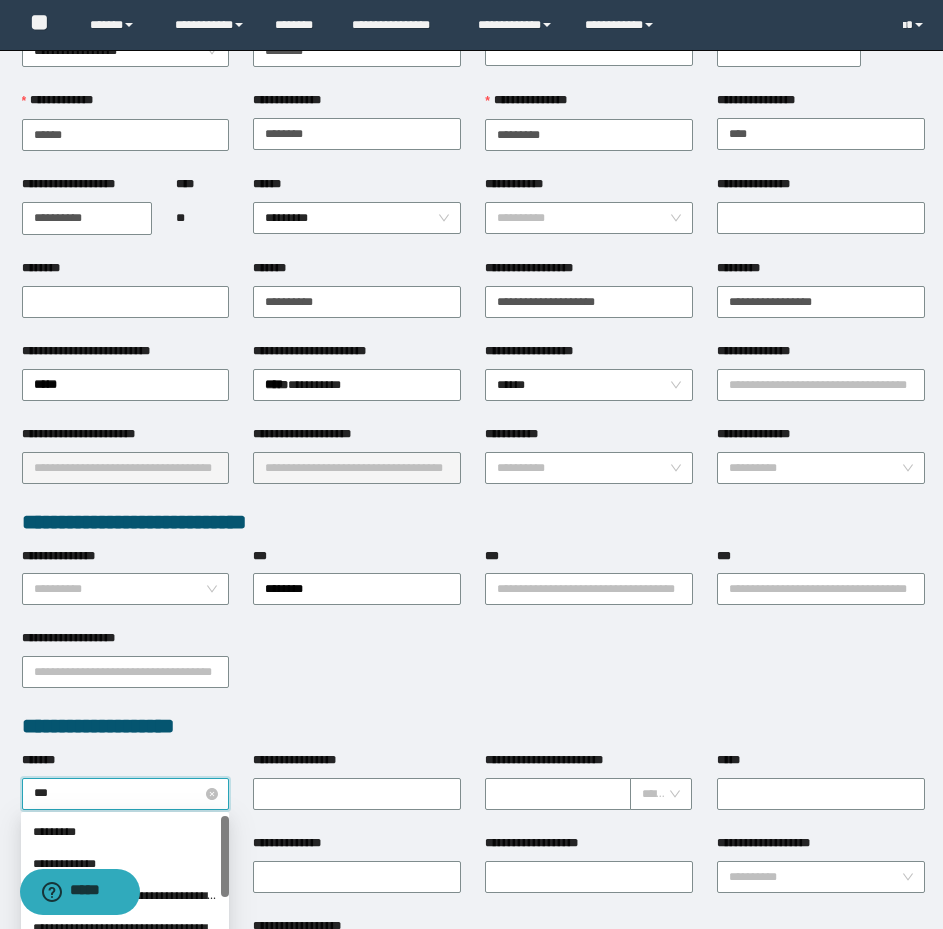 type on "****" 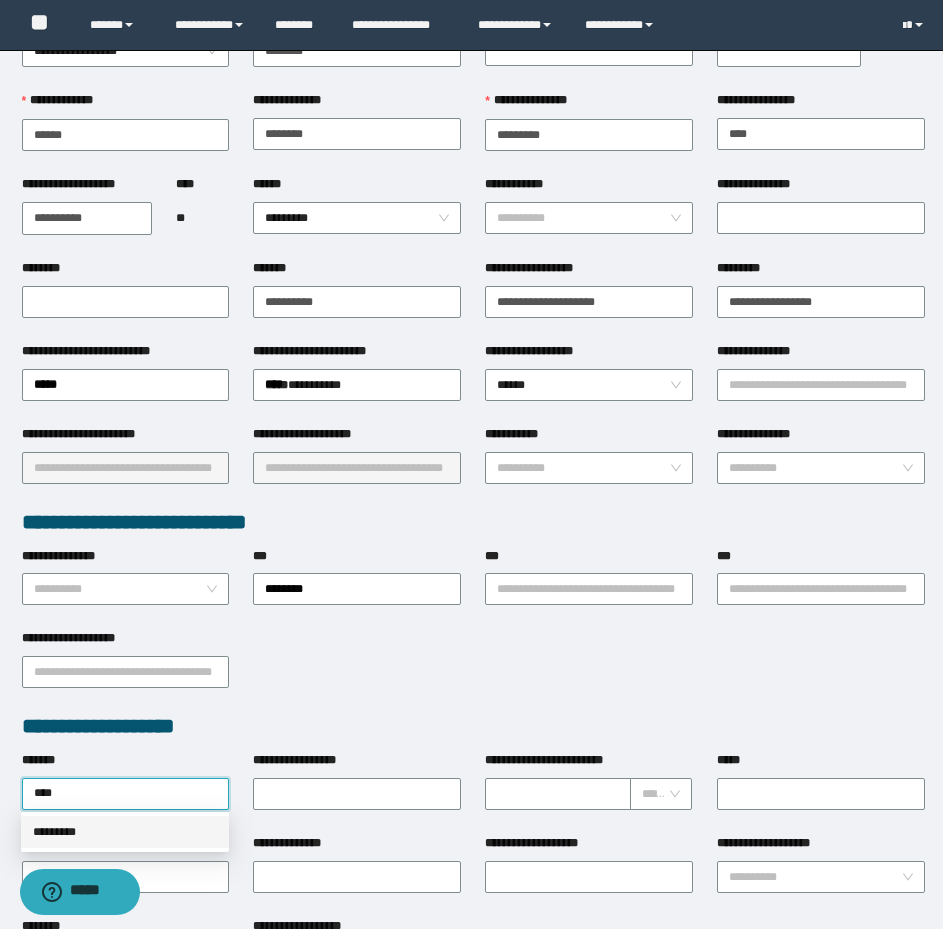 click on "*********" at bounding box center (125, 832) 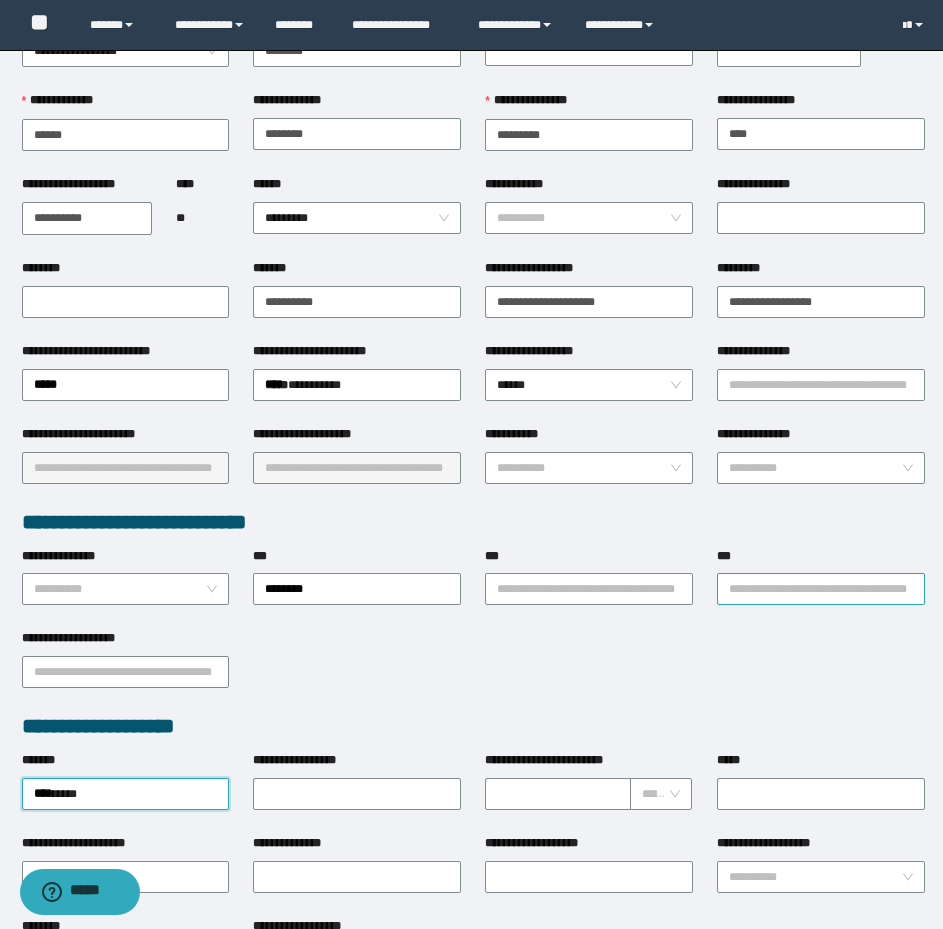 click on "***" at bounding box center [821, 589] 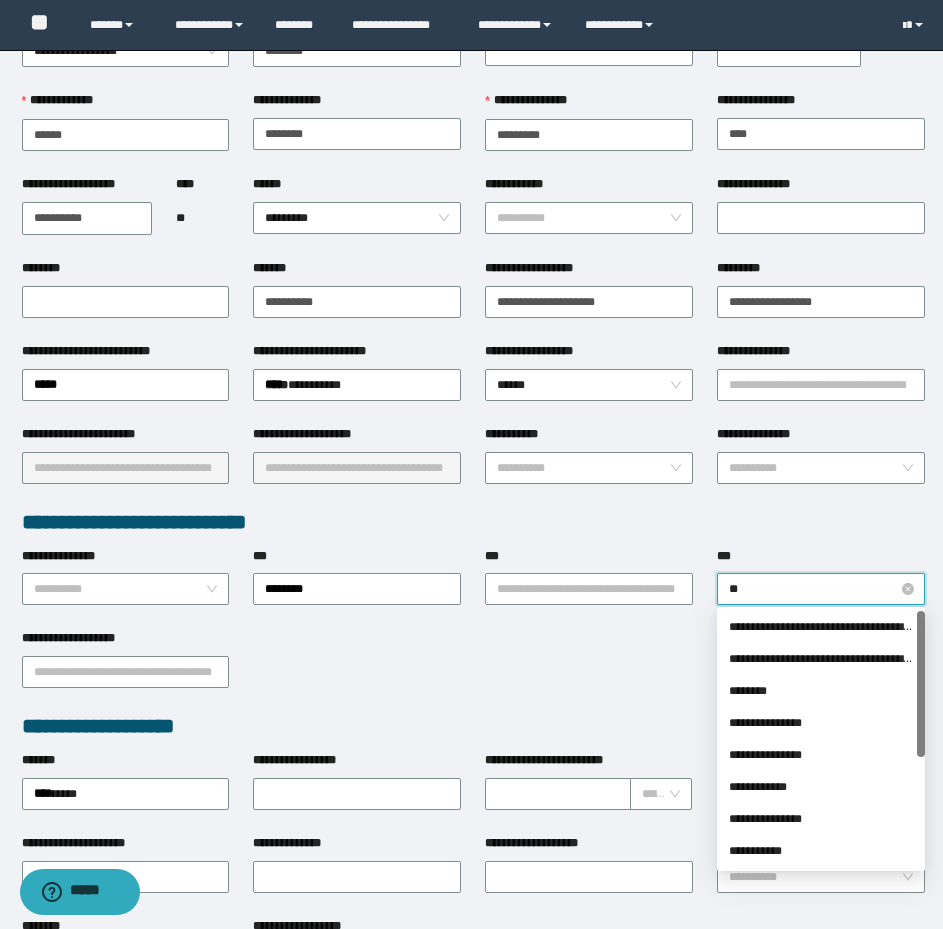 type on "***" 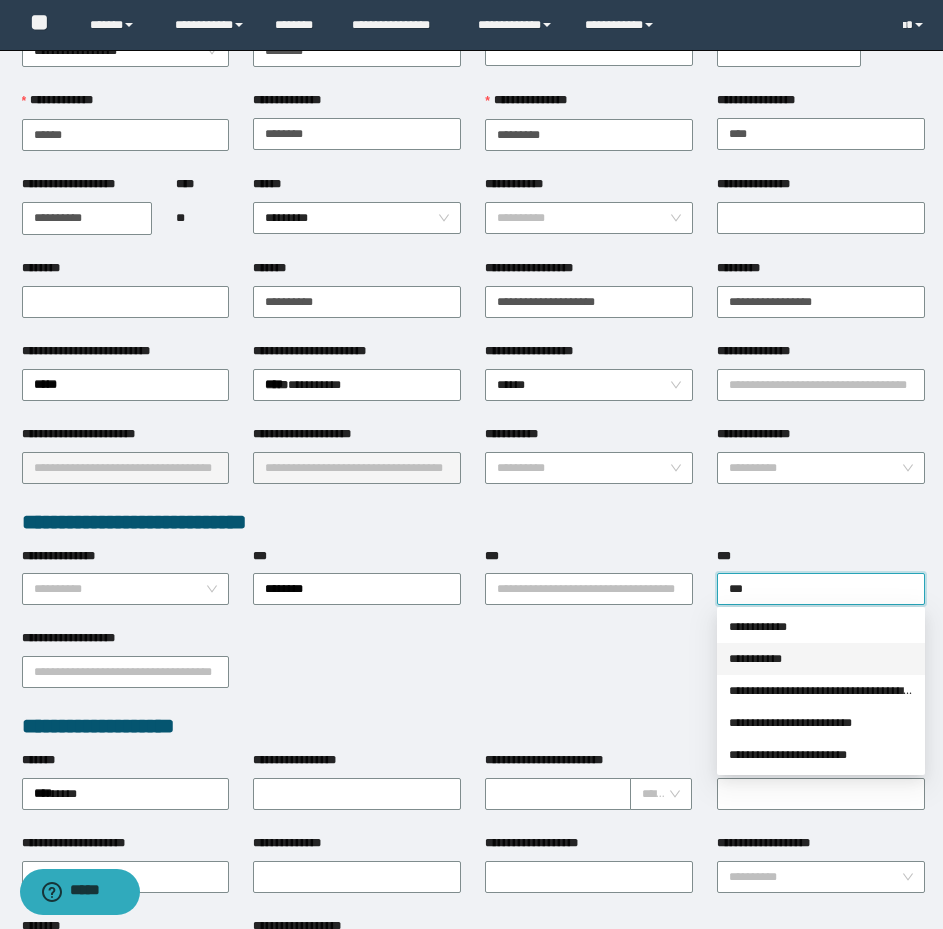 click on "**********" at bounding box center [821, 659] 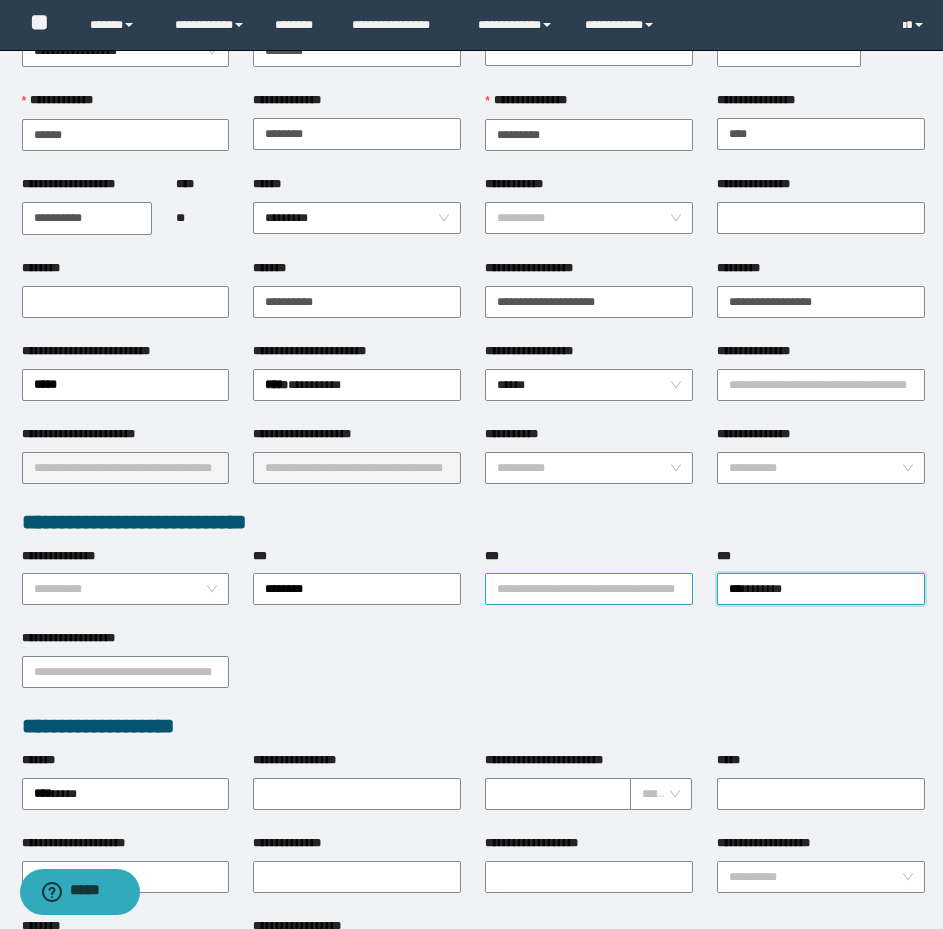 click on "***" at bounding box center (589, 589) 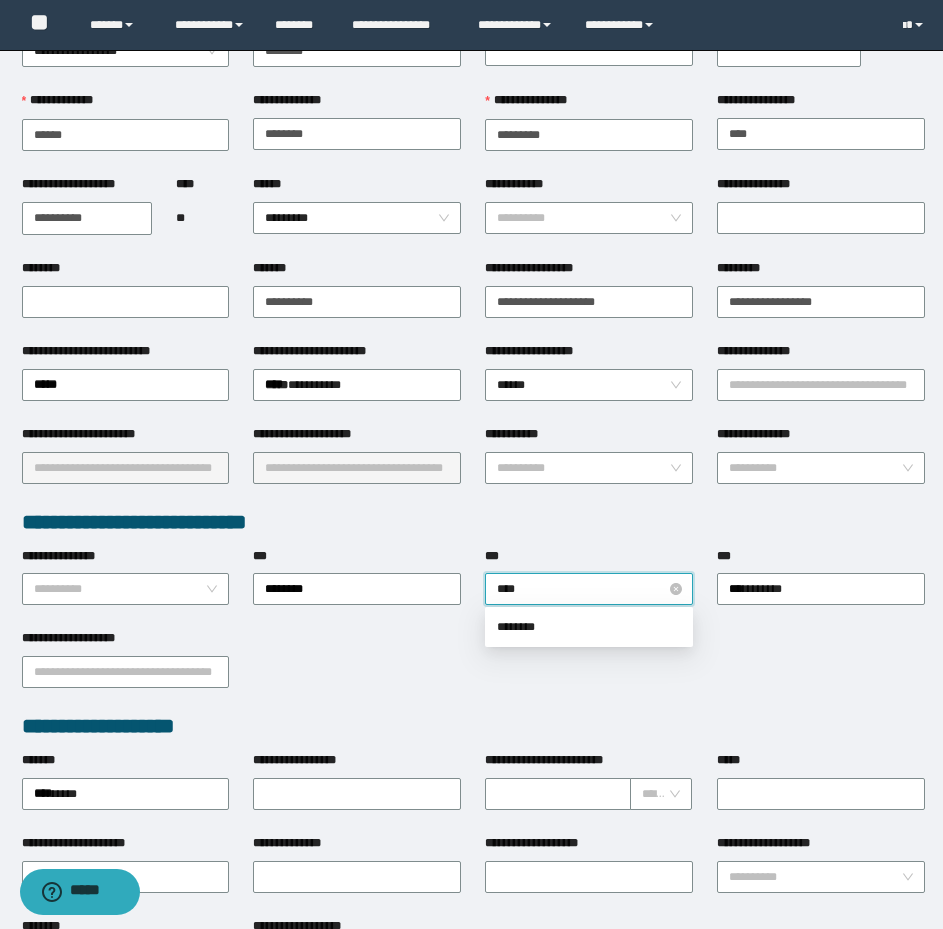 type on "*****" 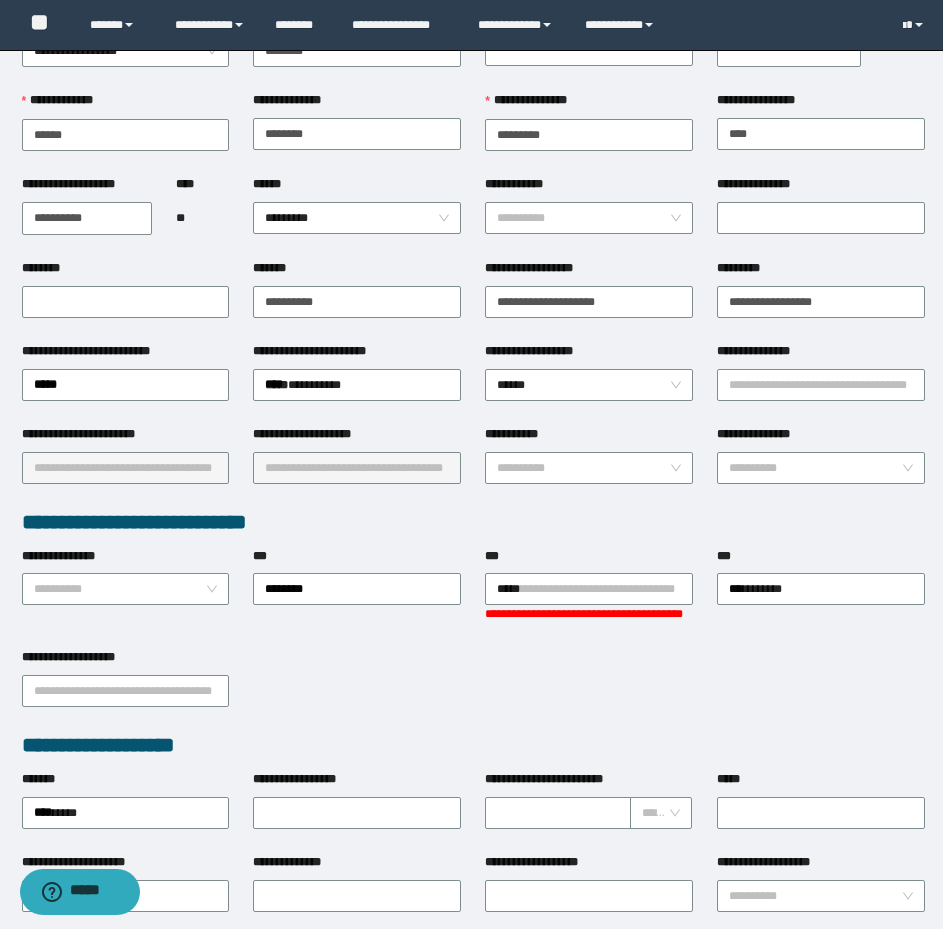 click on "**********" at bounding box center [473, 689] 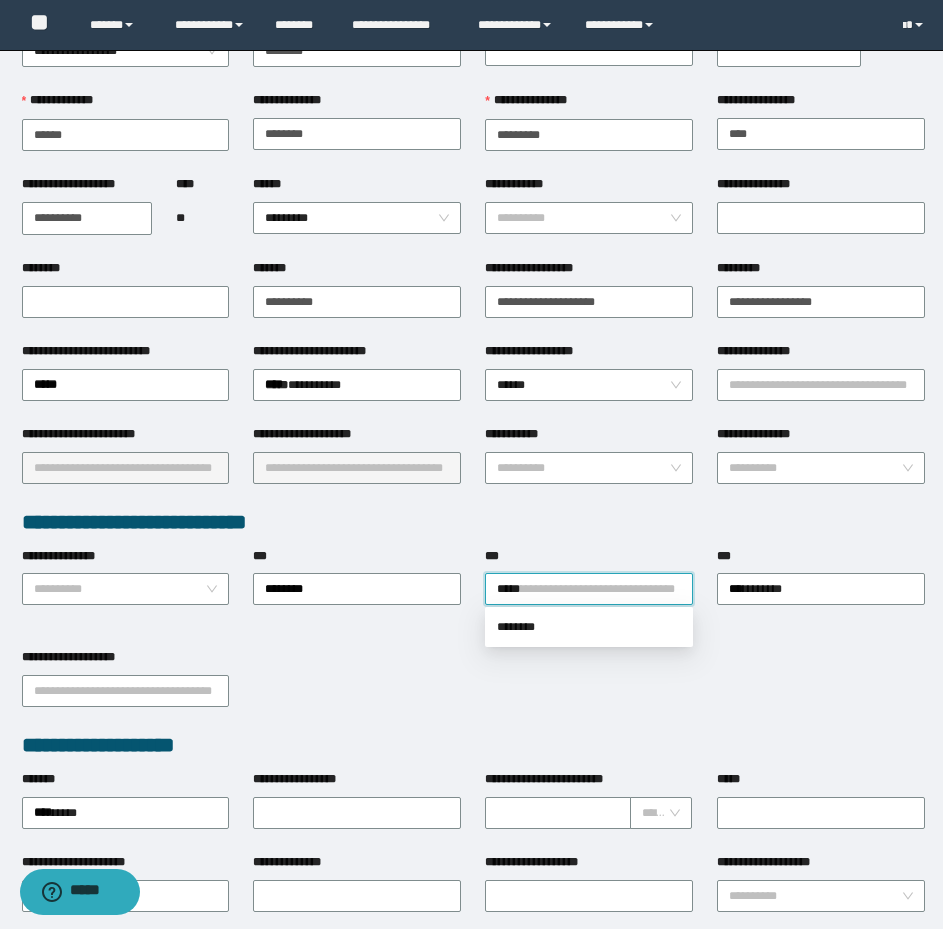 click on "*****" at bounding box center [589, 589] 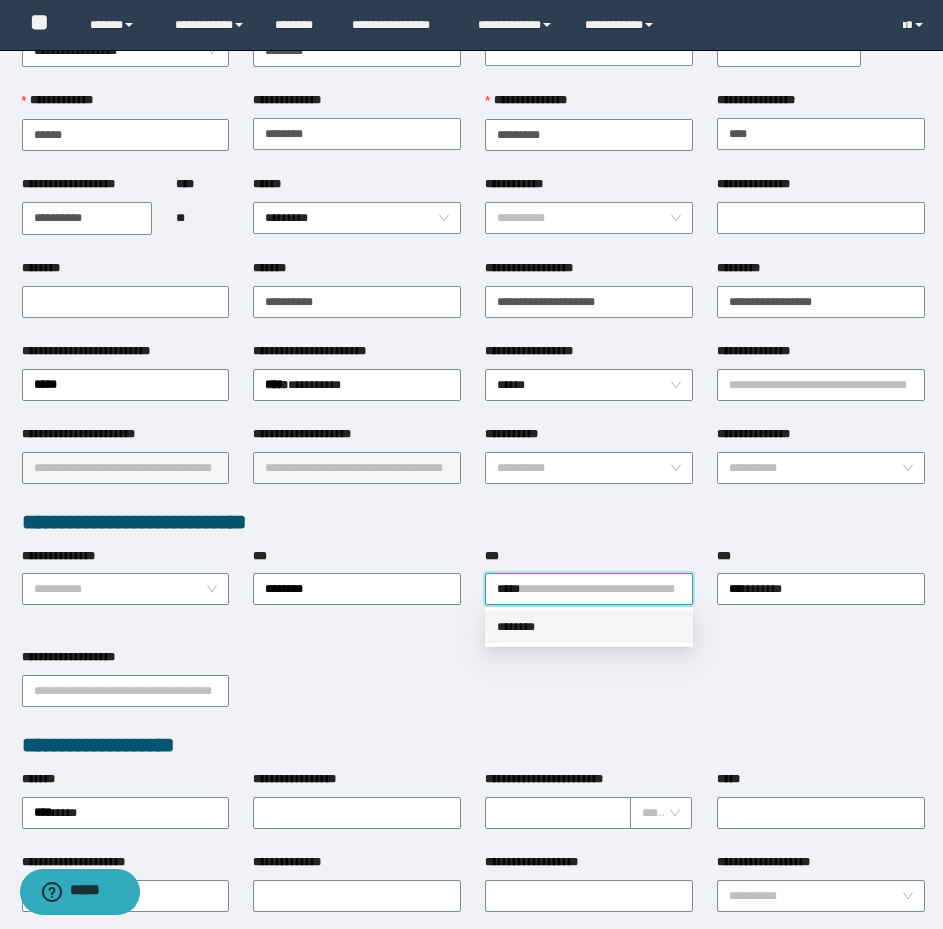 click on "********" at bounding box center (589, 627) 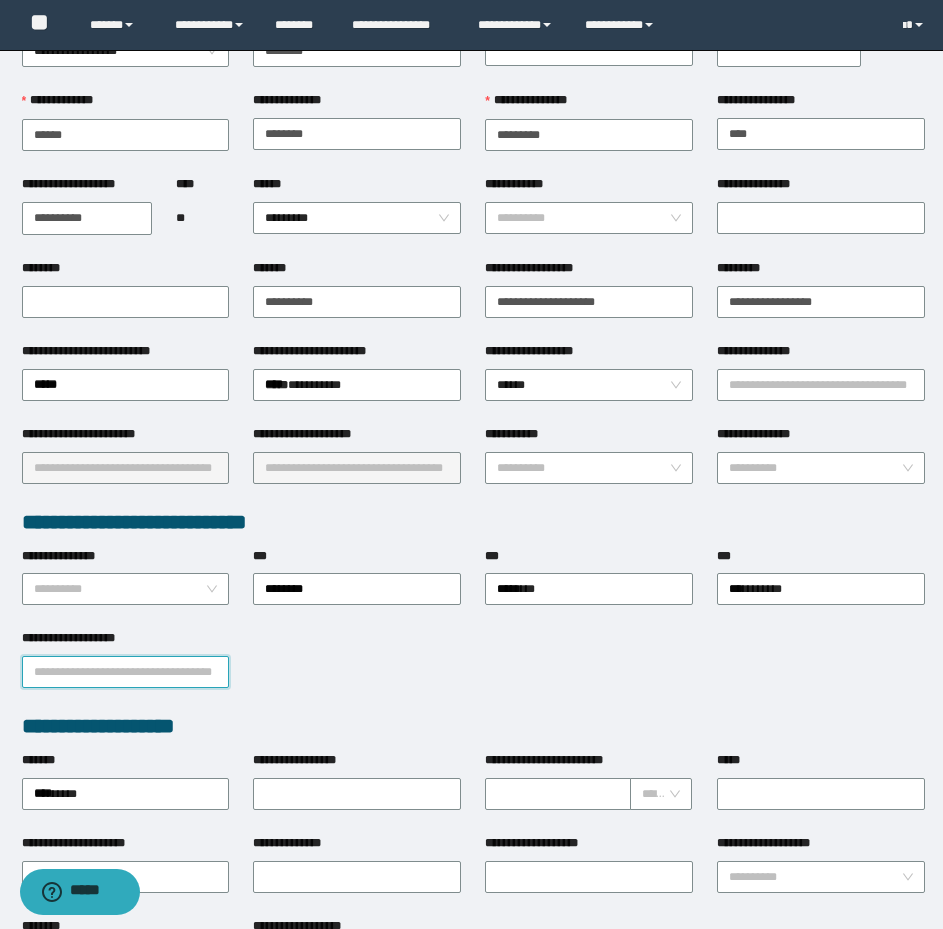 click on "**********" at bounding box center [126, 672] 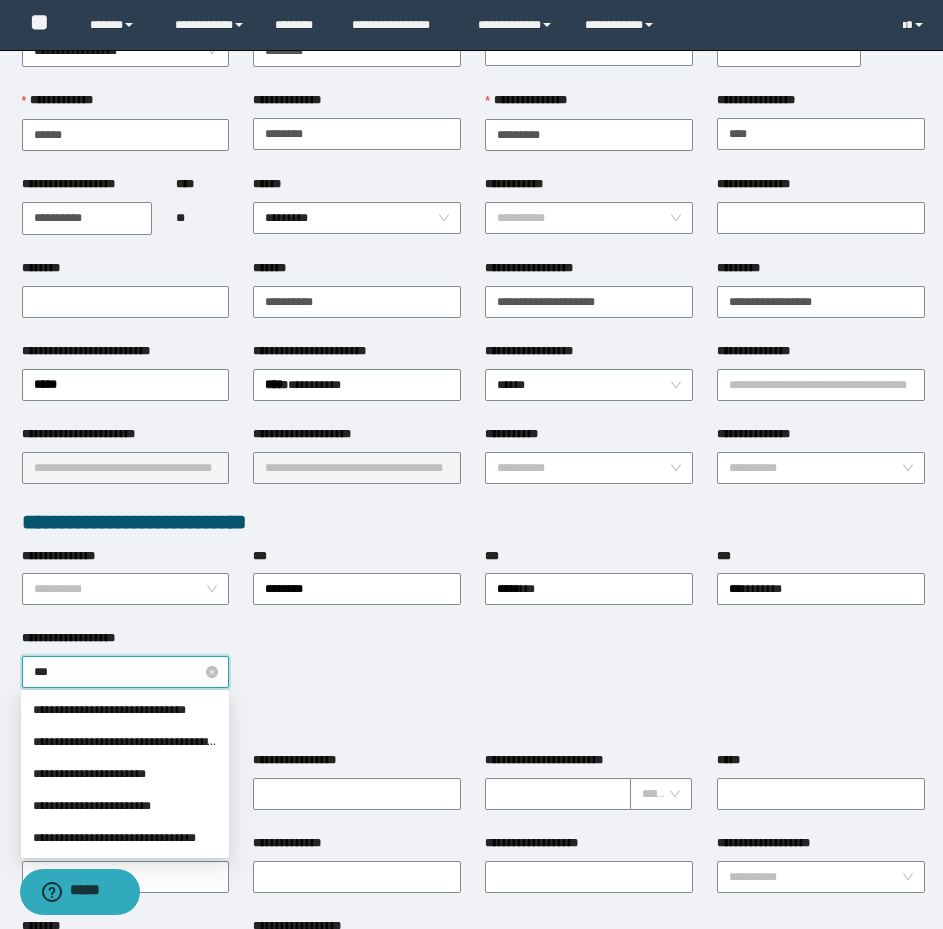 type on "****" 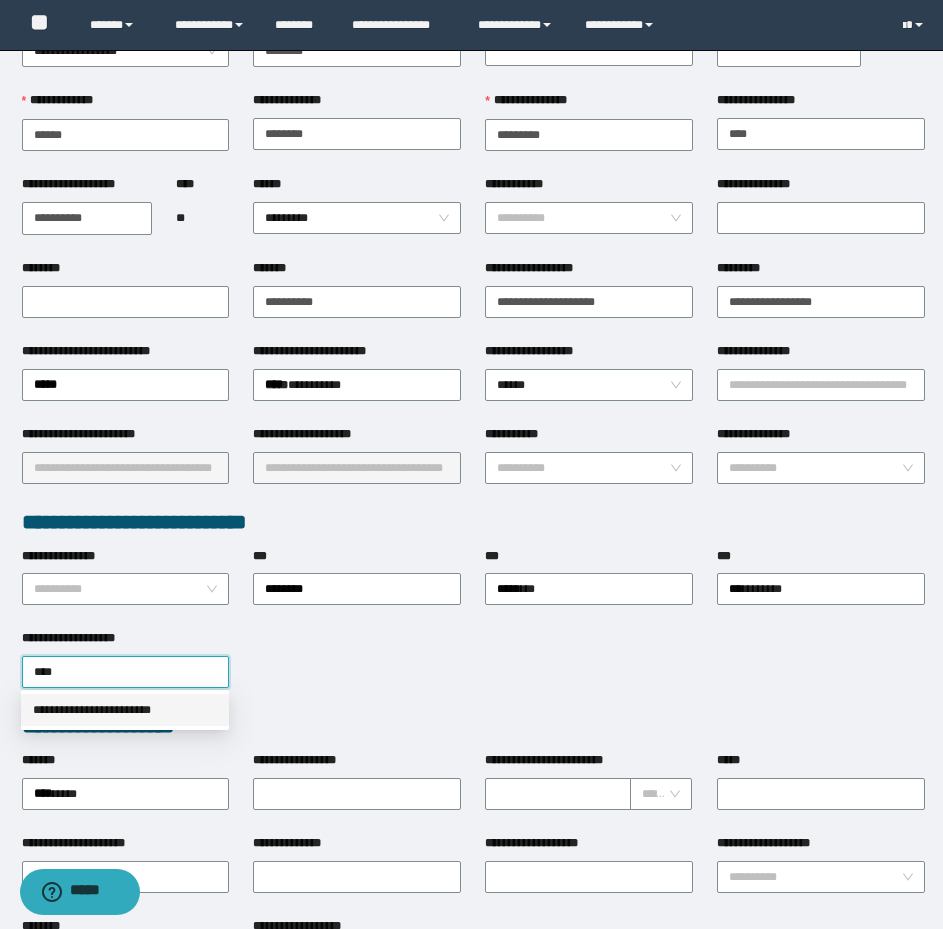 click on "**********" at bounding box center [125, 710] 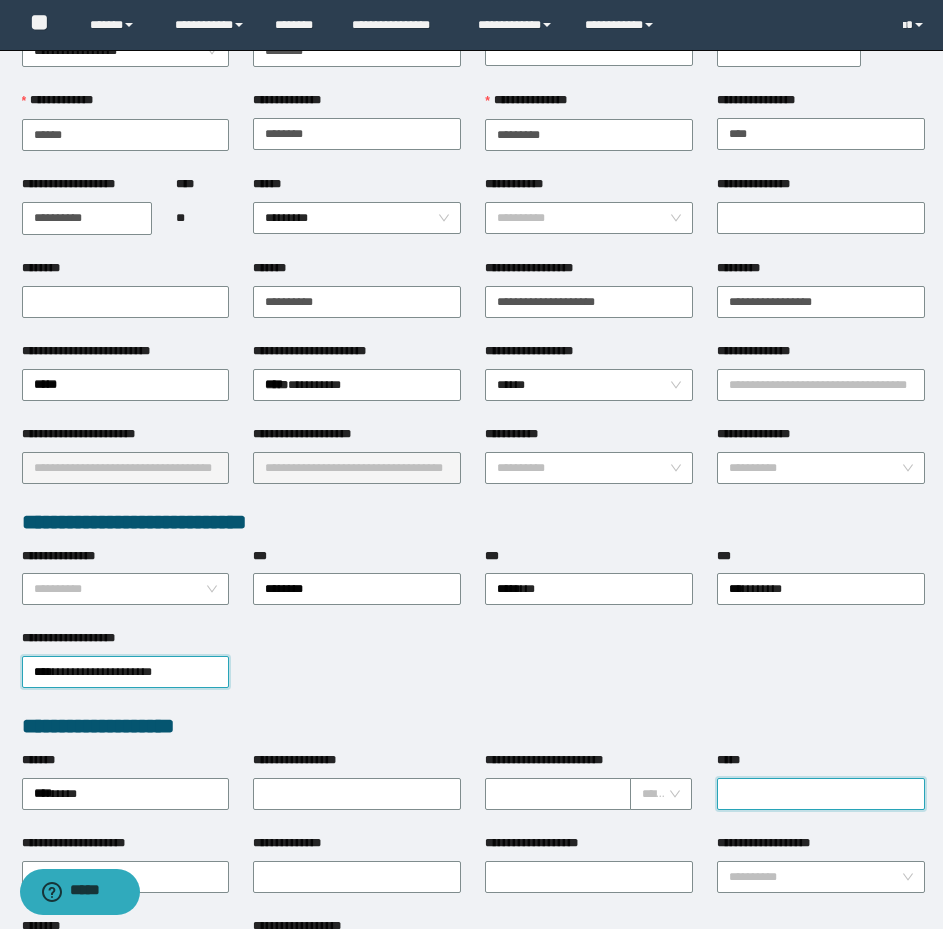 click on "*****" at bounding box center (821, 794) 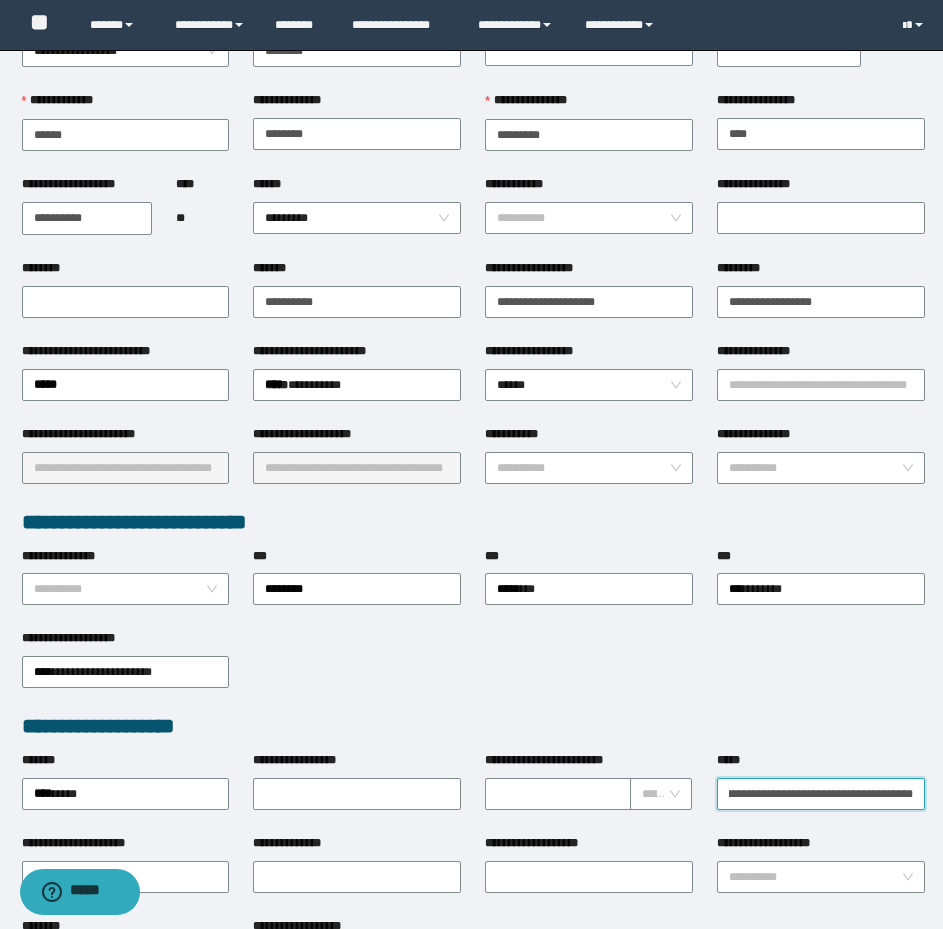 scroll, scrollTop: 0, scrollLeft: 98, axis: horizontal 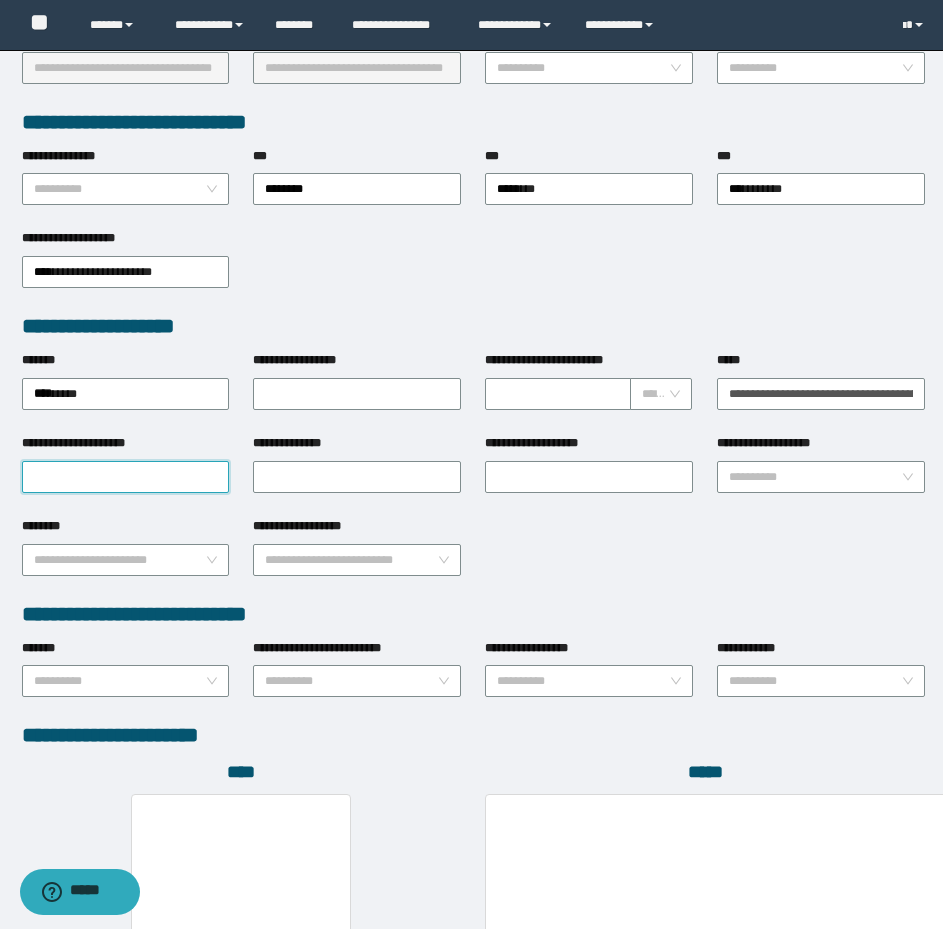 click on "**********" at bounding box center (126, 477) 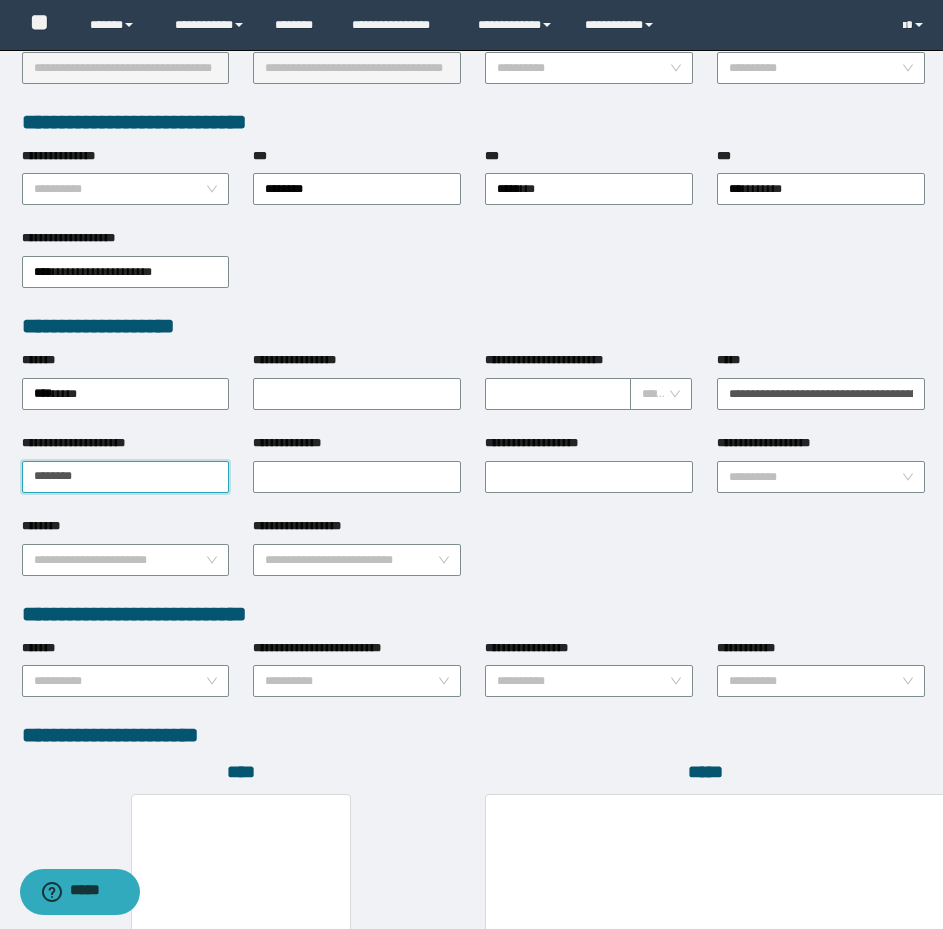 drag, startPoint x: 160, startPoint y: 484, endPoint x: -13, endPoint y: 474, distance: 173.28877 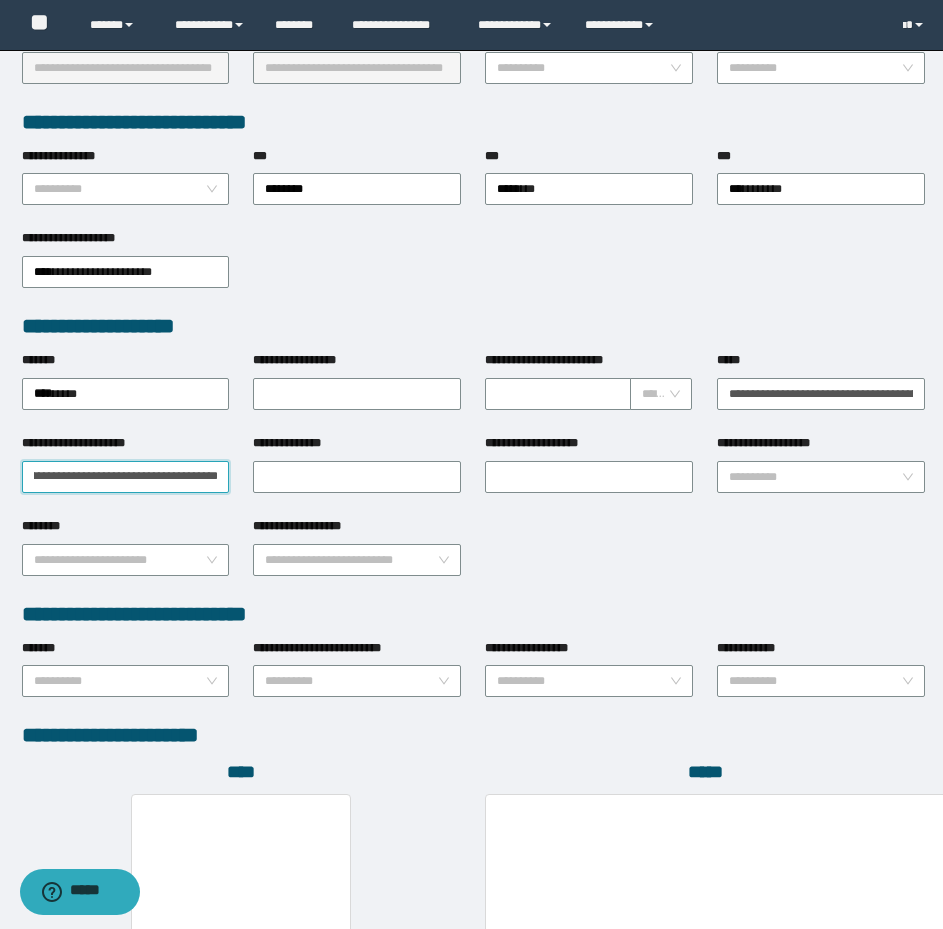 scroll, scrollTop: 0, scrollLeft: 641, axis: horizontal 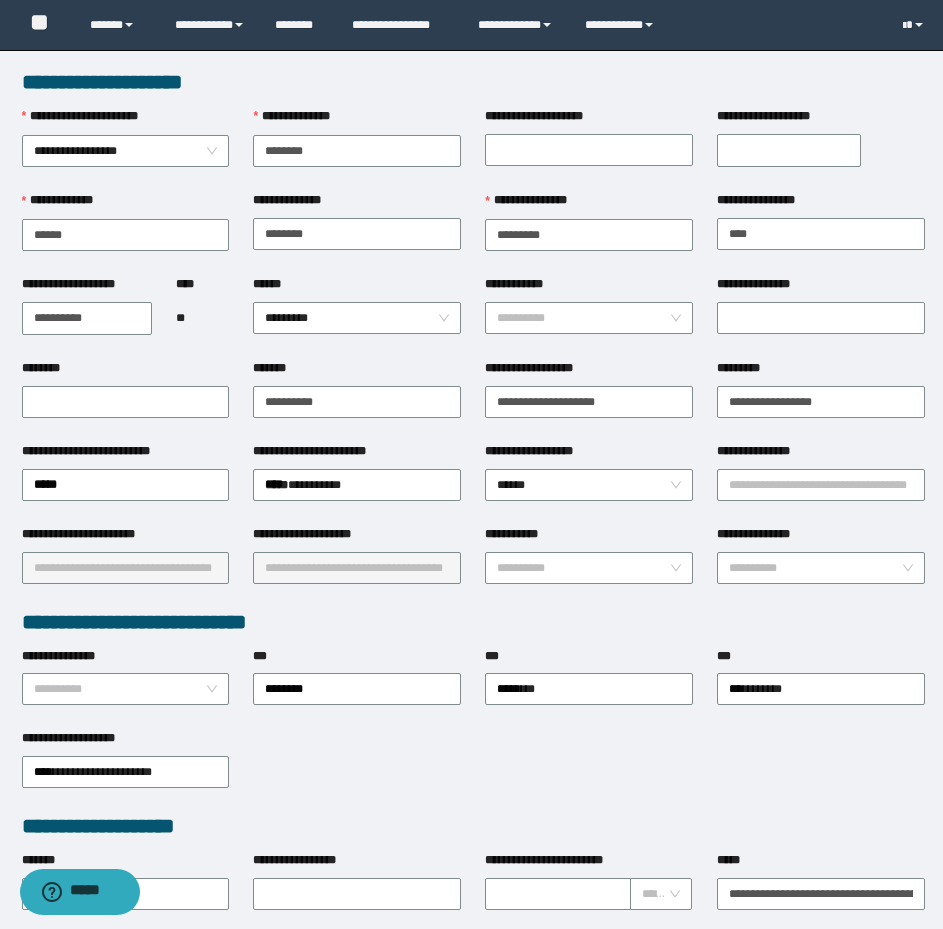 type on "**********" 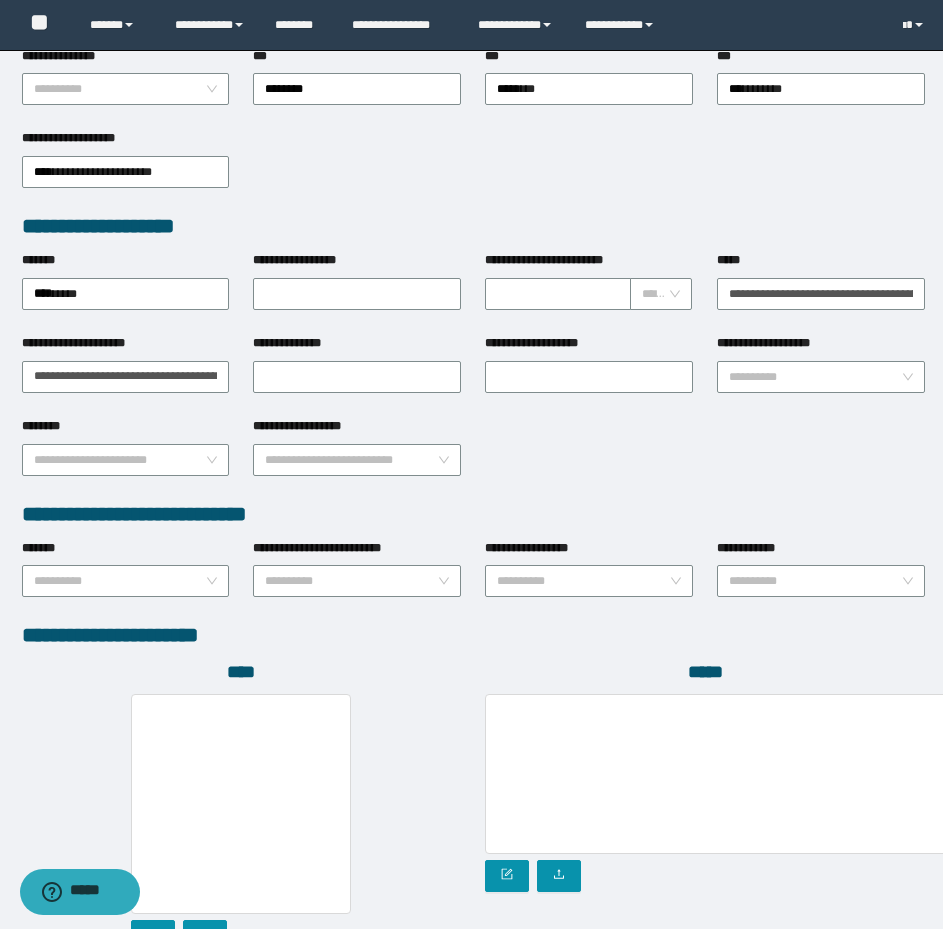 scroll, scrollTop: 774, scrollLeft: 0, axis: vertical 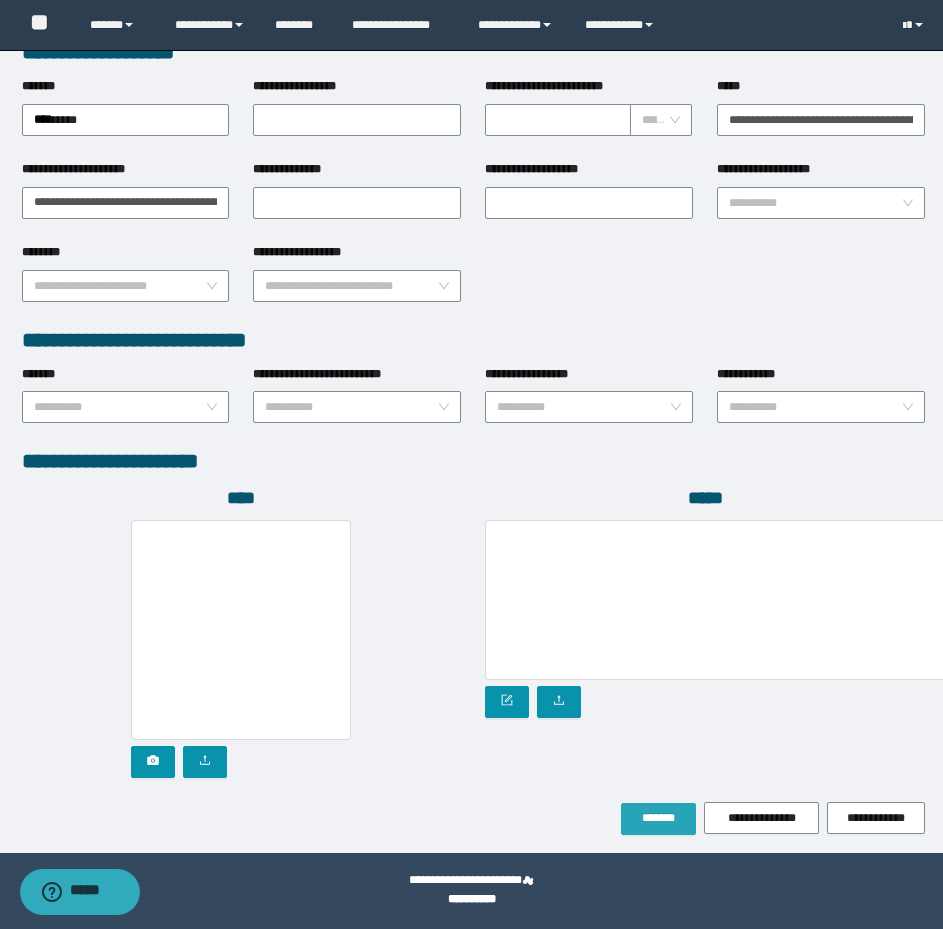 click on "*******" at bounding box center (658, 819) 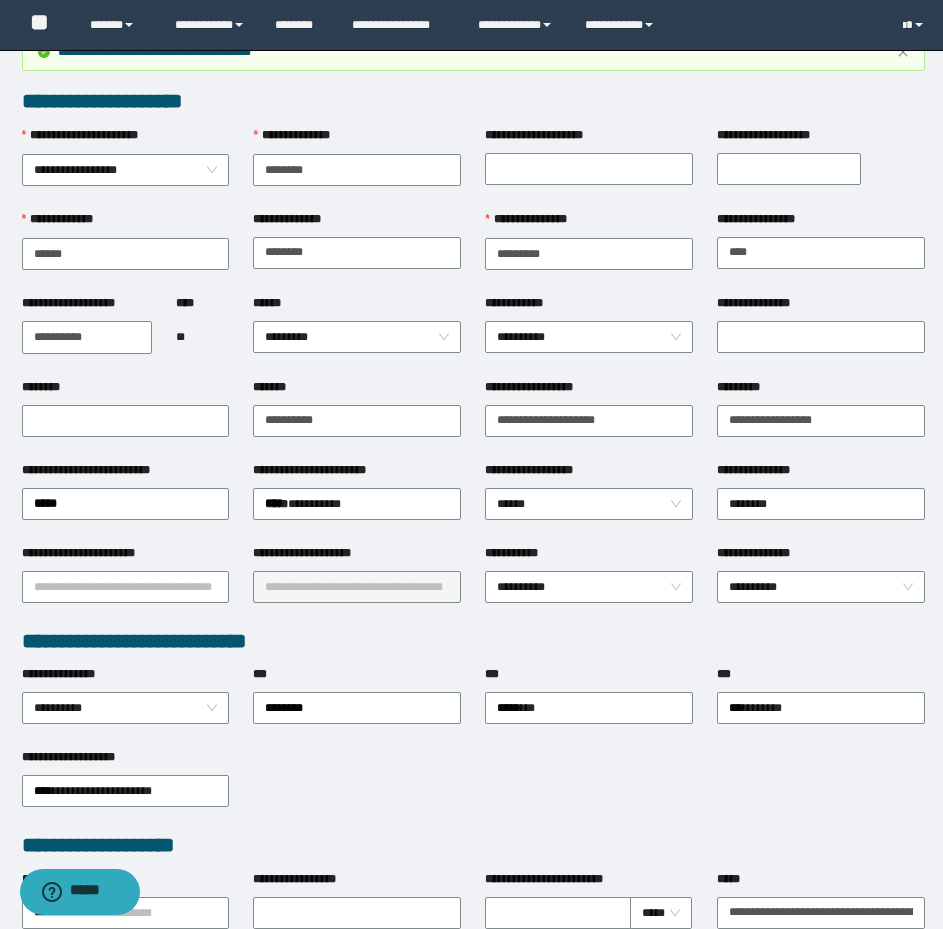scroll, scrollTop: 0, scrollLeft: 0, axis: both 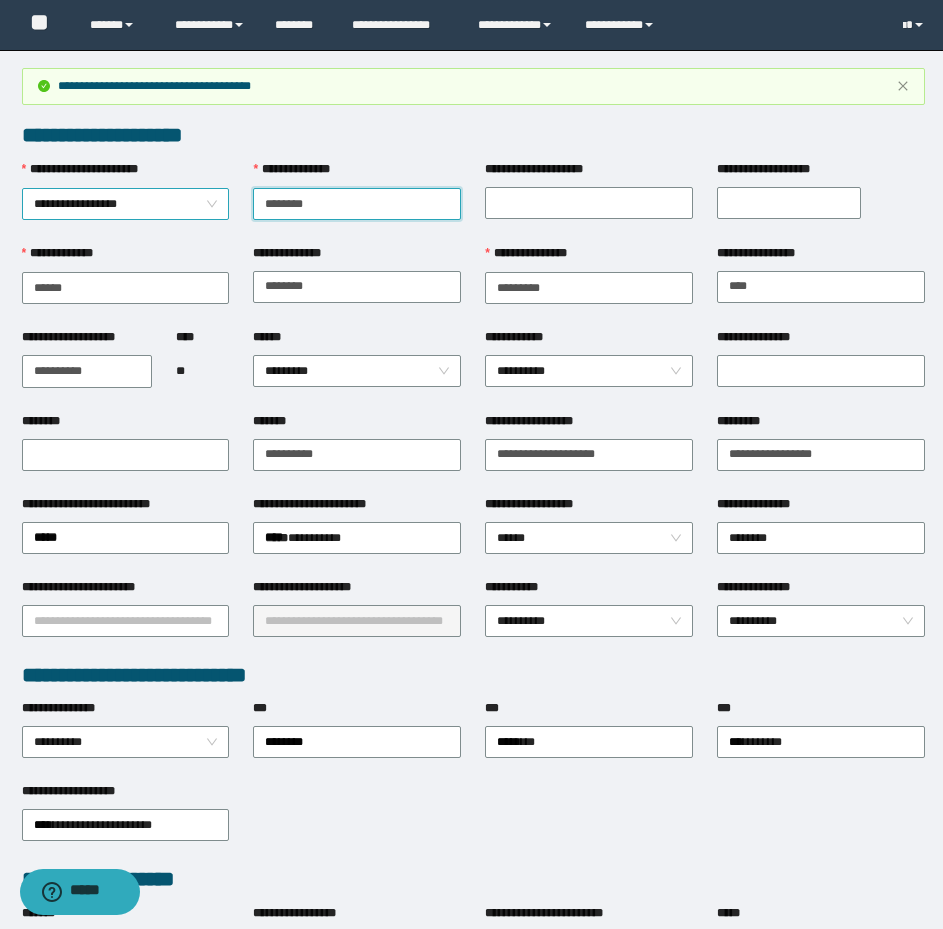 drag, startPoint x: 374, startPoint y: 212, endPoint x: 228, endPoint y: 204, distance: 146.21901 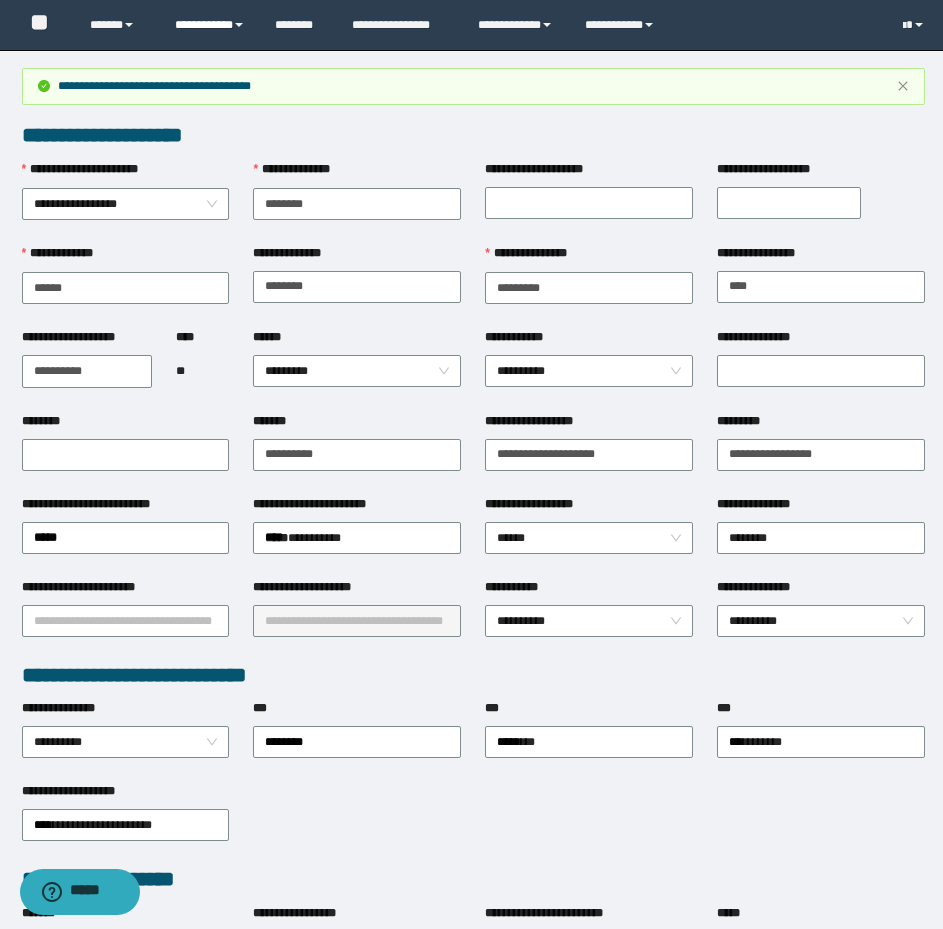 click on "**********" at bounding box center [210, 25] 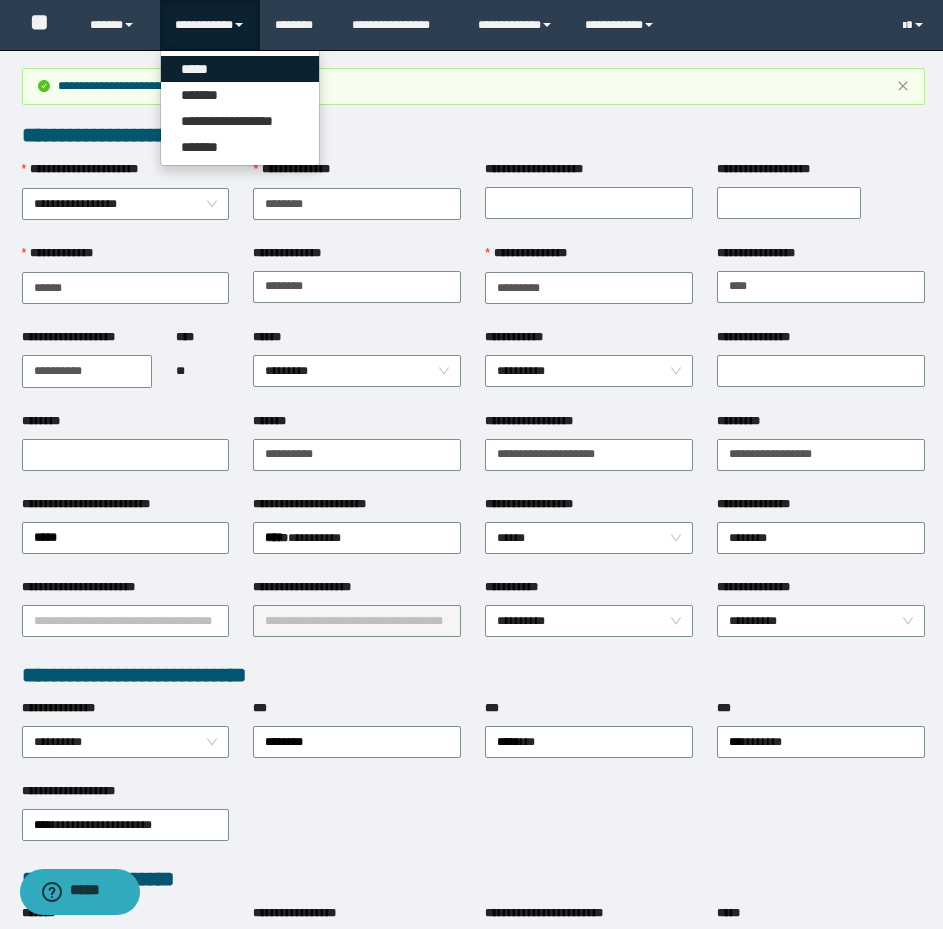 click on "*****" at bounding box center (240, 69) 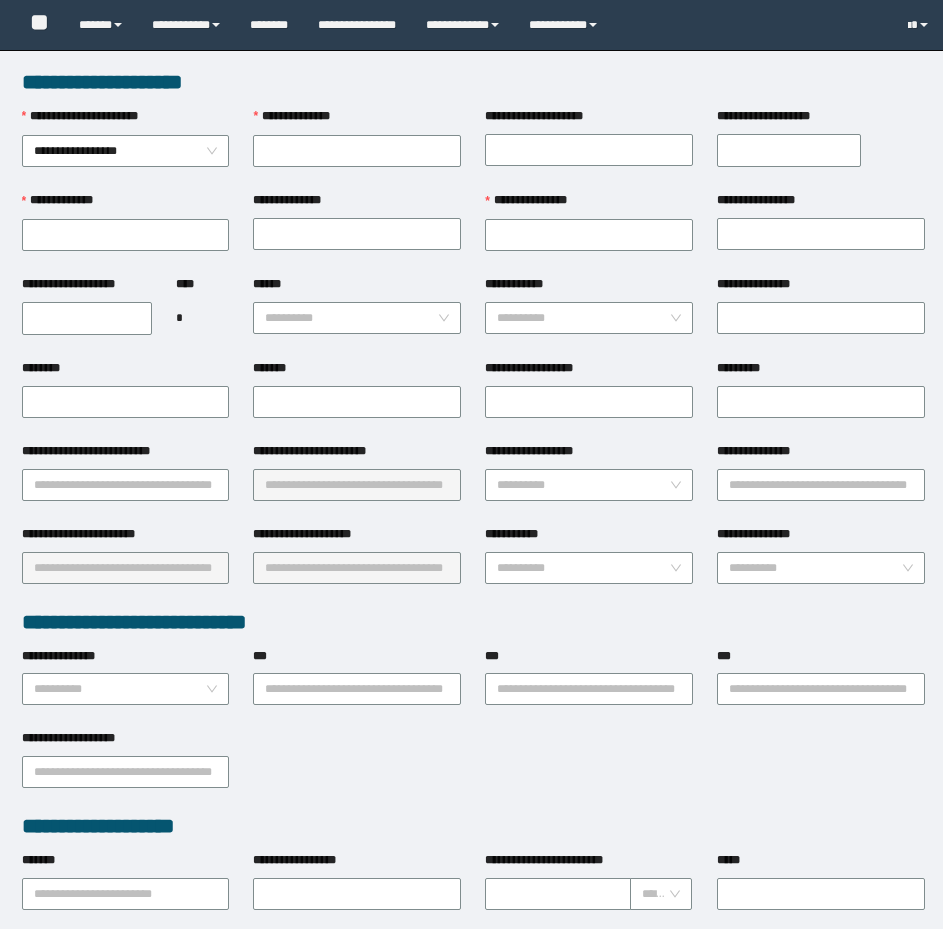 scroll, scrollTop: 100, scrollLeft: 0, axis: vertical 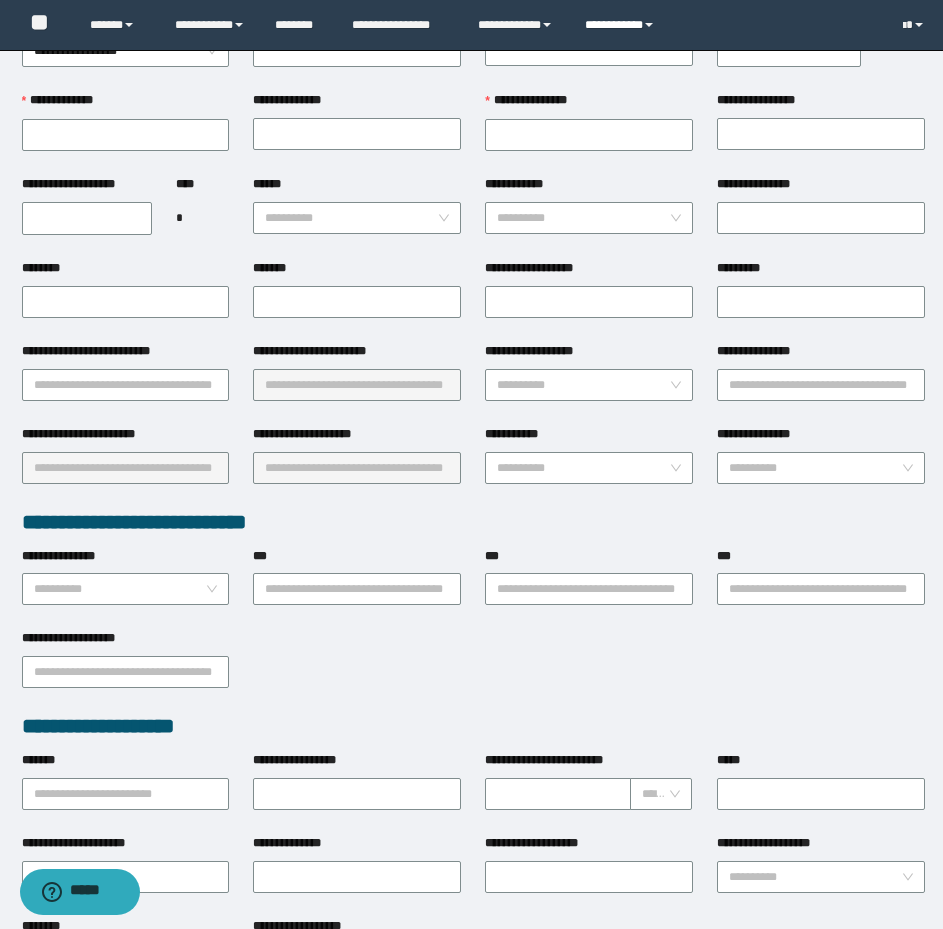 click on "**********" at bounding box center [622, 25] 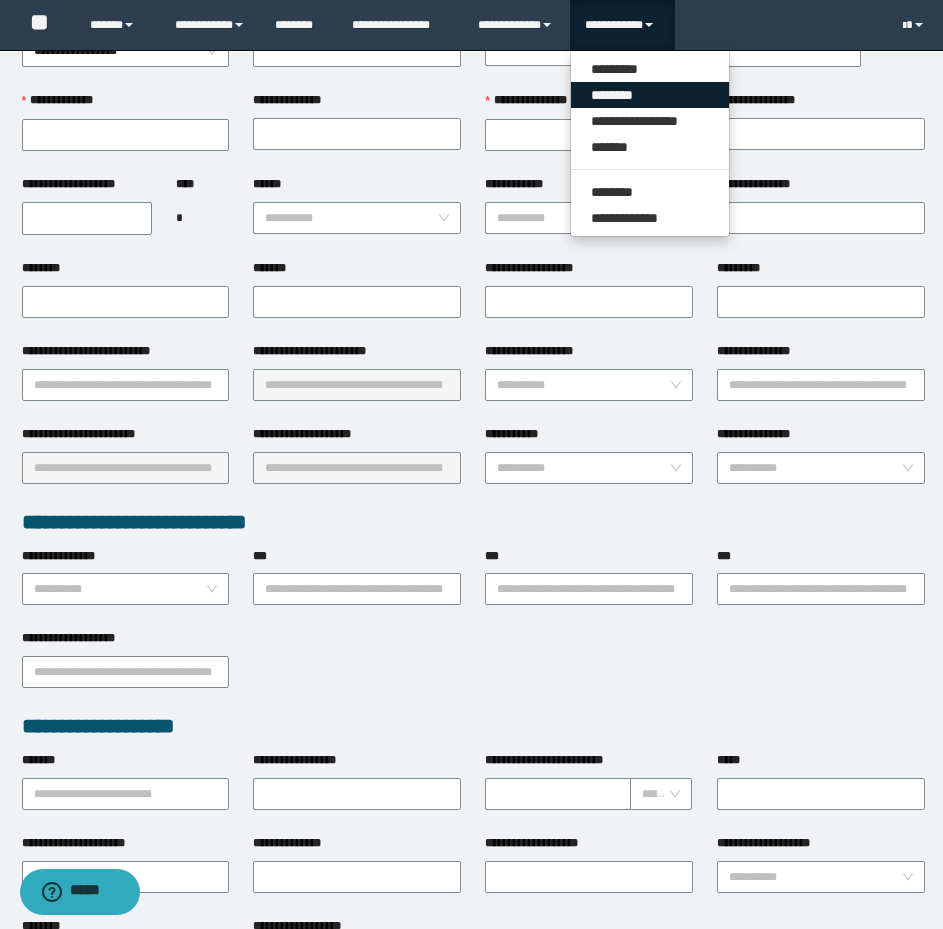 click on "********" at bounding box center [650, 95] 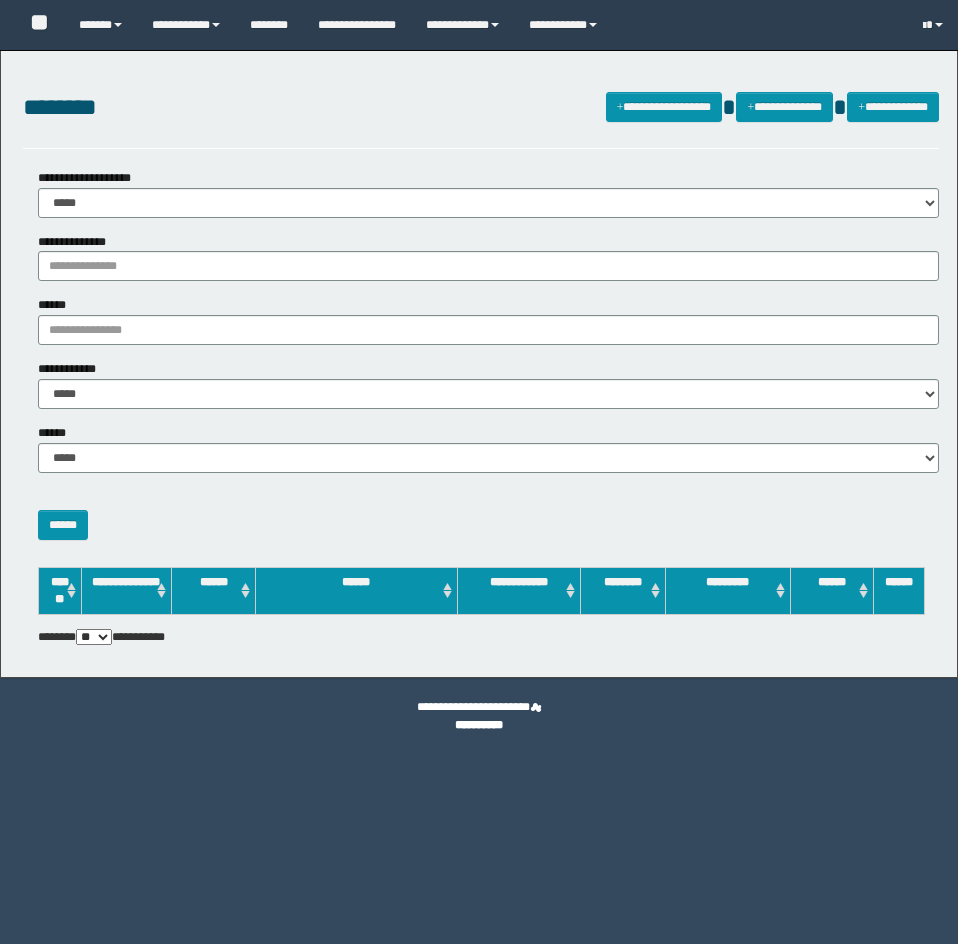 scroll, scrollTop: 0, scrollLeft: 0, axis: both 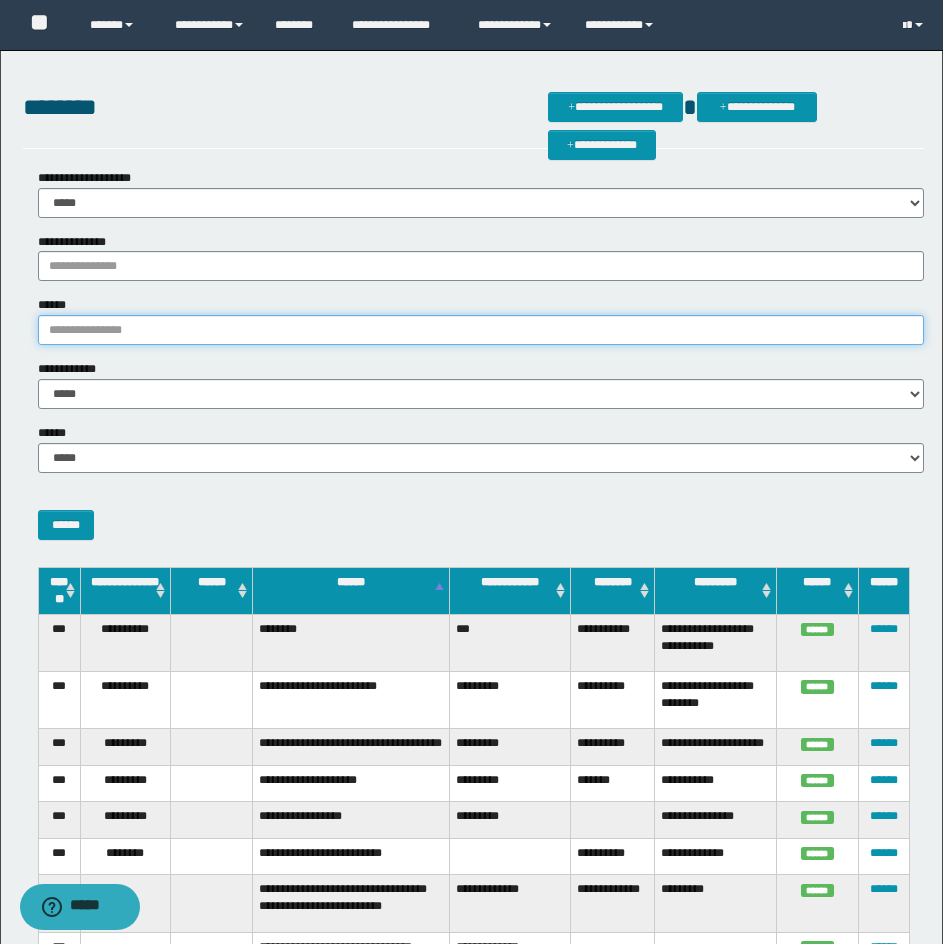 click on "******" at bounding box center (481, 330) 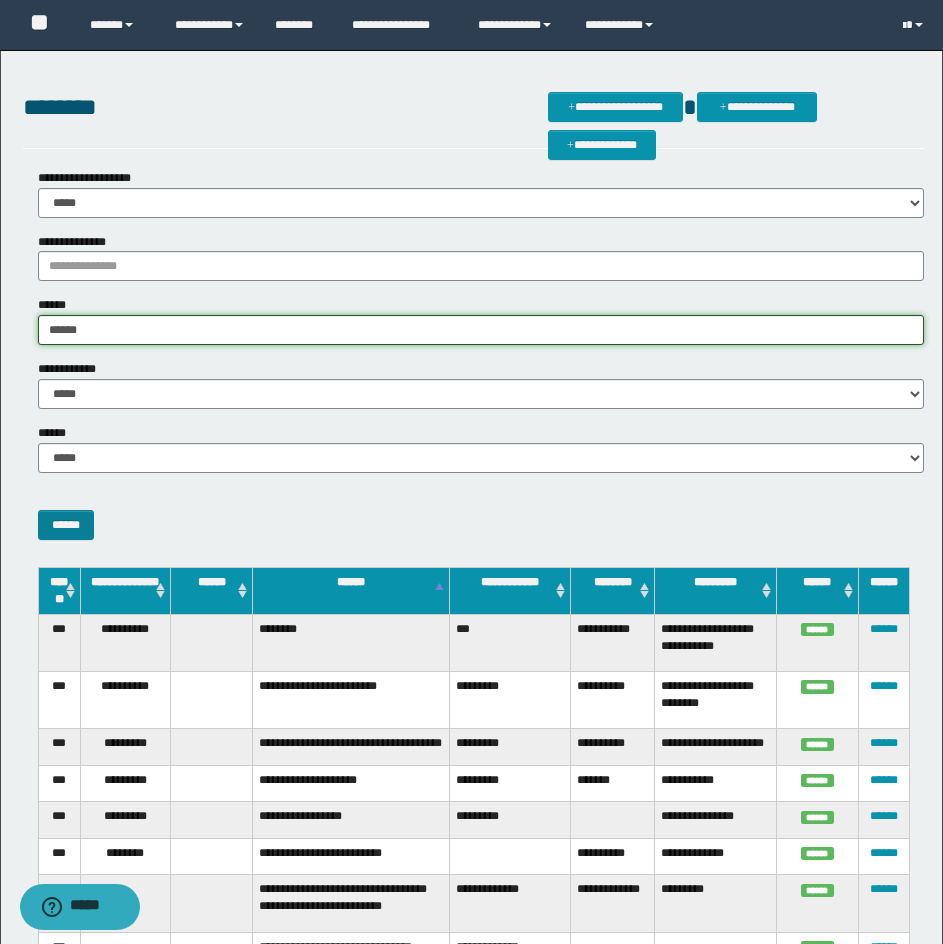 type on "******" 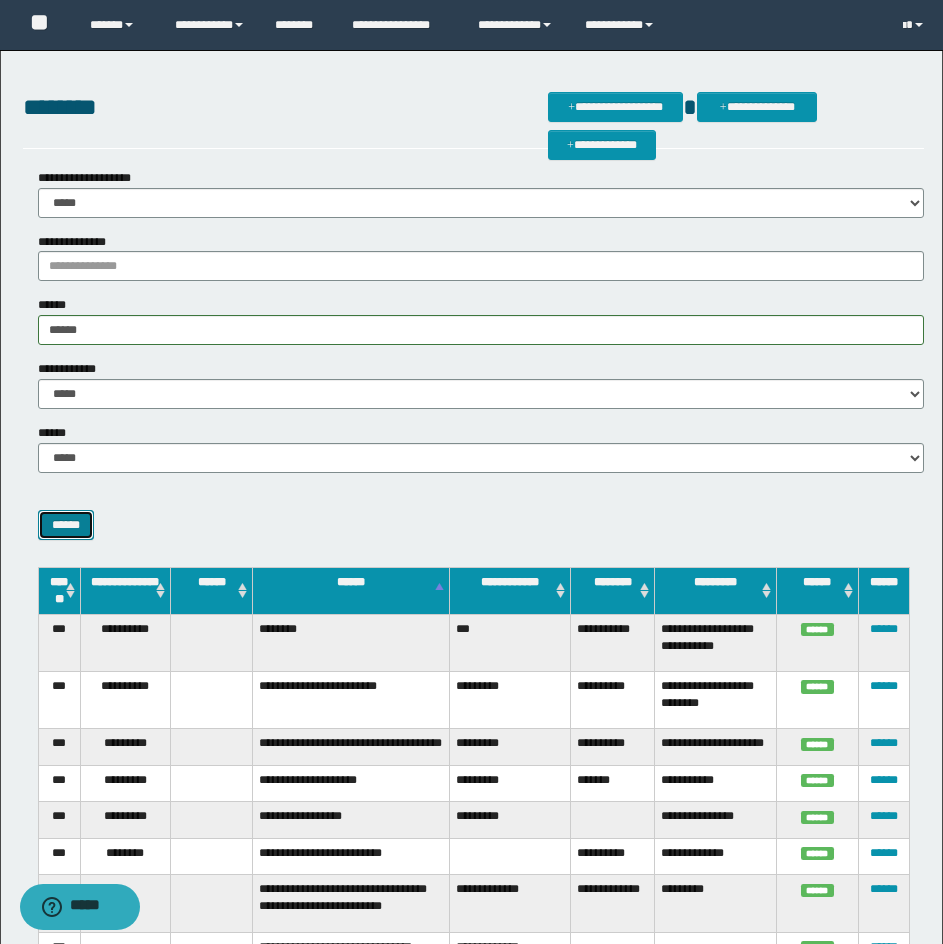 click on "******" at bounding box center (66, 525) 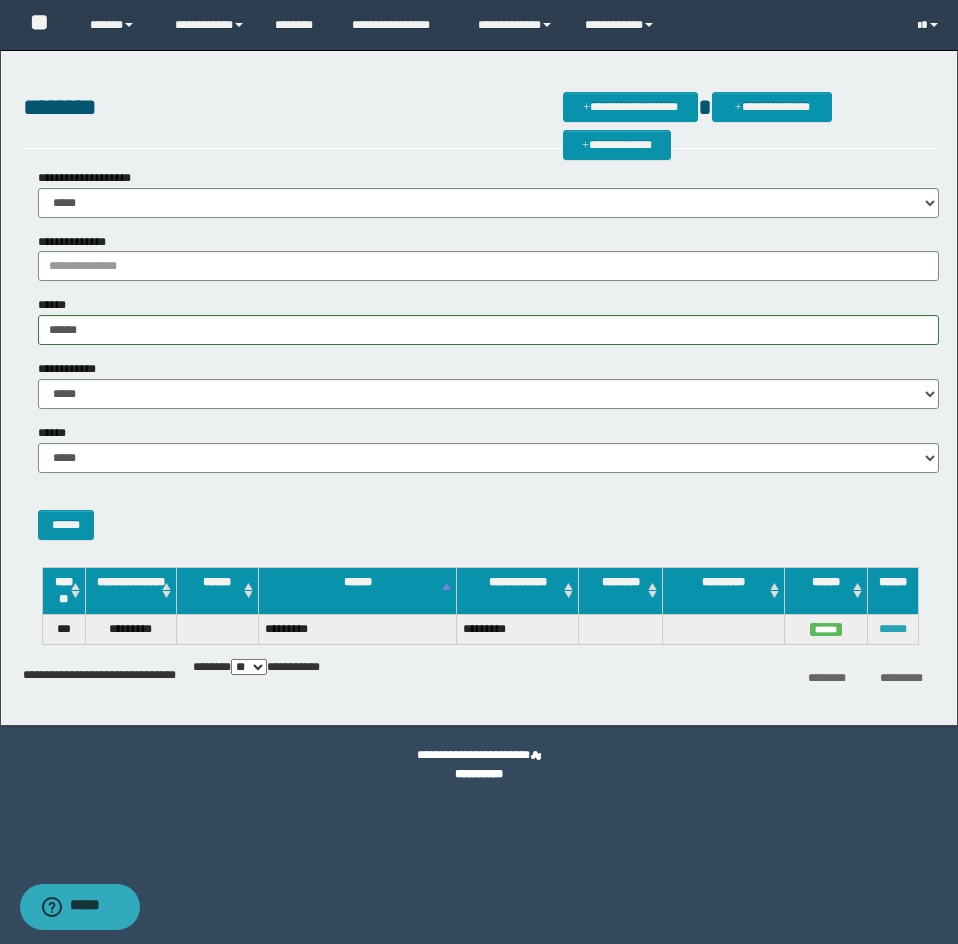 click on "******" at bounding box center [893, 629] 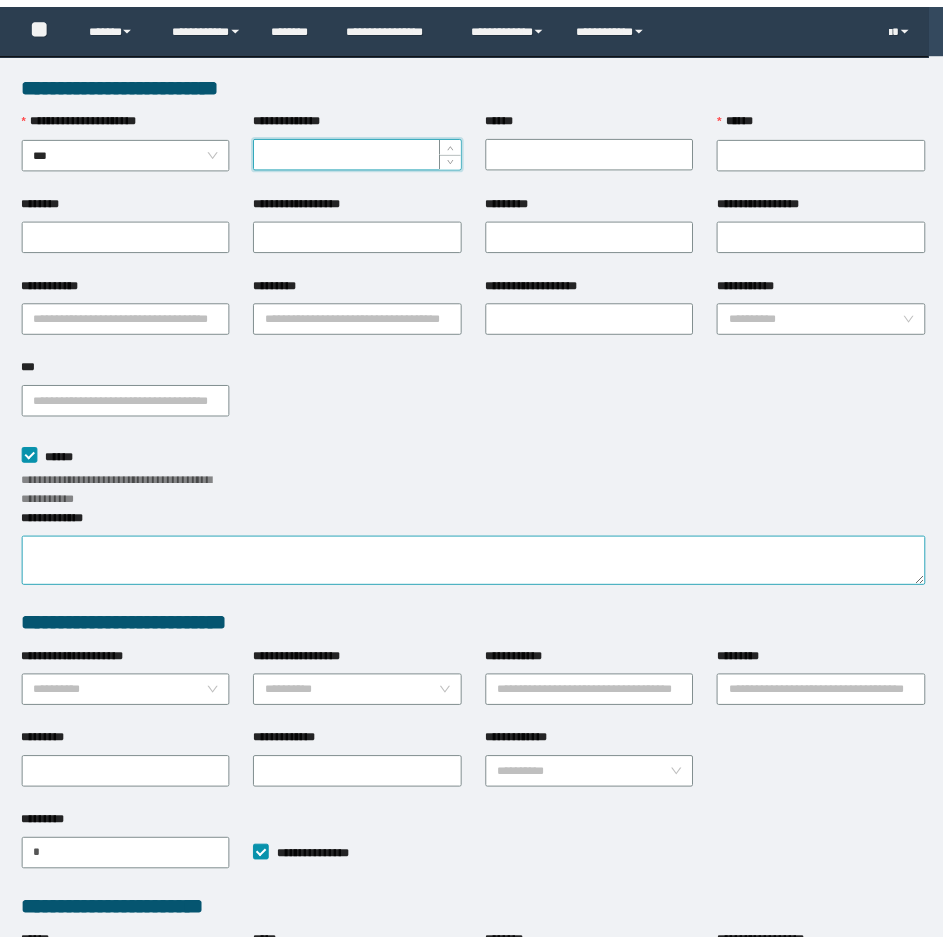 scroll, scrollTop: 0, scrollLeft: 0, axis: both 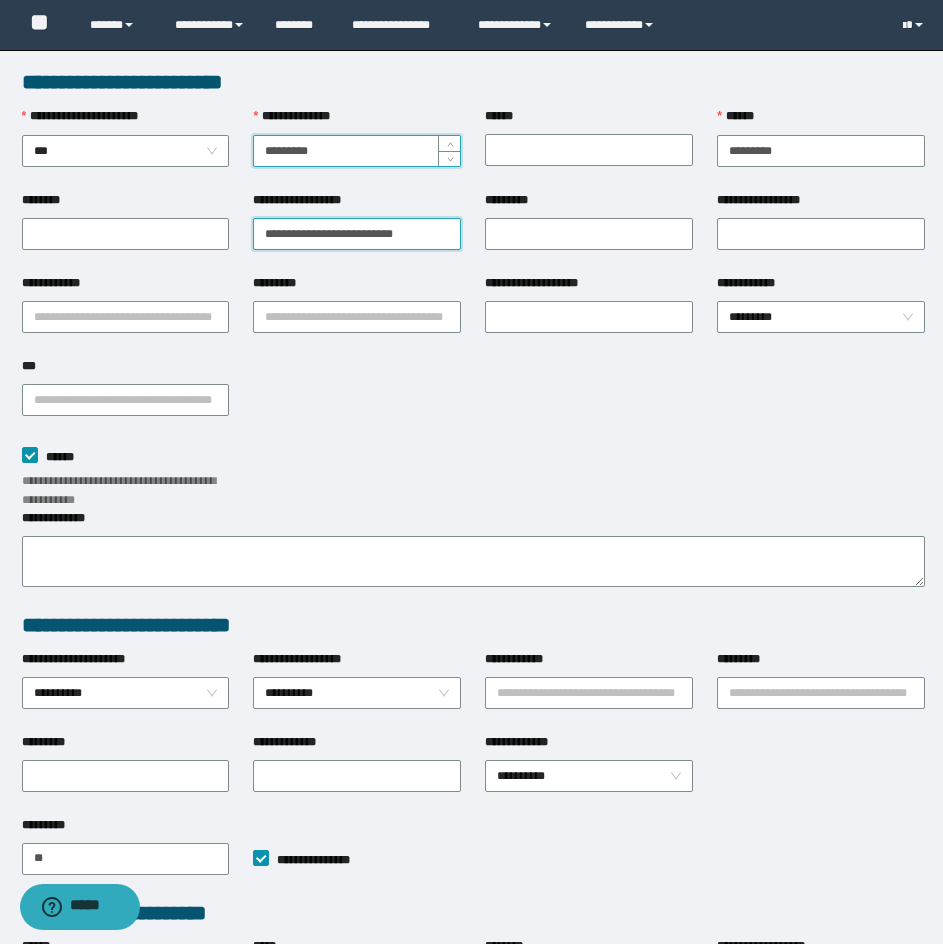 click on "**********" at bounding box center (357, 234) 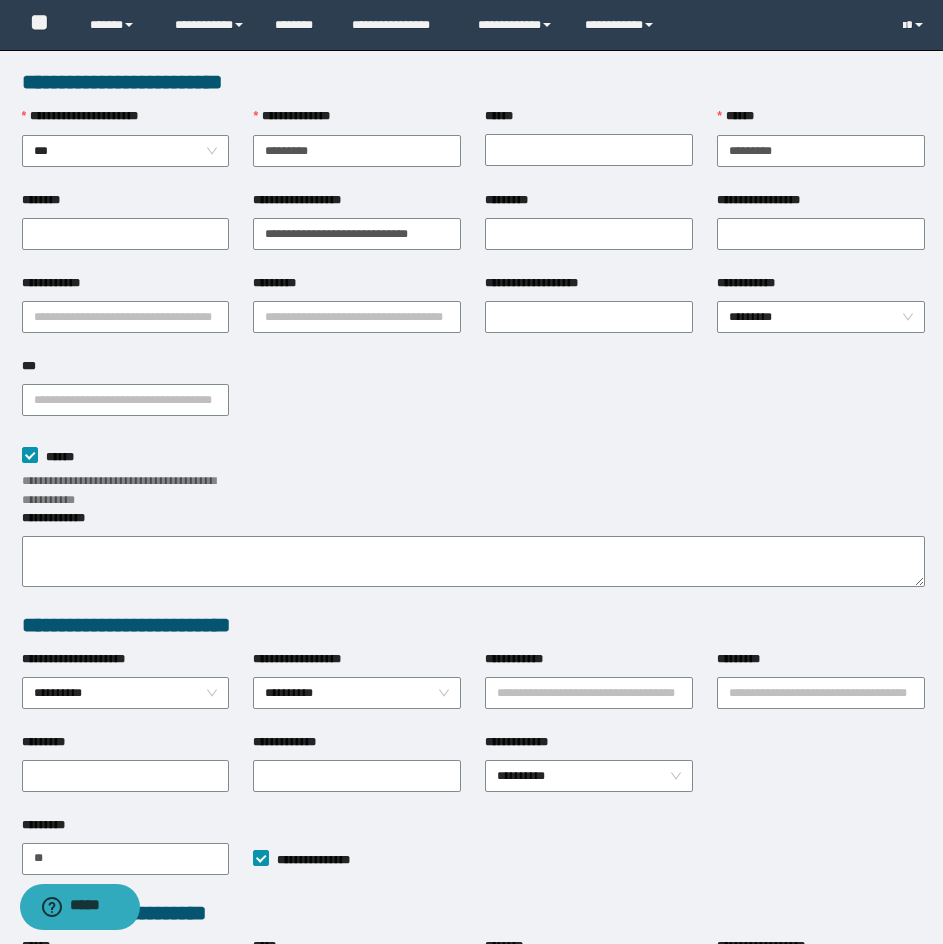 scroll, scrollTop: 0, scrollLeft: 9, axis: horizontal 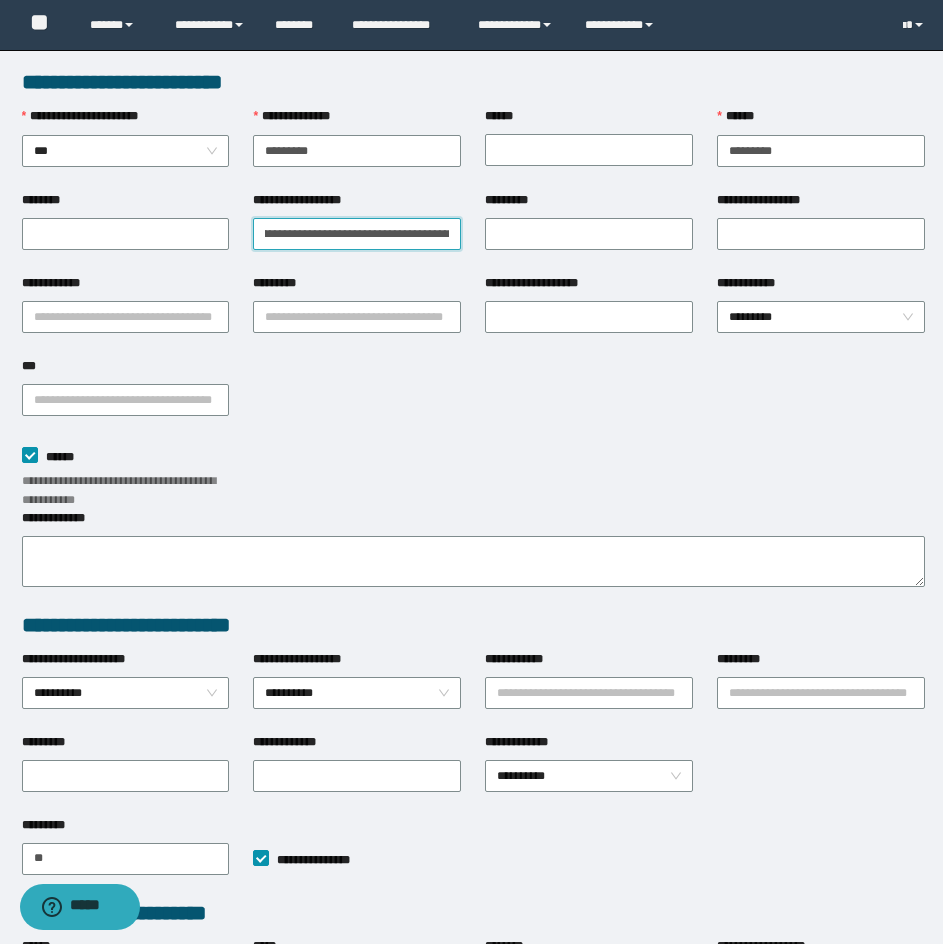 click on "**********" at bounding box center (357, 234) 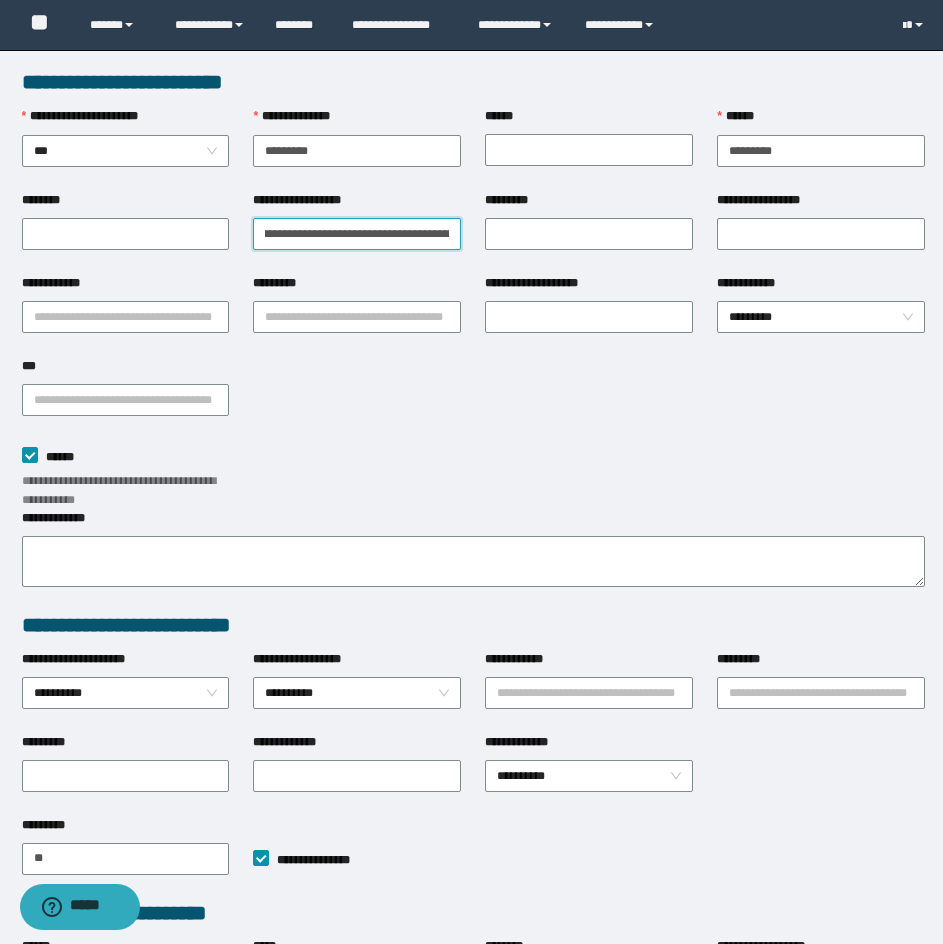 scroll, scrollTop: 0, scrollLeft: 56, axis: horizontal 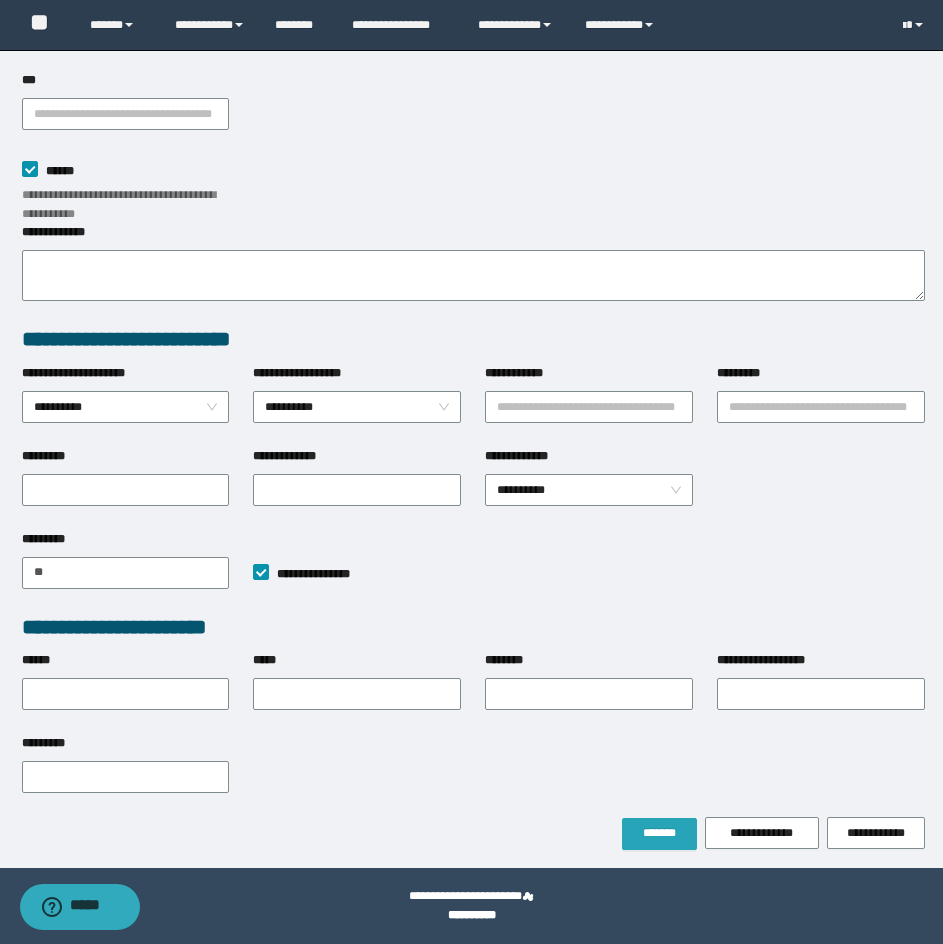 type on "**********" 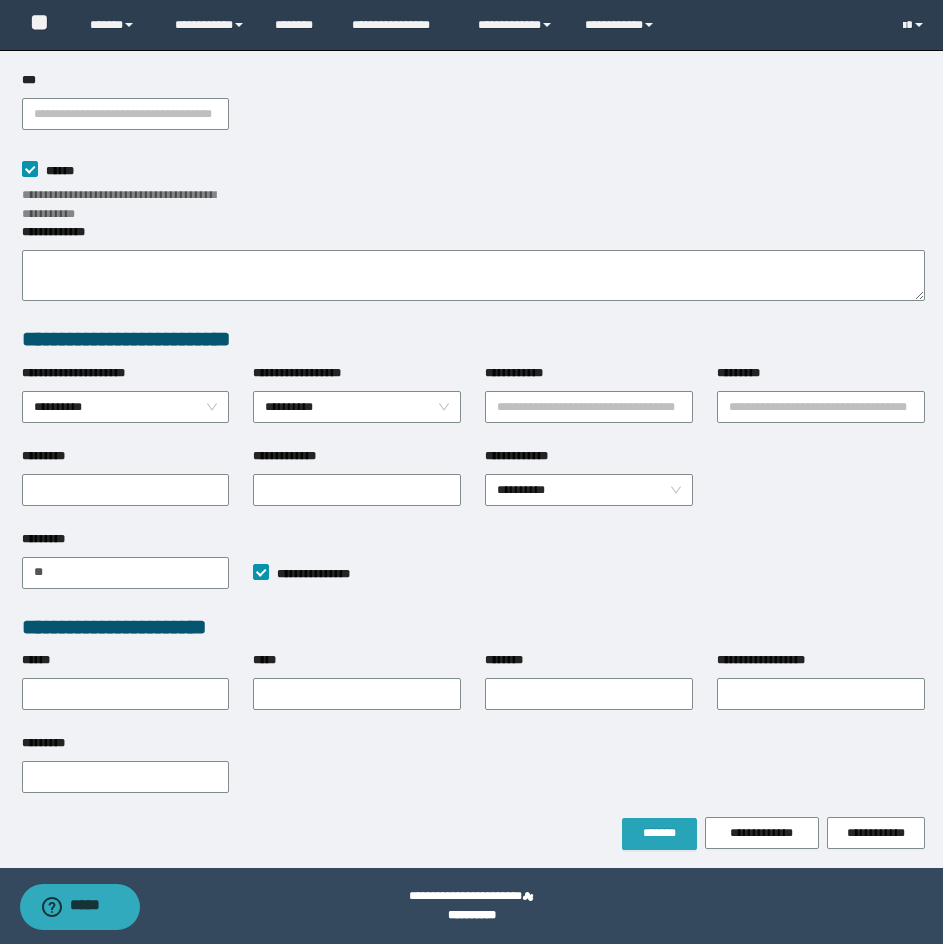 click on "*******" at bounding box center [659, 833] 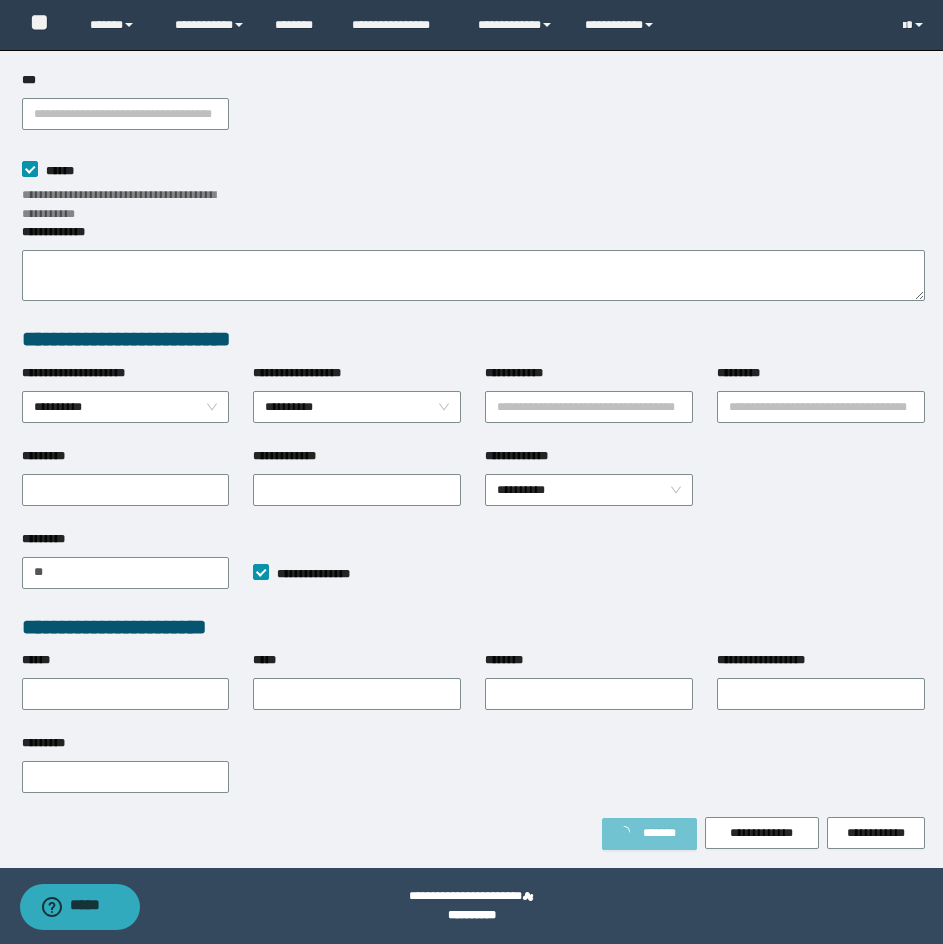 scroll, scrollTop: 339, scrollLeft: 0, axis: vertical 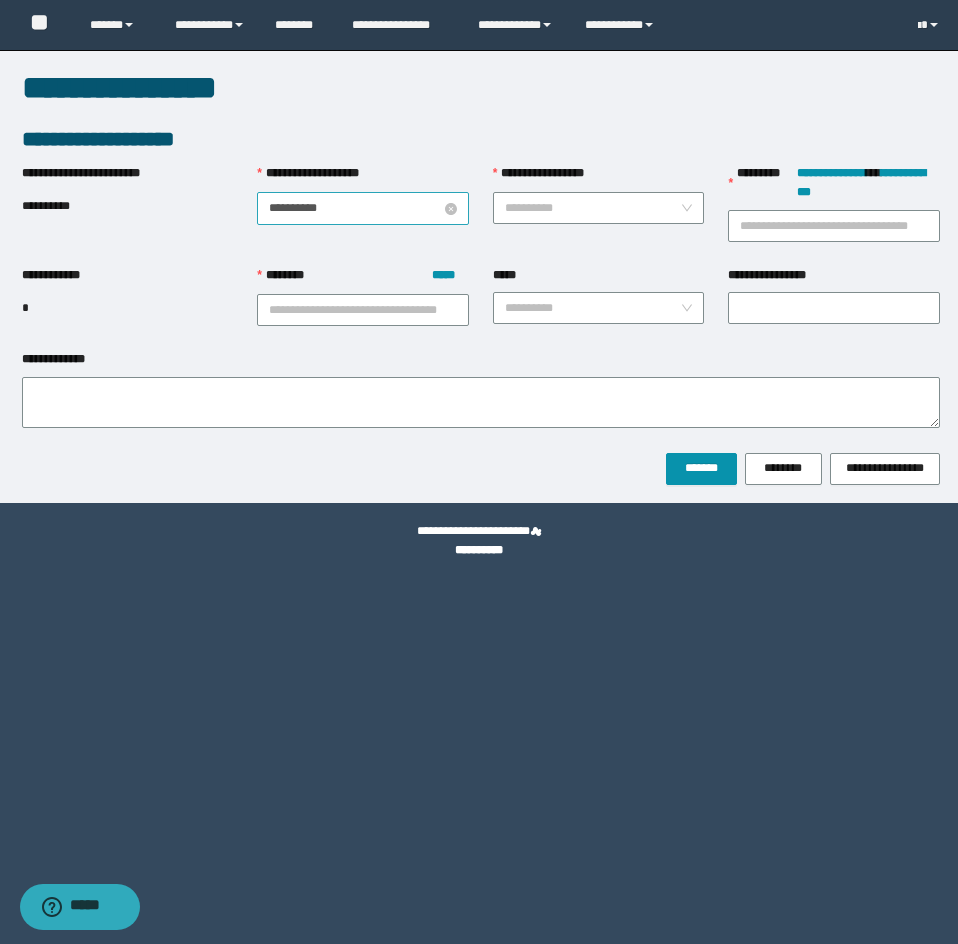 click on "**********" at bounding box center [355, 208] 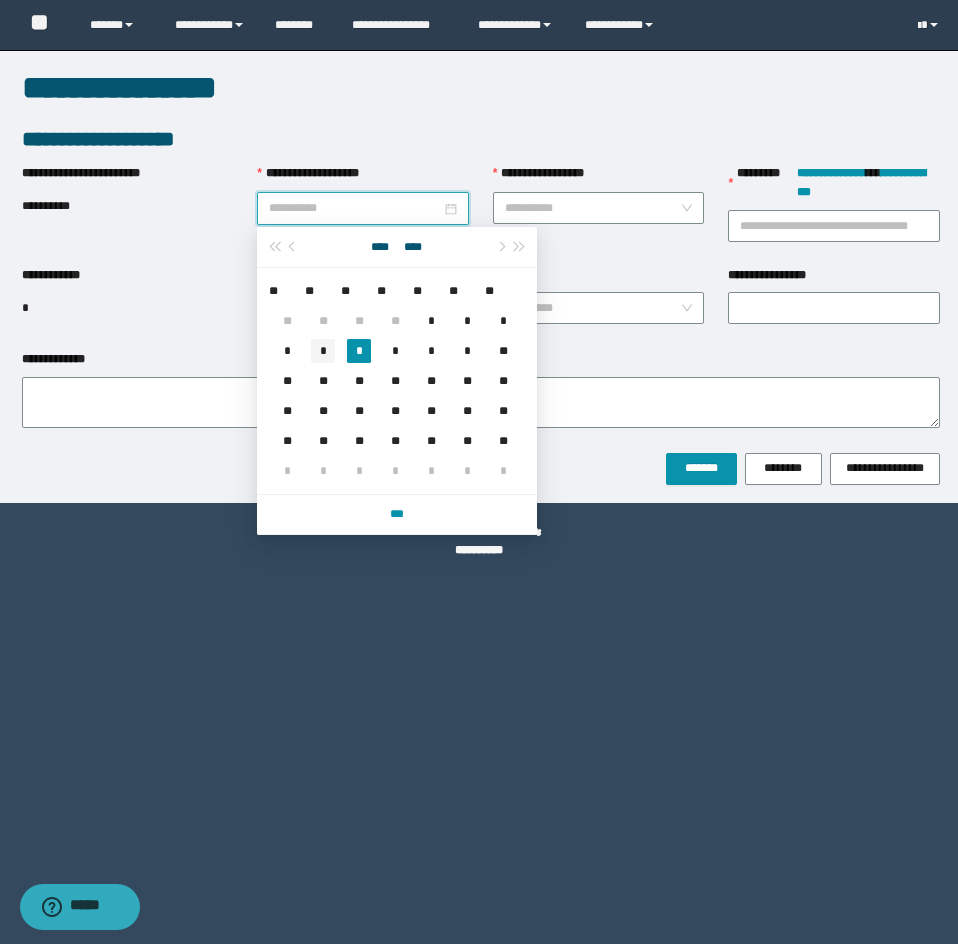 type on "**********" 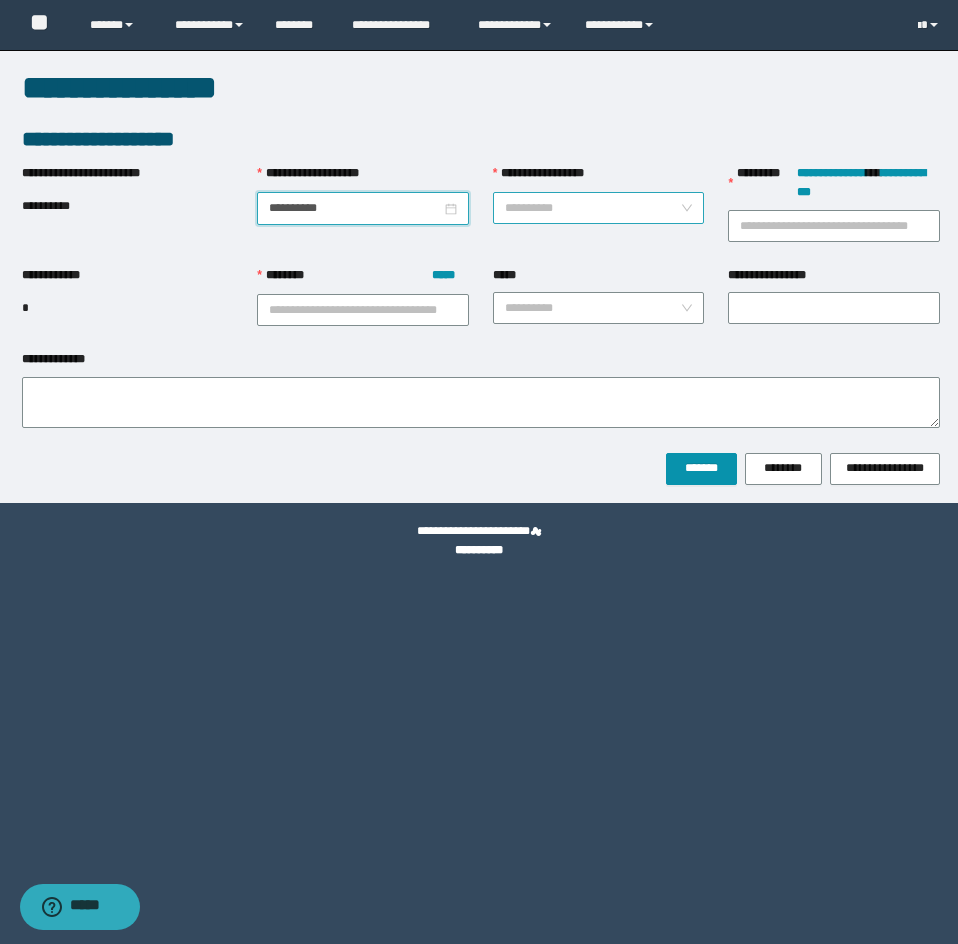 click on "**********" at bounding box center [593, 208] 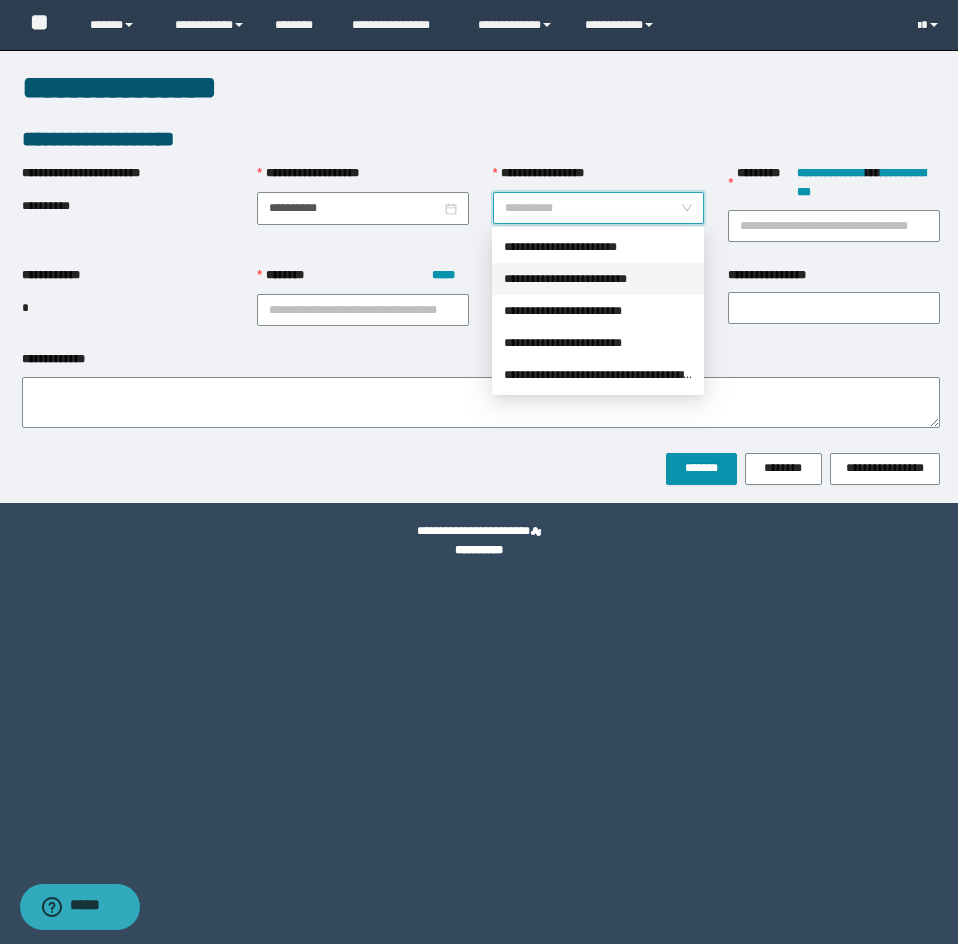click on "**********" at bounding box center (598, 279) 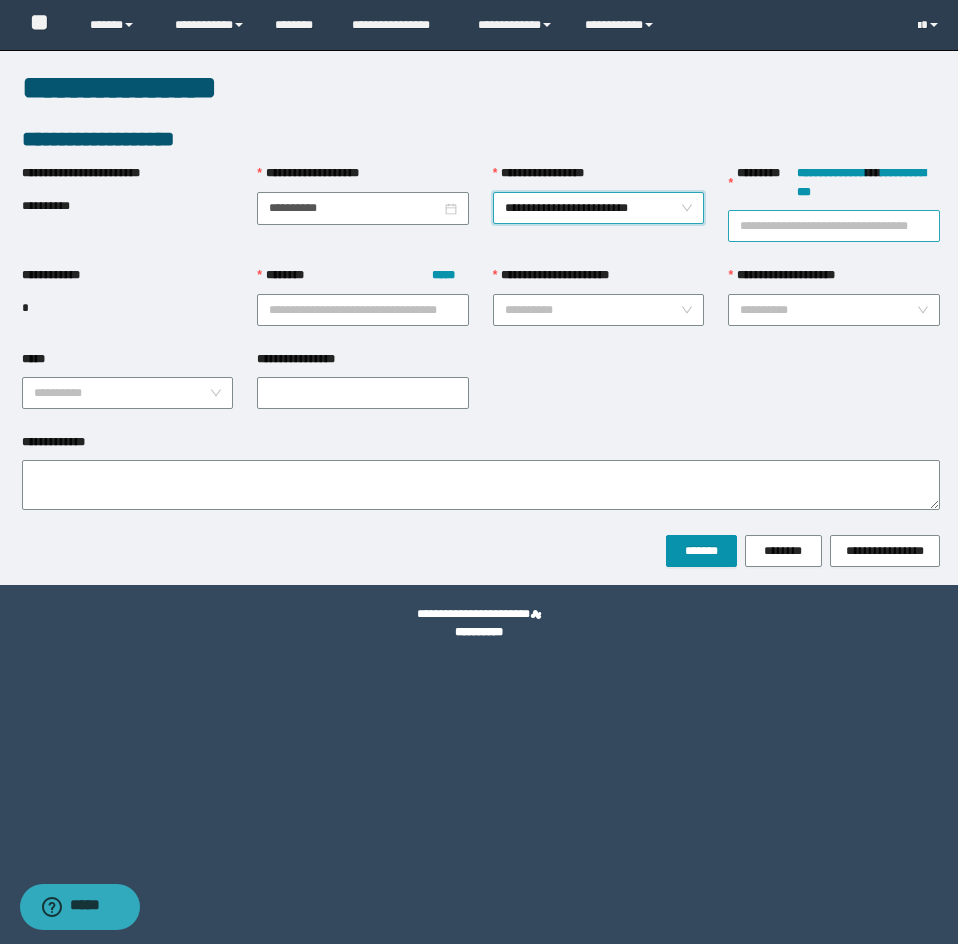 click on "**********" at bounding box center (834, 226) 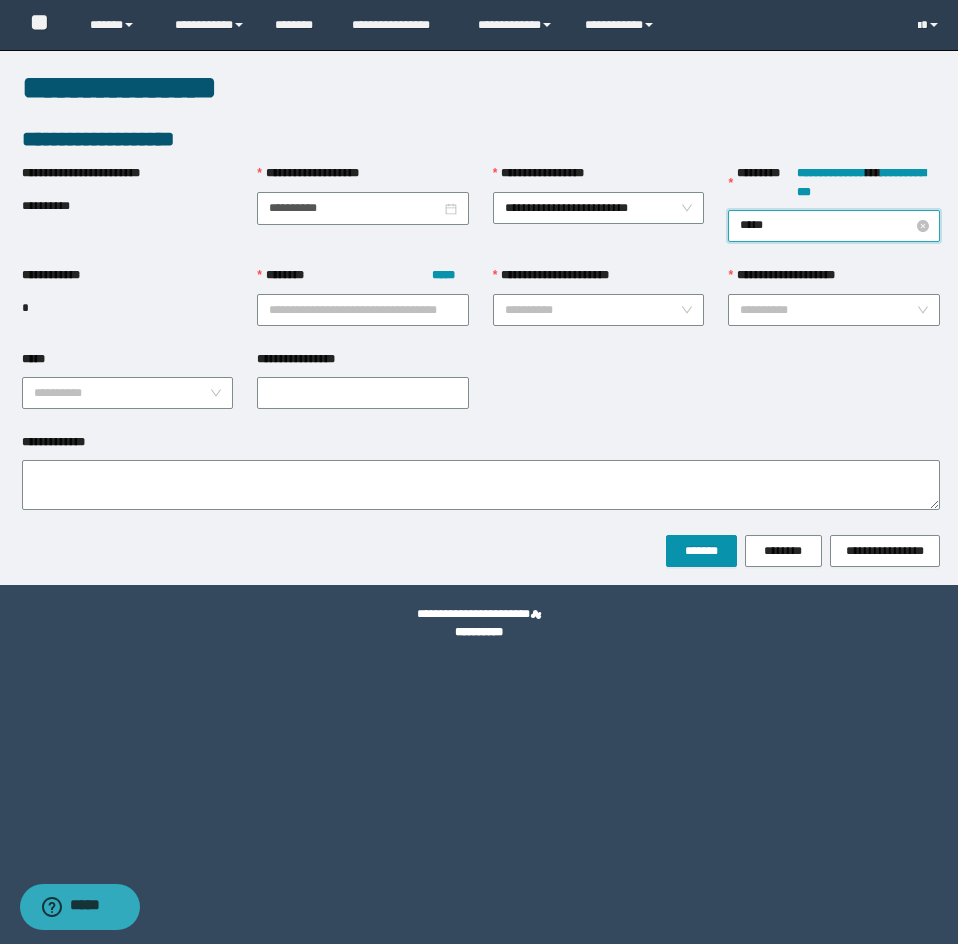 type on "******" 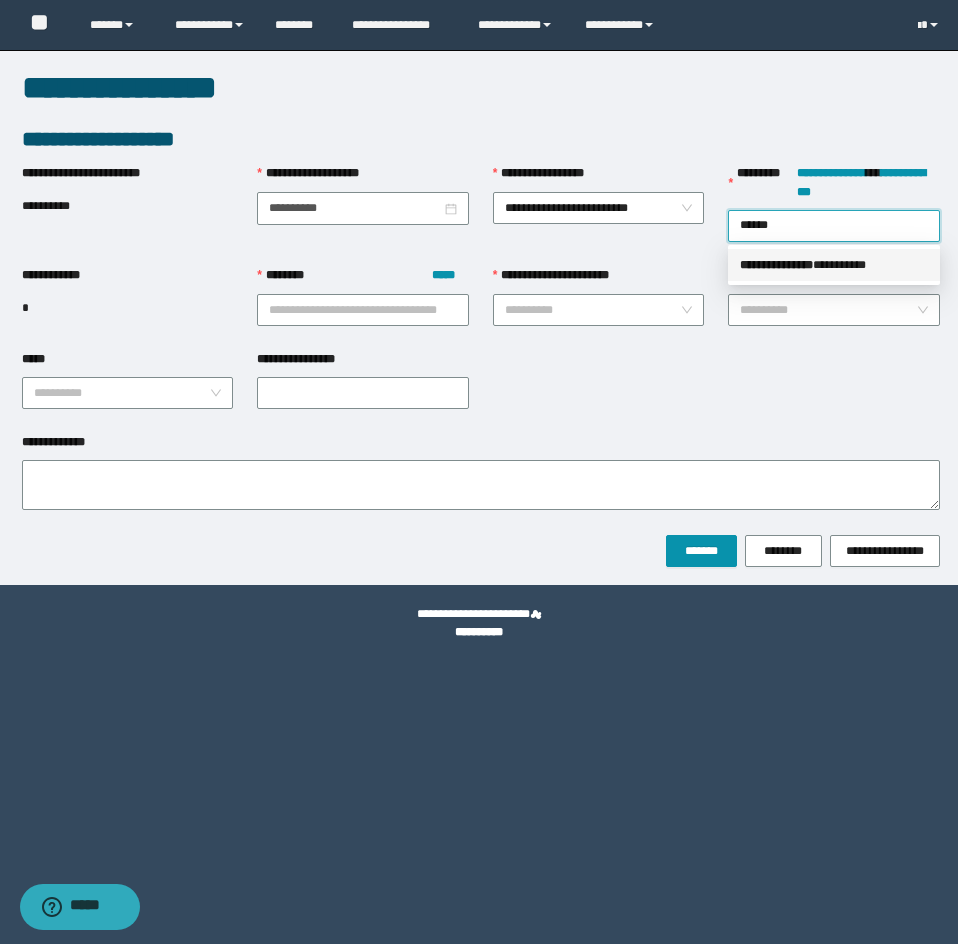click on "**********" at bounding box center (834, 265) 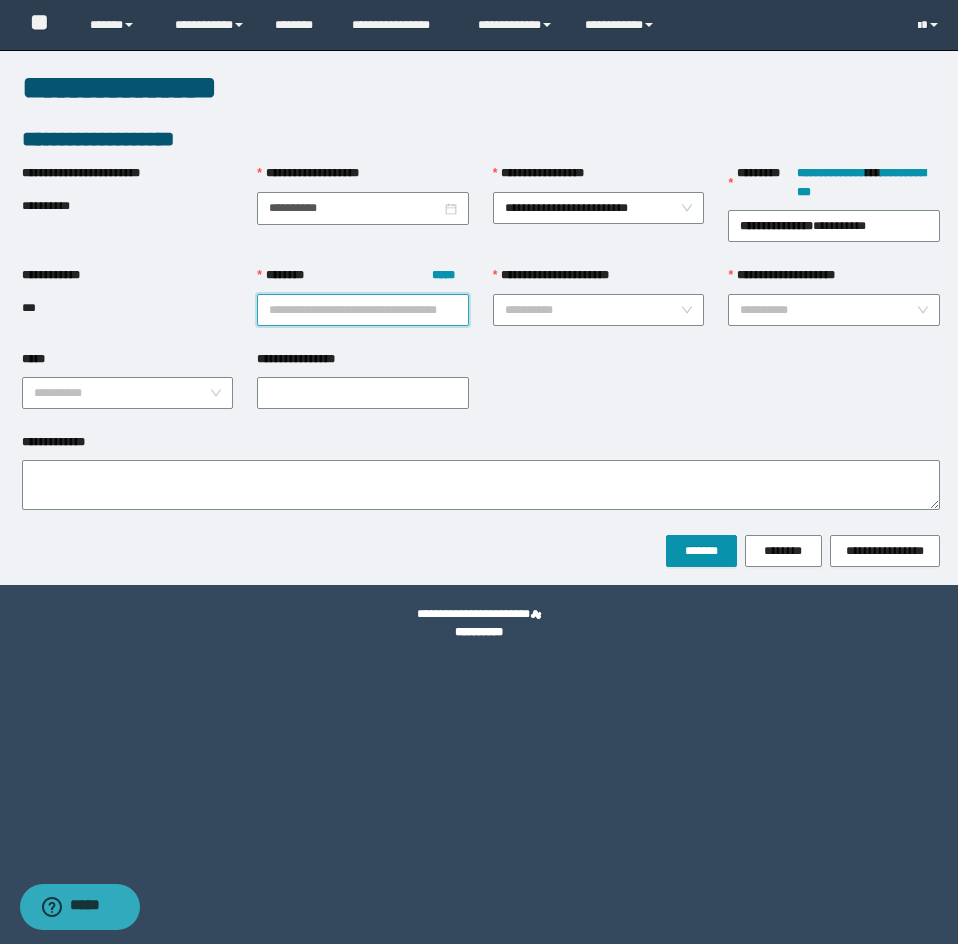 click on "******** *****" at bounding box center (363, 310) 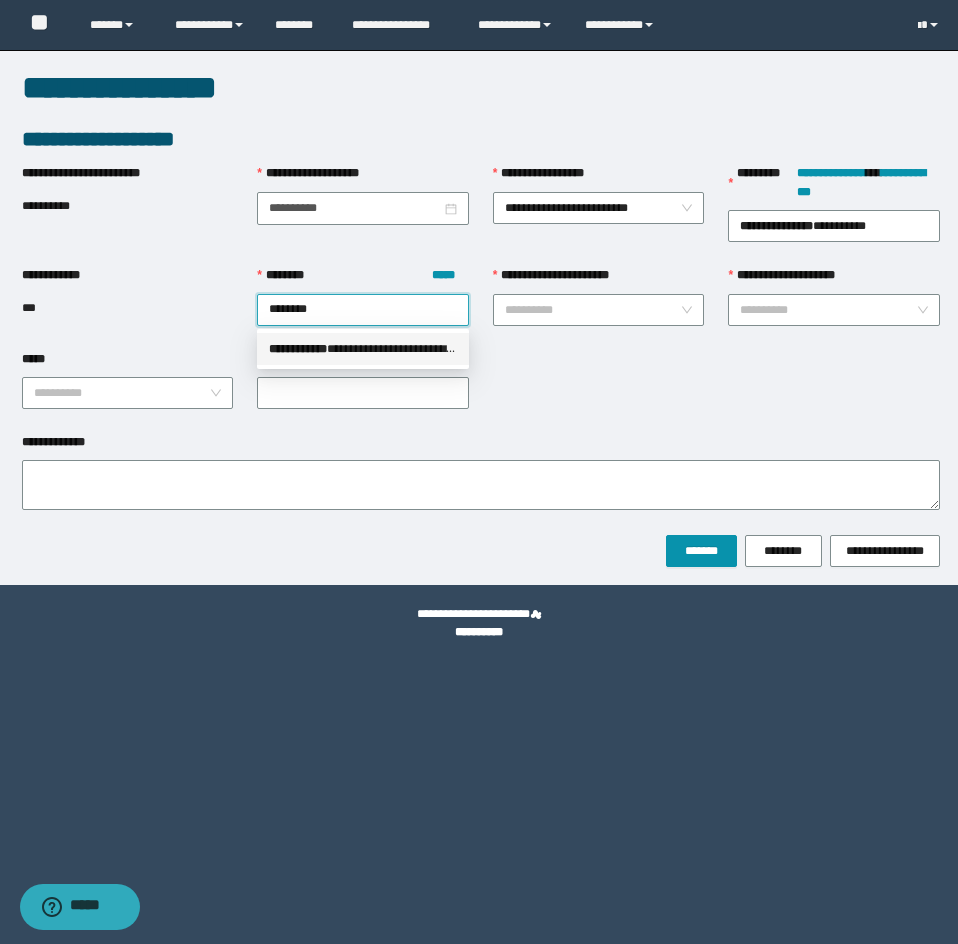 click on "**********" at bounding box center (363, 349) 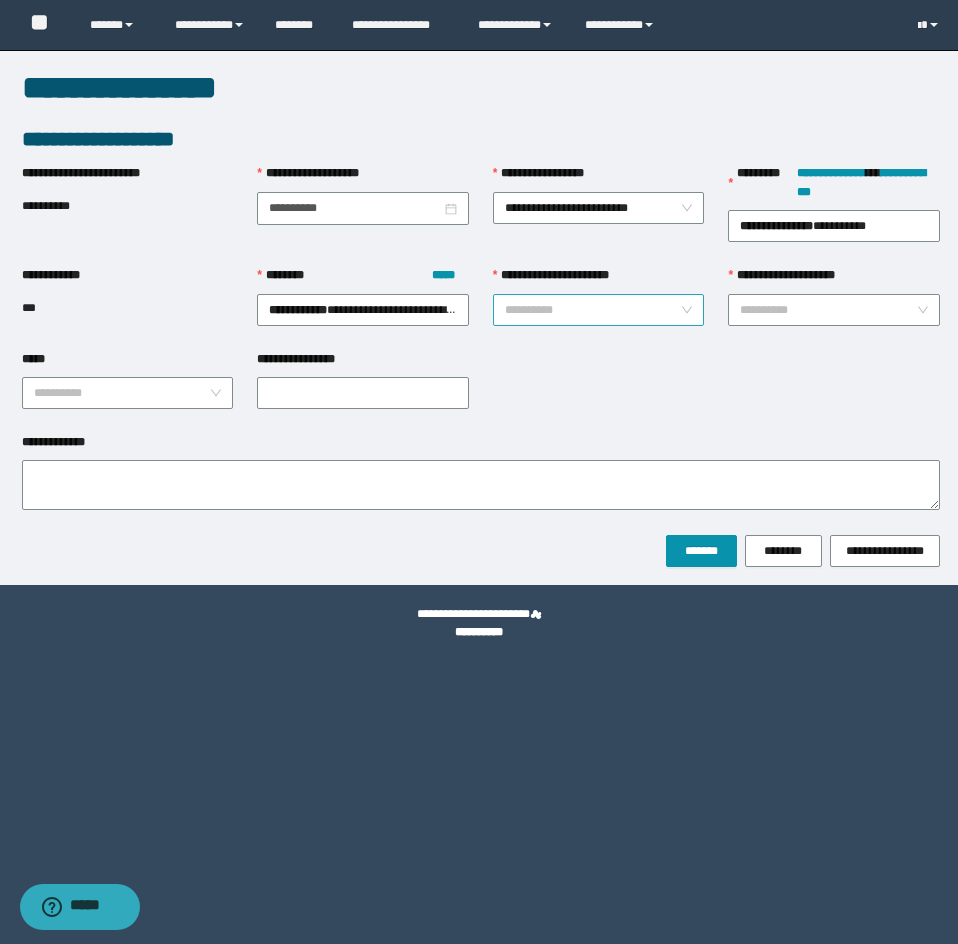click on "**********" at bounding box center [593, 310] 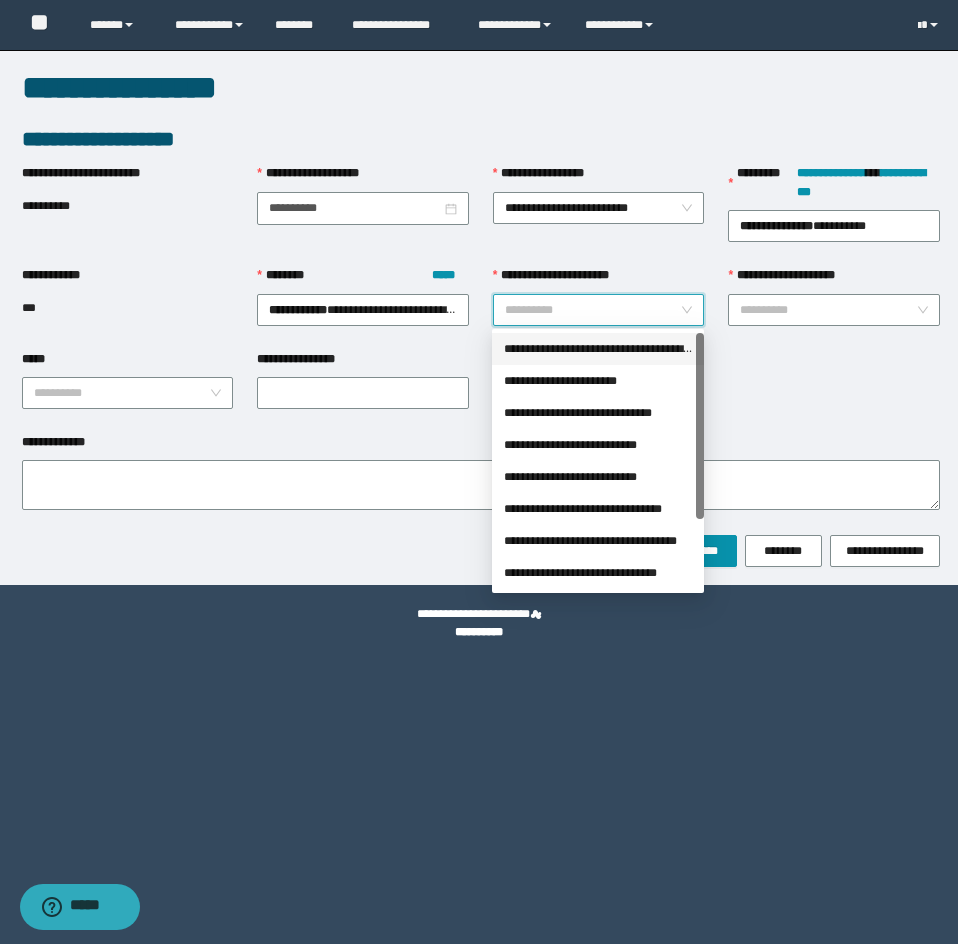 click on "**********" at bounding box center [598, 349] 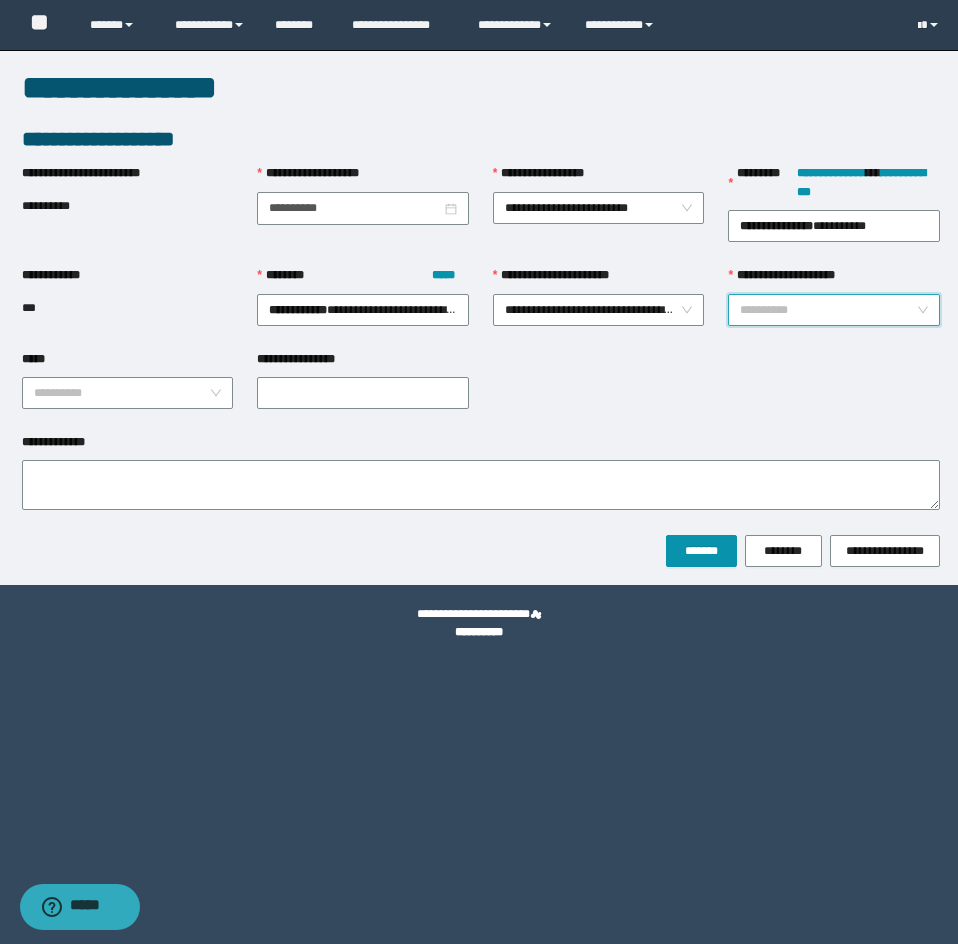 click on "**********" at bounding box center [828, 310] 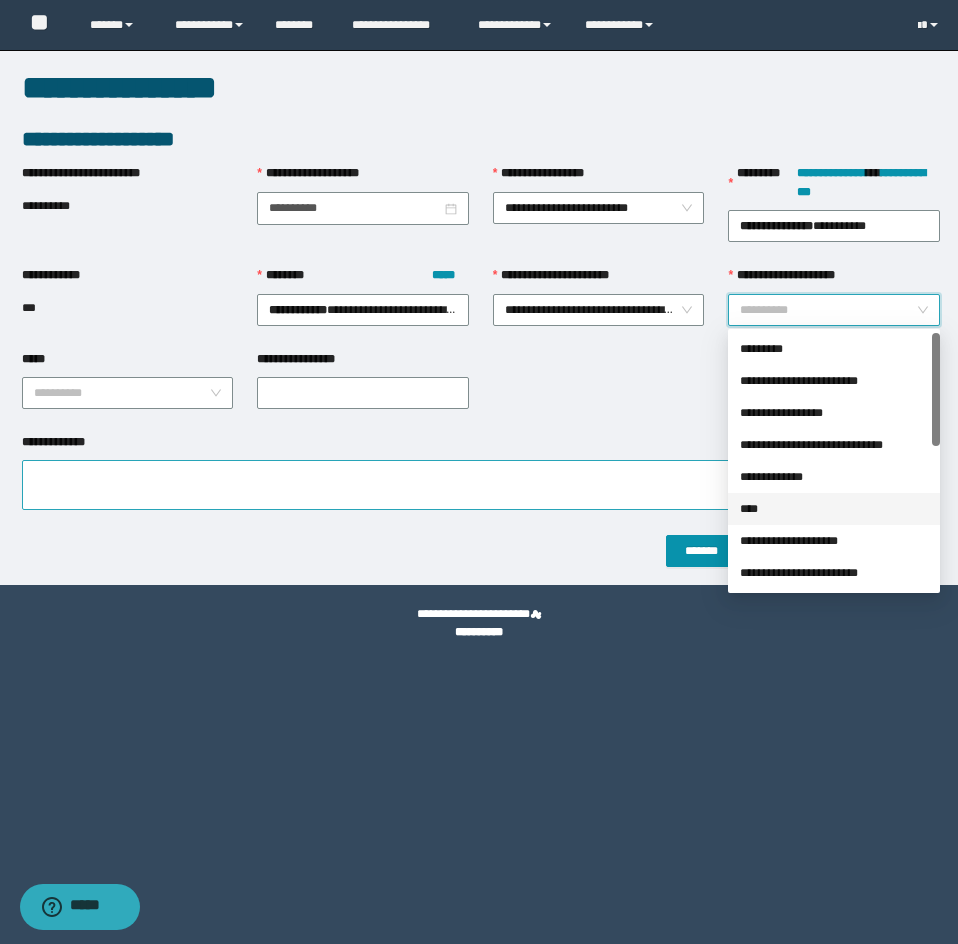 drag, startPoint x: 784, startPoint y: 505, endPoint x: 735, endPoint y: 488, distance: 51.86521 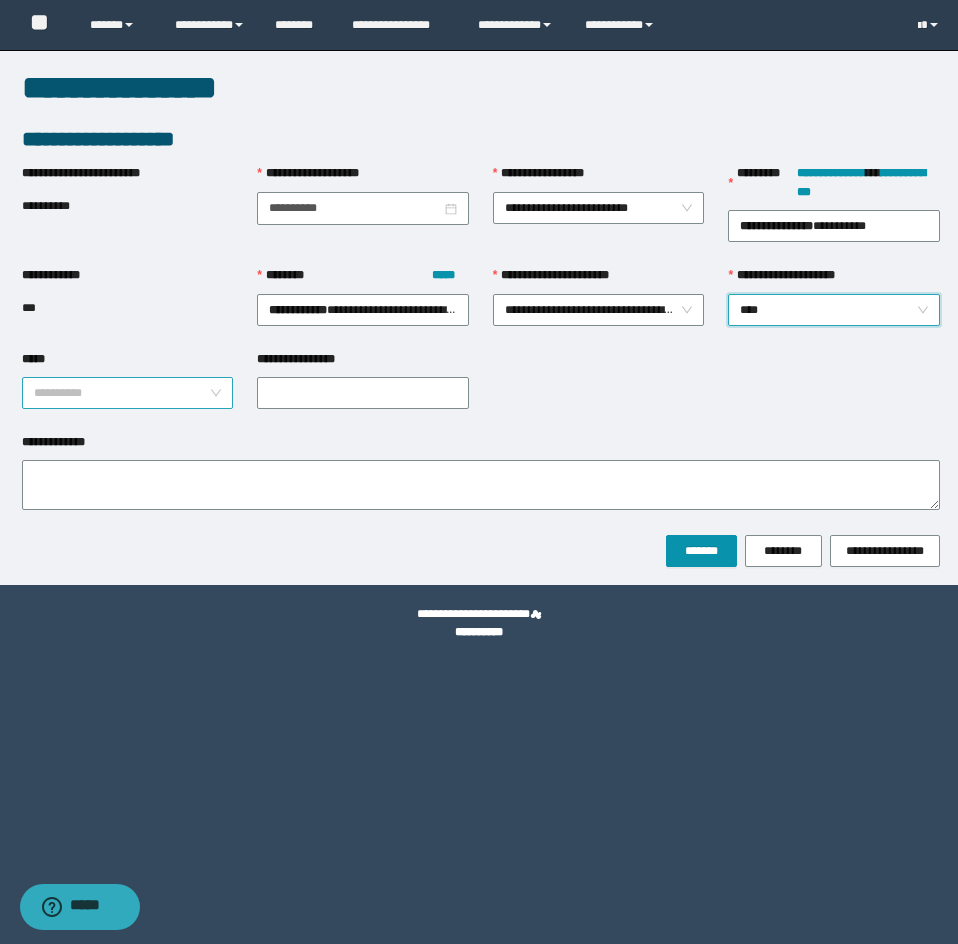 click on "*****" at bounding box center [122, 393] 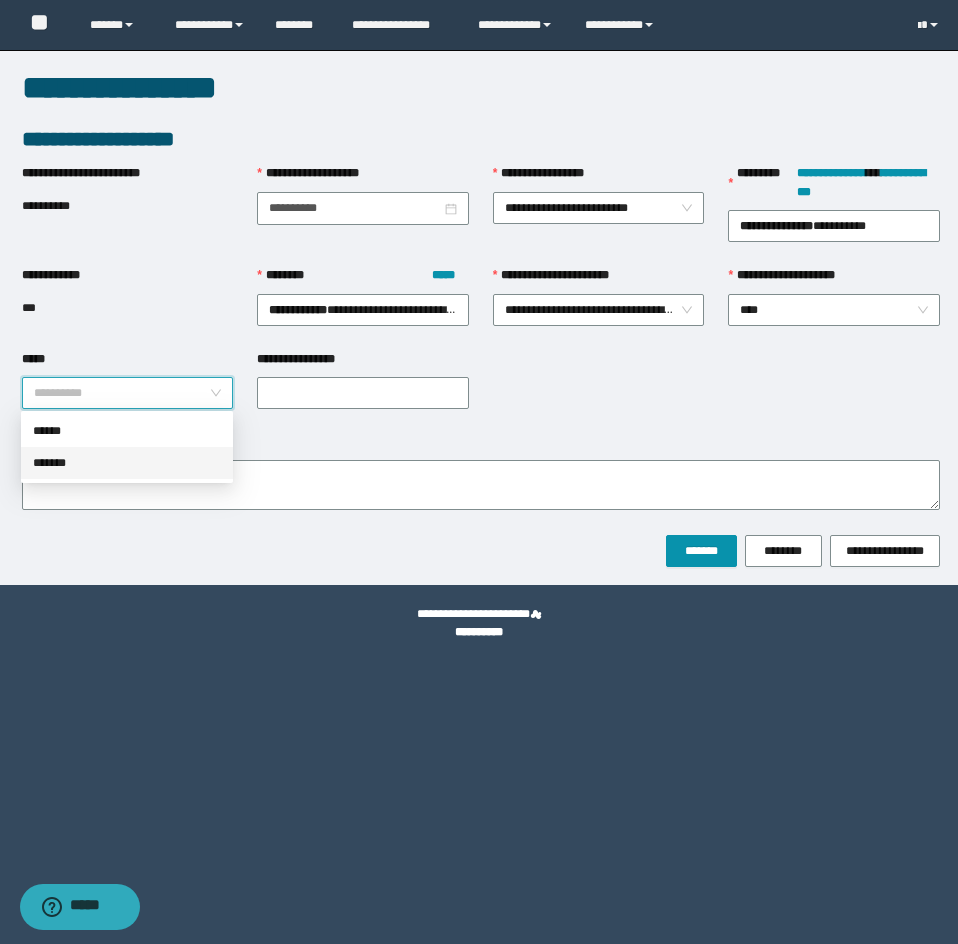 click on "*******" at bounding box center (127, 463) 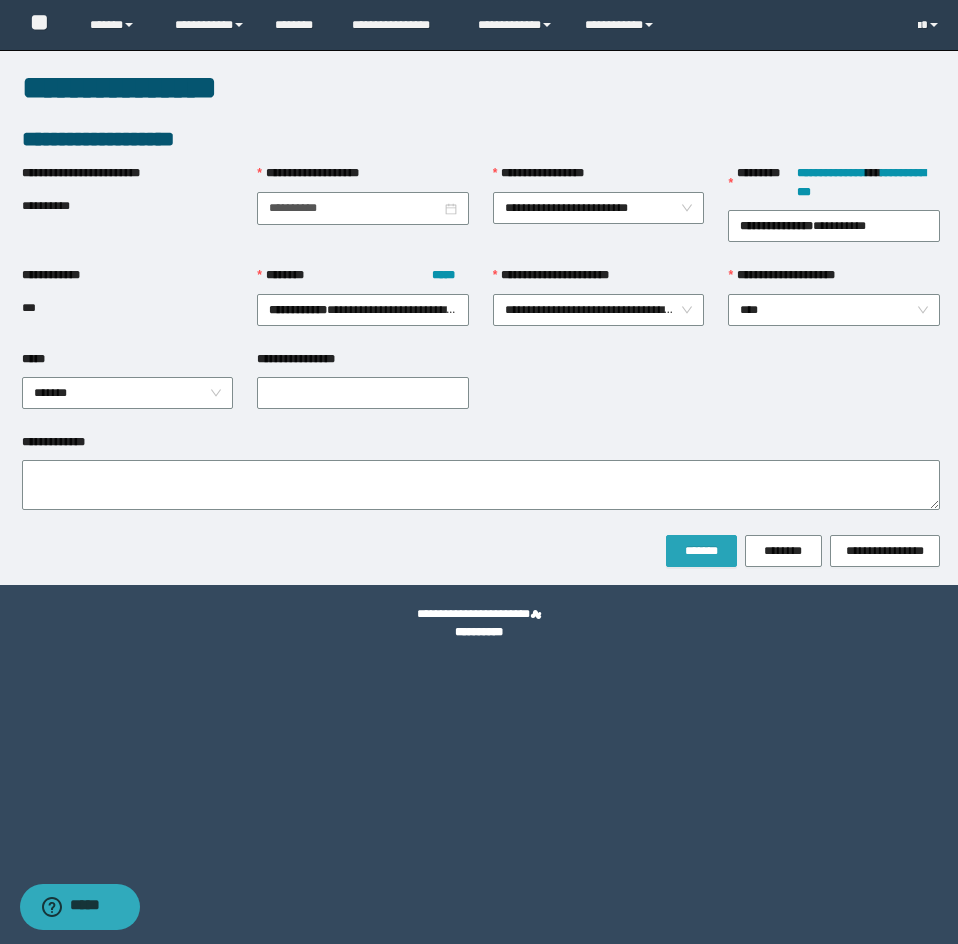 click on "*******" at bounding box center [701, 551] 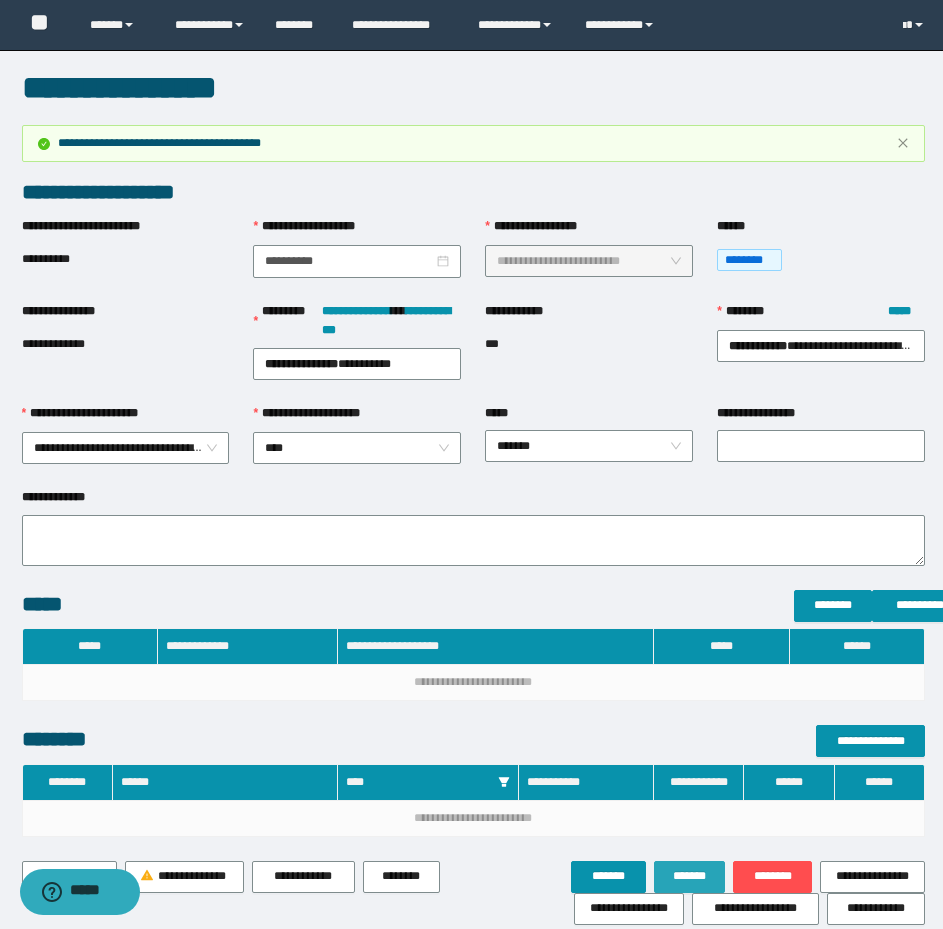 click on "*******" at bounding box center (690, 877) 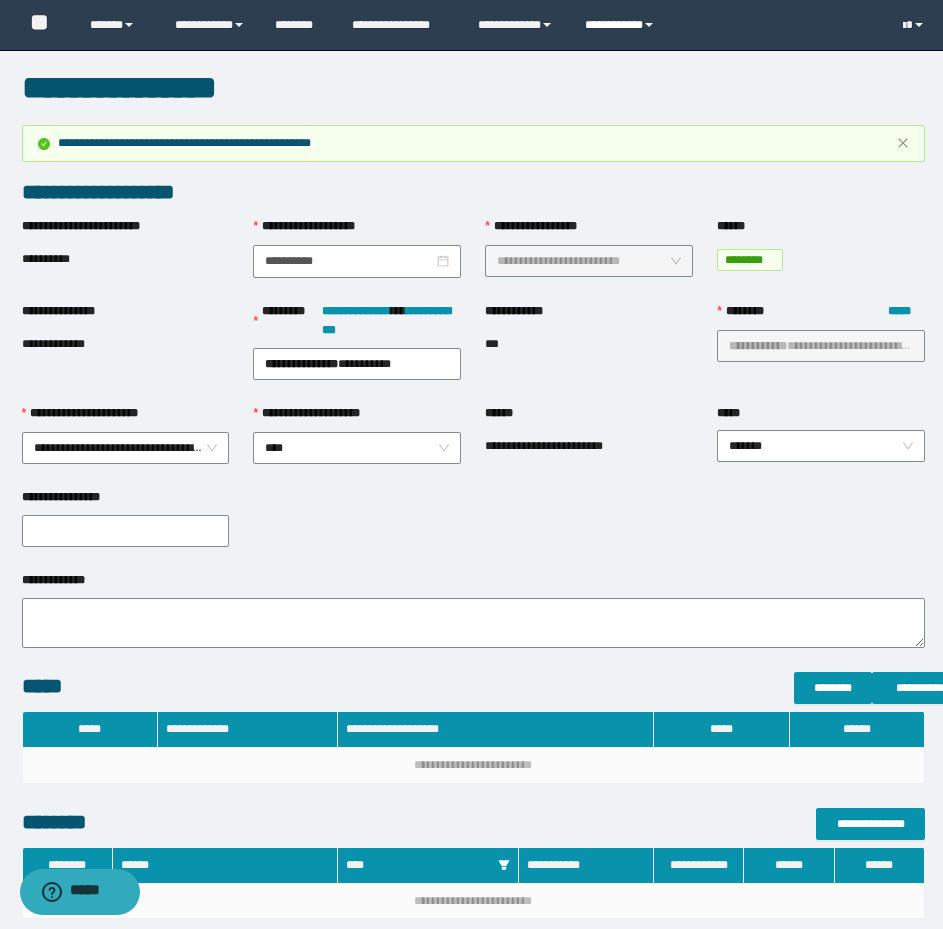 click on "**********" at bounding box center (622, 25) 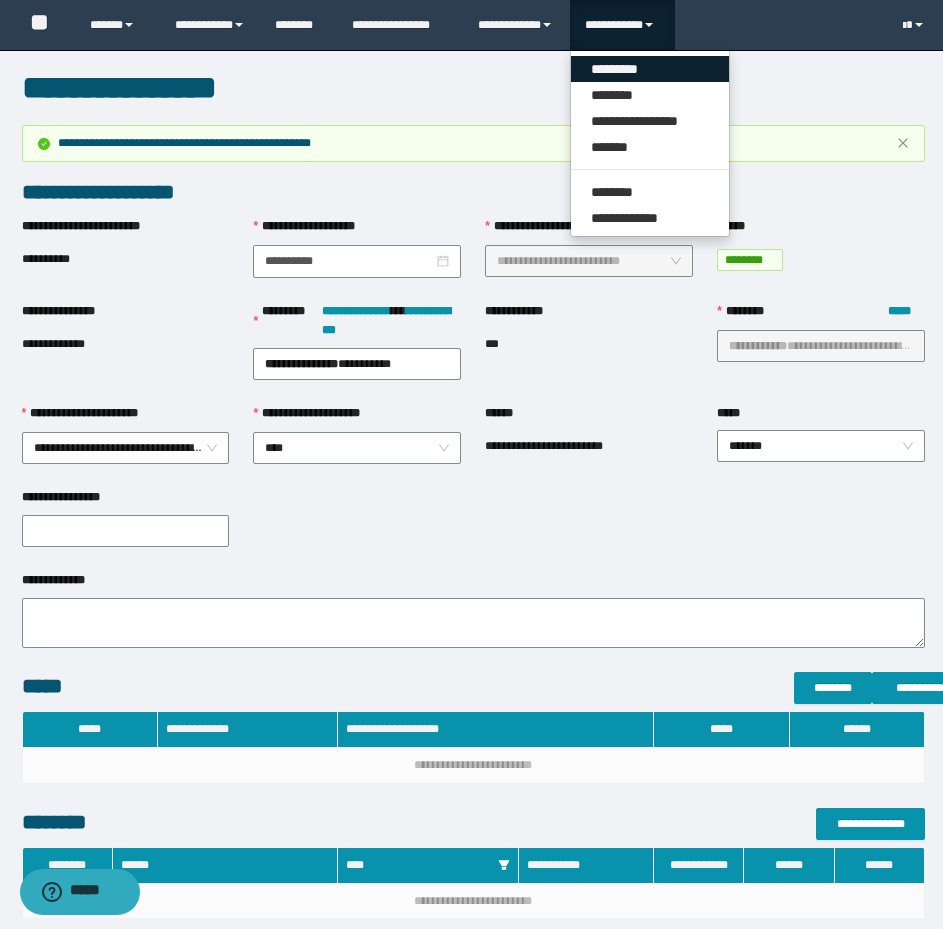 click on "*********" at bounding box center (650, 69) 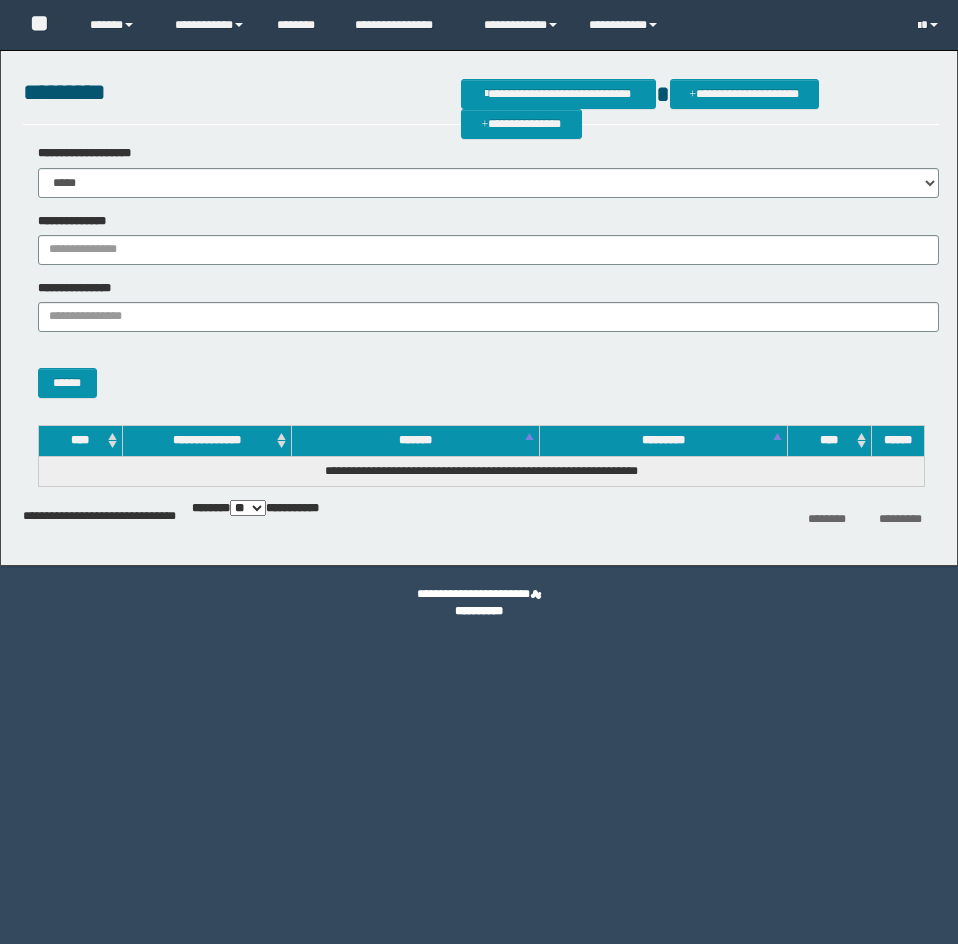 scroll, scrollTop: 0, scrollLeft: 0, axis: both 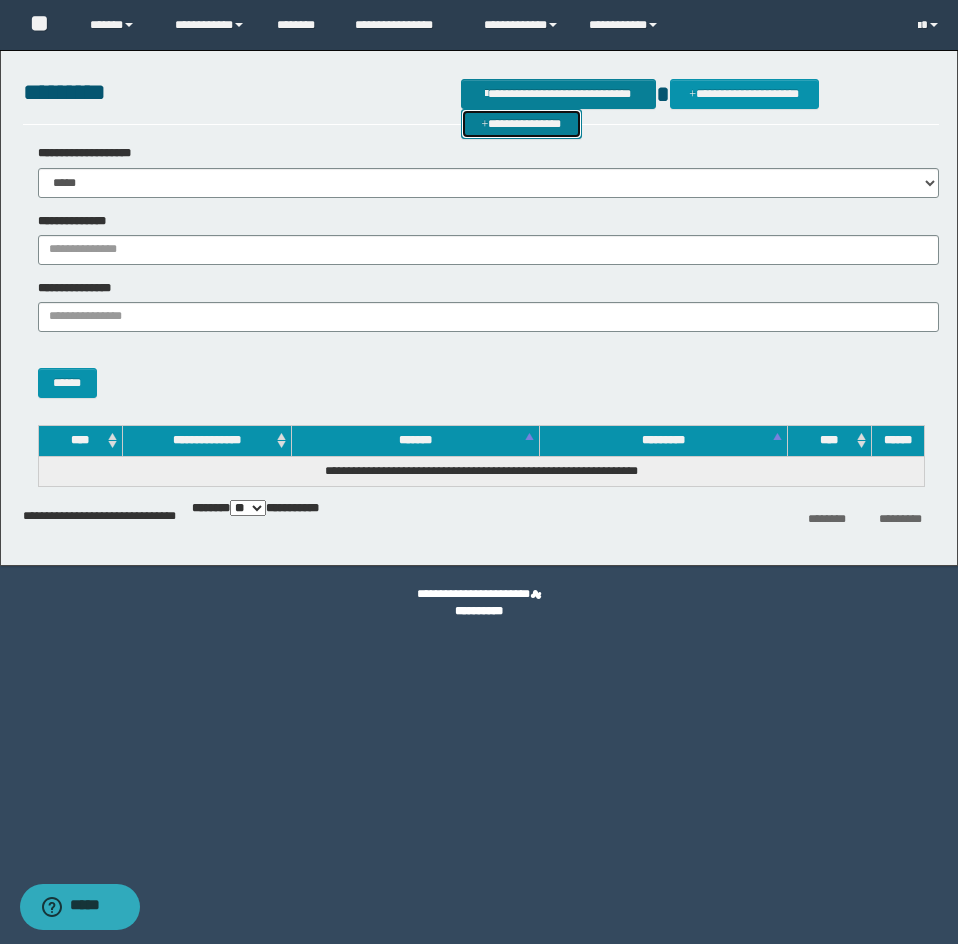 drag, startPoint x: 872, startPoint y: 91, endPoint x: 623, endPoint y: 98, distance: 249.09837 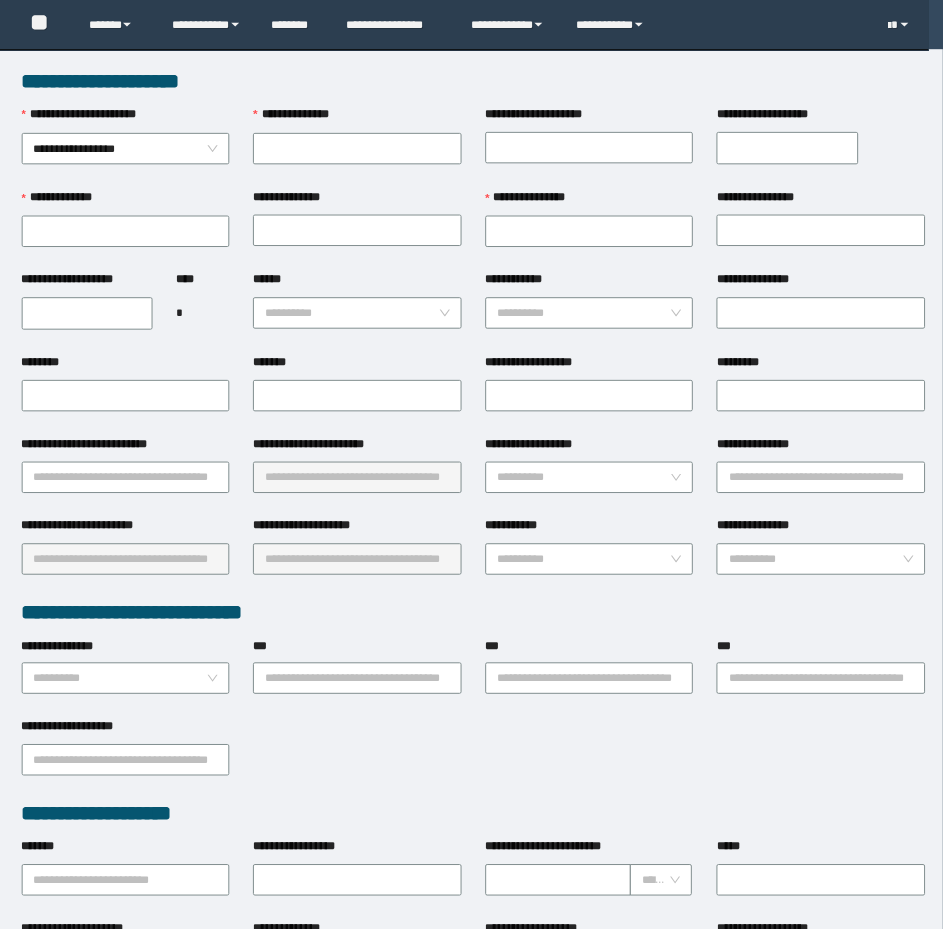 scroll, scrollTop: 0, scrollLeft: 0, axis: both 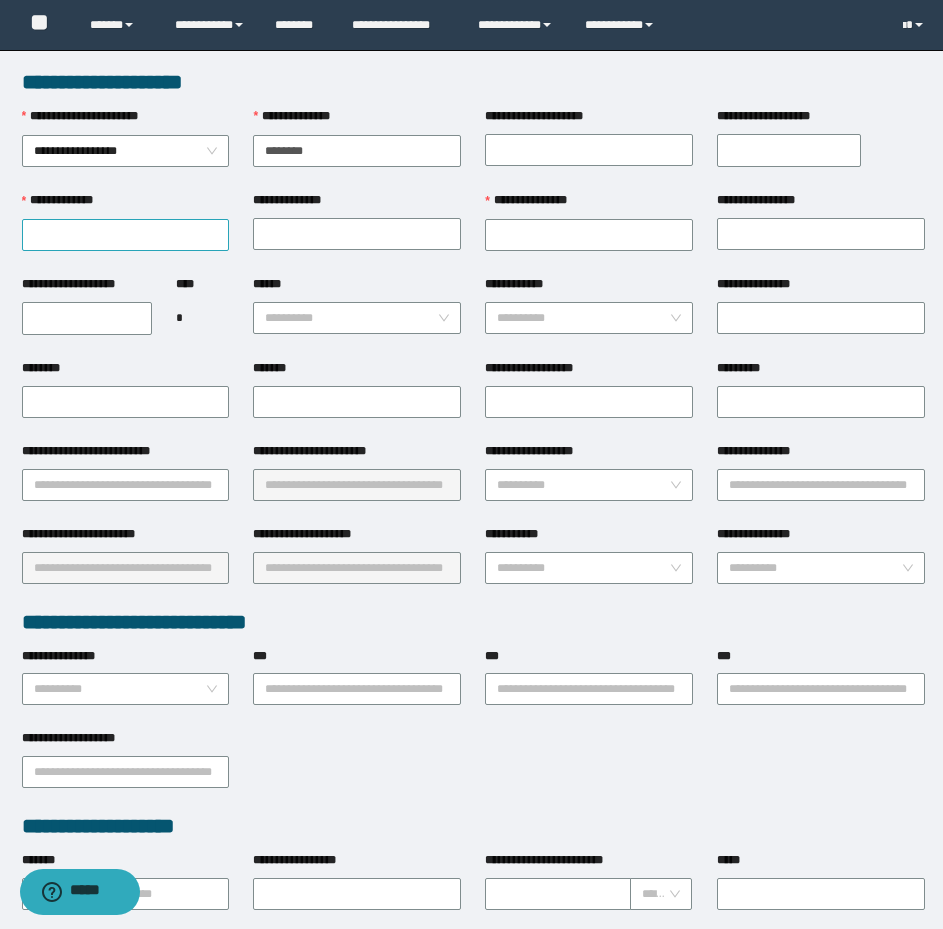 type on "********" 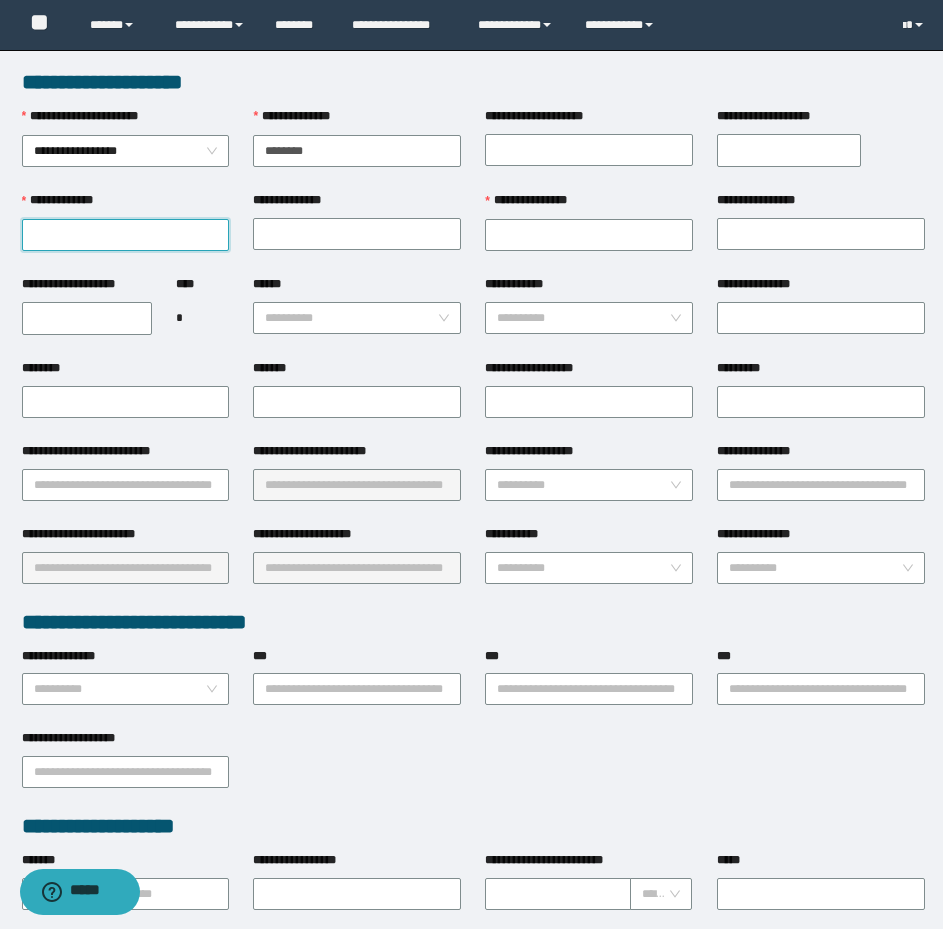 click on "**********" at bounding box center (126, 235) 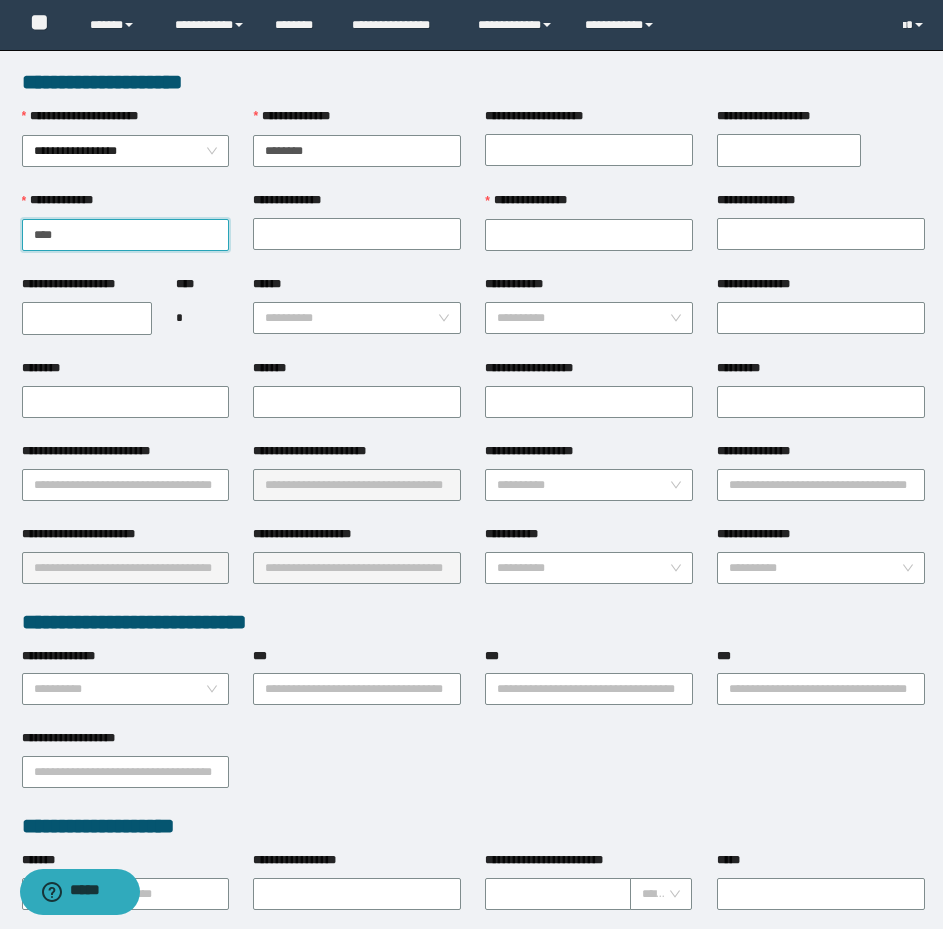 type on "****" 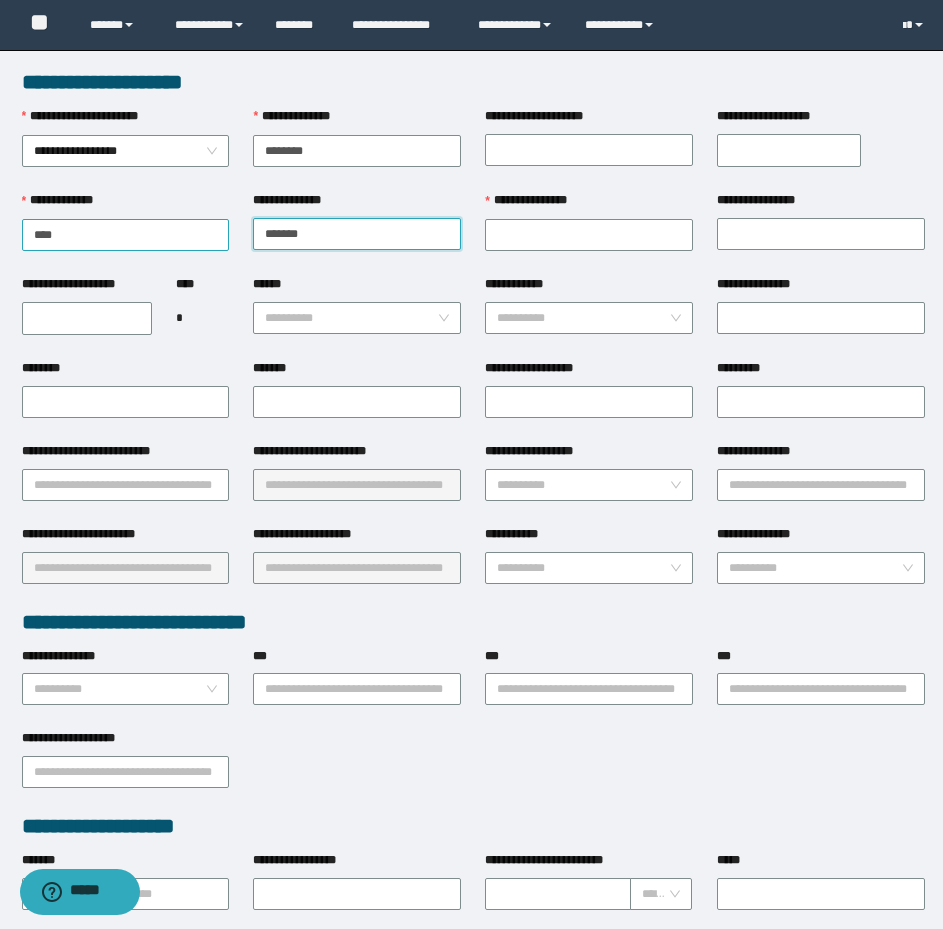 type on "*******" 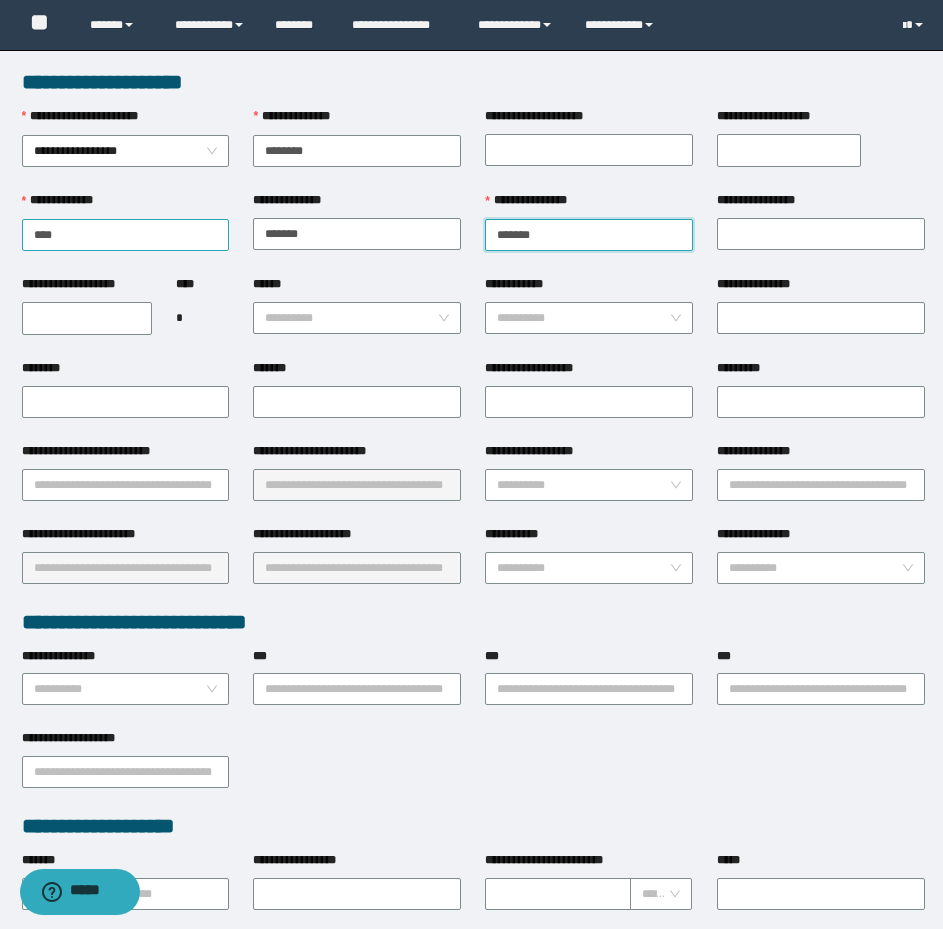 type on "*******" 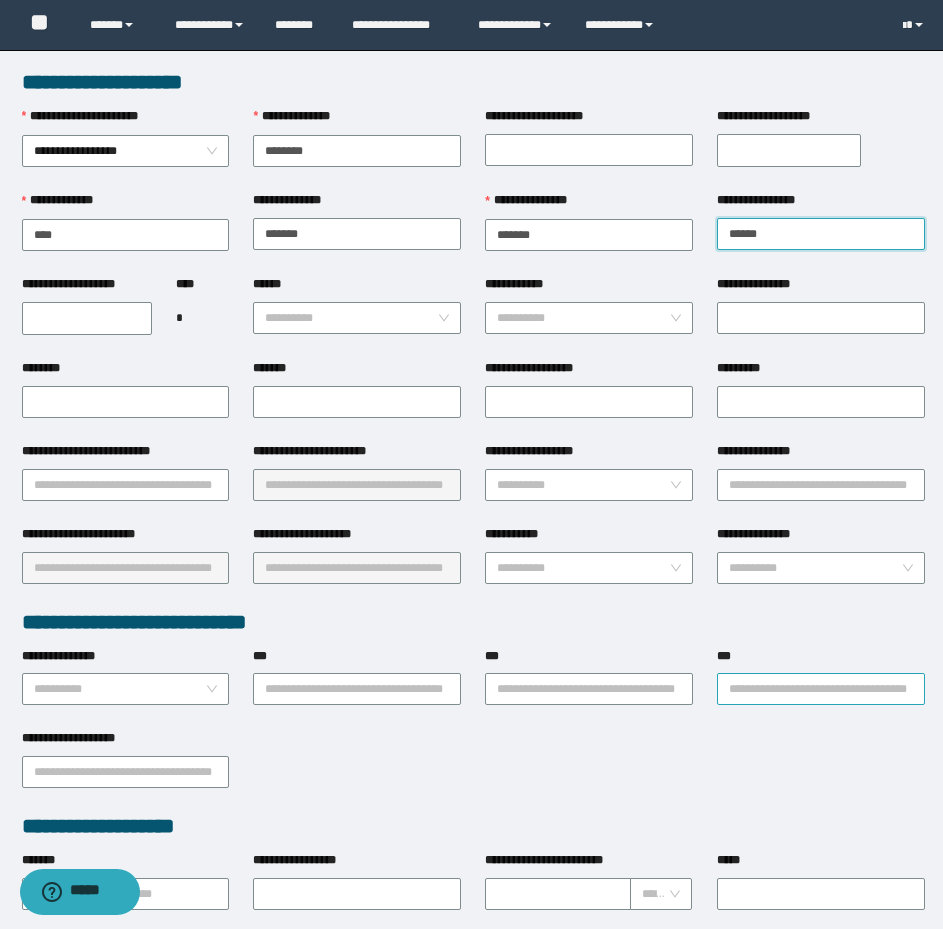 type on "******" 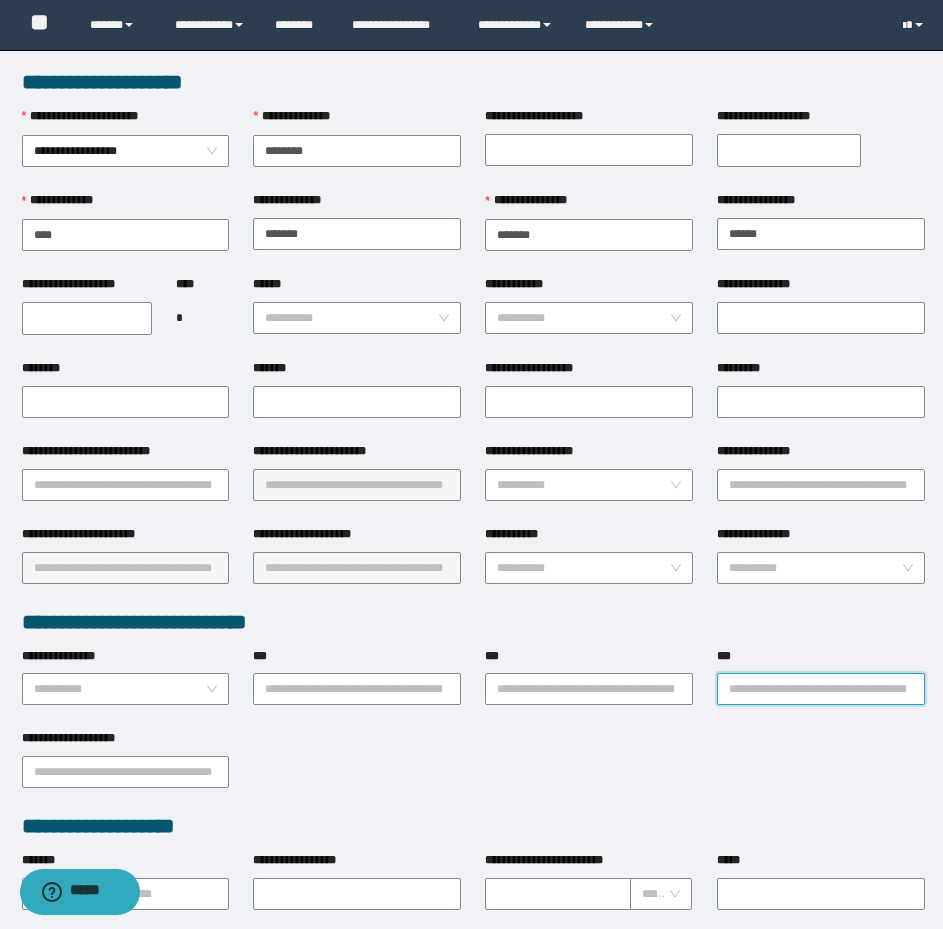 click on "***" at bounding box center (821, 689) 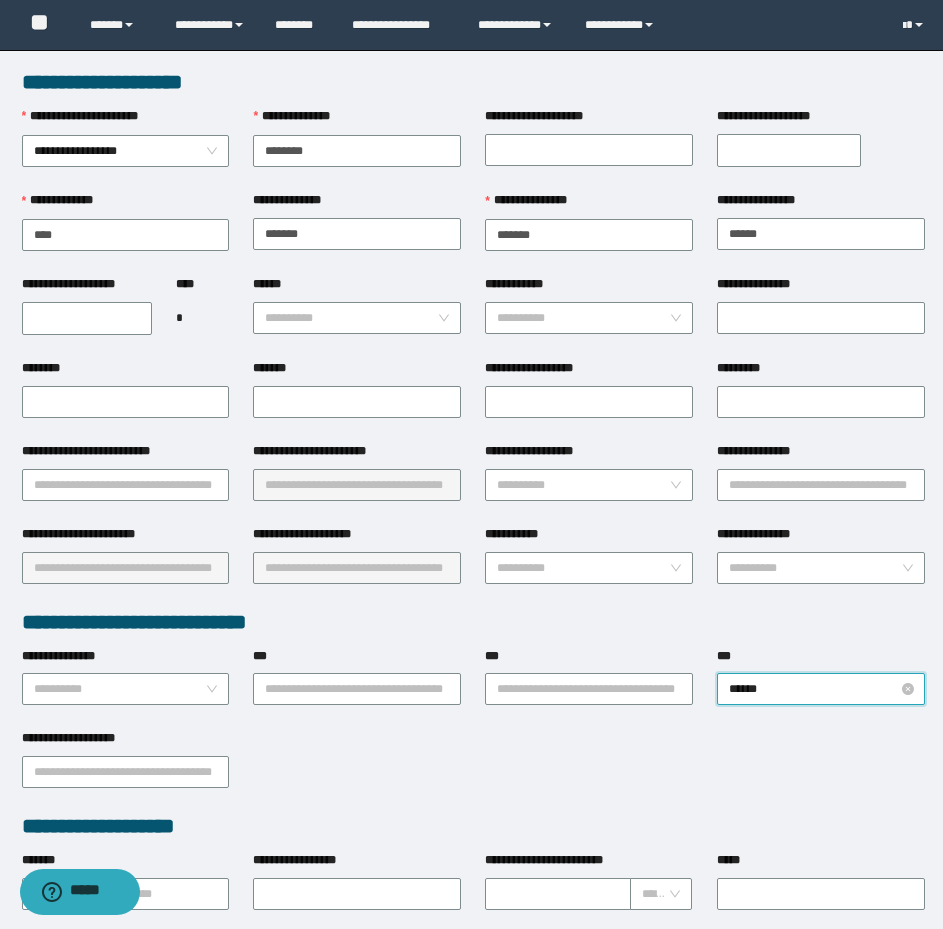 type on "*******" 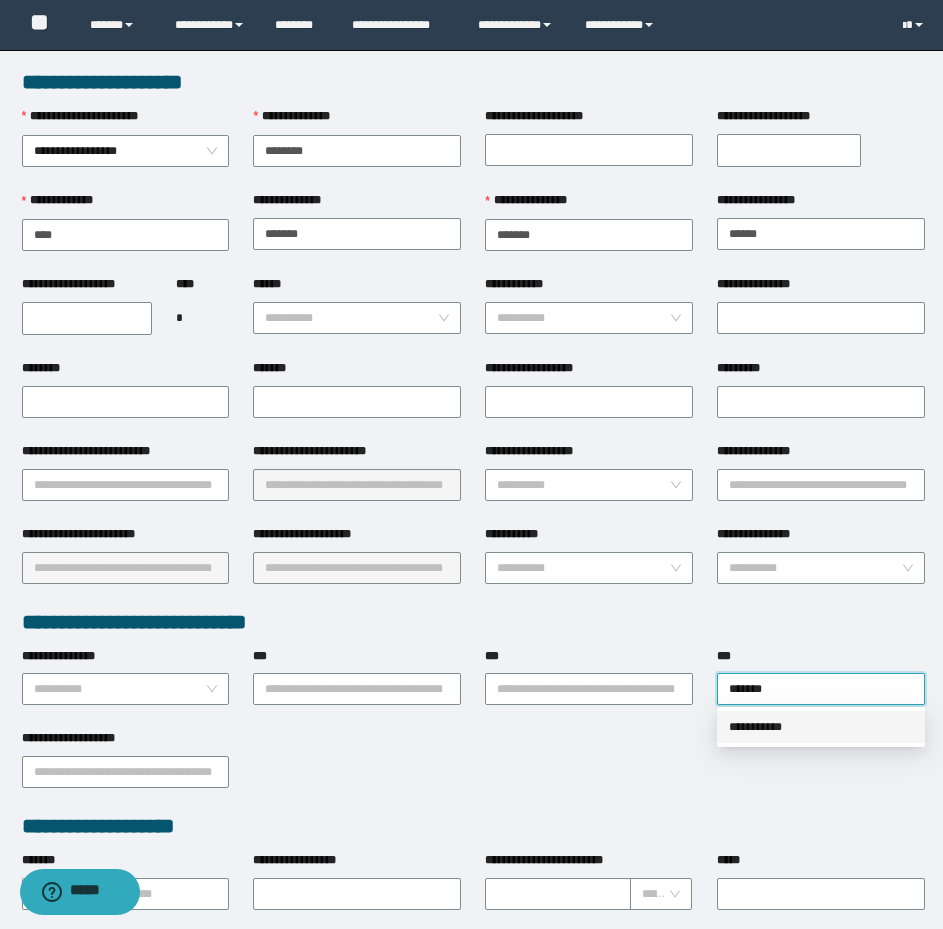 click on "**********" at bounding box center (821, 727) 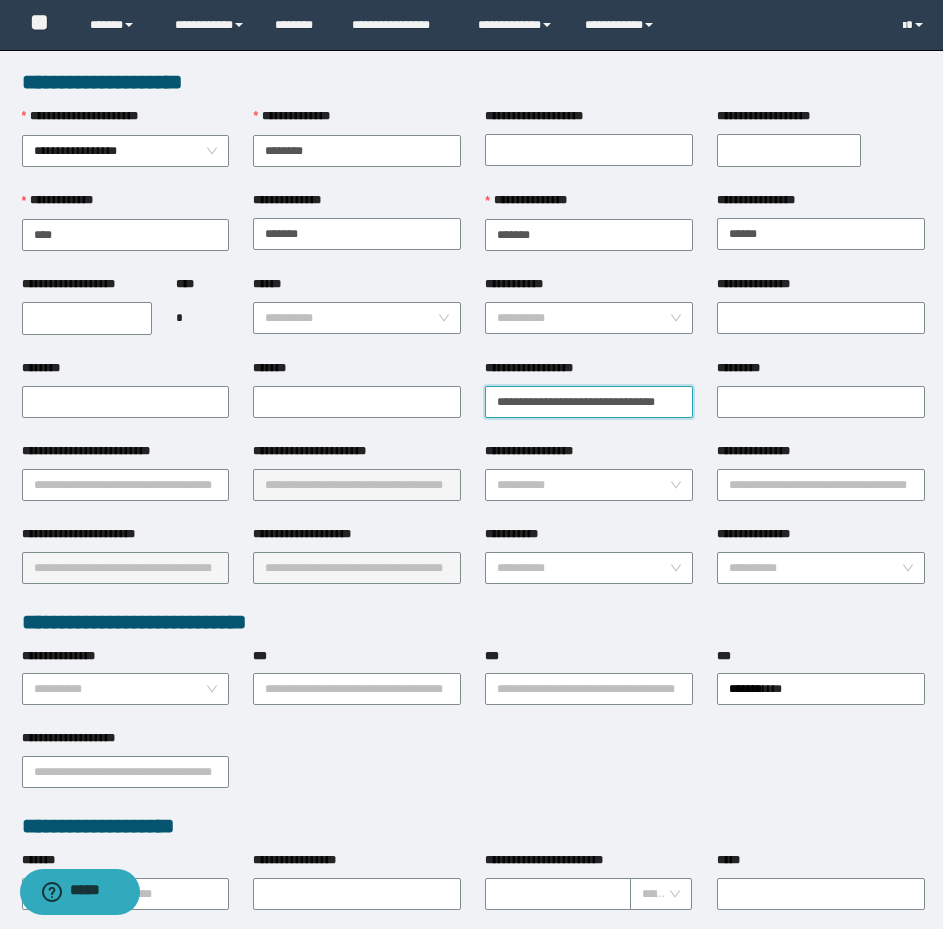 click on "**********" at bounding box center [589, 402] 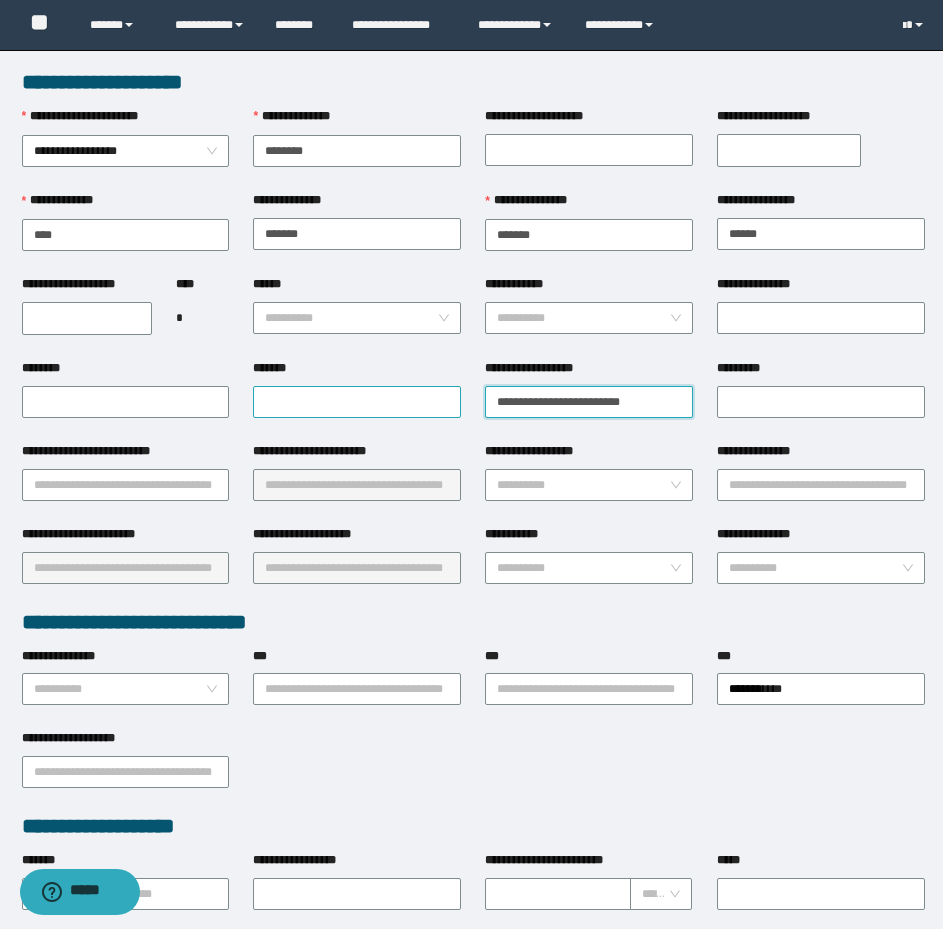 type on "**********" 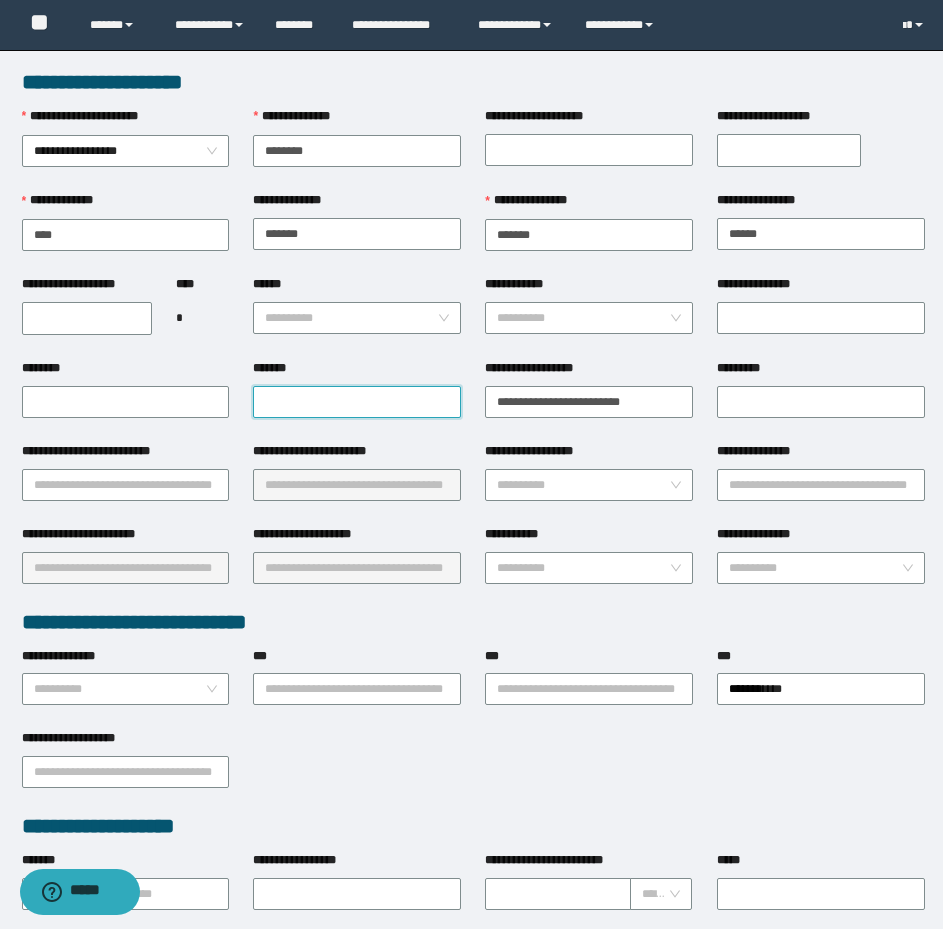 click on "*******" at bounding box center (357, 402) 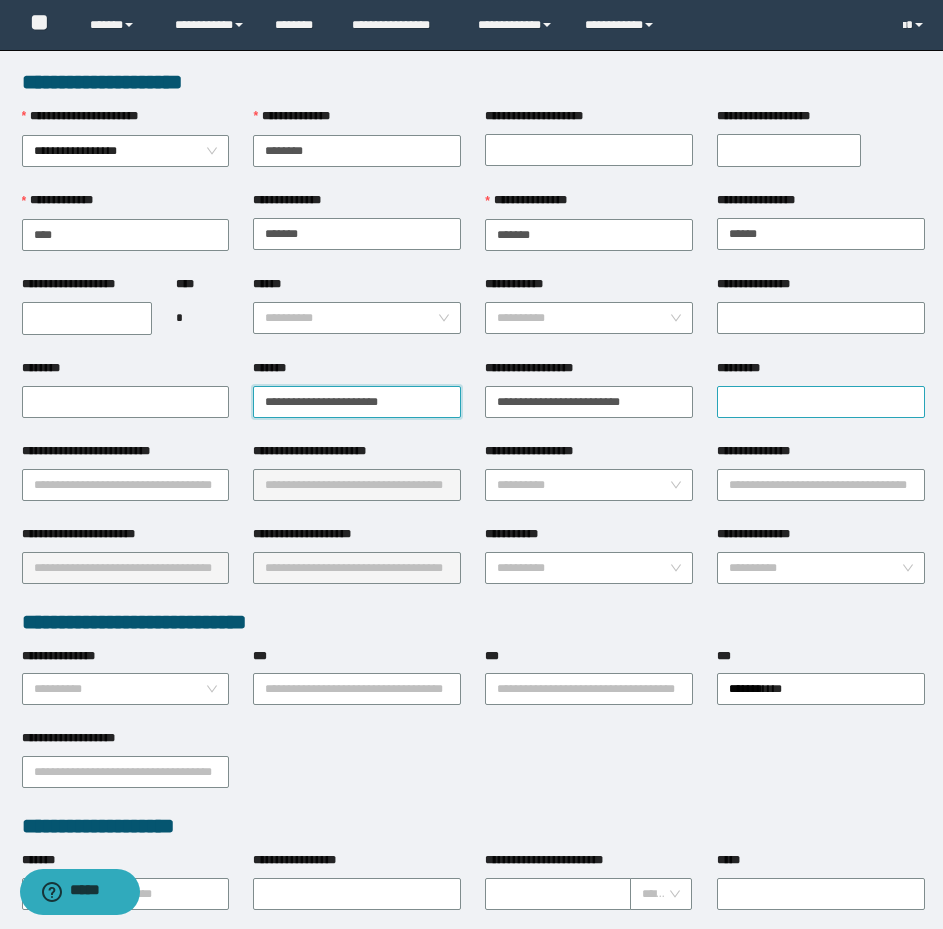 type on "**********" 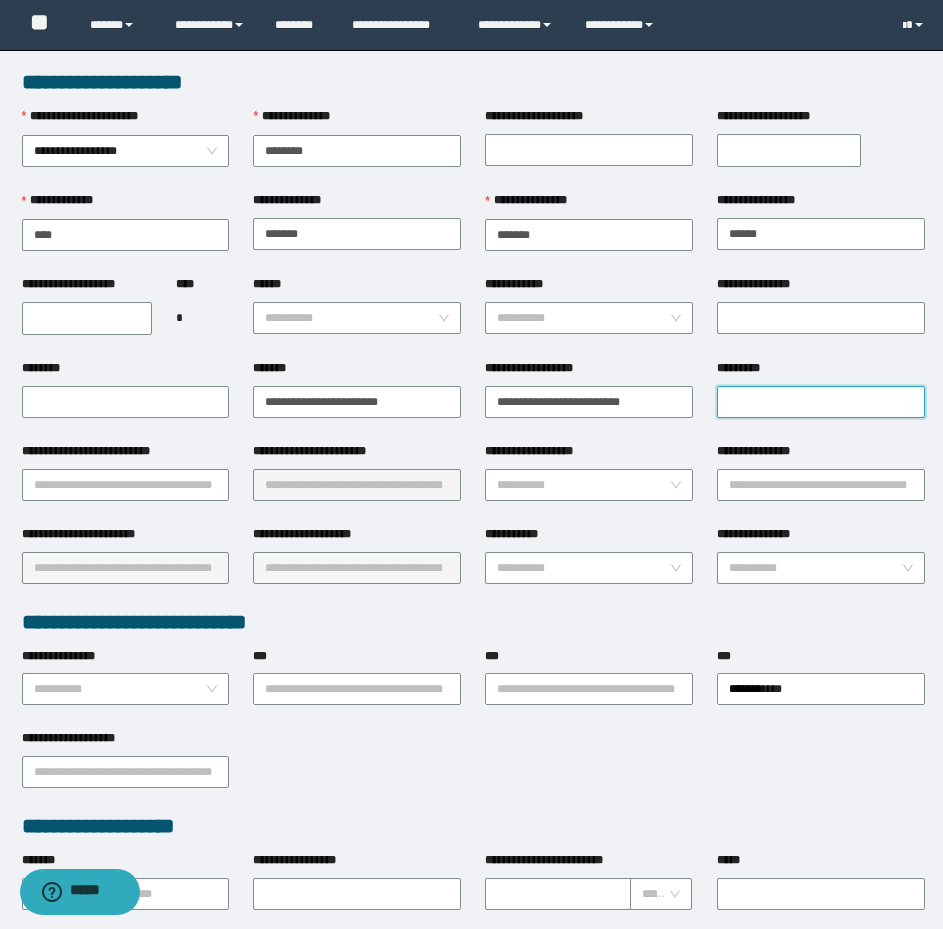 click on "*********" at bounding box center (821, 402) 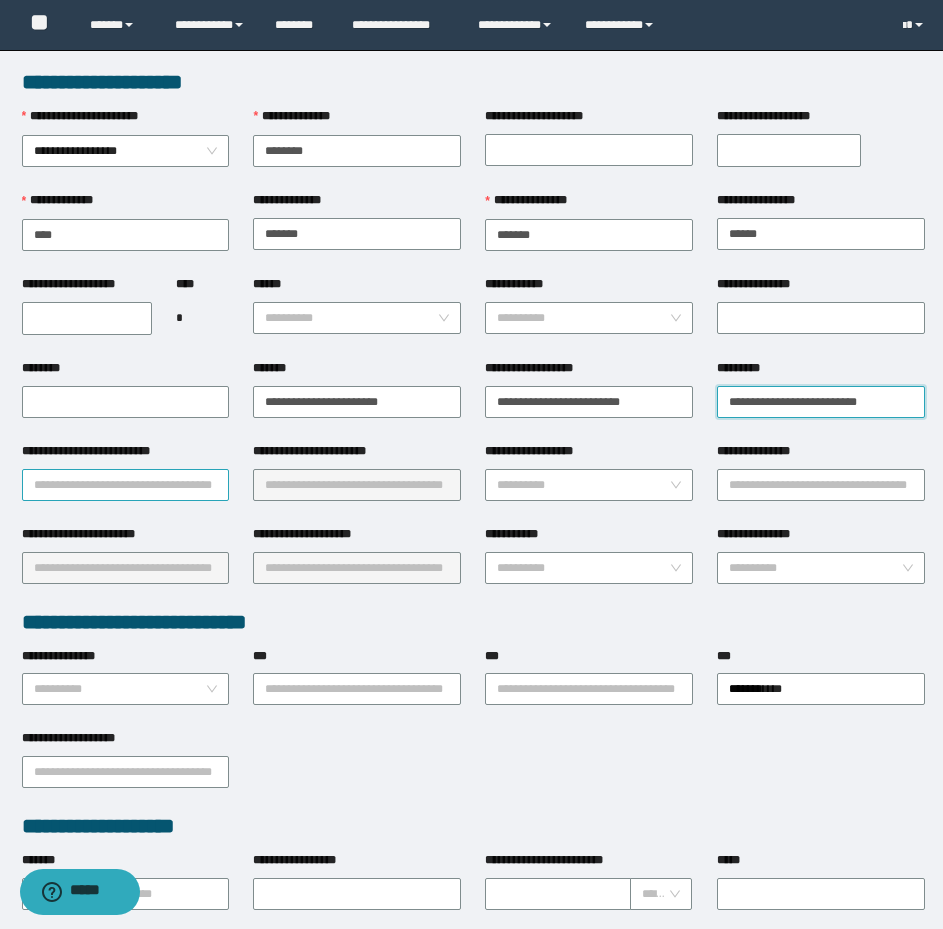 type on "**********" 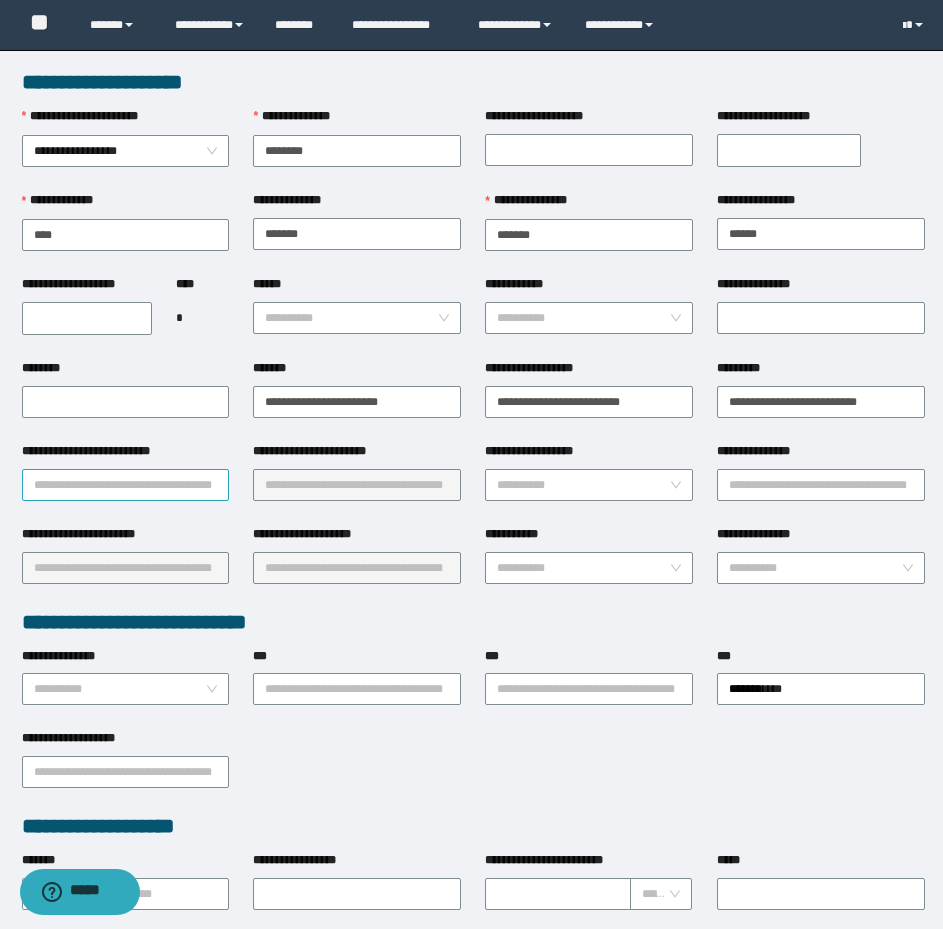 click on "**********" at bounding box center [126, 485] 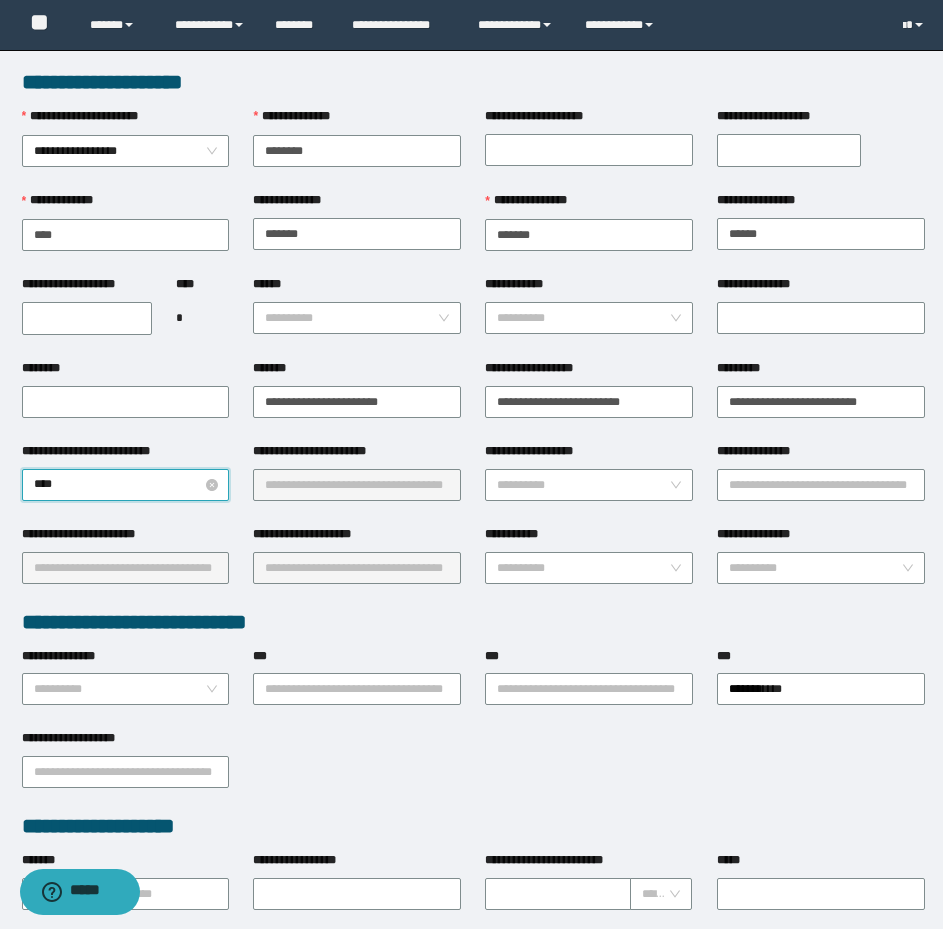 type on "*****" 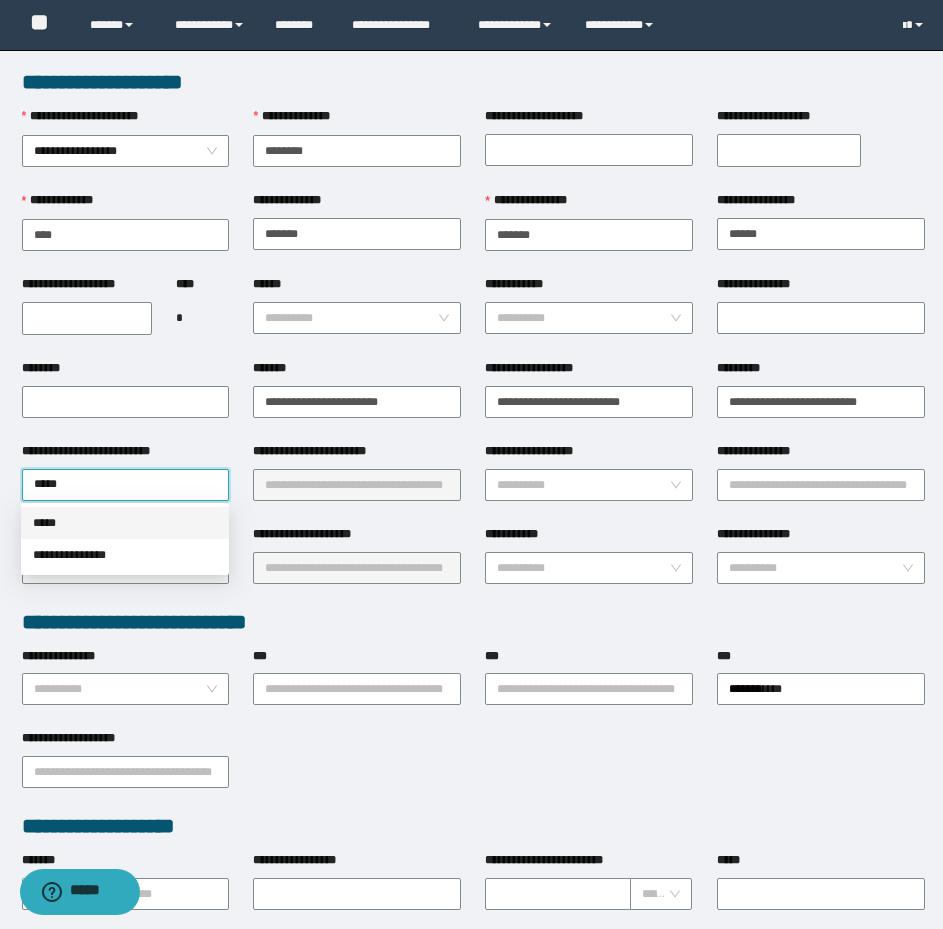 click on "*****" at bounding box center (125, 523) 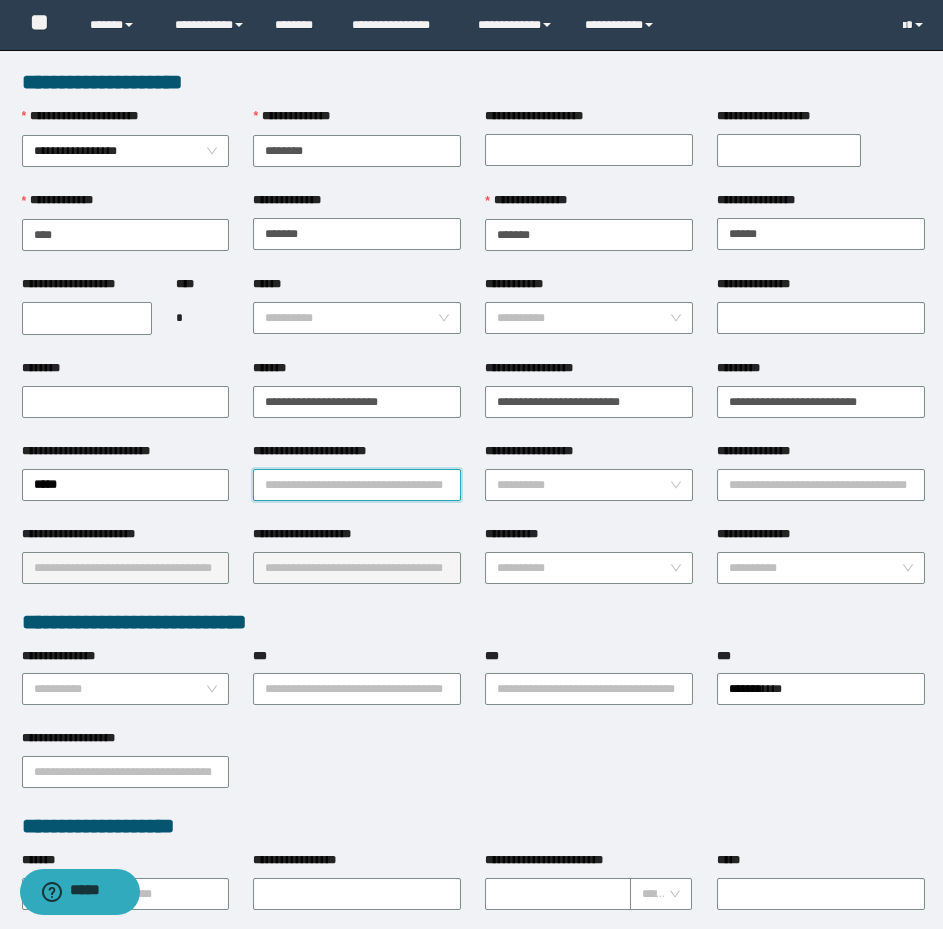 click on "**********" at bounding box center (357, 485) 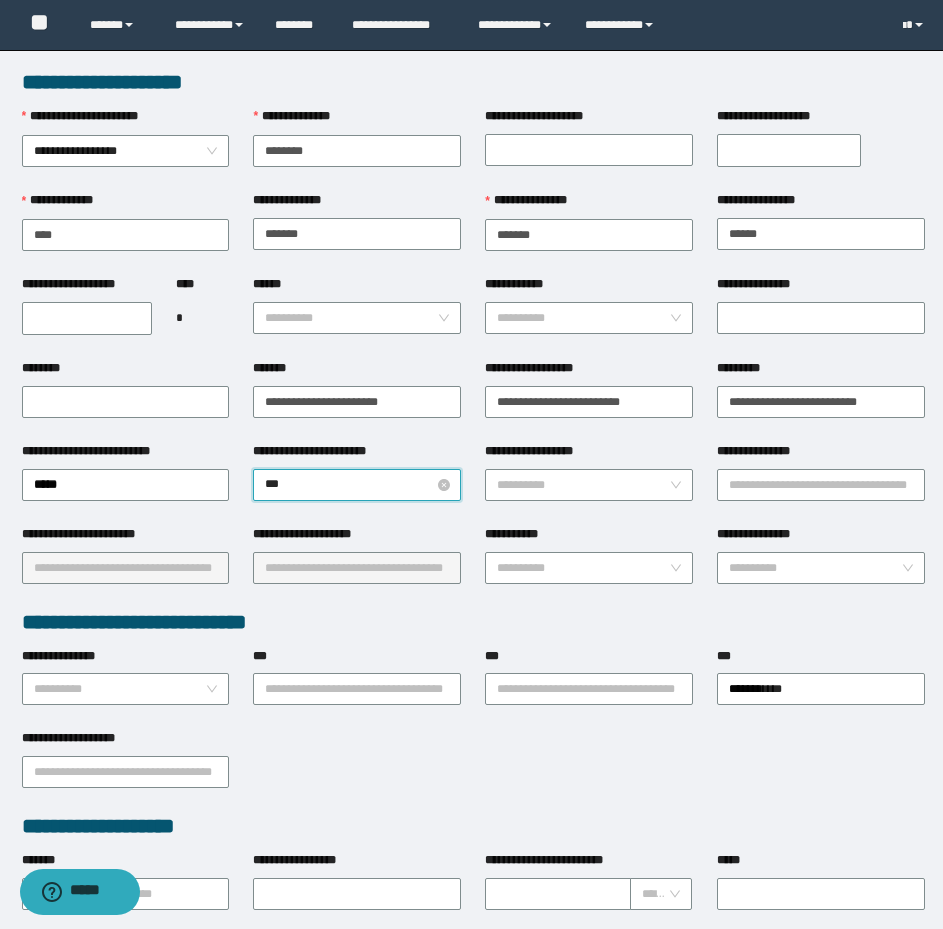 type on "****" 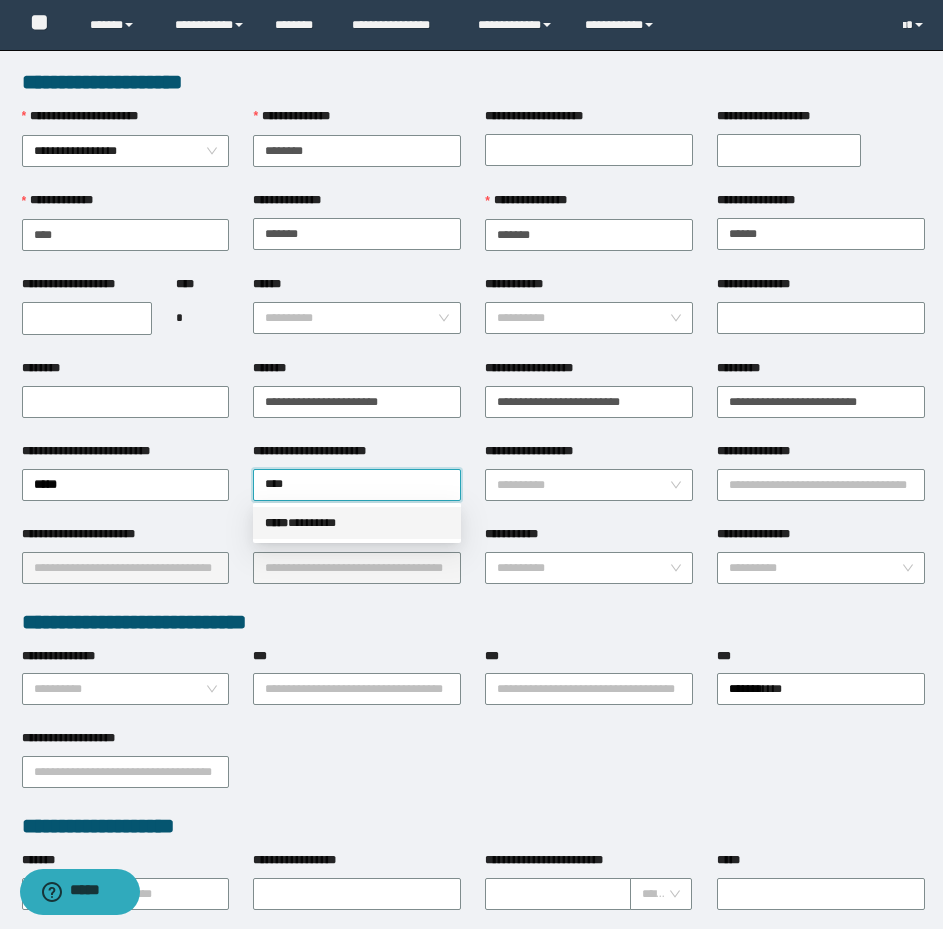 click on "***** * *******" at bounding box center (357, 523) 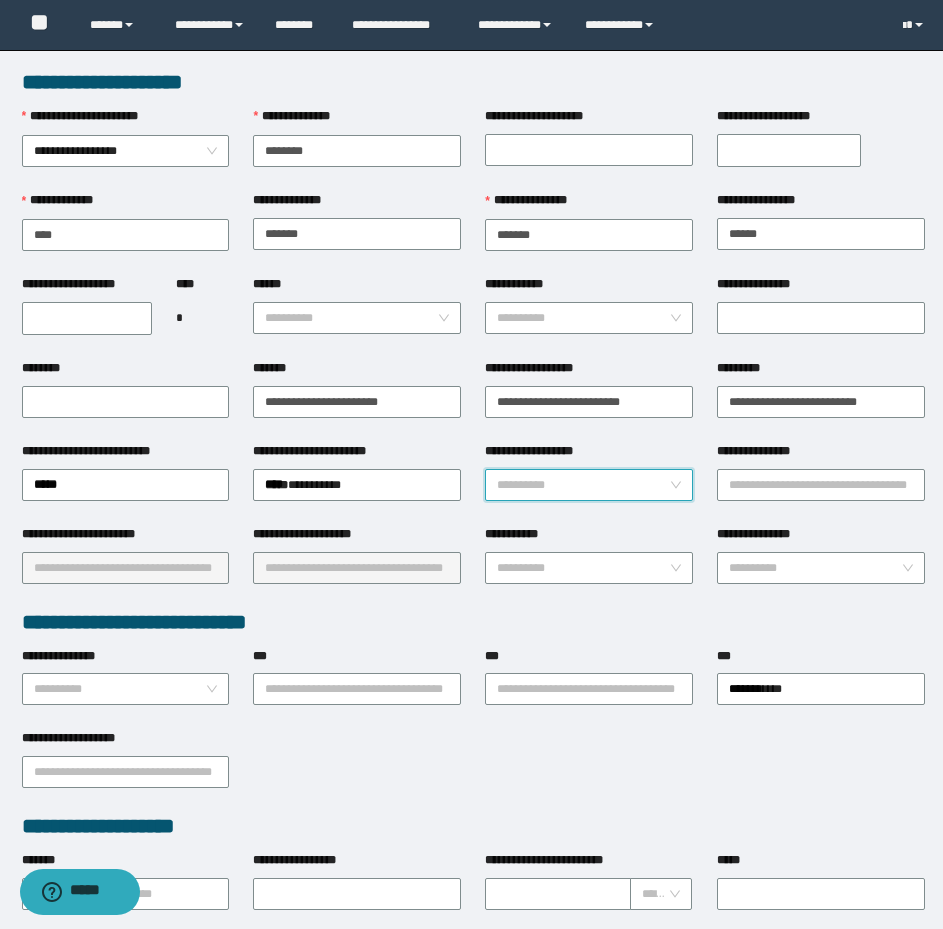 click on "**********" at bounding box center (583, 485) 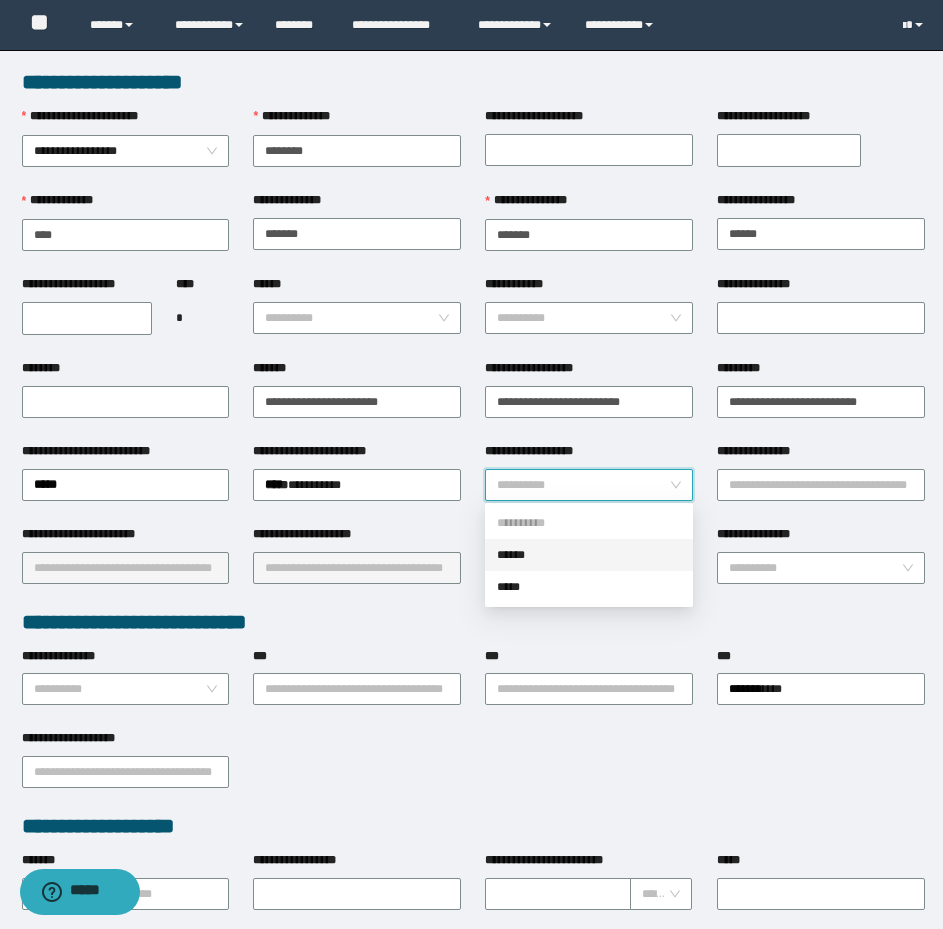 click on "******" at bounding box center (589, 555) 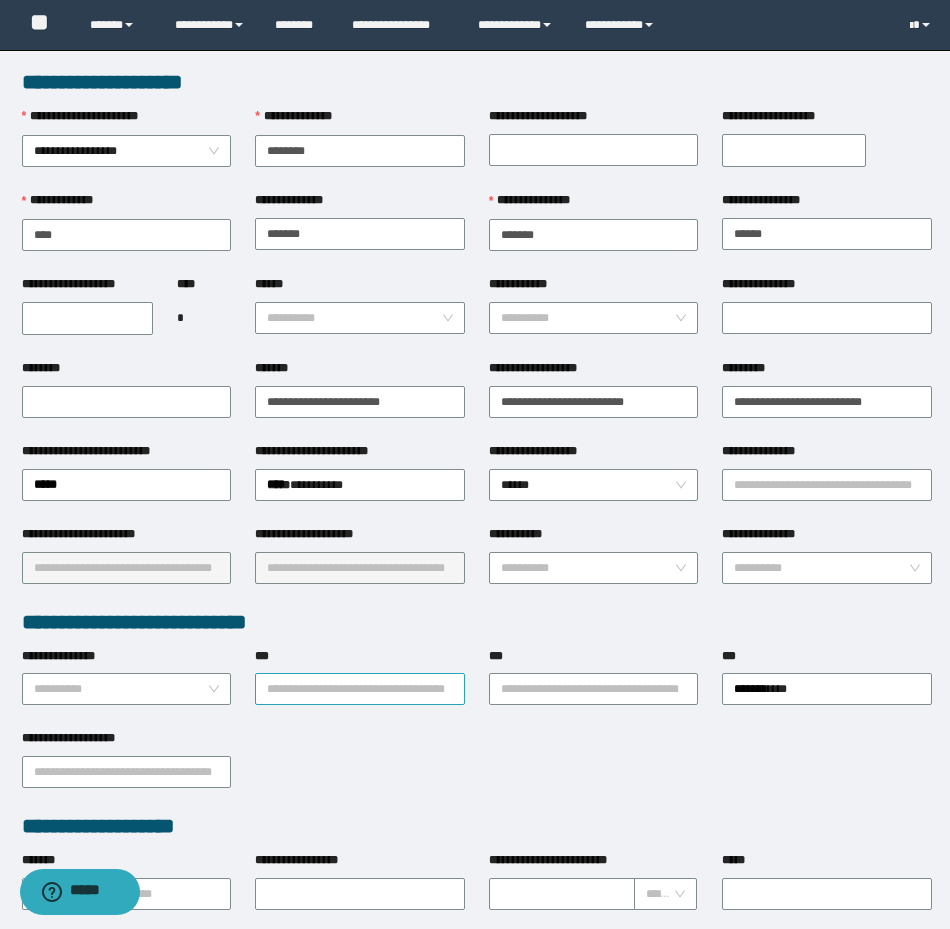 click on "***" at bounding box center (360, 689) 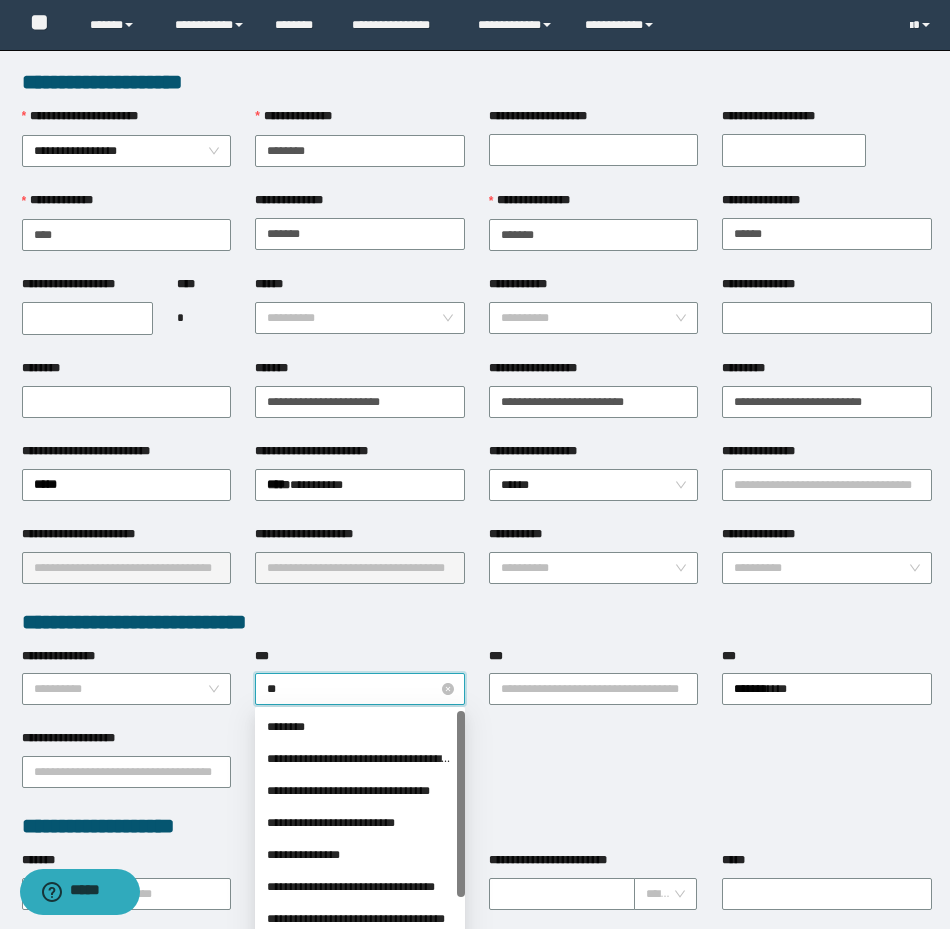 type on "***" 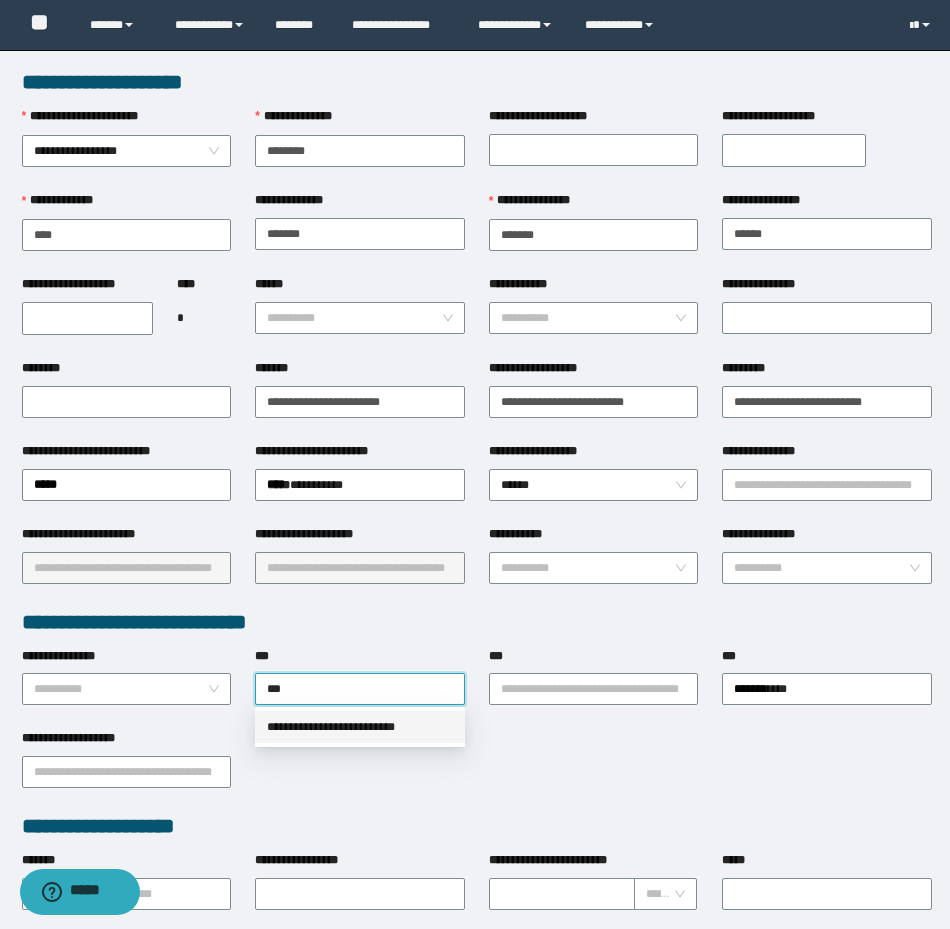 click on "**********" at bounding box center (360, 727) 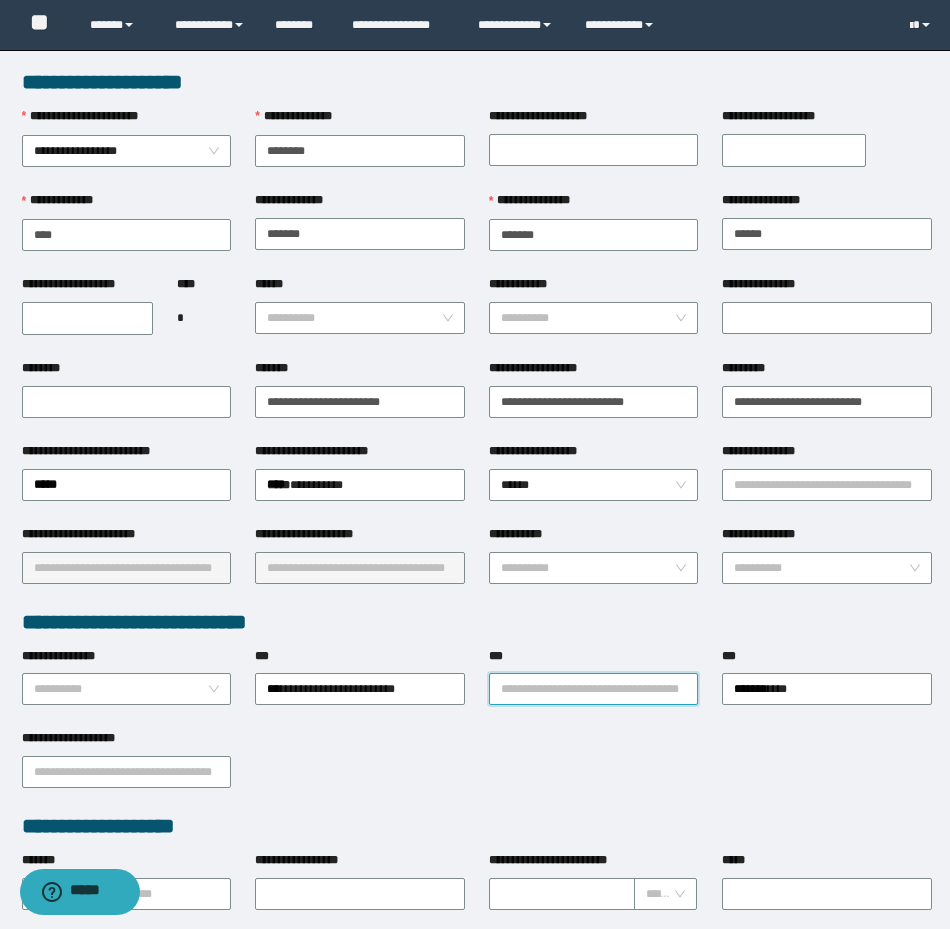 click on "***" at bounding box center (594, 689) 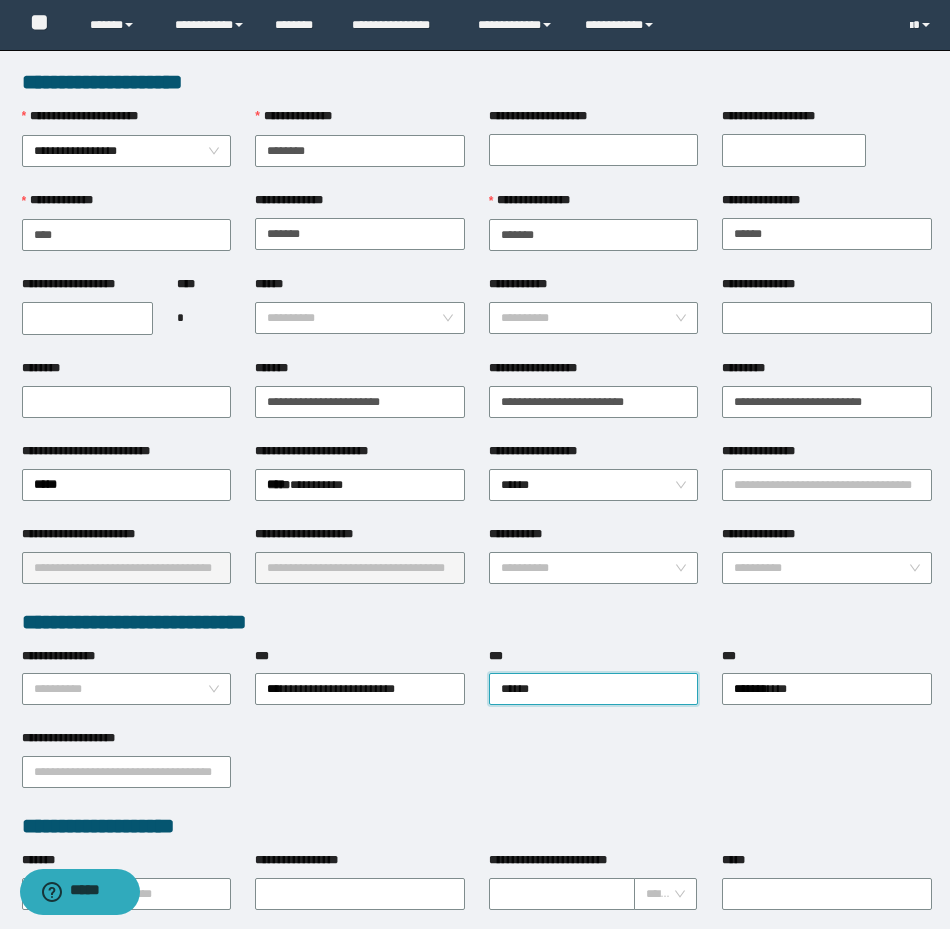 type on "*******" 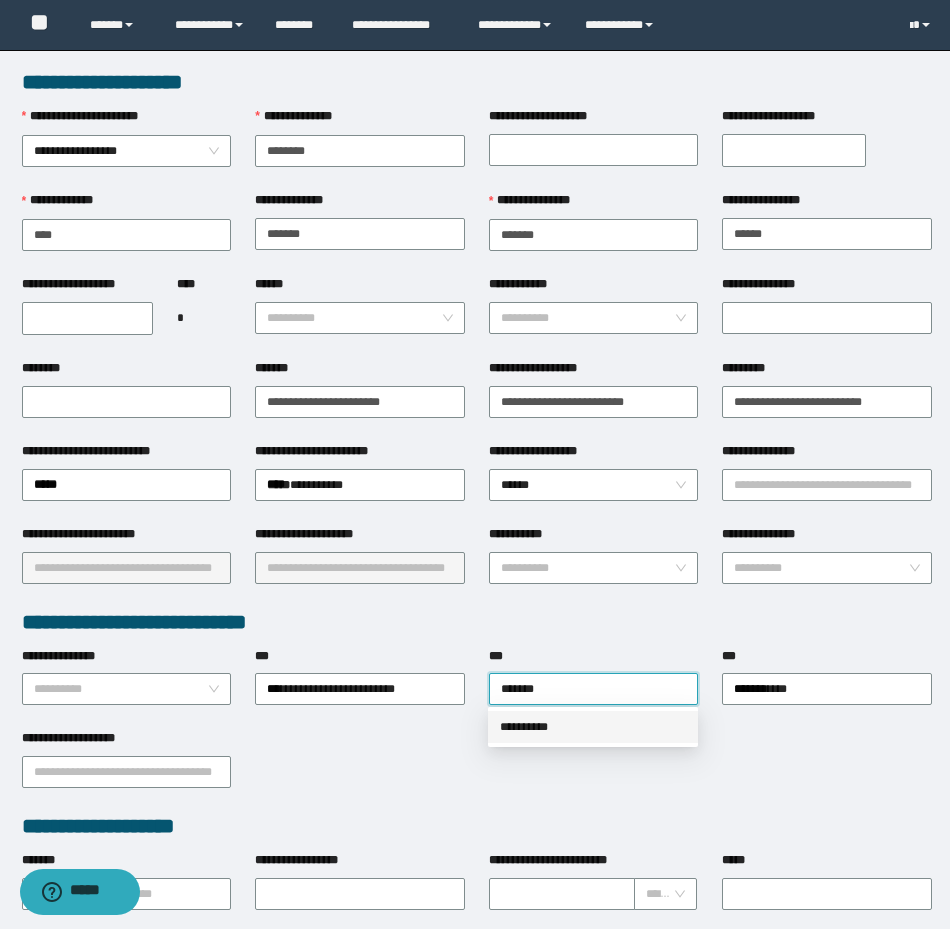 click on "**********" at bounding box center [593, 727] 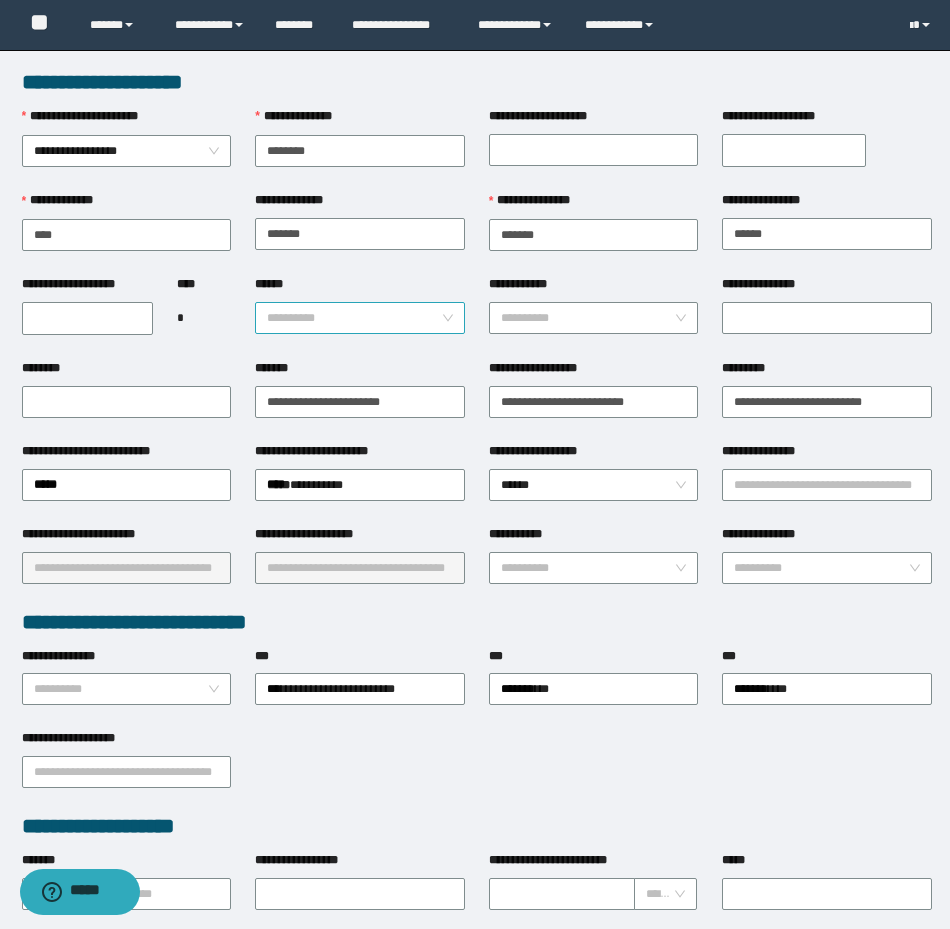 click on "******" at bounding box center (354, 318) 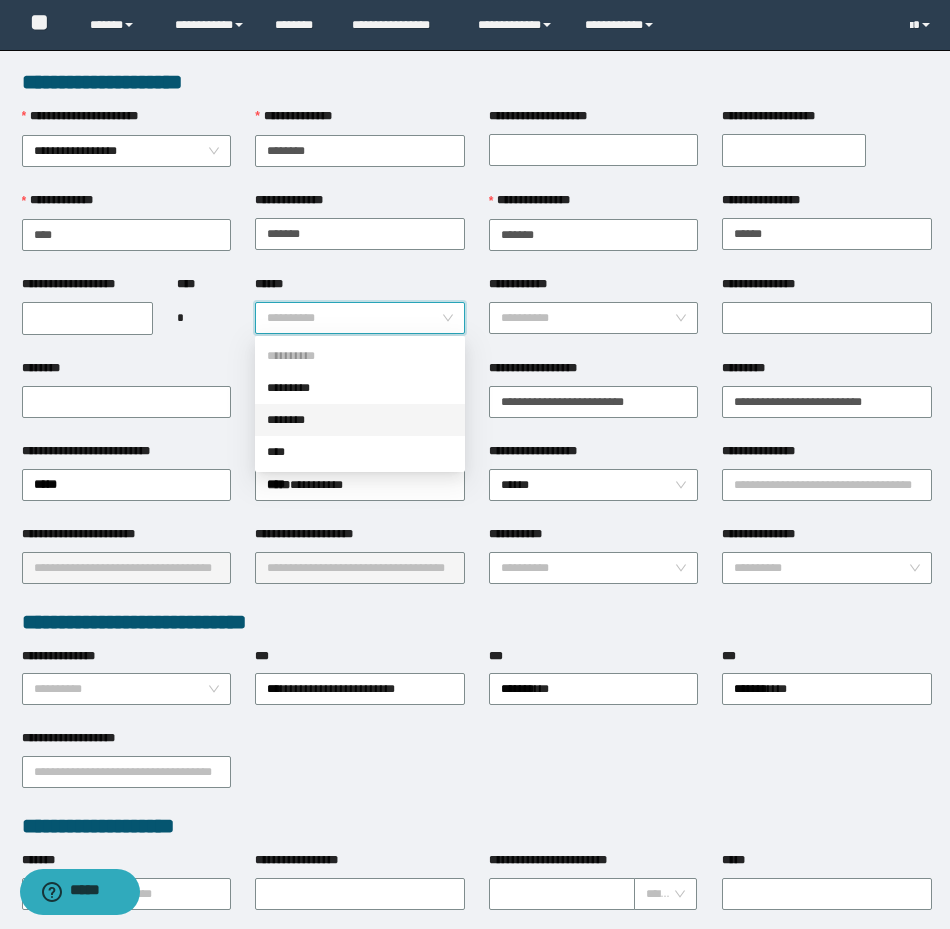click on "********" at bounding box center [360, 420] 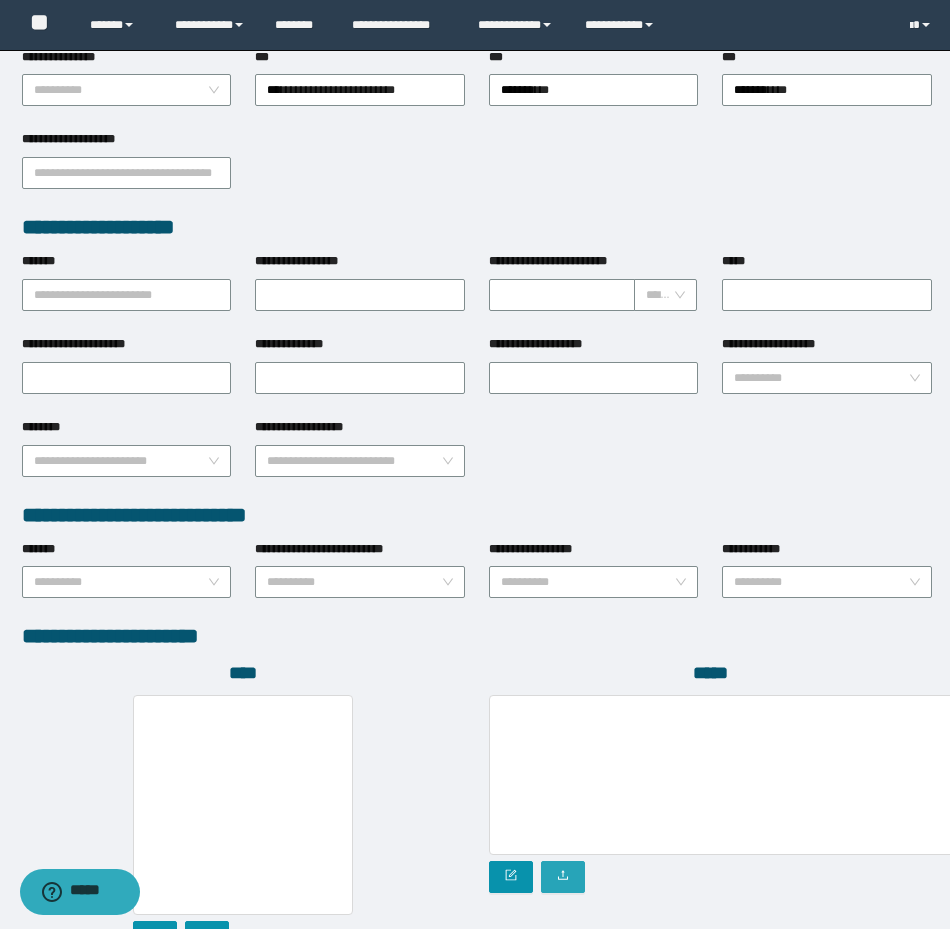scroll, scrollTop: 774, scrollLeft: 0, axis: vertical 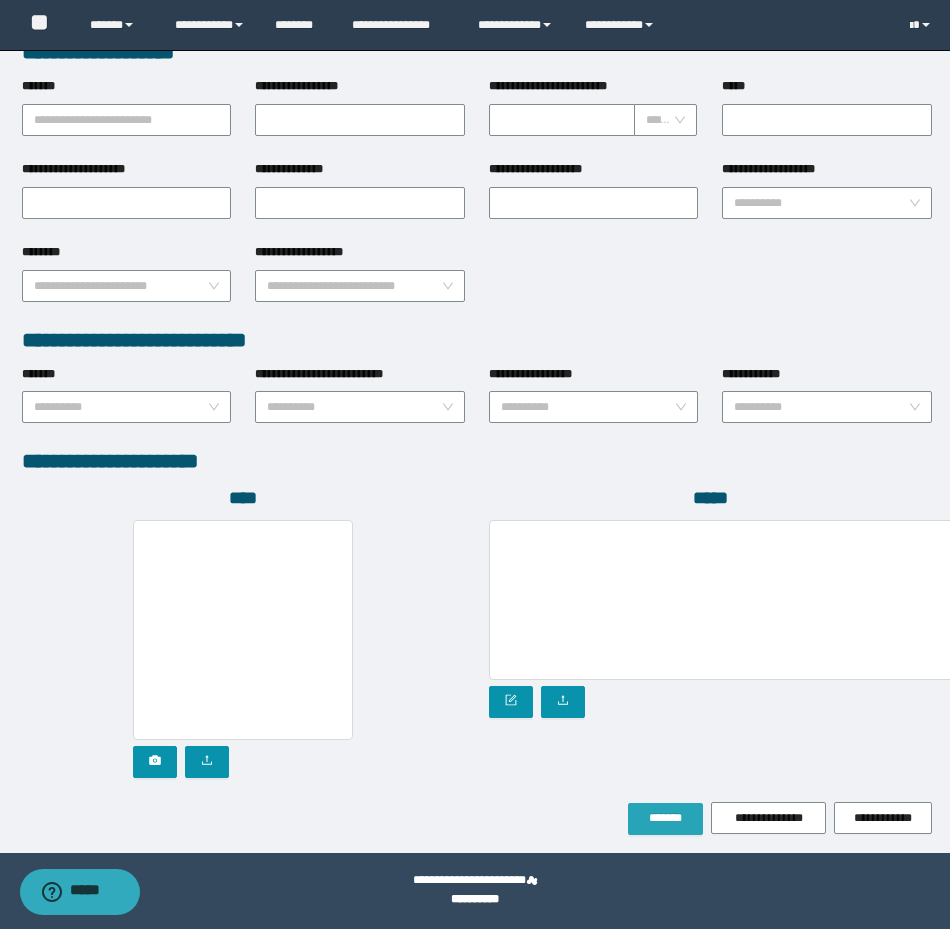 click on "*******" at bounding box center [665, 818] 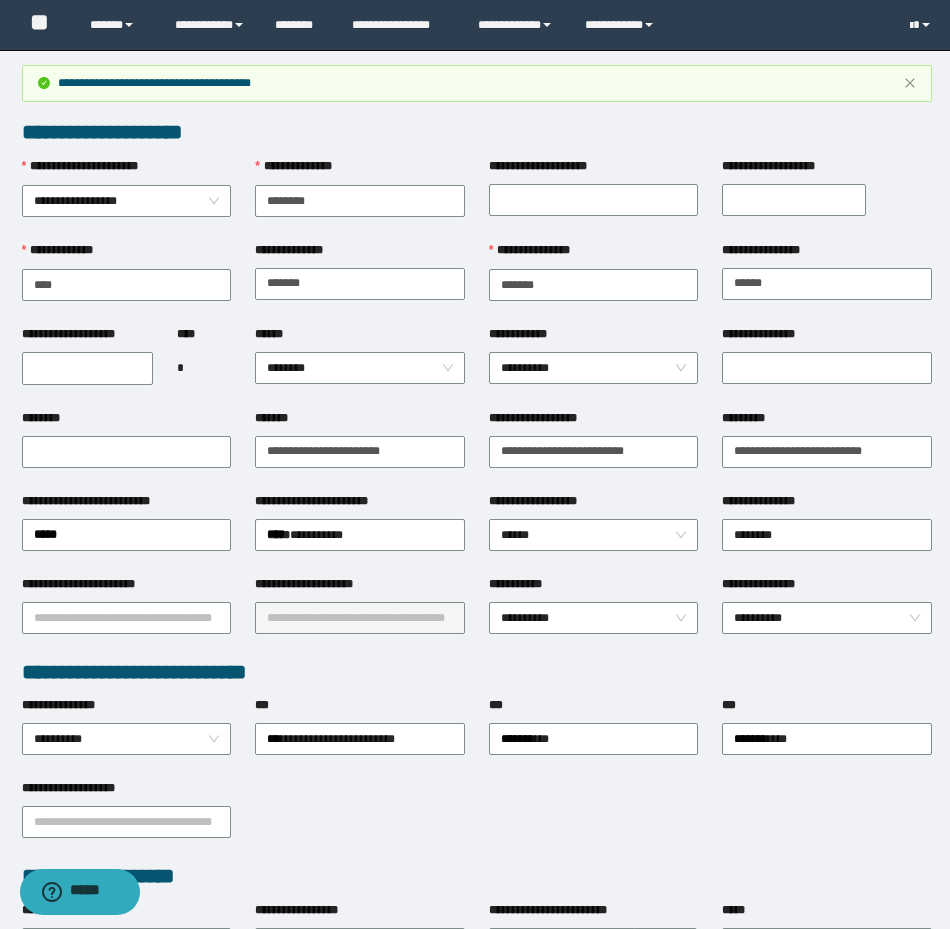 scroll, scrollTop: 0, scrollLeft: 0, axis: both 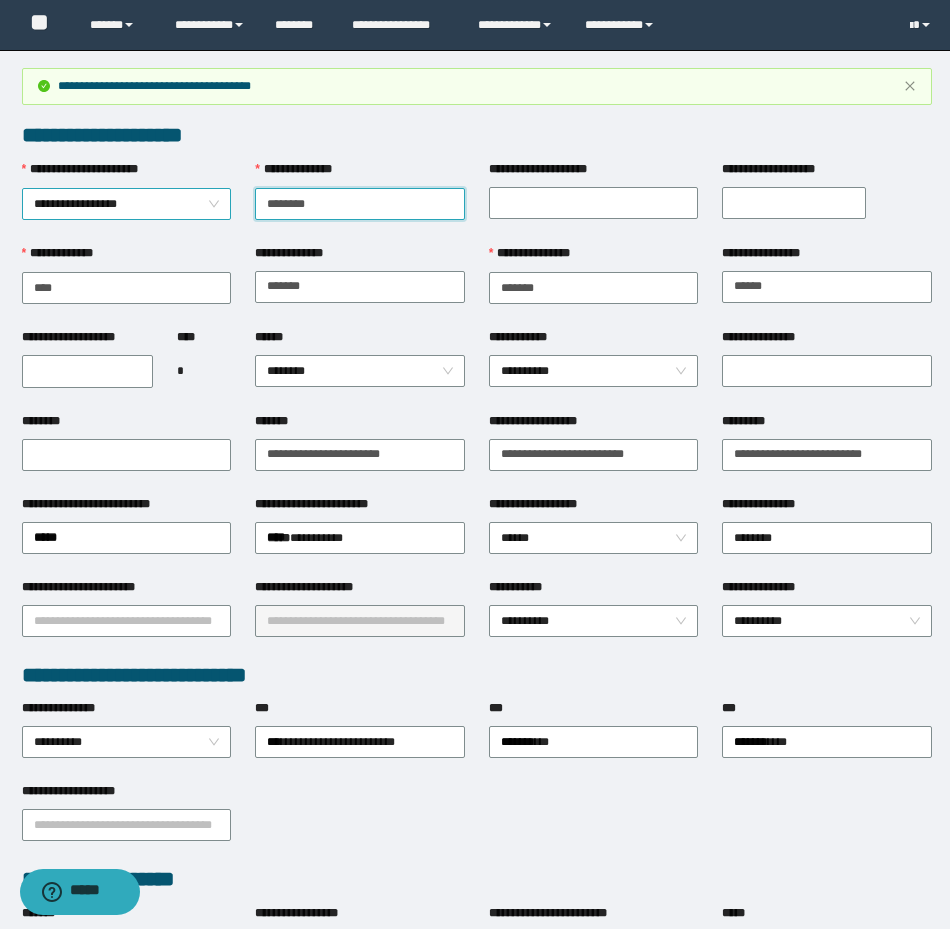 drag, startPoint x: 349, startPoint y: 207, endPoint x: 79, endPoint y: 204, distance: 270.01666 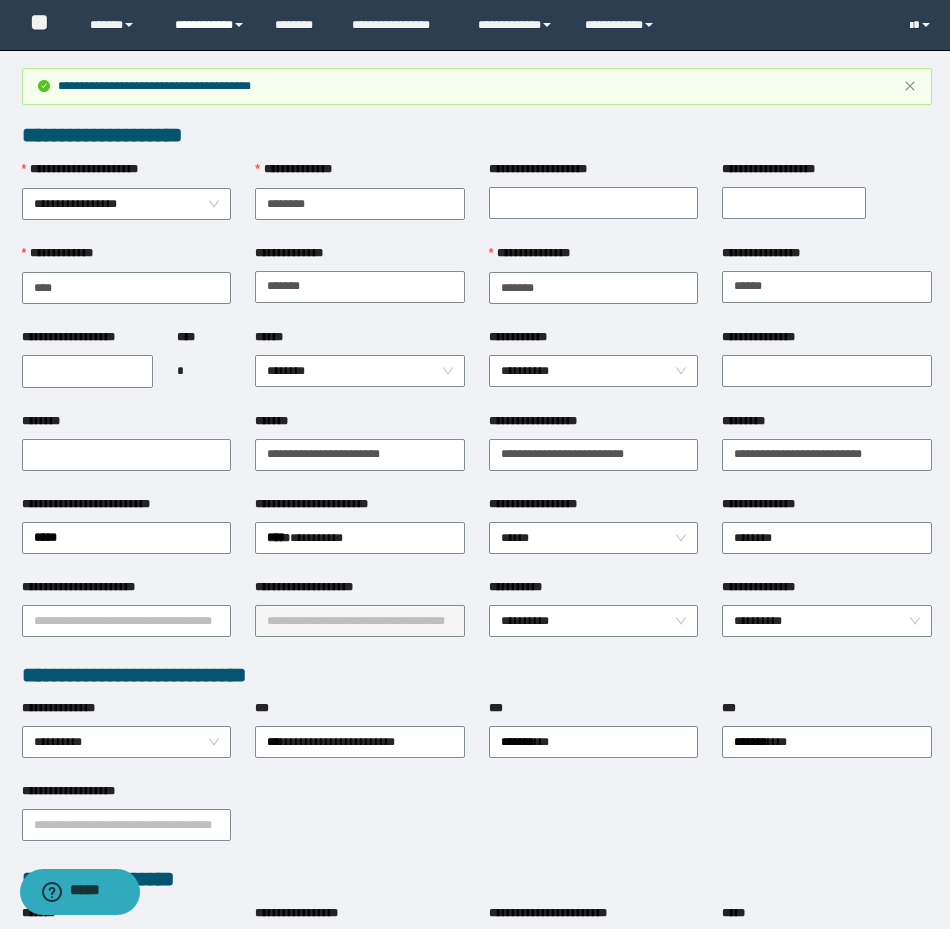 click on "**********" at bounding box center [210, 25] 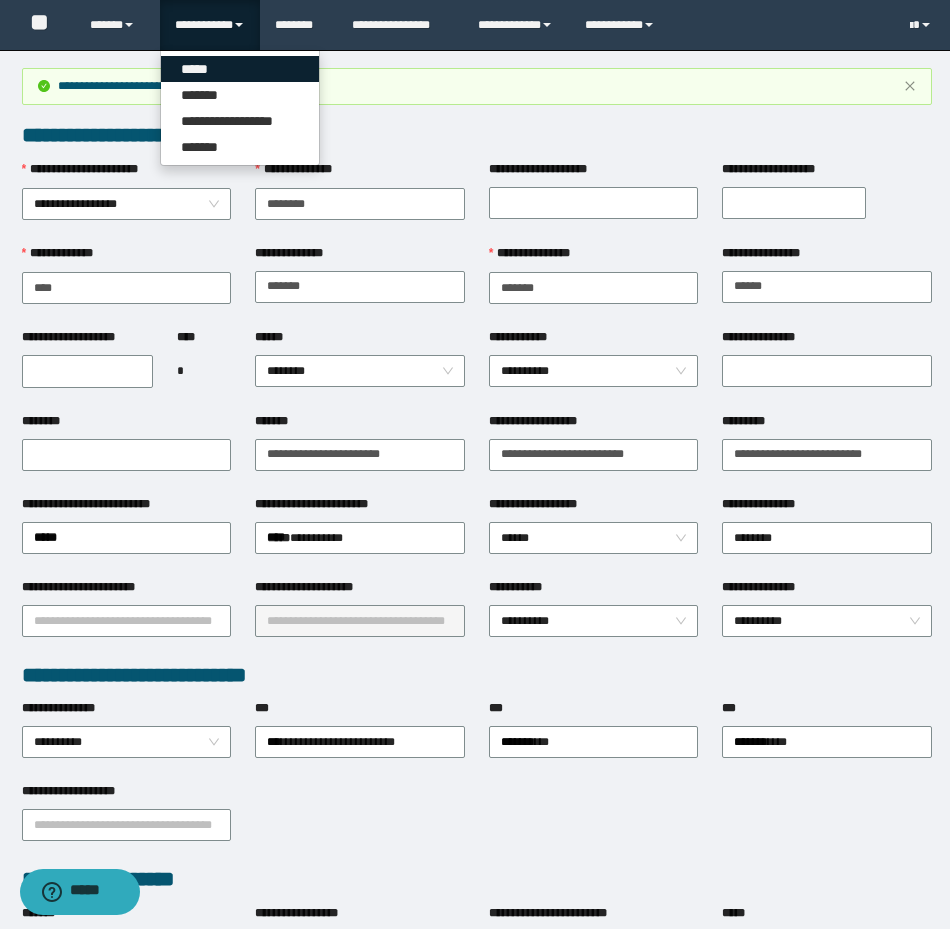 click on "*****" at bounding box center [240, 69] 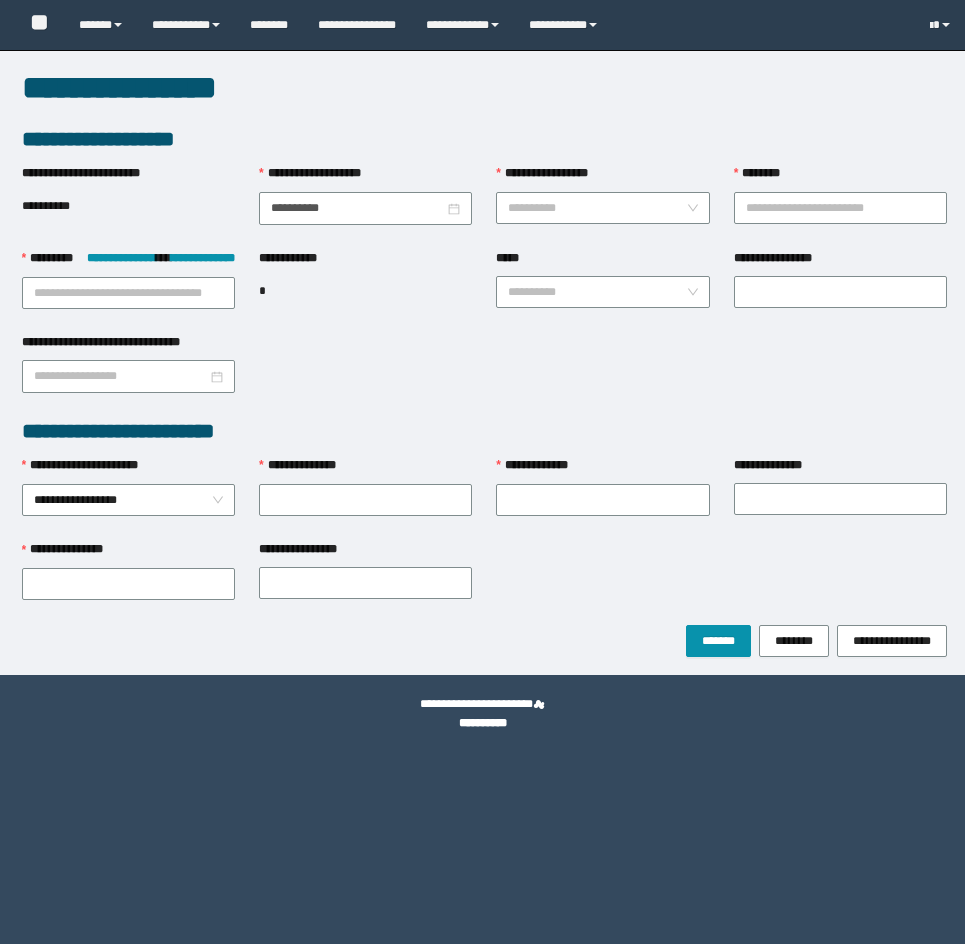 scroll, scrollTop: 0, scrollLeft: 0, axis: both 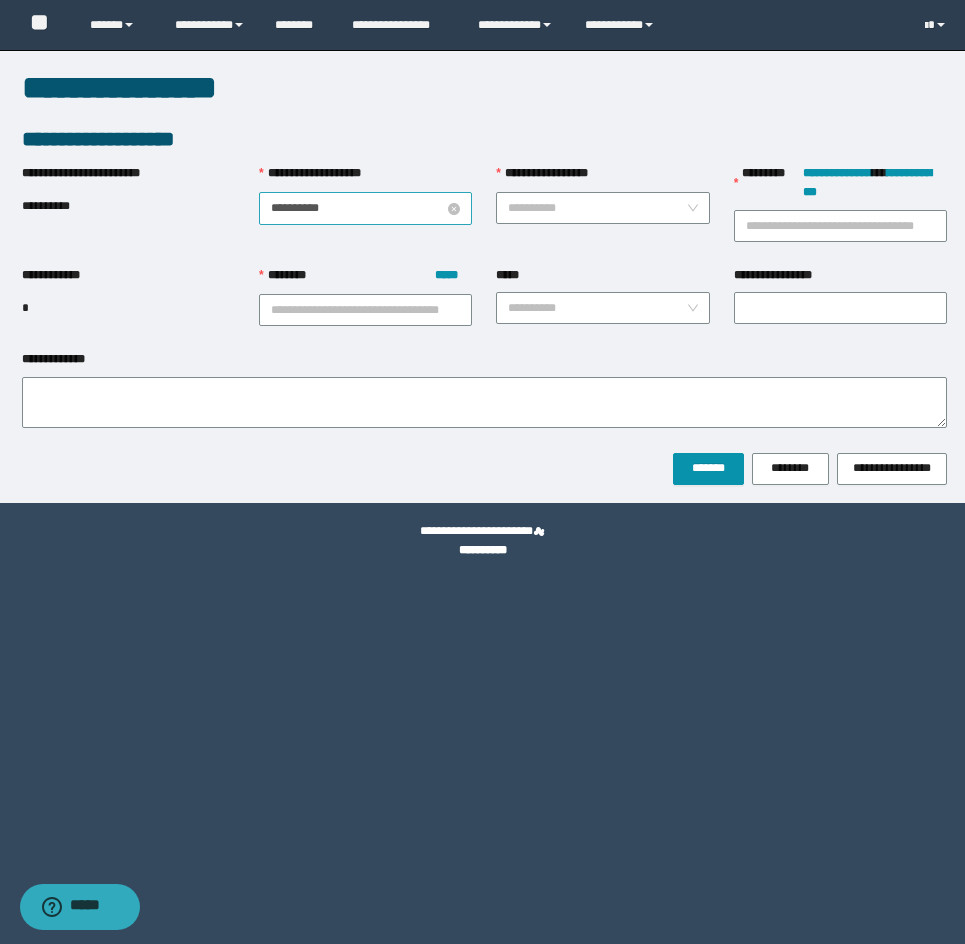 click on "**********" at bounding box center [357, 208] 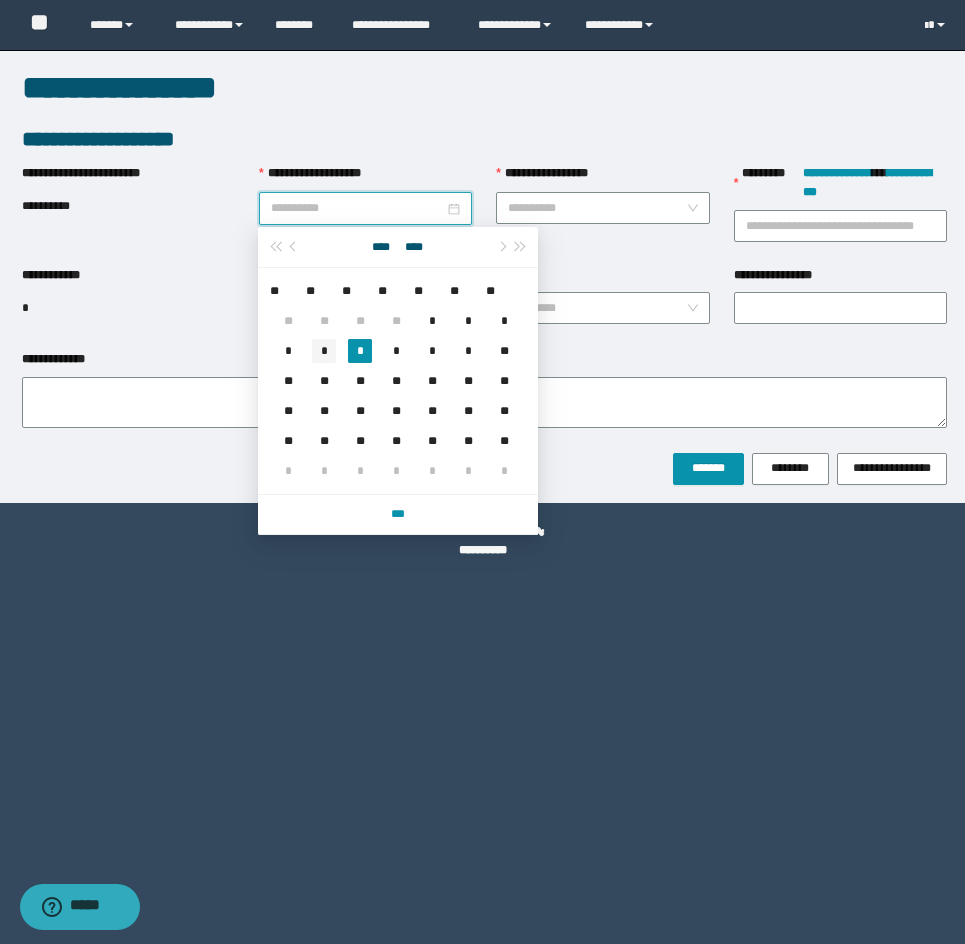 type on "**********" 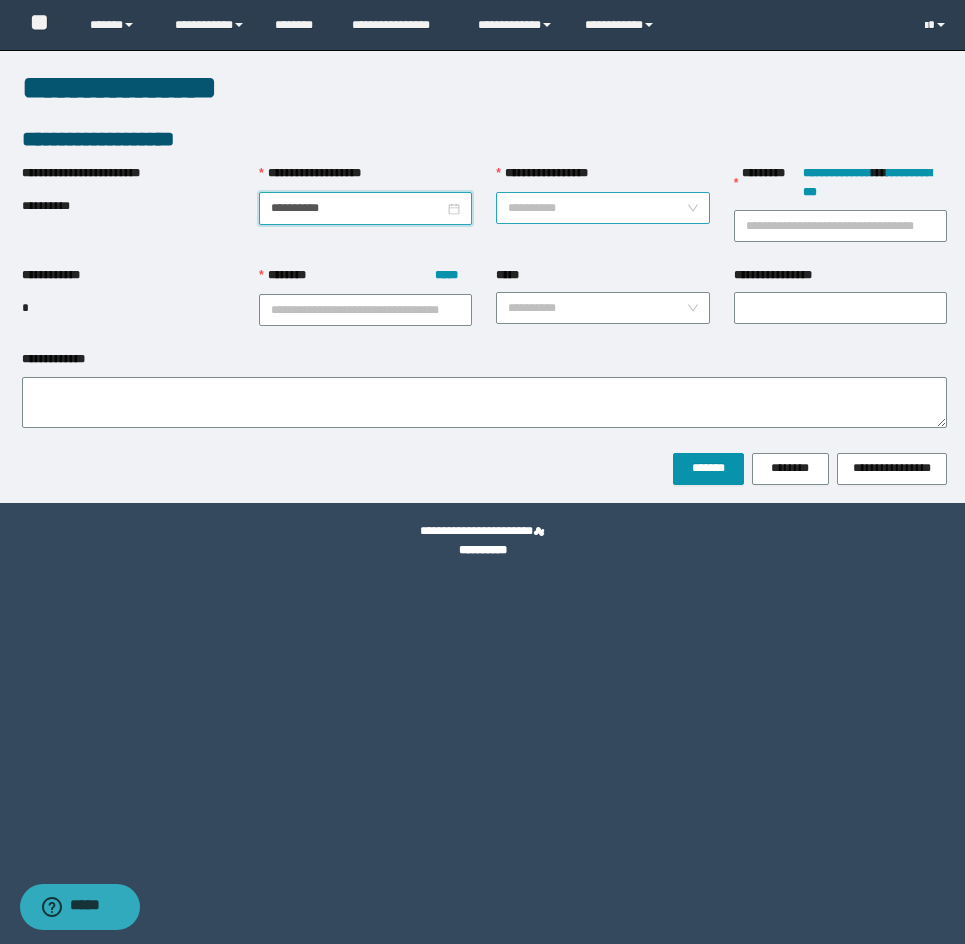 click on "**********" at bounding box center [596, 208] 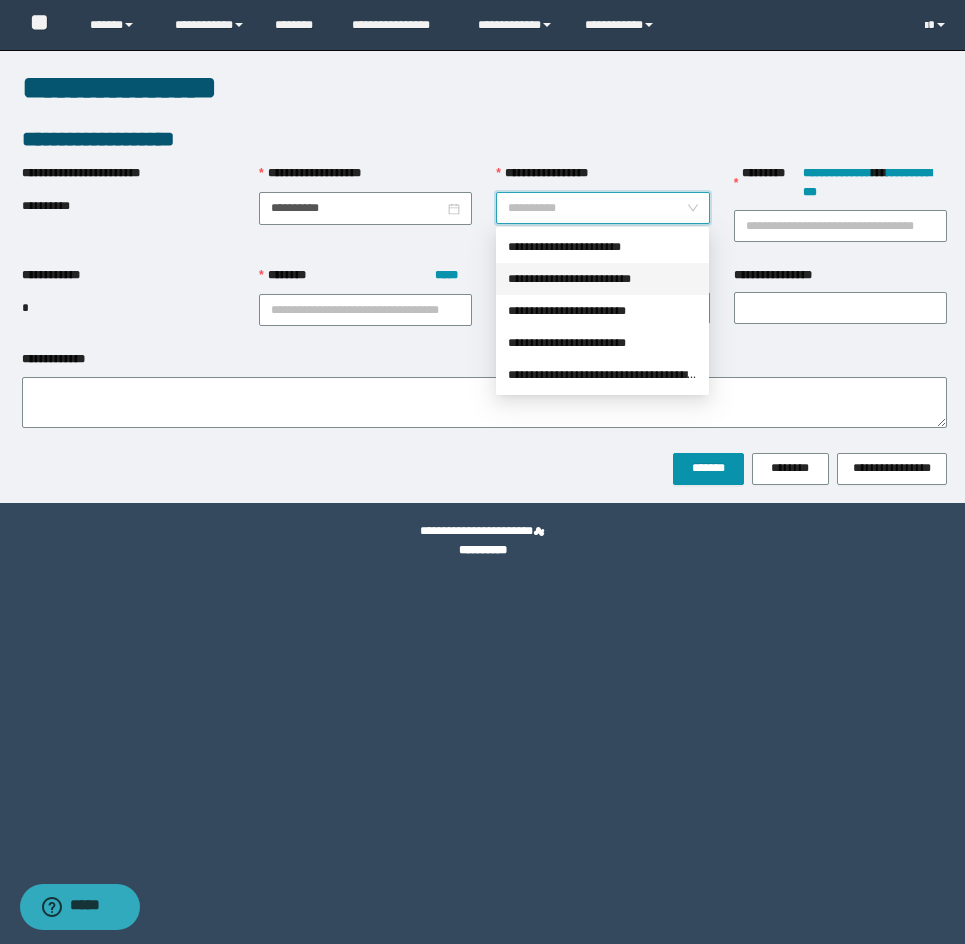 drag, startPoint x: 564, startPoint y: 282, endPoint x: 625, endPoint y: 237, distance: 75.802376 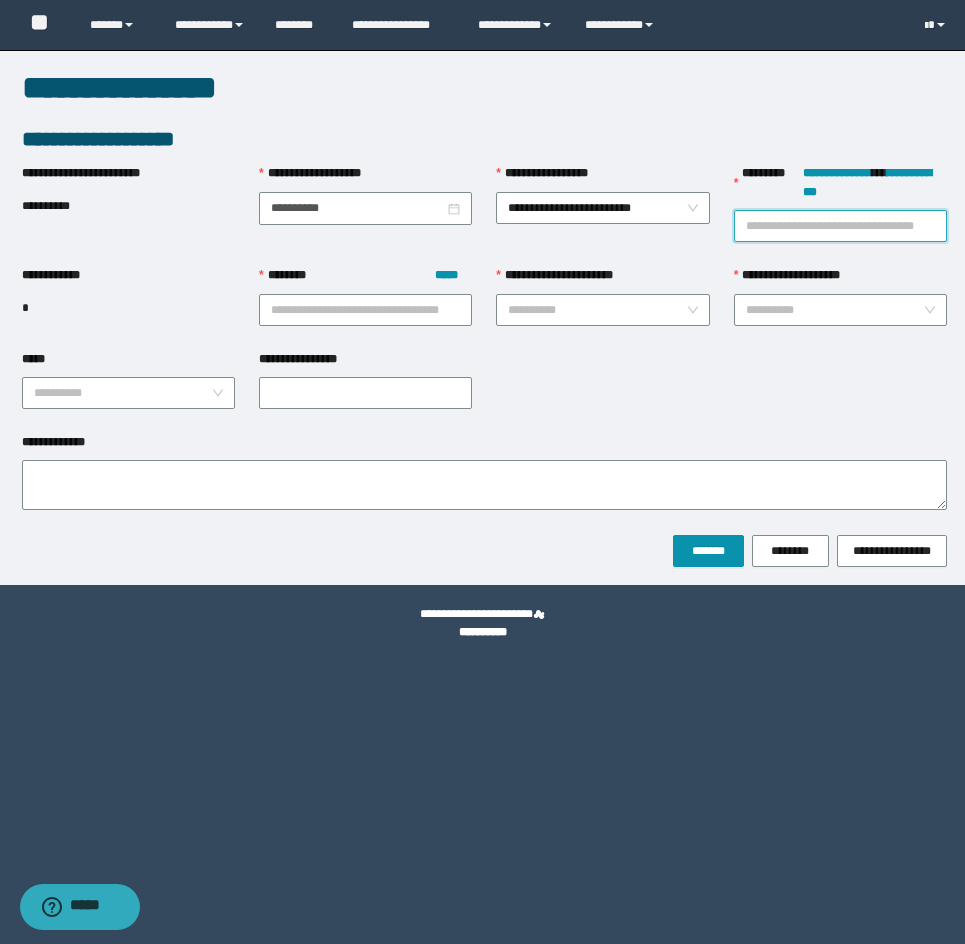 click on "**********" at bounding box center (840, 226) 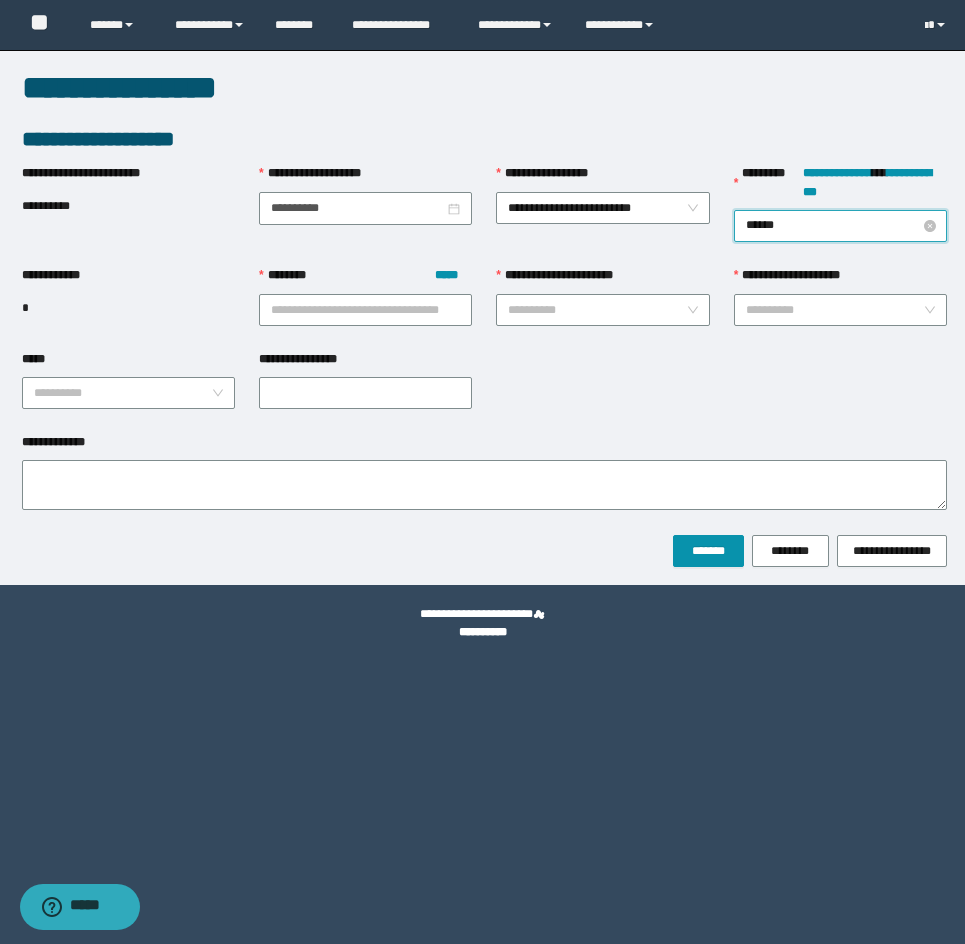 type on "*******" 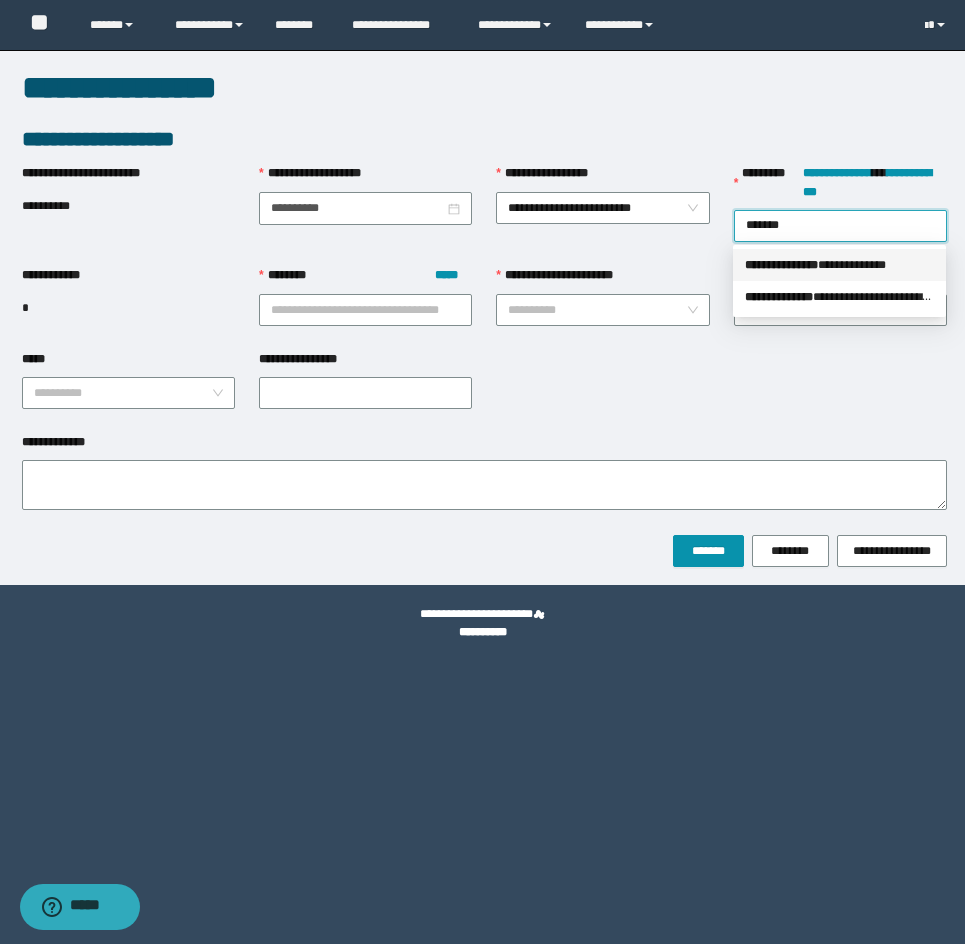 click on "**********" at bounding box center [781, 265] 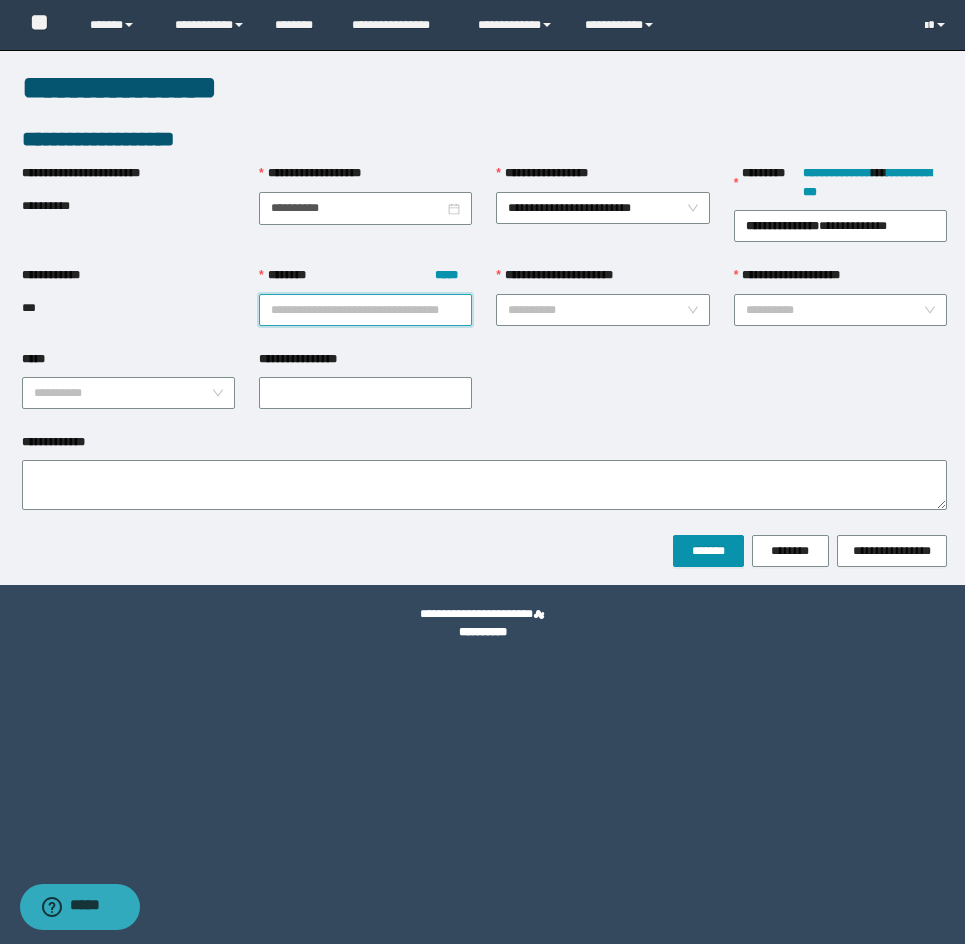 click on "******** *****" at bounding box center (365, 310) 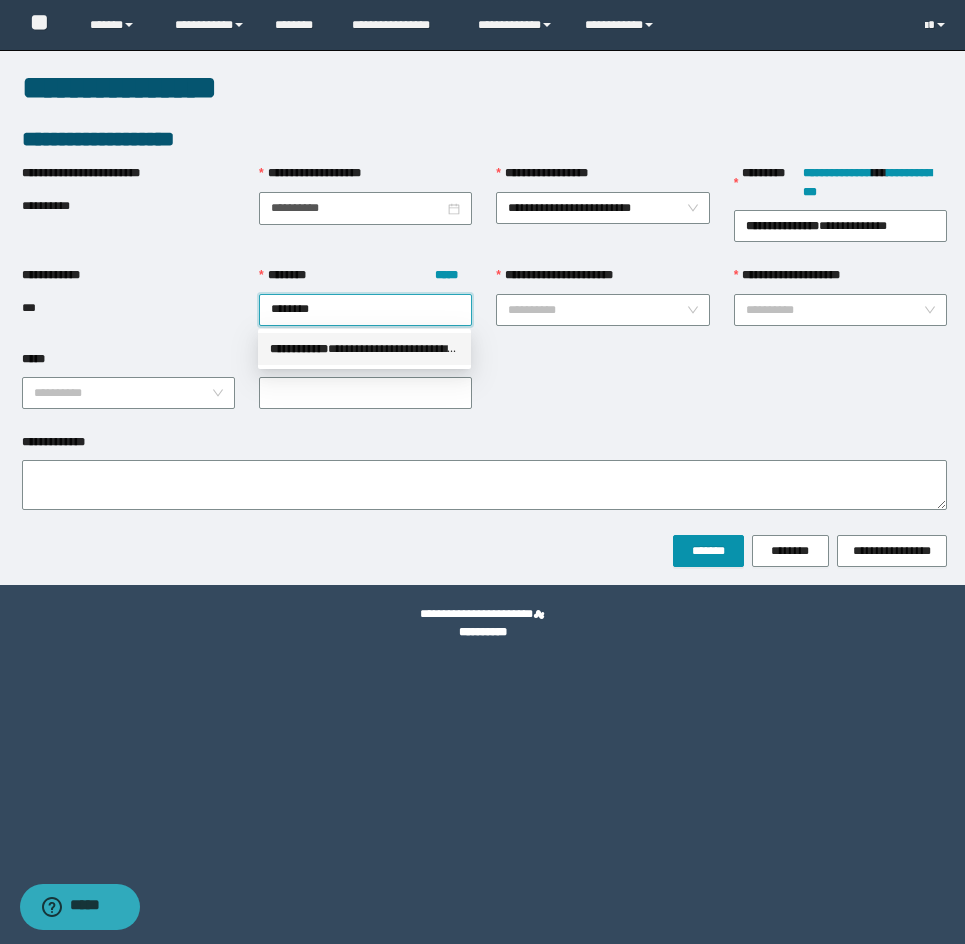 click on "**********" at bounding box center [364, 349] 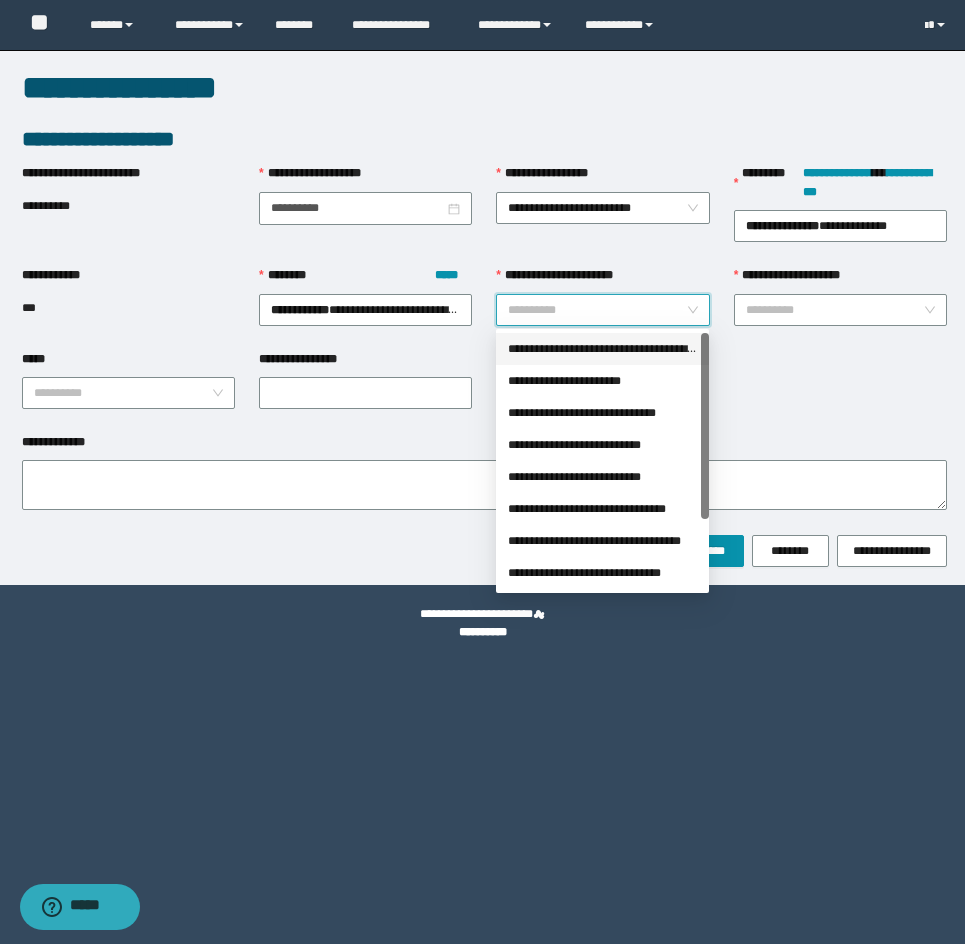 click on "**********" at bounding box center (596, 310) 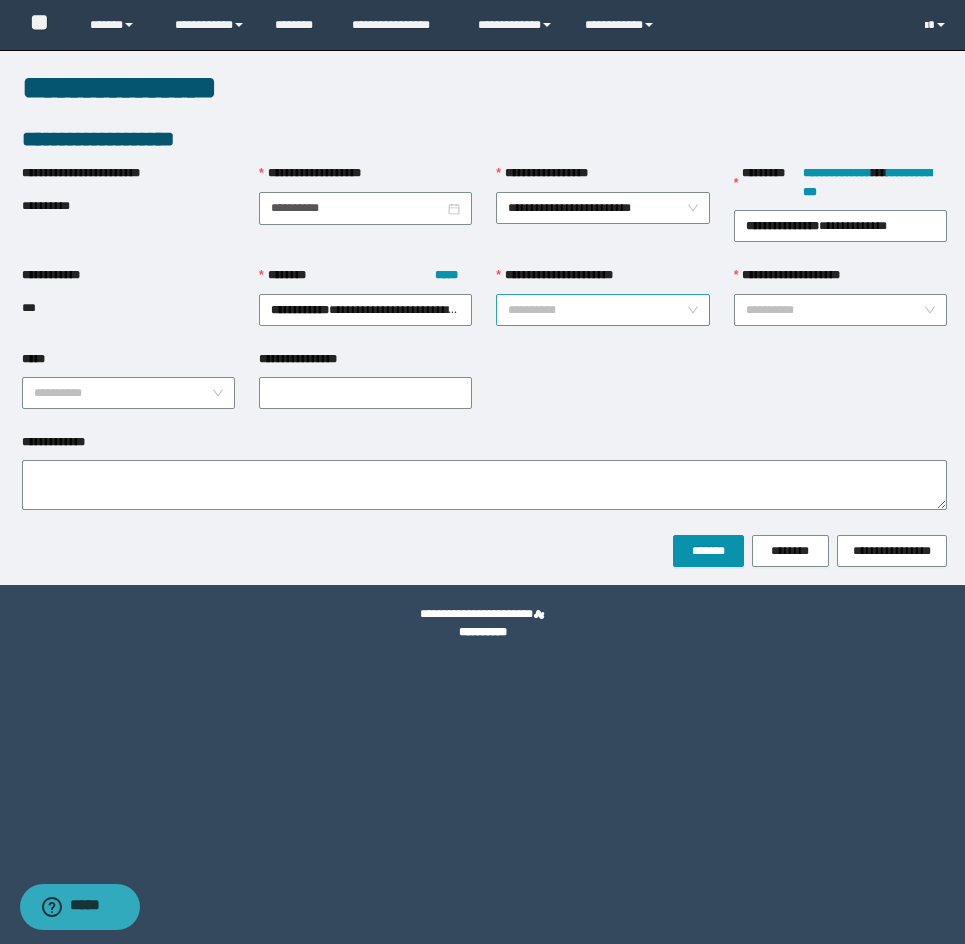 click on "**********" at bounding box center (596, 310) 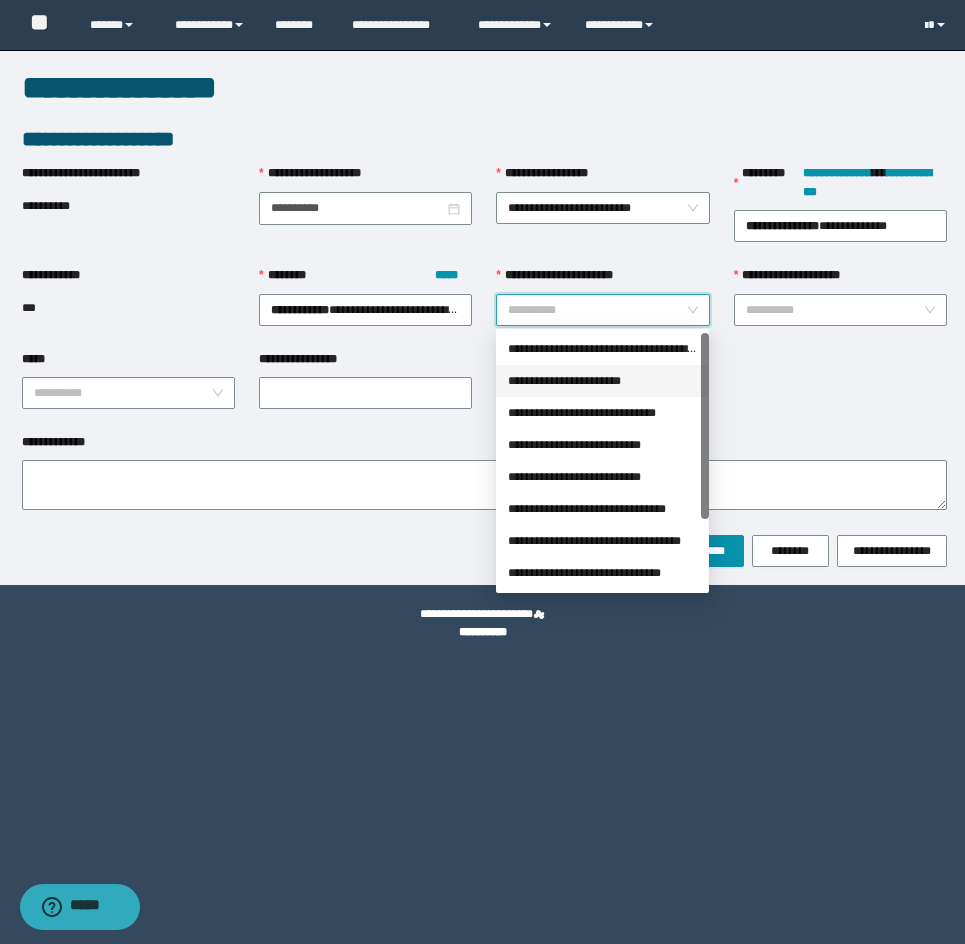 click on "**********" at bounding box center [602, 381] 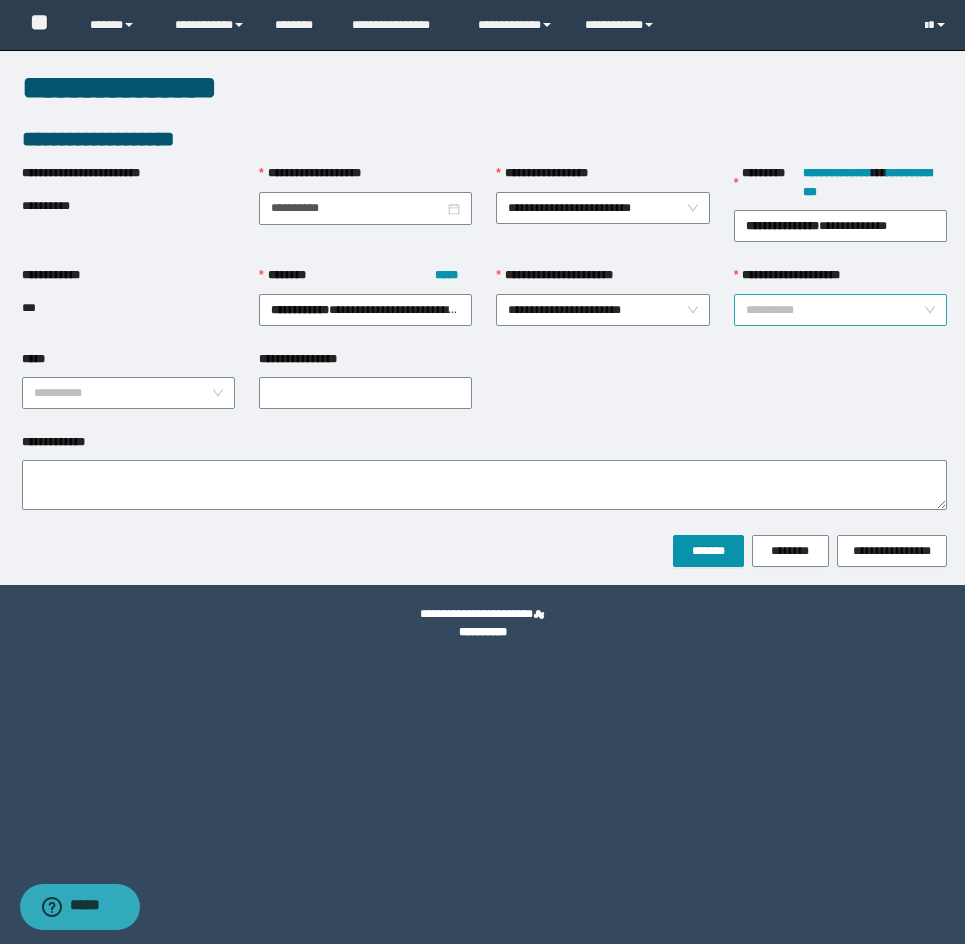 click on "**********" at bounding box center (834, 310) 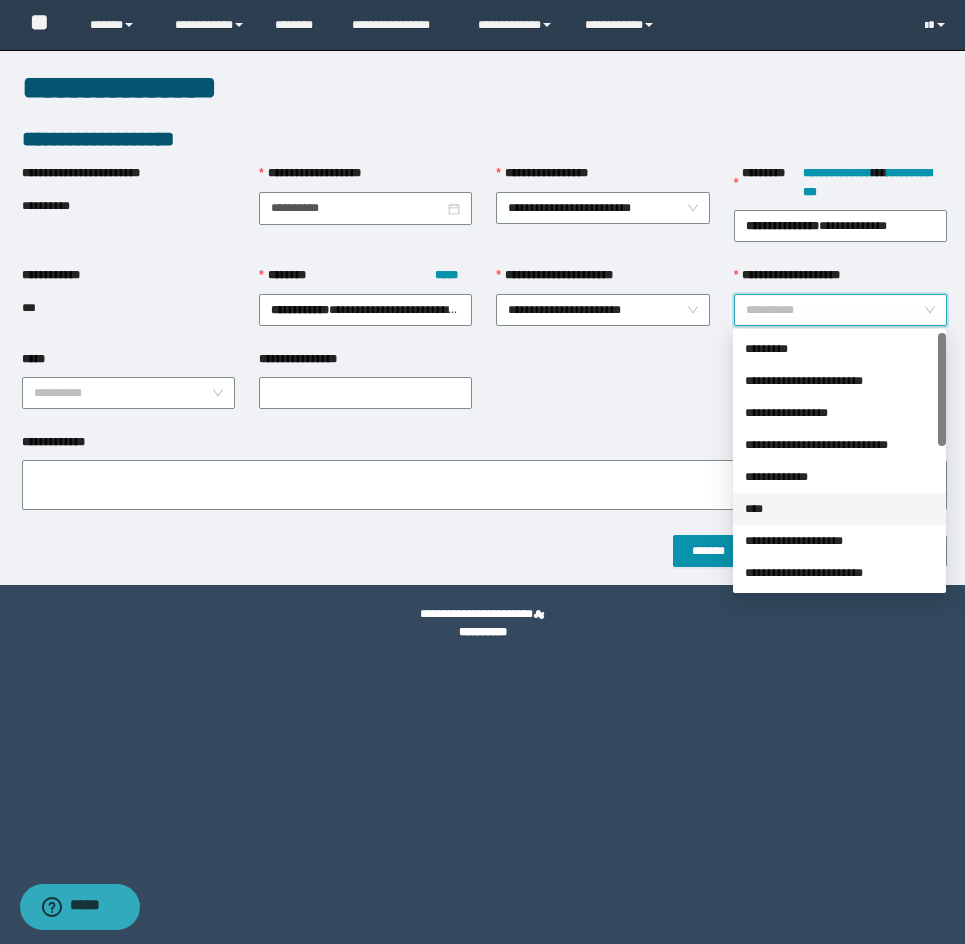 click on "****" at bounding box center [839, 509] 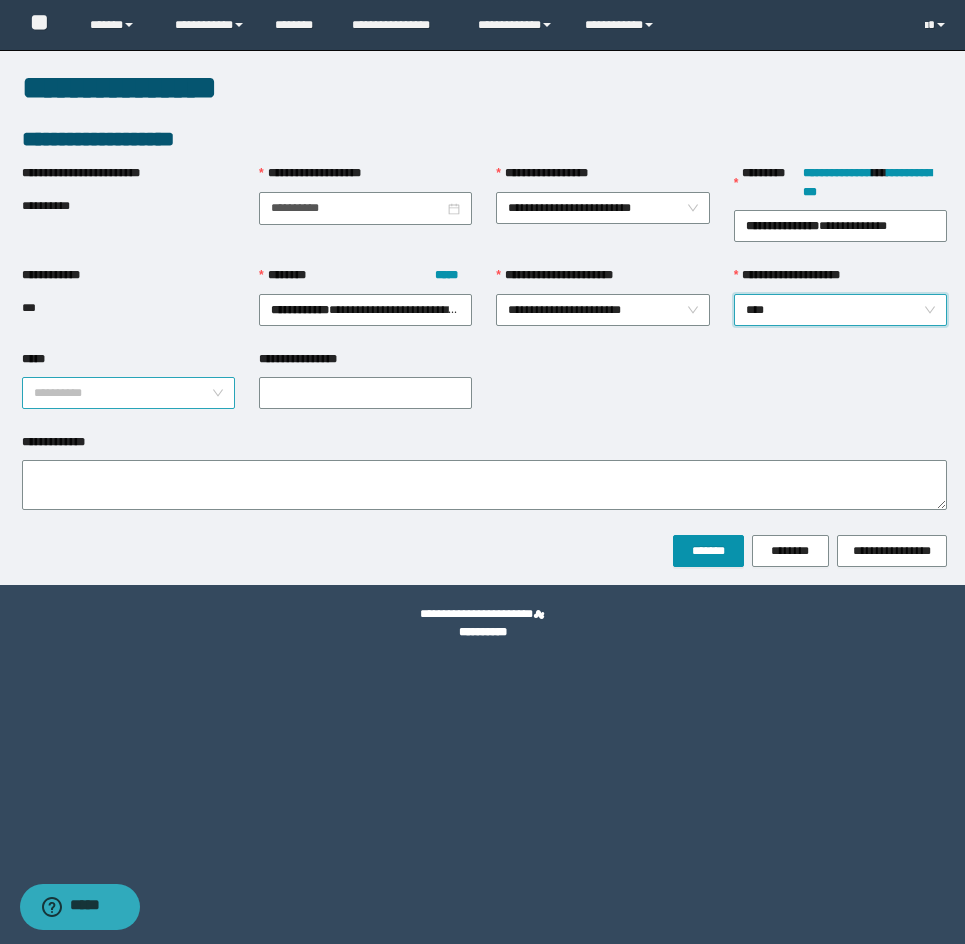 click on "*****" at bounding box center [122, 393] 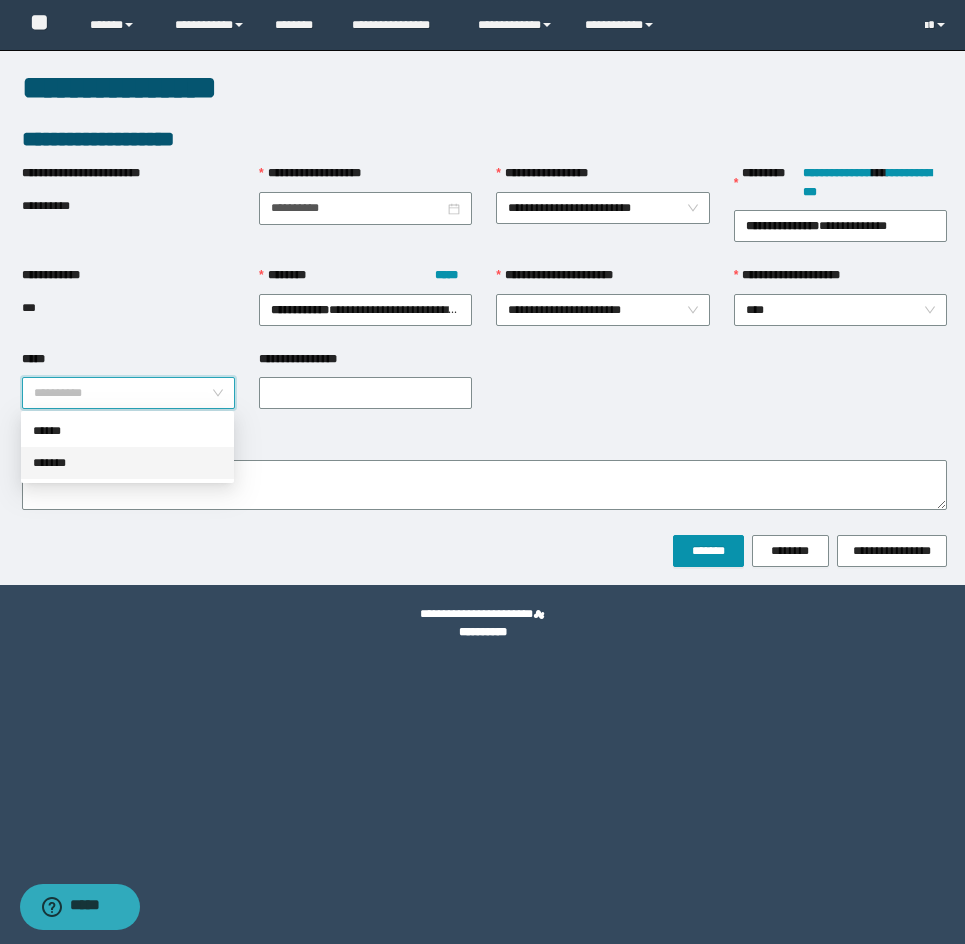 click on "*******" at bounding box center [127, 463] 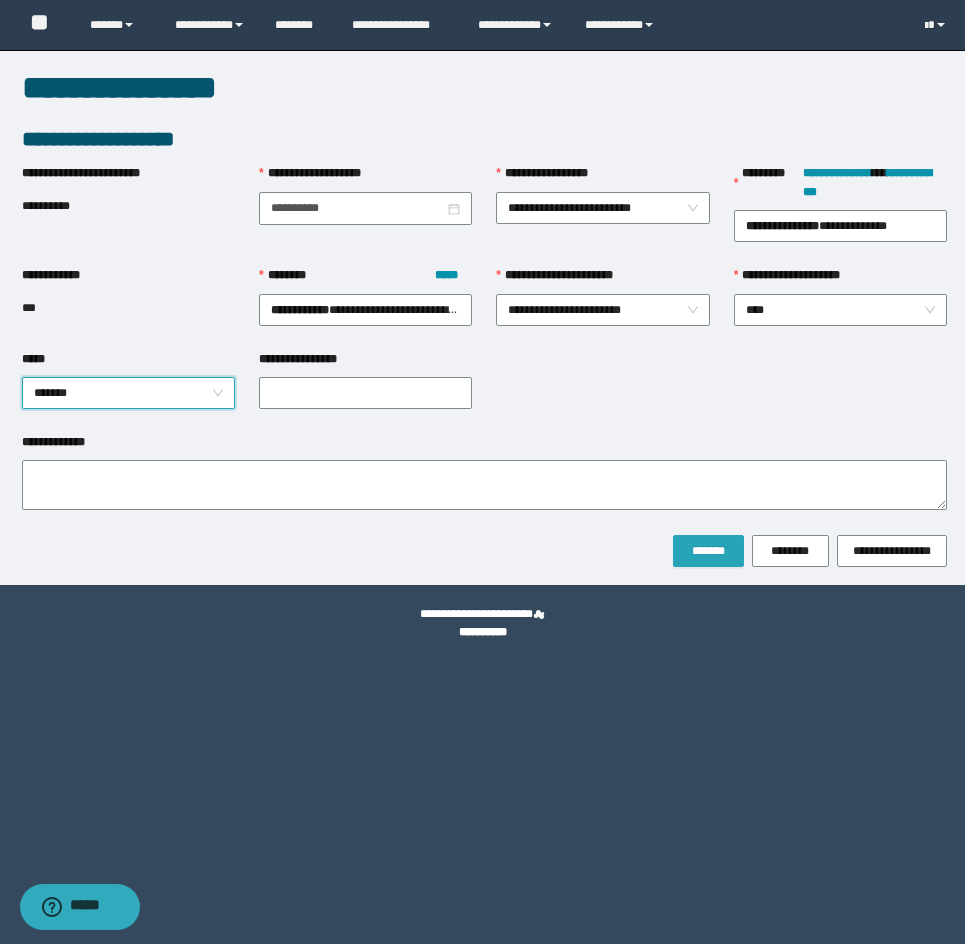 click on "*******" at bounding box center (708, 551) 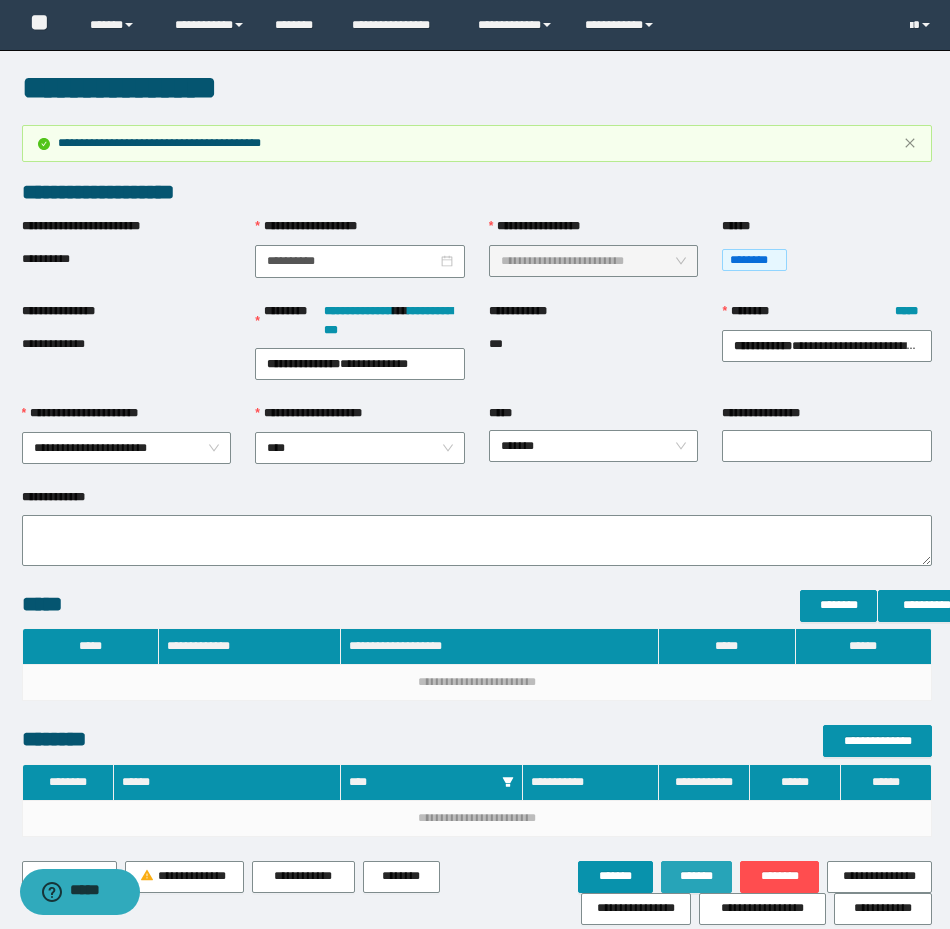 click on "*******" at bounding box center [697, 876] 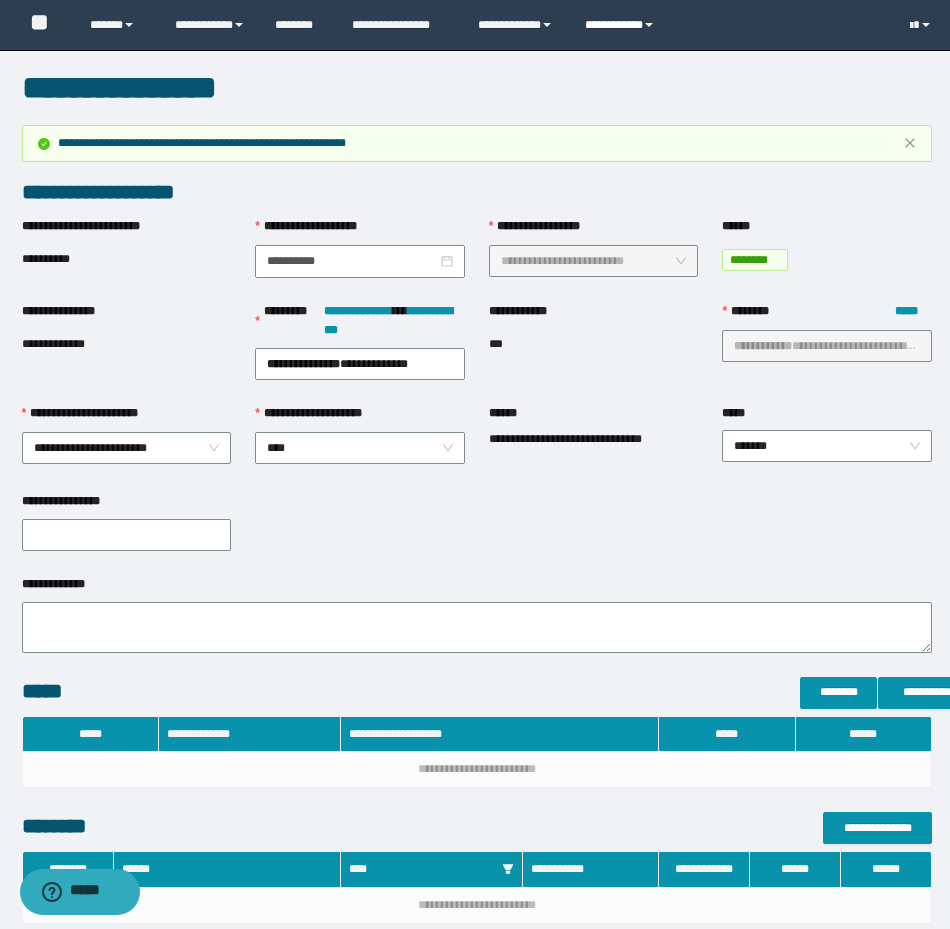 click on "**********" at bounding box center (622, 25) 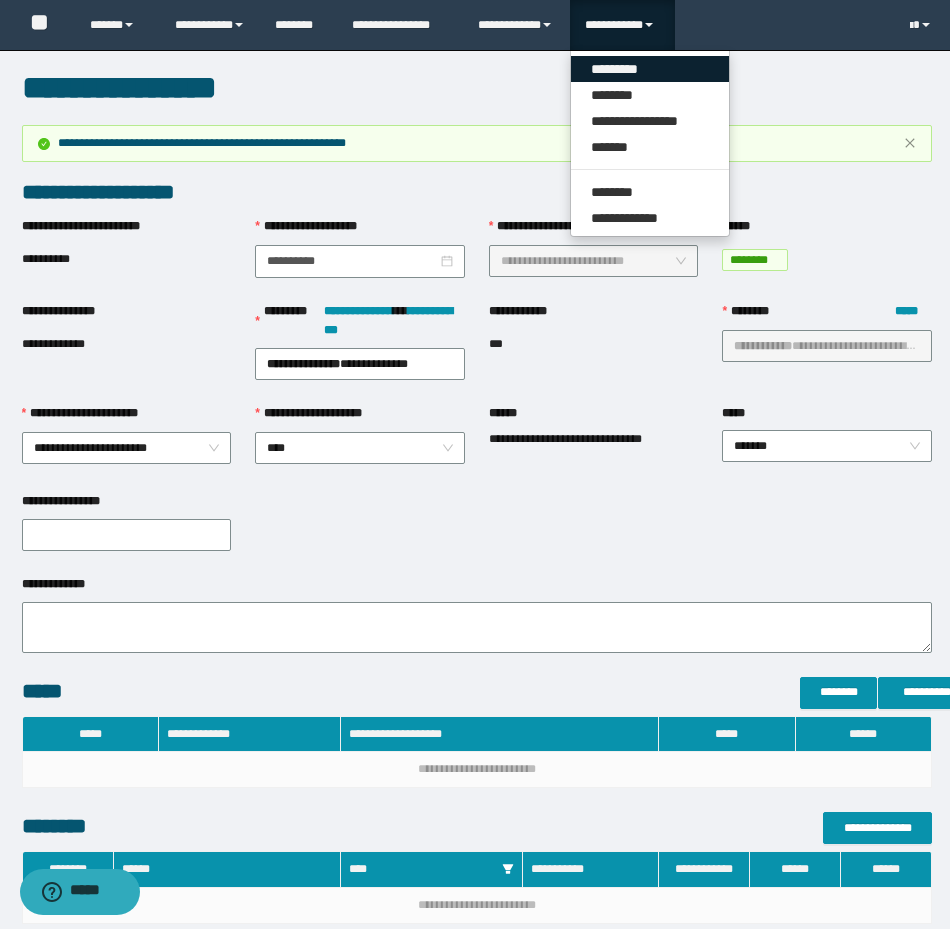 click on "*********" at bounding box center [650, 69] 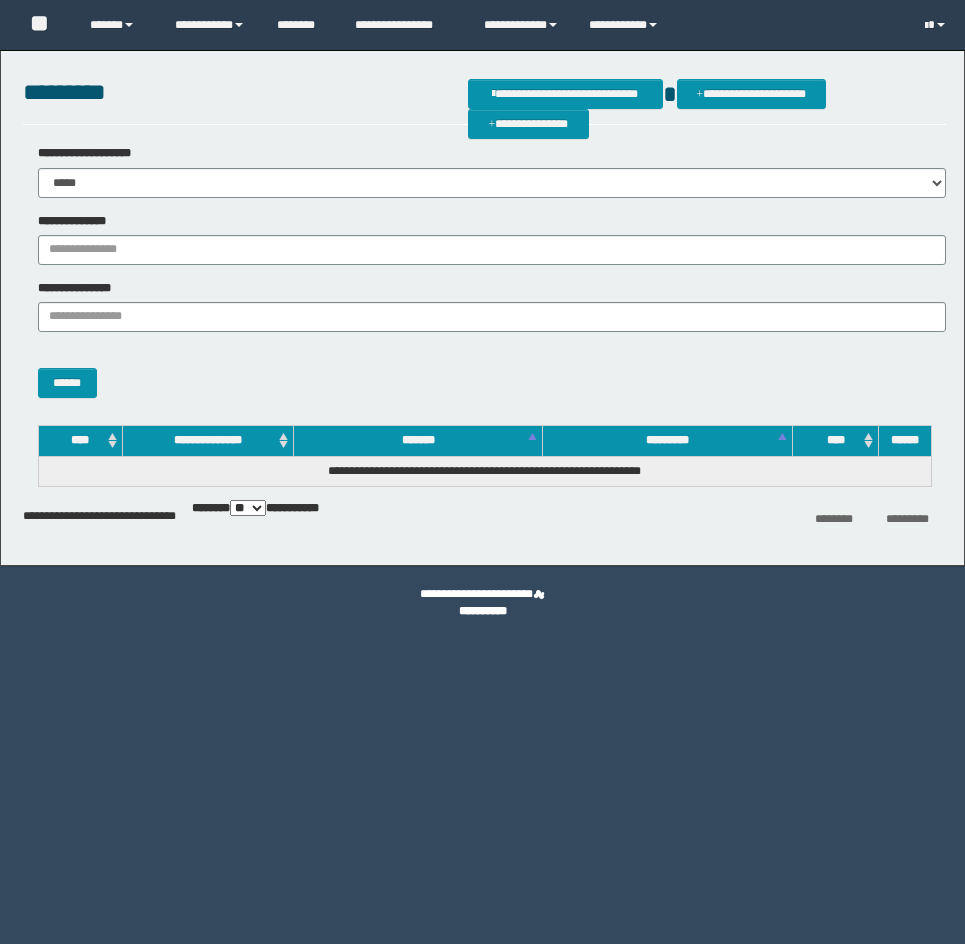 scroll, scrollTop: 0, scrollLeft: 0, axis: both 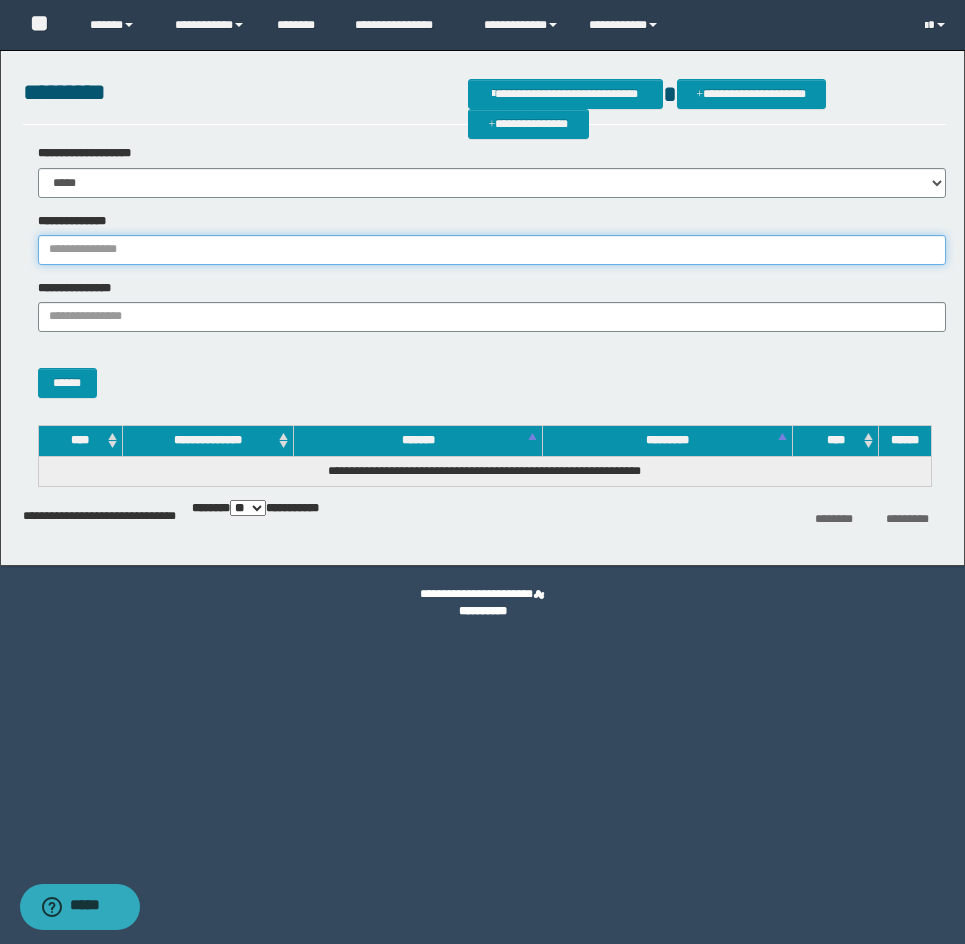 click on "**********" at bounding box center (492, 250) 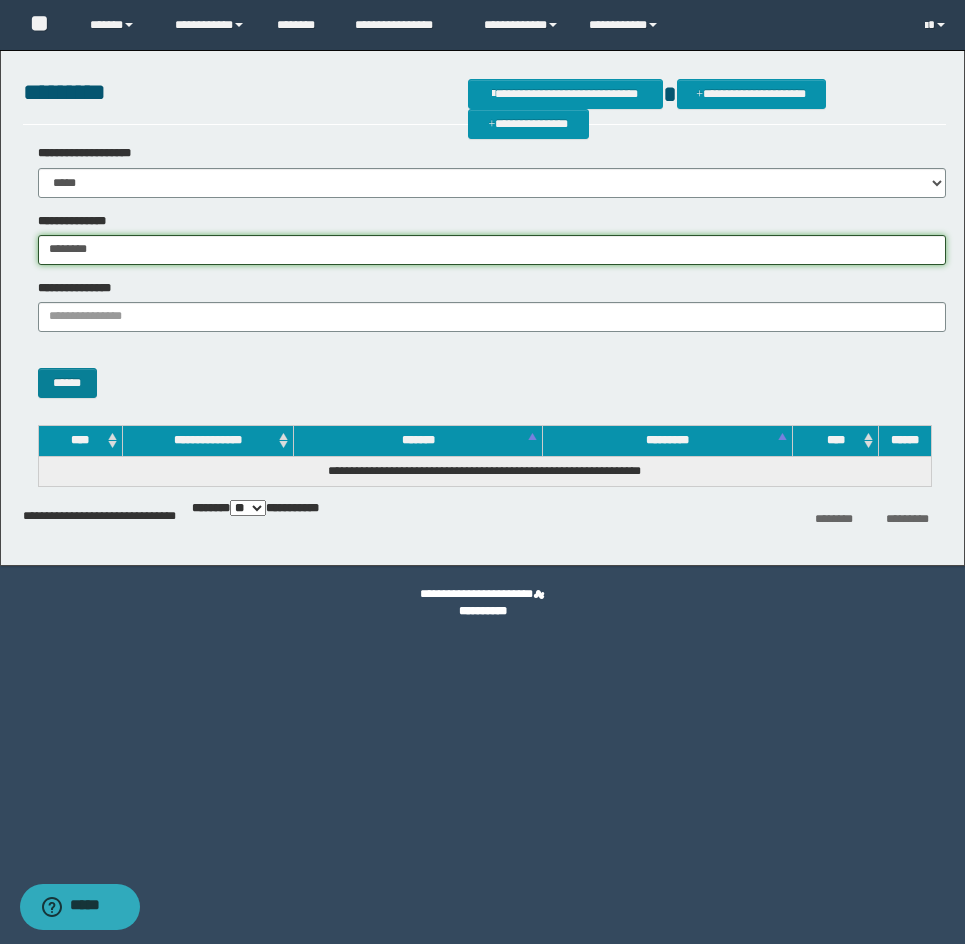 type on "********" 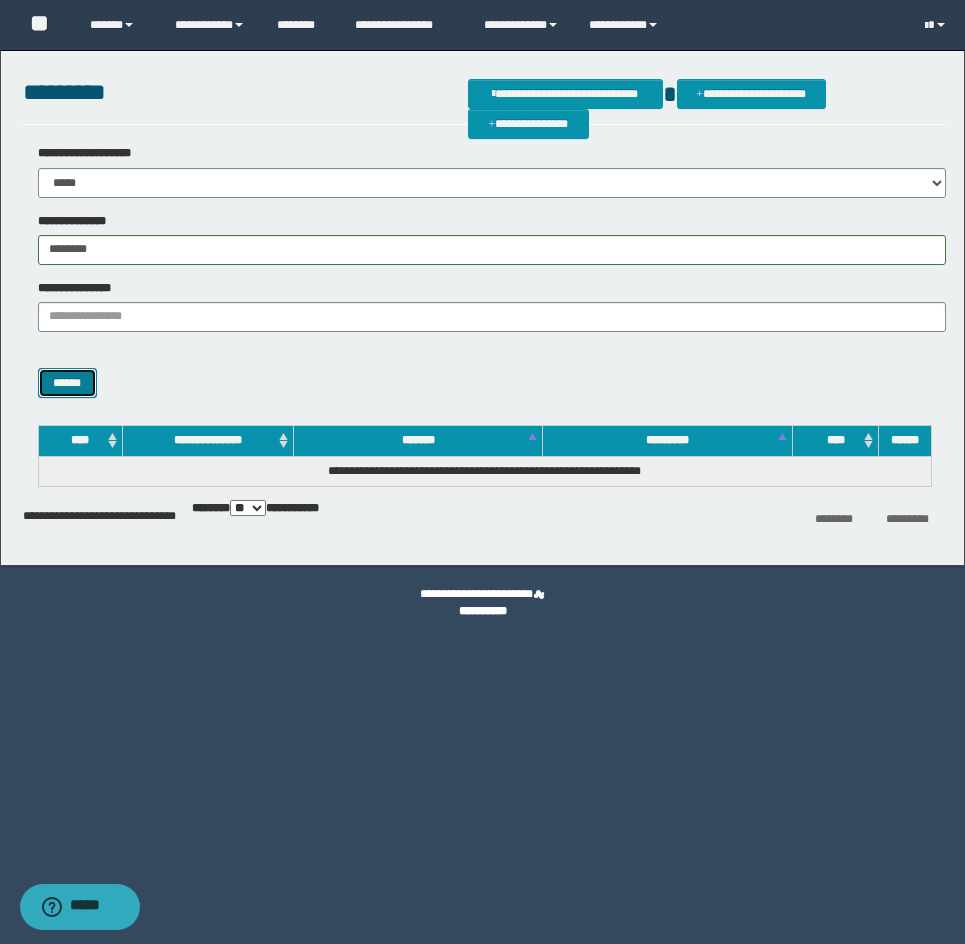 click on "******" at bounding box center [67, 383] 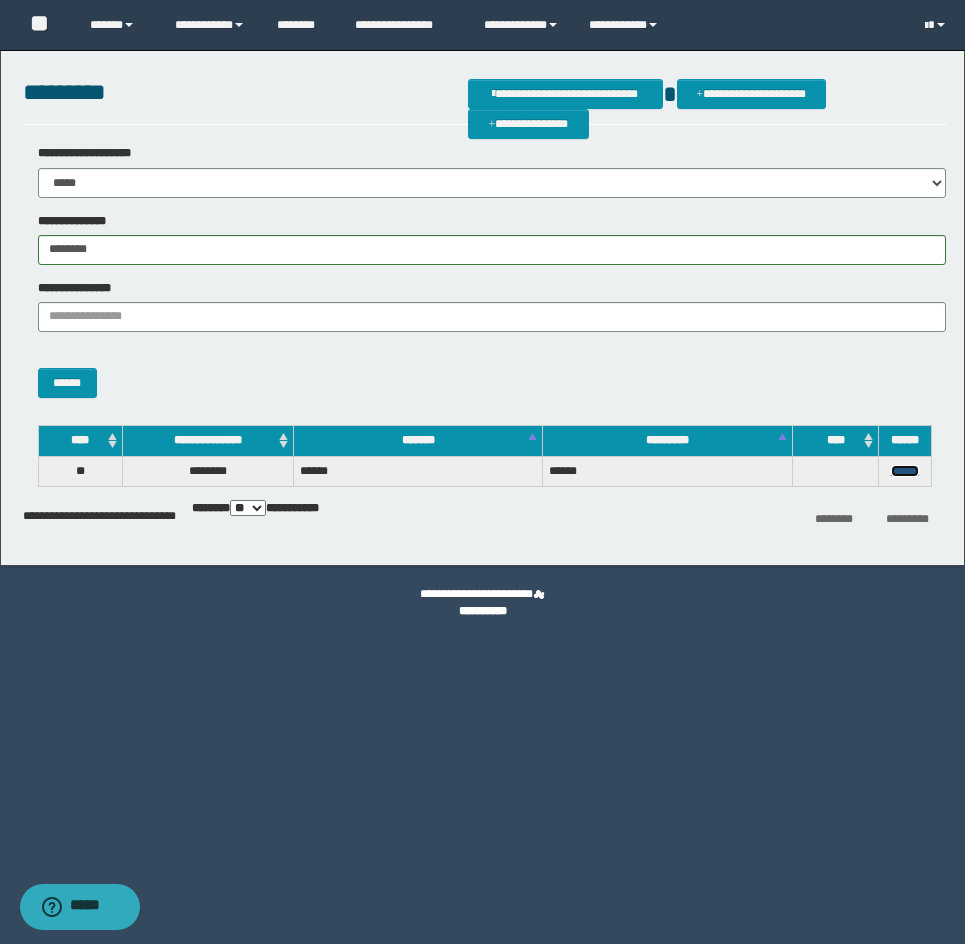 click on "******" at bounding box center [905, 471] 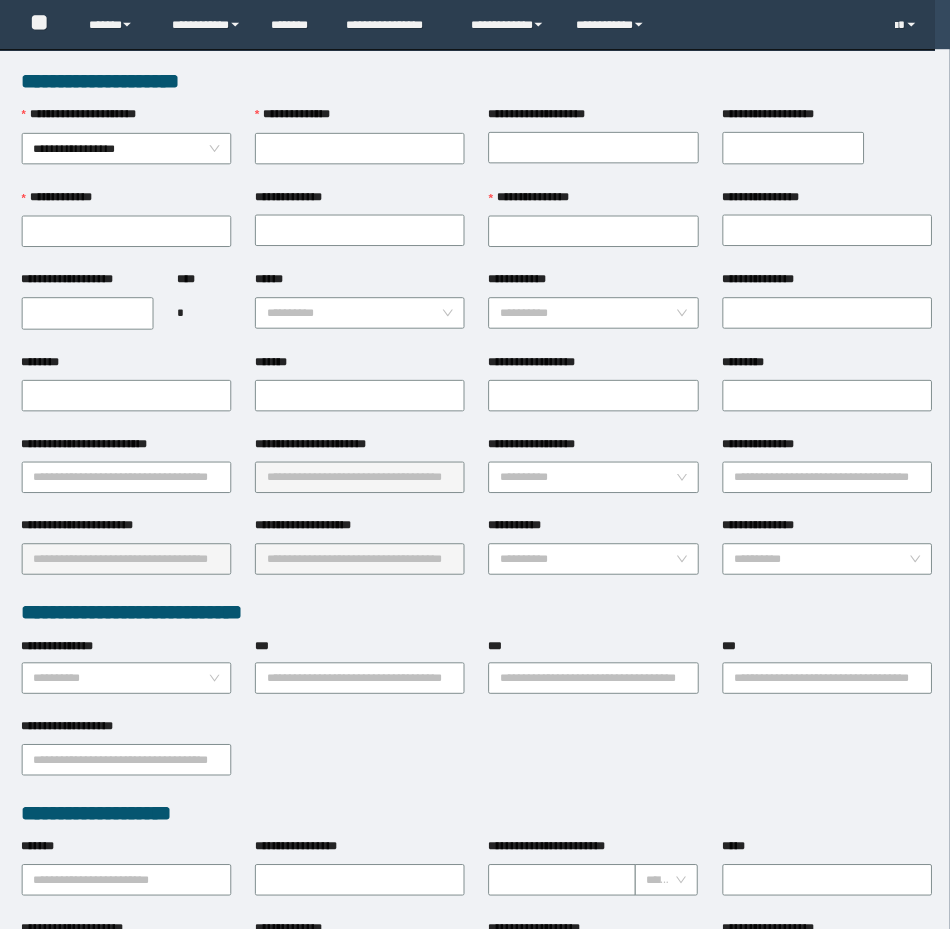 scroll, scrollTop: 0, scrollLeft: 0, axis: both 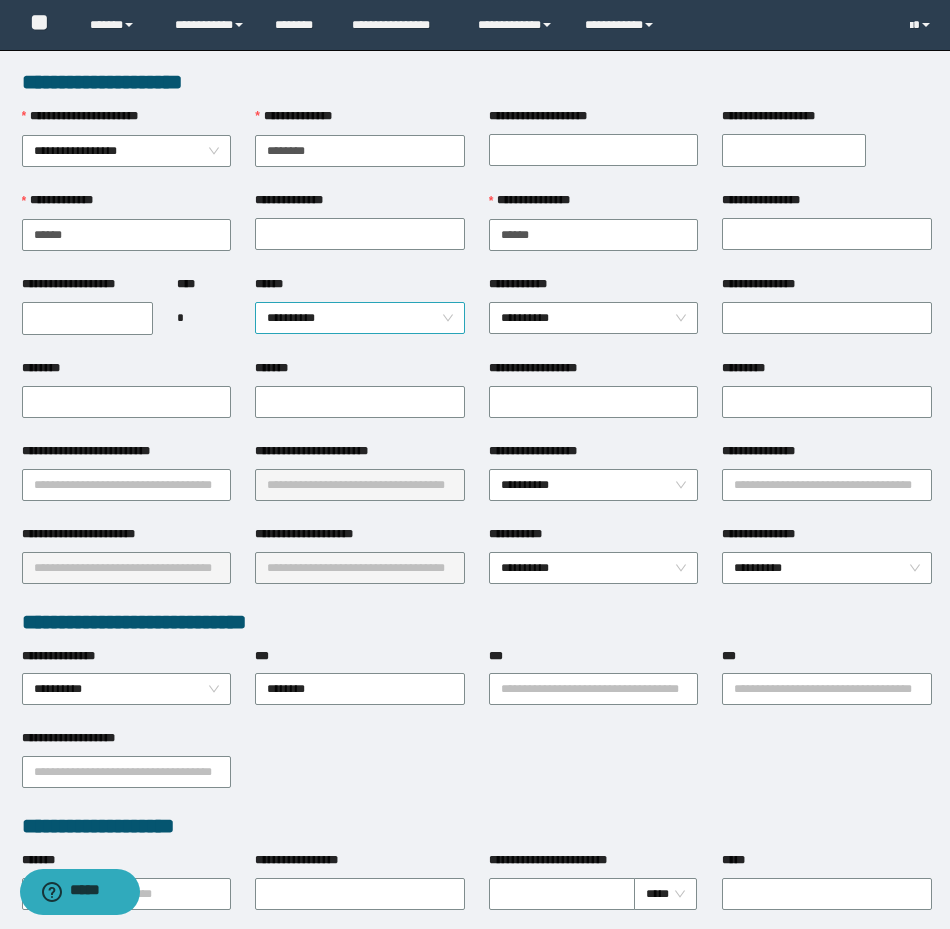 click on "**********" at bounding box center [360, 318] 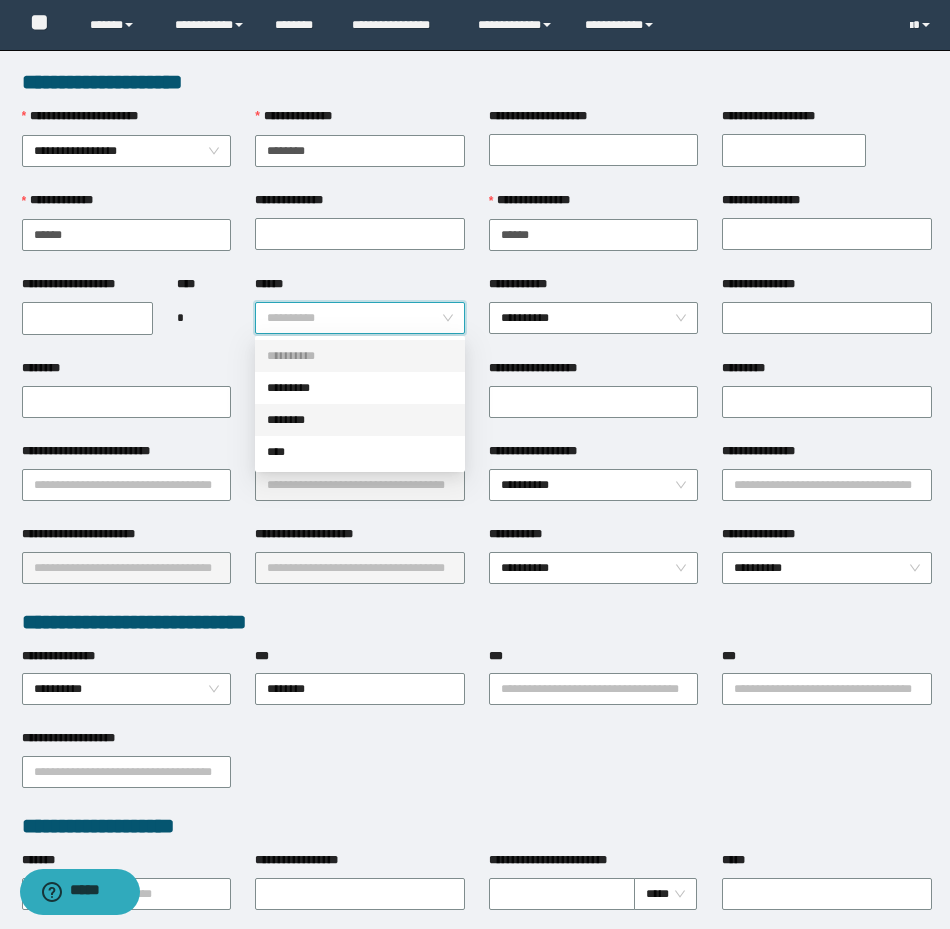 click on "********" at bounding box center [360, 420] 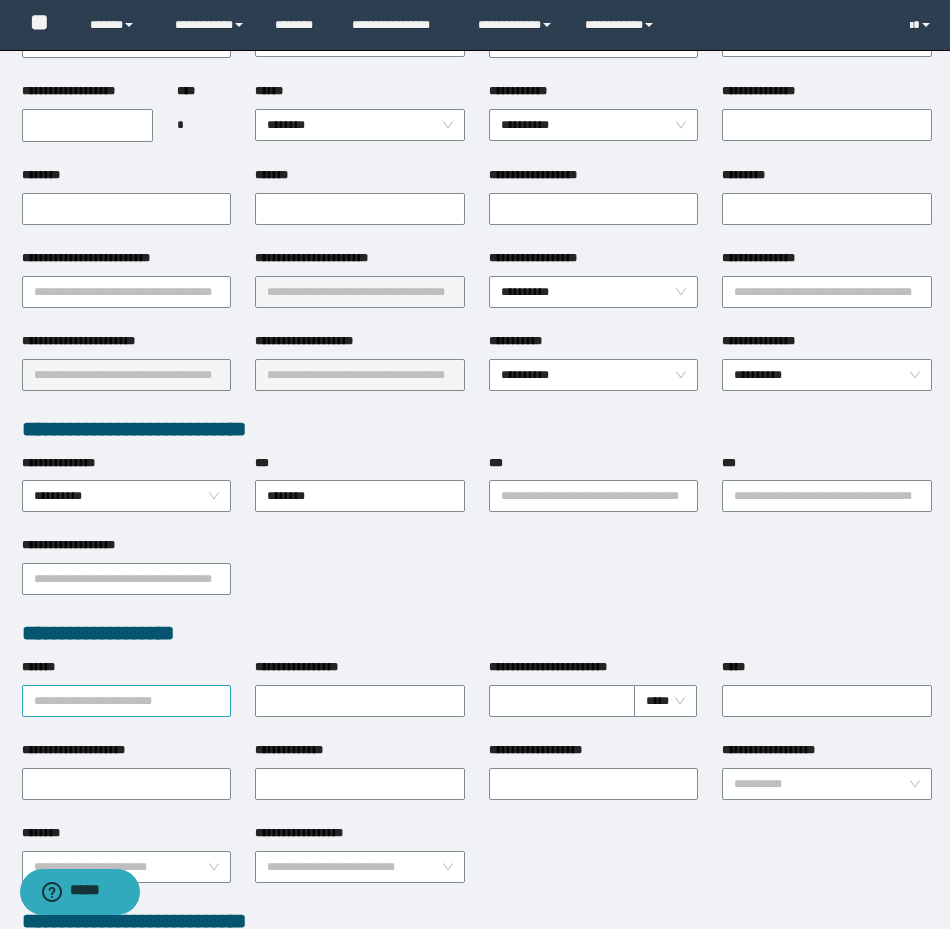 scroll, scrollTop: 200, scrollLeft: 0, axis: vertical 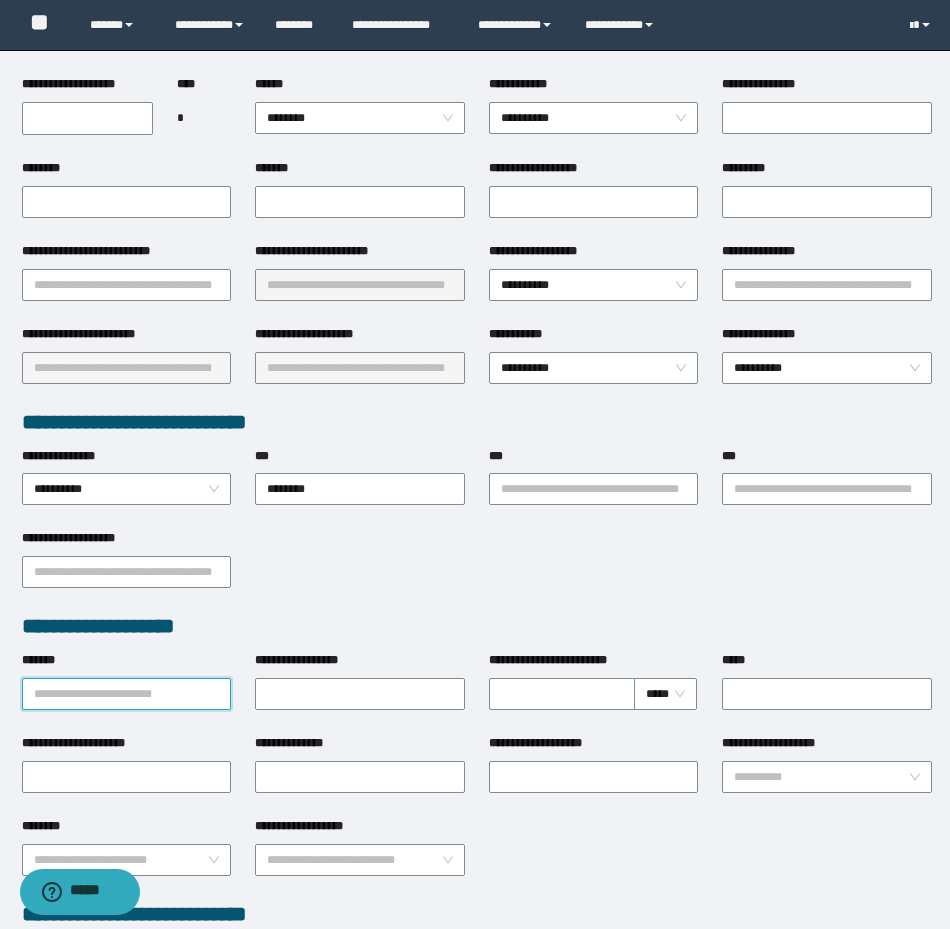 click on "*******" at bounding box center [127, 694] 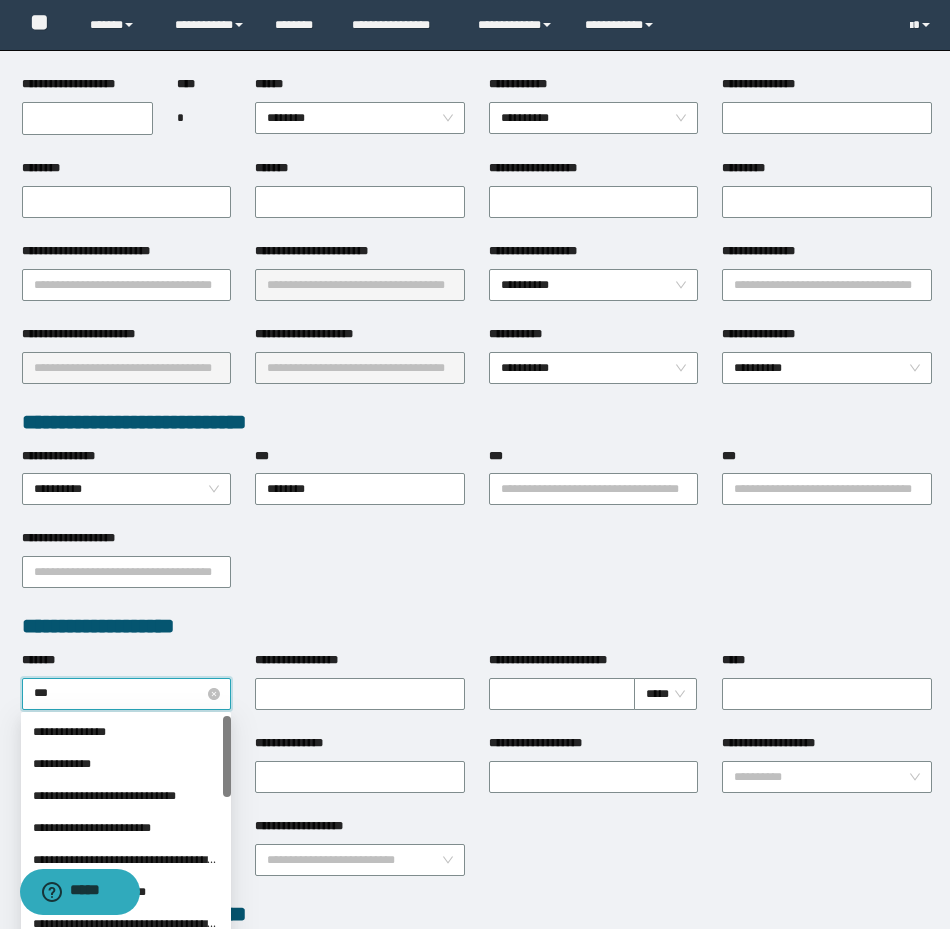 type on "****" 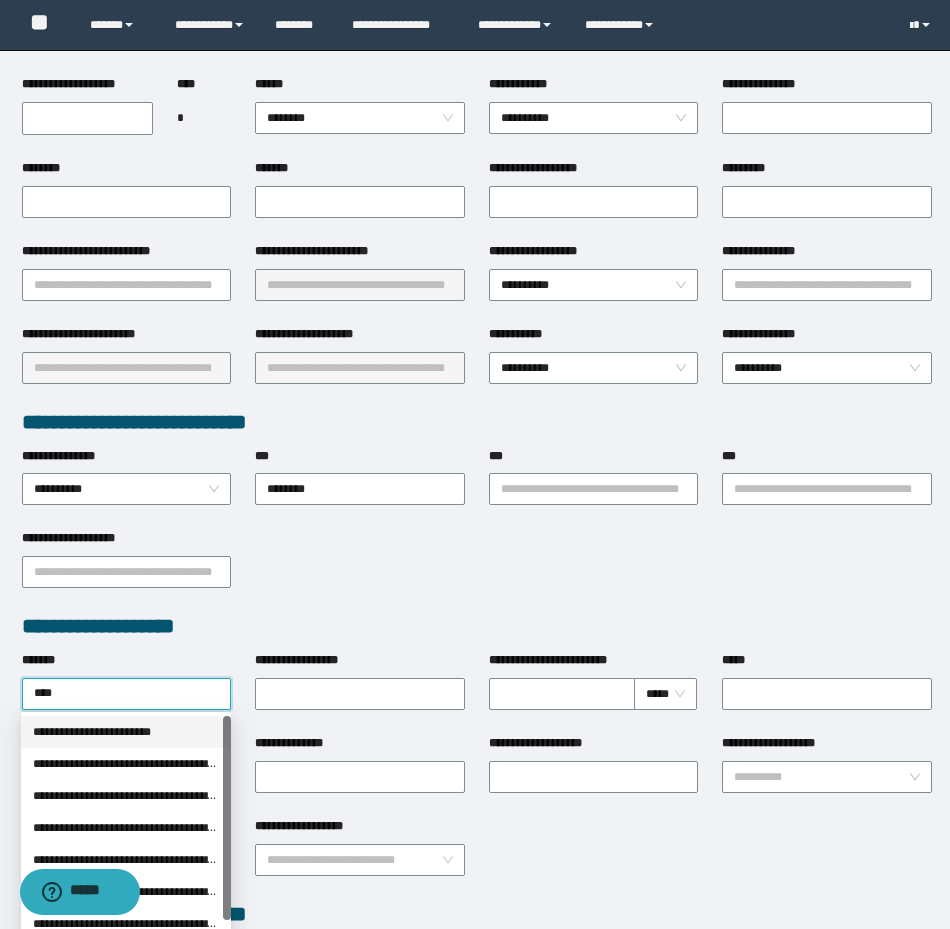 click on "**********" at bounding box center [126, 732] 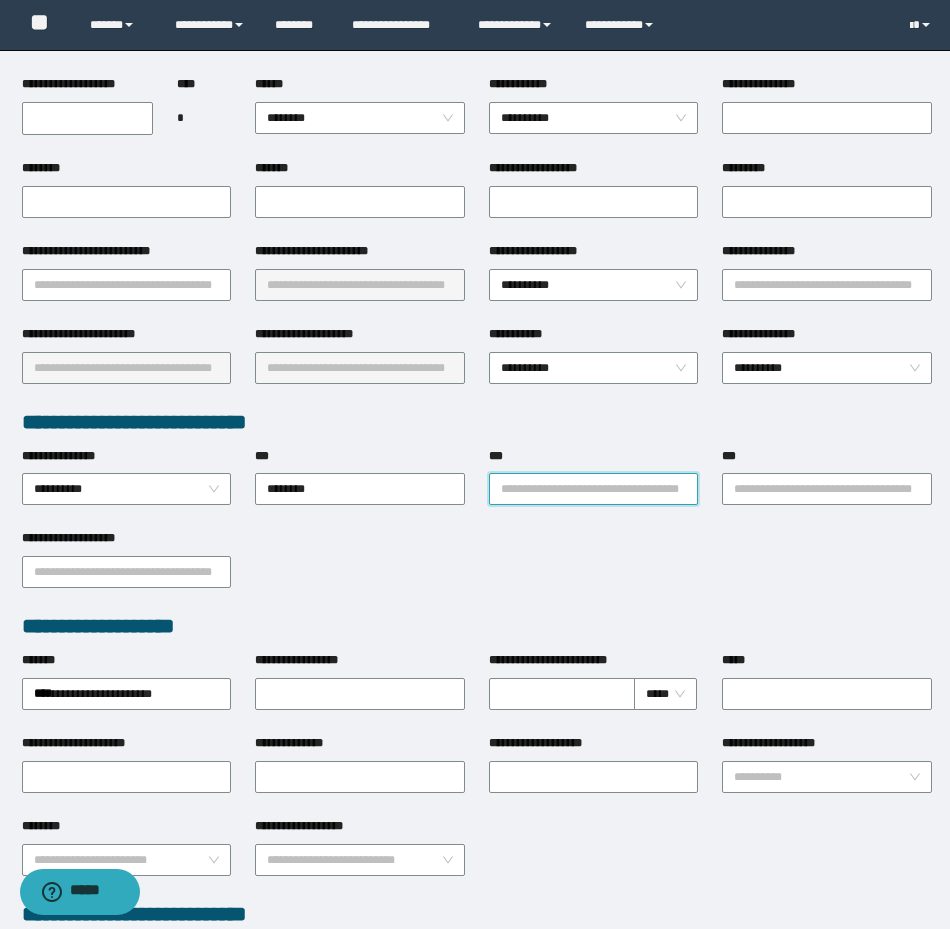 click on "***" at bounding box center [594, 489] 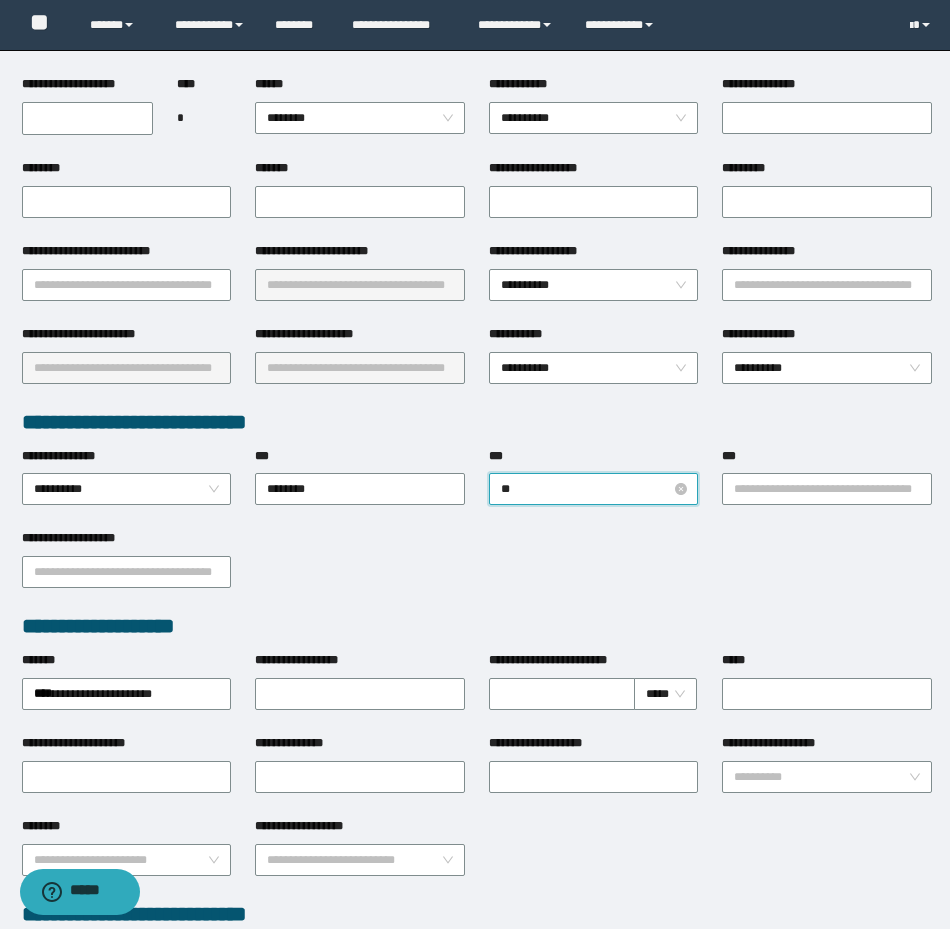 type on "***" 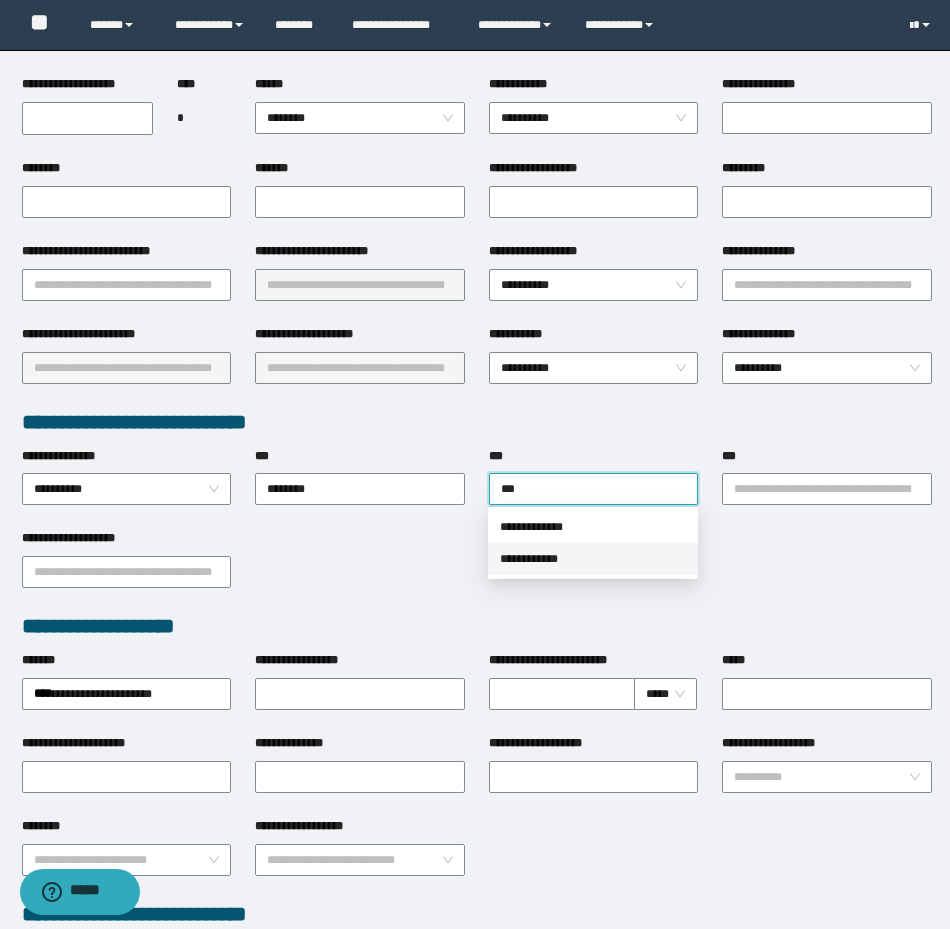 click on "**********" at bounding box center [593, 559] 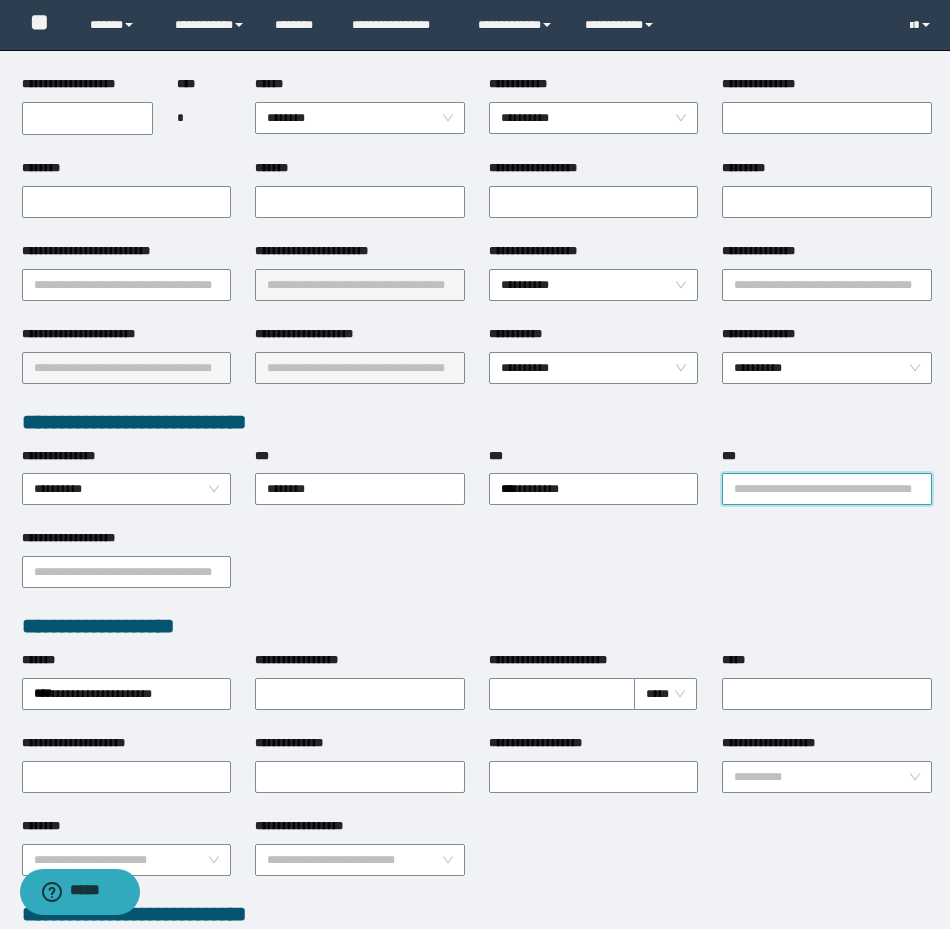 click on "***" at bounding box center [827, 489] 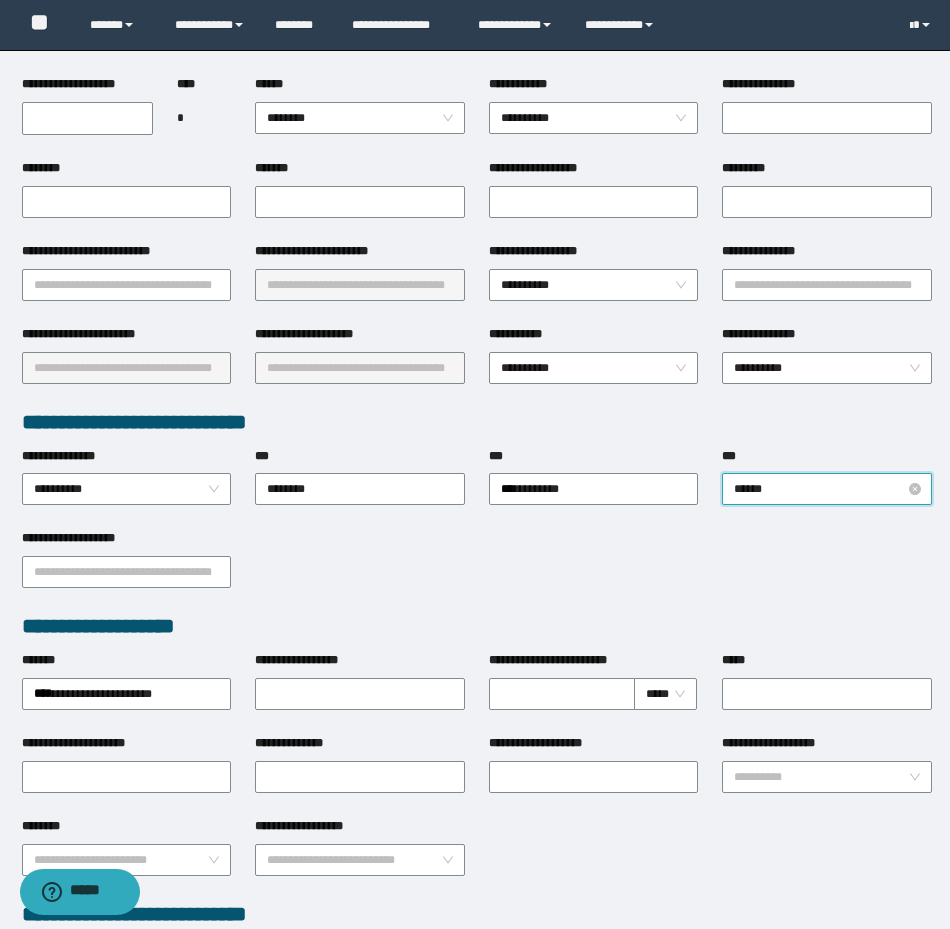 type on "*******" 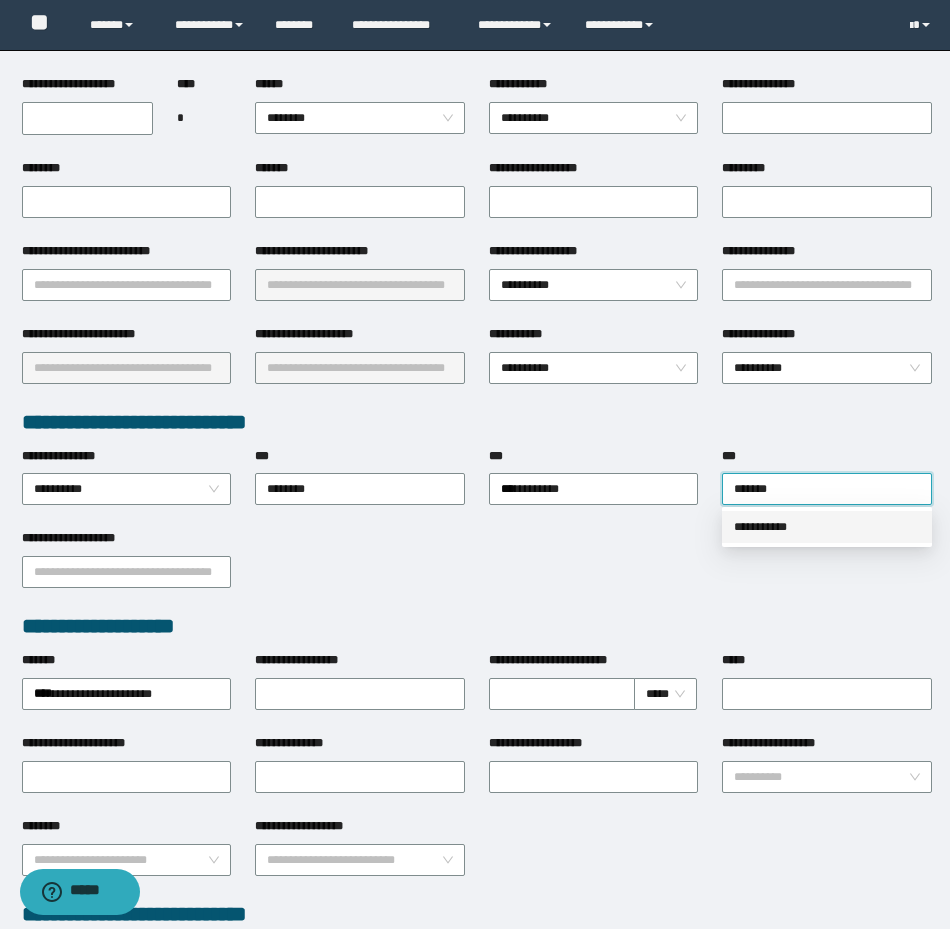 click on "**********" at bounding box center [827, 527] 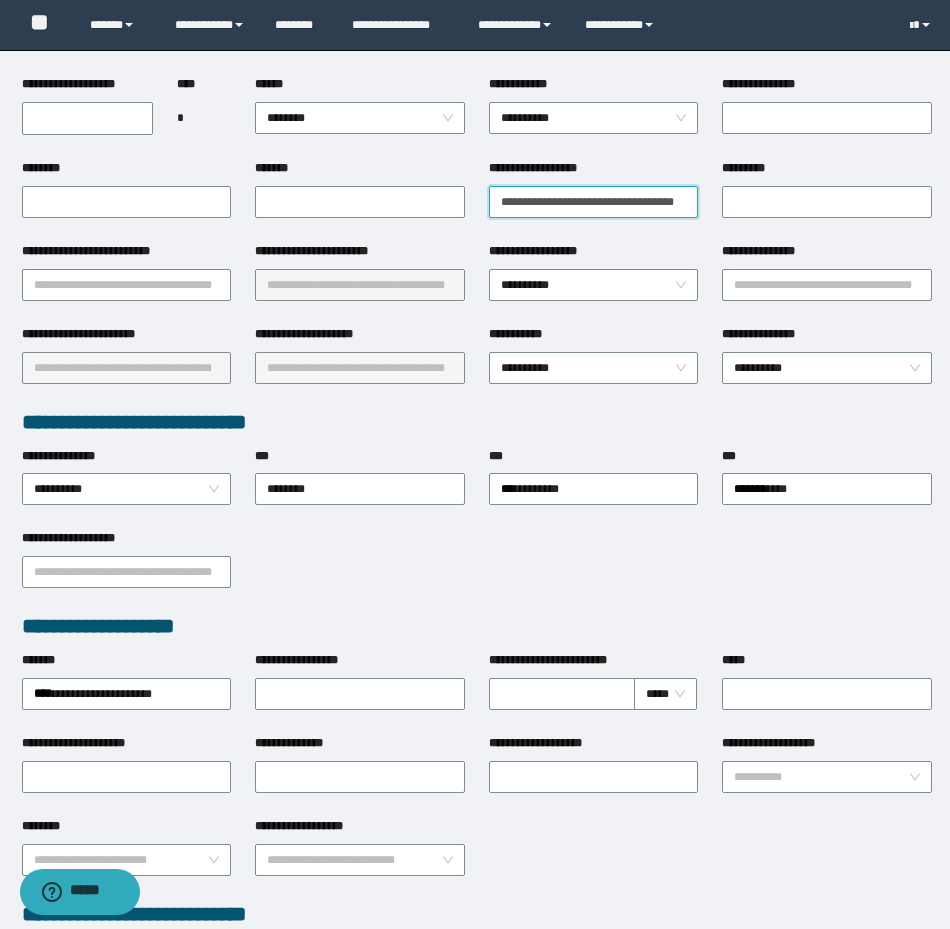 click on "**********" at bounding box center (594, 202) 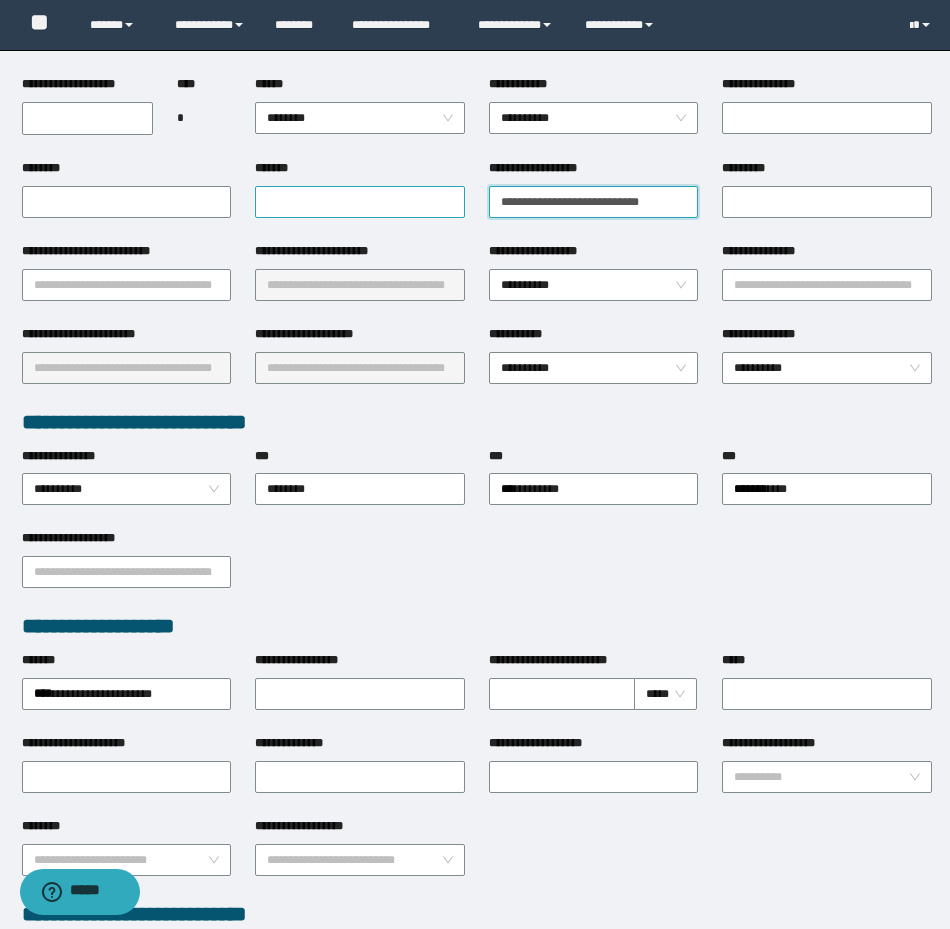 type on "**********" 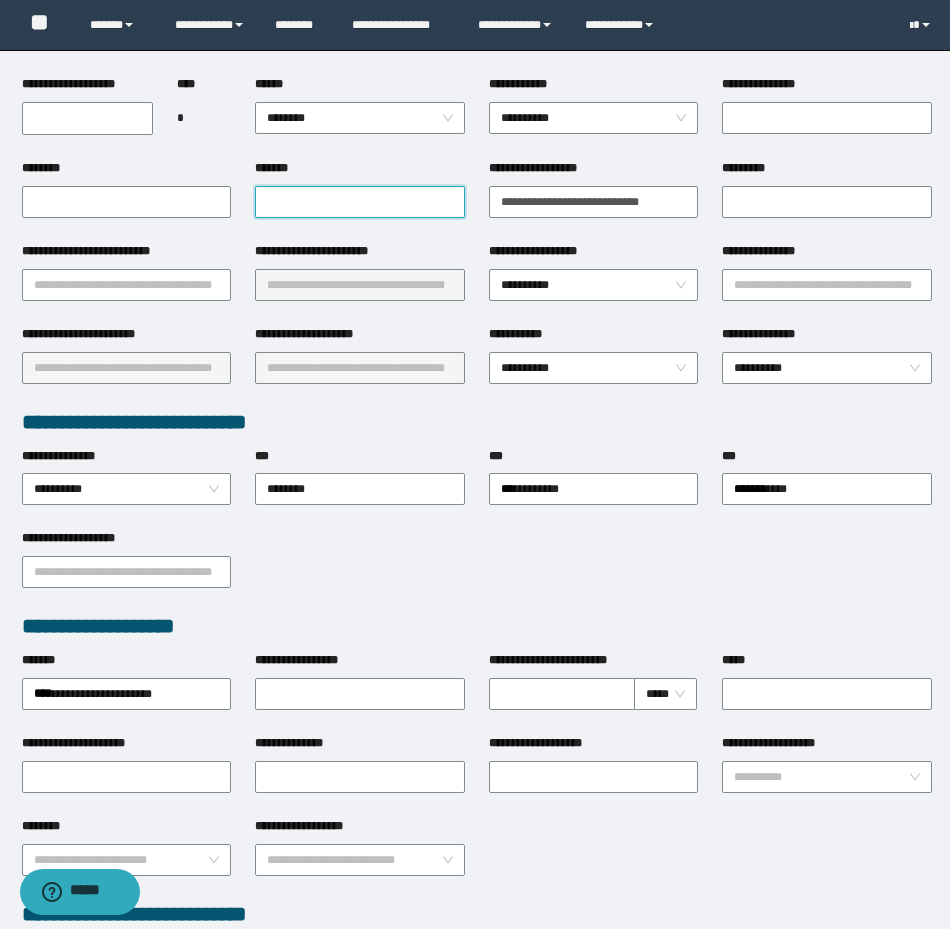 click on "*******" at bounding box center [360, 202] 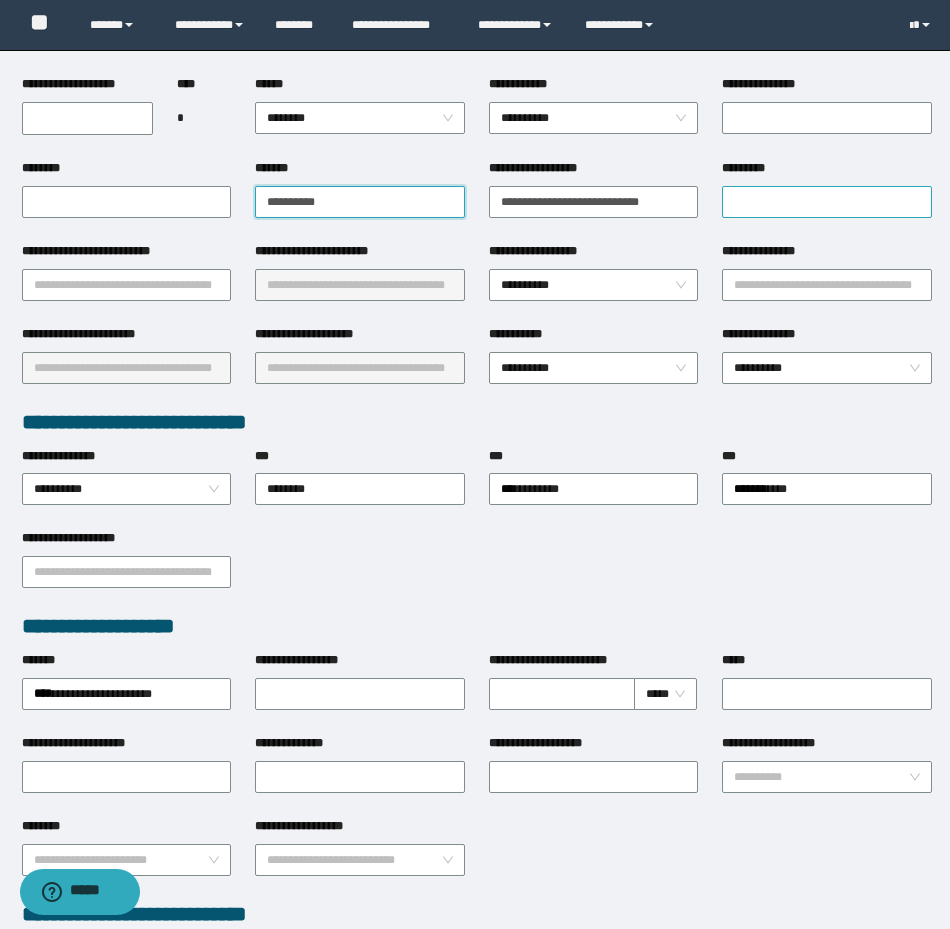 type on "**********" 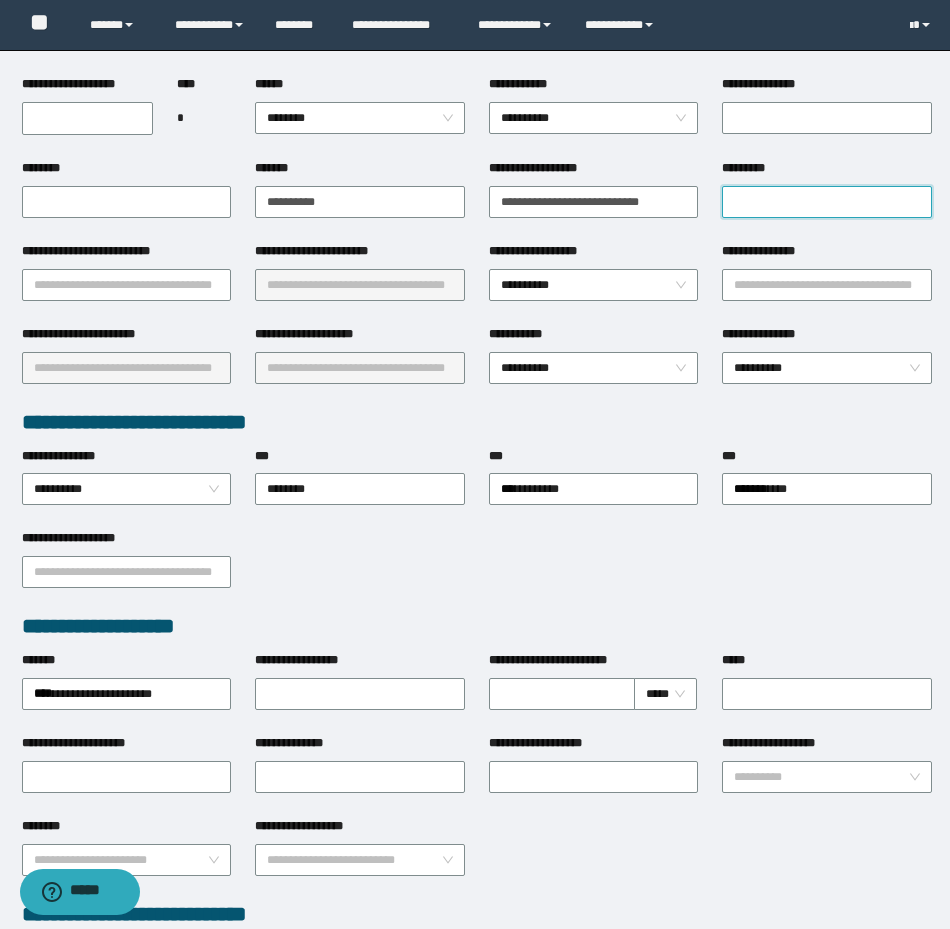 click on "*********" at bounding box center [827, 202] 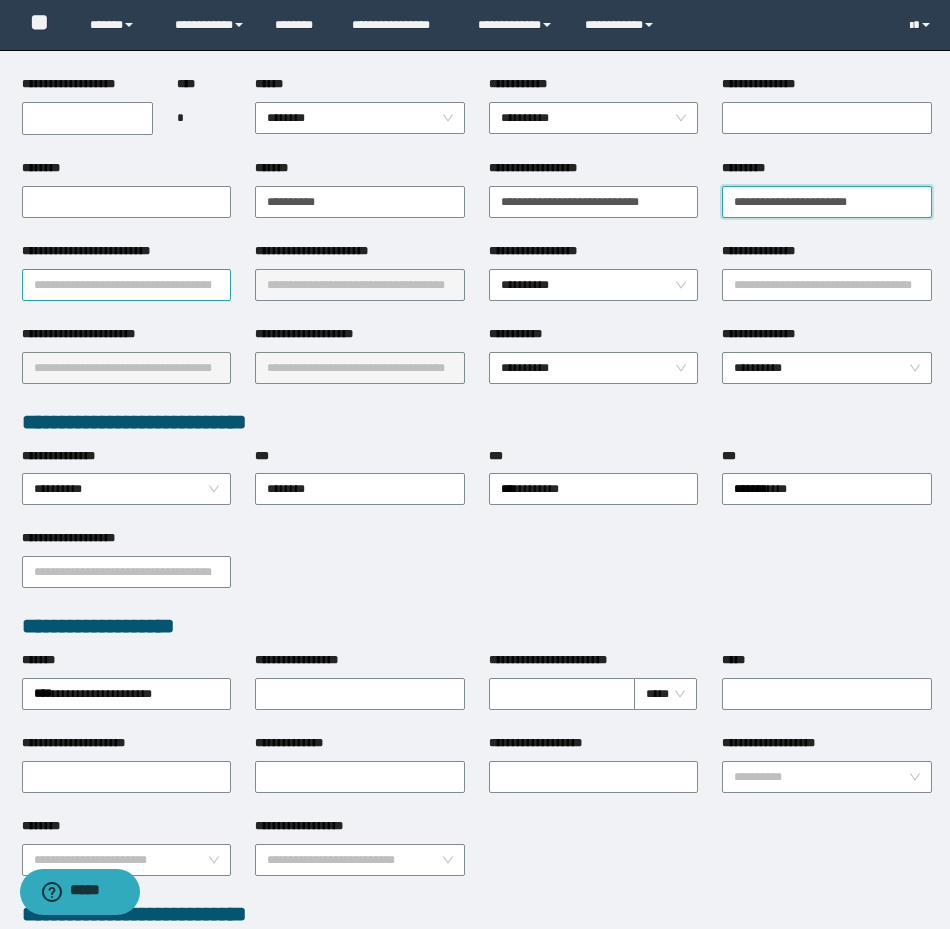 type on "**********" 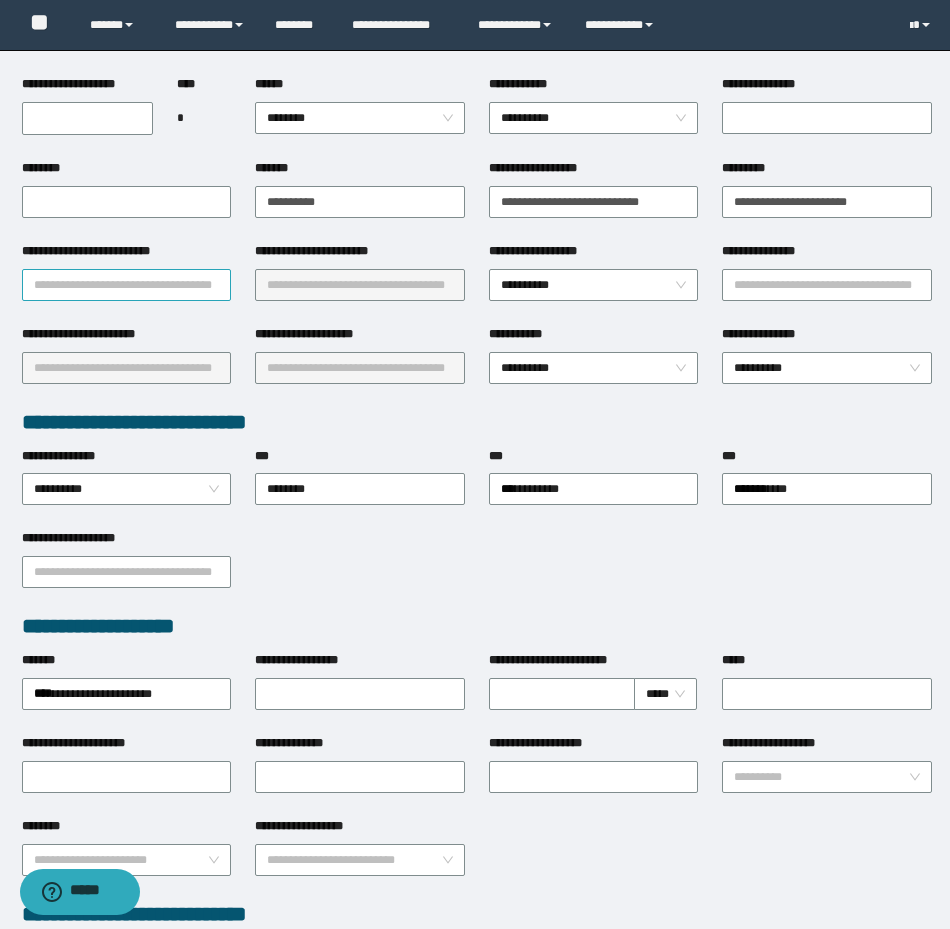 click on "**********" at bounding box center [127, 285] 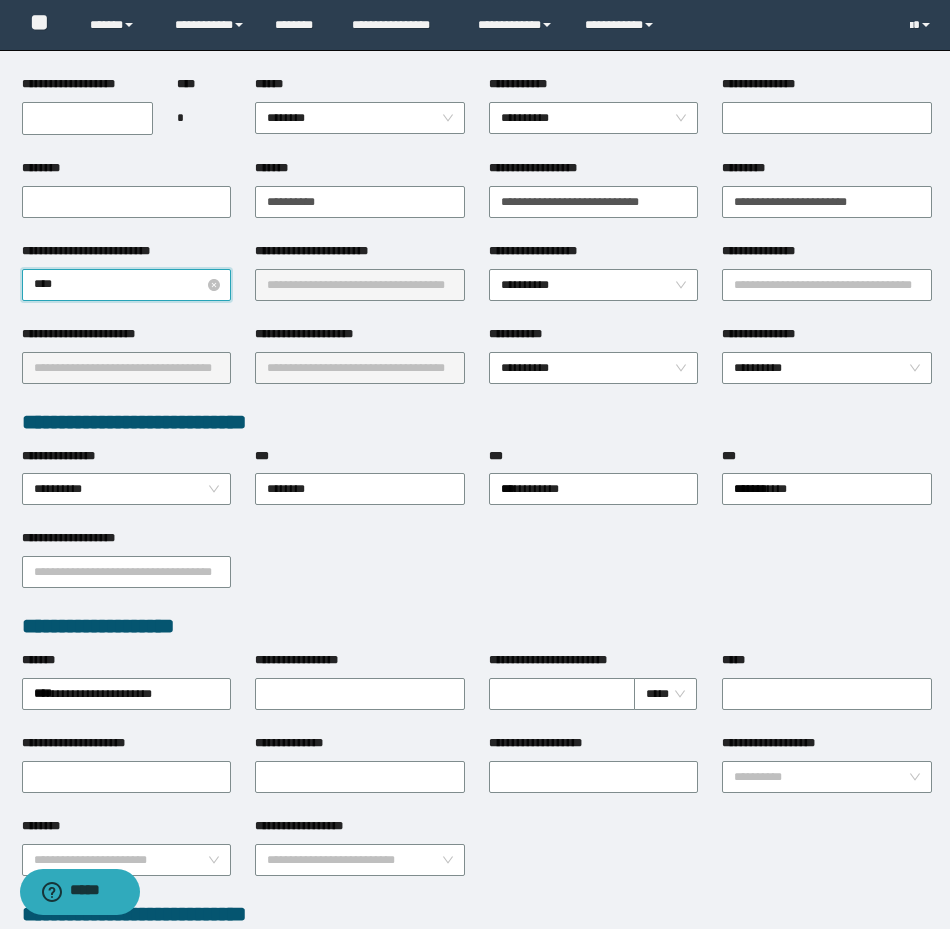 type on "*****" 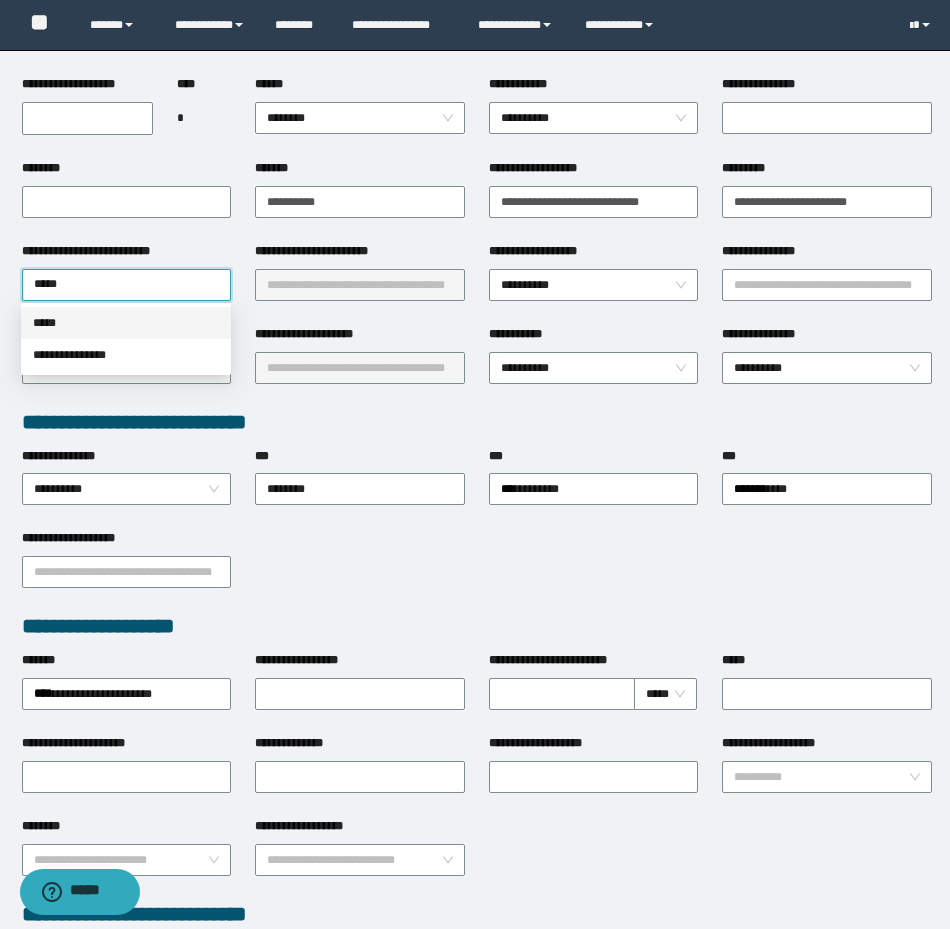 click on "*****" at bounding box center (126, 323) 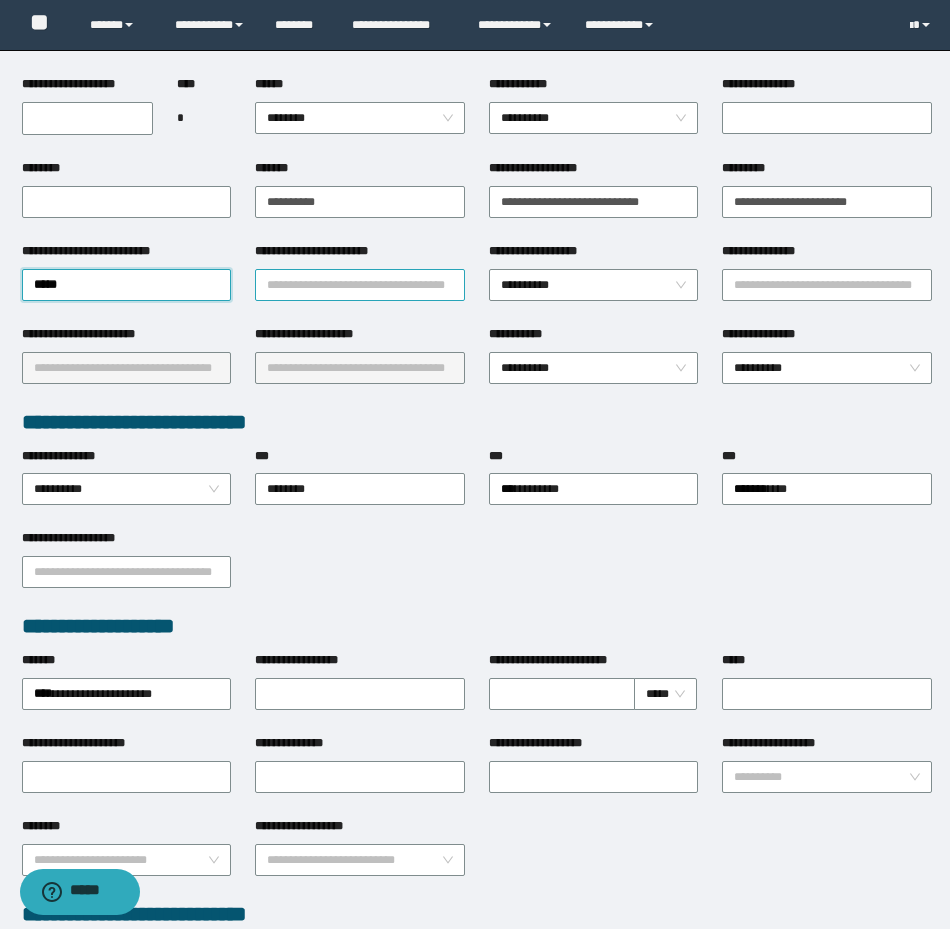 click on "**********" at bounding box center [360, 285] 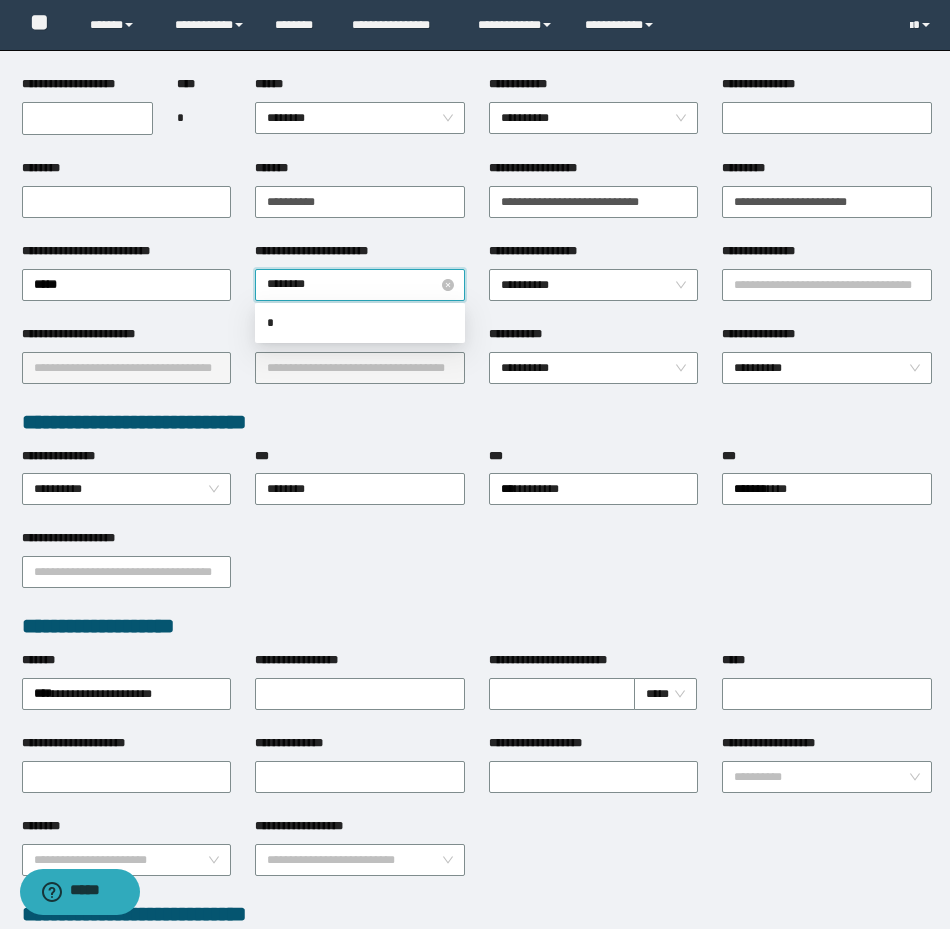 type on "*********" 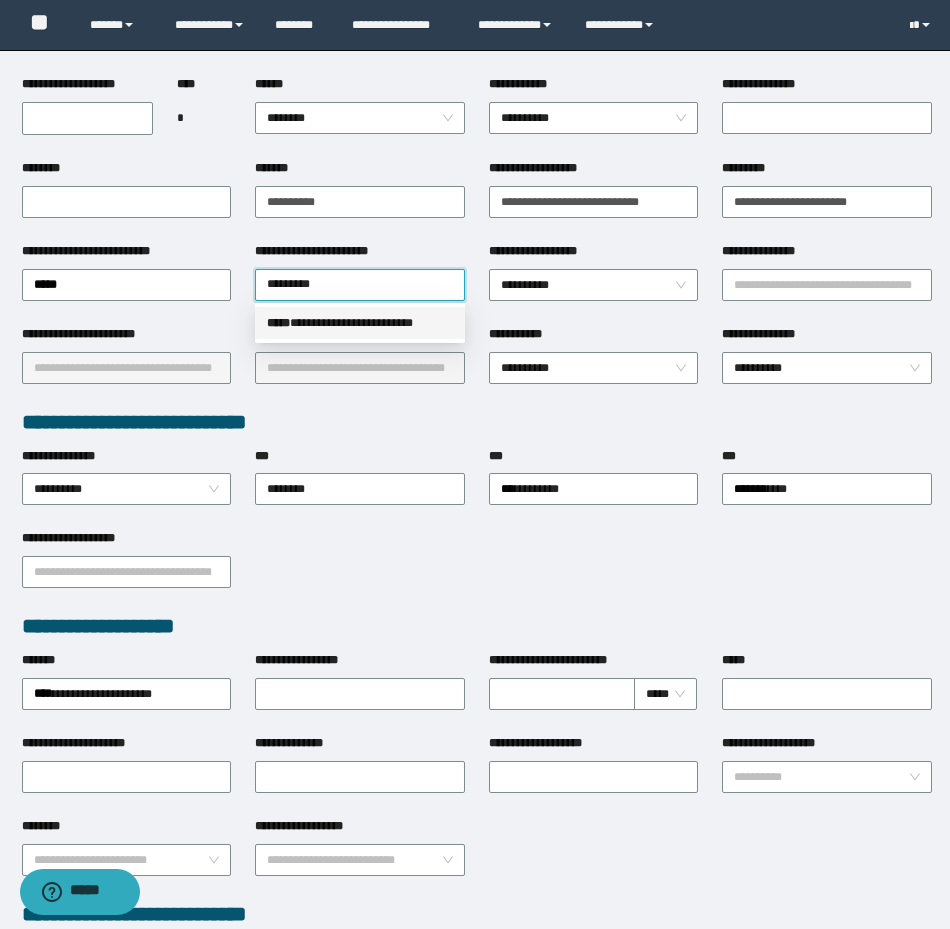 click on "**********" at bounding box center (360, 323) 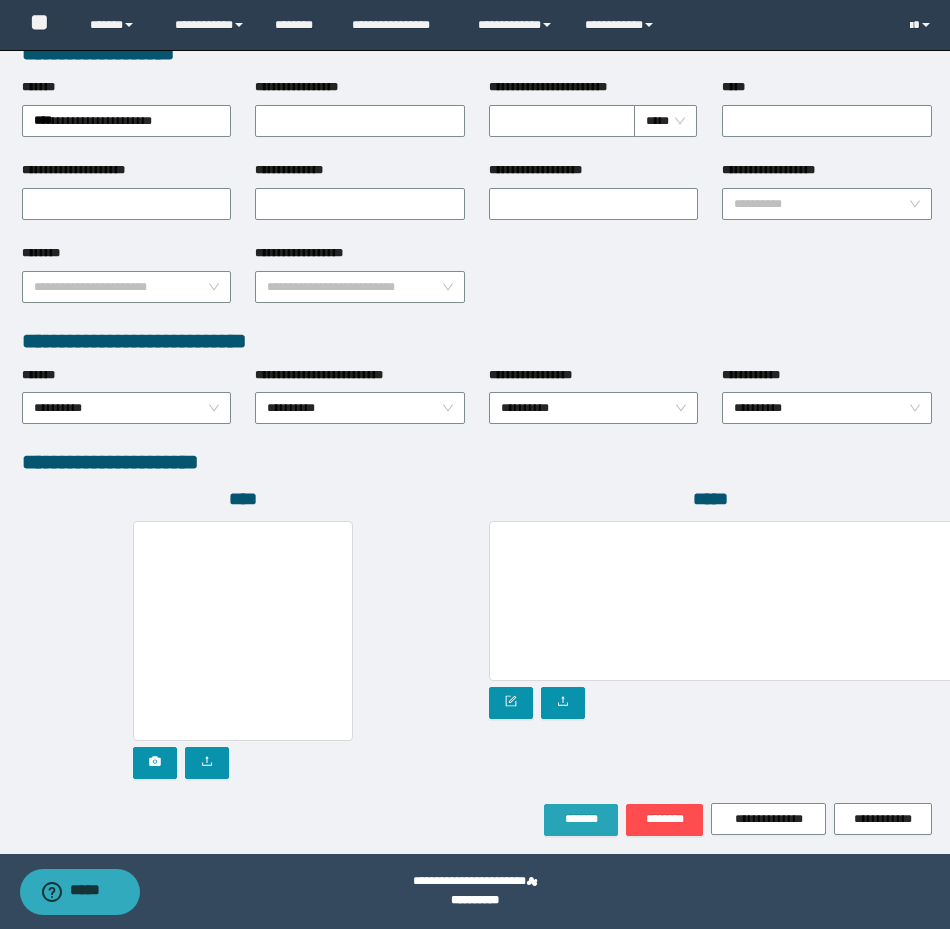 scroll, scrollTop: 774, scrollLeft: 0, axis: vertical 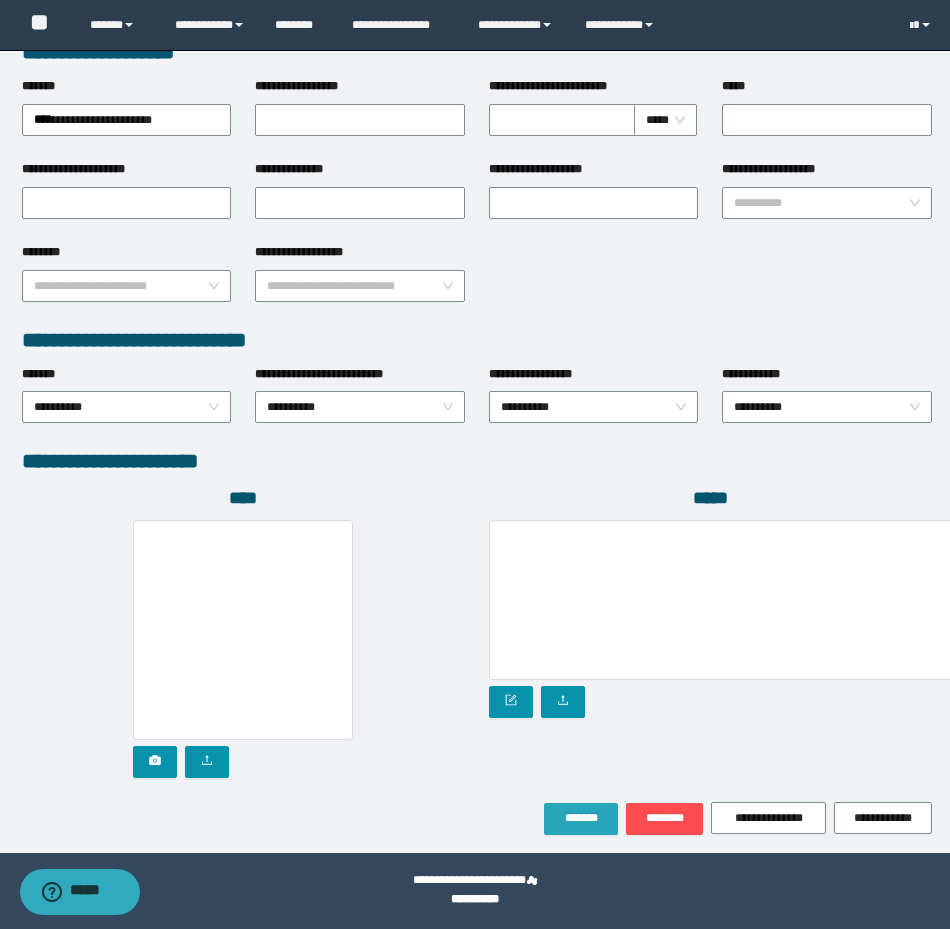 click on "*******" at bounding box center (581, 818) 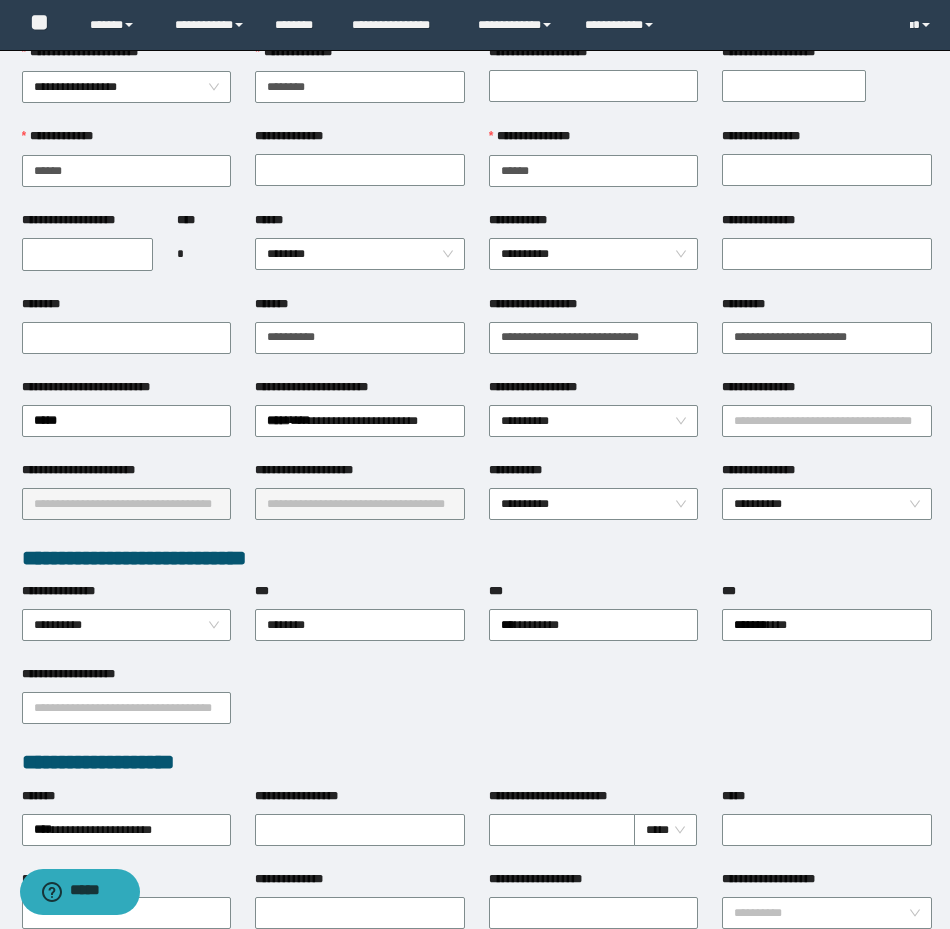 scroll, scrollTop: 0, scrollLeft: 0, axis: both 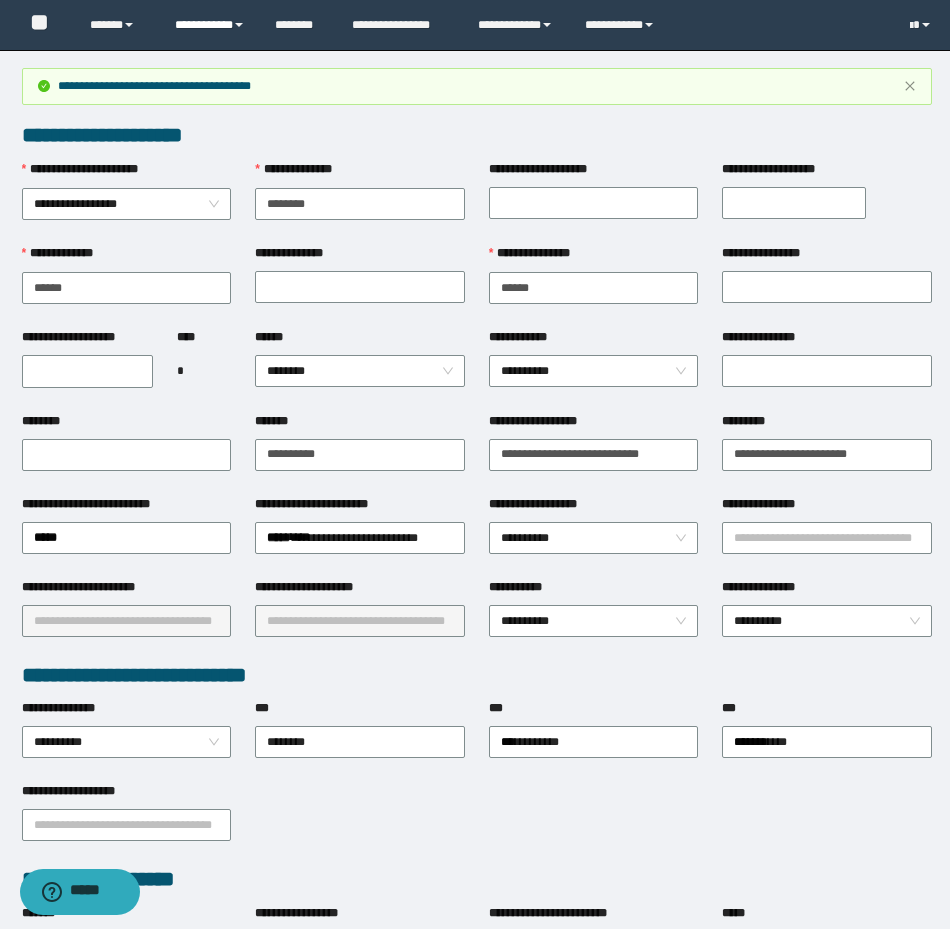 click on "**********" at bounding box center (210, 25) 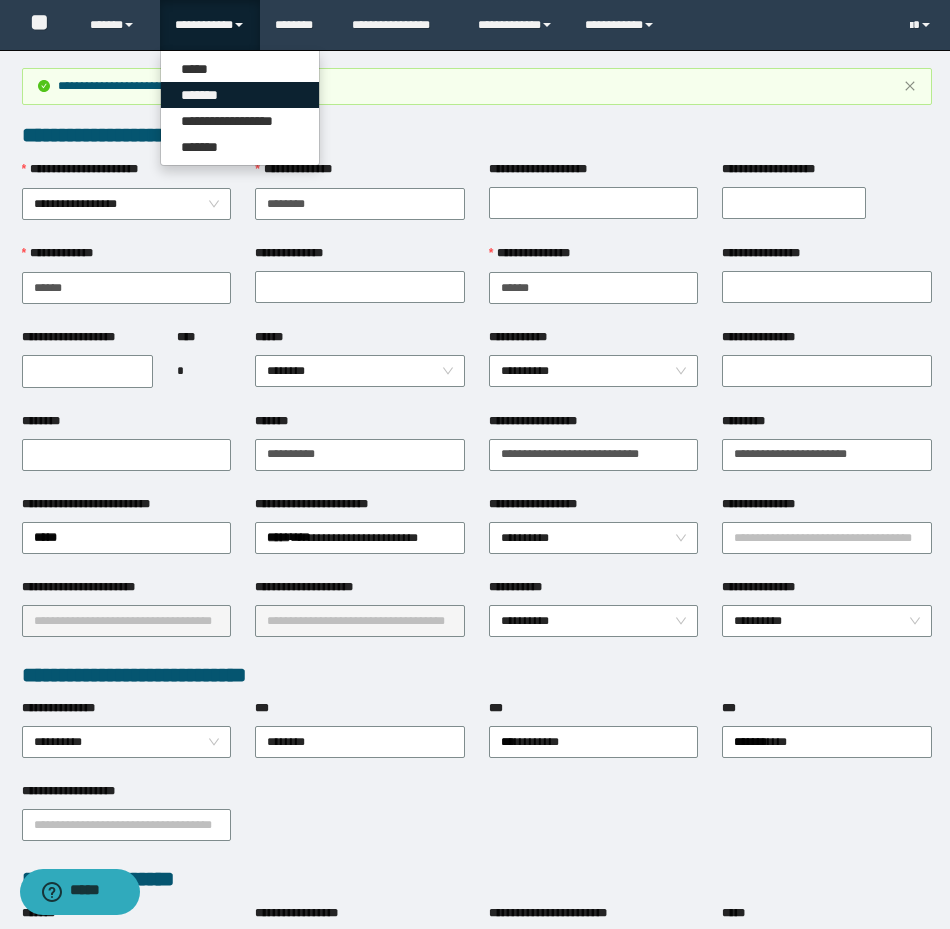 click on "*******" at bounding box center [240, 95] 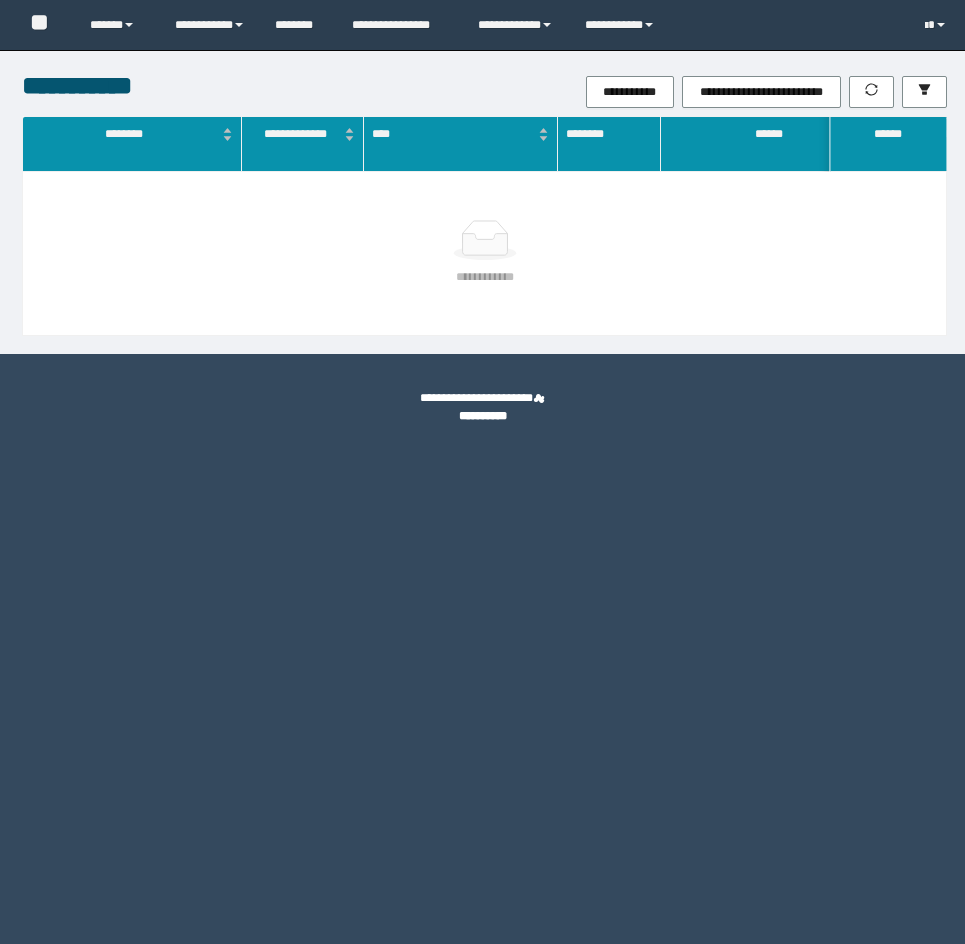 scroll, scrollTop: 0, scrollLeft: 0, axis: both 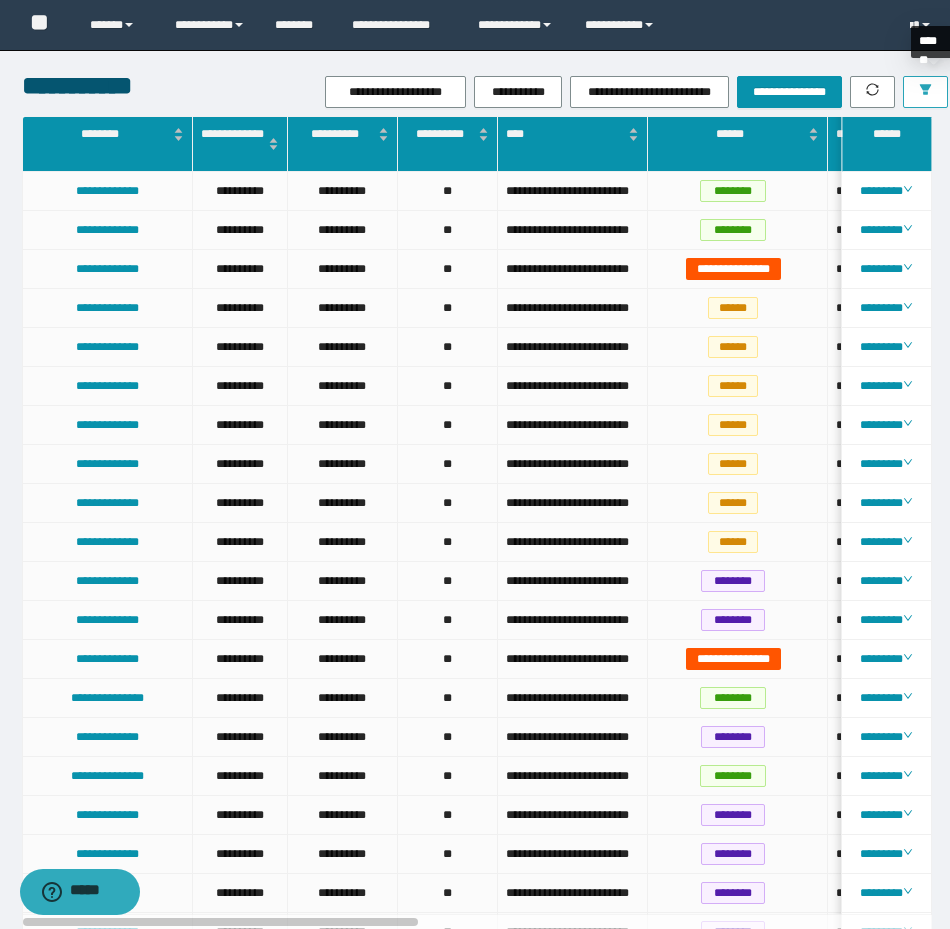 click 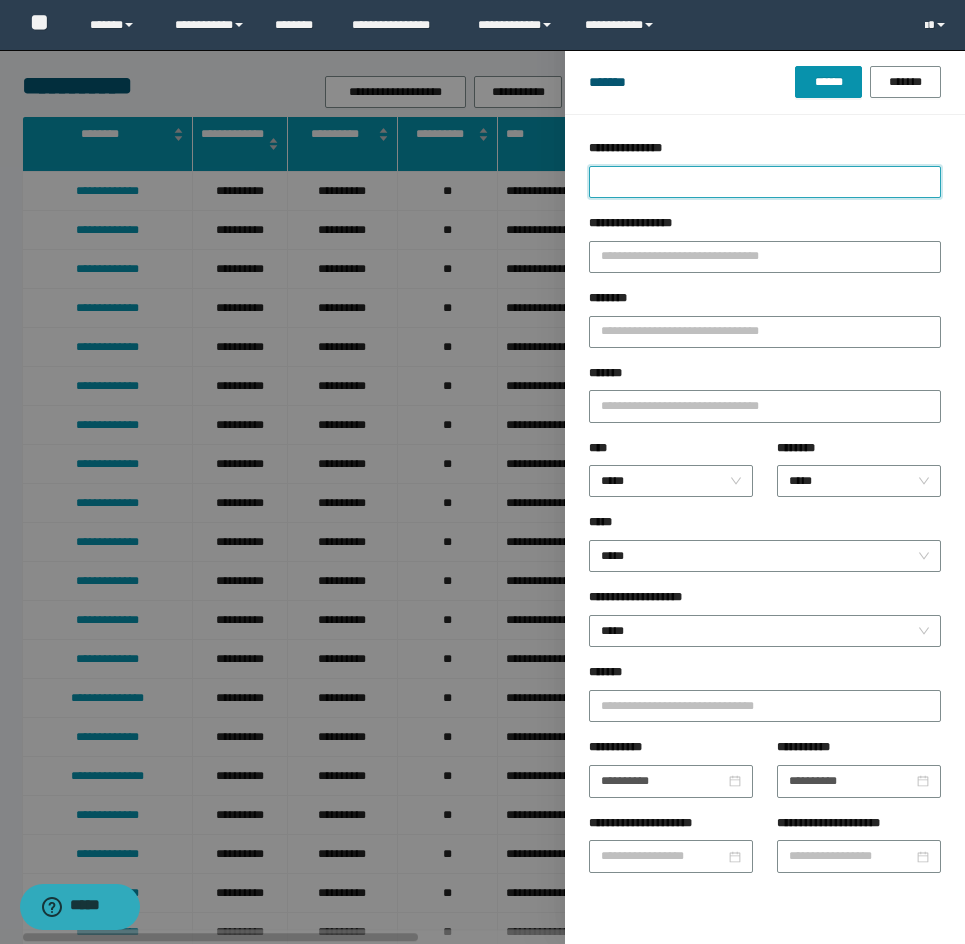 click on "**********" at bounding box center (765, 182) 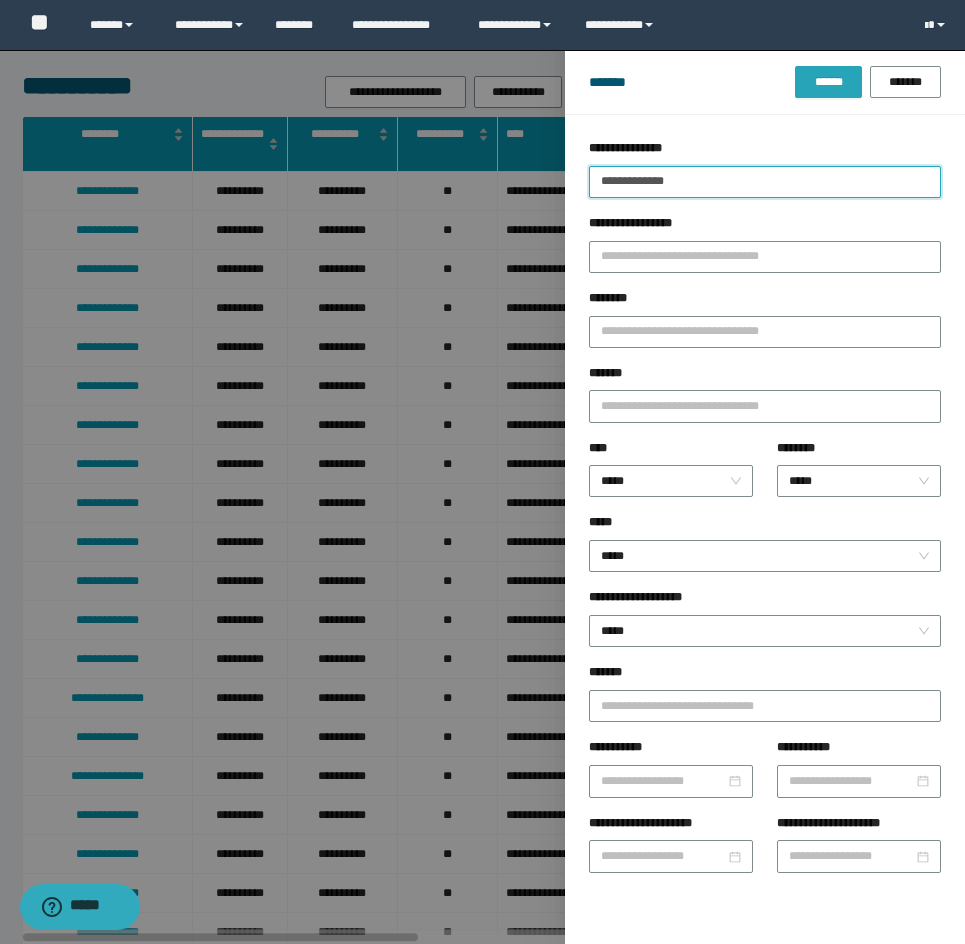 type on "**********" 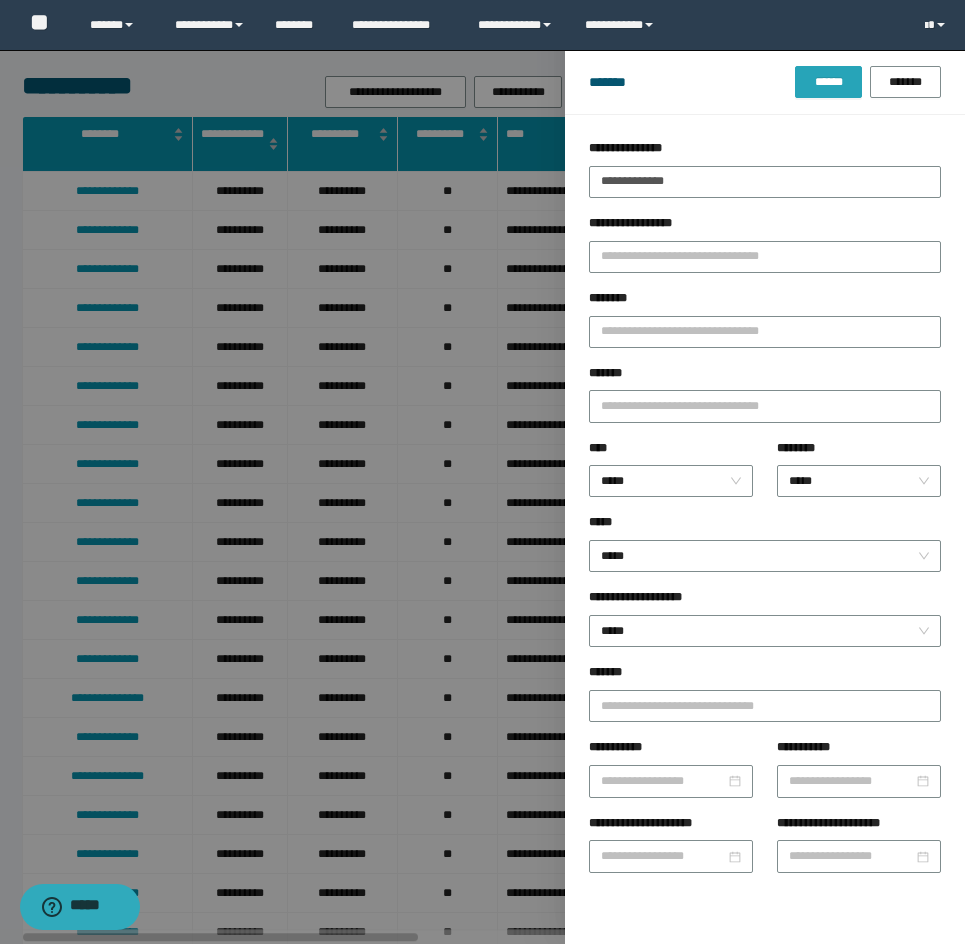click on "******" at bounding box center (828, 82) 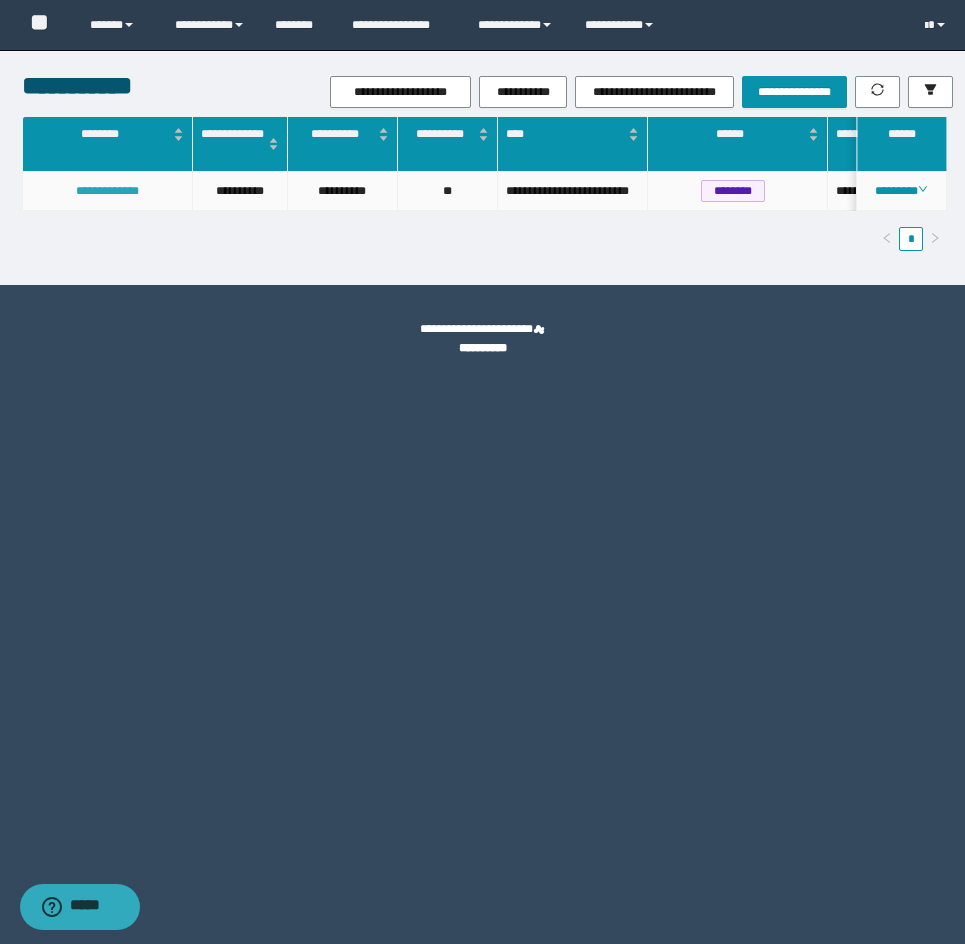 click on "**********" at bounding box center [107, 191] 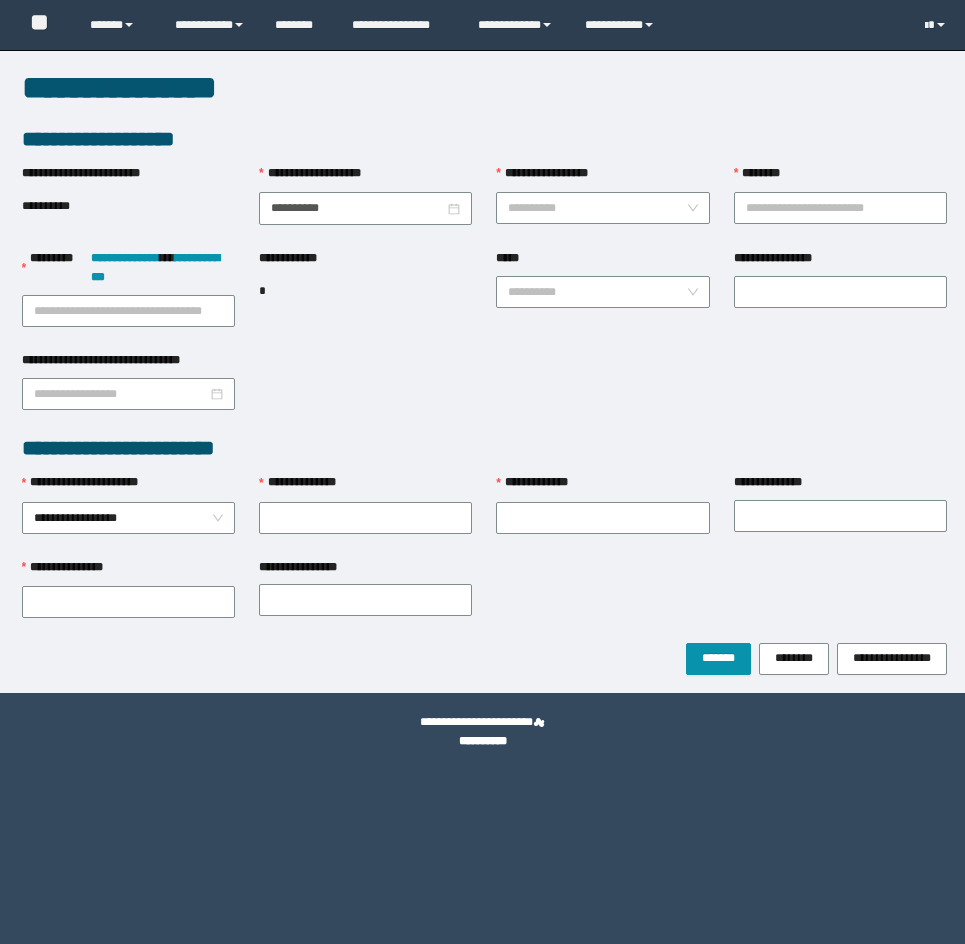 scroll, scrollTop: 0, scrollLeft: 0, axis: both 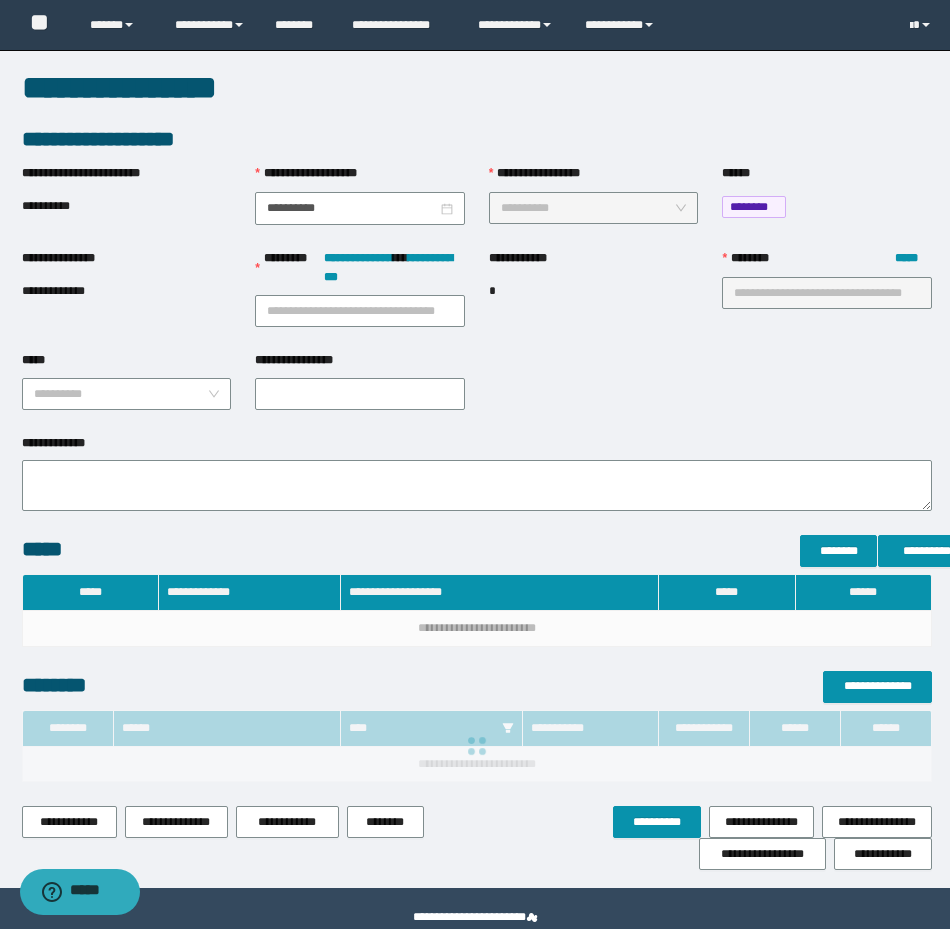 type on "**********" 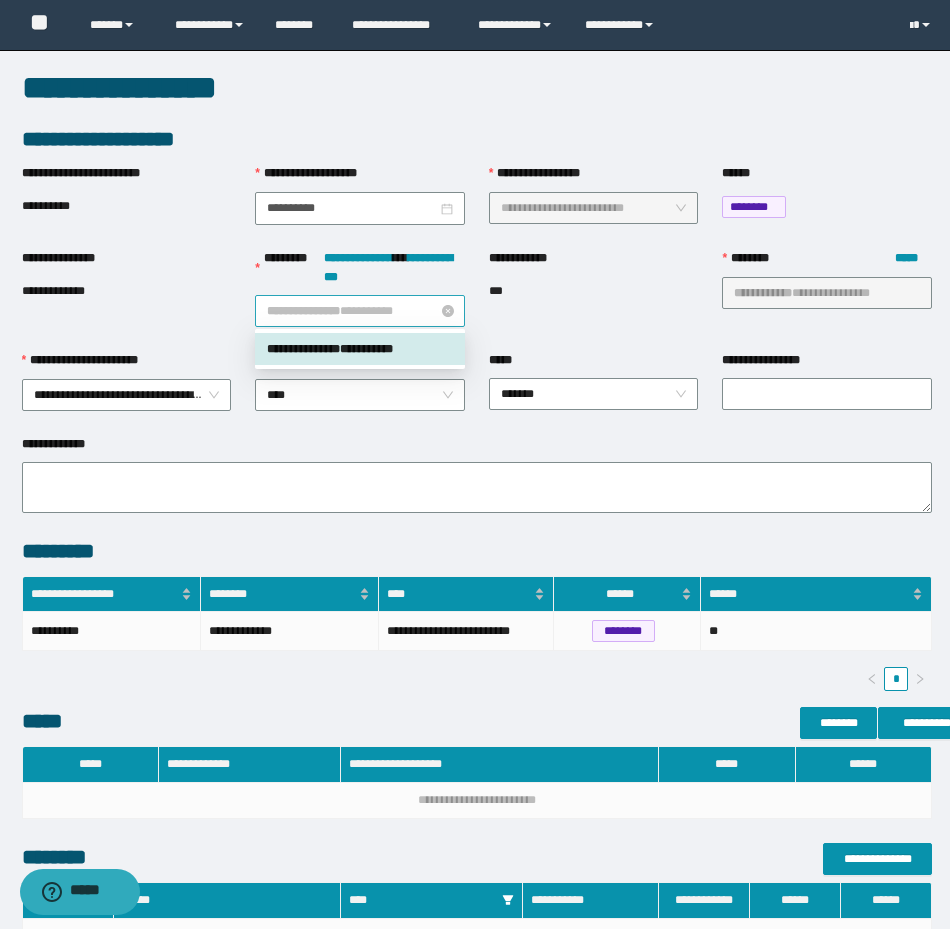 click on "**********" at bounding box center (360, 311) 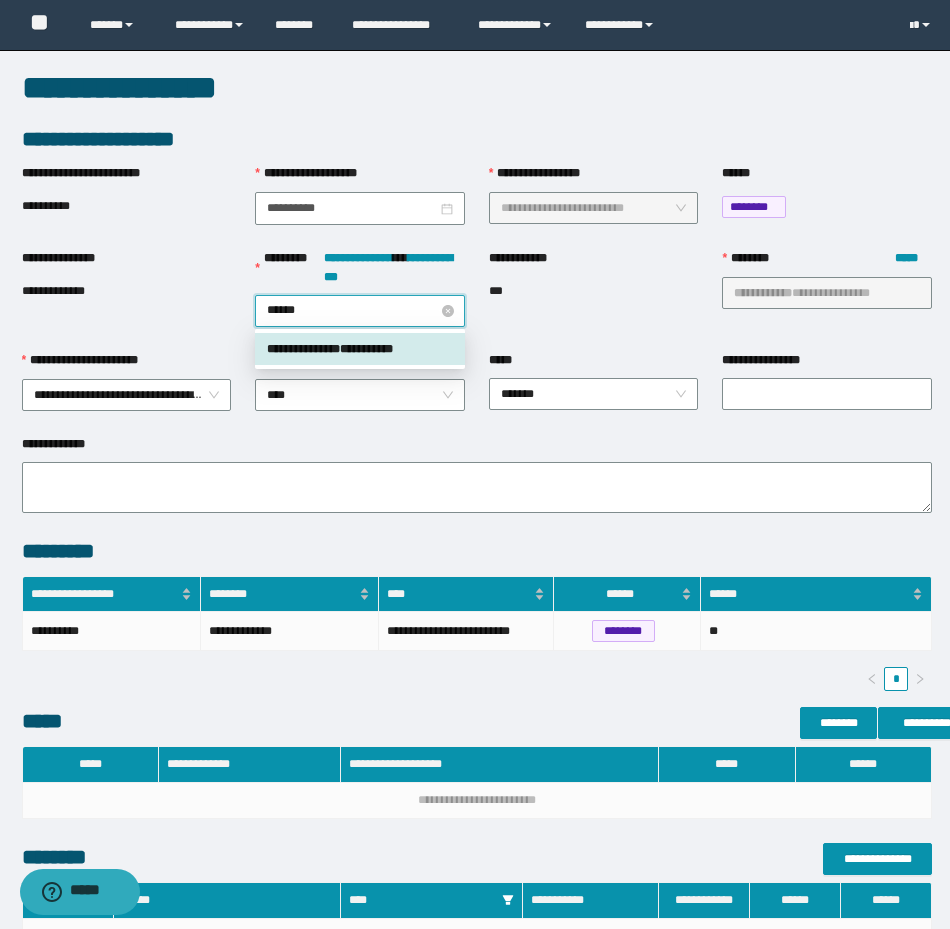 type on "*******" 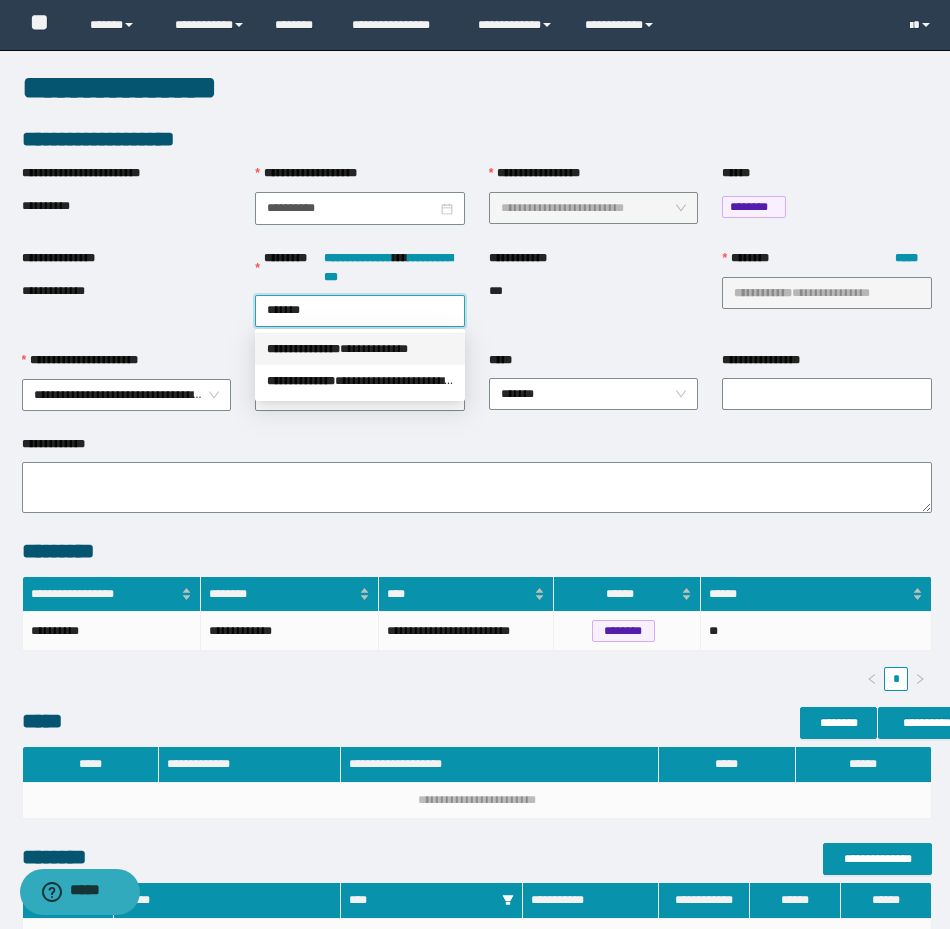 click on "**********" at bounding box center (360, 349) 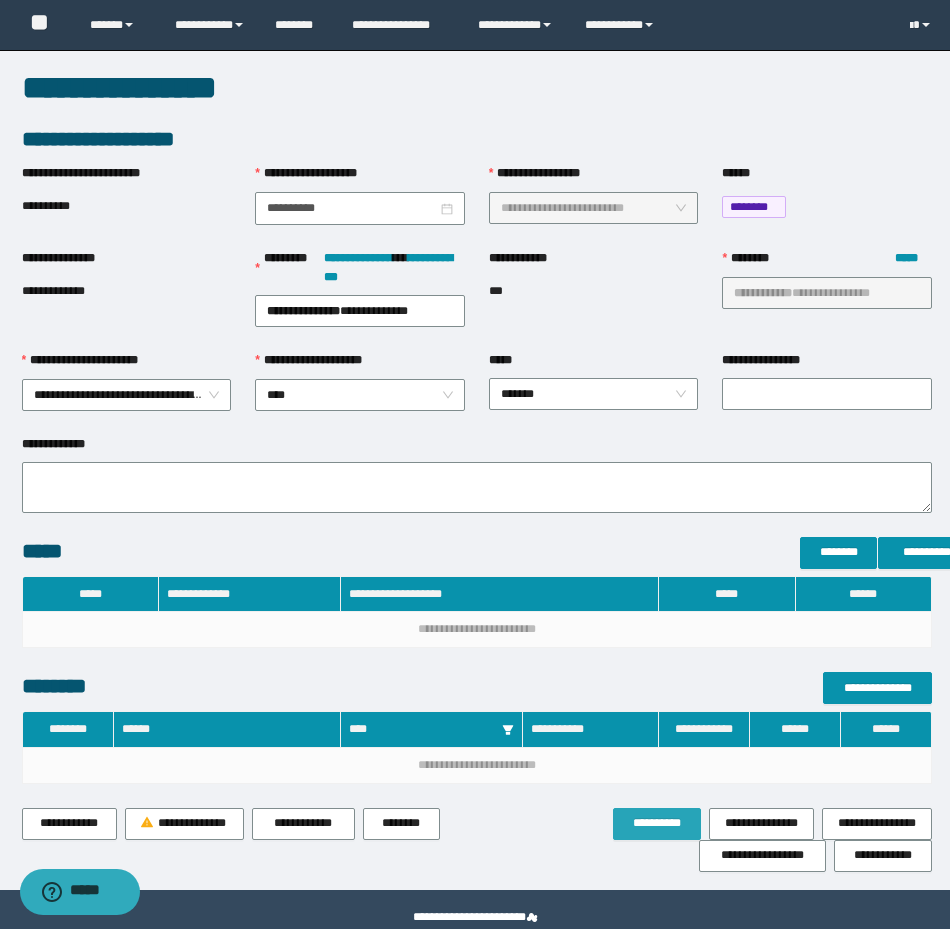 click on "**********" at bounding box center (657, 823) 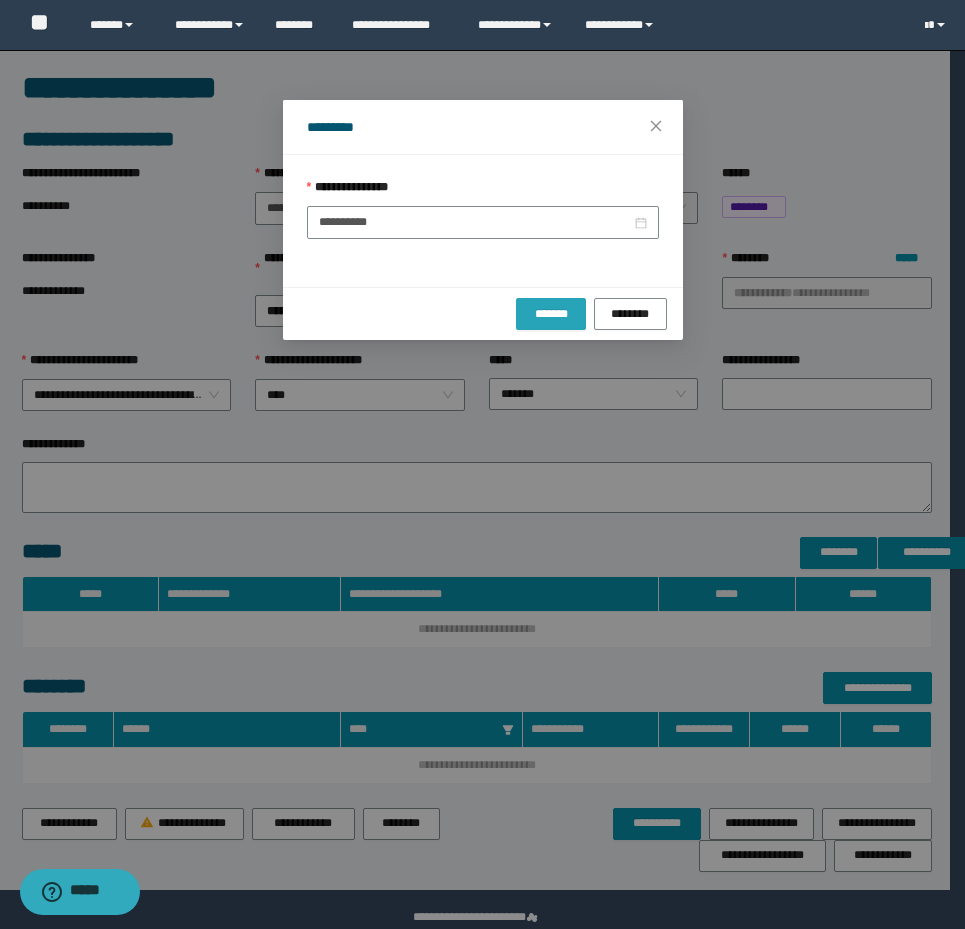 click on "*******" at bounding box center [551, 313] 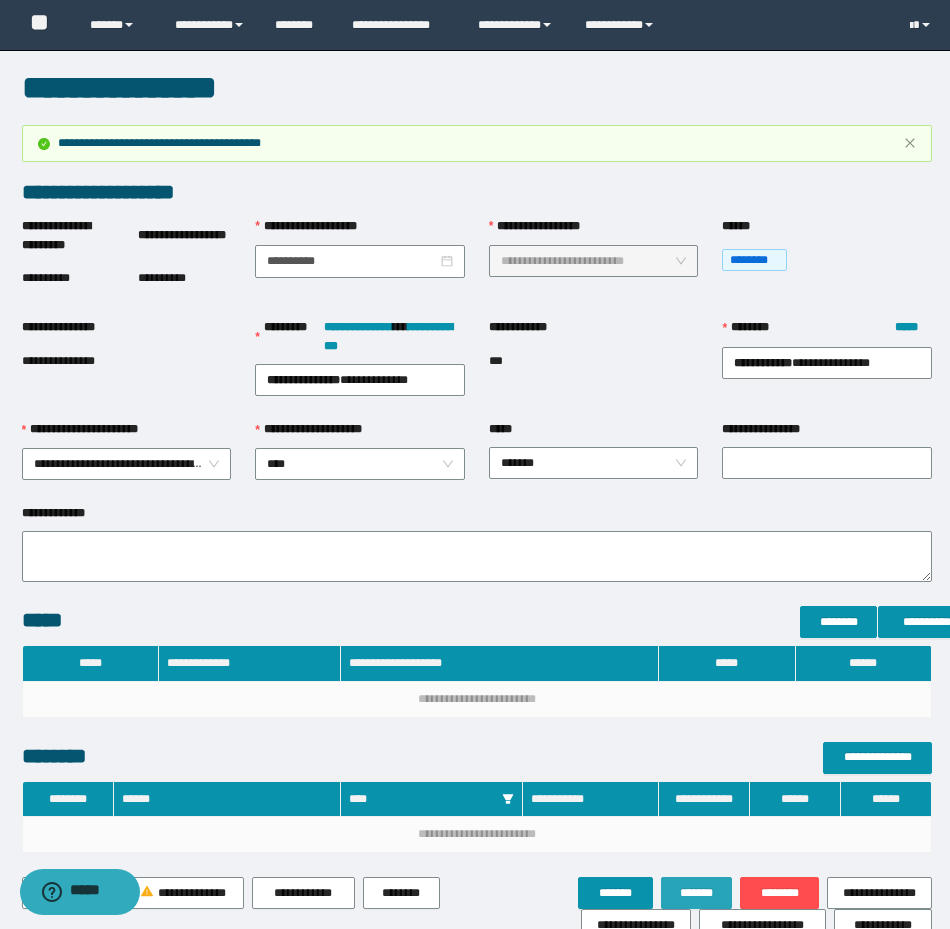 click on "*******" at bounding box center [697, 893] 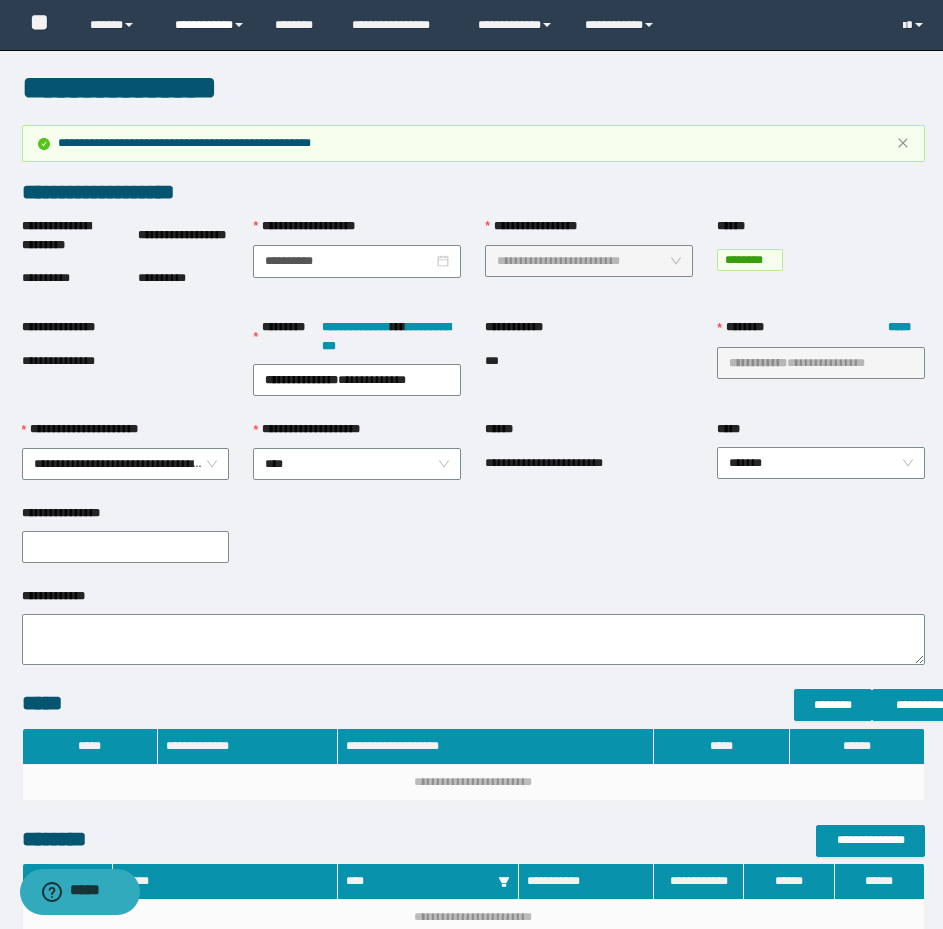 click on "**********" at bounding box center [210, 25] 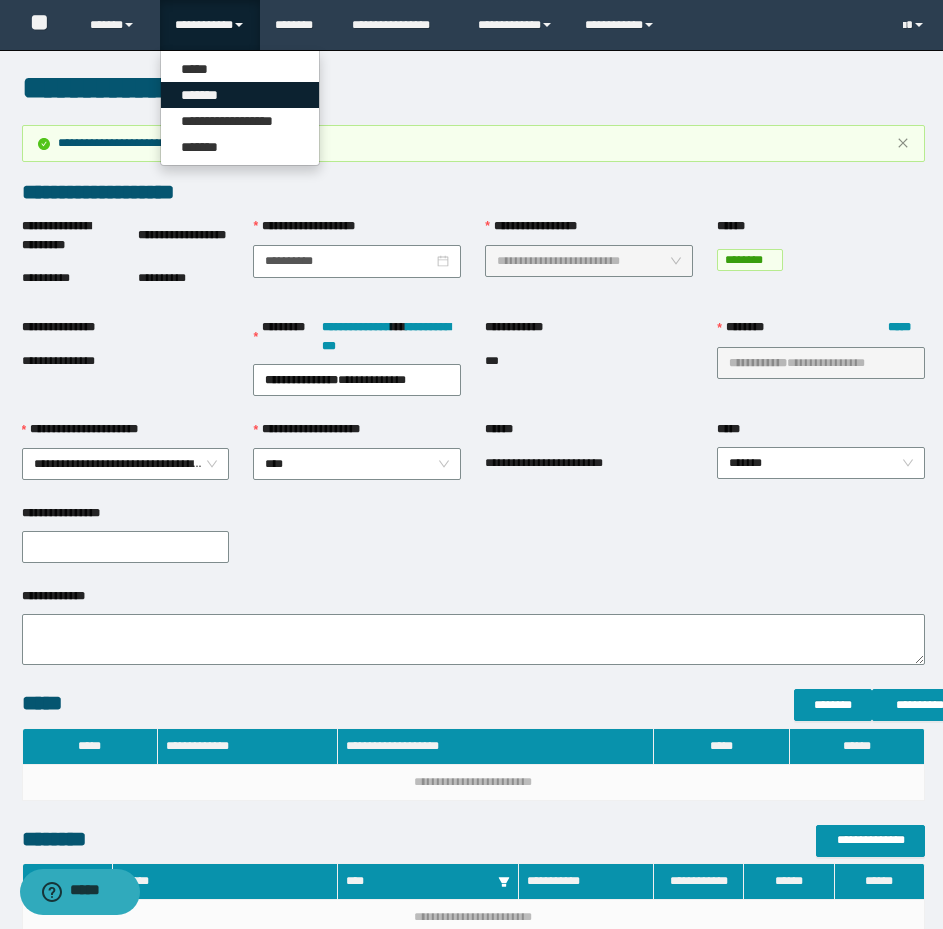 click on "*******" at bounding box center (240, 95) 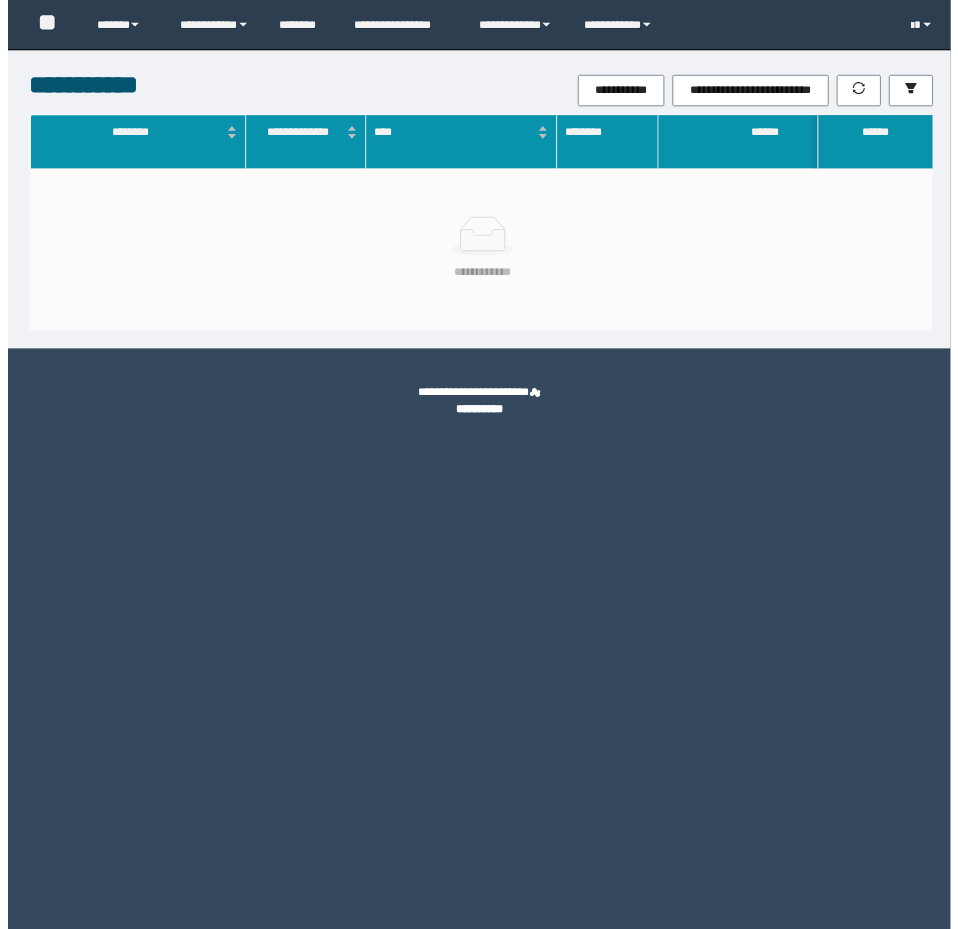 scroll, scrollTop: 0, scrollLeft: 0, axis: both 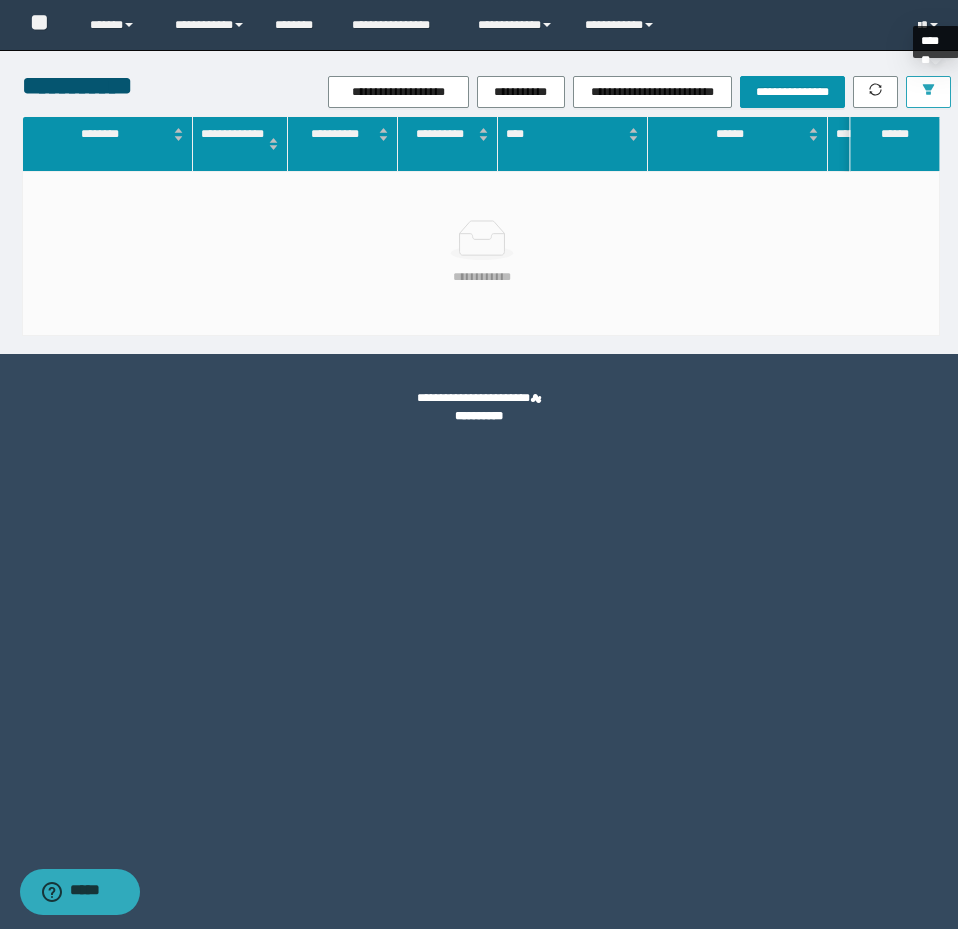 click 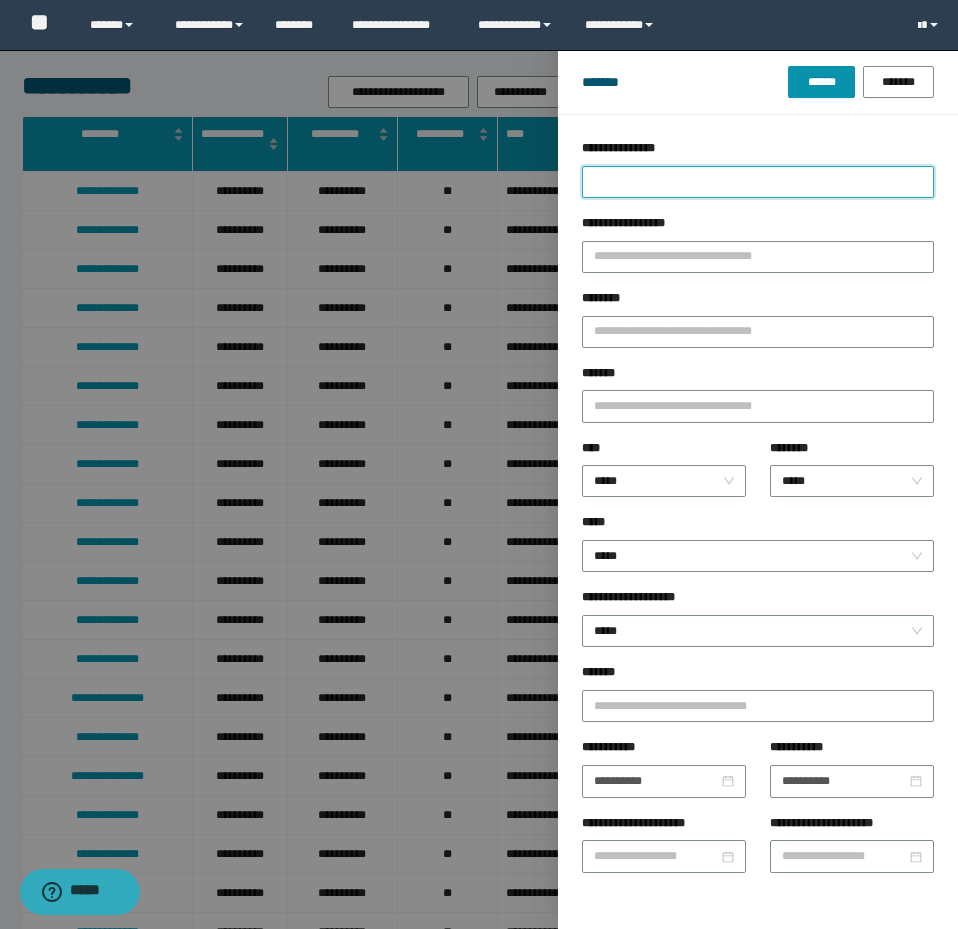 click on "**********" at bounding box center (758, 182) 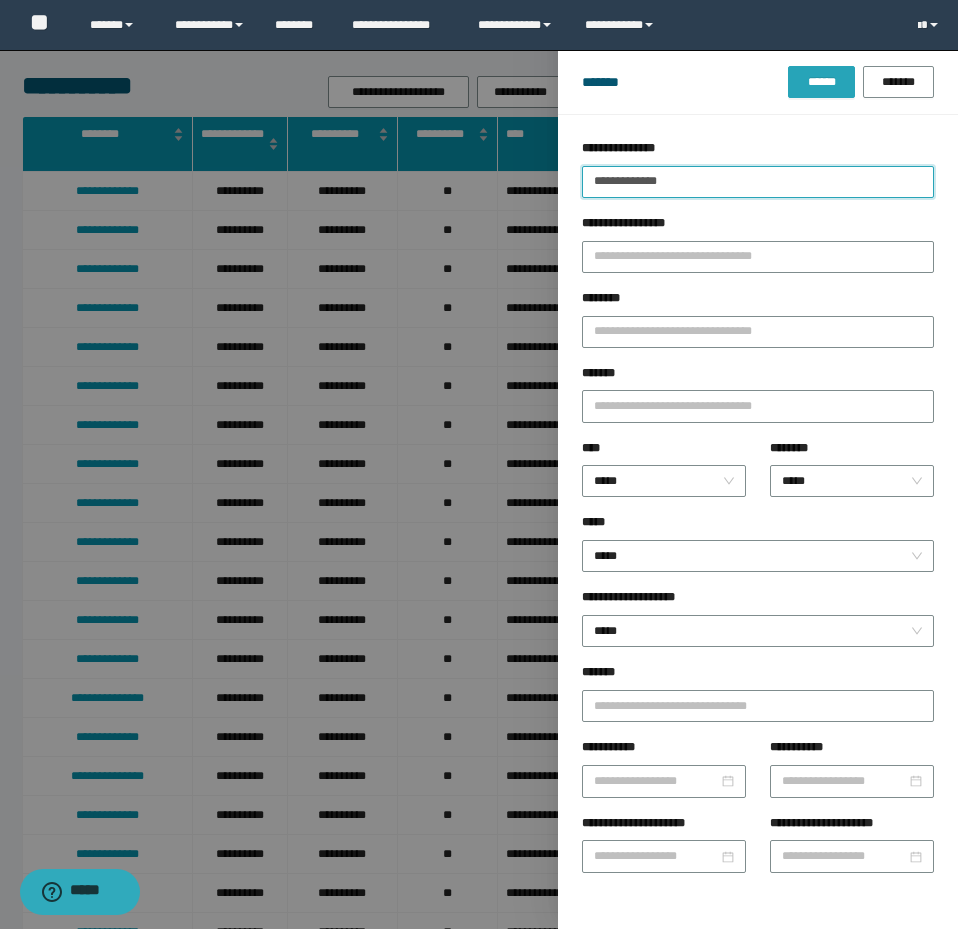 type on "**********" 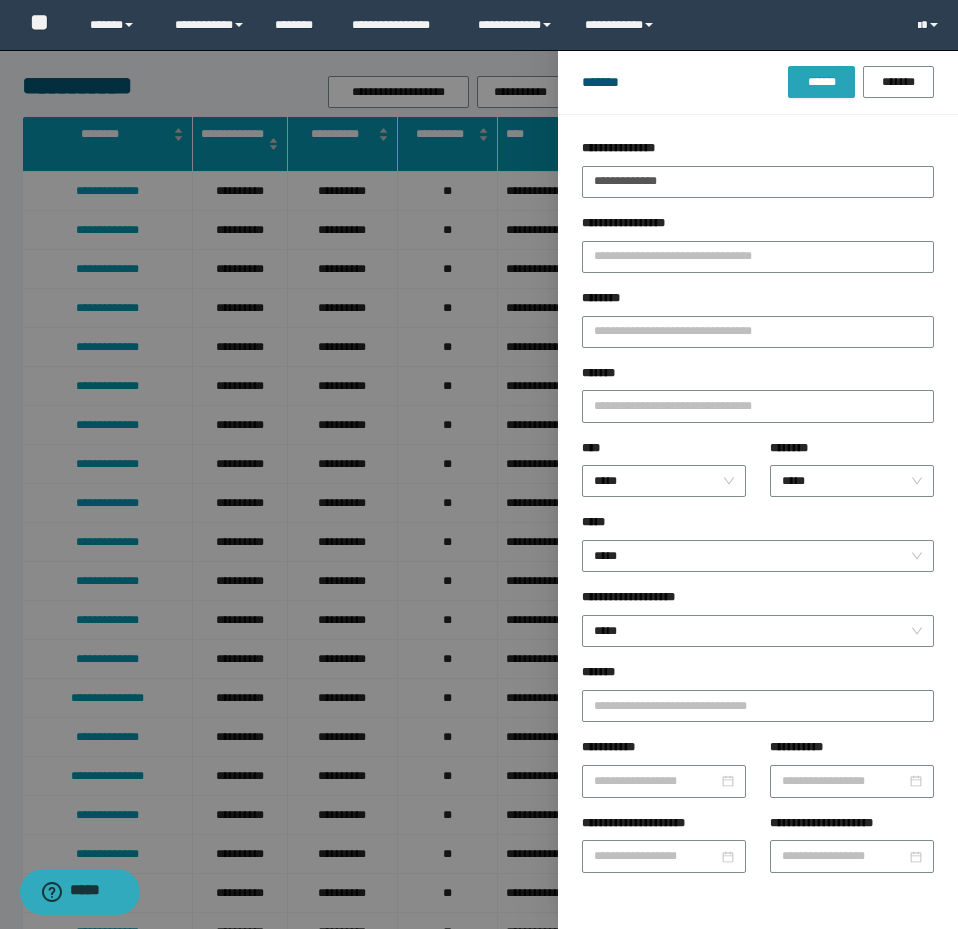 click on "******" at bounding box center [821, 82] 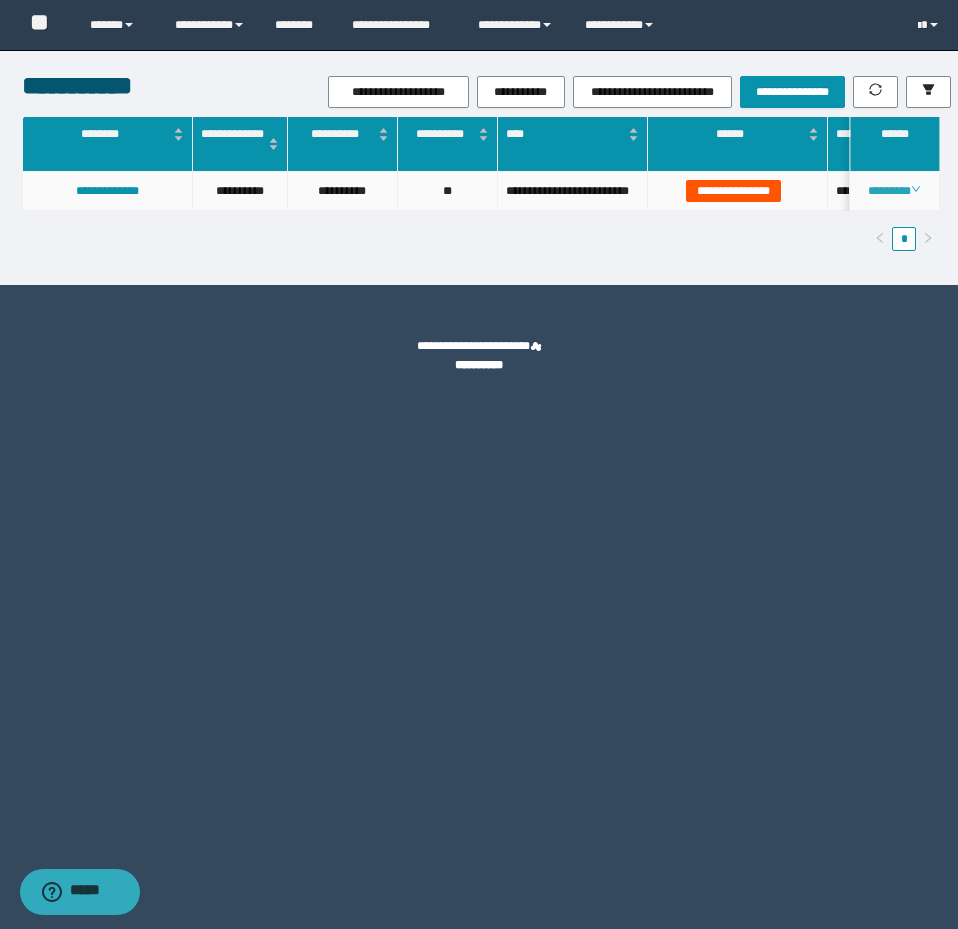 click on "********" at bounding box center [894, 191] 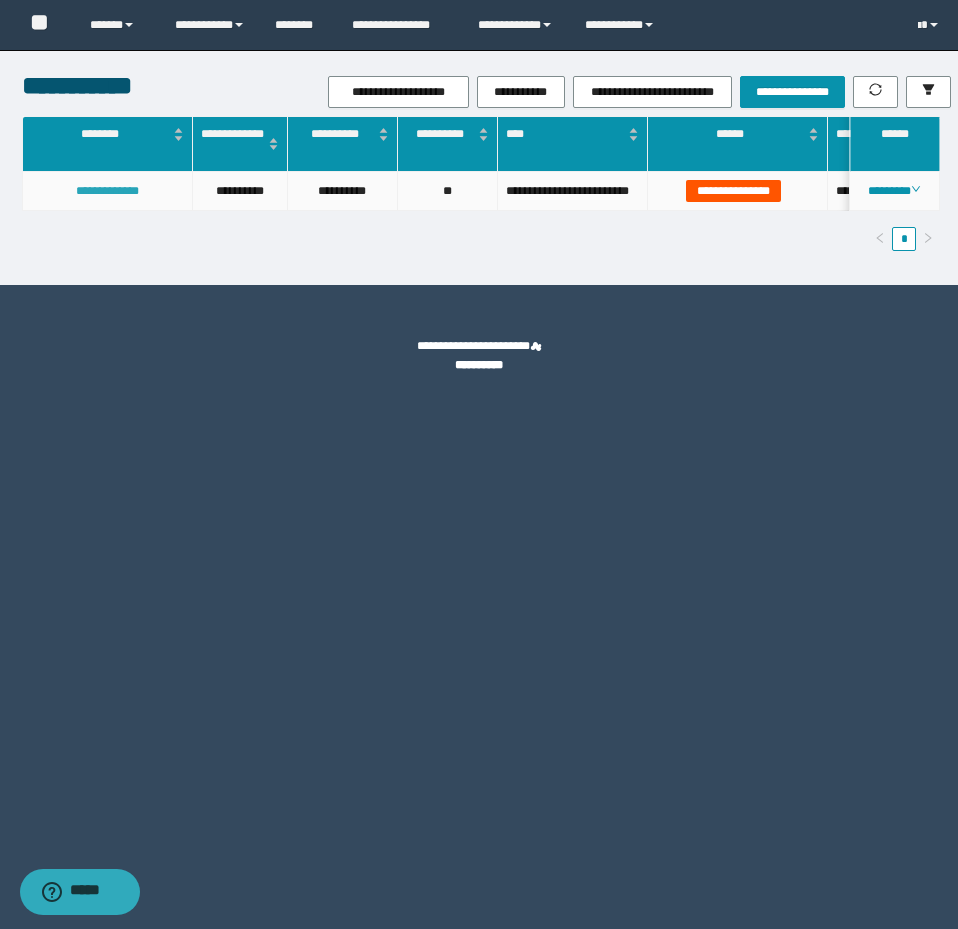 click on "**********" at bounding box center [107, 191] 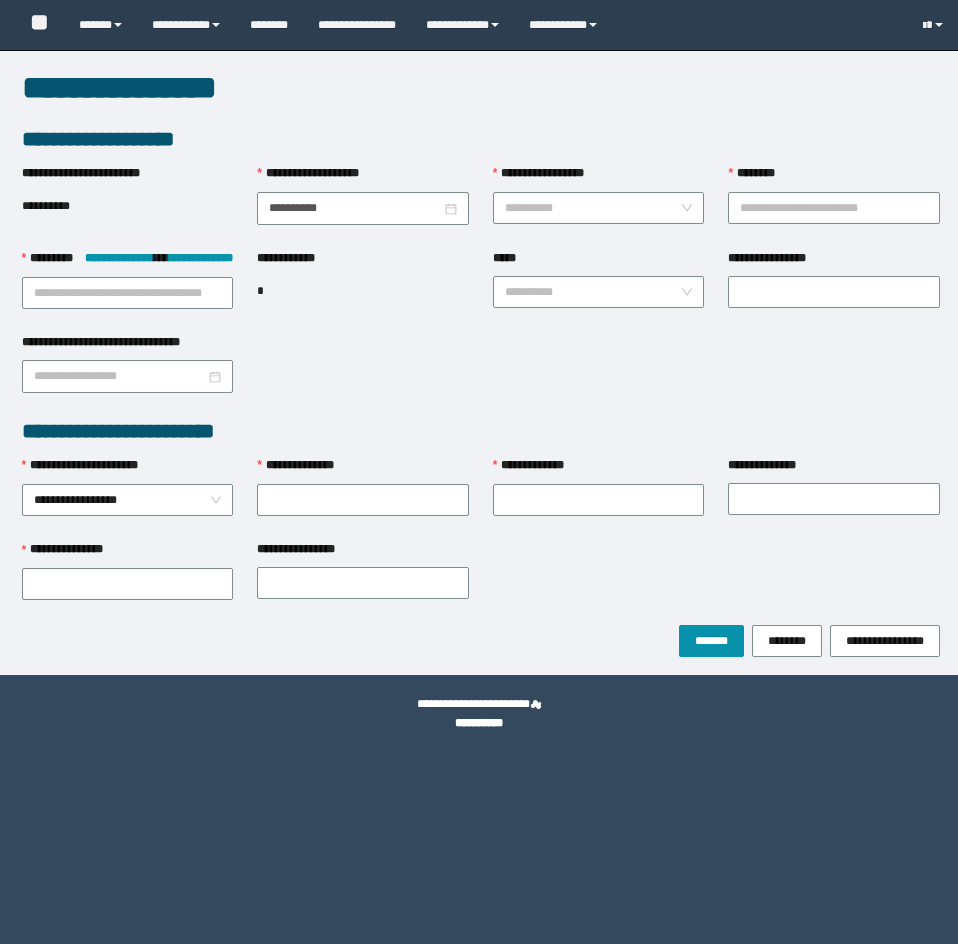 scroll, scrollTop: 0, scrollLeft: 0, axis: both 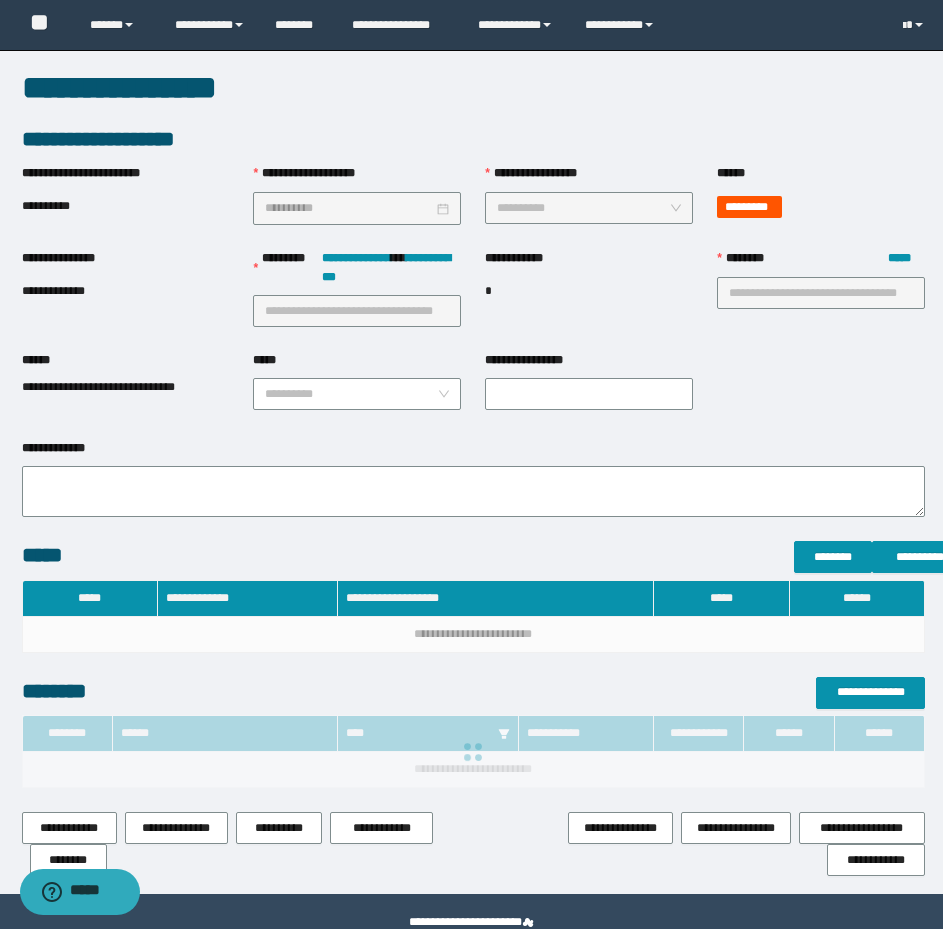 type on "**********" 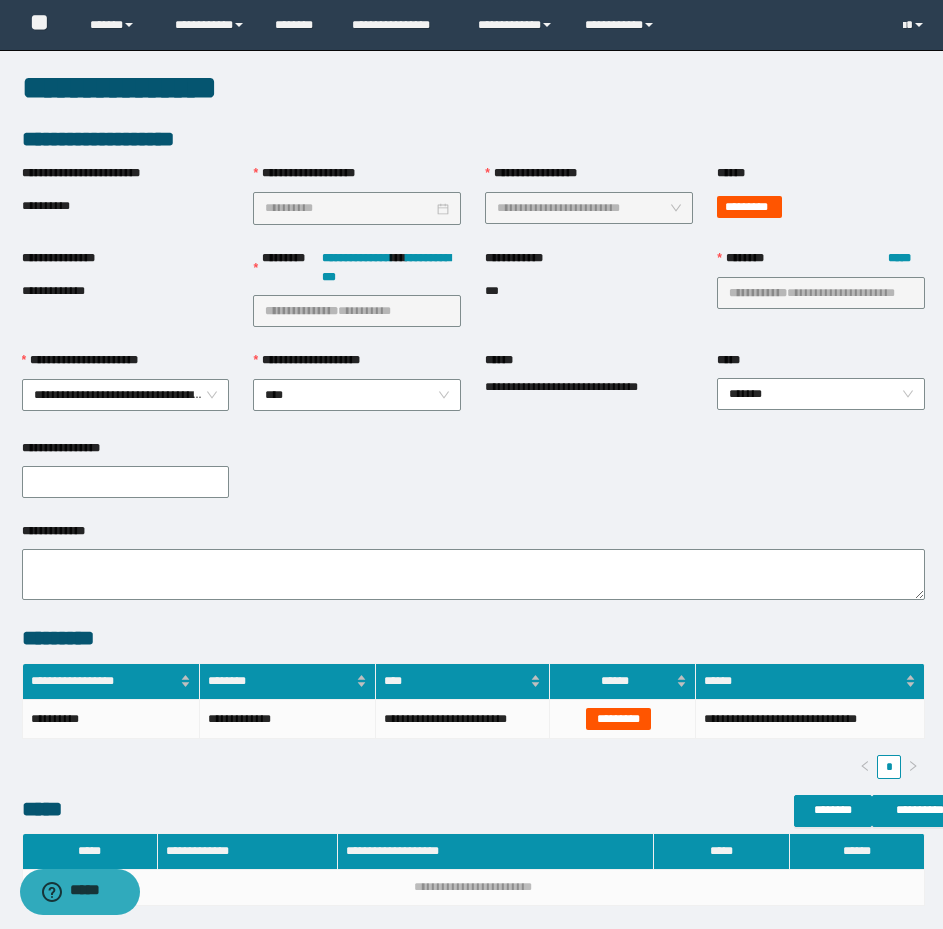 click on "*********" at bounding box center [749, 207] 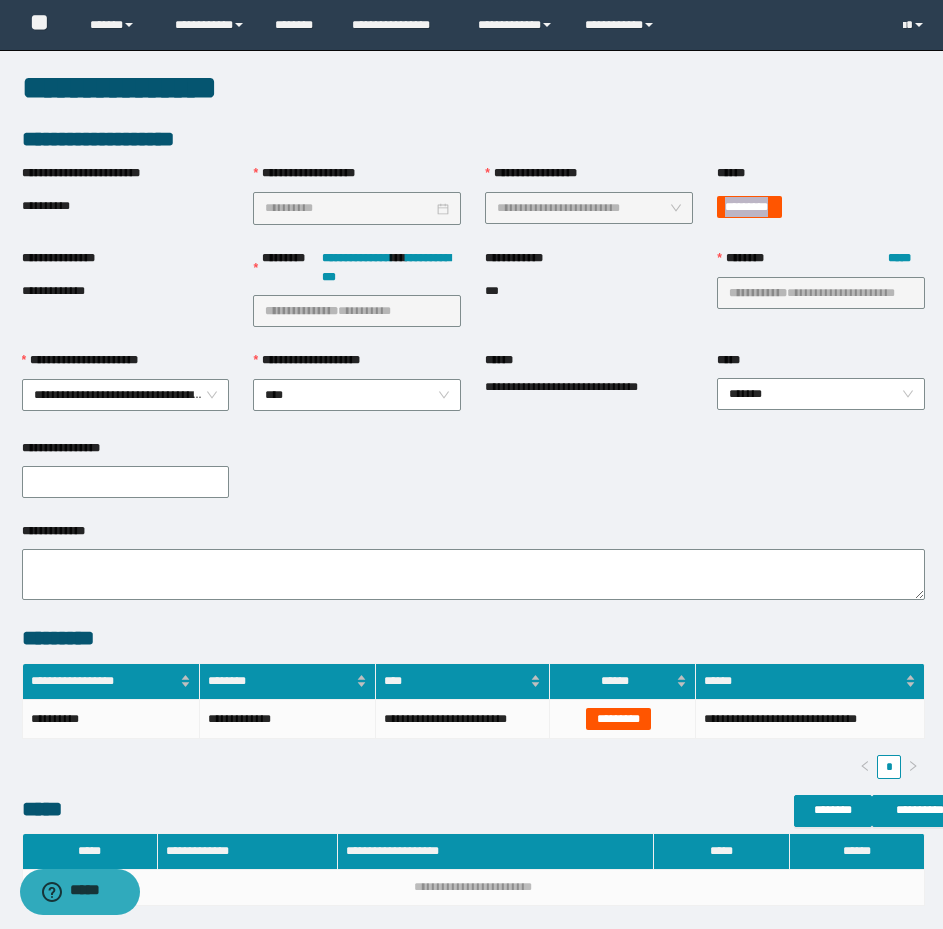 click on "*********" at bounding box center (749, 207) 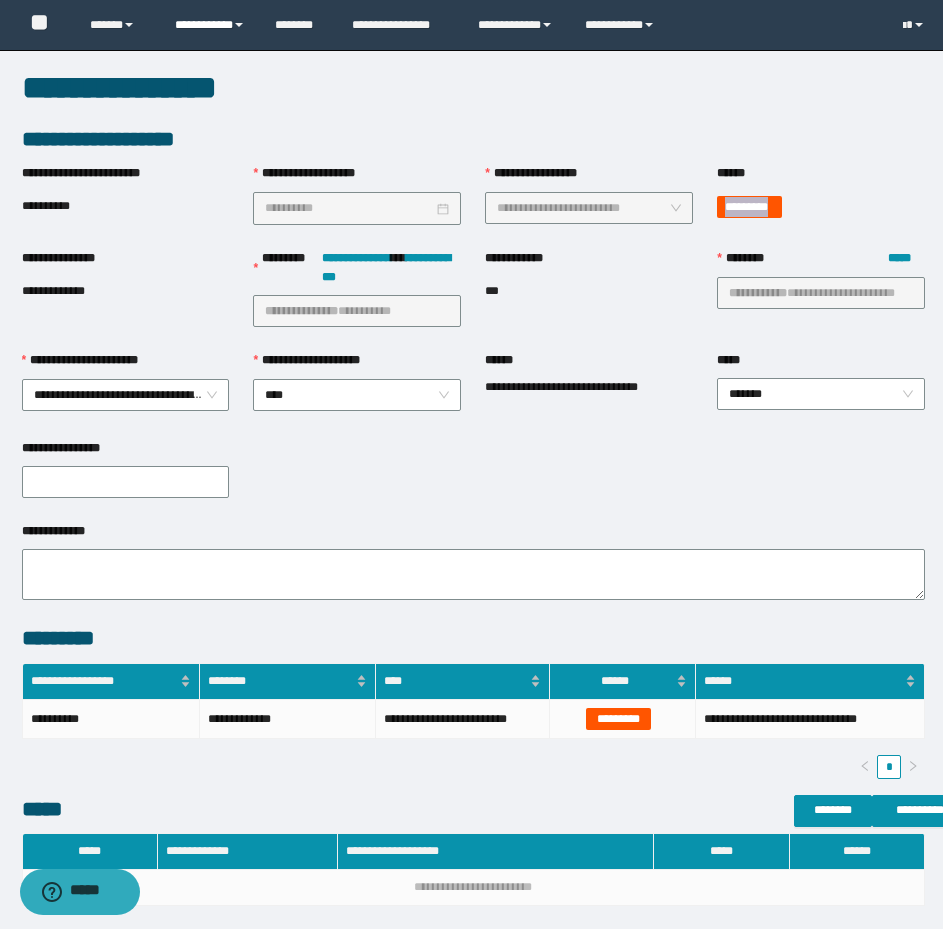 click on "**********" at bounding box center (210, 25) 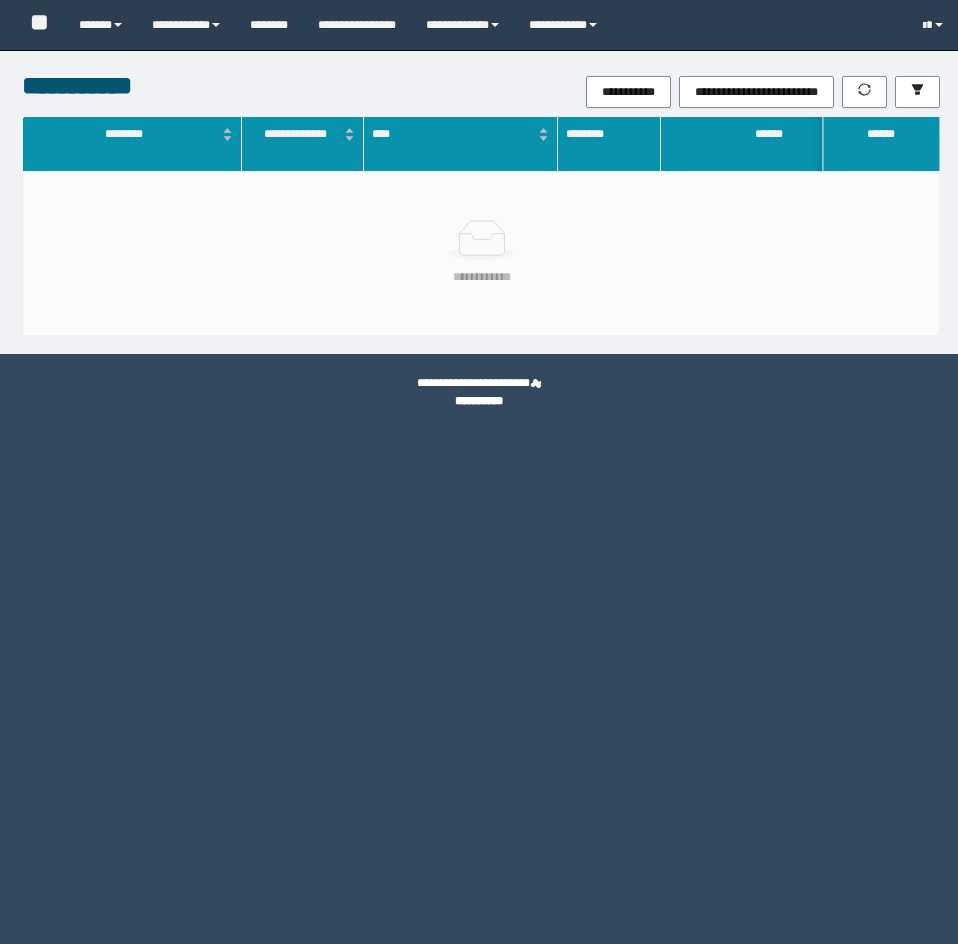 scroll, scrollTop: 0, scrollLeft: 0, axis: both 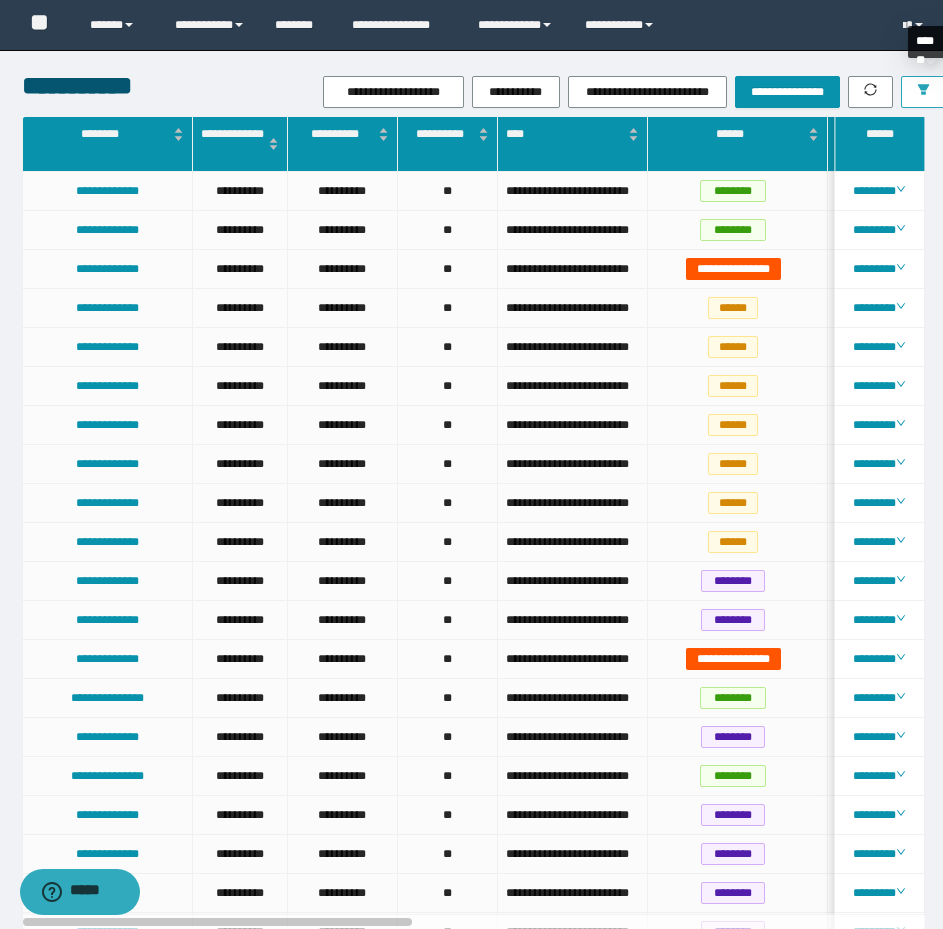 click 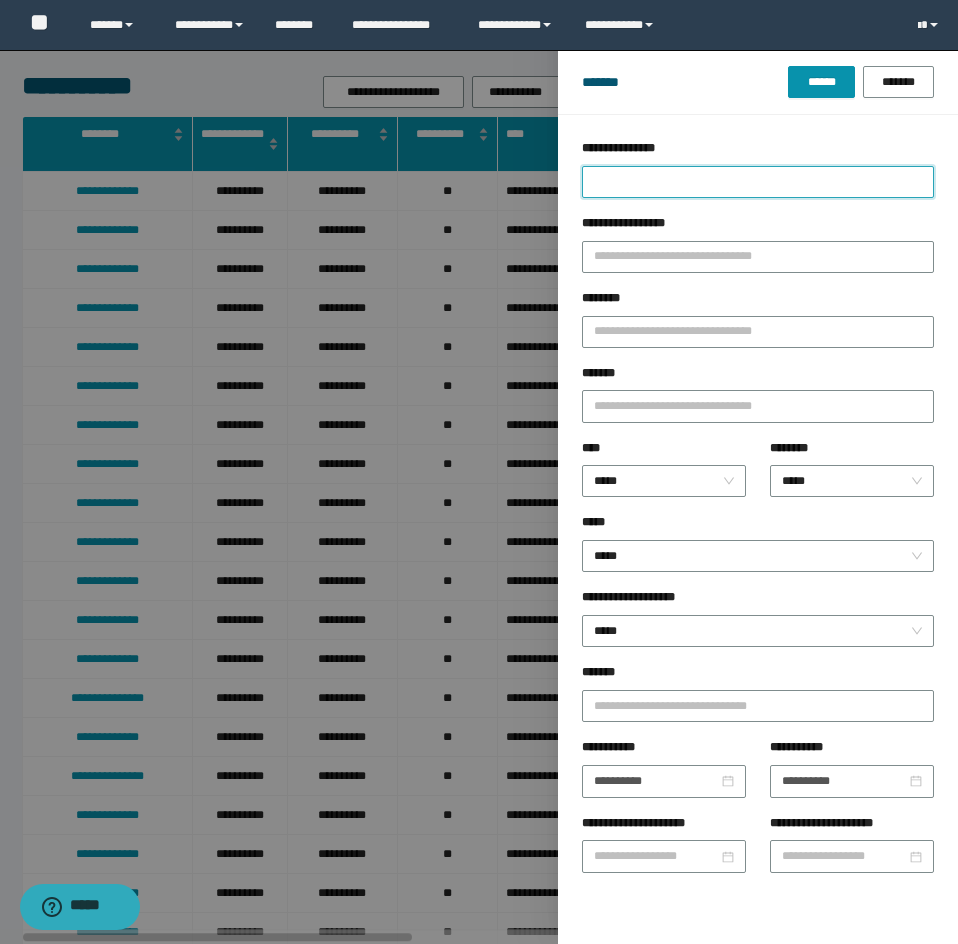 click on "**********" at bounding box center [758, 182] 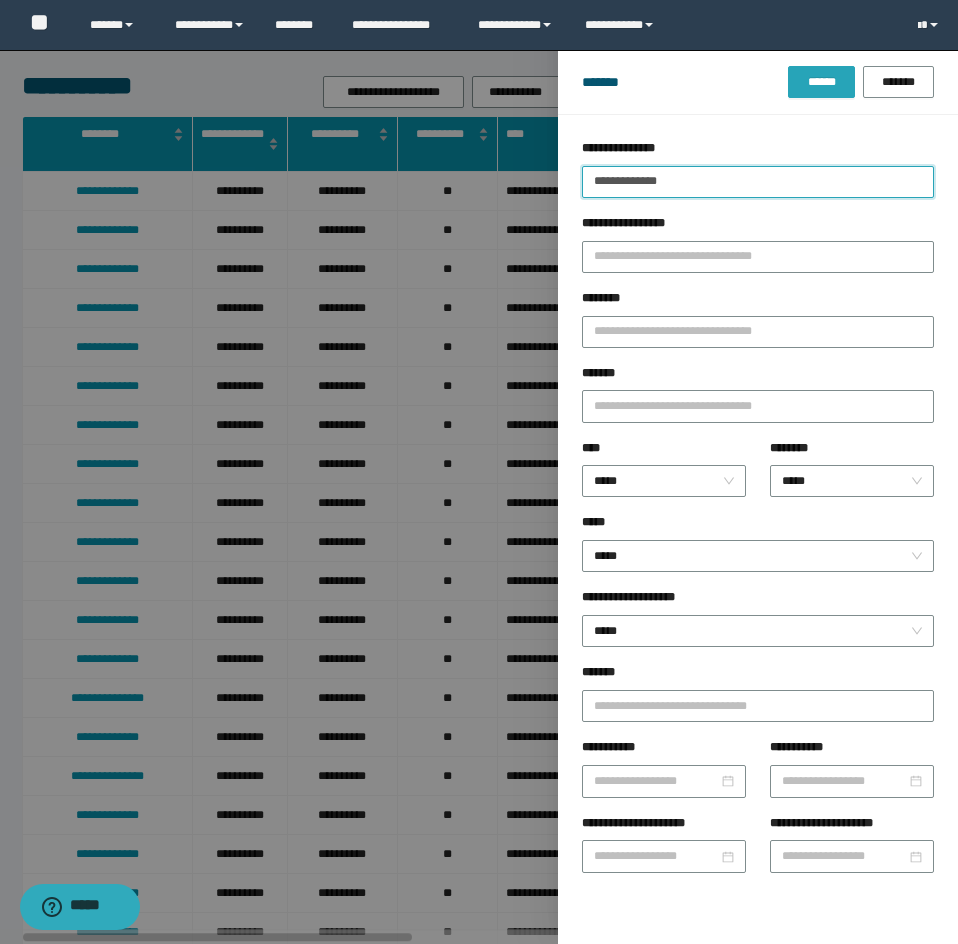 type on "**********" 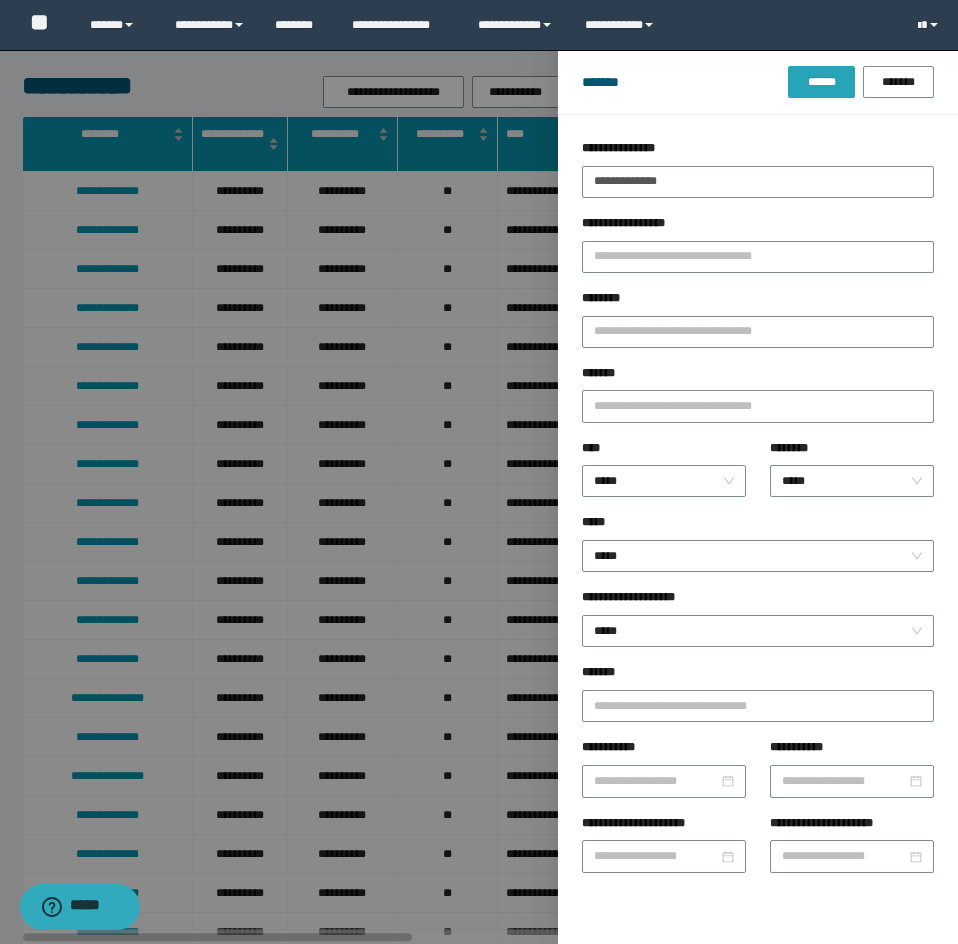 click on "******" at bounding box center (821, 82) 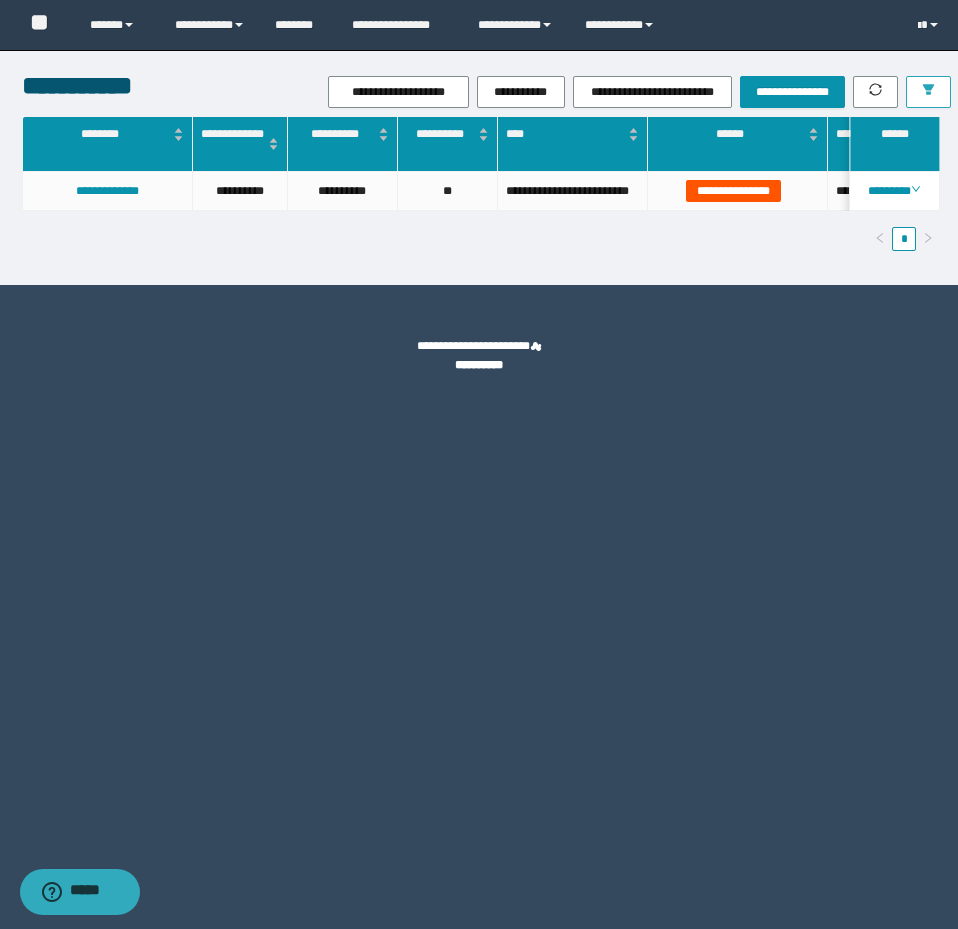 scroll, scrollTop: 0, scrollLeft: 24, axis: horizontal 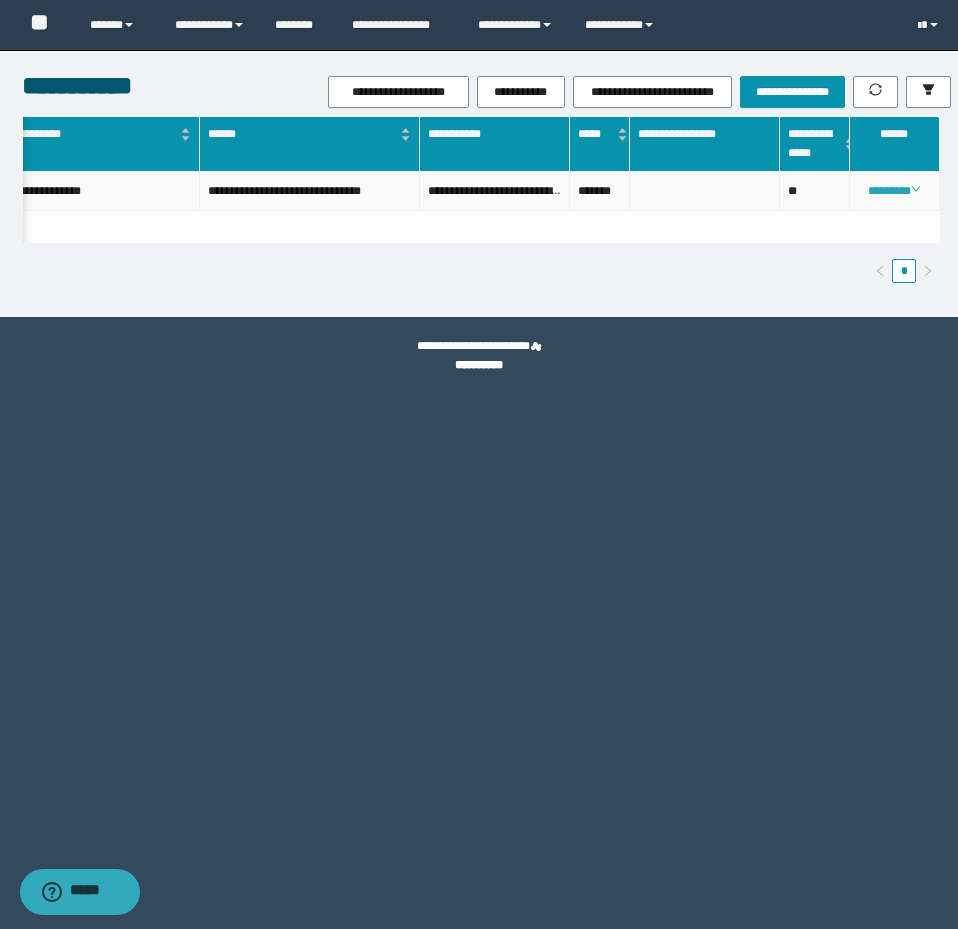 click on "********" at bounding box center (894, 191) 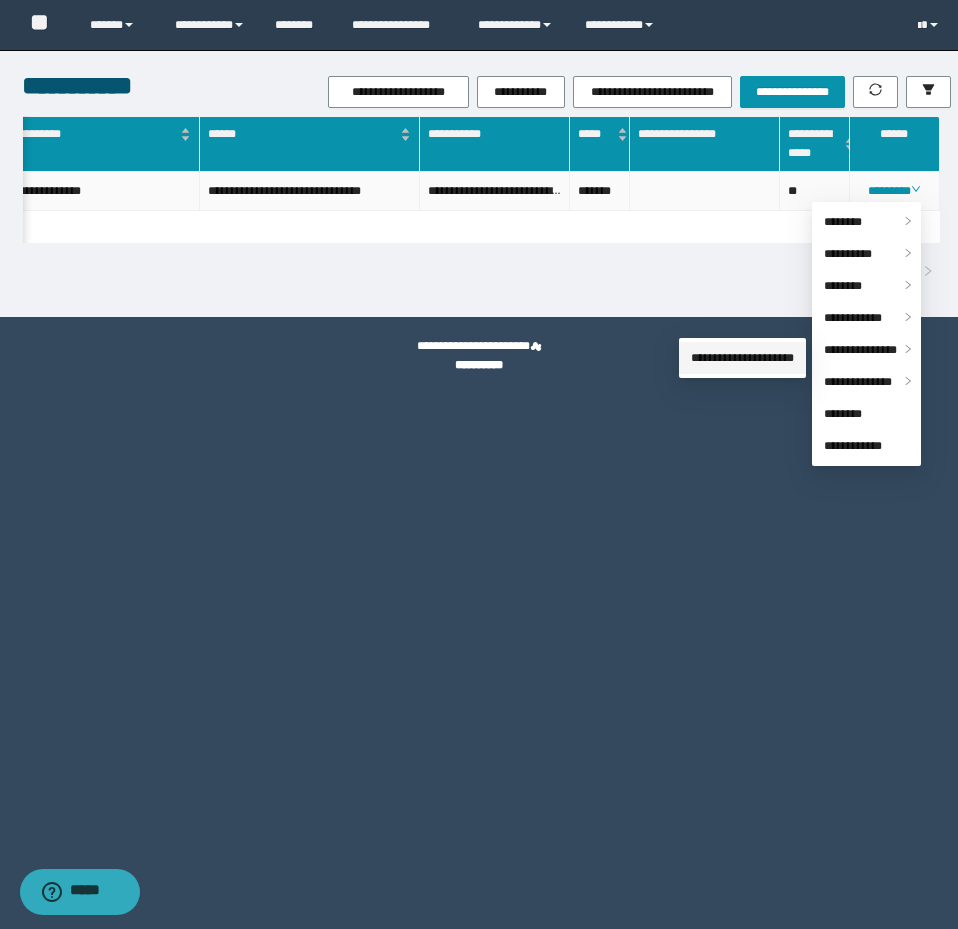 click on "**********" at bounding box center (742, 358) 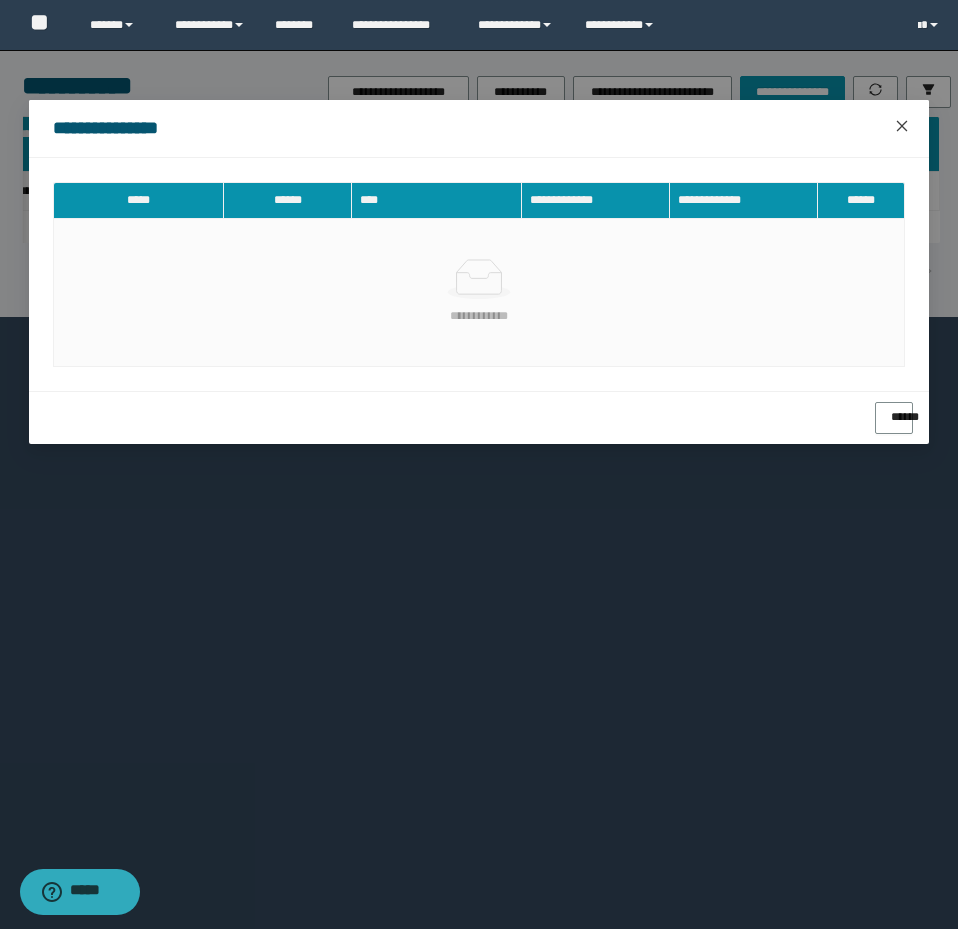 click 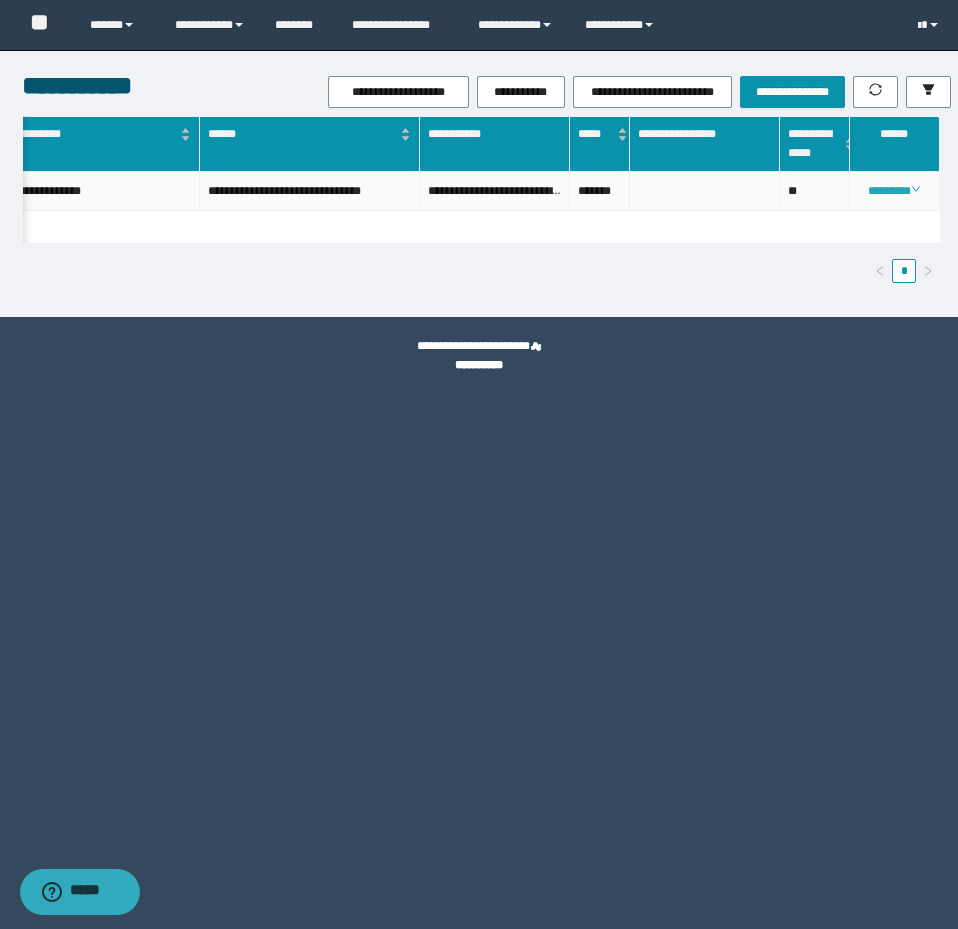 click on "********" at bounding box center [894, 191] 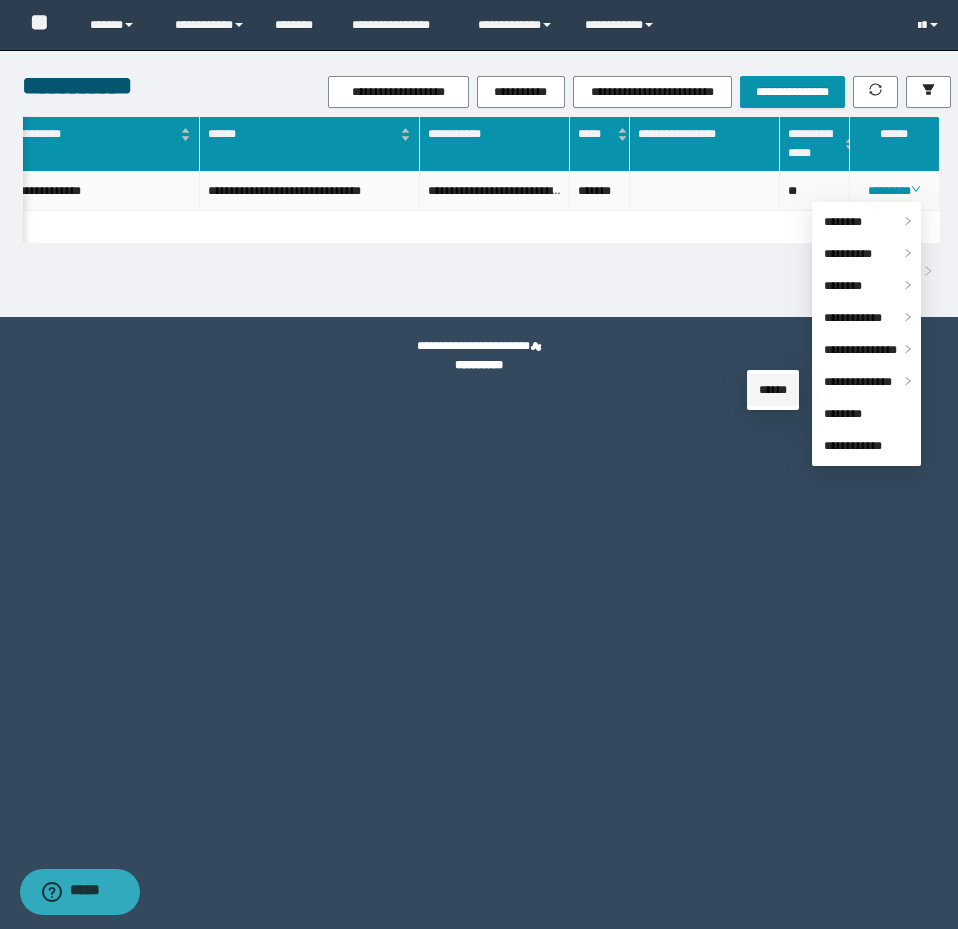 click on "******" at bounding box center (773, 390) 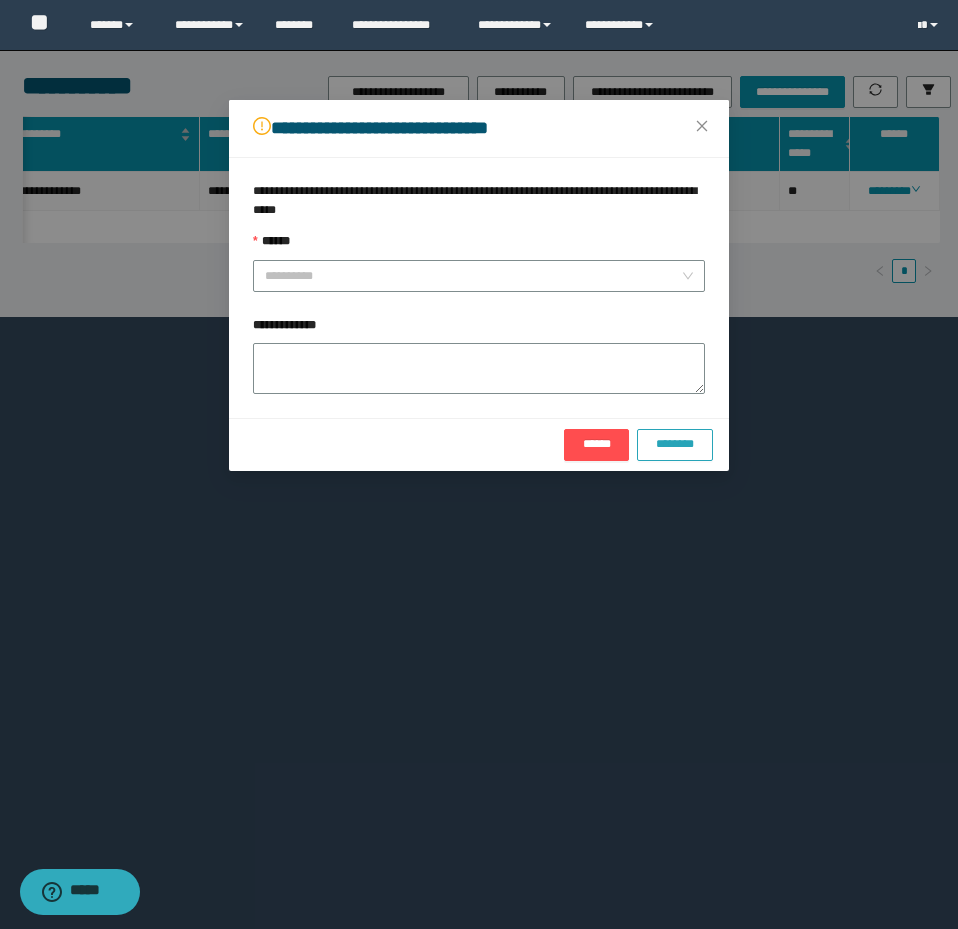 click on "********" at bounding box center [675, 444] 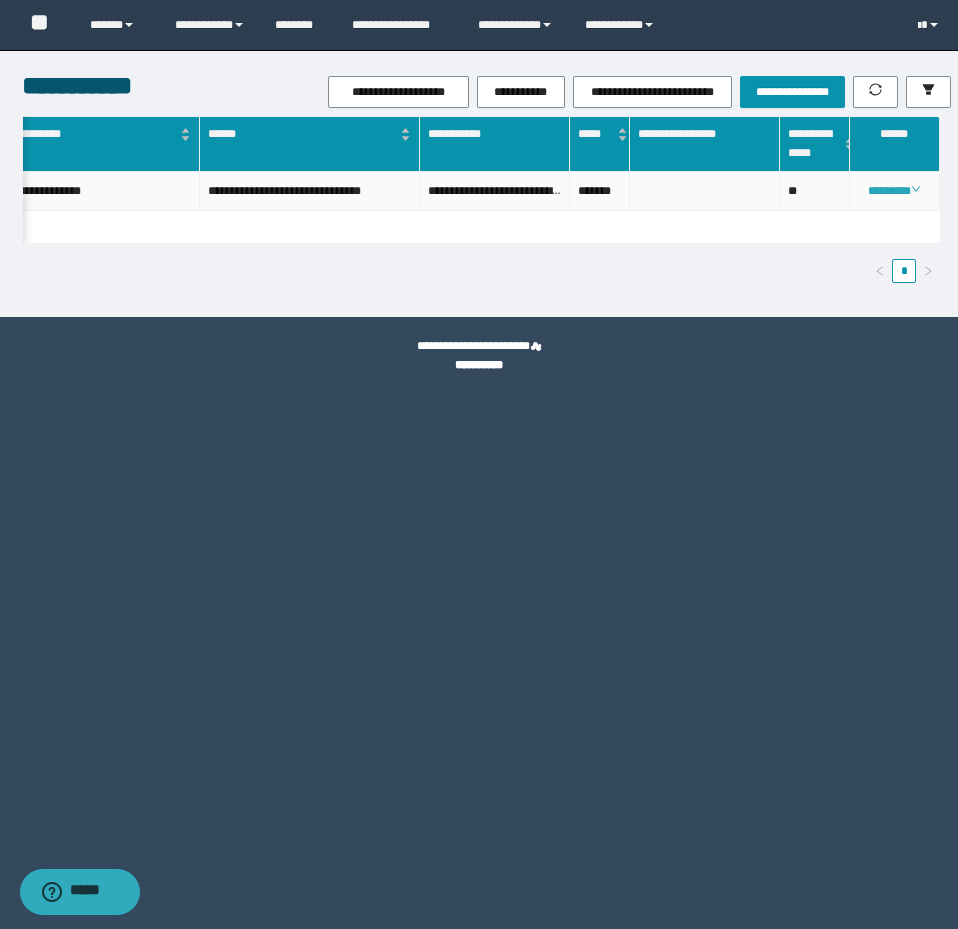 click on "********" at bounding box center [894, 191] 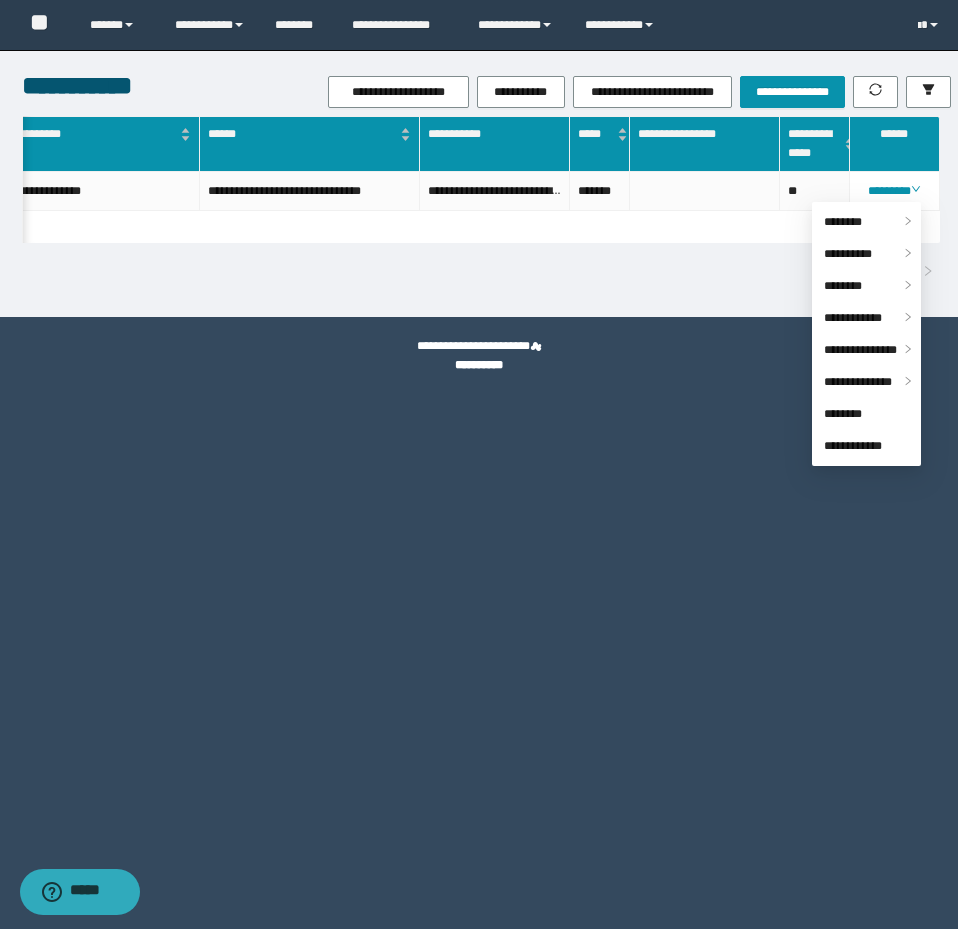 click on "**********" at bounding box center (479, 356) 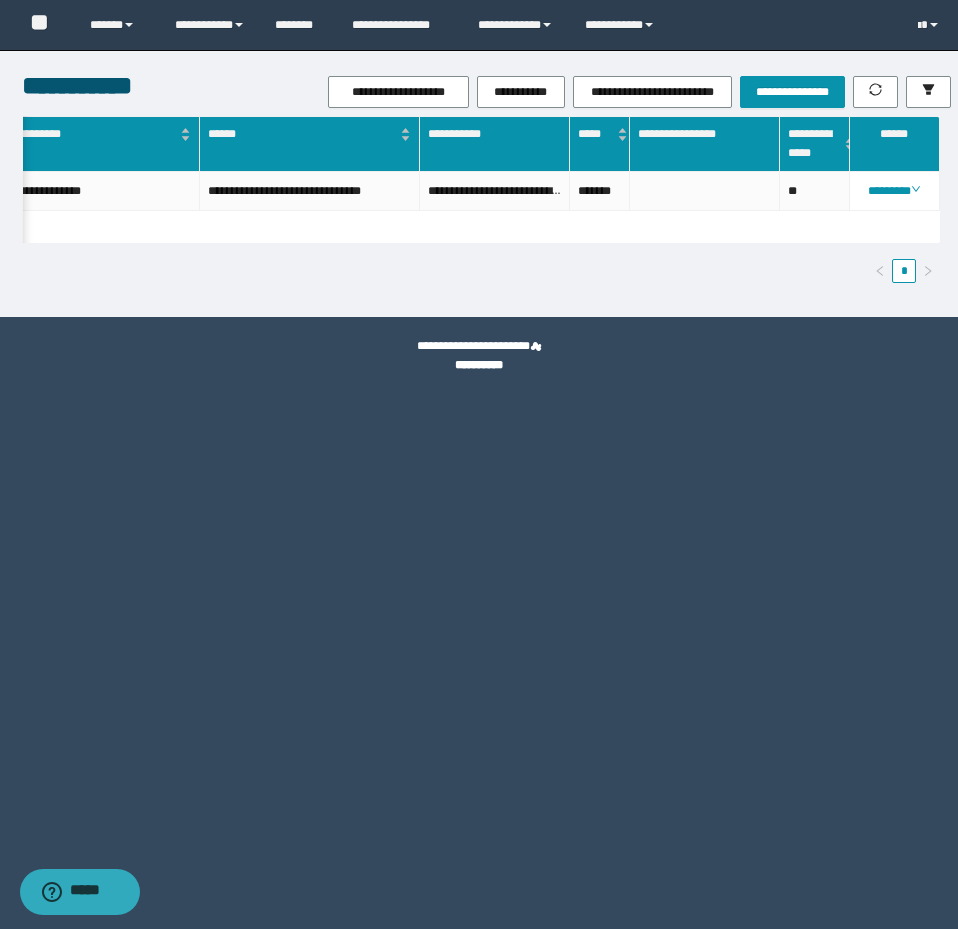 scroll, scrollTop: 0, scrollLeft: 0, axis: both 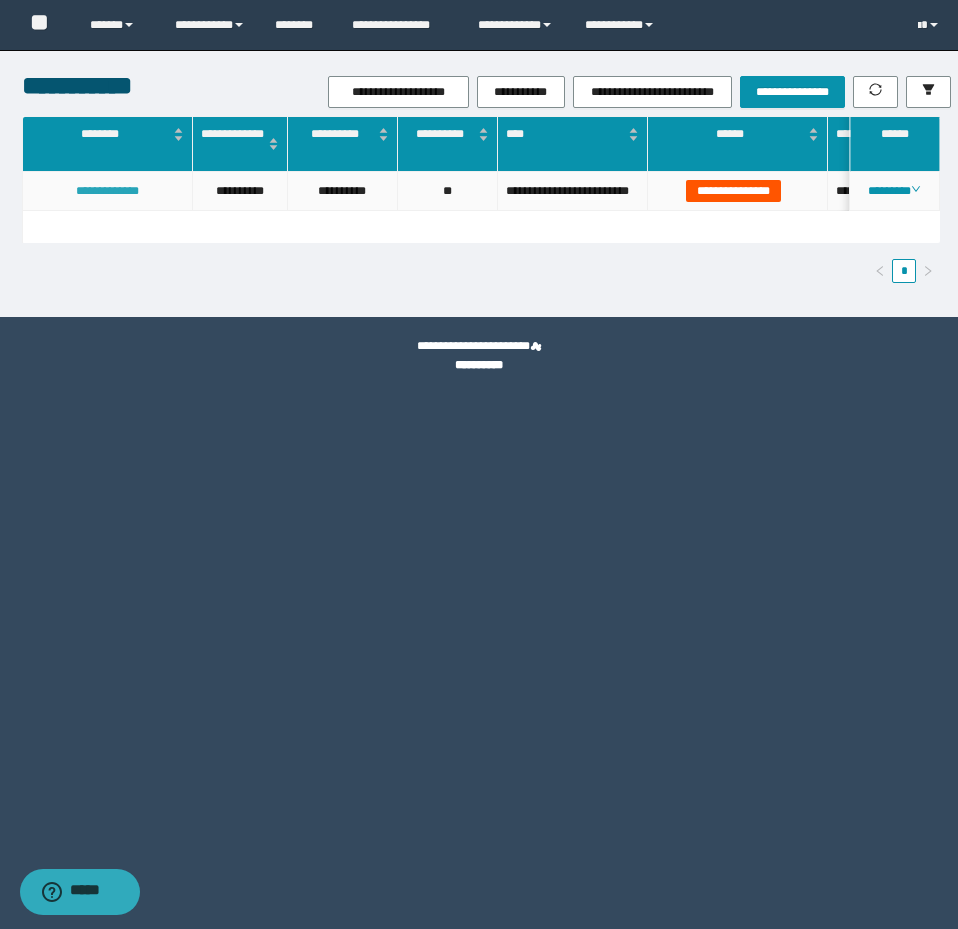 click on "**********" at bounding box center (107, 191) 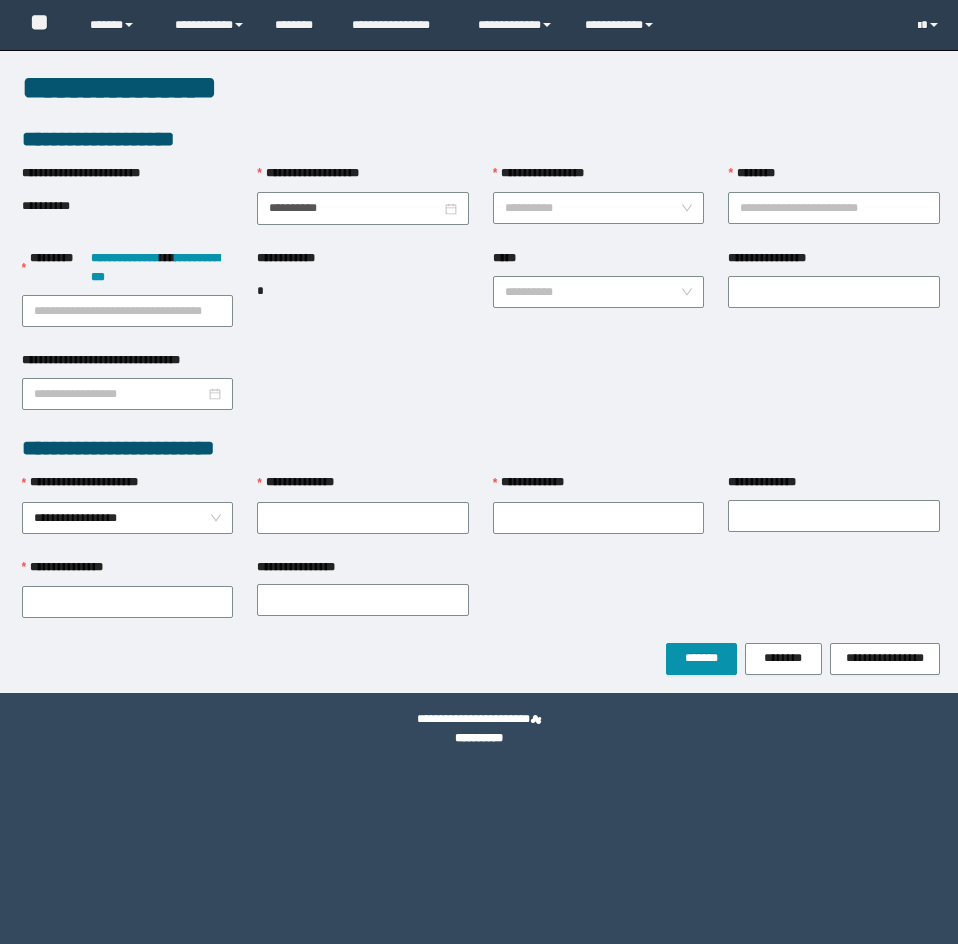 scroll, scrollTop: 0, scrollLeft: 0, axis: both 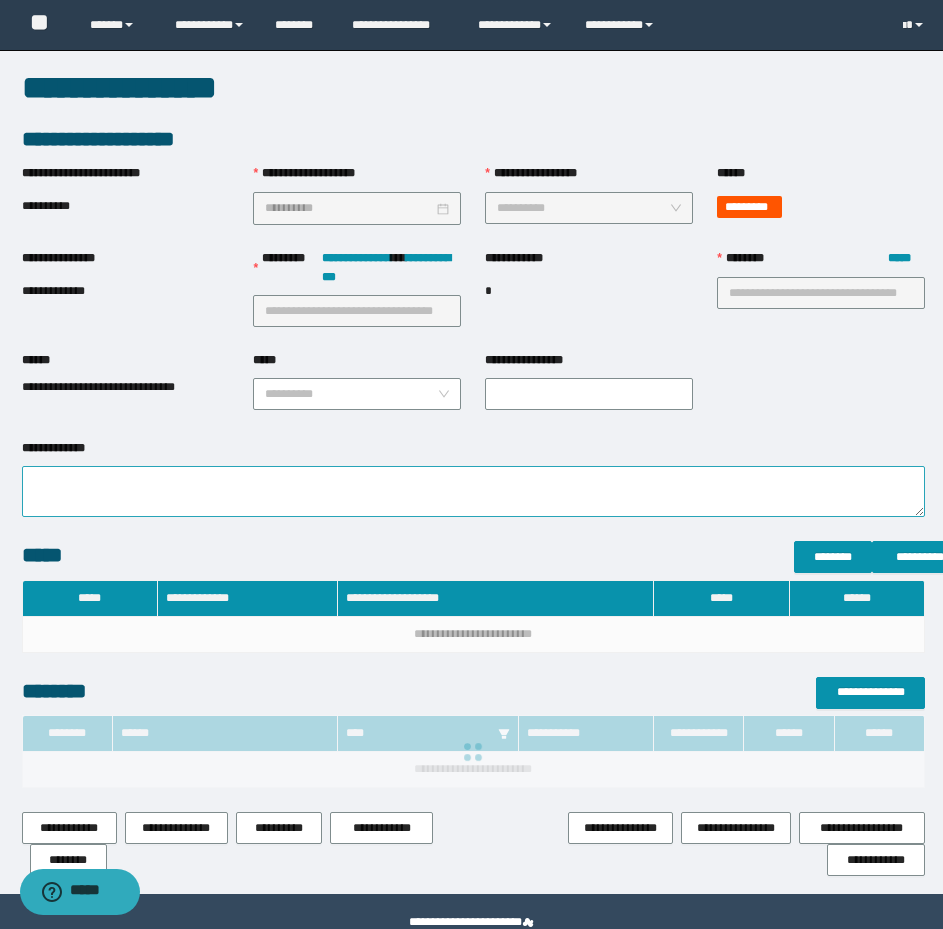 type on "**********" 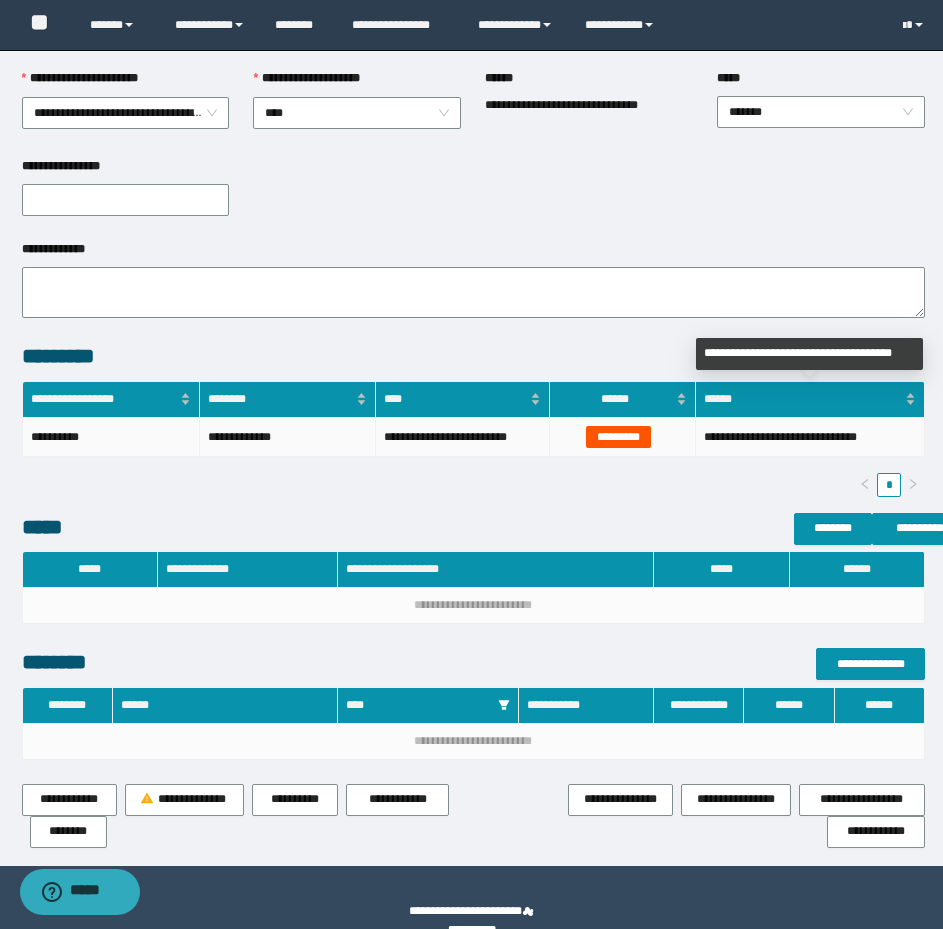 scroll, scrollTop: 300, scrollLeft: 0, axis: vertical 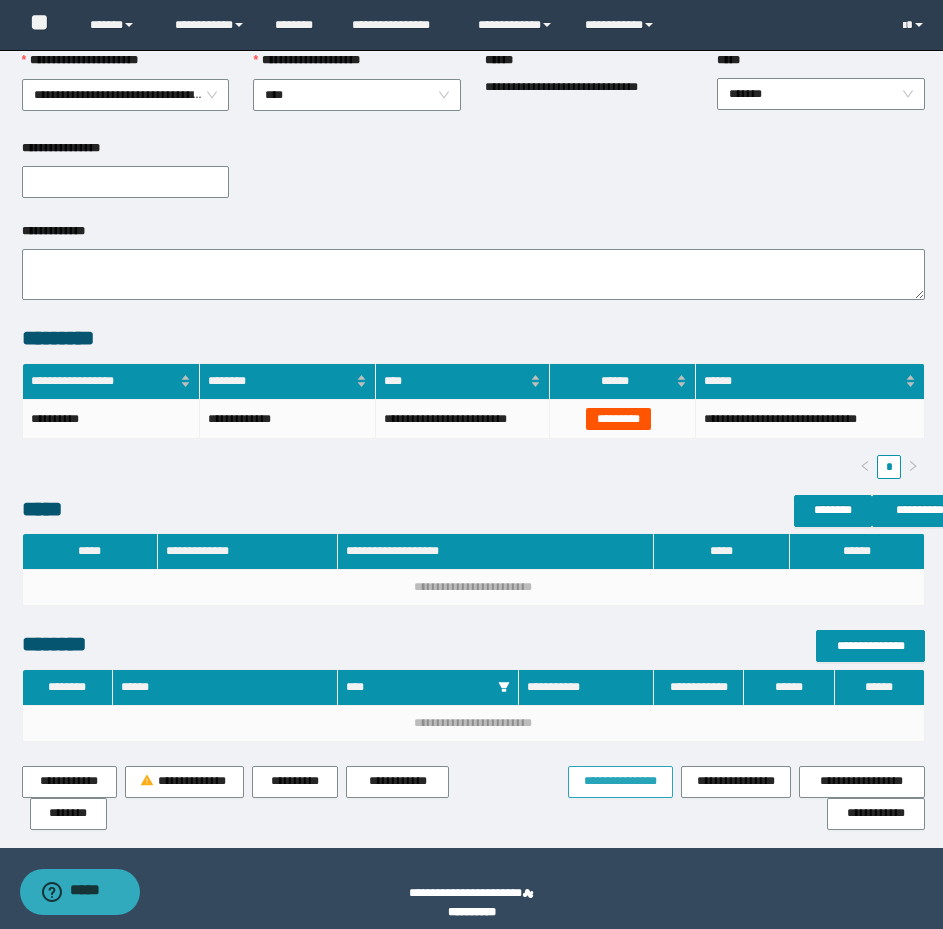 click on "**********" at bounding box center (620, 781) 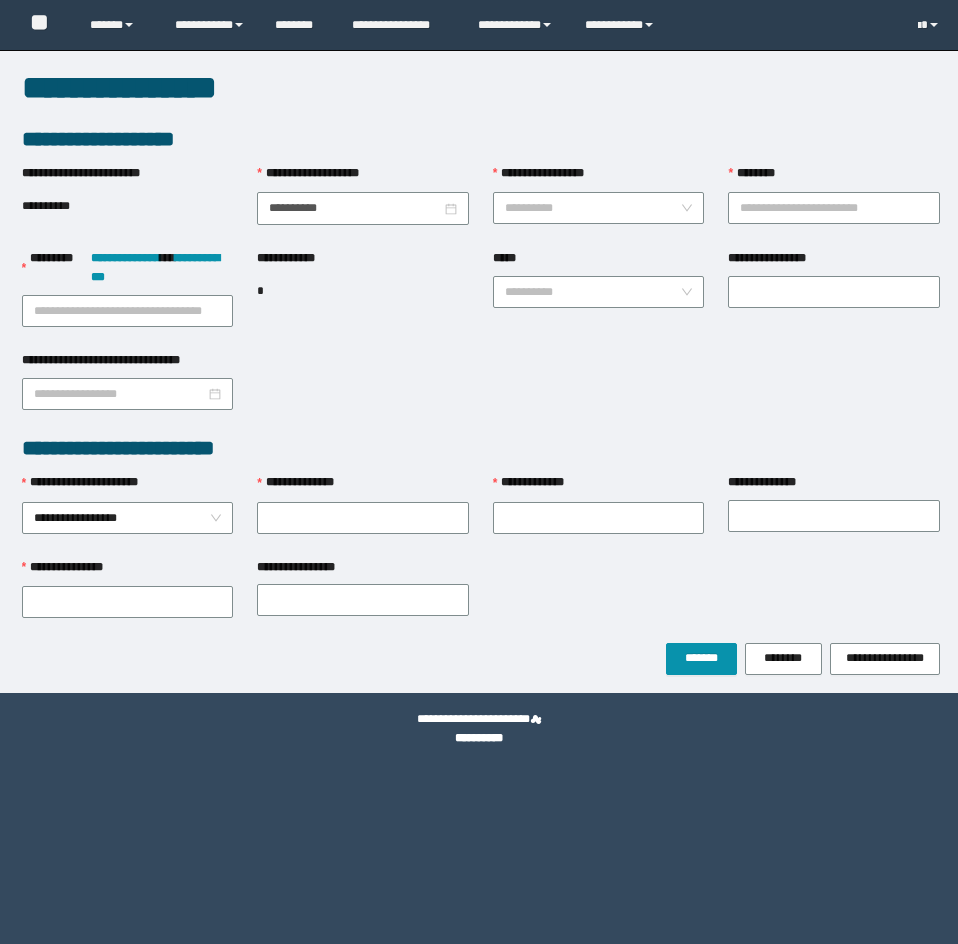 scroll, scrollTop: 0, scrollLeft: 0, axis: both 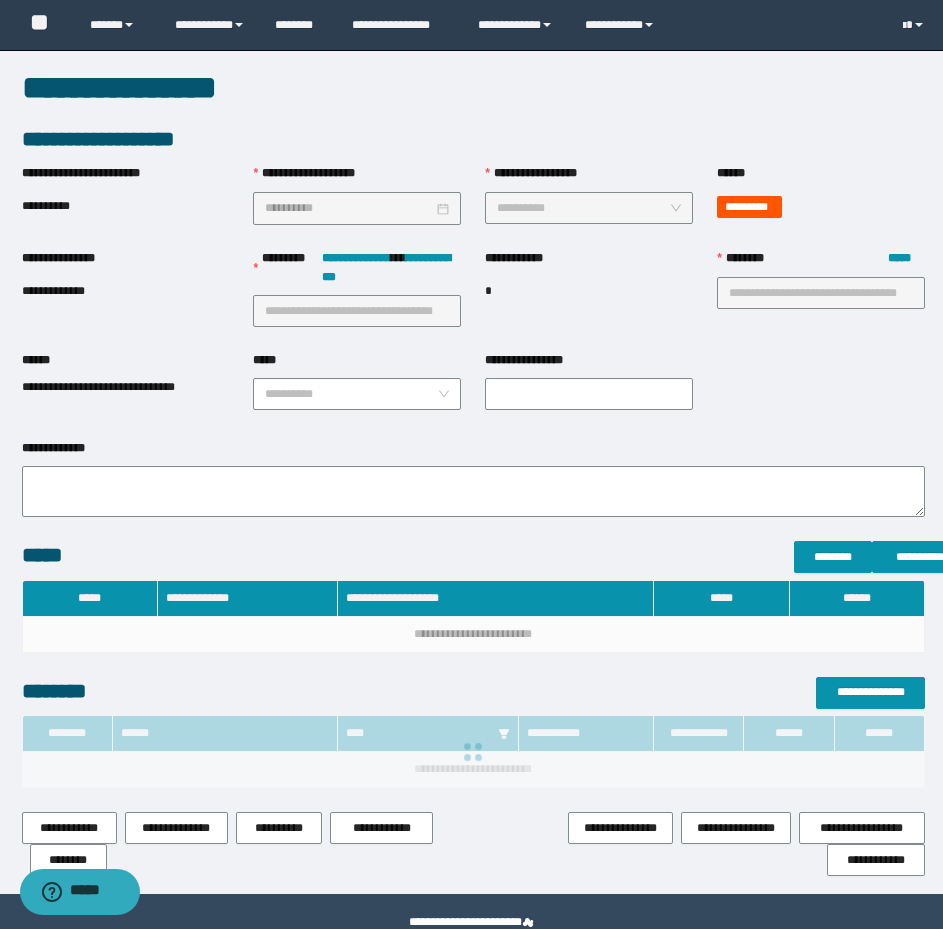 type on "**********" 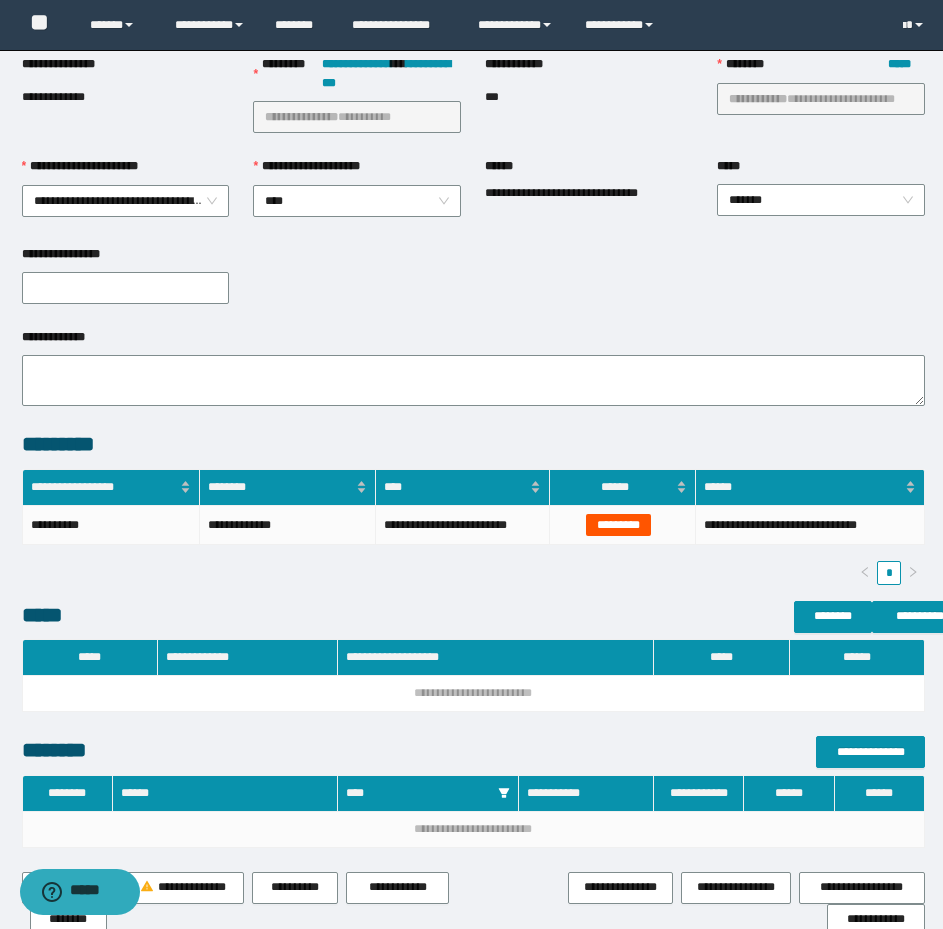 scroll, scrollTop: 200, scrollLeft: 0, axis: vertical 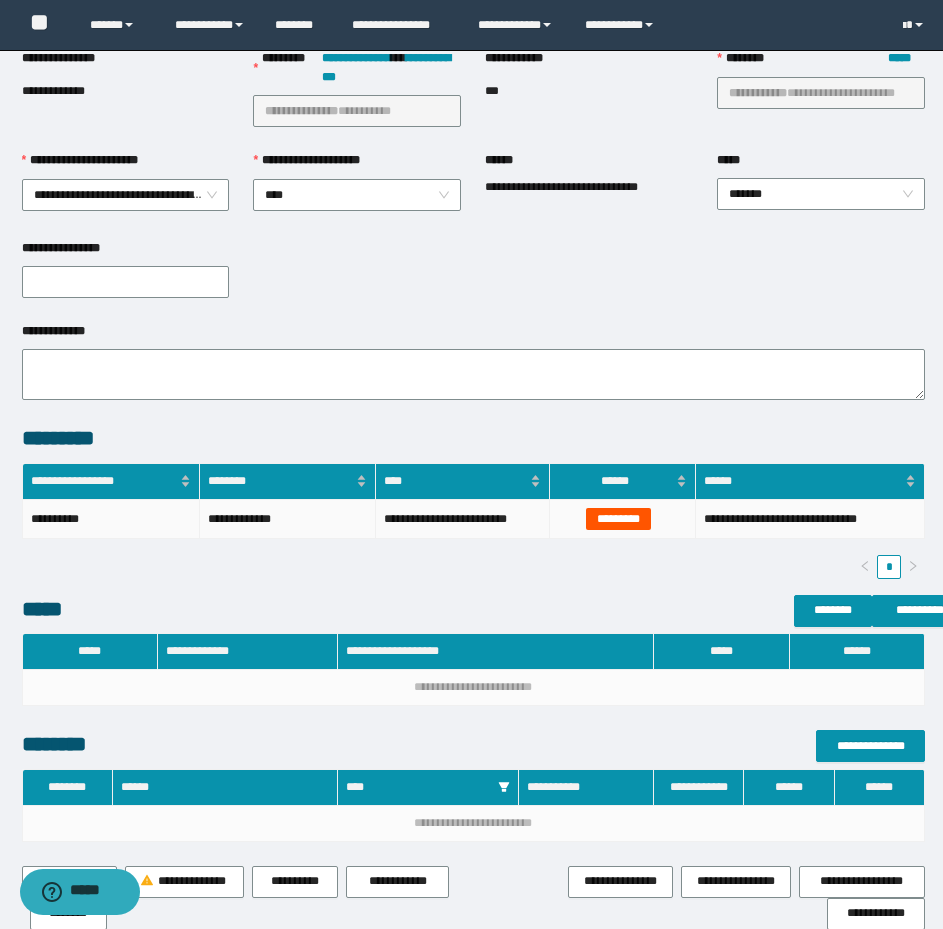 click on "*********" at bounding box center (618, 519) 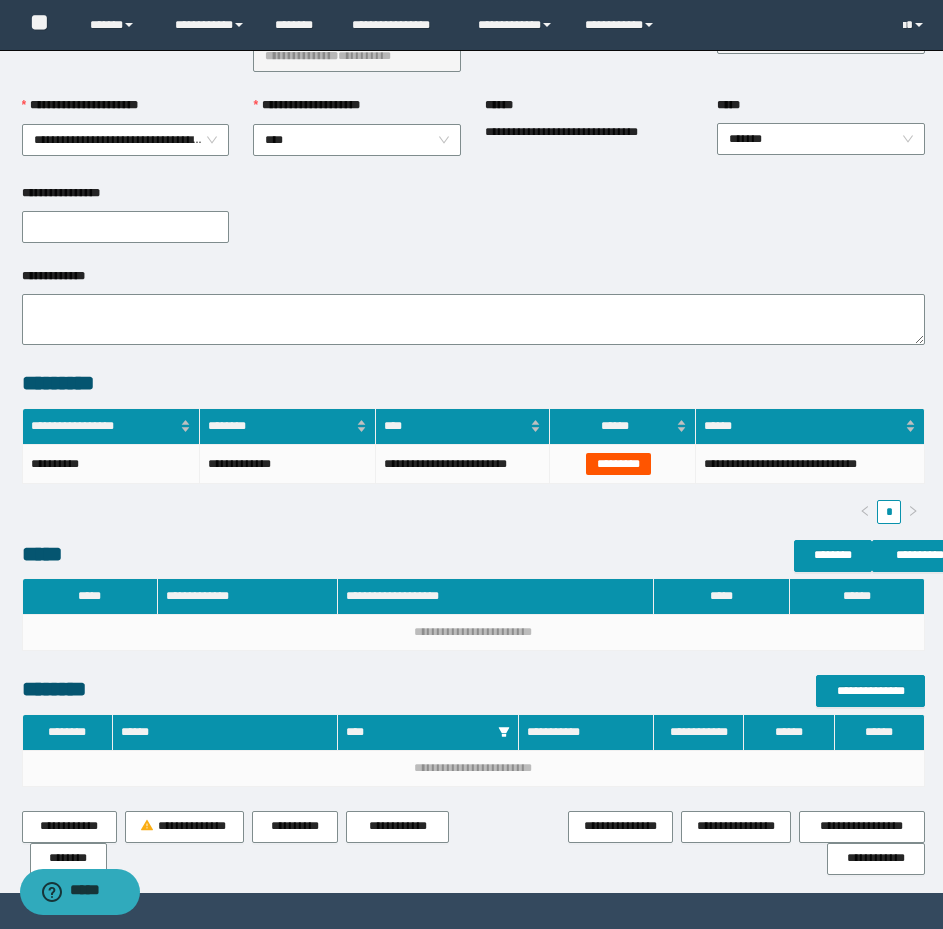 scroll, scrollTop: 300, scrollLeft: 0, axis: vertical 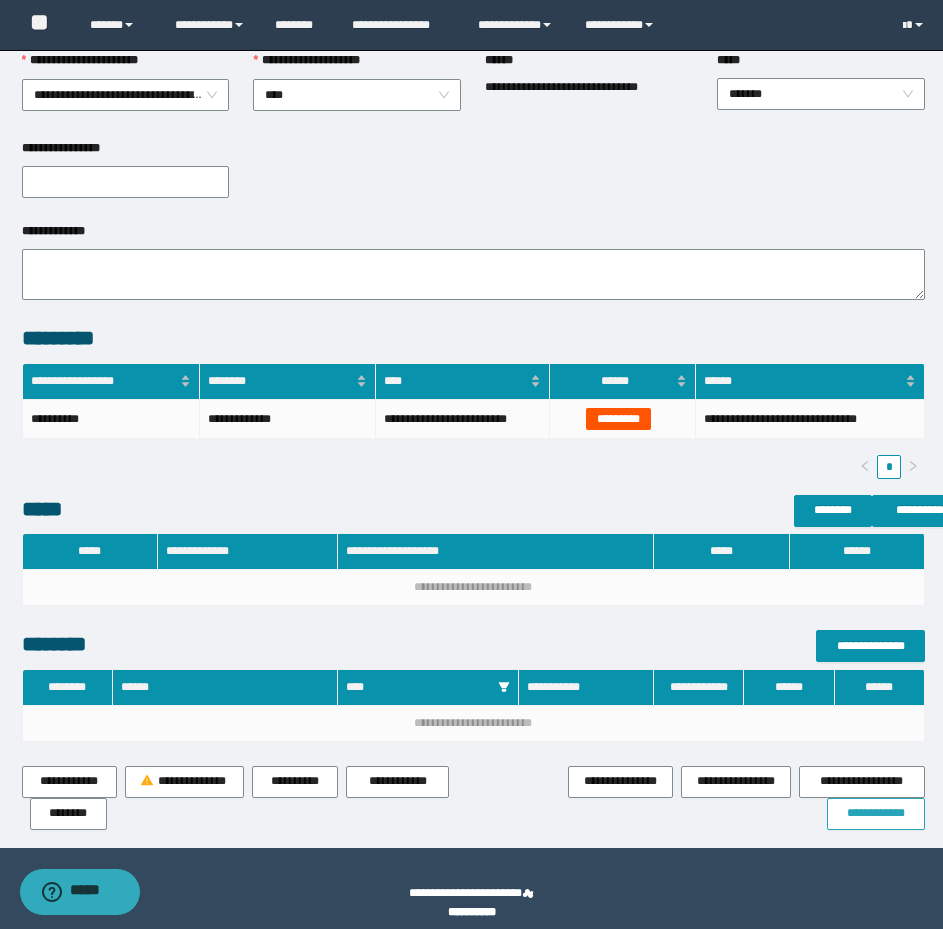 click on "**********" at bounding box center (876, 813) 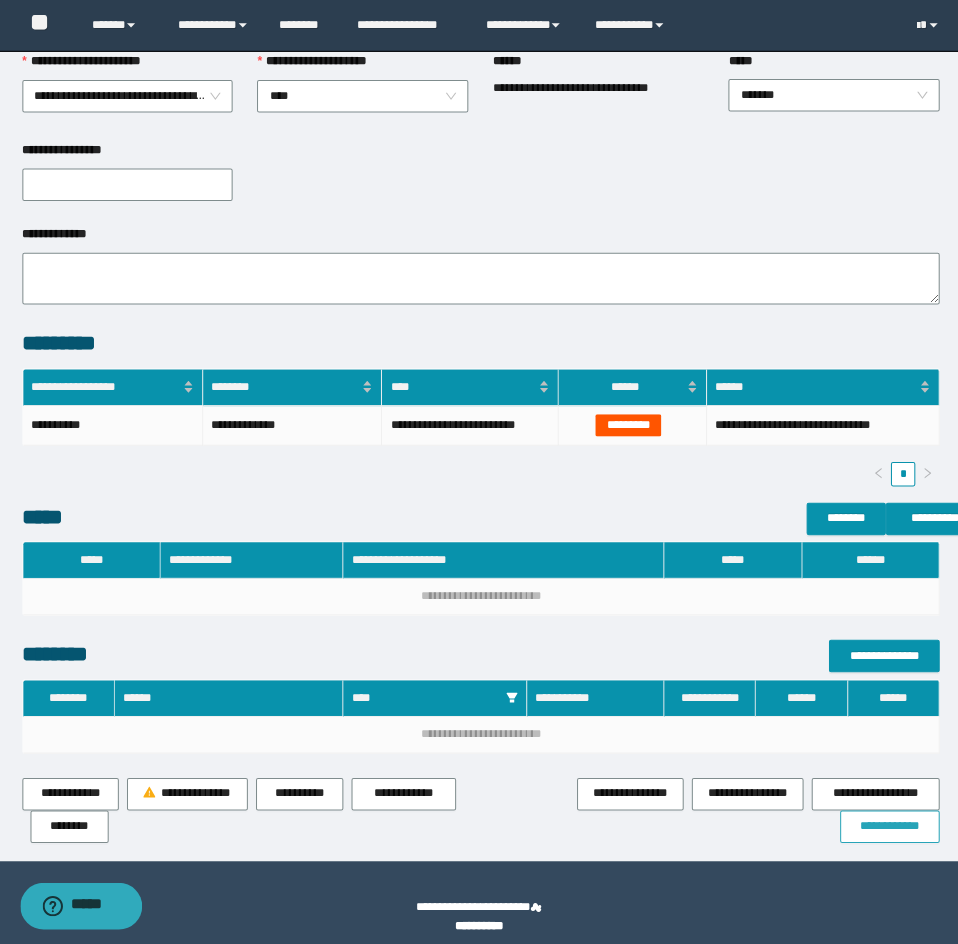 scroll, scrollTop: 298, scrollLeft: 0, axis: vertical 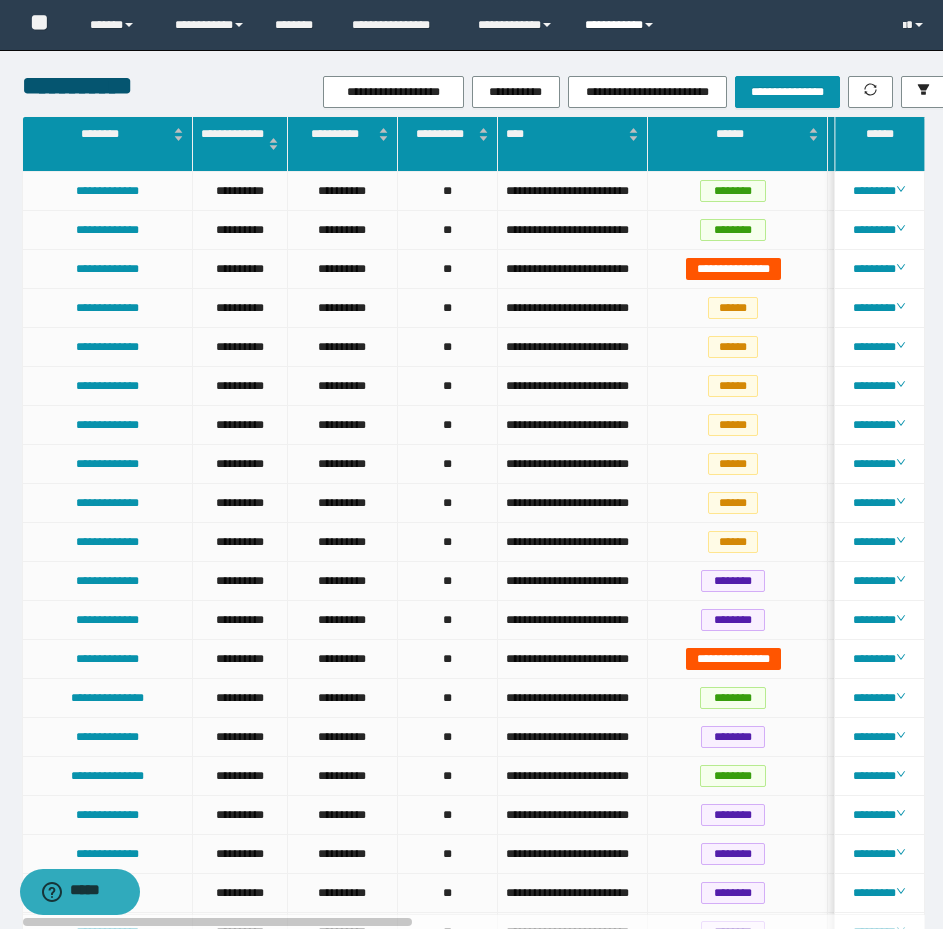 click on "**********" at bounding box center [622, 25] 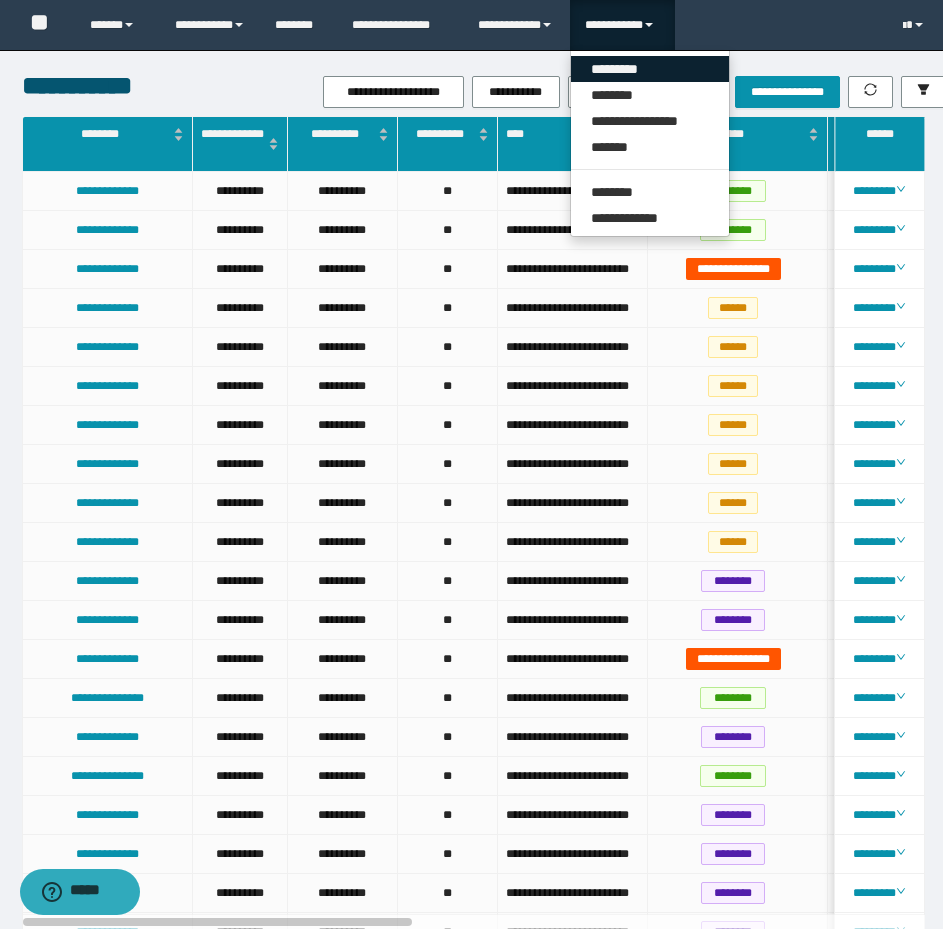click on "*********" at bounding box center [650, 69] 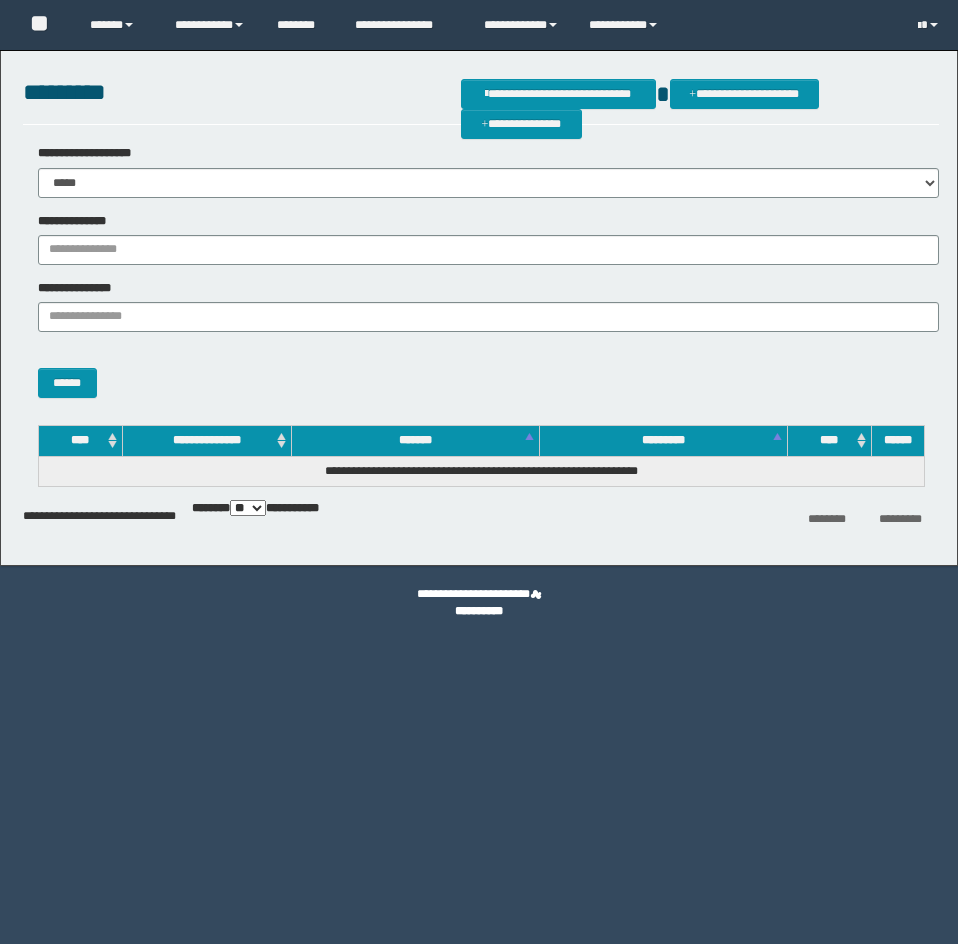 scroll, scrollTop: 0, scrollLeft: 0, axis: both 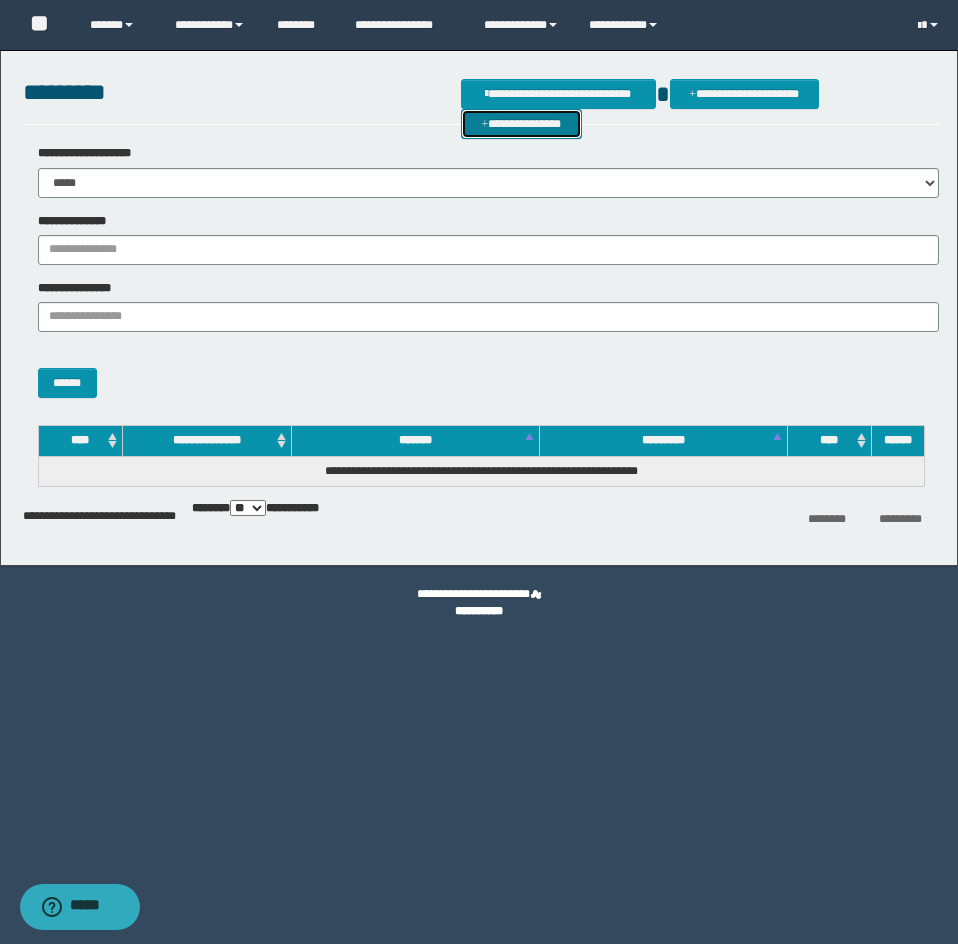 click on "**********" at bounding box center (521, 124) 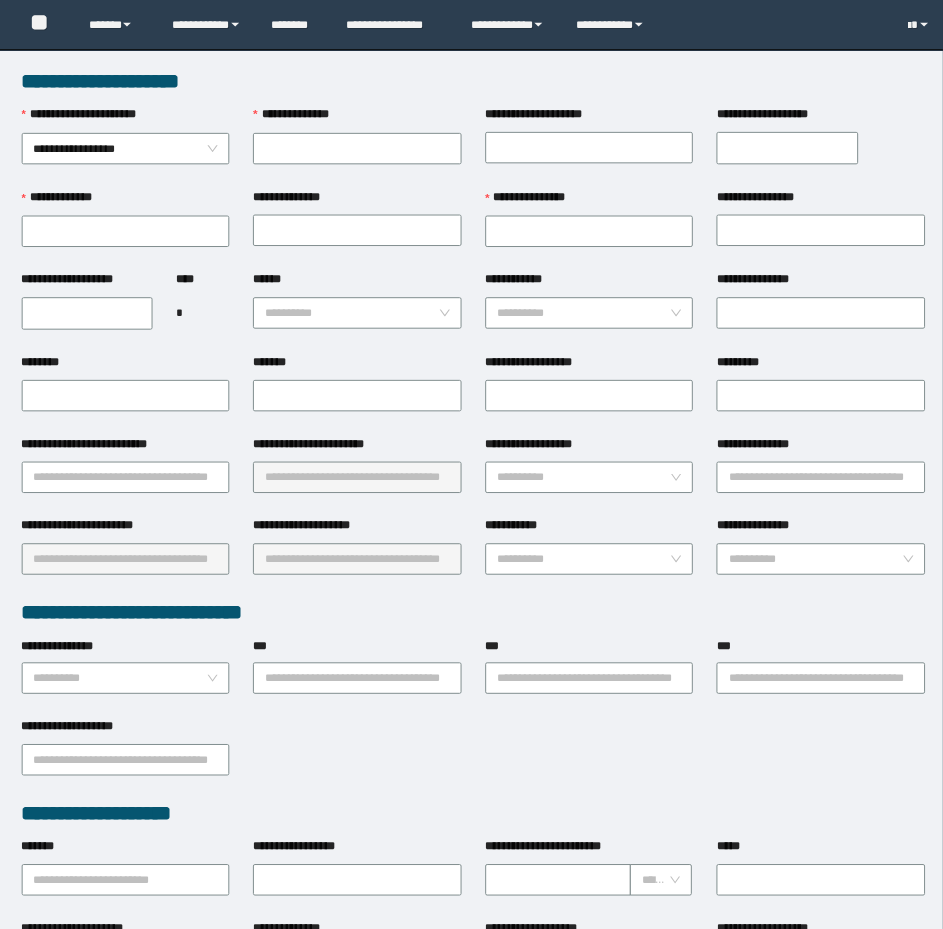 scroll, scrollTop: 0, scrollLeft: 0, axis: both 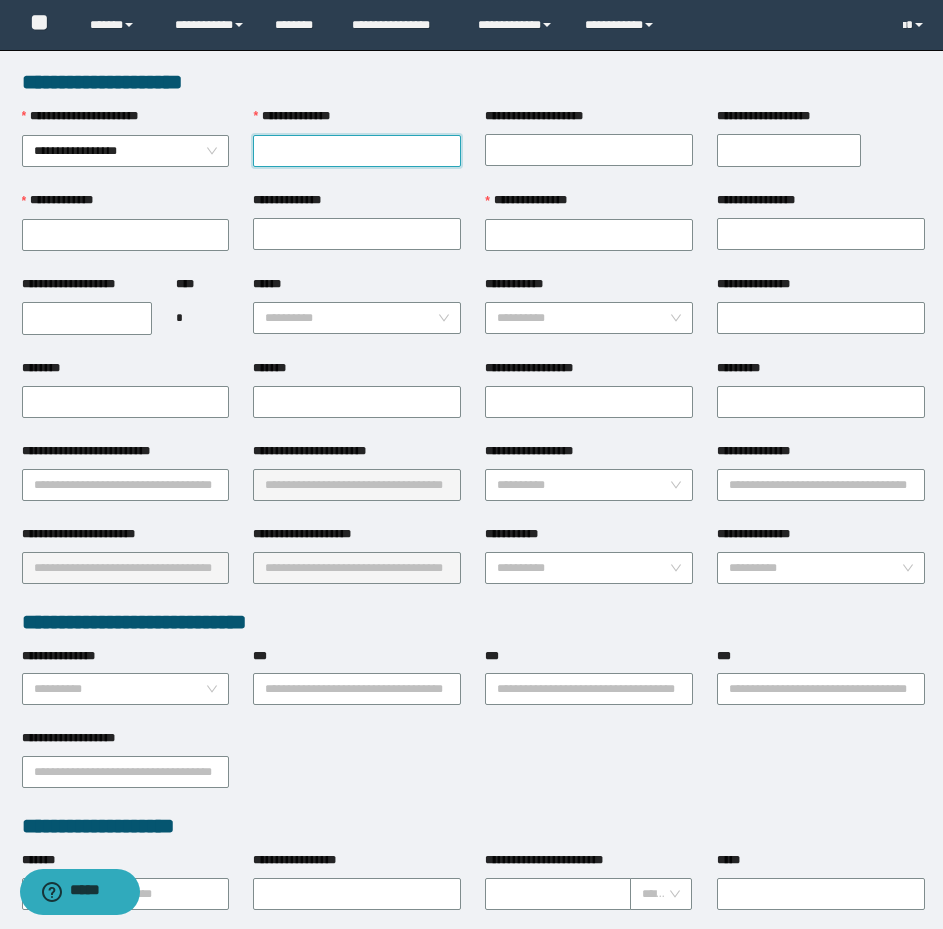 click on "**********" at bounding box center [357, 151] 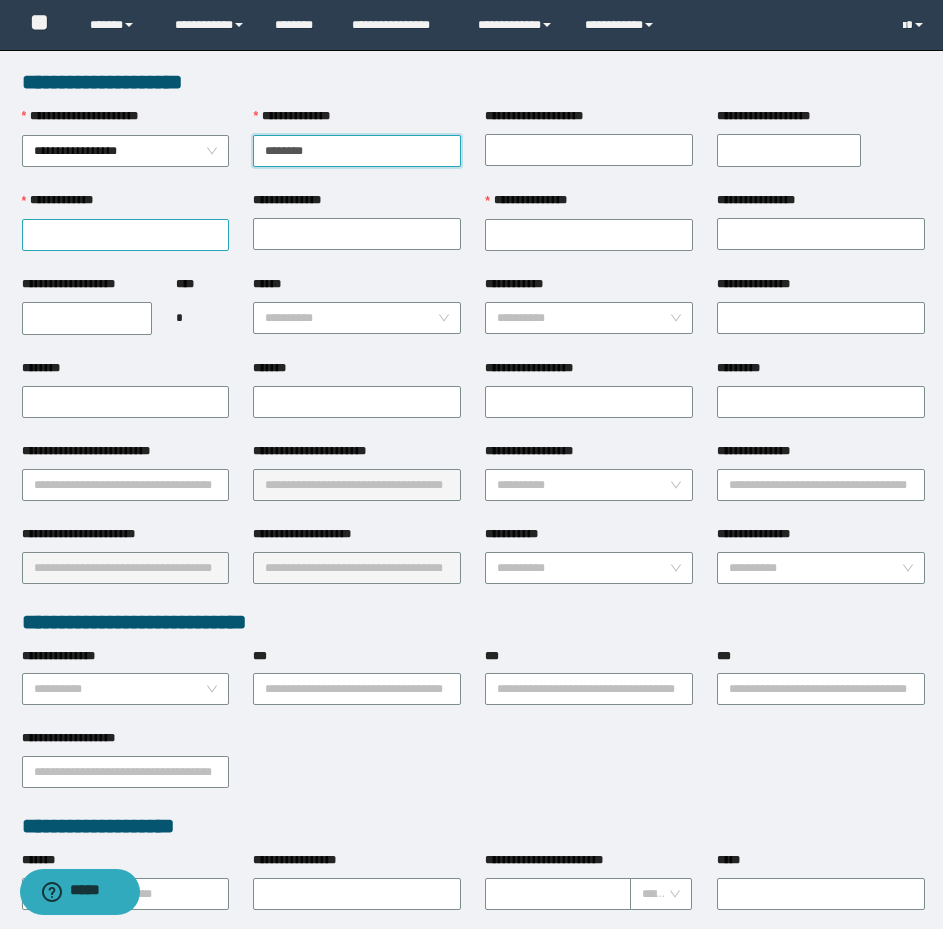 type on "********" 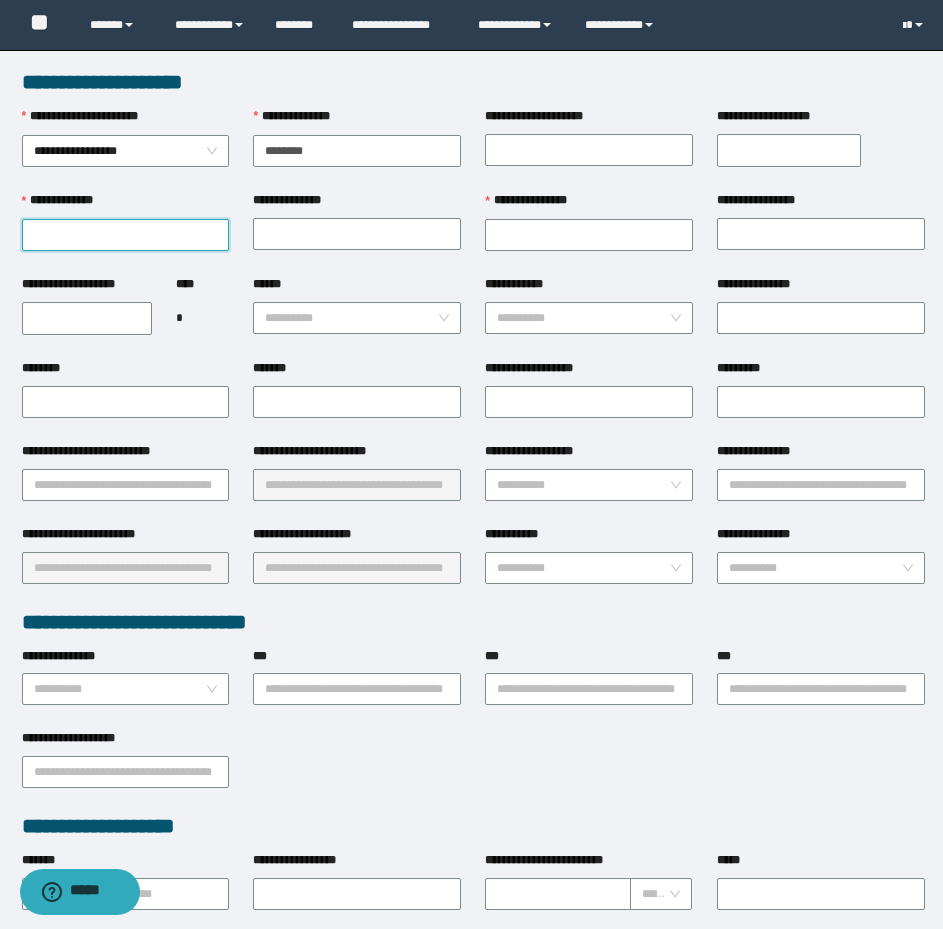 click on "**********" at bounding box center (126, 235) 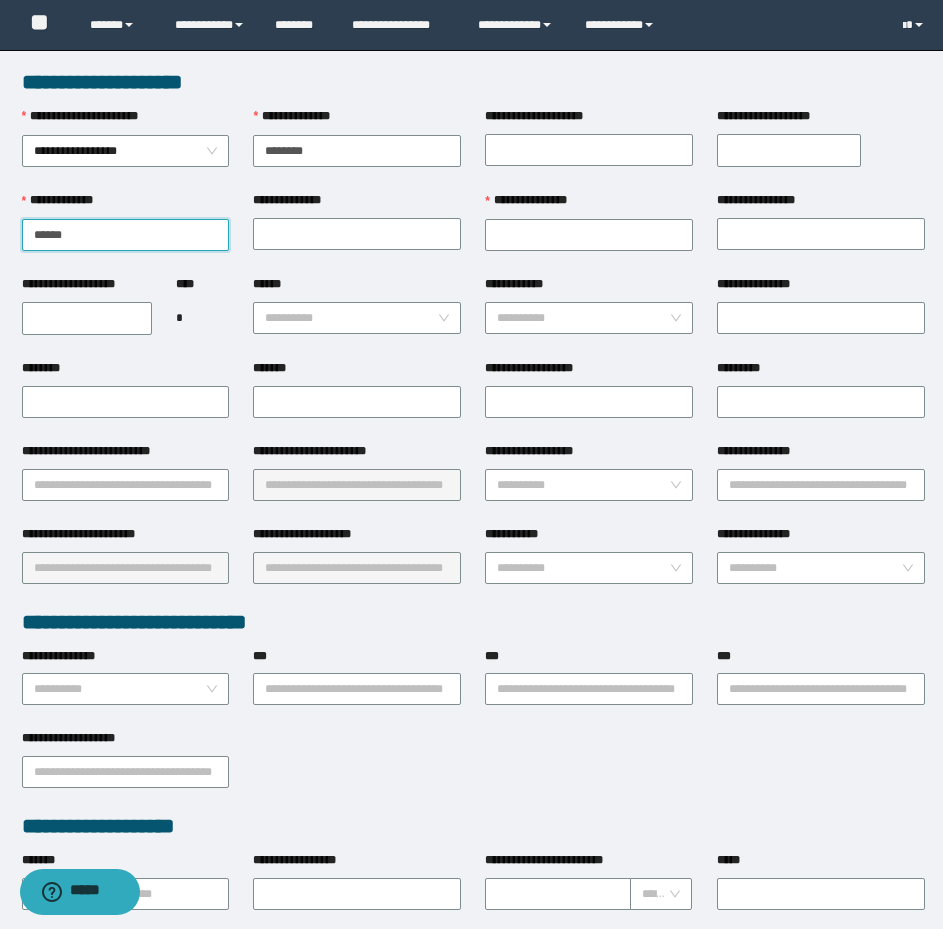 type on "******" 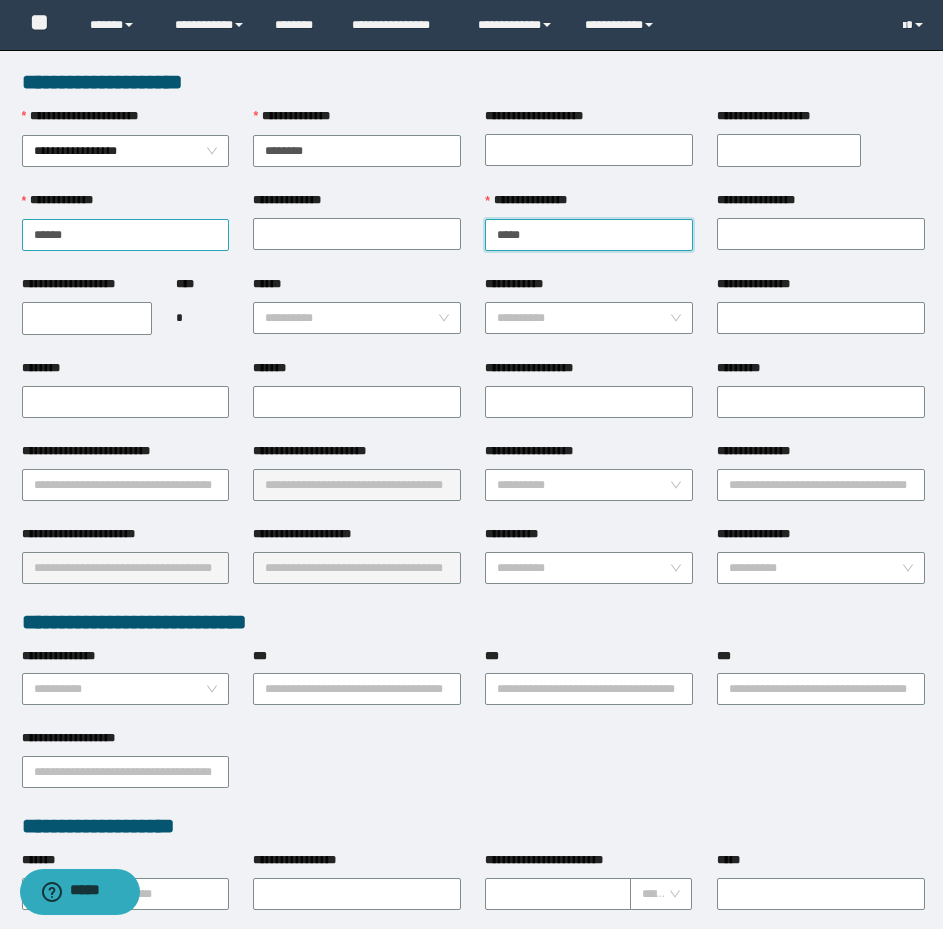 type on "*****" 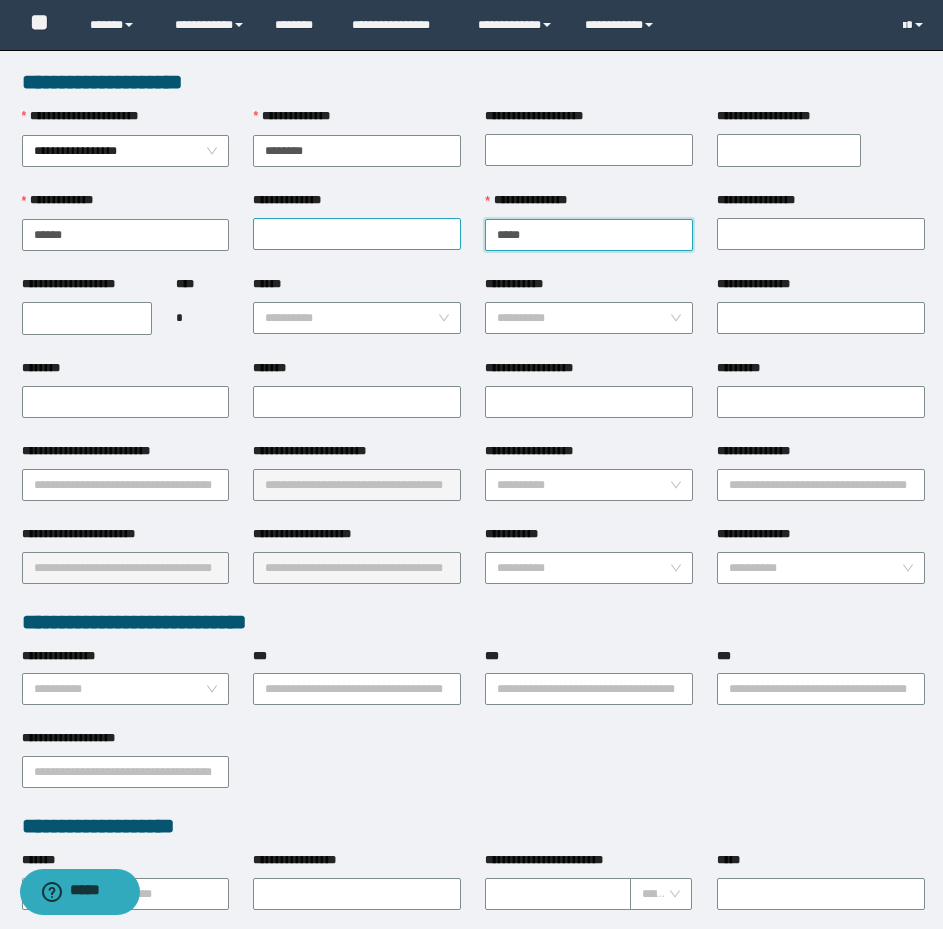 drag, startPoint x: 567, startPoint y: 243, endPoint x: 403, endPoint y: 246, distance: 164.02744 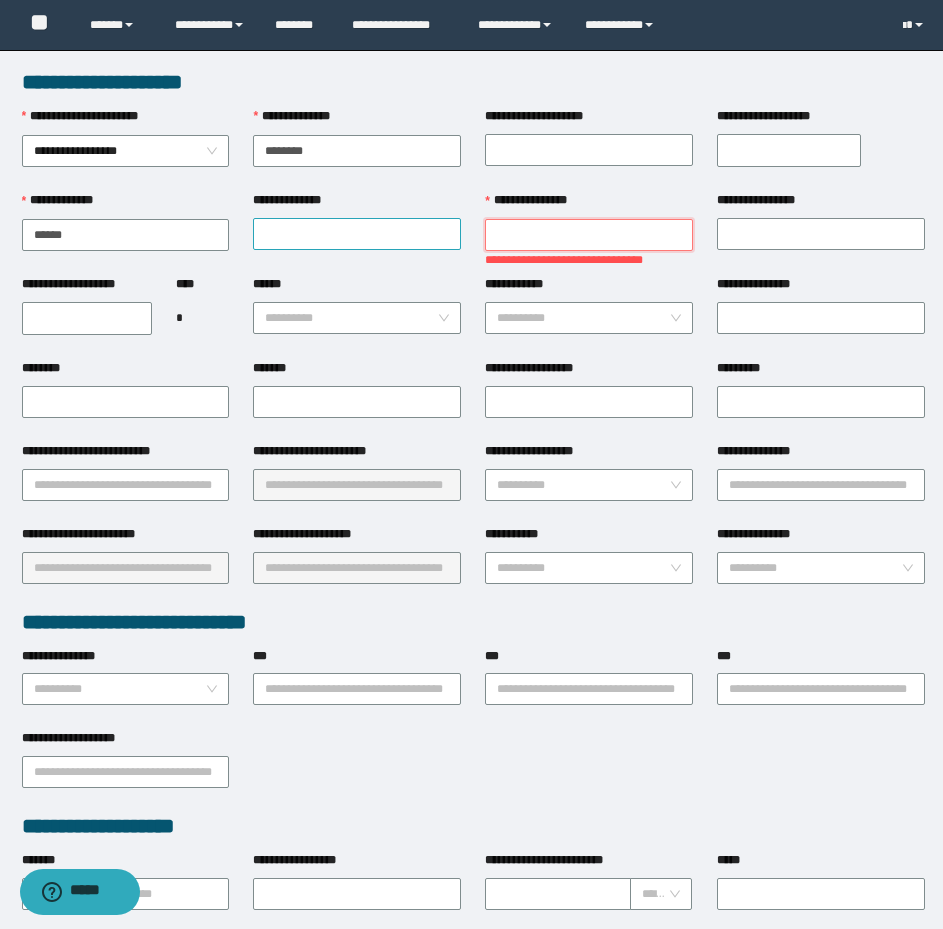type 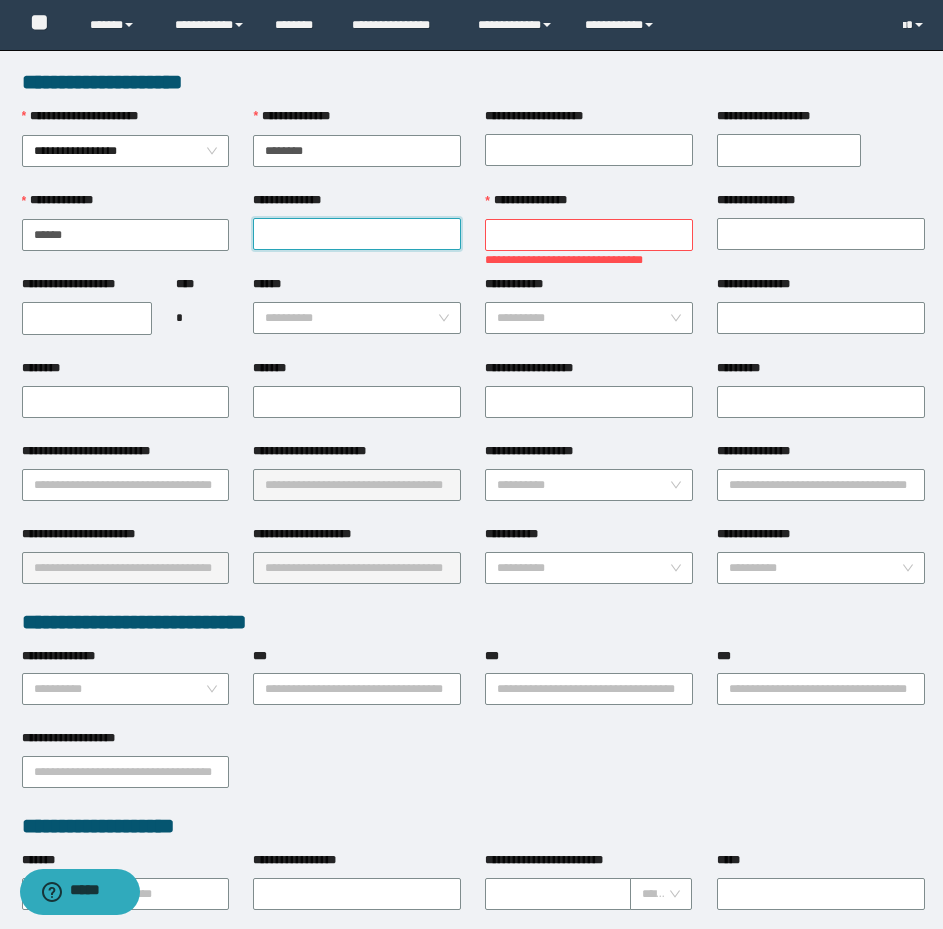 click on "**********" at bounding box center (357, 234) 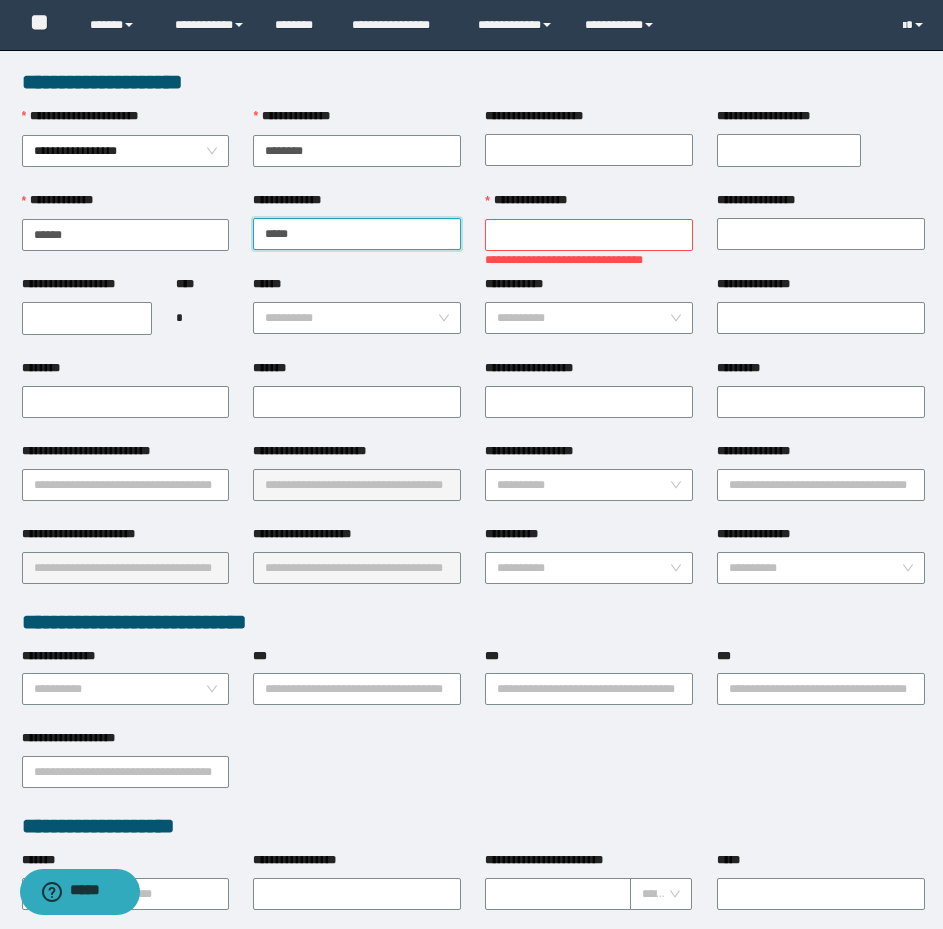 type on "*****" 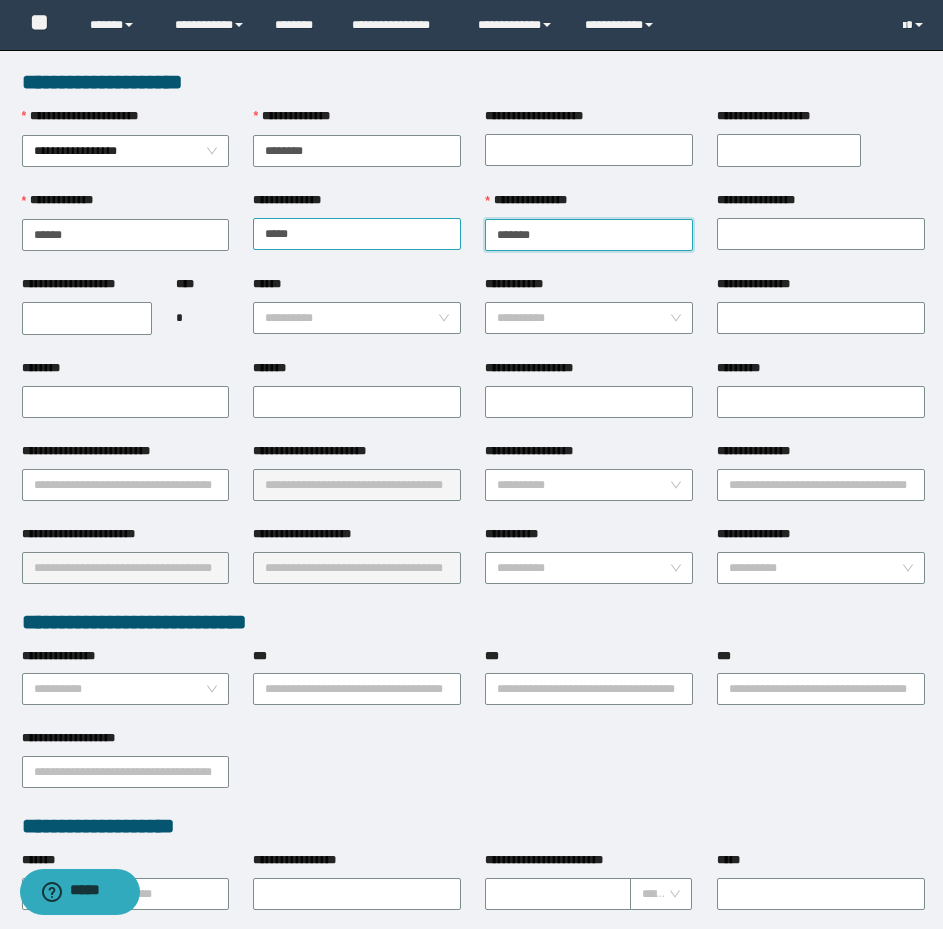 type on "*******" 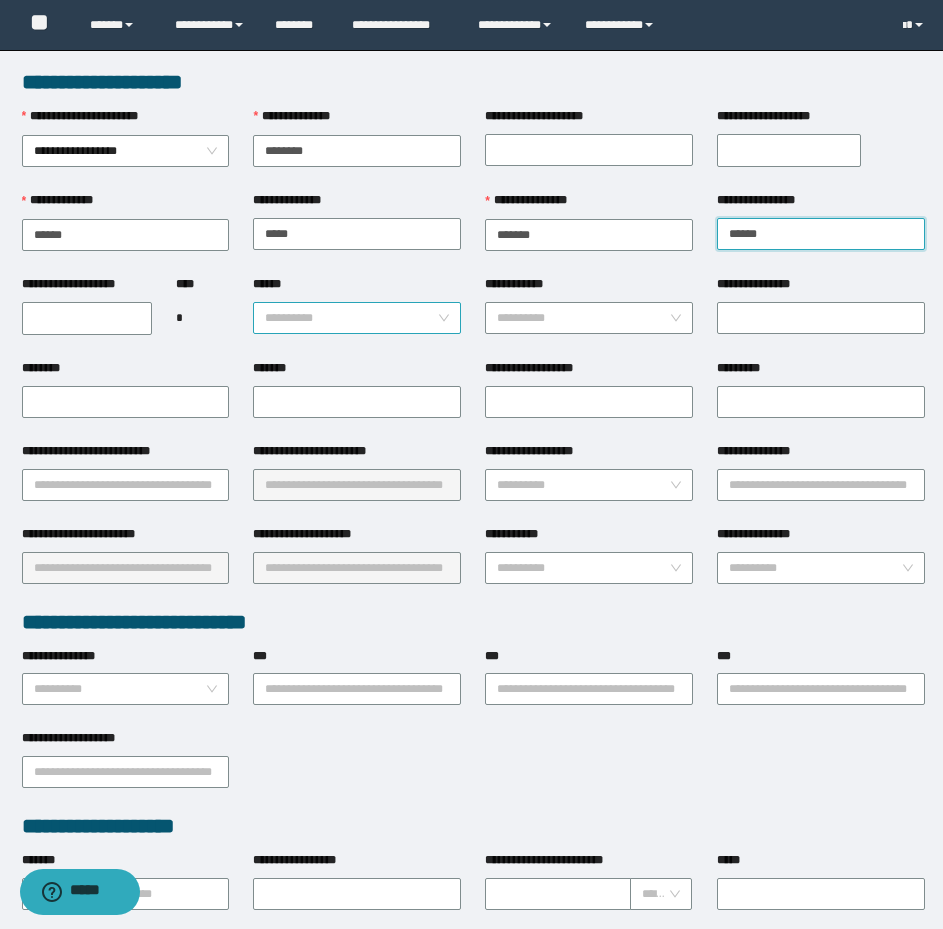 type on "******" 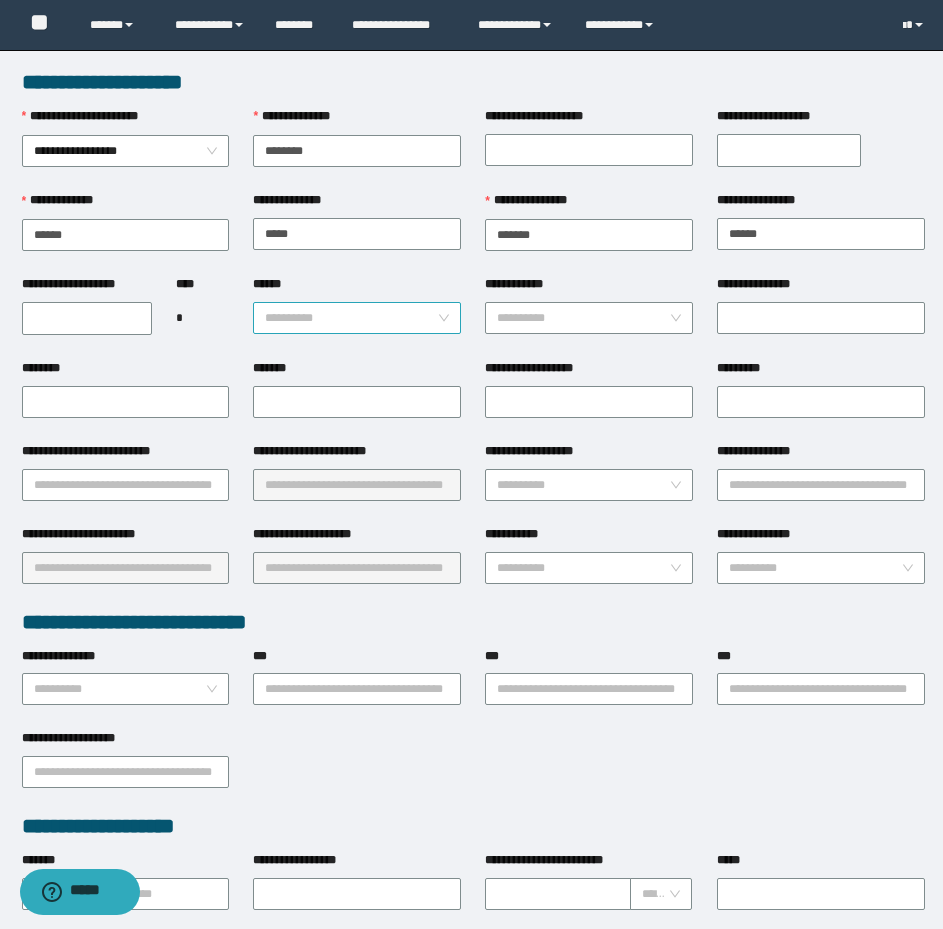 click on "******" at bounding box center [351, 318] 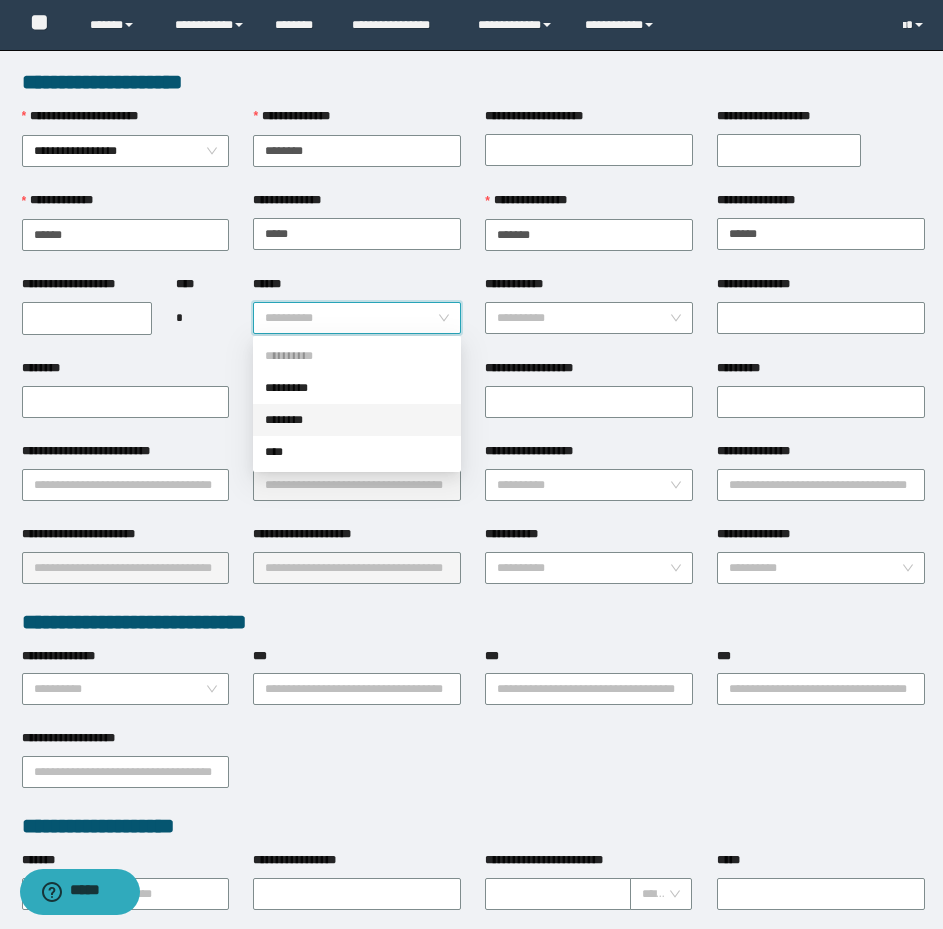 click on "********" at bounding box center (357, 420) 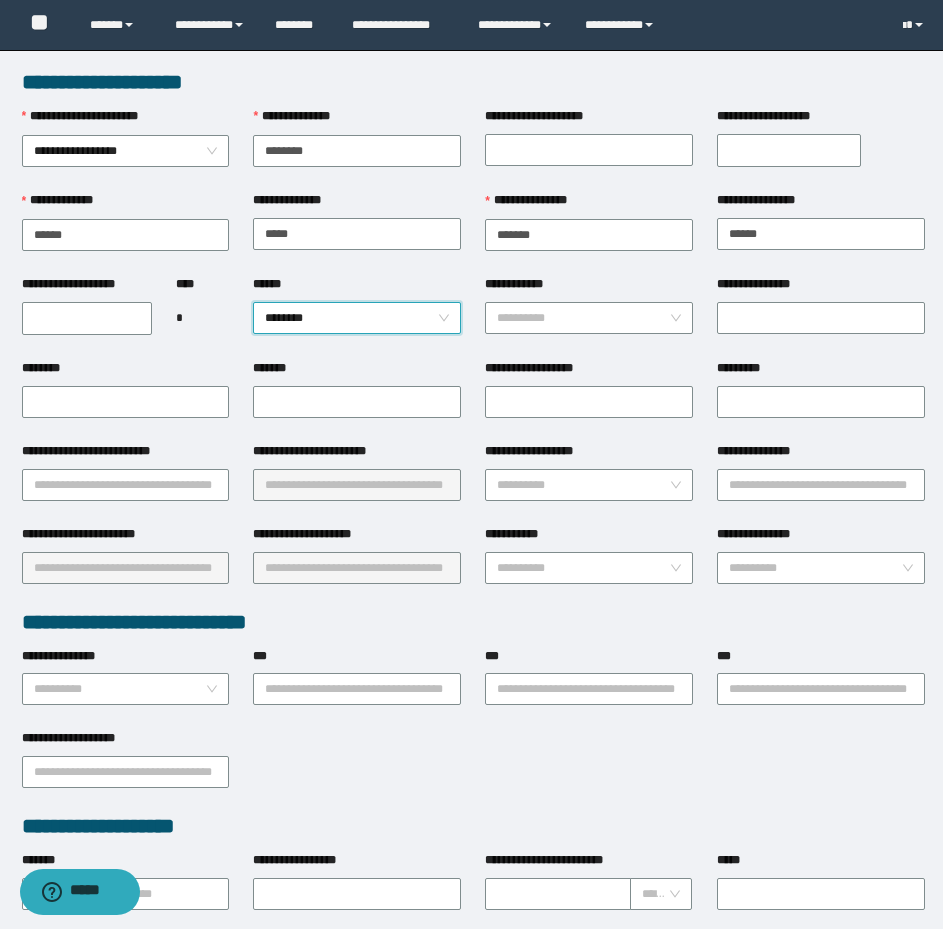 click on "********" at bounding box center (357, 318) 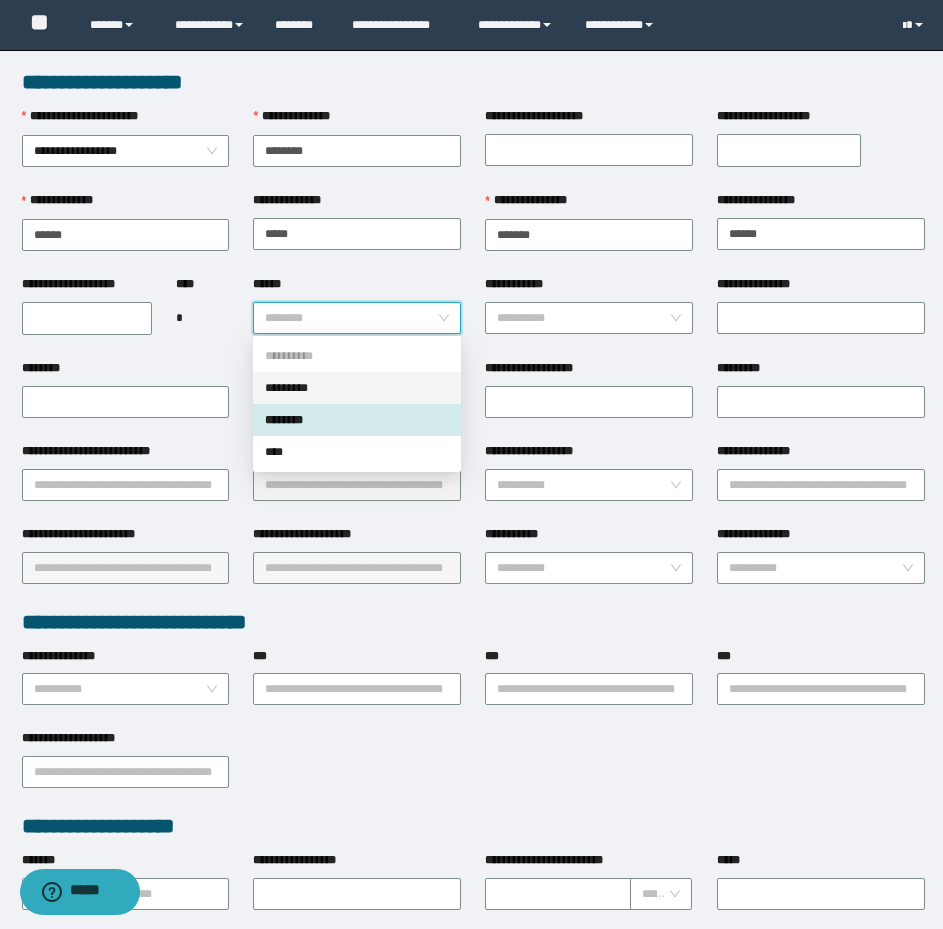 click on "*********" at bounding box center [357, 388] 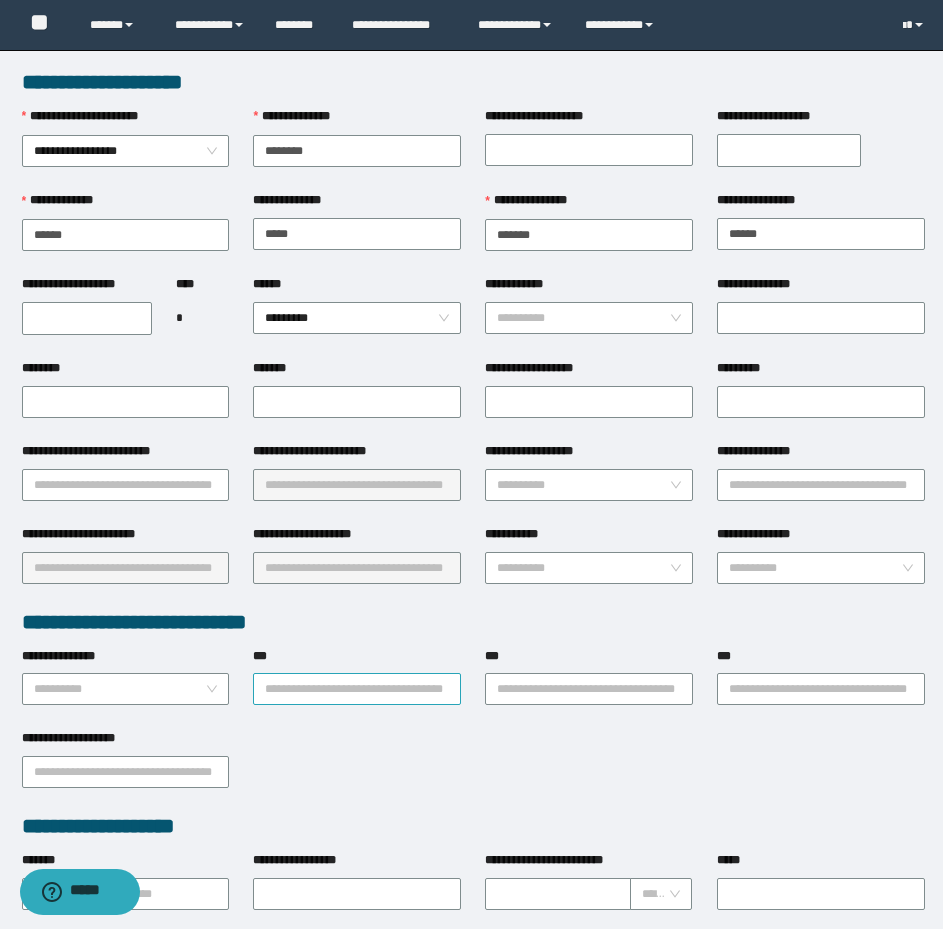 click on "***" at bounding box center [357, 689] 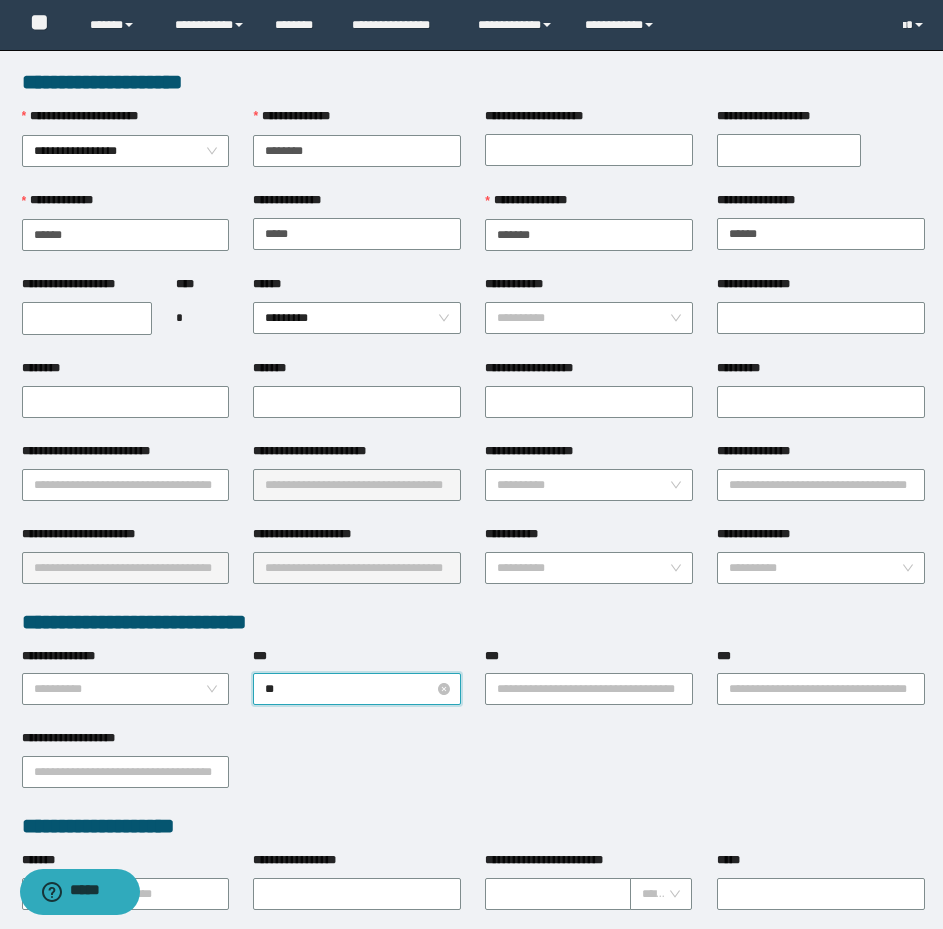 type on "*" 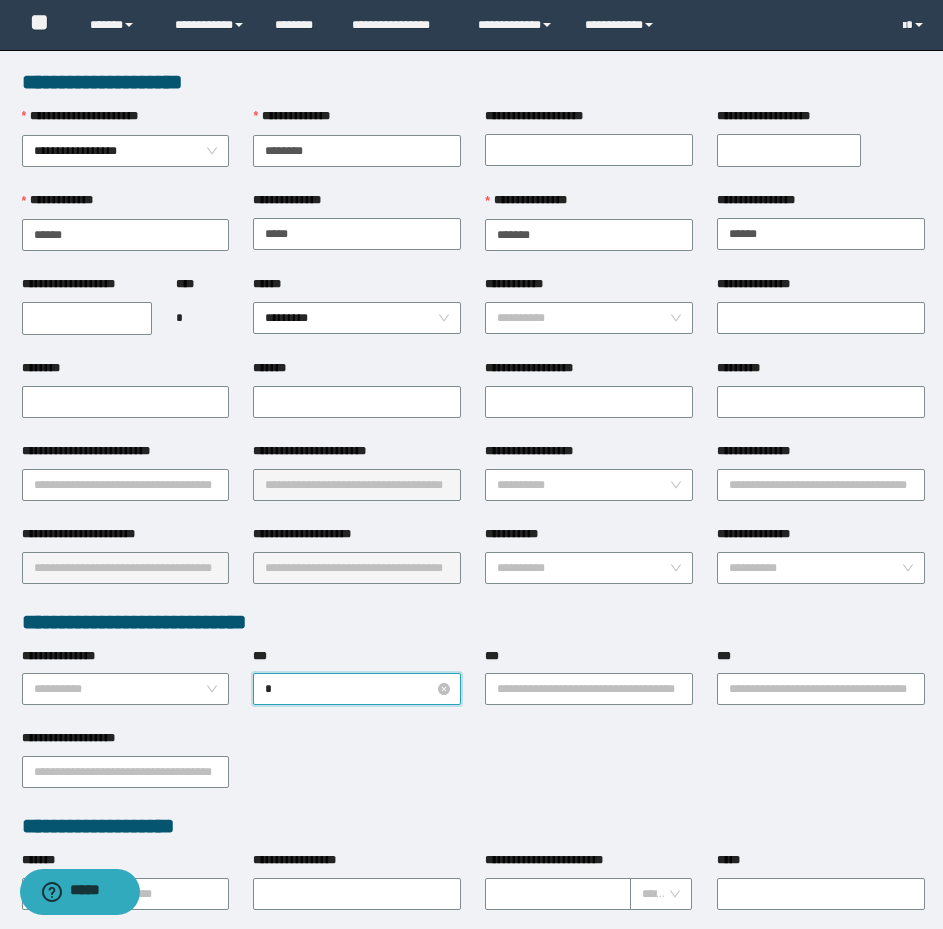 type 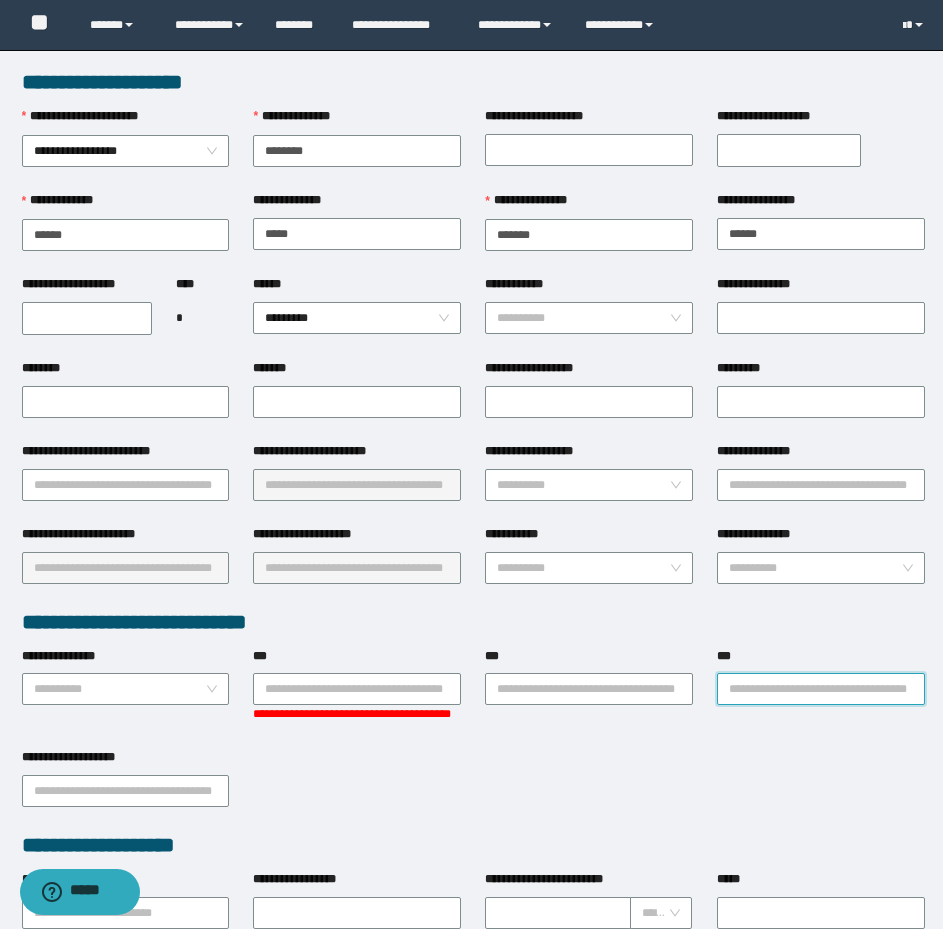 click on "***" at bounding box center (821, 689) 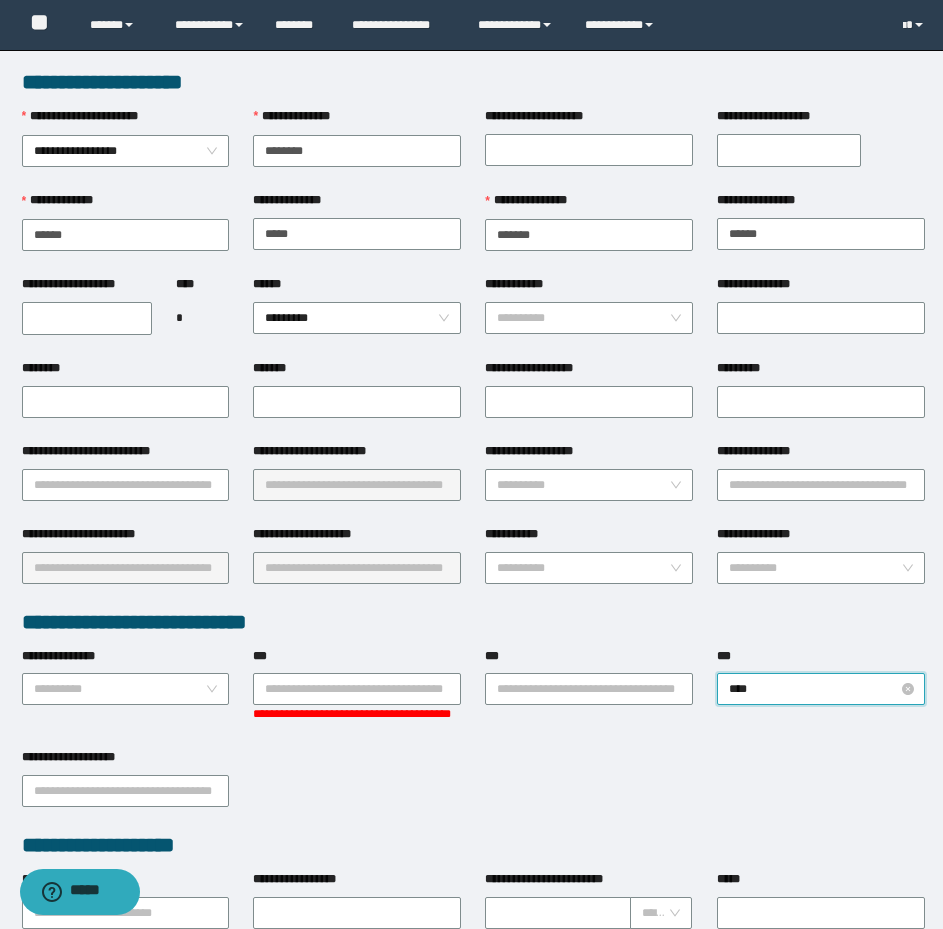 type on "*****" 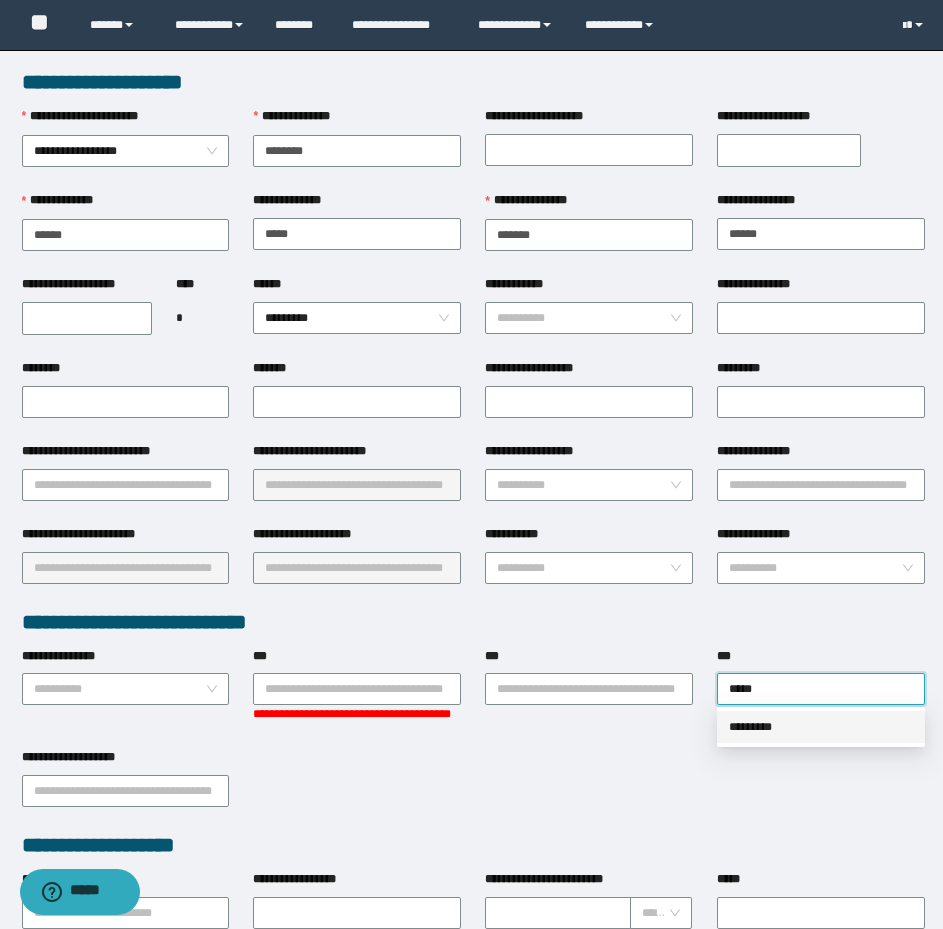 click on "*********" at bounding box center (821, 727) 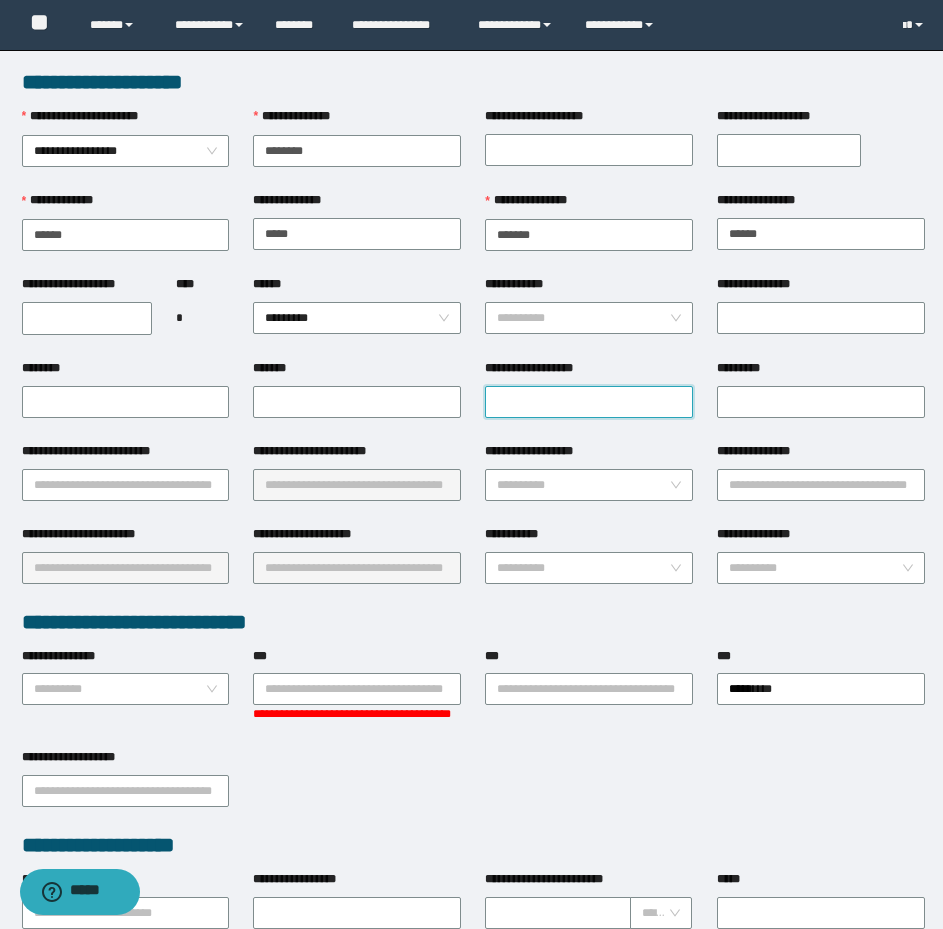 click on "**********" at bounding box center (589, 402) 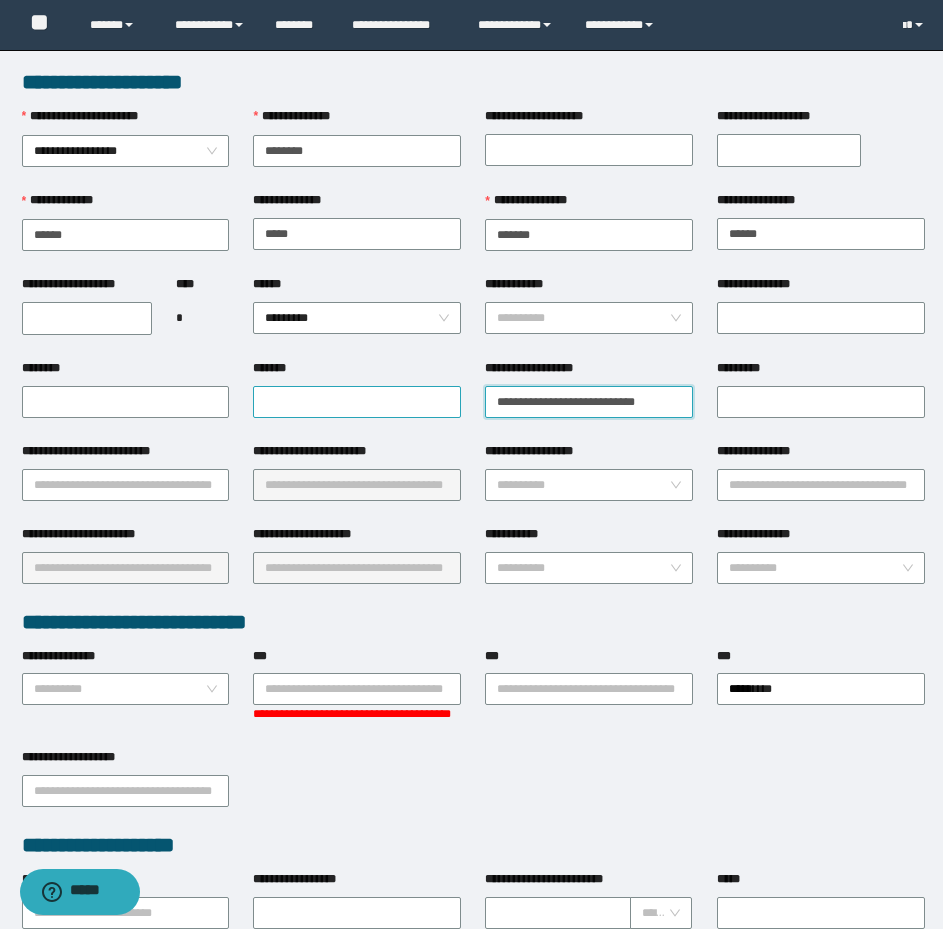 type on "**********" 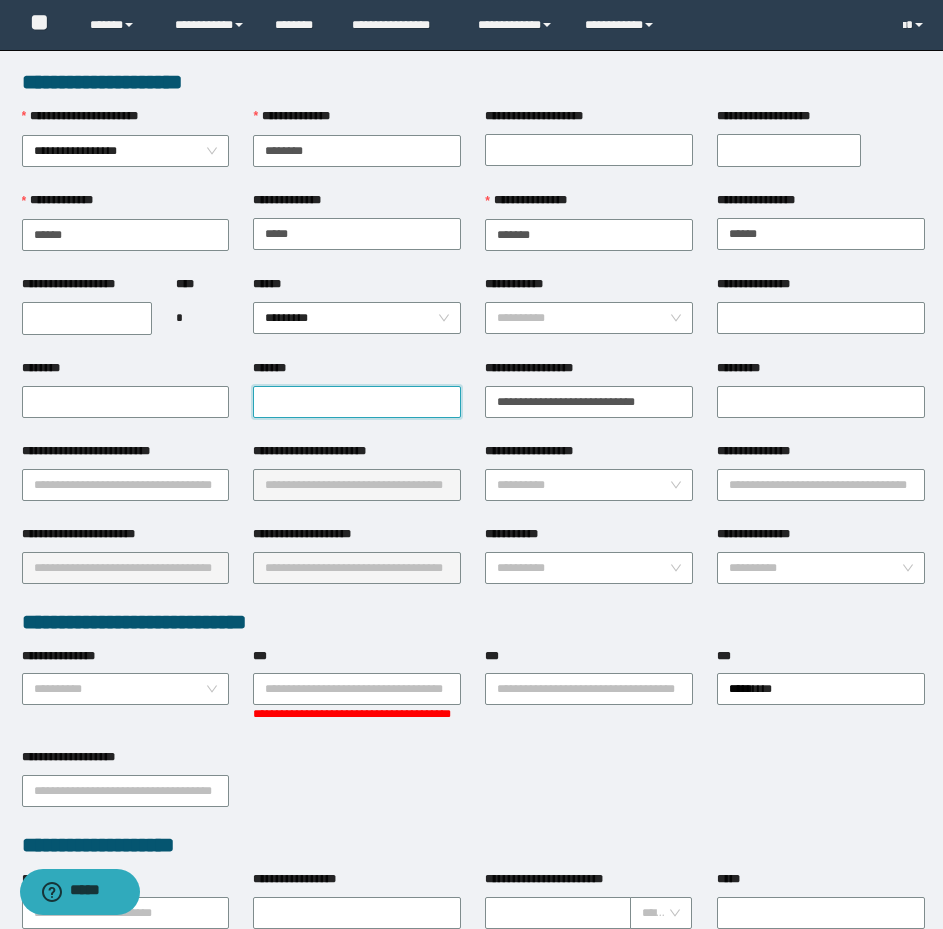 click on "*******" at bounding box center [357, 402] 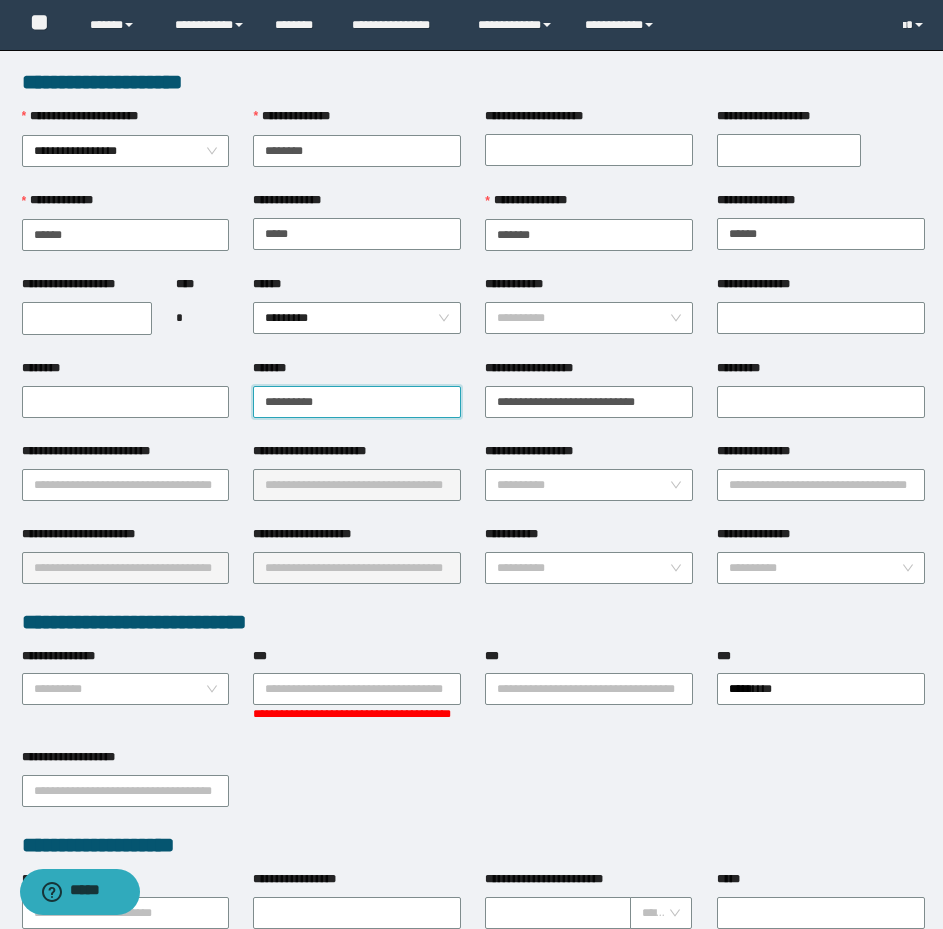 type on "**********" 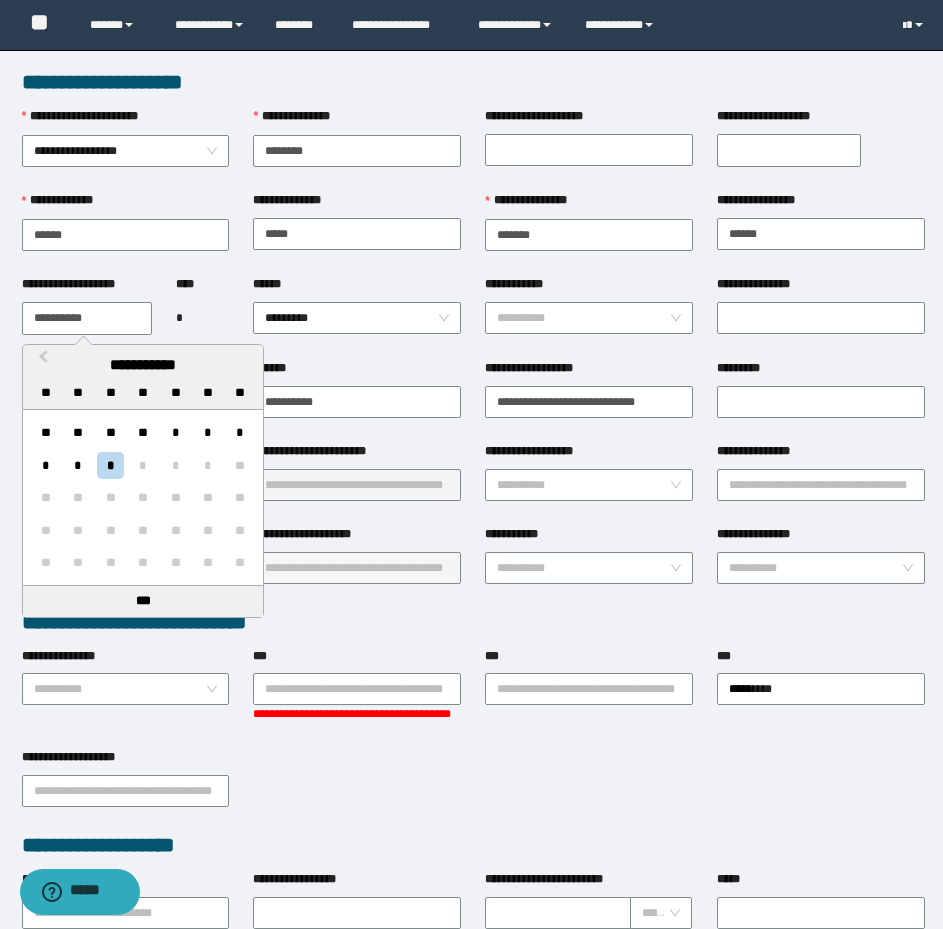 click on "**********" at bounding box center (87, 318) 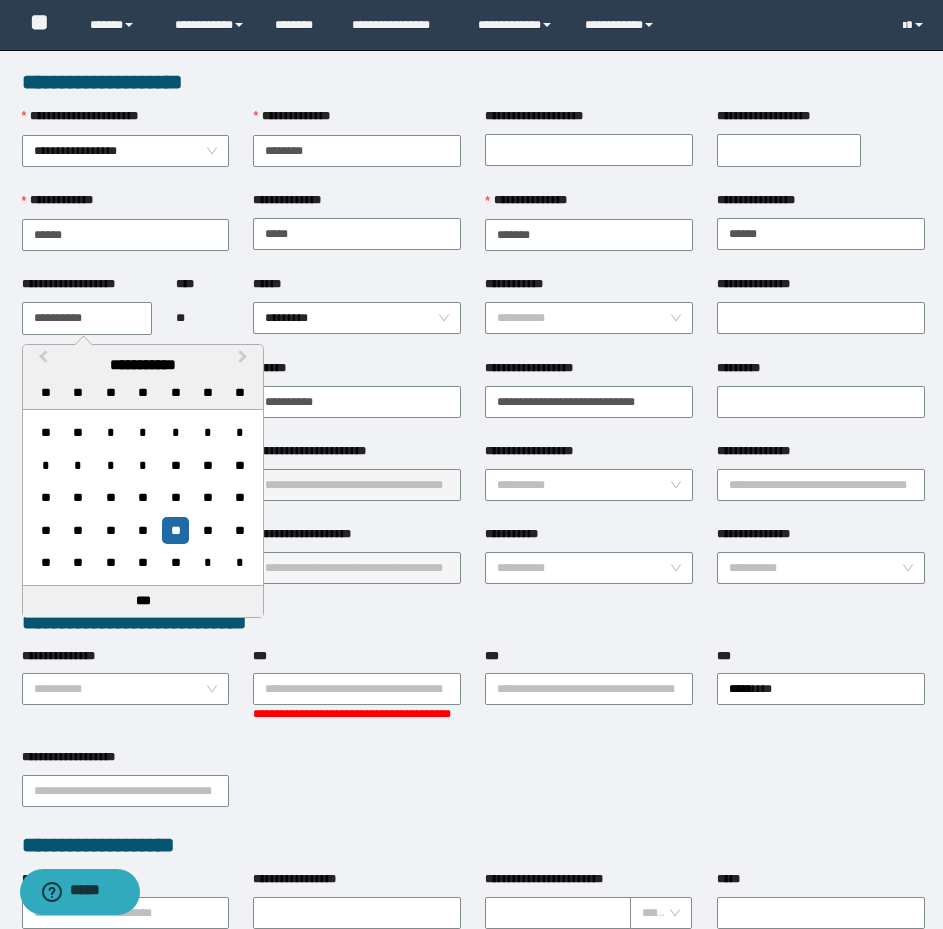 type on "**********" 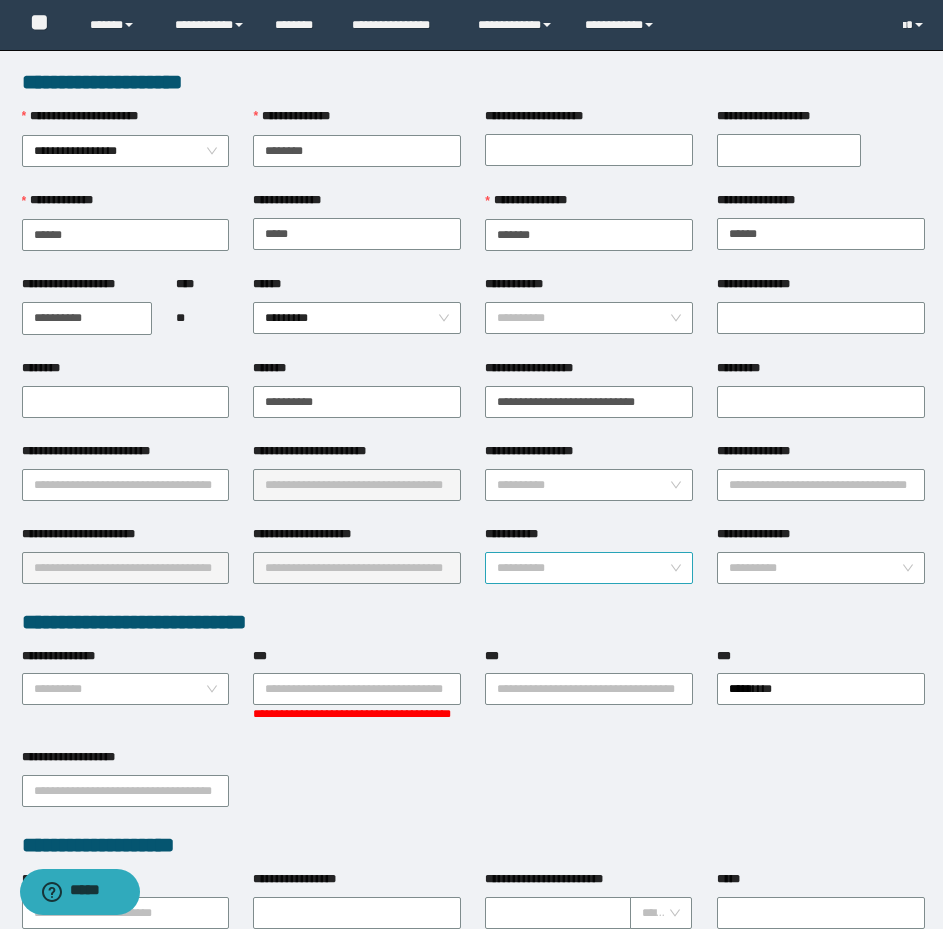 click on "**********" at bounding box center [583, 568] 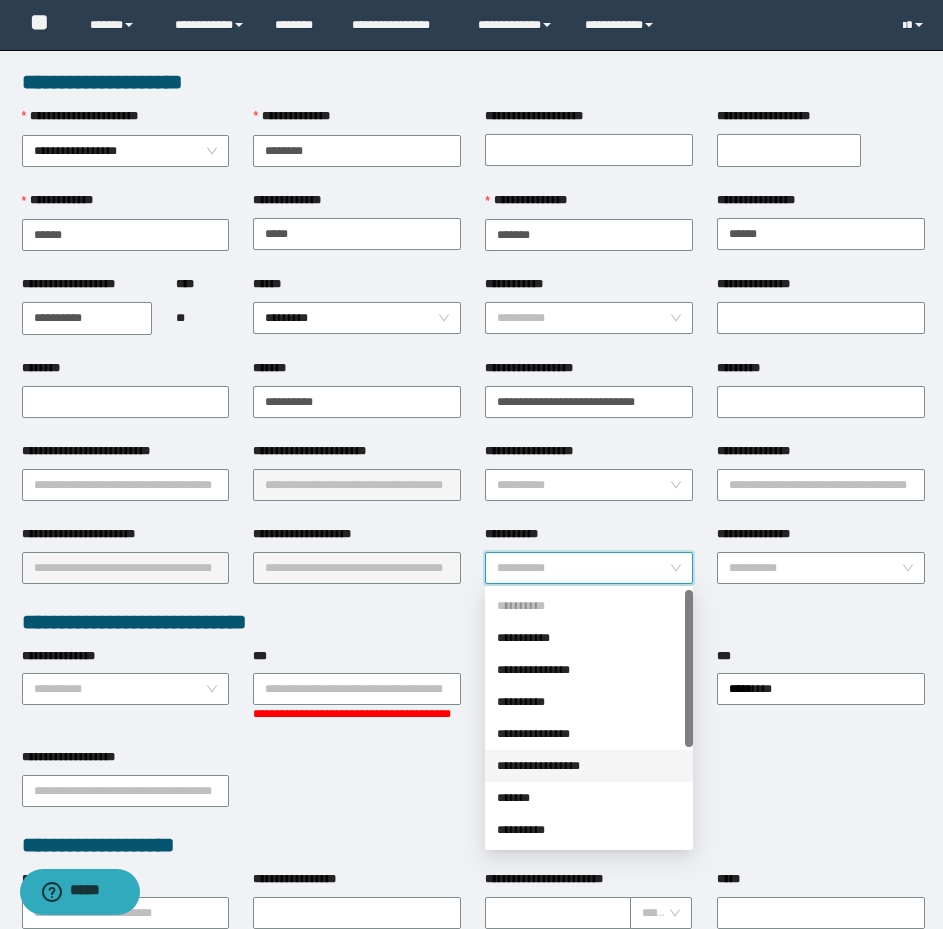 click on "**********" at bounding box center [589, 766] 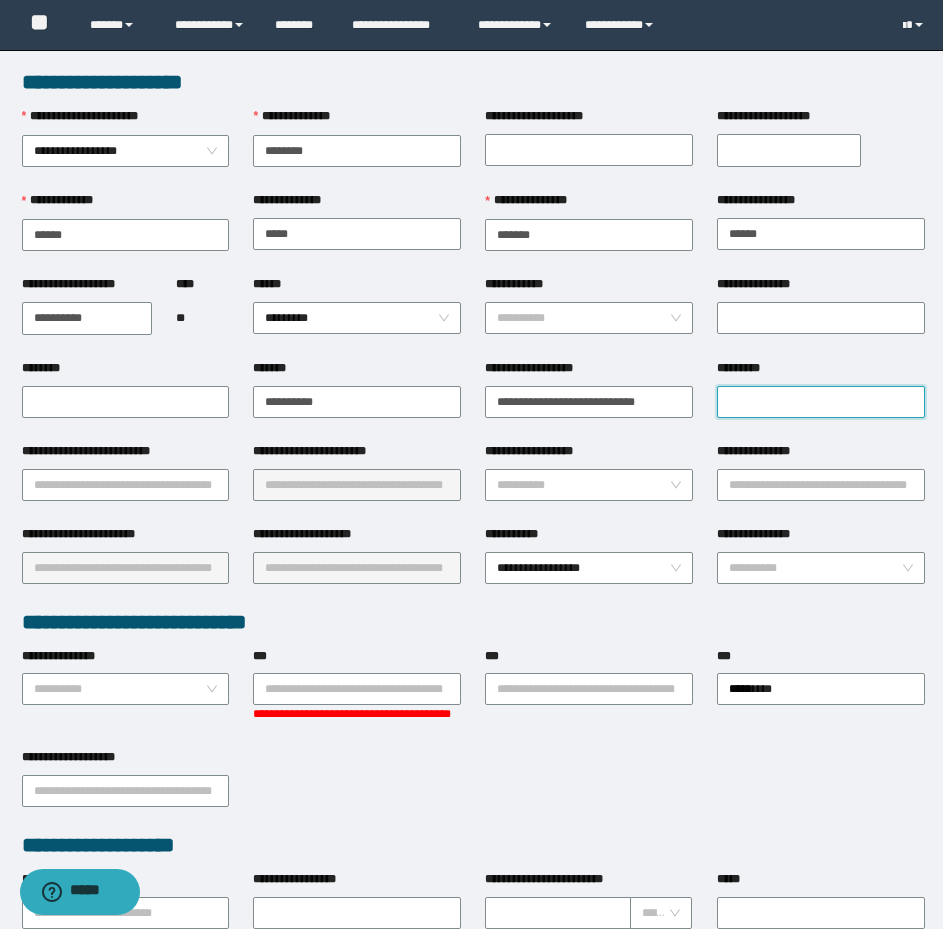 click on "*********" at bounding box center [821, 402] 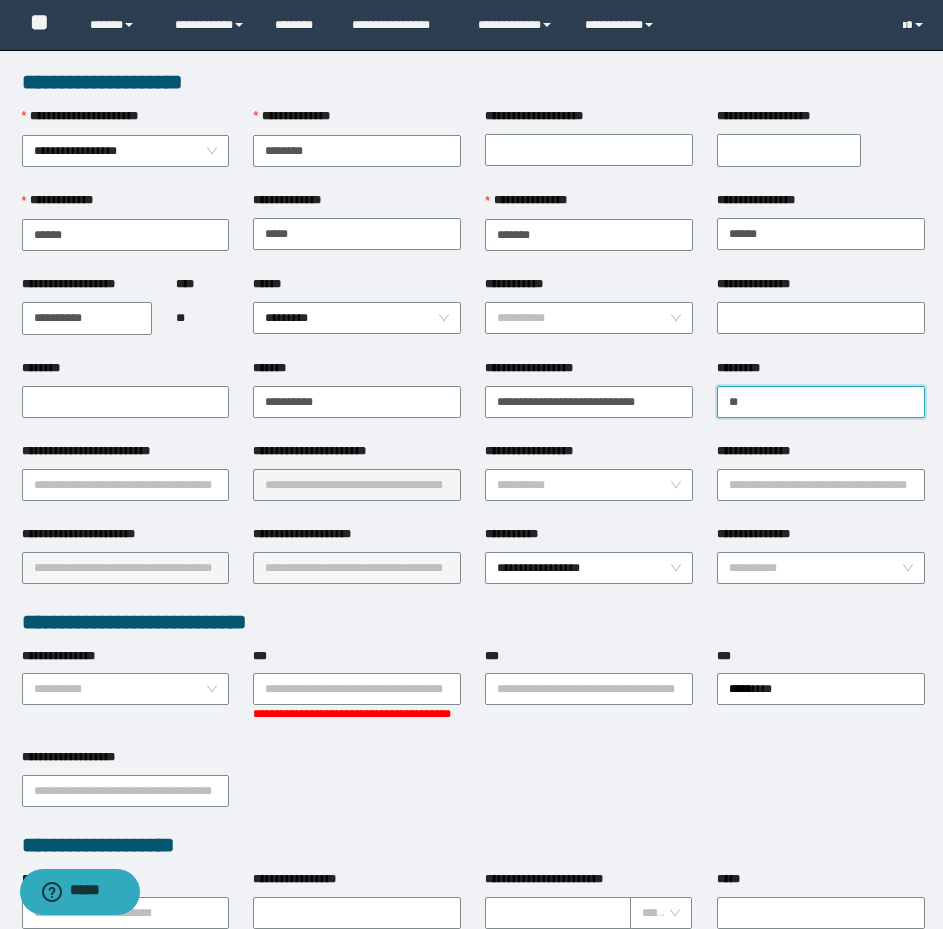 type on "*" 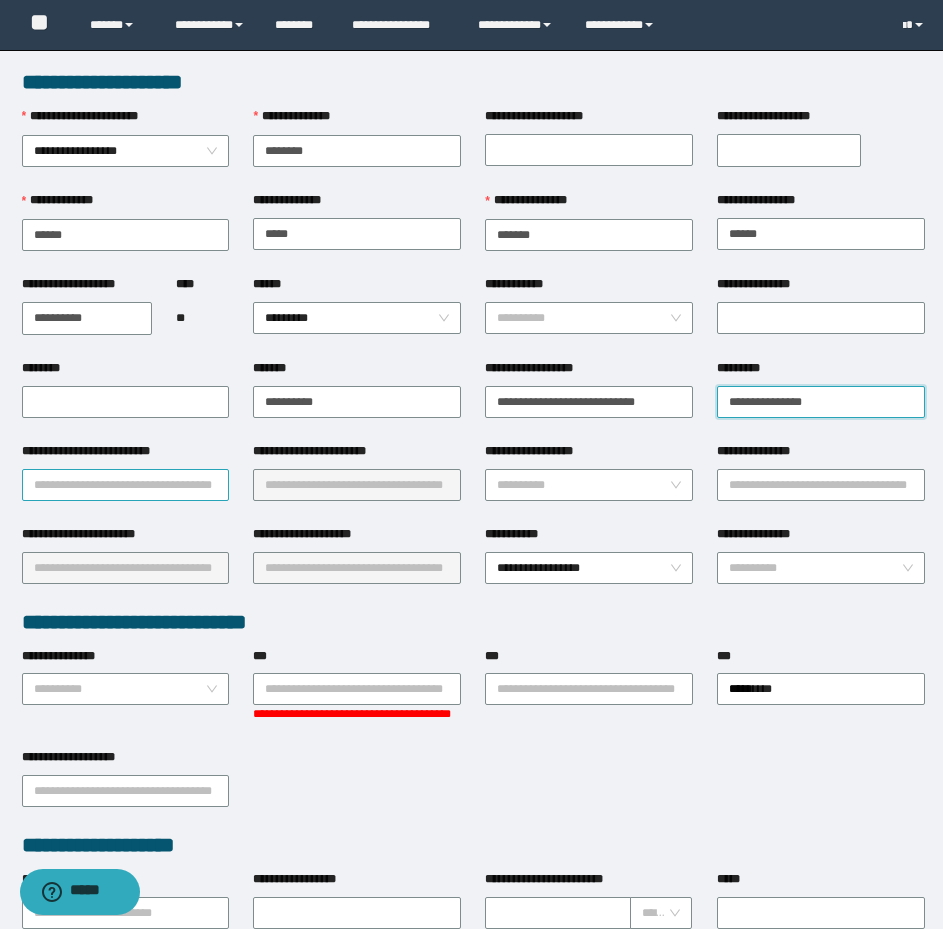 type on "**********" 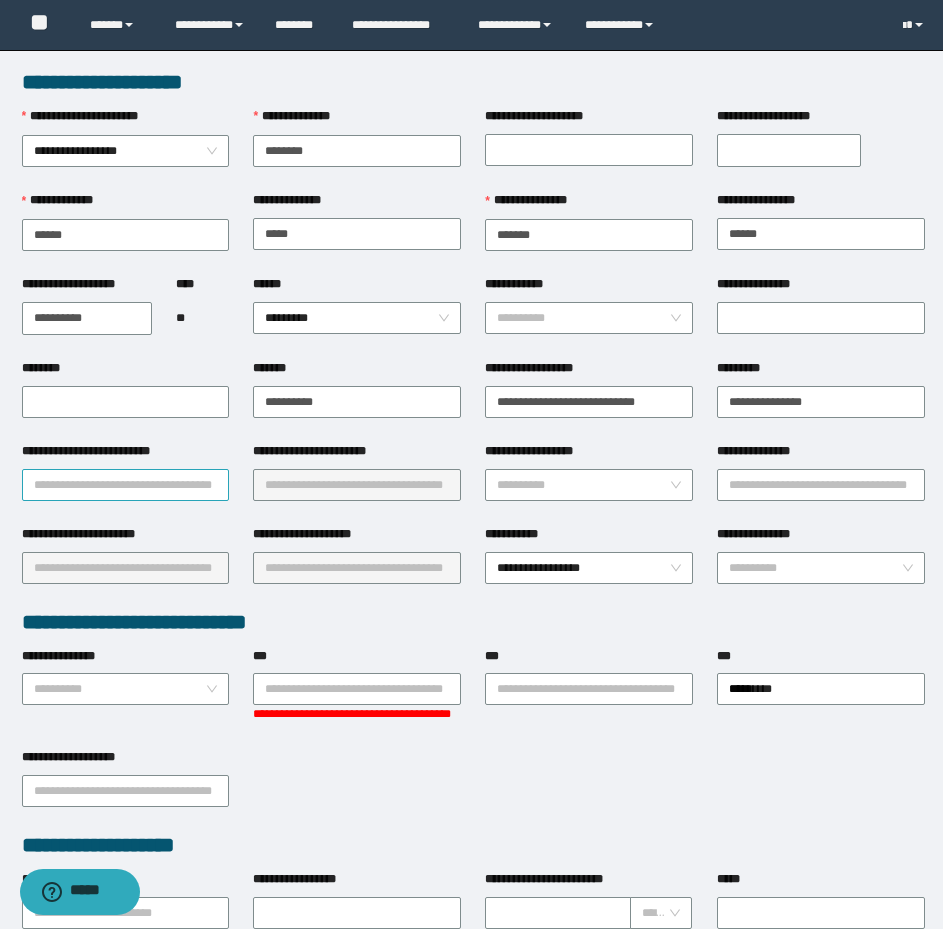 click on "**********" at bounding box center [126, 485] 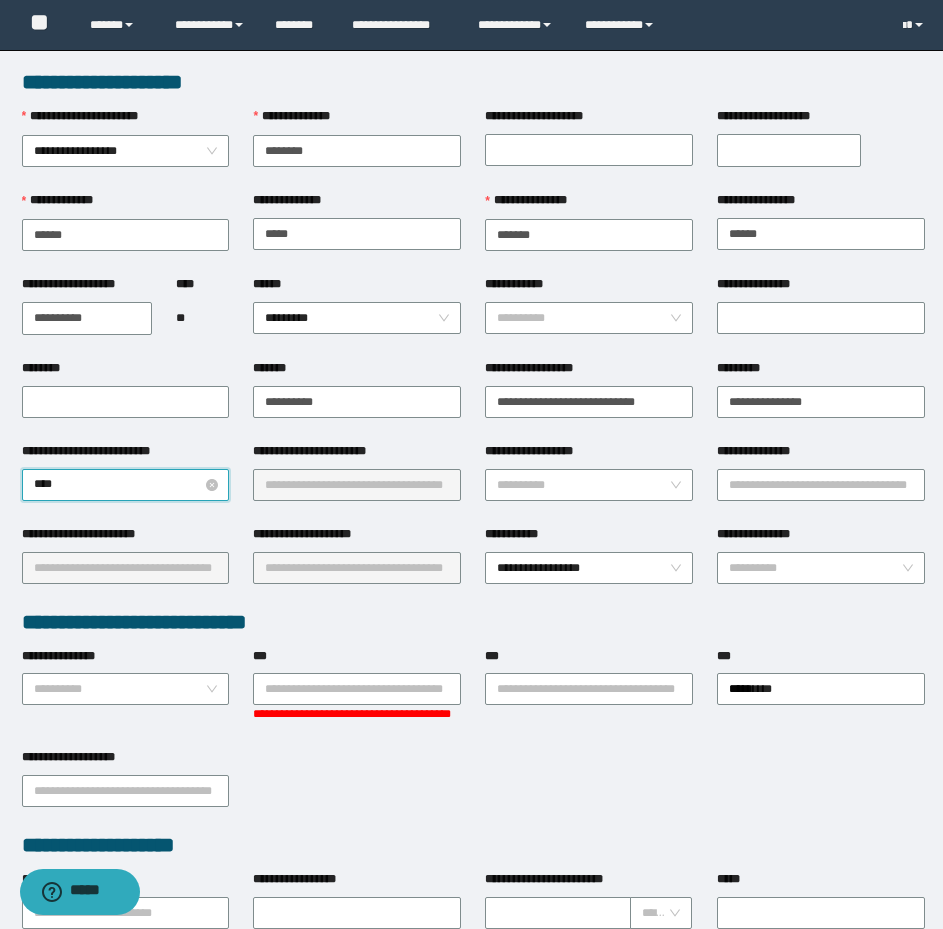 type on "*****" 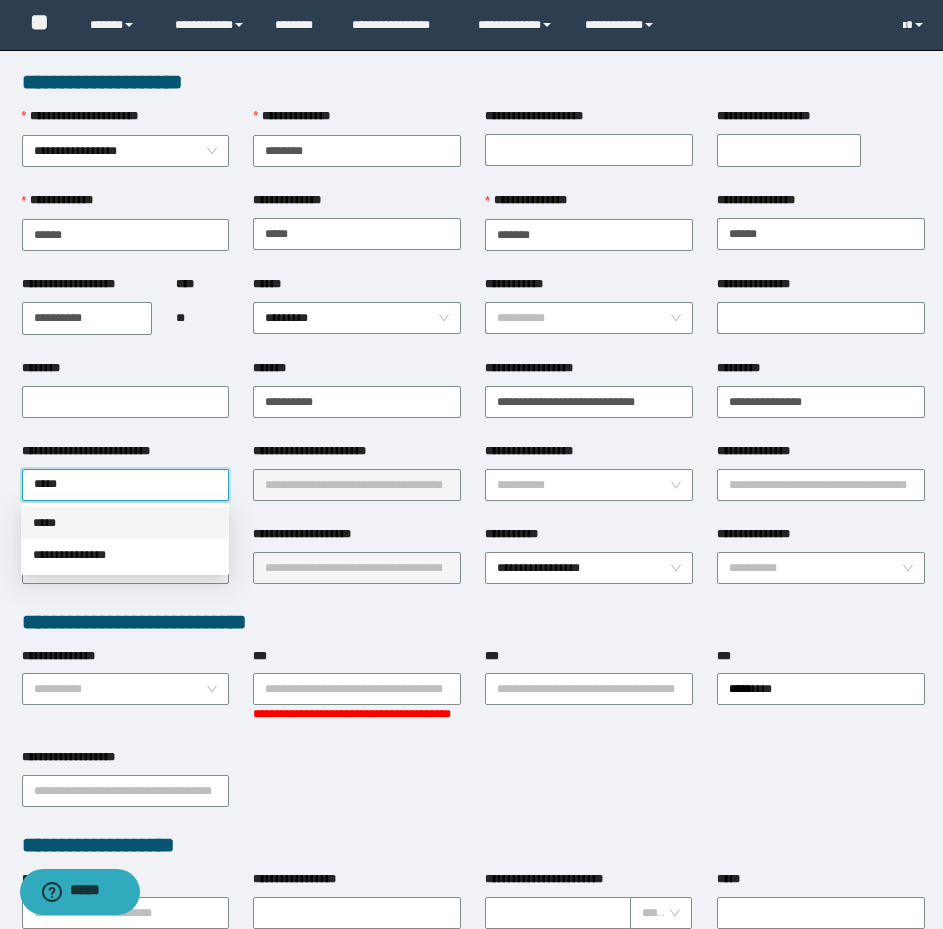 click on "*****" at bounding box center (125, 523) 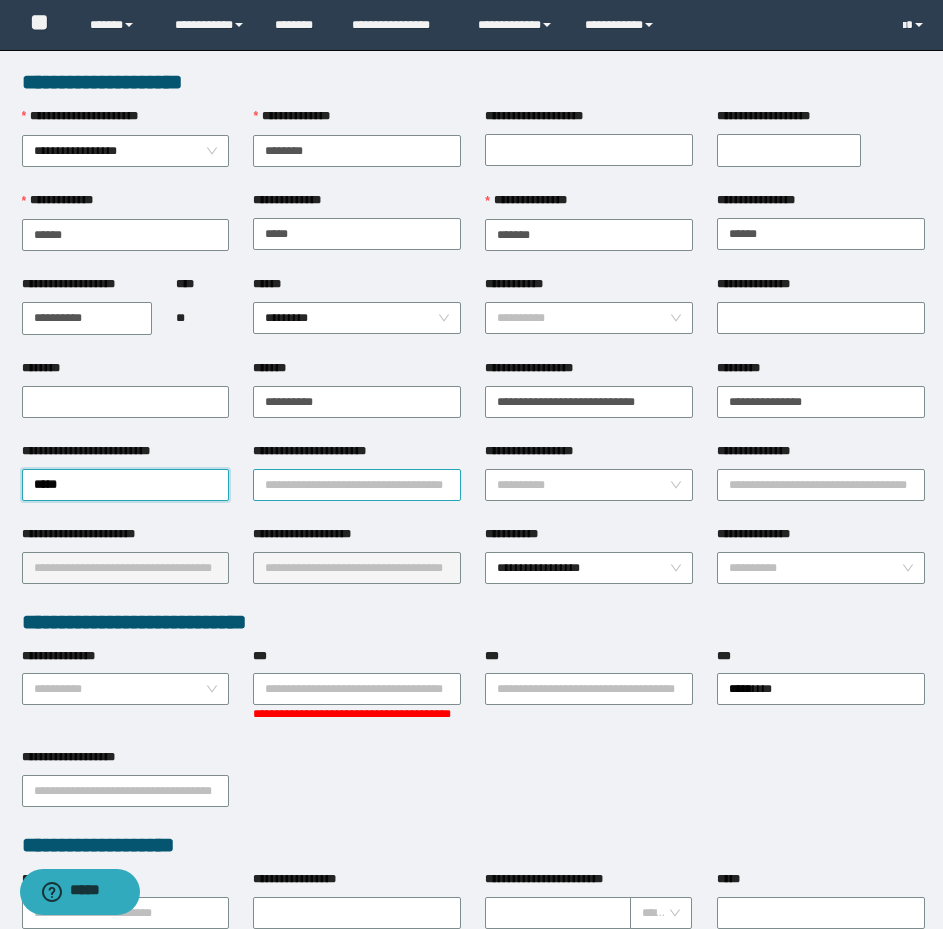 click on "**********" at bounding box center [357, 485] 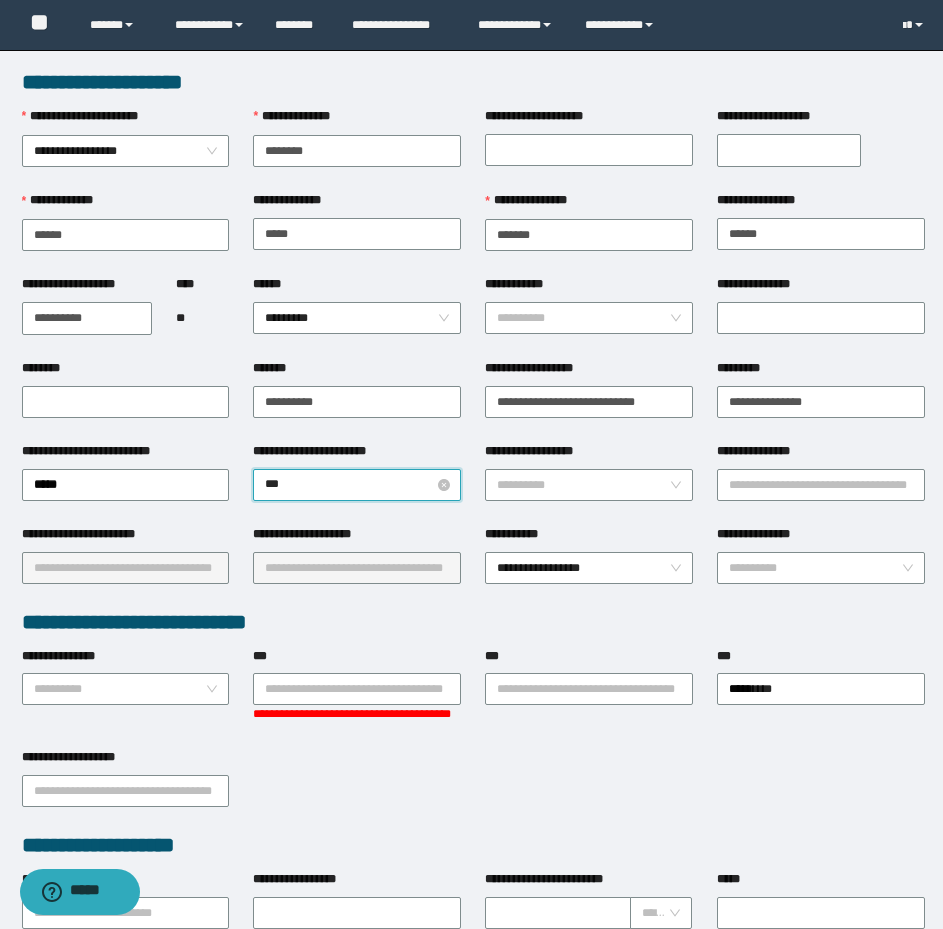 type on "****" 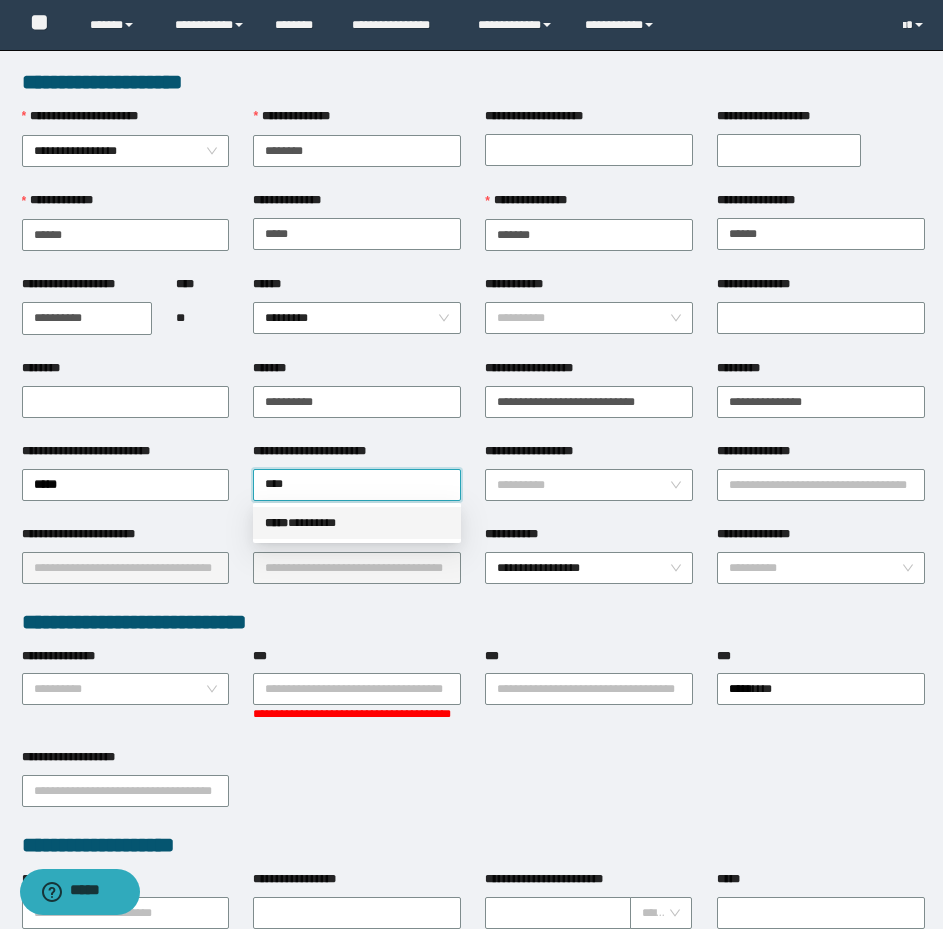 click on "***** * *******" at bounding box center [357, 523] 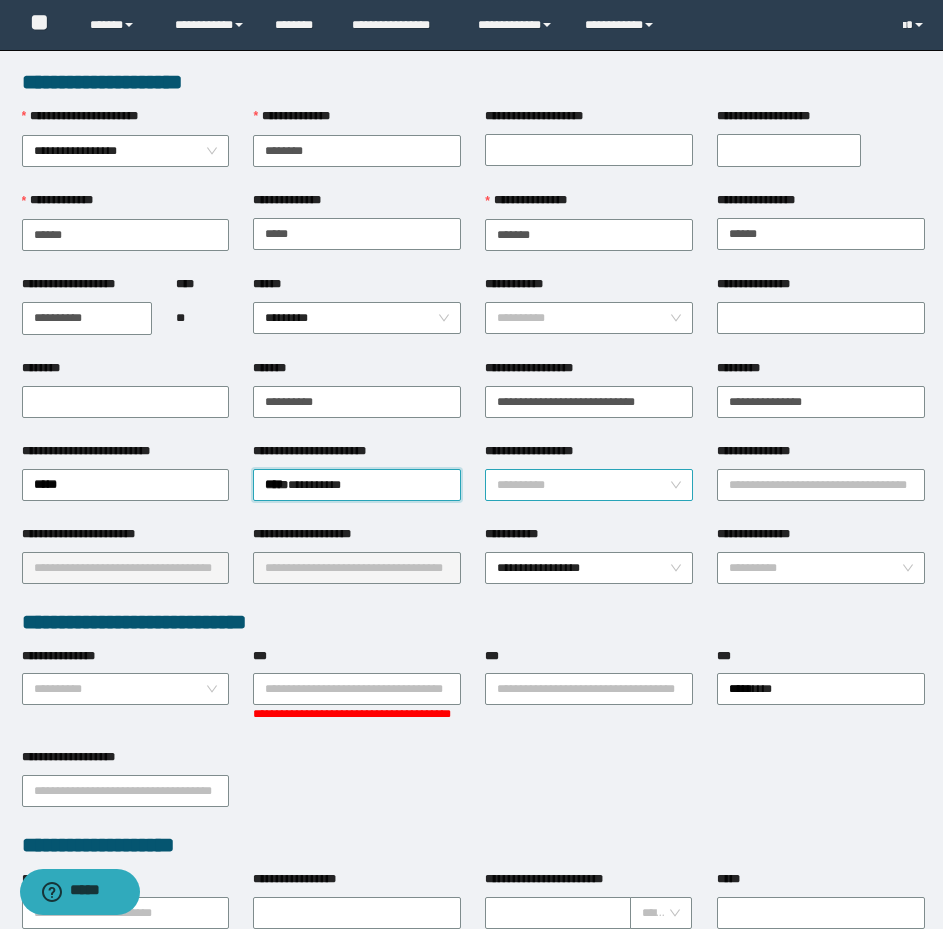 click on "**********" at bounding box center (583, 485) 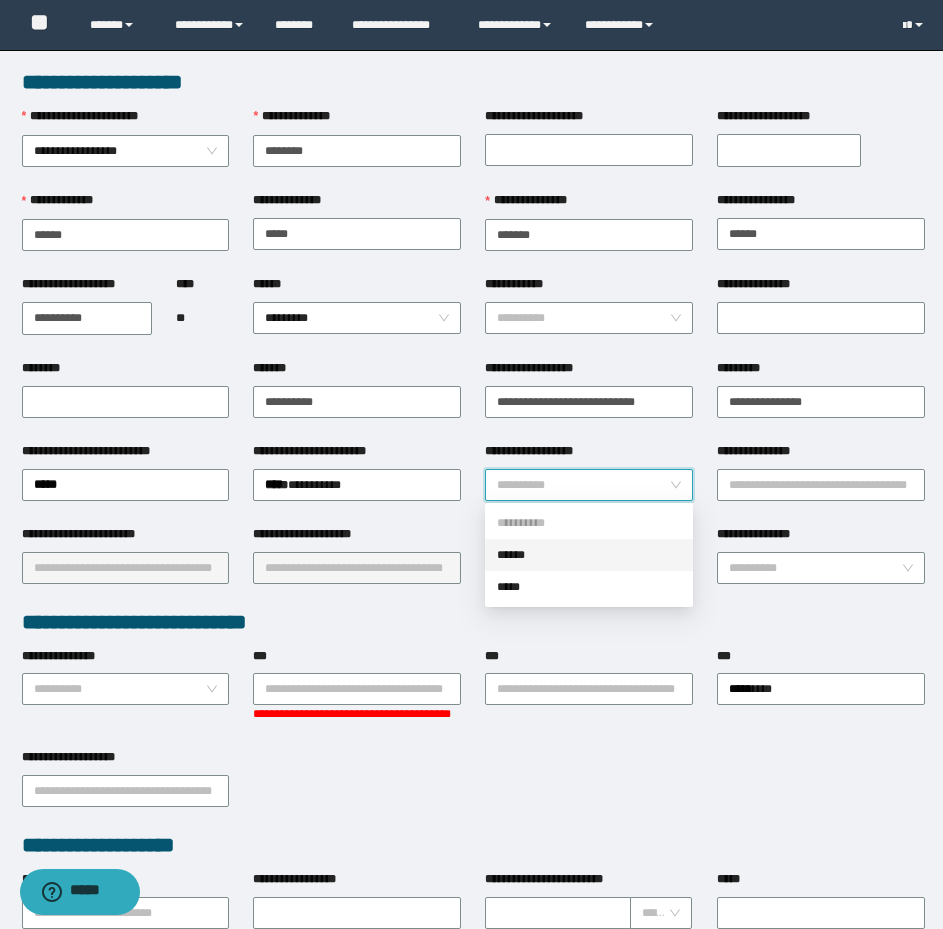 click on "******" at bounding box center [589, 555] 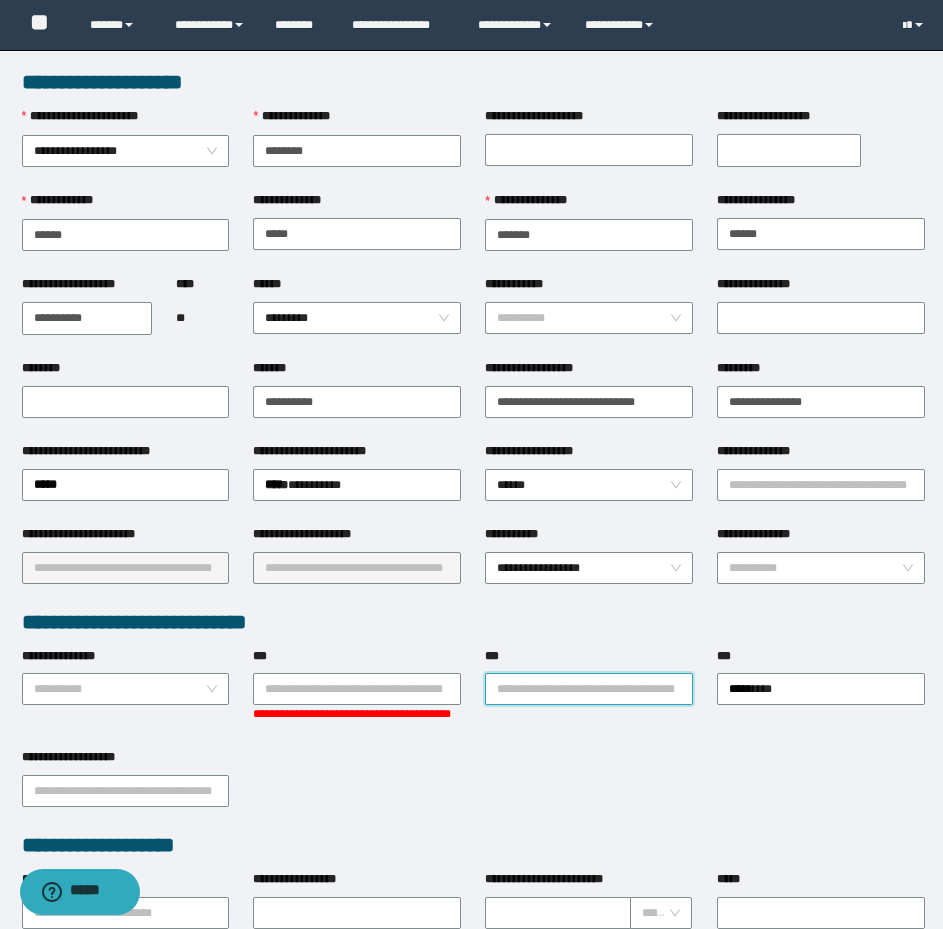 click on "***" at bounding box center (589, 689) 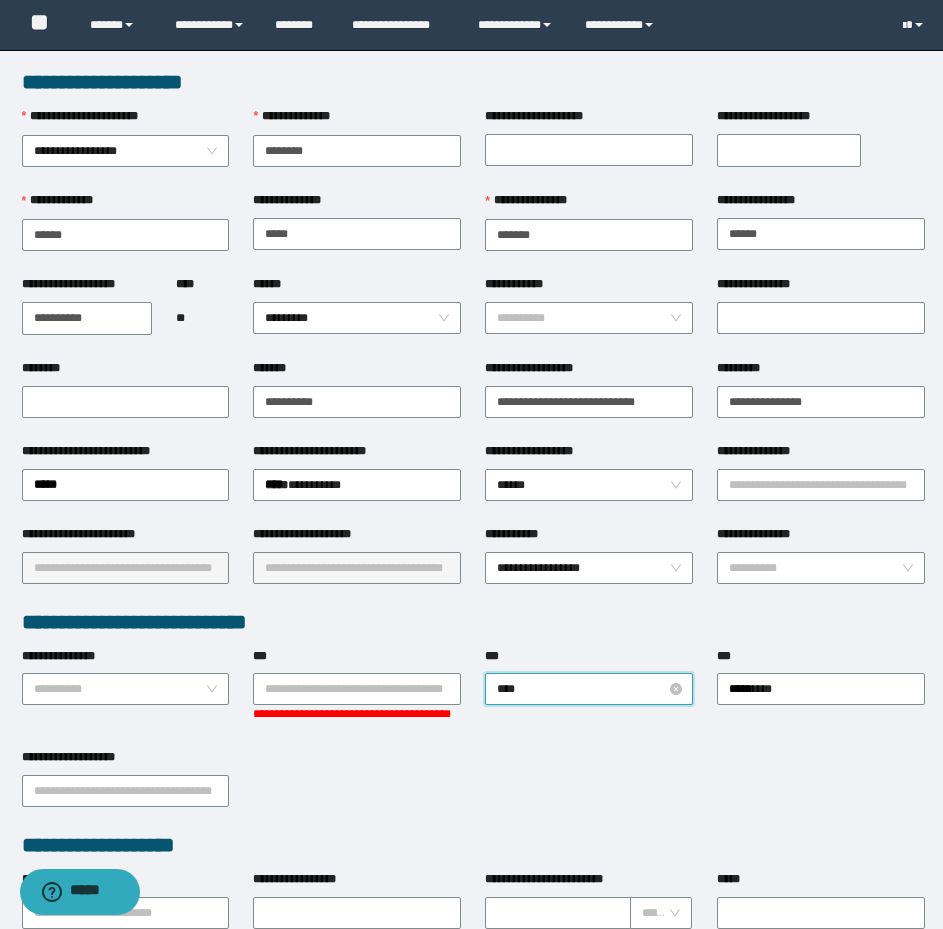 type on "*****" 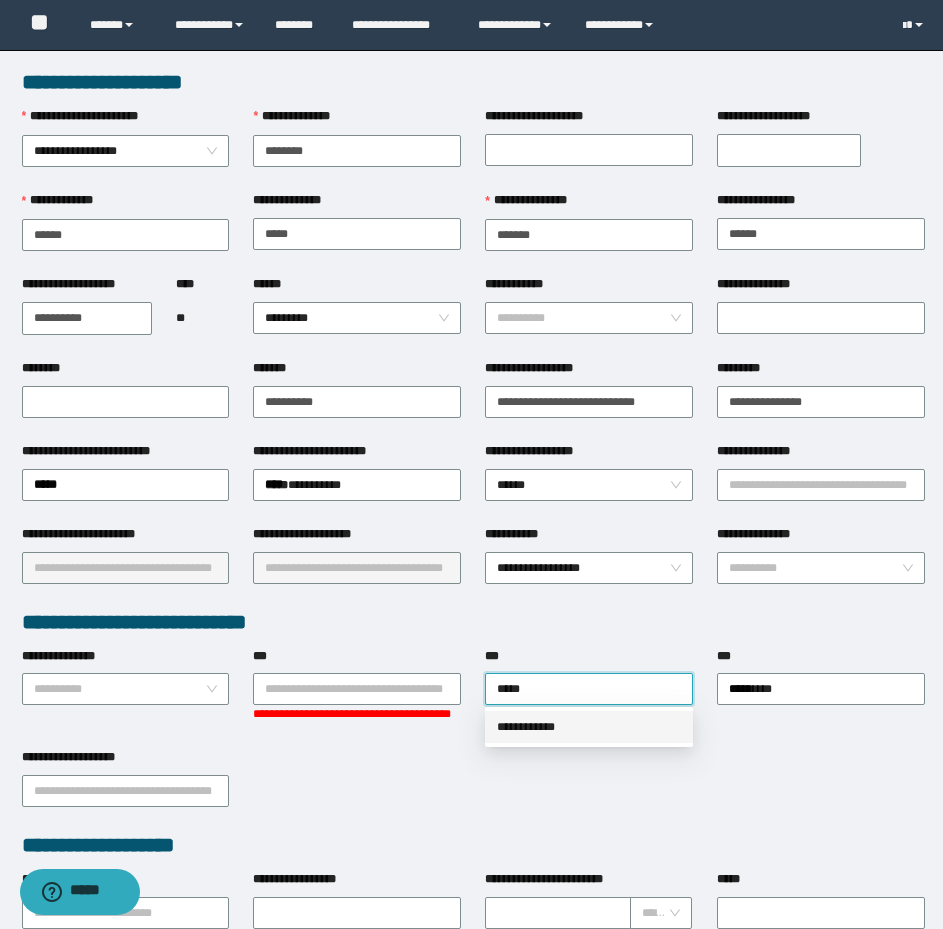 click on "**********" at bounding box center [589, 727] 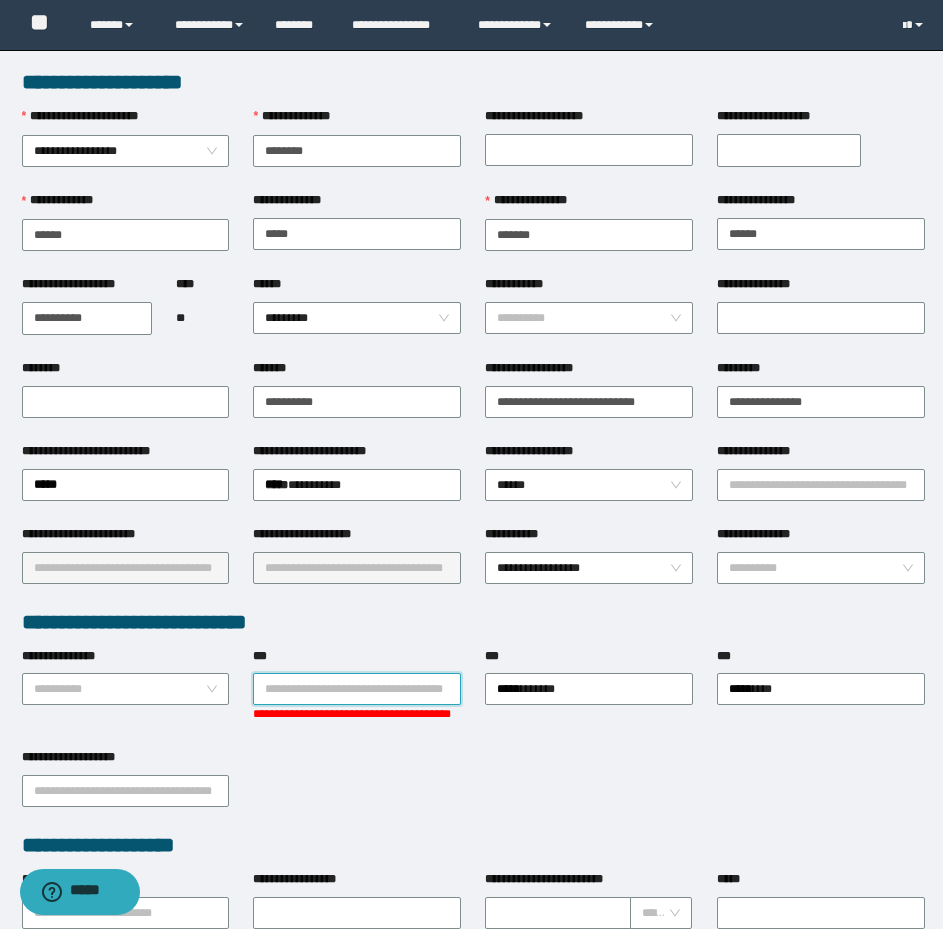 click on "***" at bounding box center [357, 689] 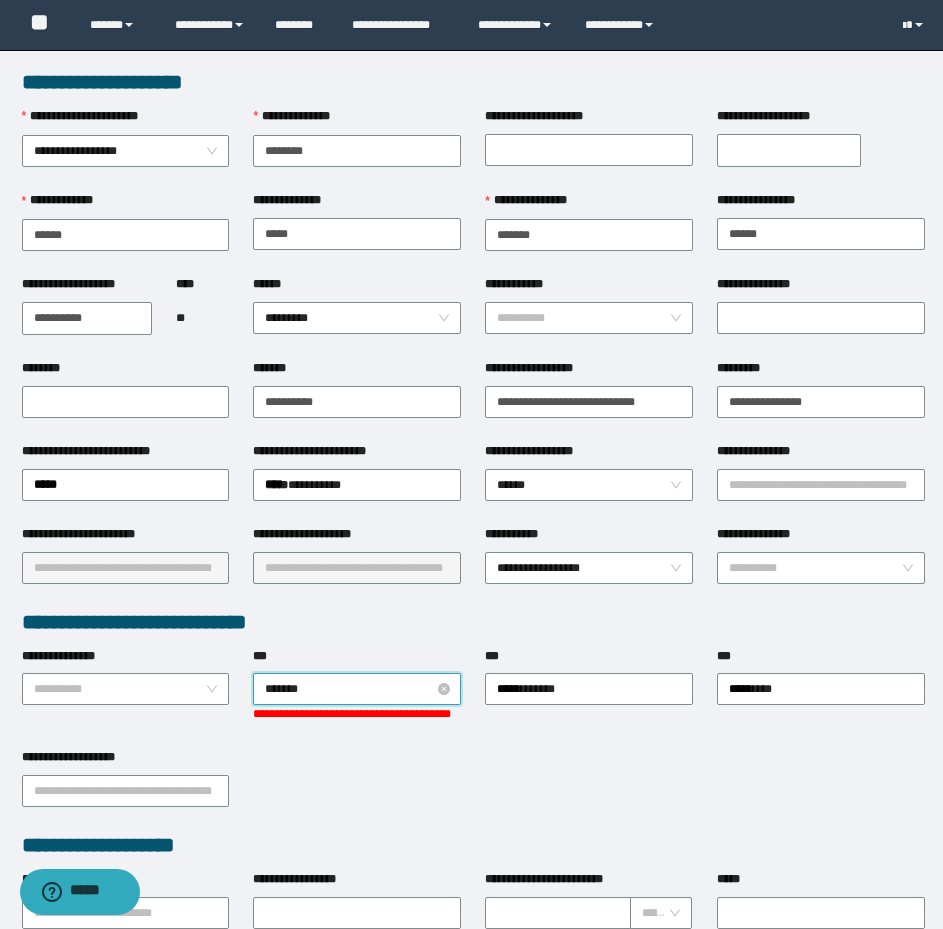 type on "********" 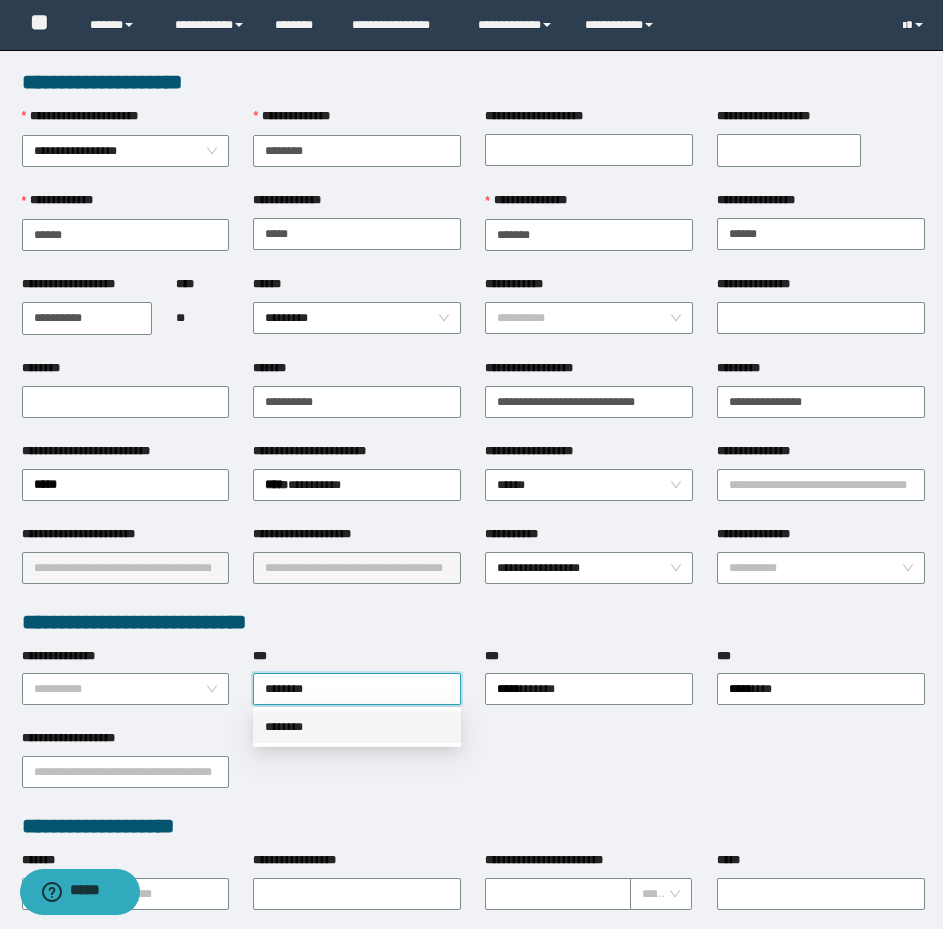 click on "********" at bounding box center [357, 727] 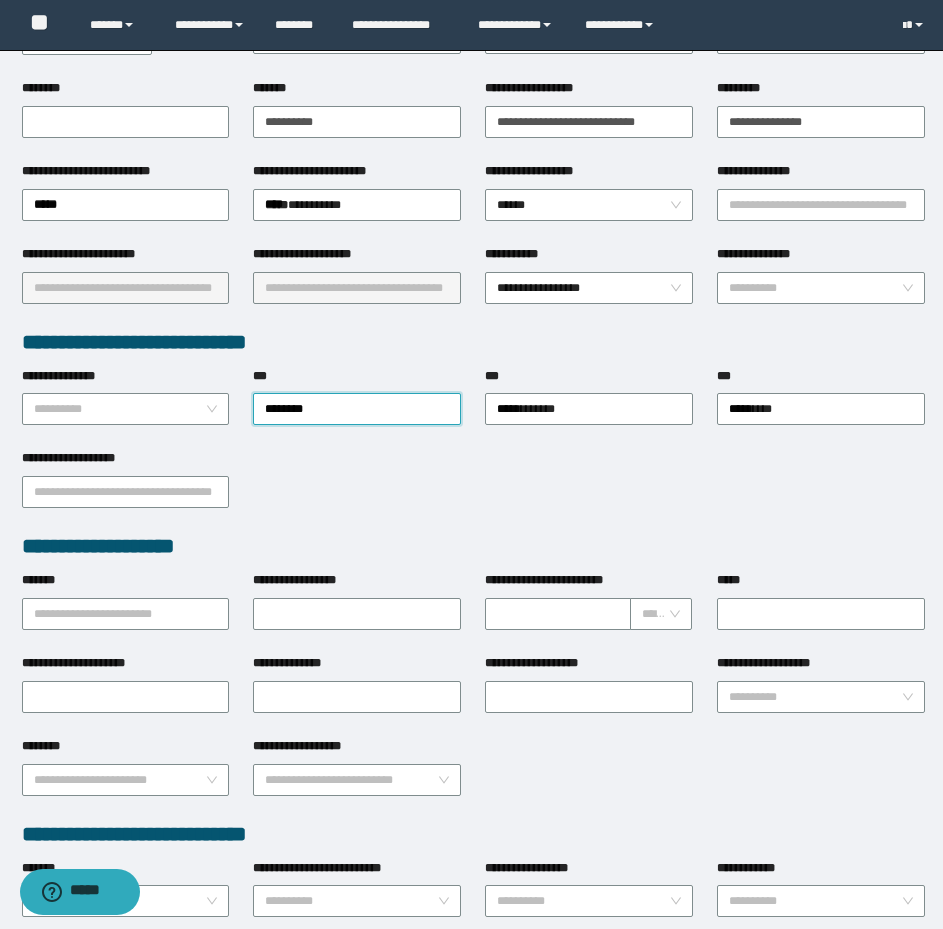 scroll, scrollTop: 300, scrollLeft: 0, axis: vertical 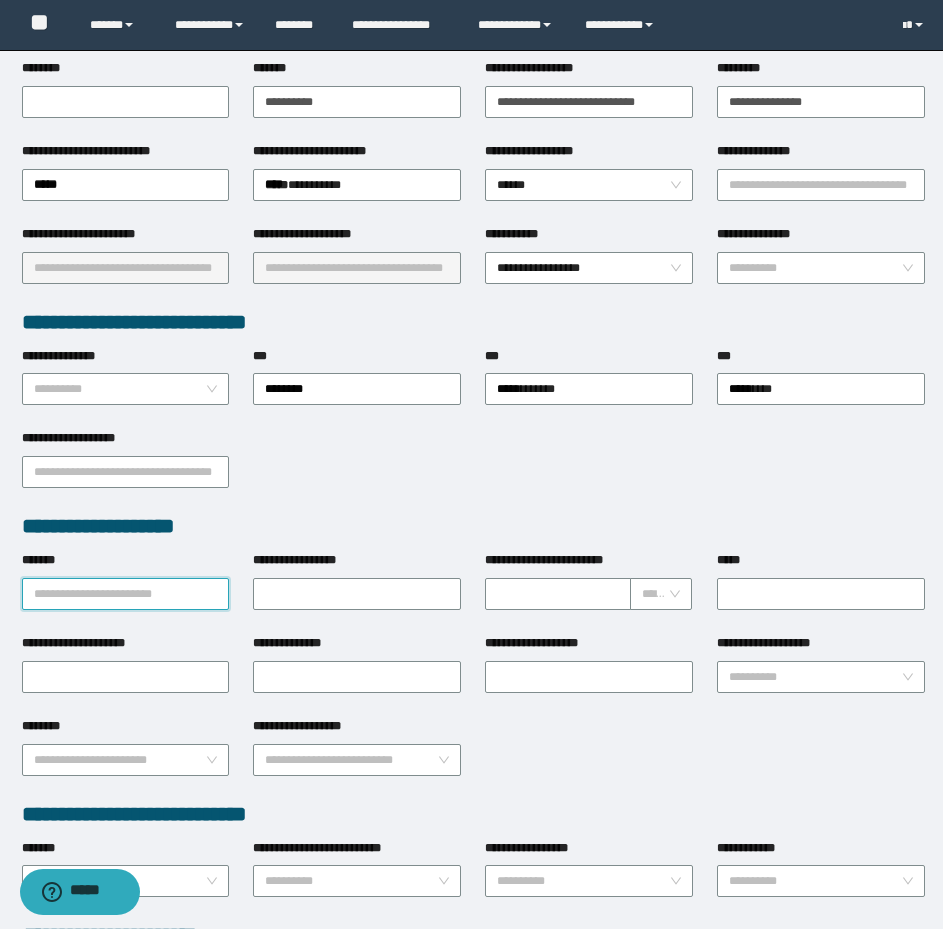 click on "*******" at bounding box center (126, 594) 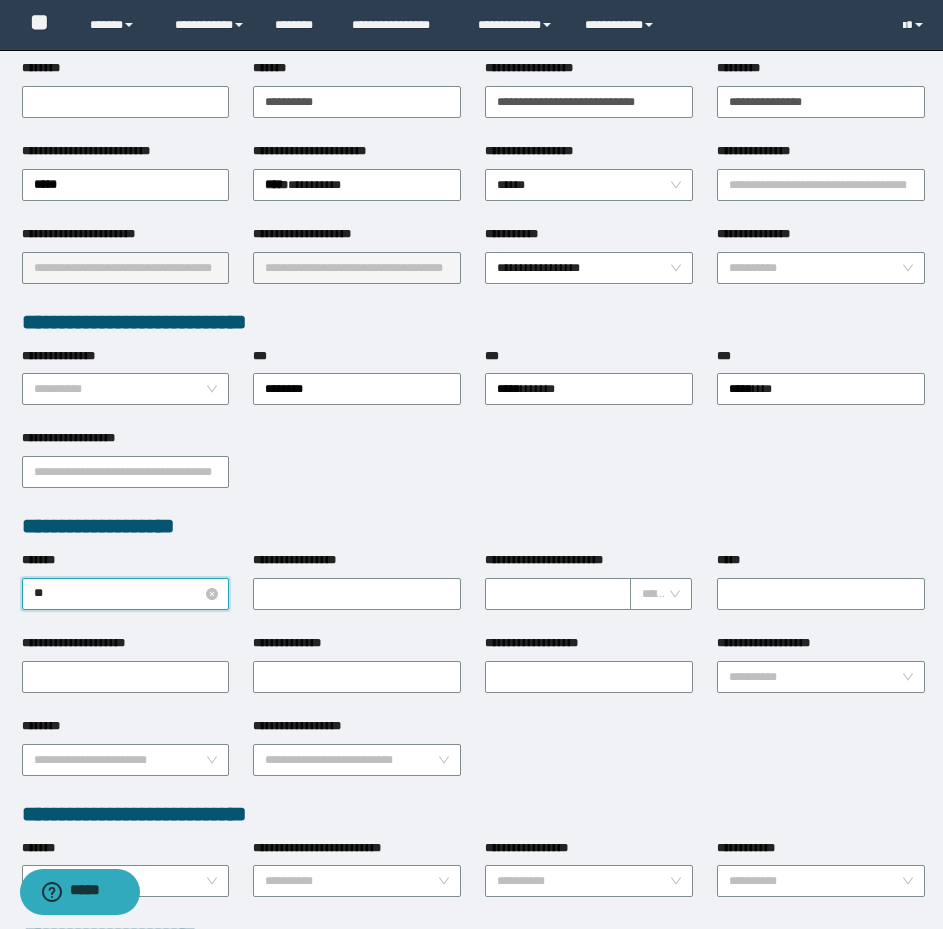 type on "*" 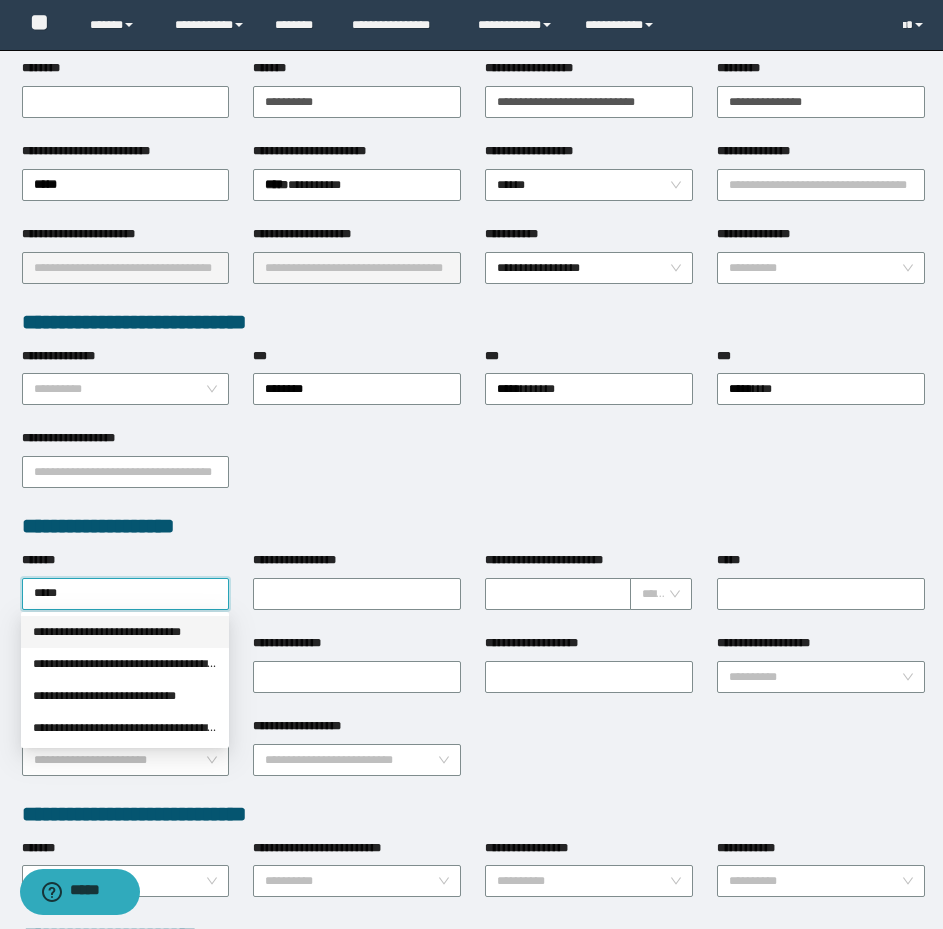 drag, startPoint x: 141, startPoint y: 593, endPoint x: -167, endPoint y: 584, distance: 308.13147 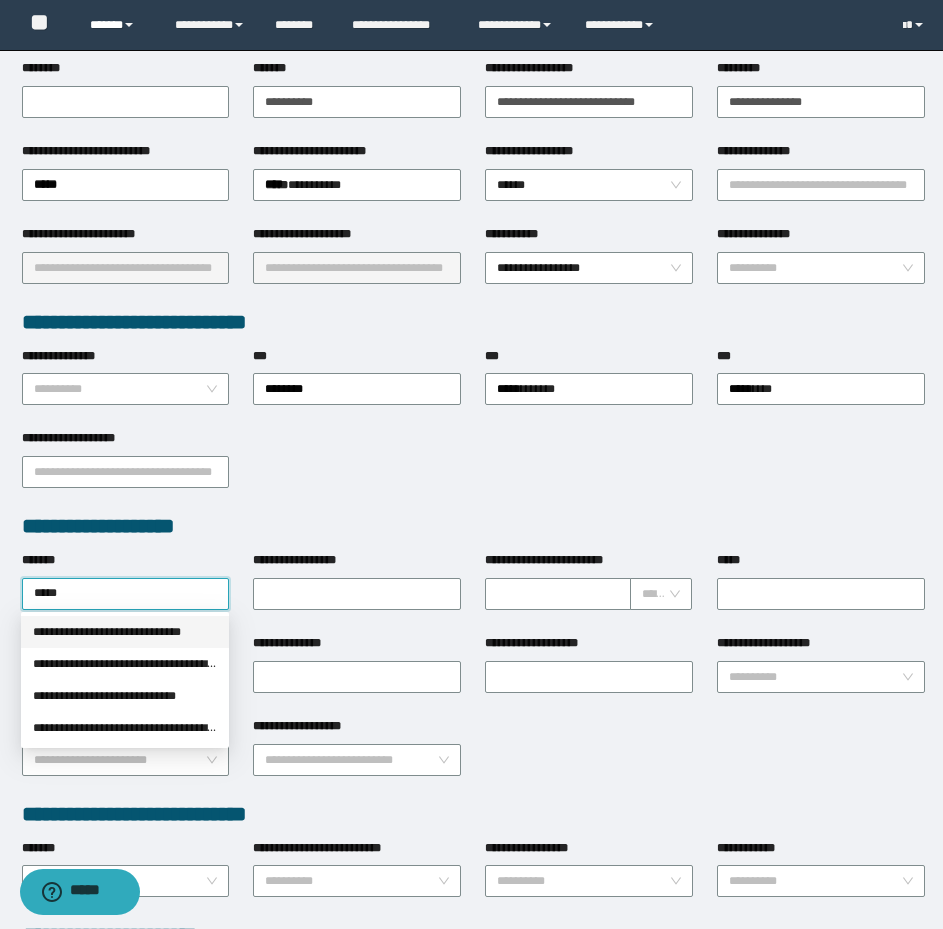 type on "*****" 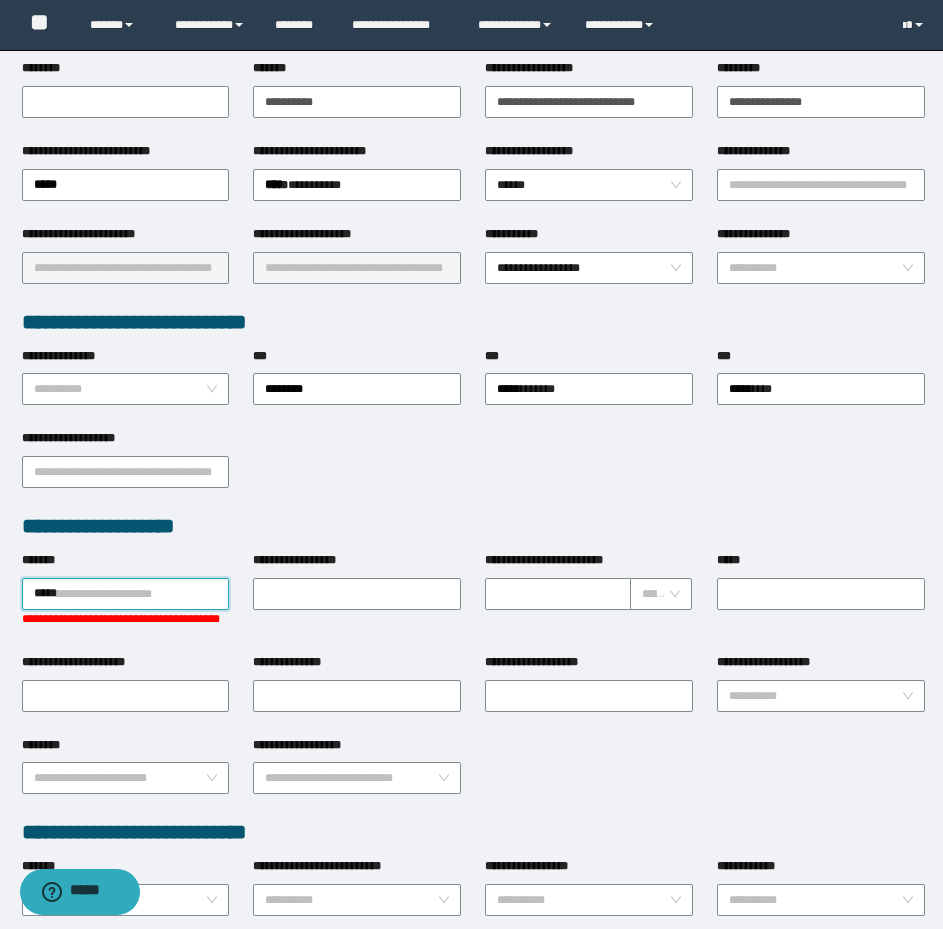 click on "*****" at bounding box center [126, 594] 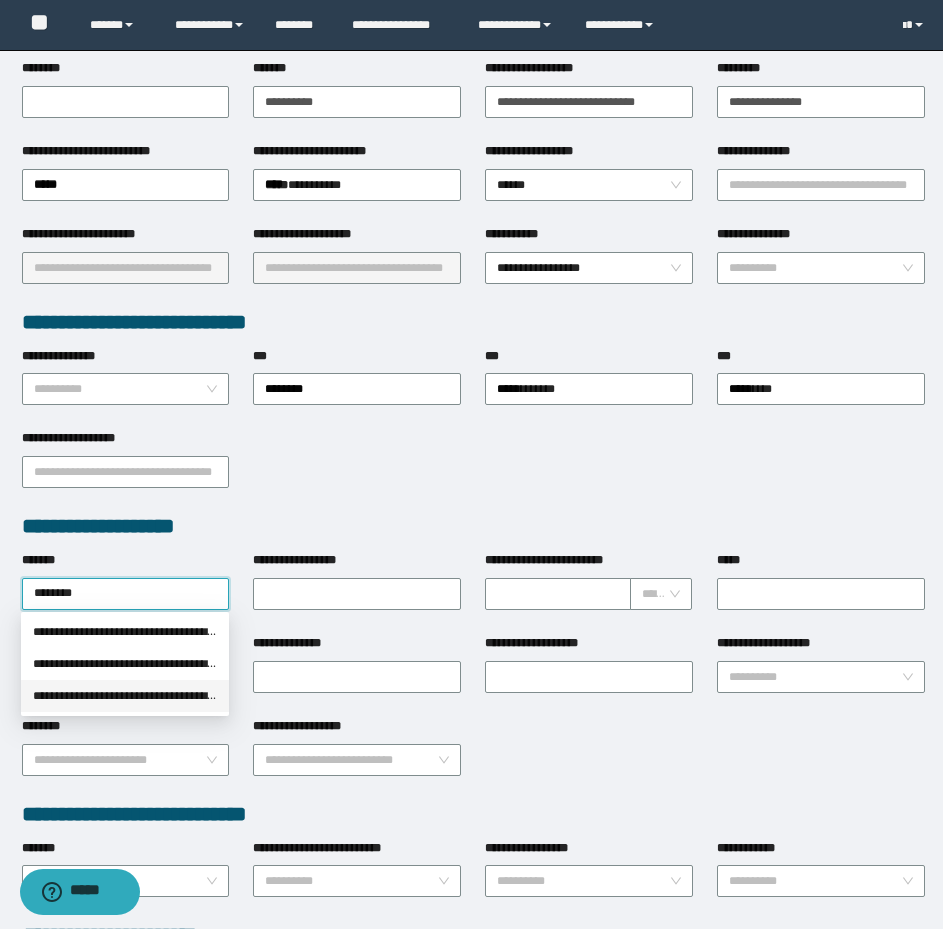 type on "********" 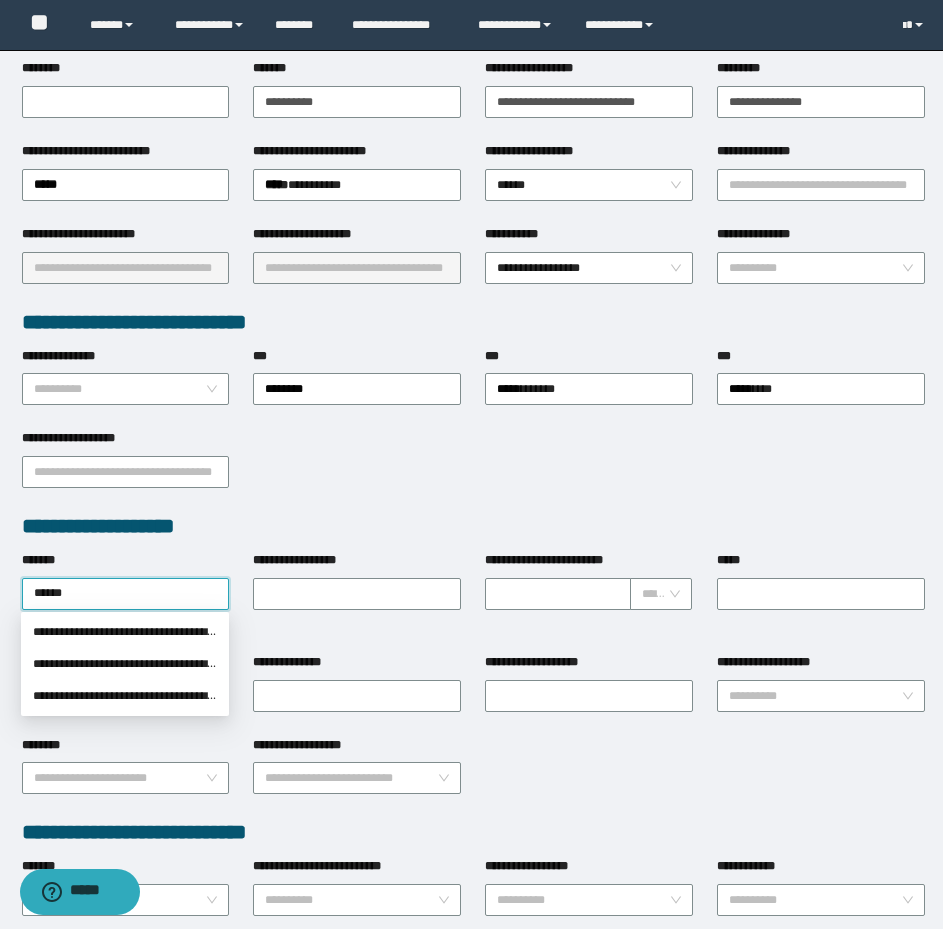 type on "*******" 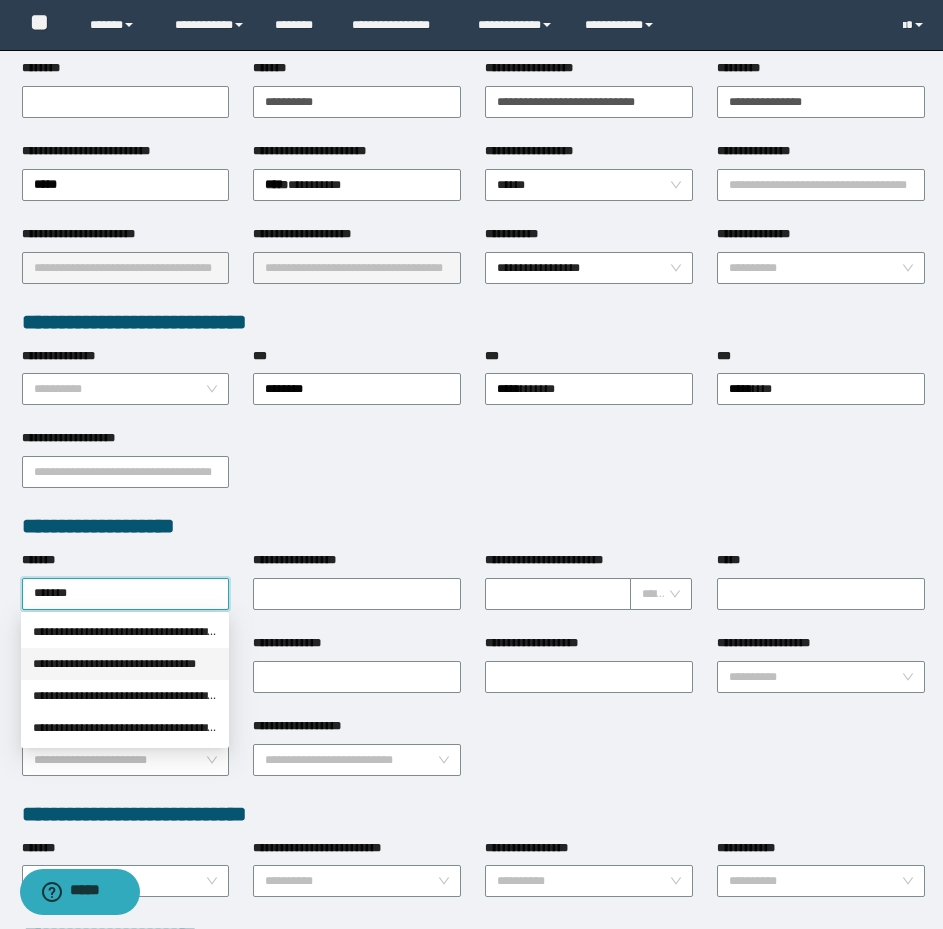 click on "**********" at bounding box center (125, 664) 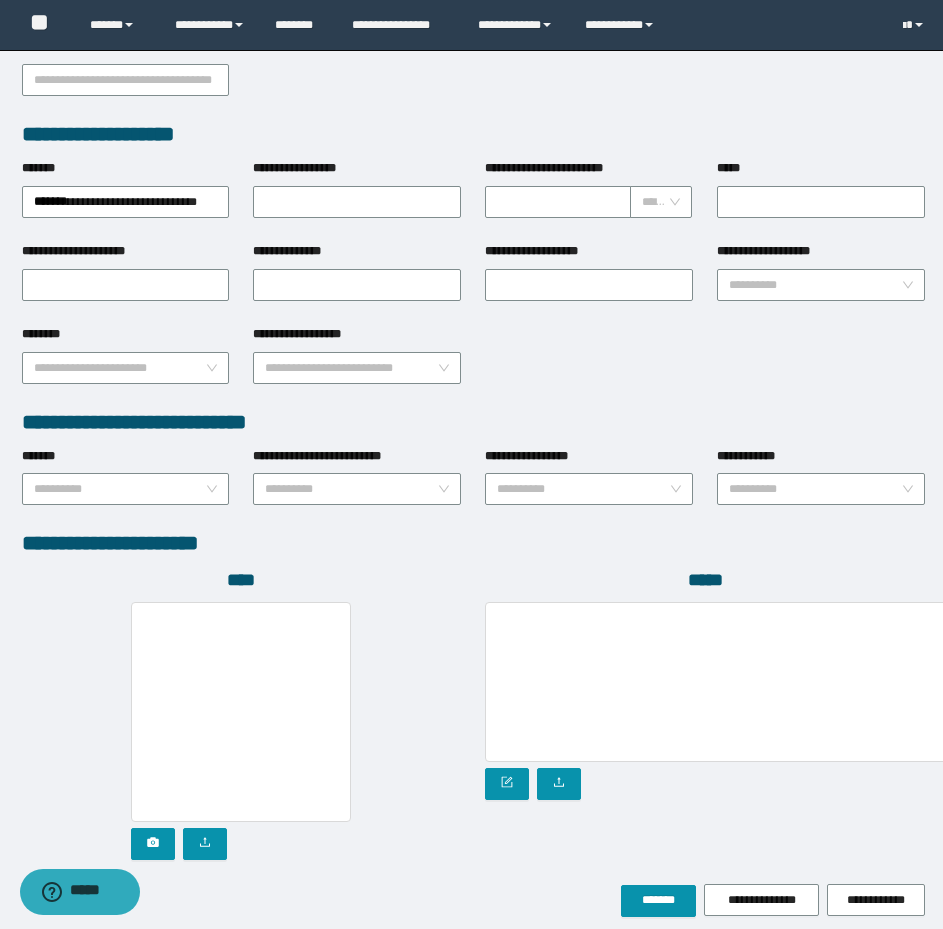 scroll, scrollTop: 774, scrollLeft: 0, axis: vertical 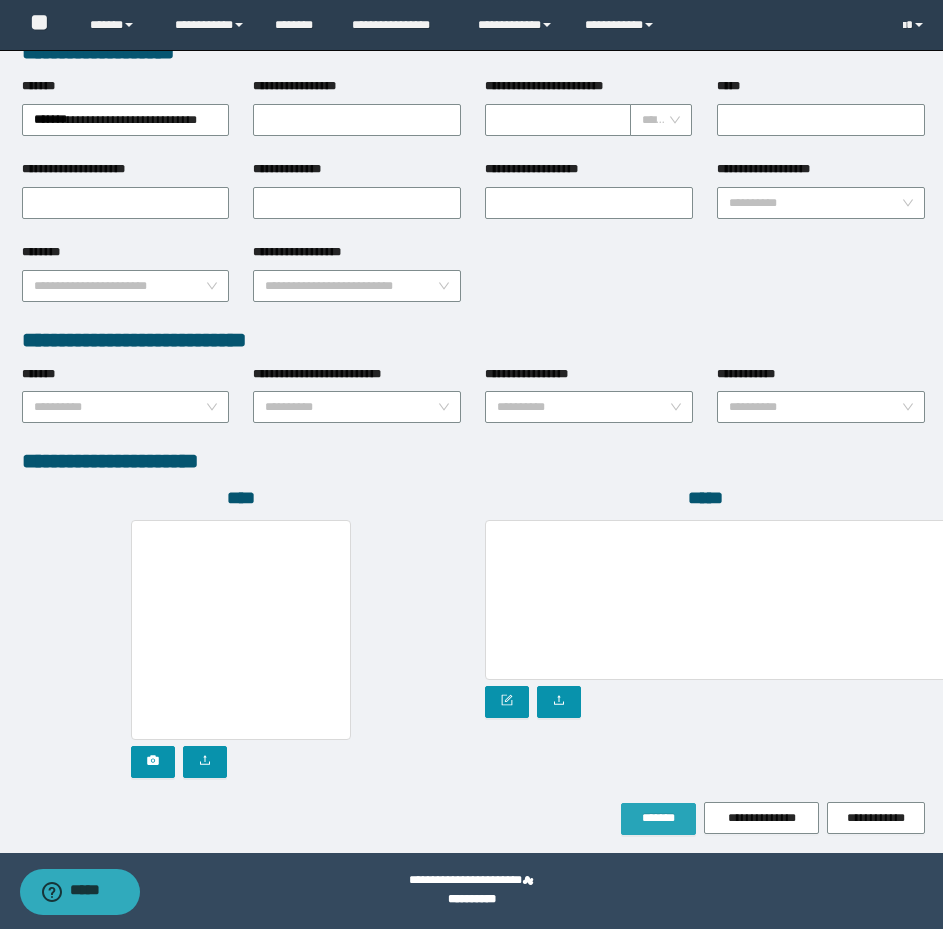 click on "*******" at bounding box center (658, 818) 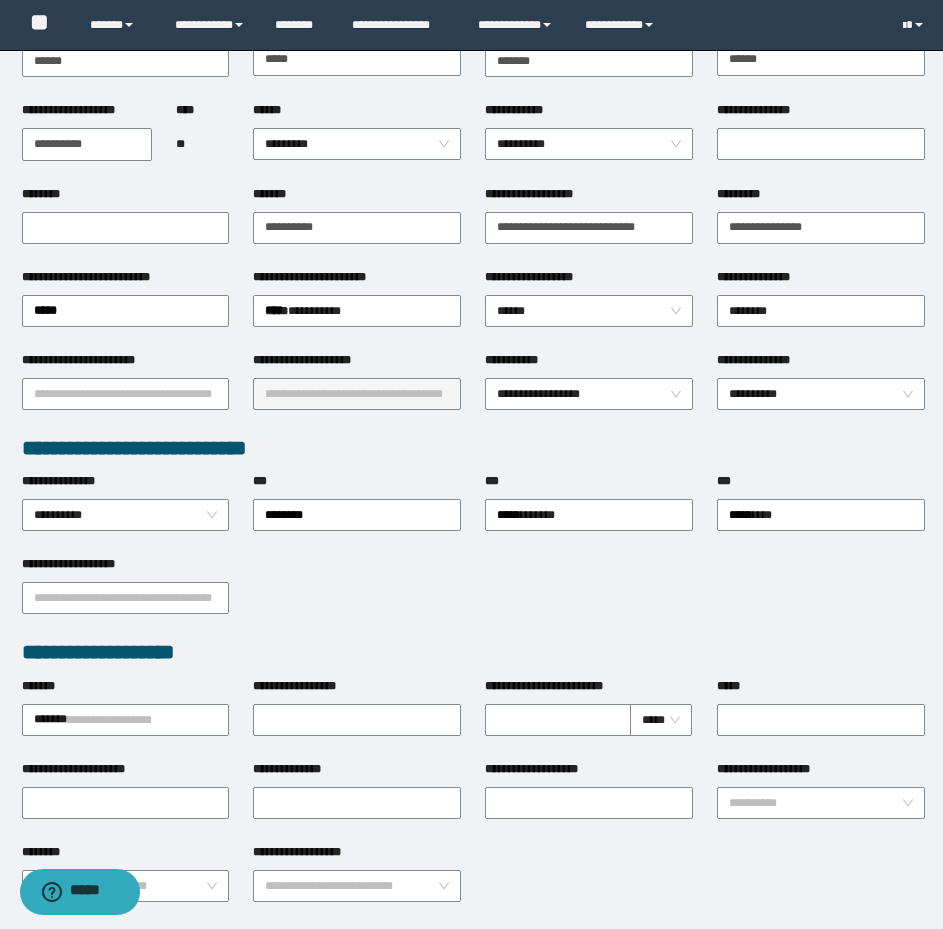 scroll, scrollTop: 0, scrollLeft: 0, axis: both 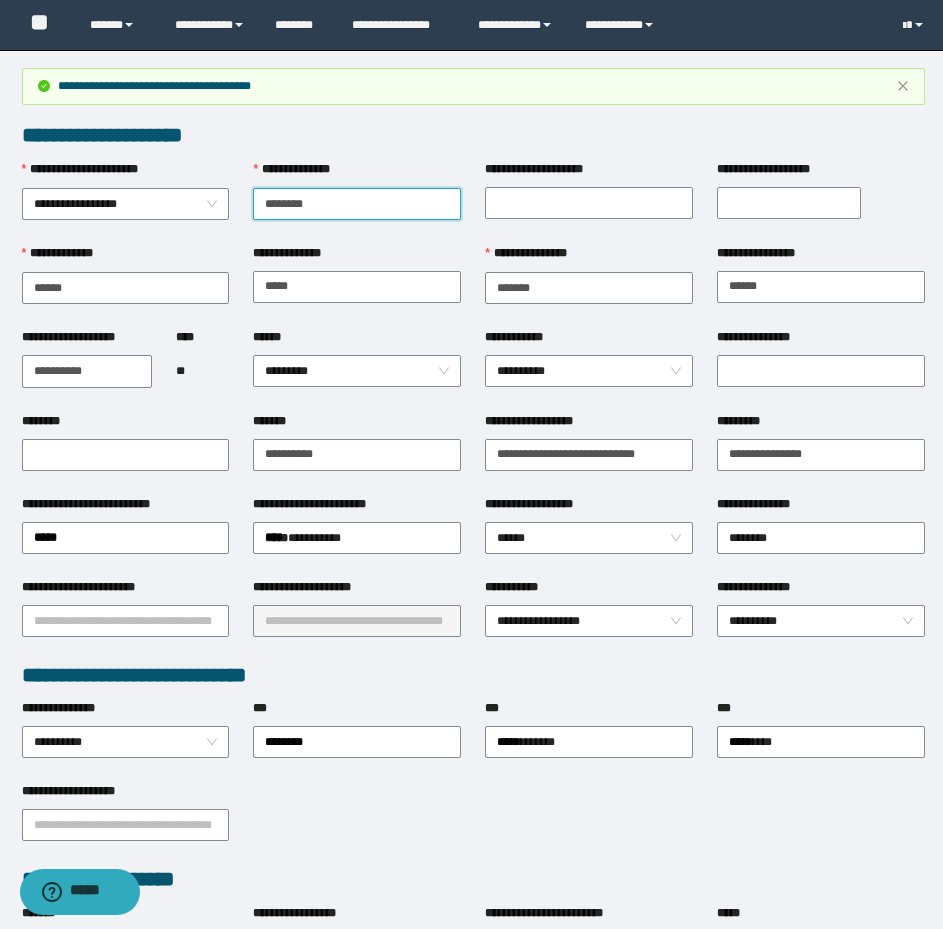 drag, startPoint x: 359, startPoint y: 192, endPoint x: 200, endPoint y: 186, distance: 159.11317 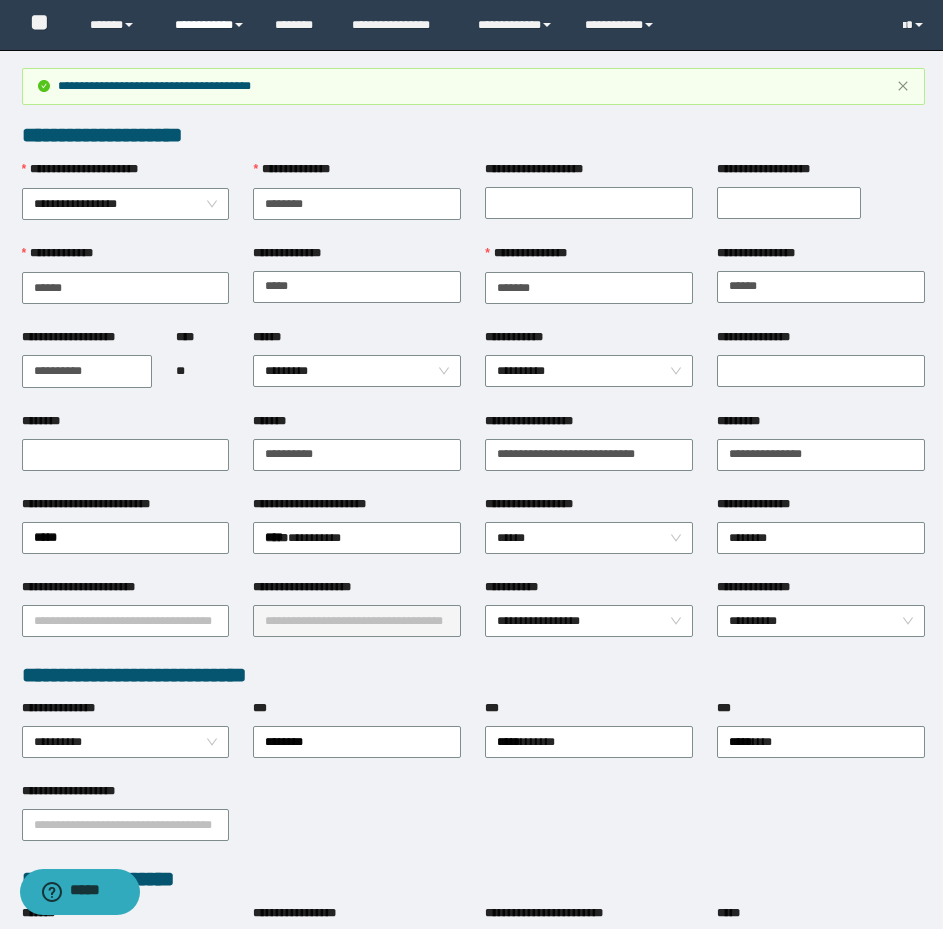 click on "**********" at bounding box center [210, 25] 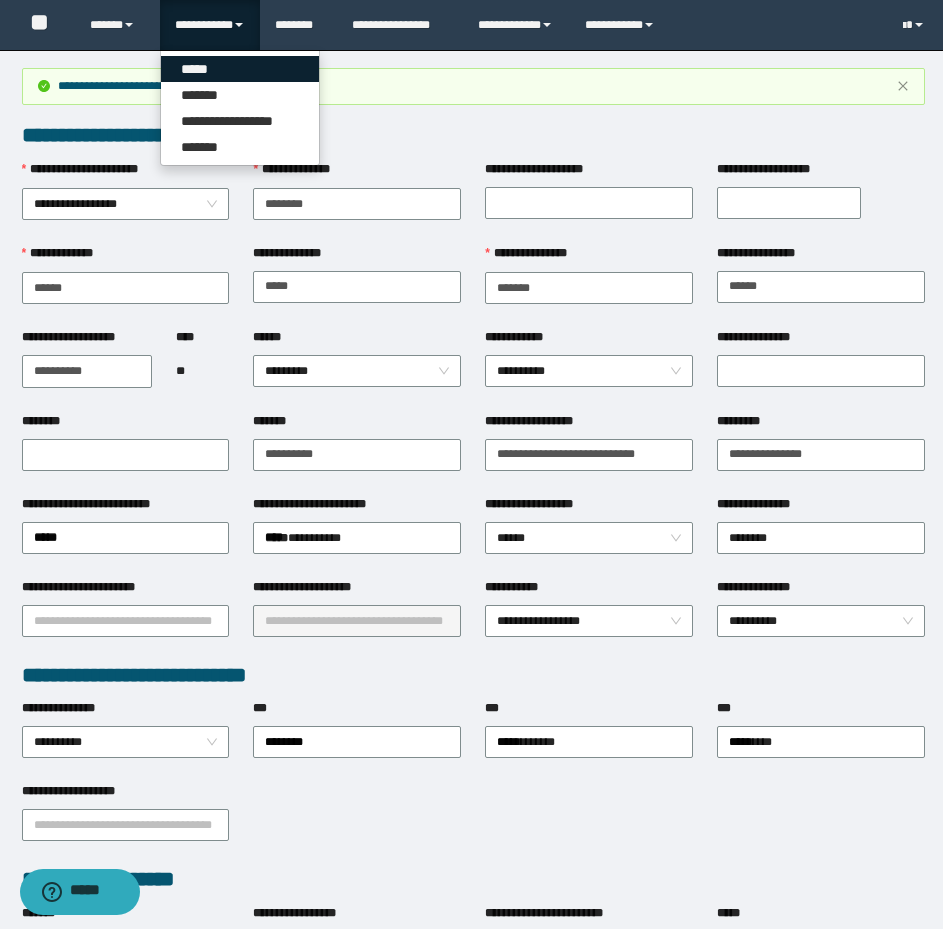click on "*****" at bounding box center (240, 69) 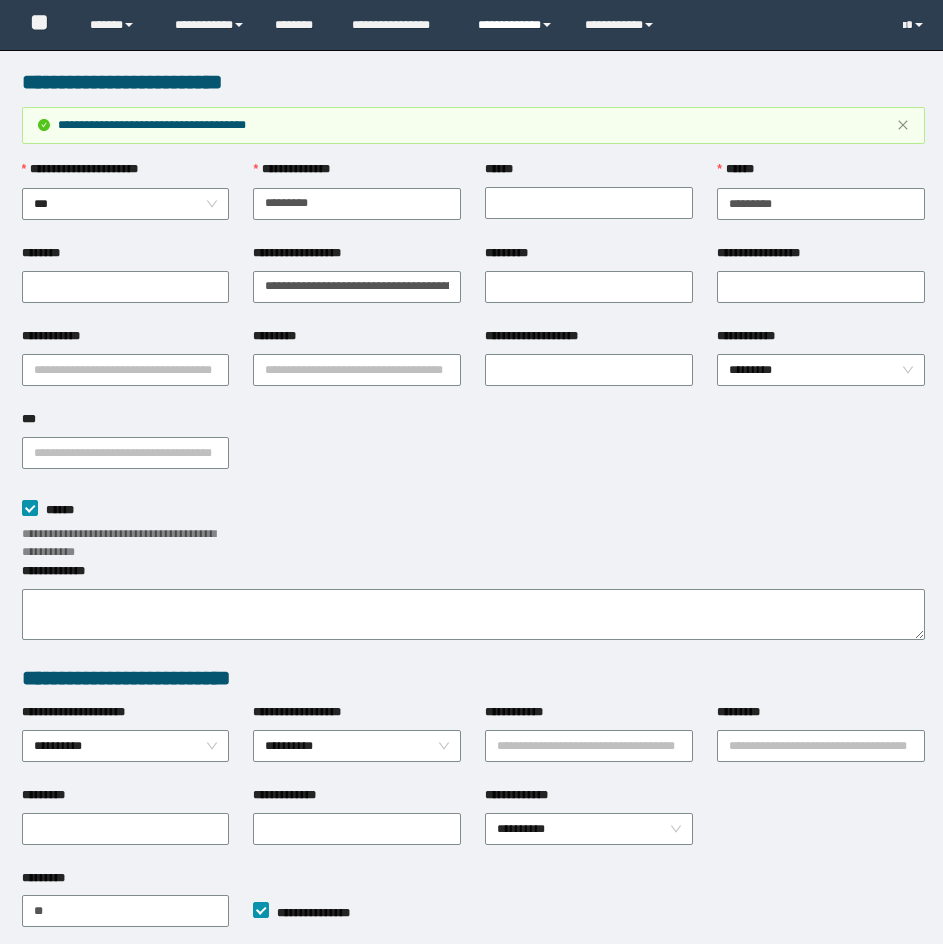 scroll, scrollTop: 339, scrollLeft: 0, axis: vertical 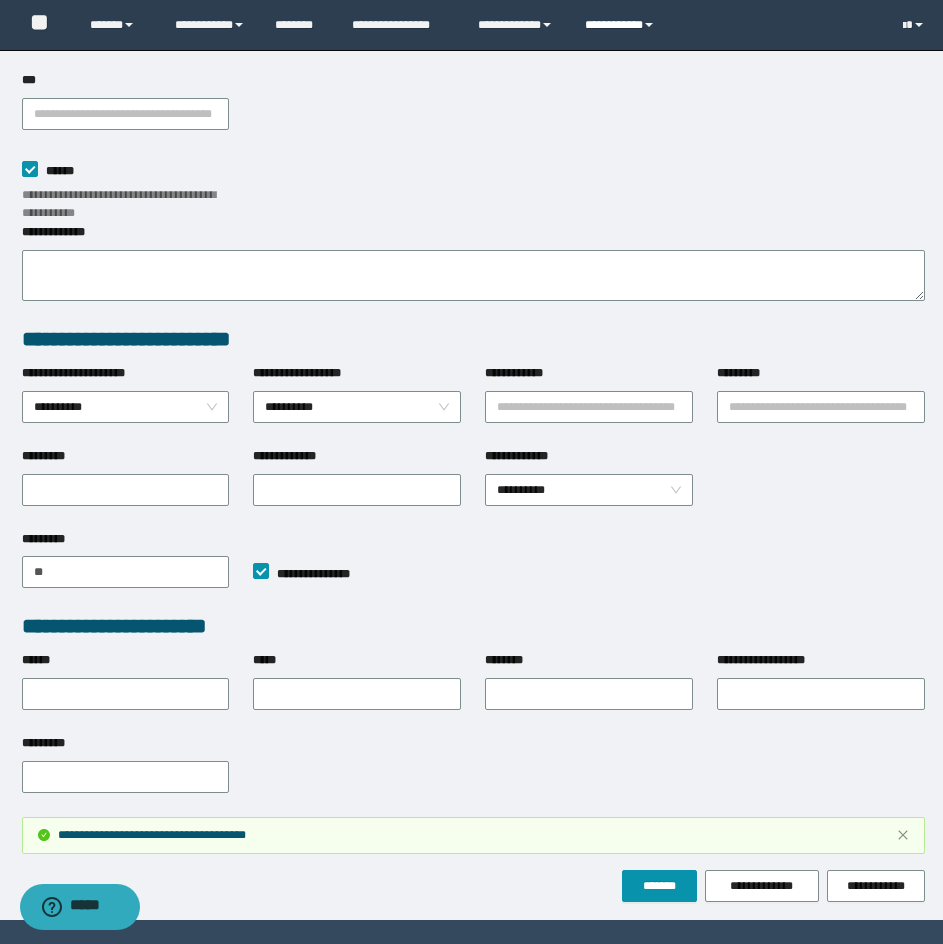 click on "**********" at bounding box center (622, 25) 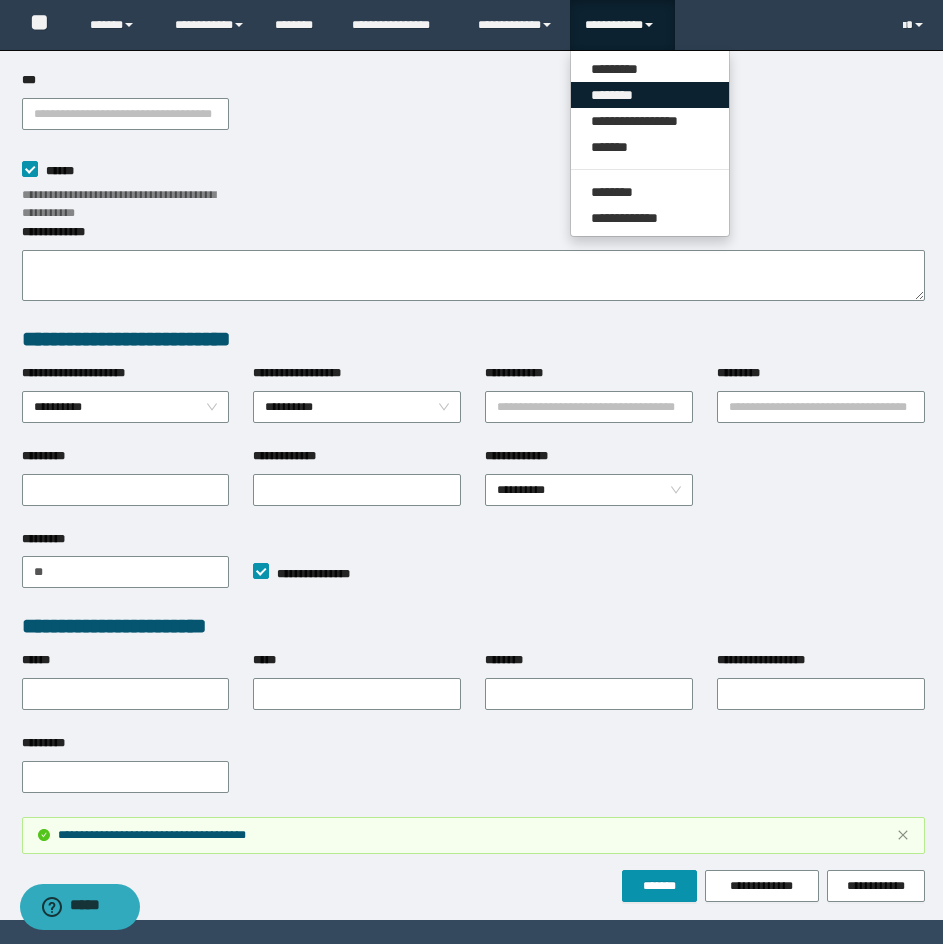 click on "********" at bounding box center [650, 95] 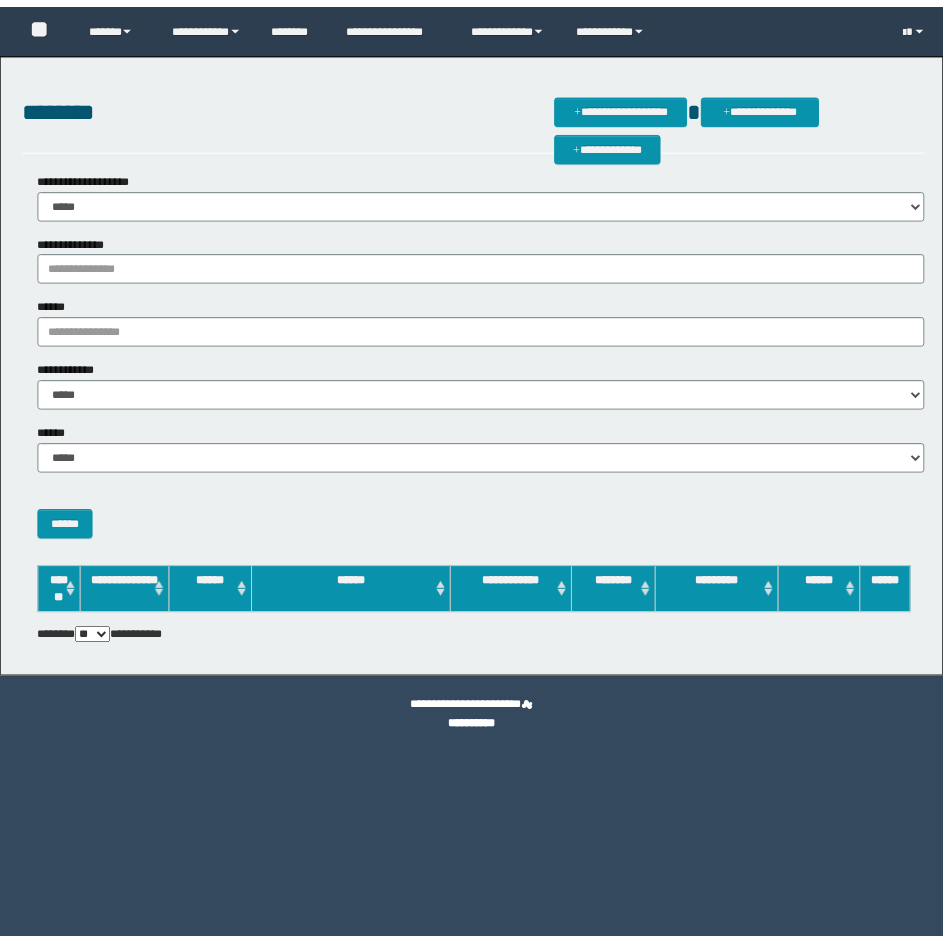 scroll, scrollTop: 0, scrollLeft: 0, axis: both 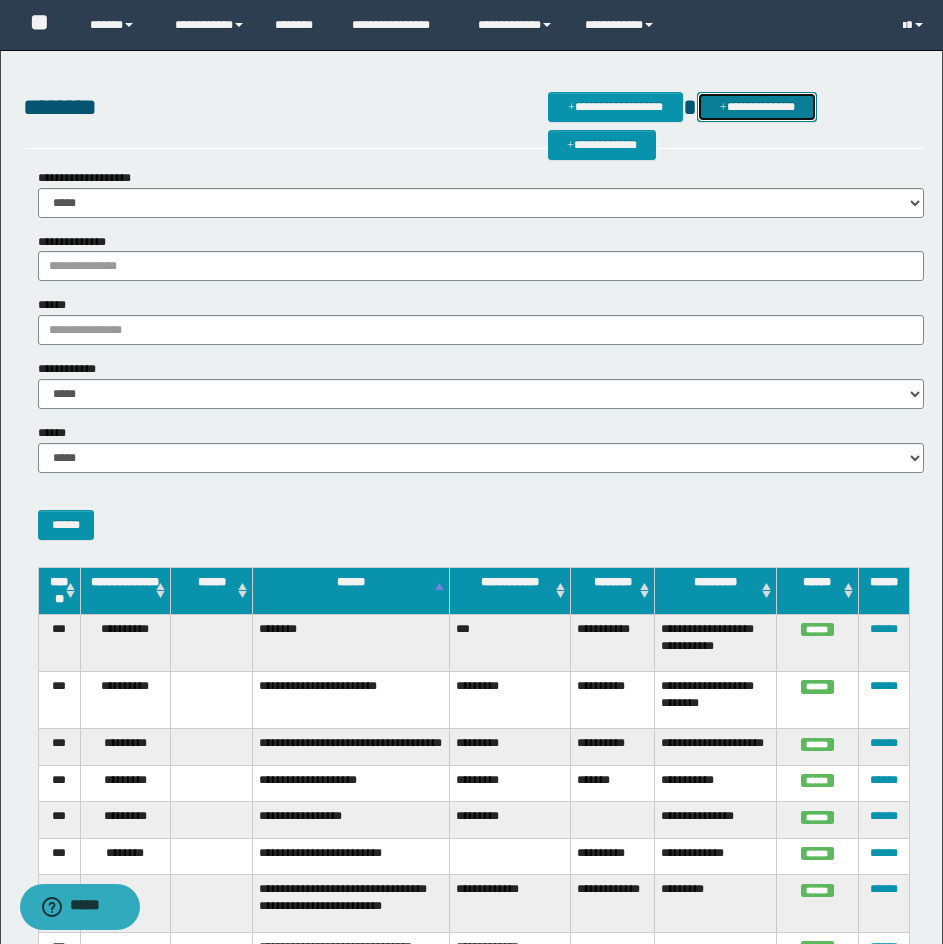 click on "**********" at bounding box center (757, 107) 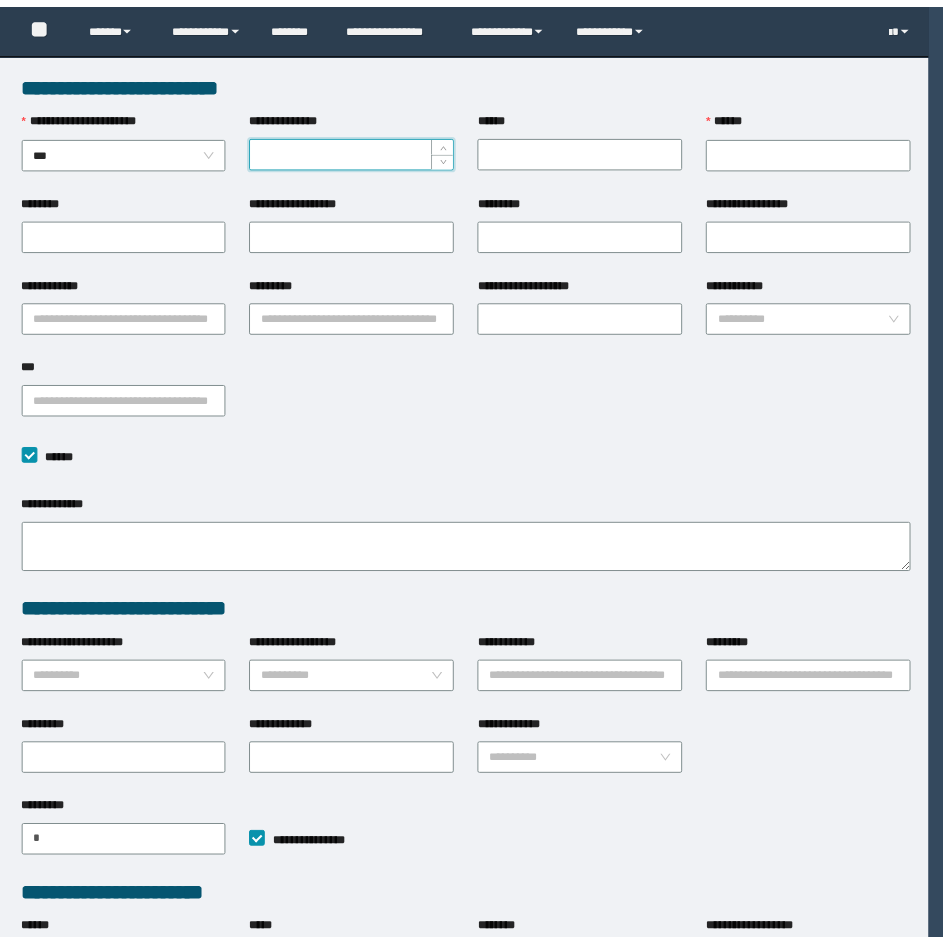 scroll, scrollTop: 0, scrollLeft: 0, axis: both 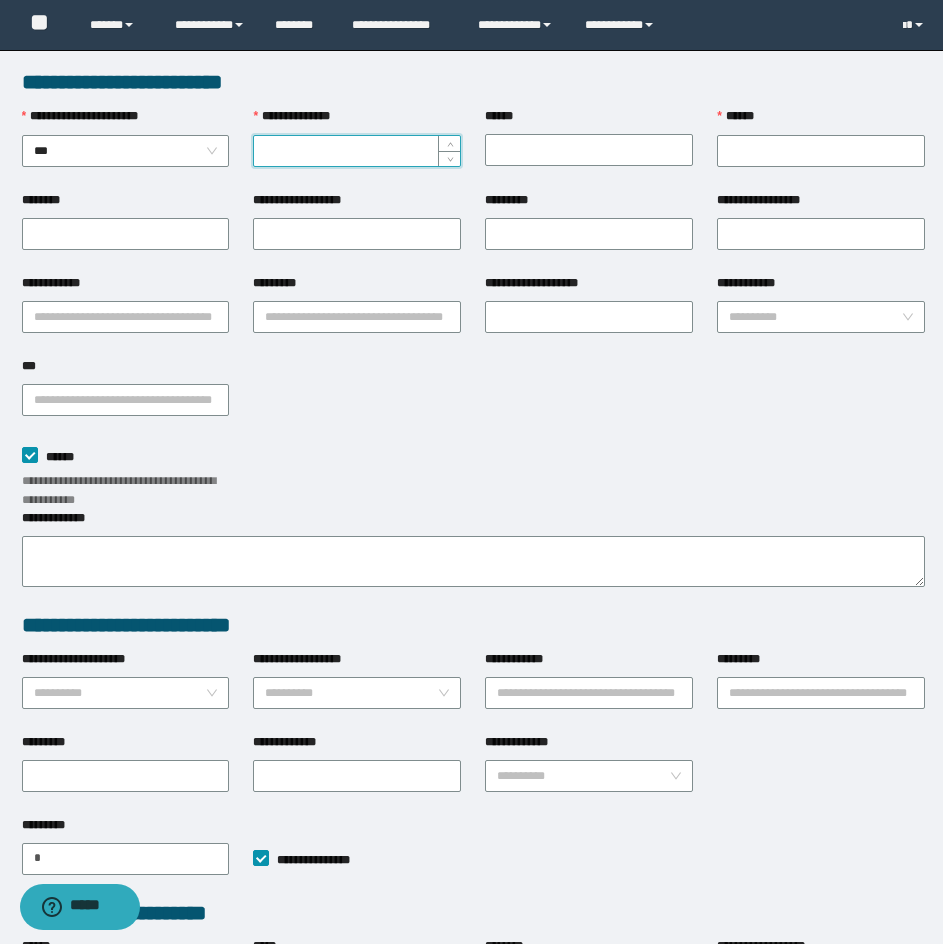 type on "********" 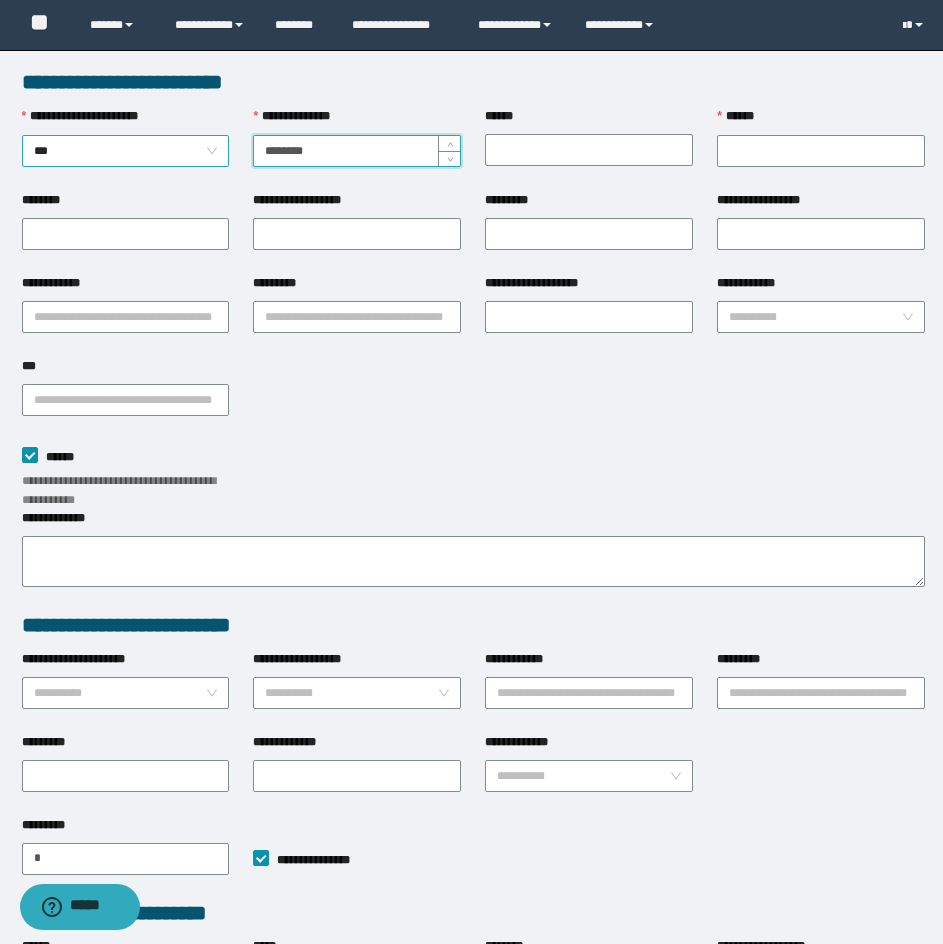 drag, startPoint x: 374, startPoint y: 155, endPoint x: 202, endPoint y: 149, distance: 172.10461 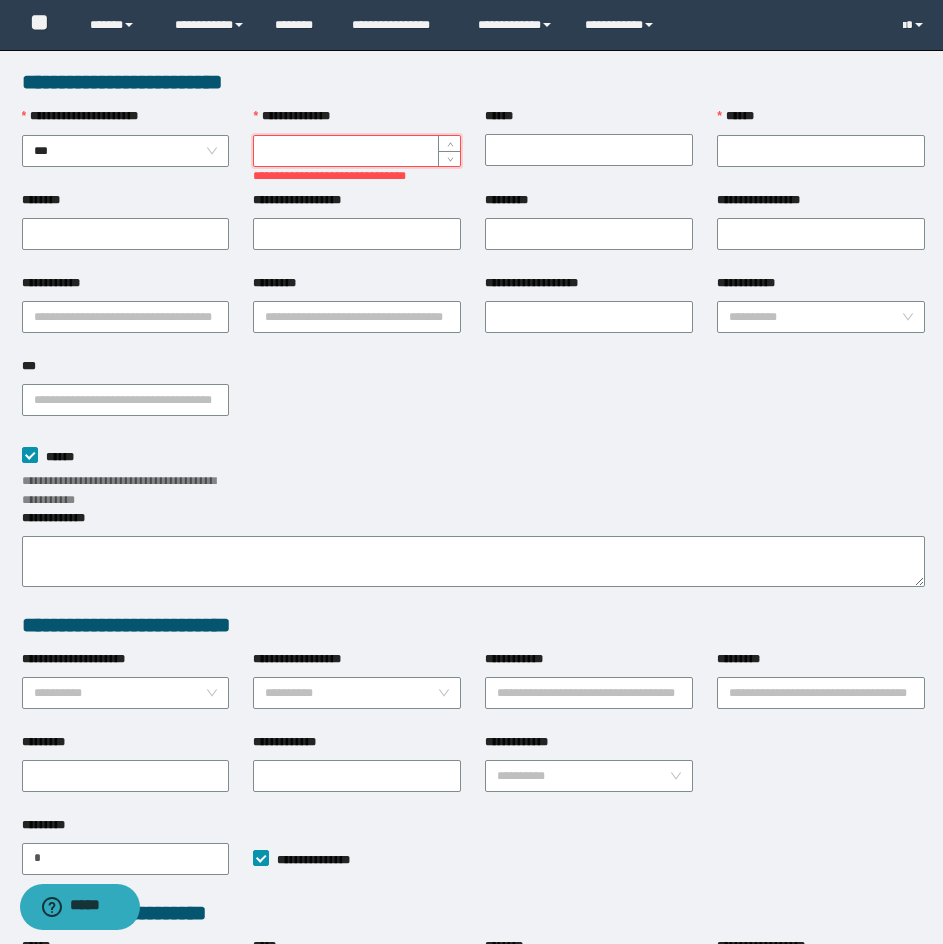 paste on "**********" 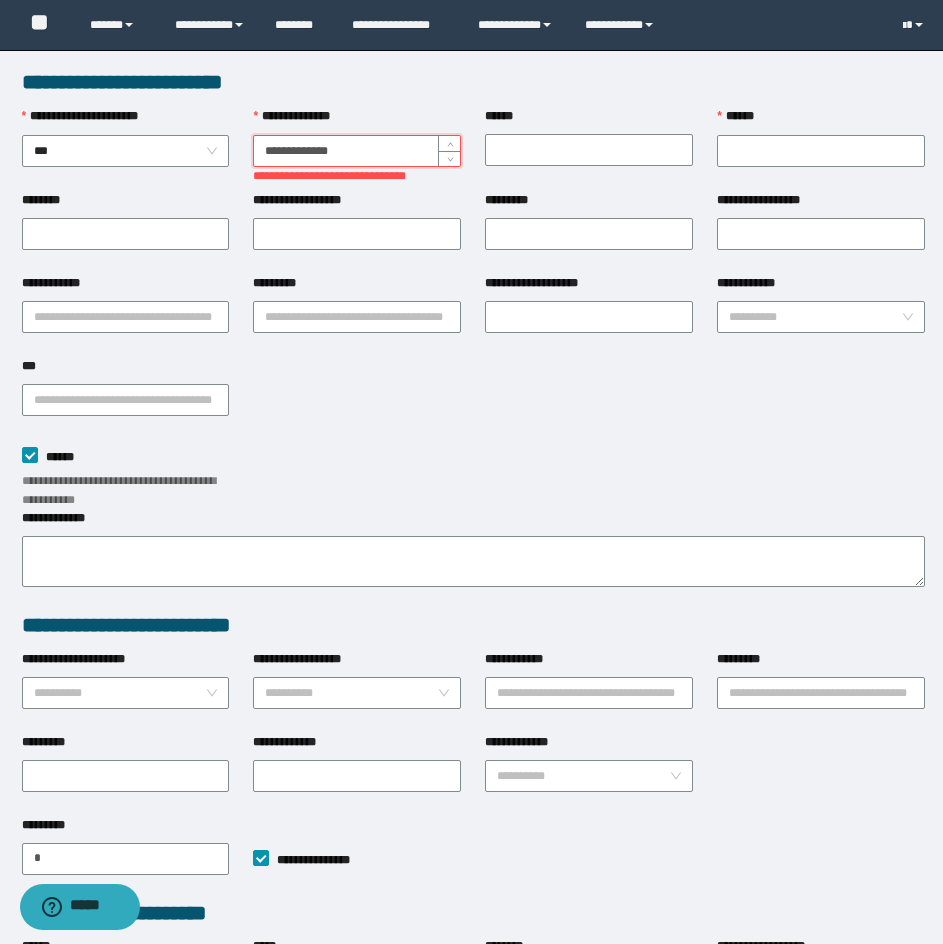 click on "**********" at bounding box center [357, 151] 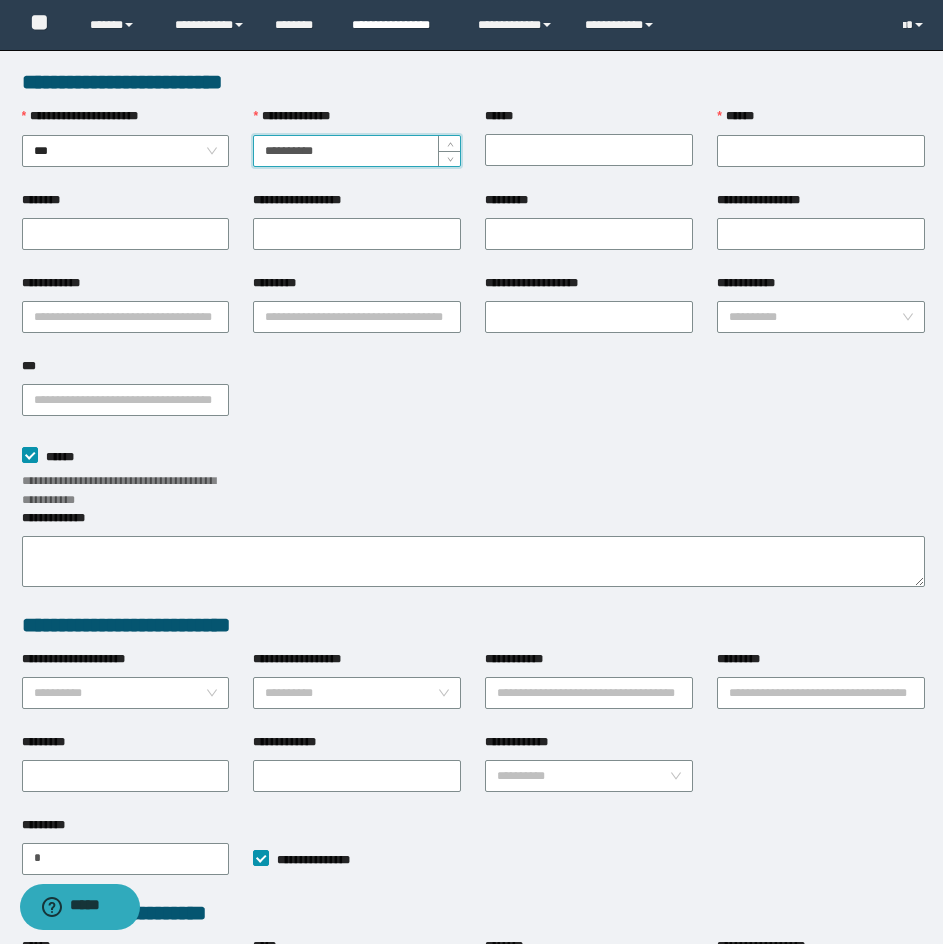 type on "**********" 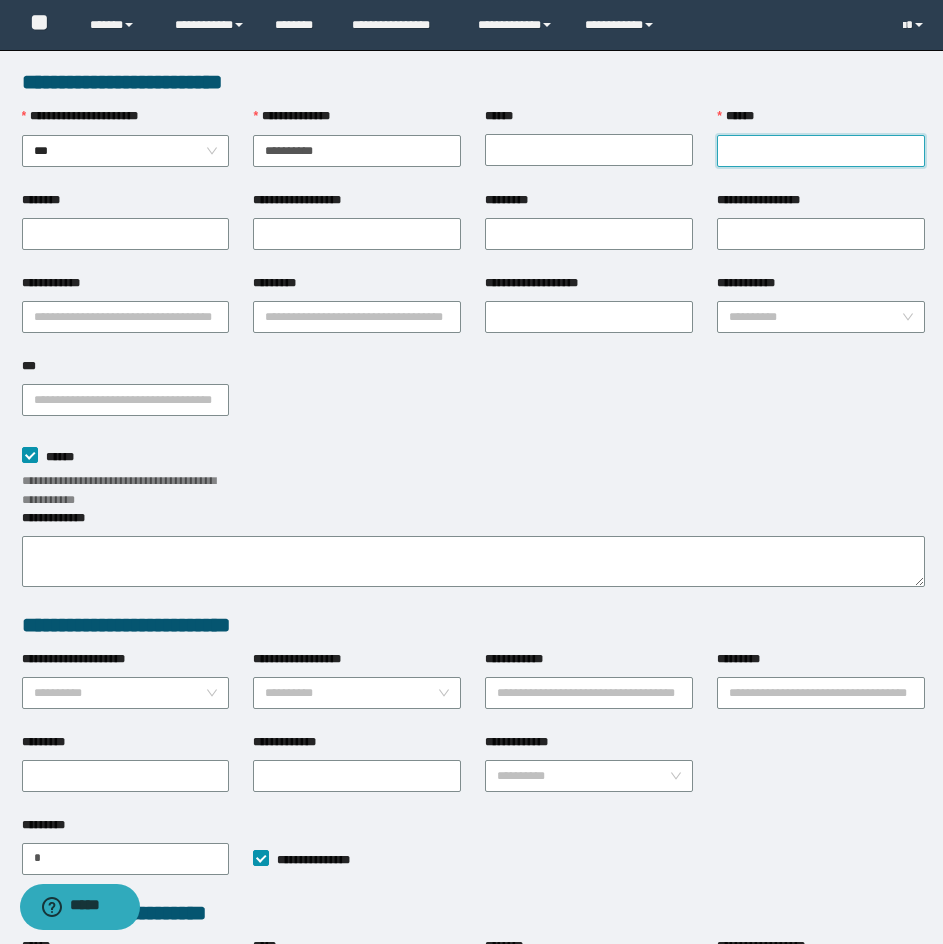 click on "******" at bounding box center (821, 151) 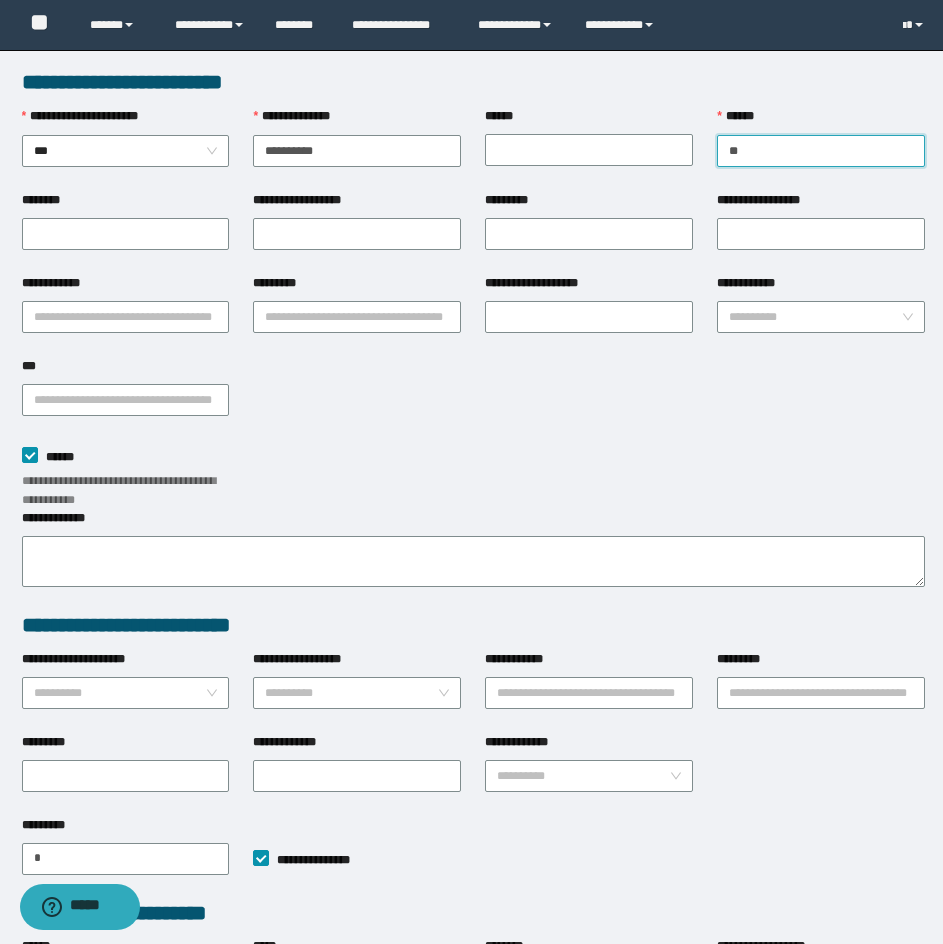 type on "*" 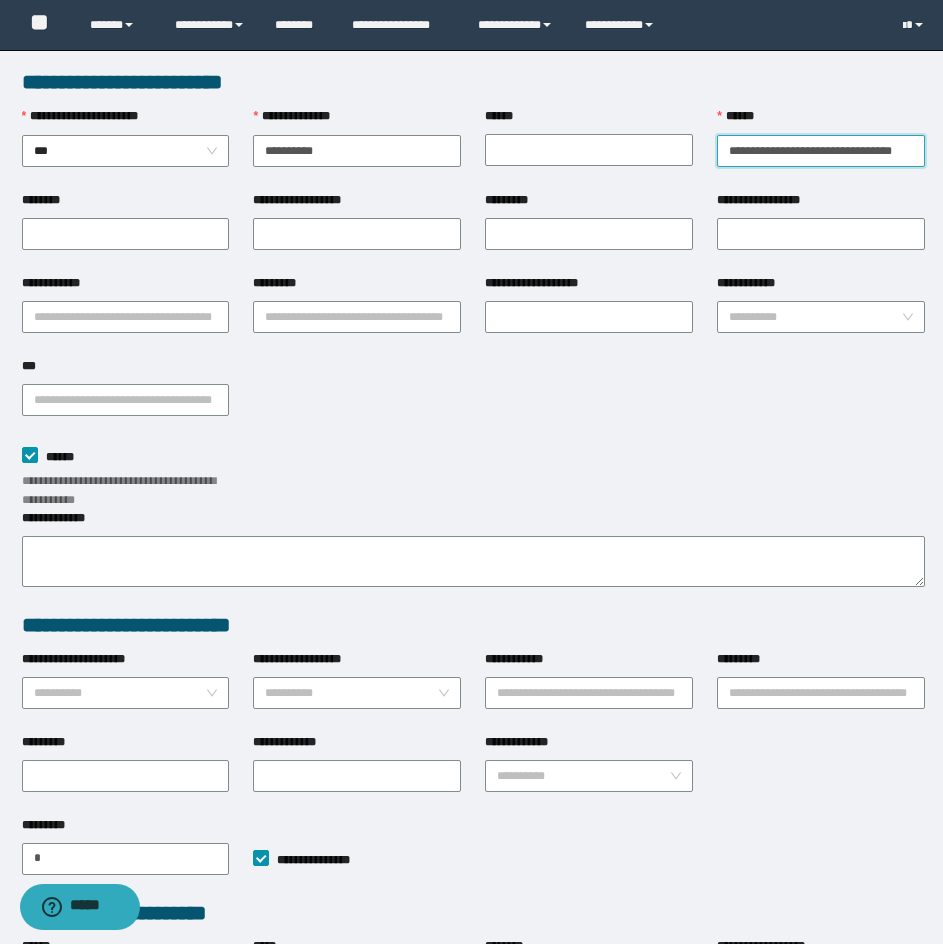 type on "**********" 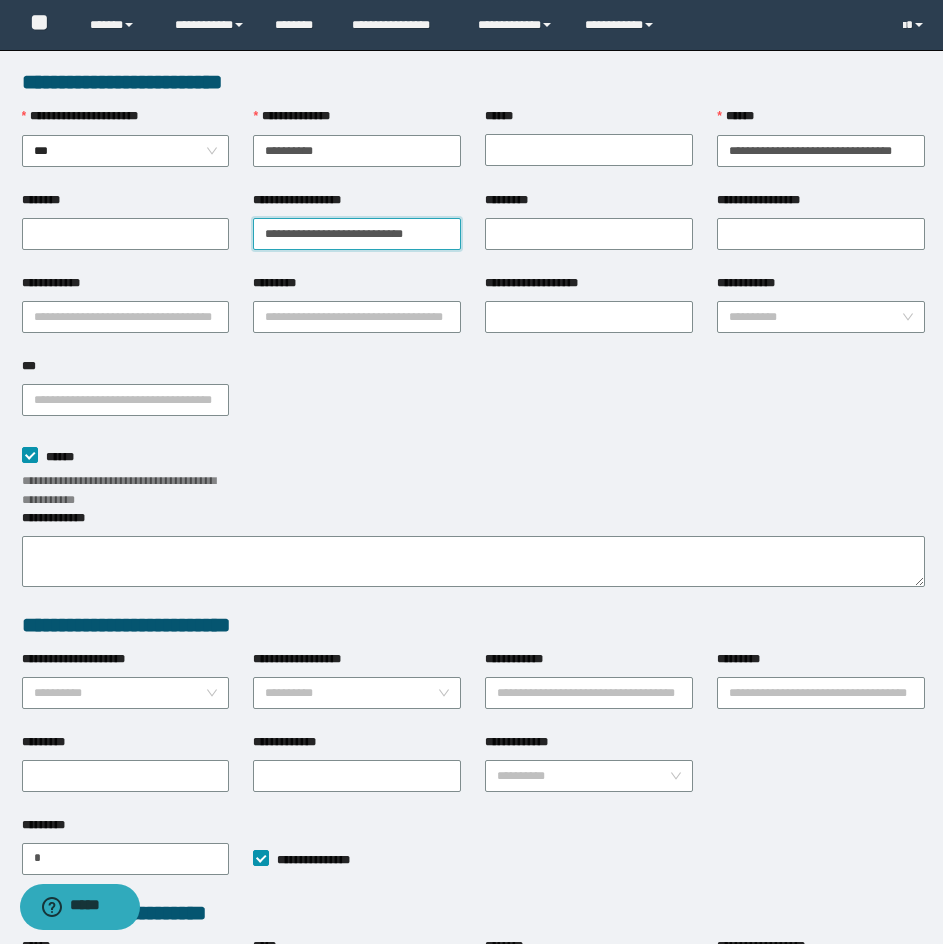click on "**********" at bounding box center (357, 234) 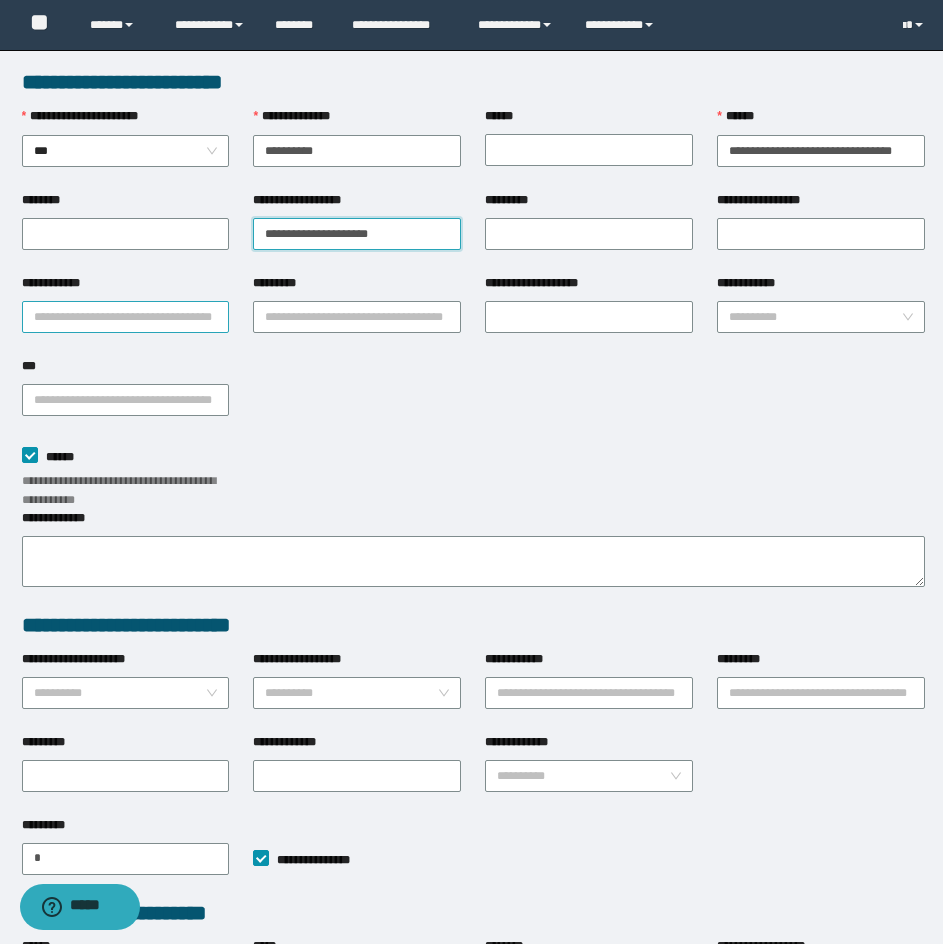 type on "**********" 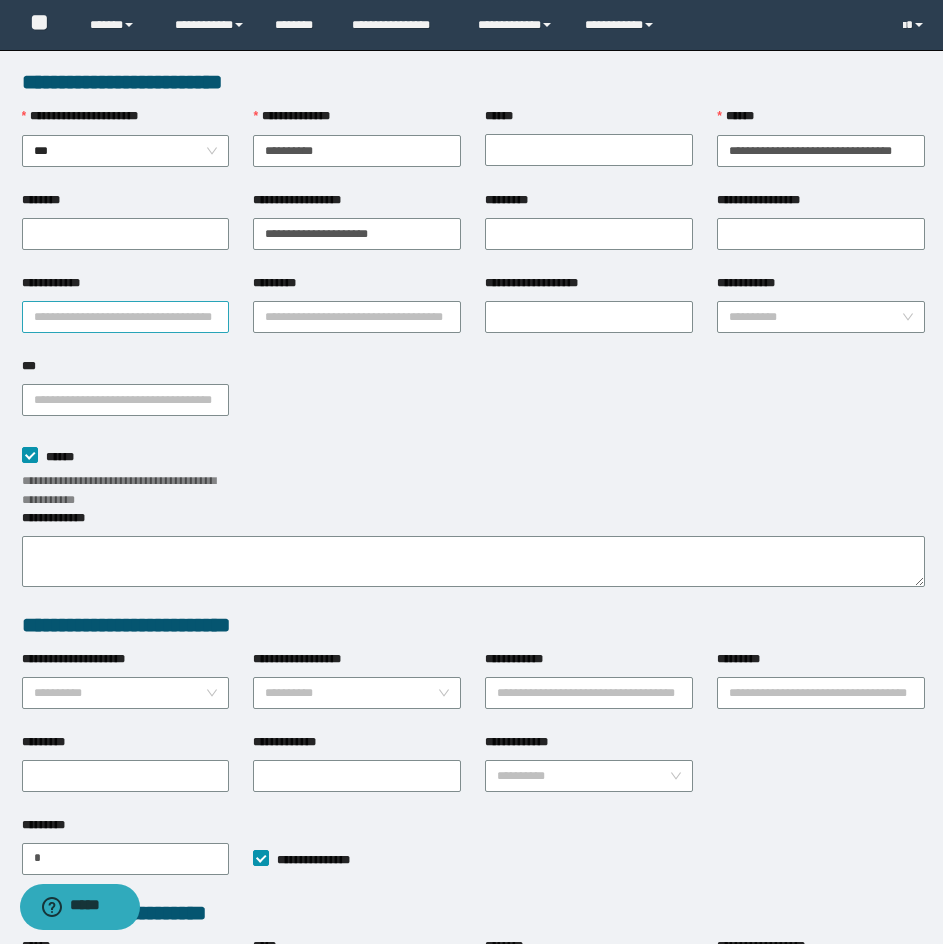 click on "**********" at bounding box center (126, 317) 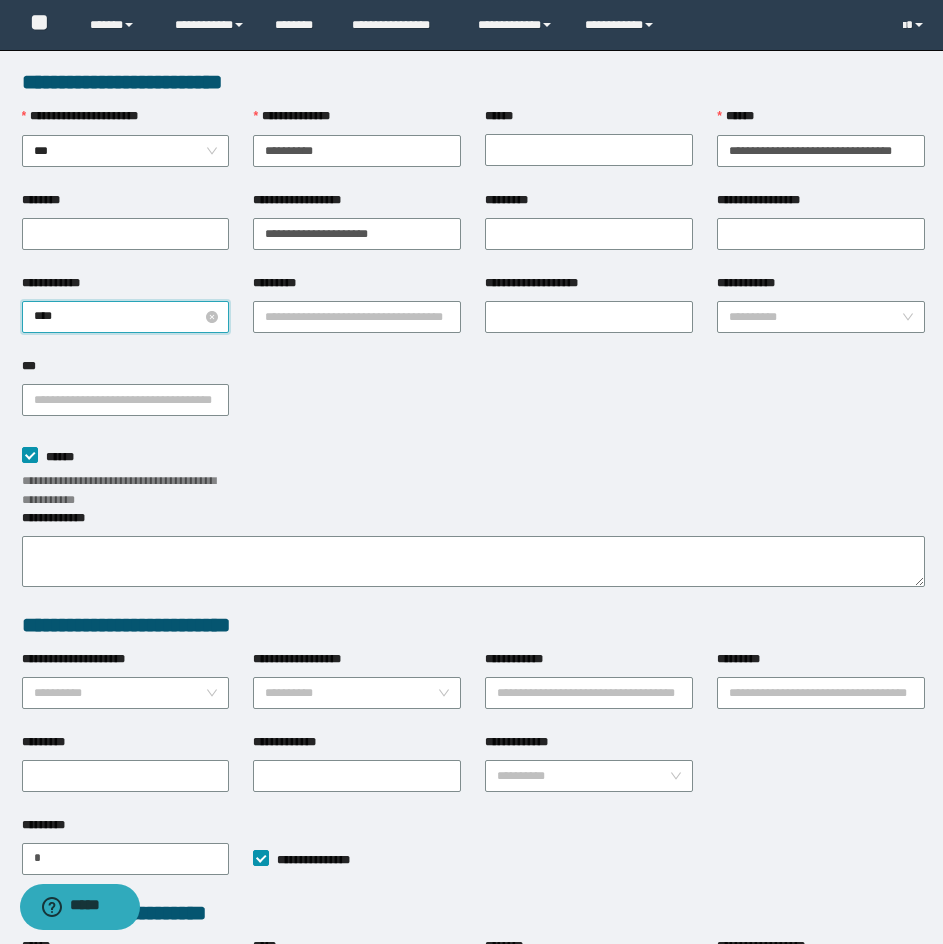 type on "*****" 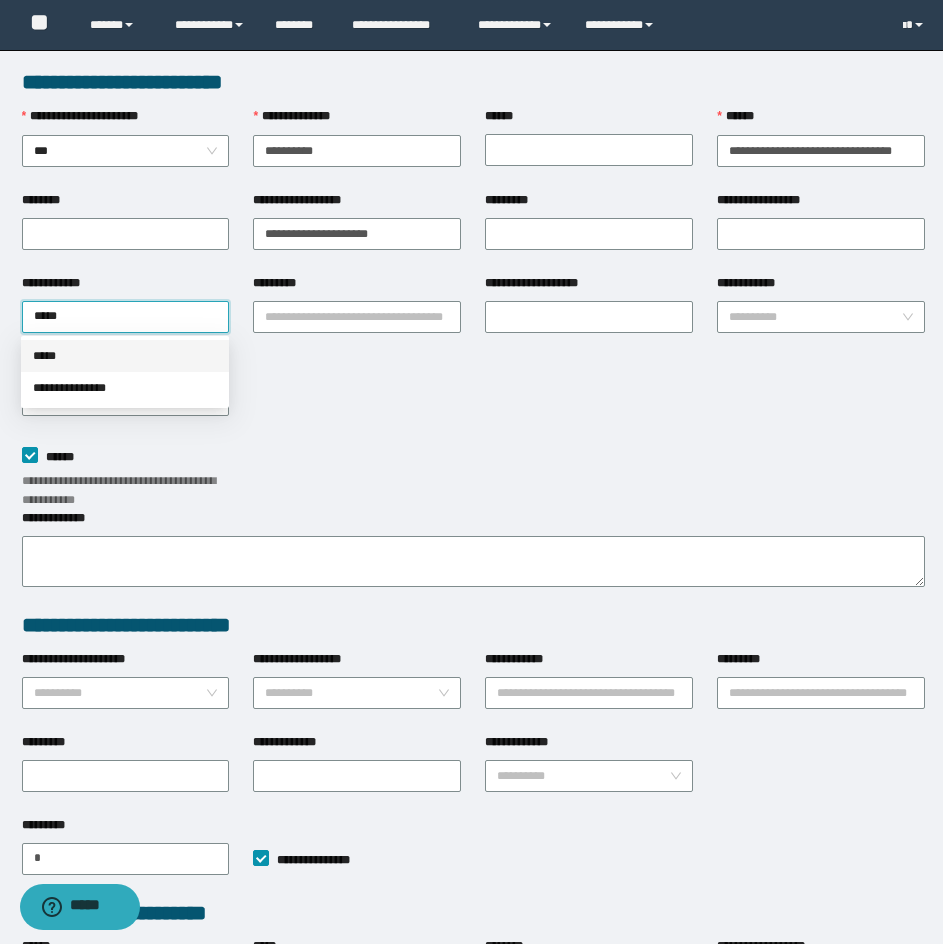 click on "*****" at bounding box center (125, 356) 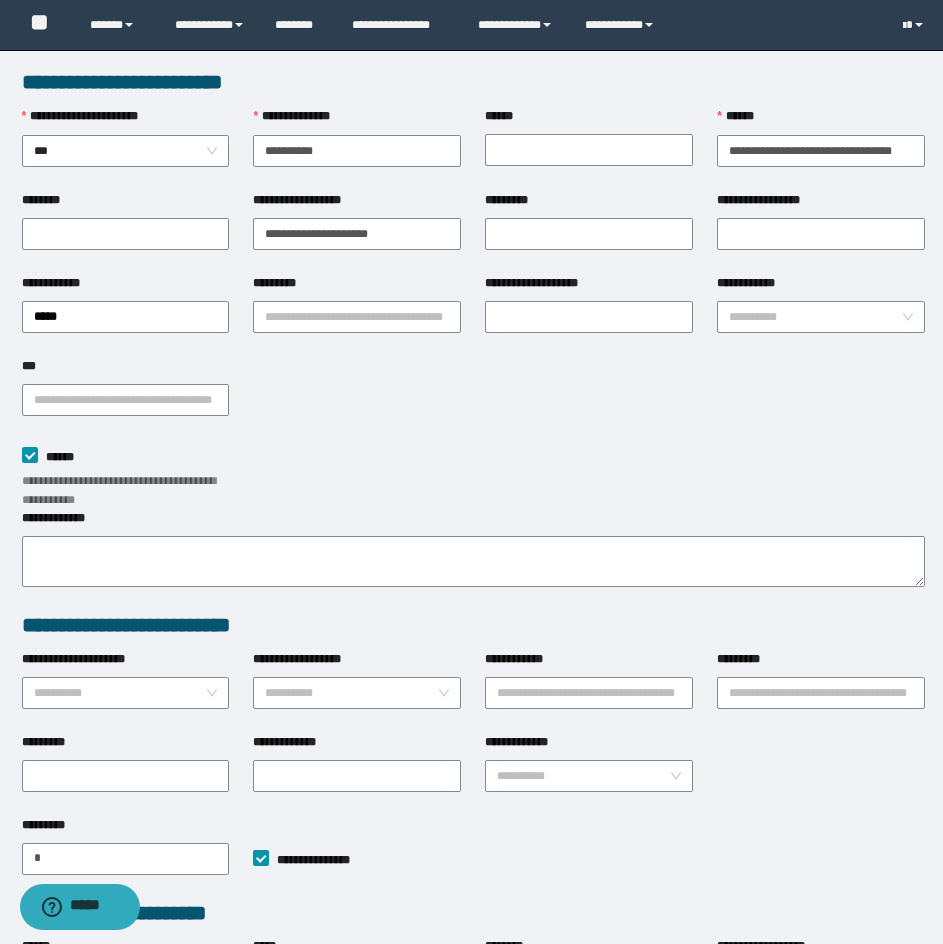 click on "*********" at bounding box center [357, 287] 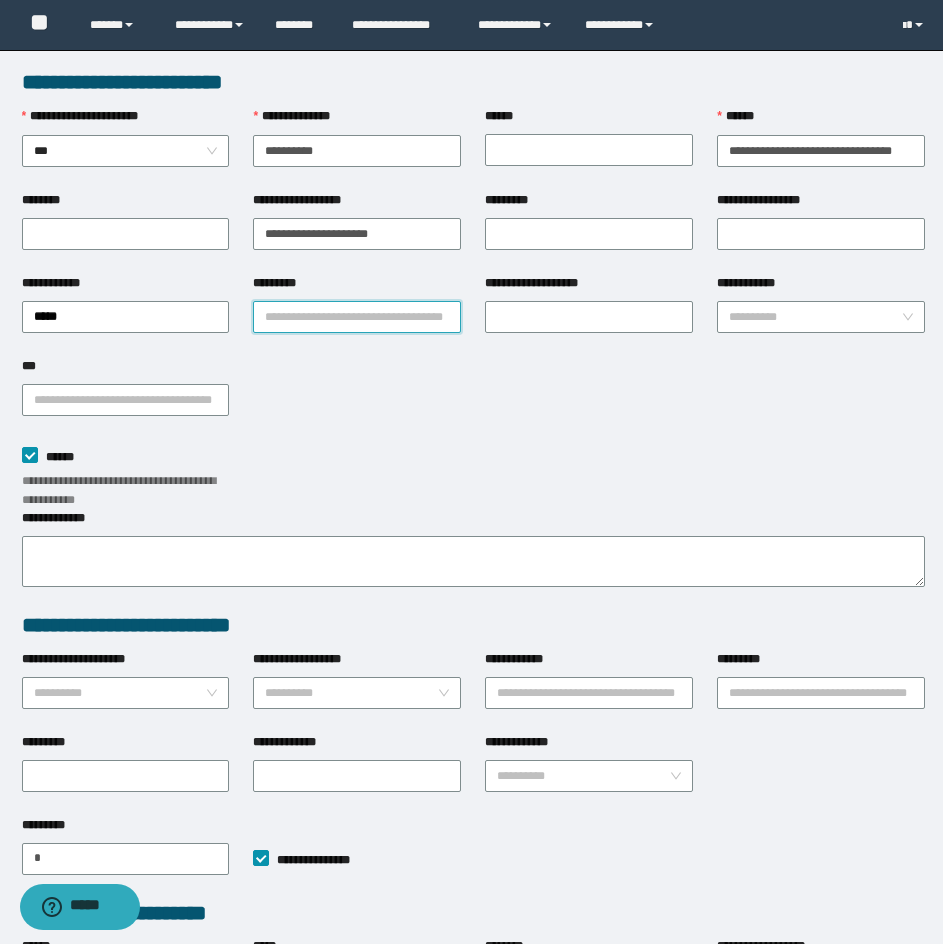 click on "*********" at bounding box center [357, 317] 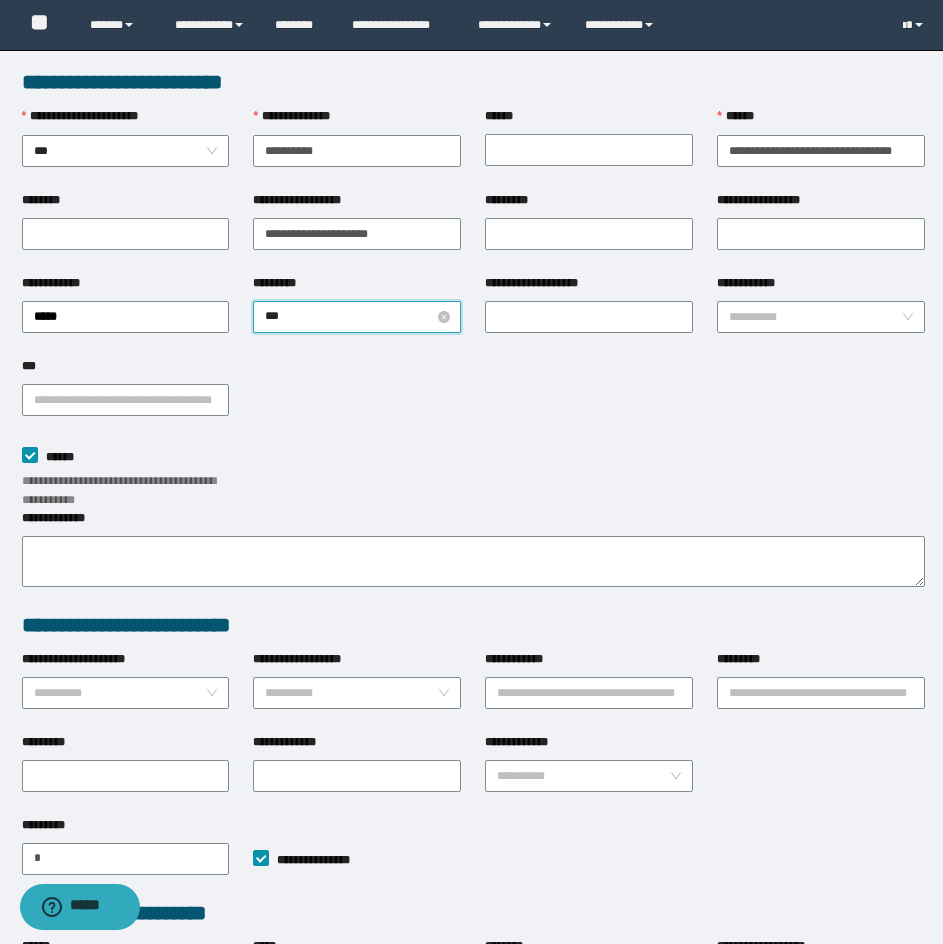 type on "****" 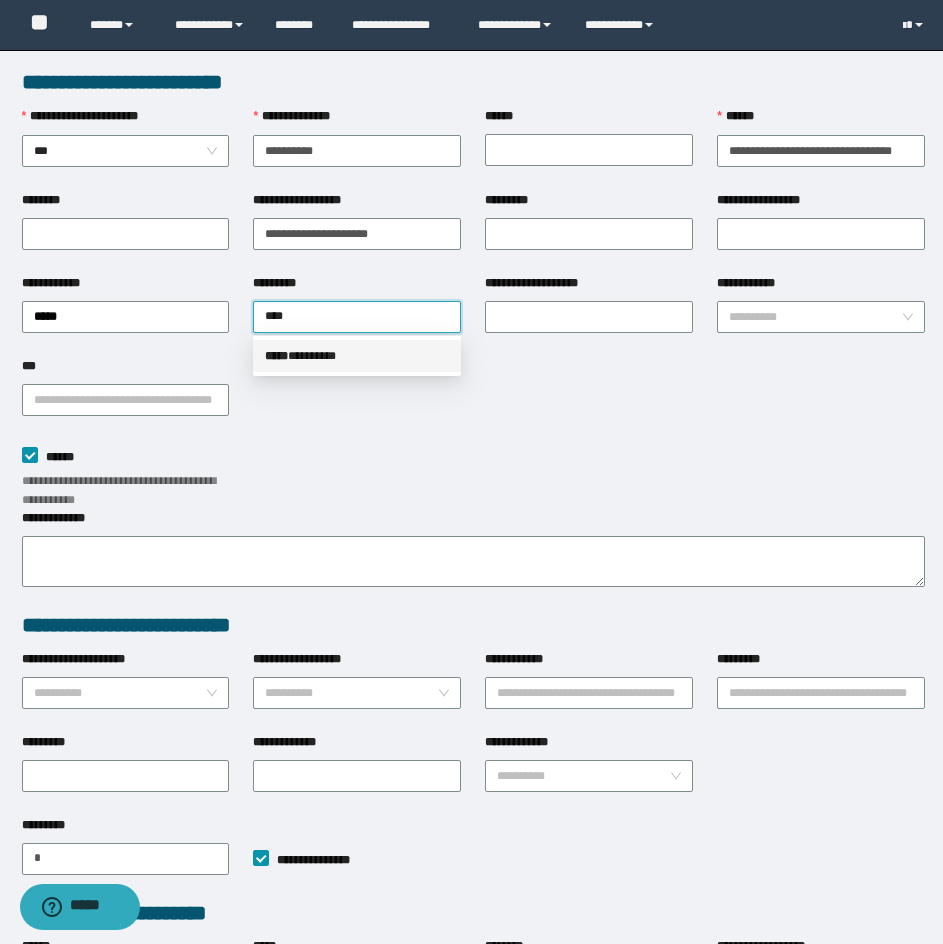 click on "***** * *******" at bounding box center (357, 356) 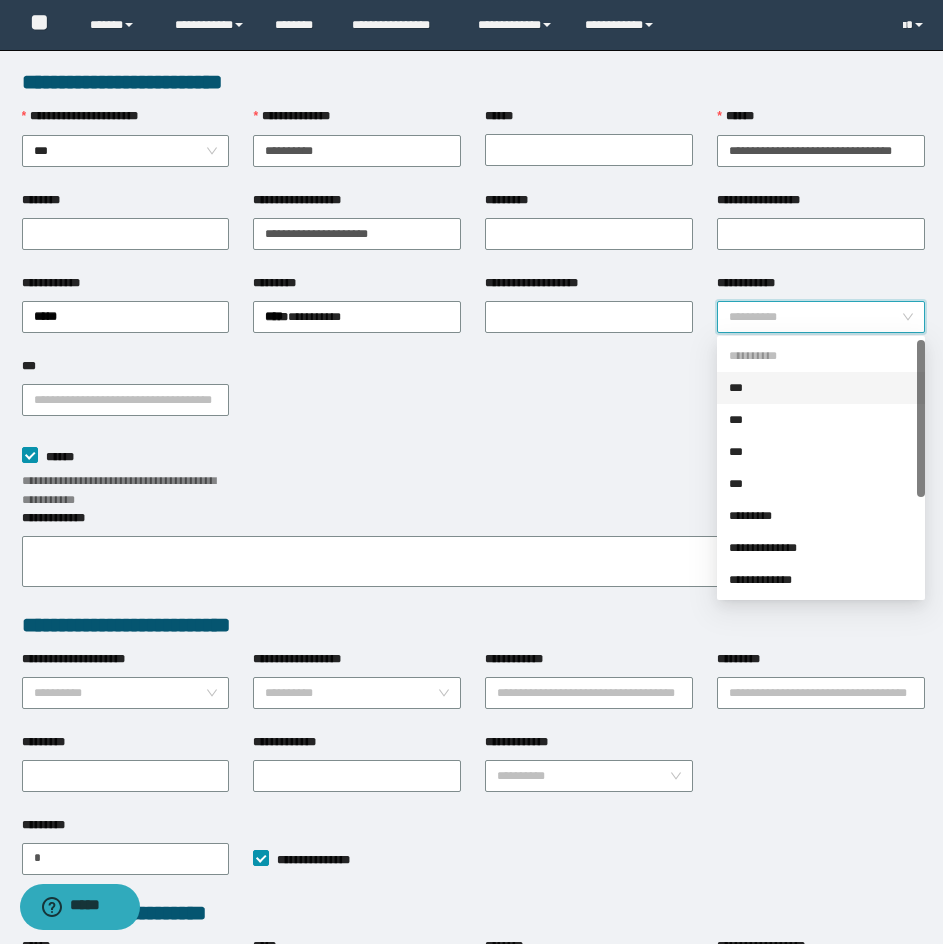click on "**********" at bounding box center [815, 317] 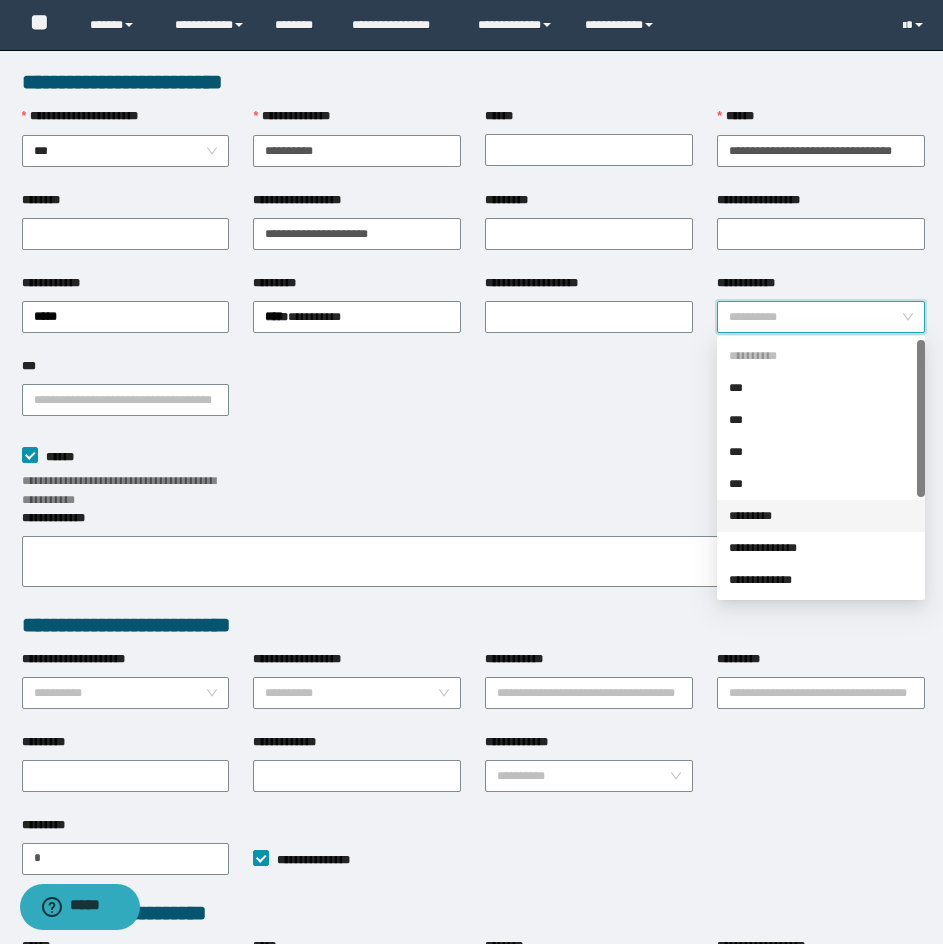 drag, startPoint x: 793, startPoint y: 520, endPoint x: 783, endPoint y: 519, distance: 10.049875 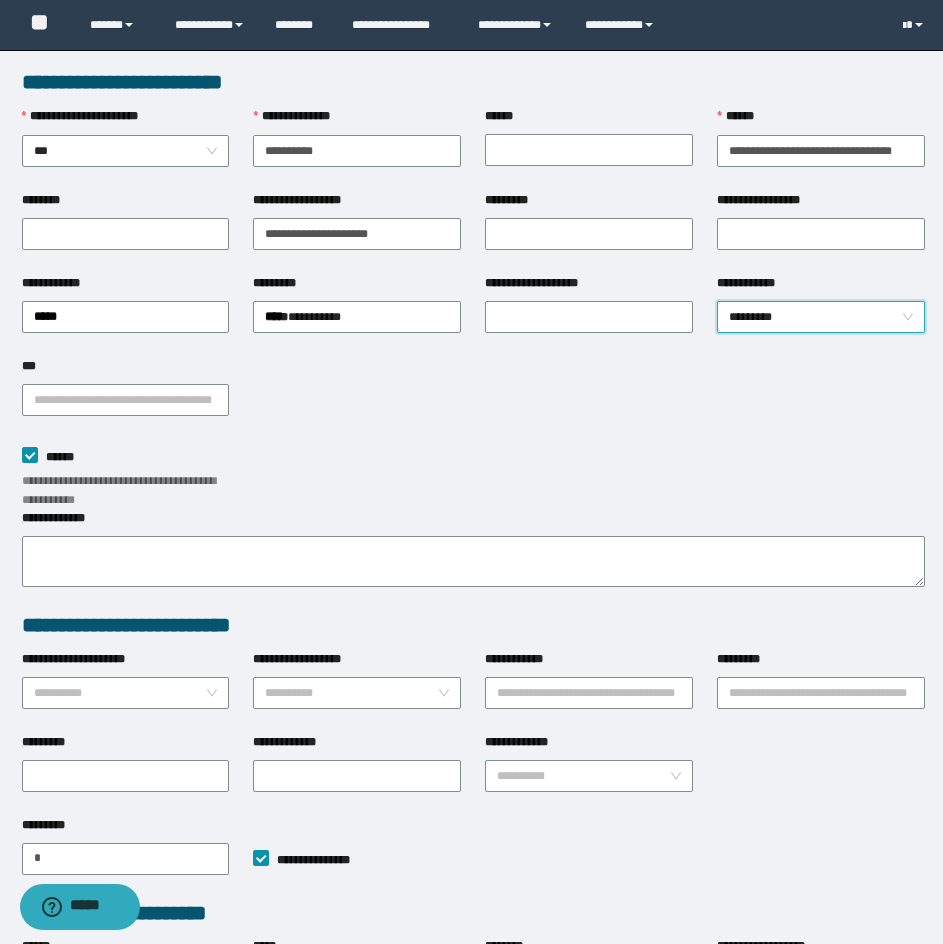 scroll, scrollTop: 286, scrollLeft: 0, axis: vertical 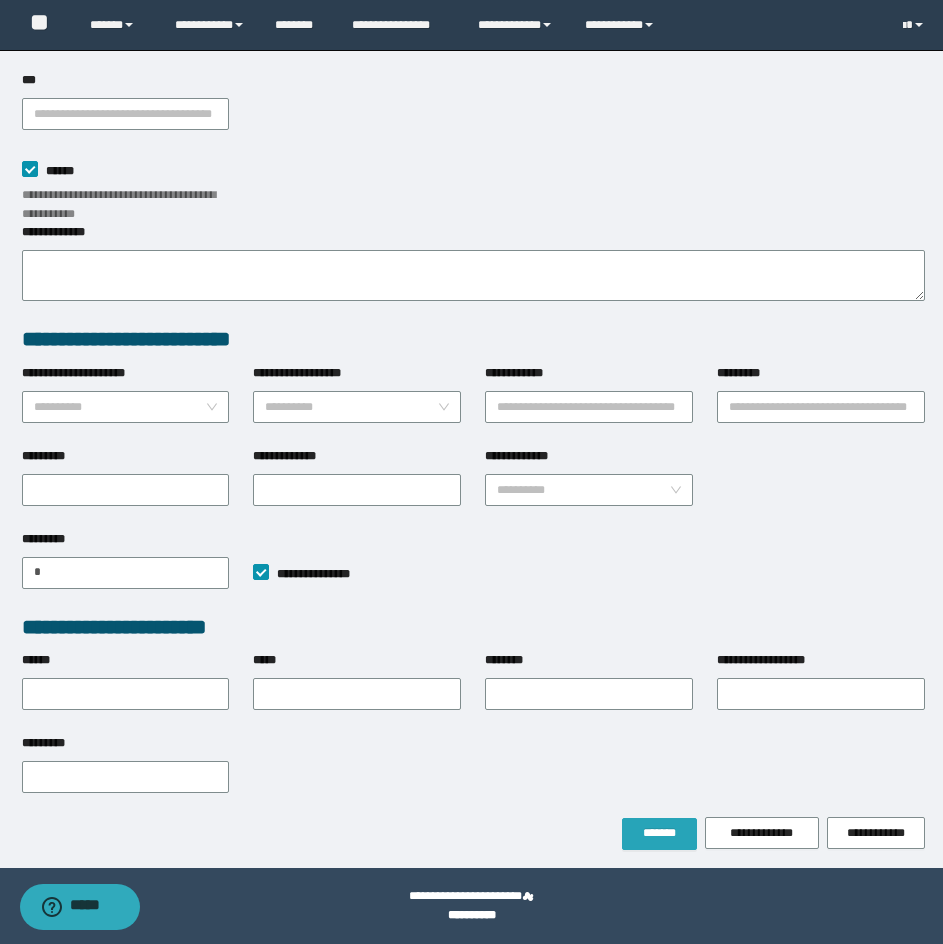 click on "*******" at bounding box center (659, 833) 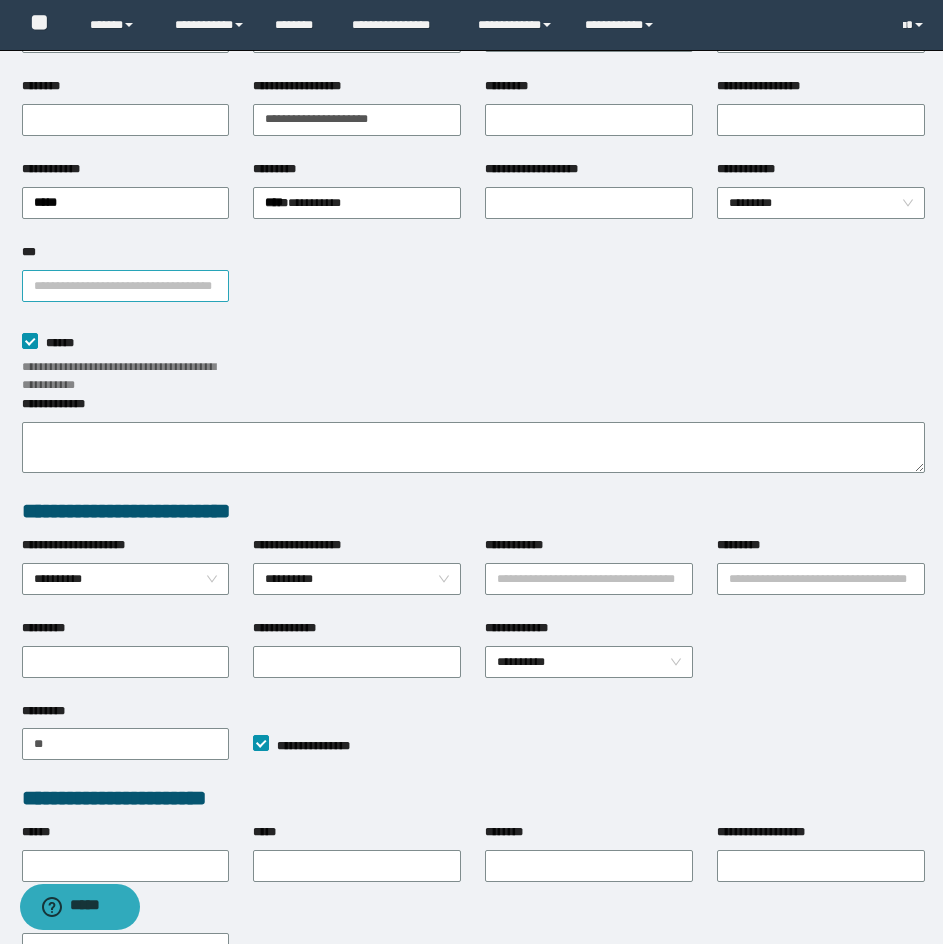 scroll, scrollTop: 0, scrollLeft: 0, axis: both 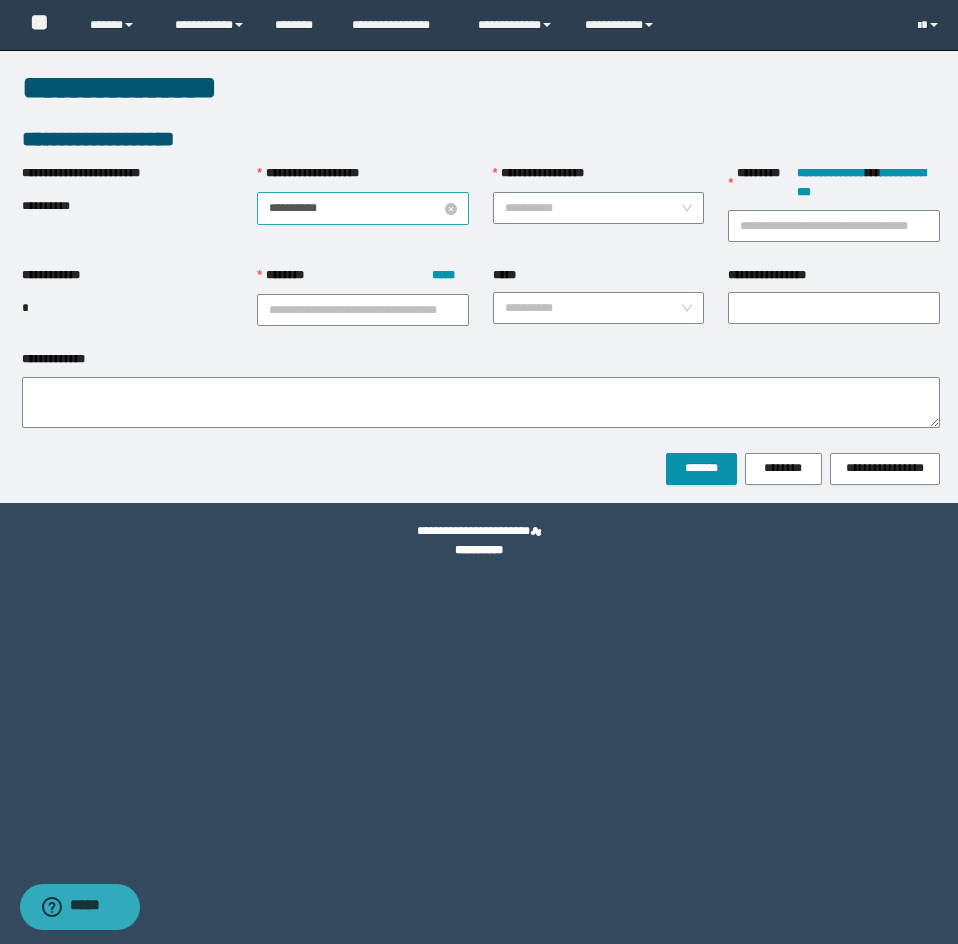 click on "**********" at bounding box center [355, 208] 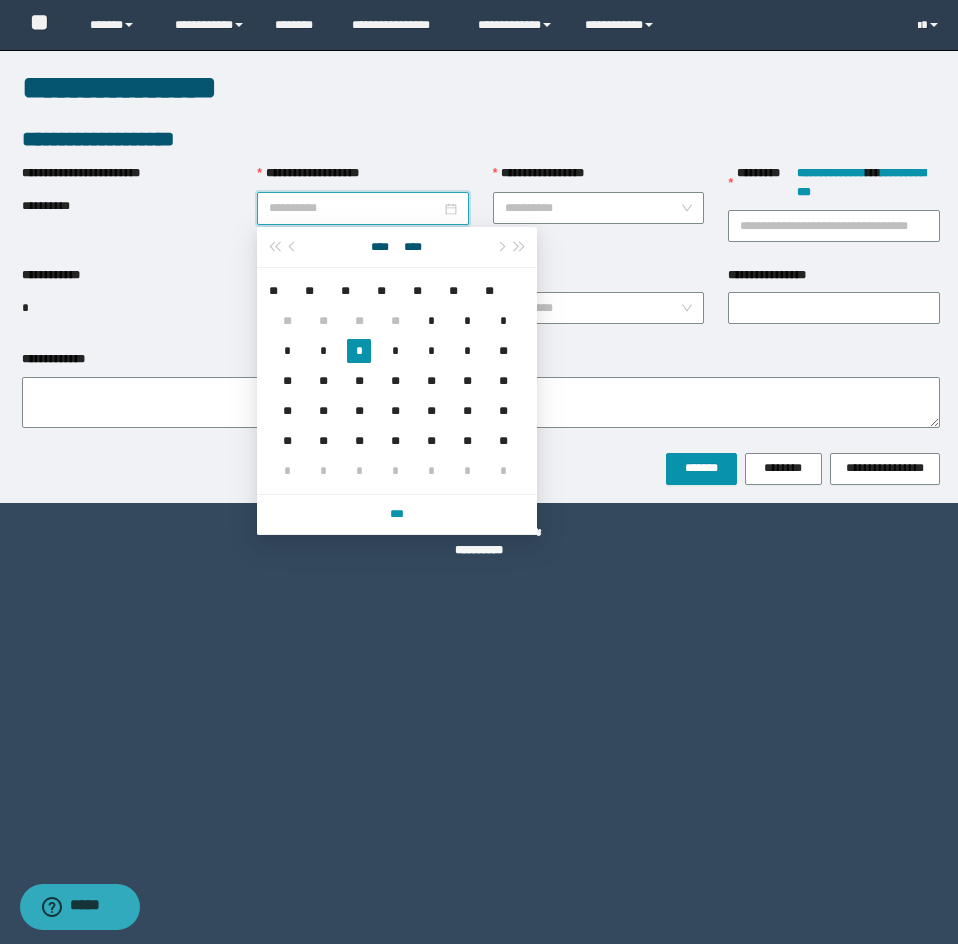 type on "**********" 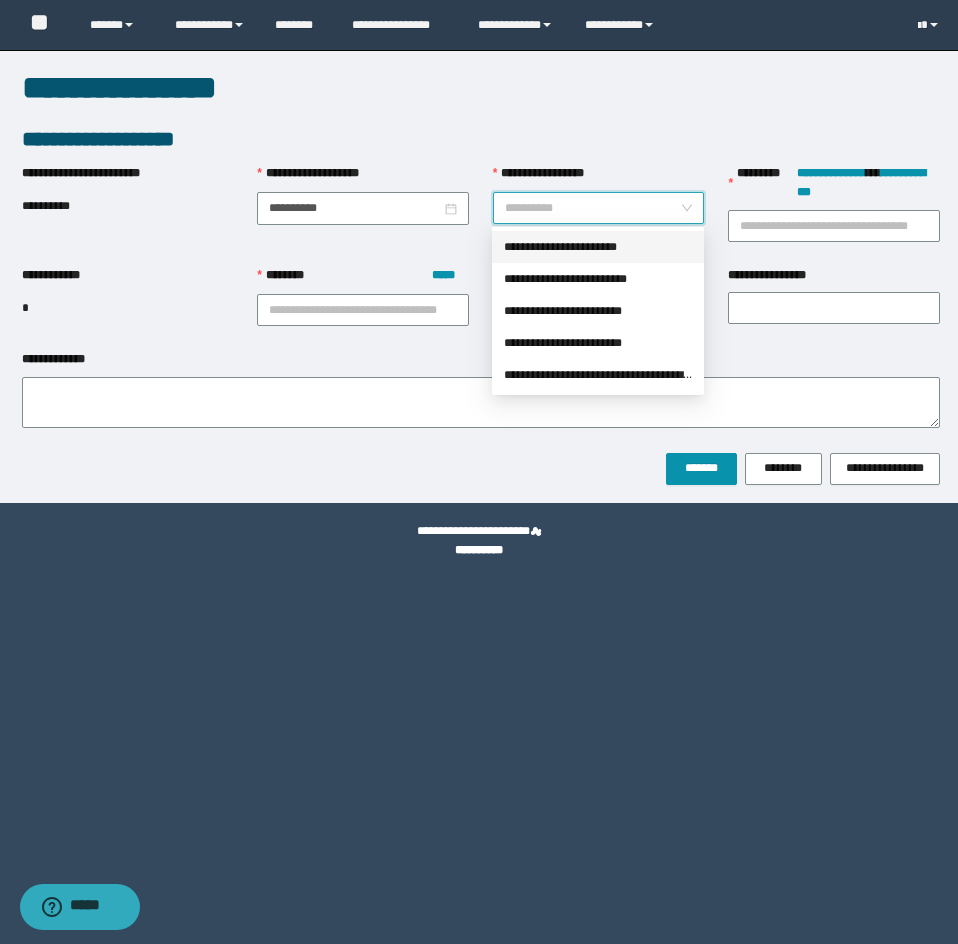 click on "**********" at bounding box center [593, 208] 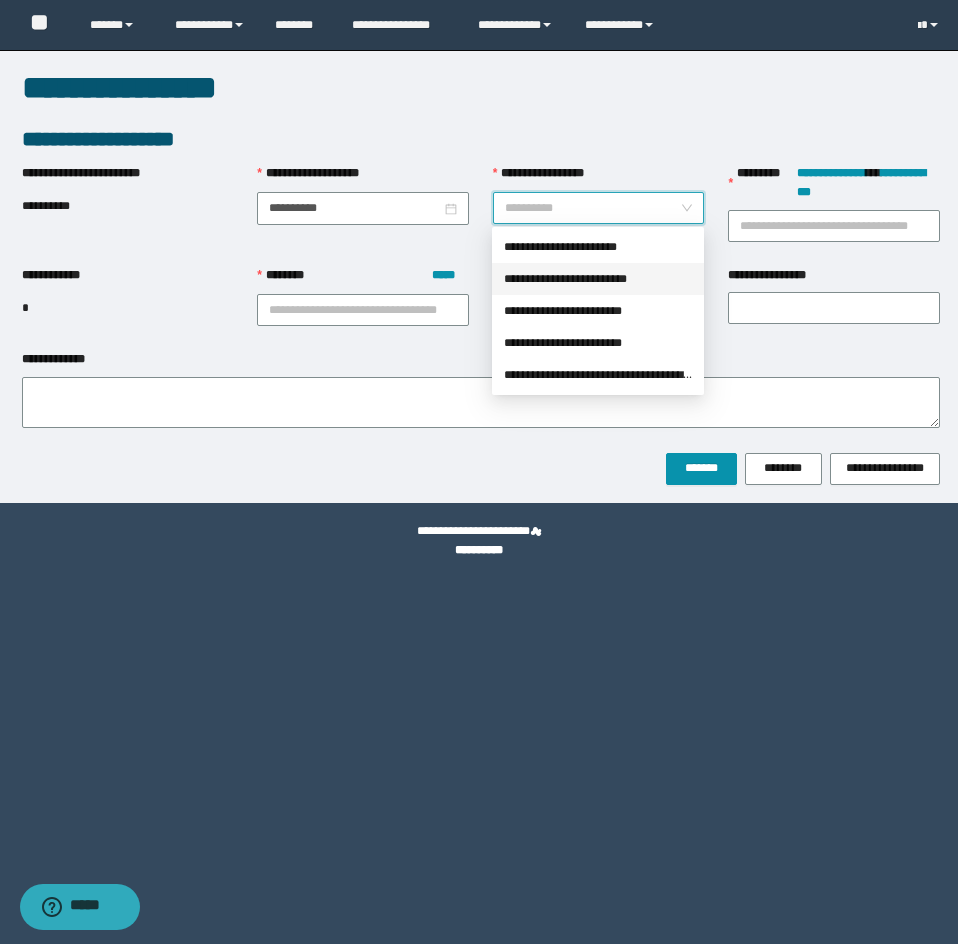 click on "**********" at bounding box center [598, 279] 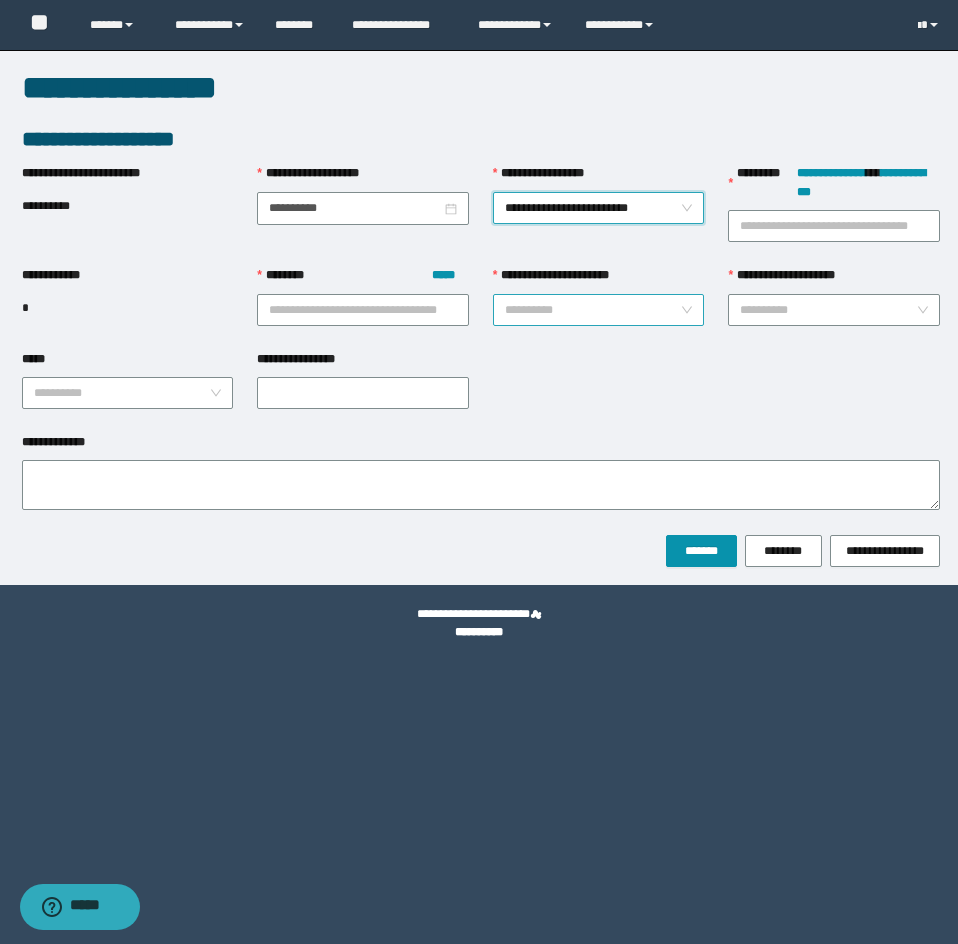 click on "**********" at bounding box center (593, 310) 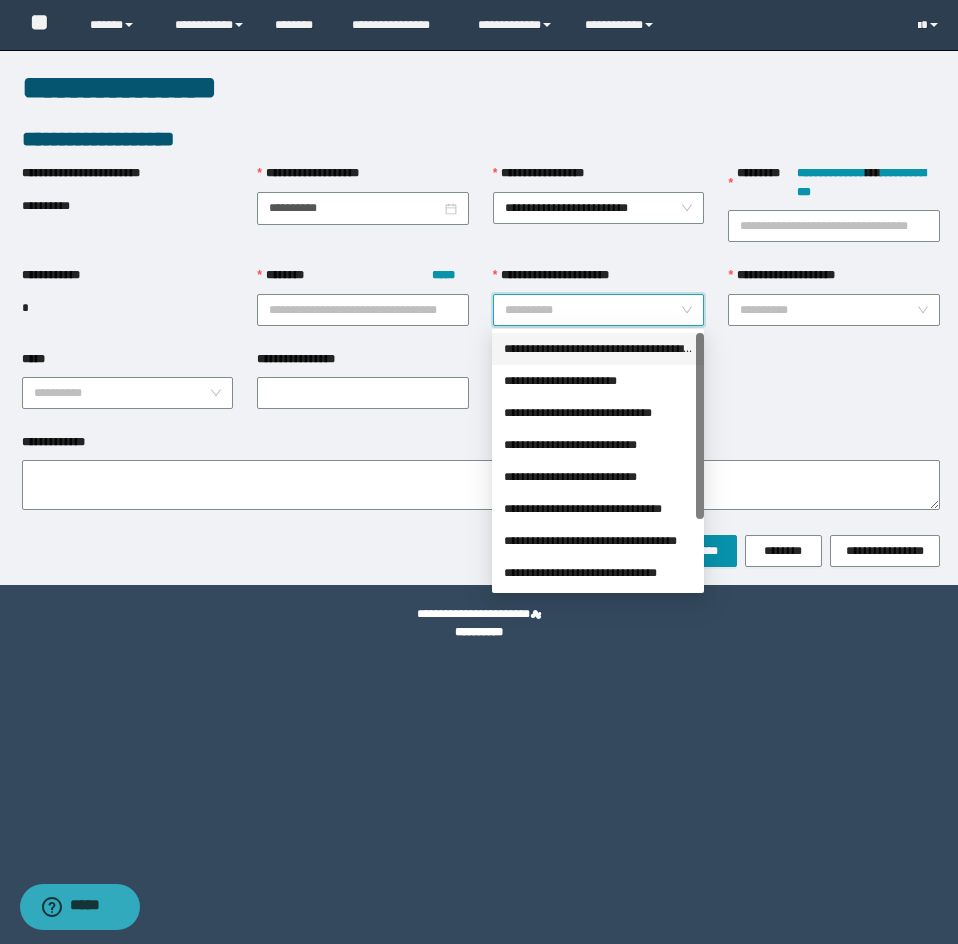 click on "**********" at bounding box center (598, 349) 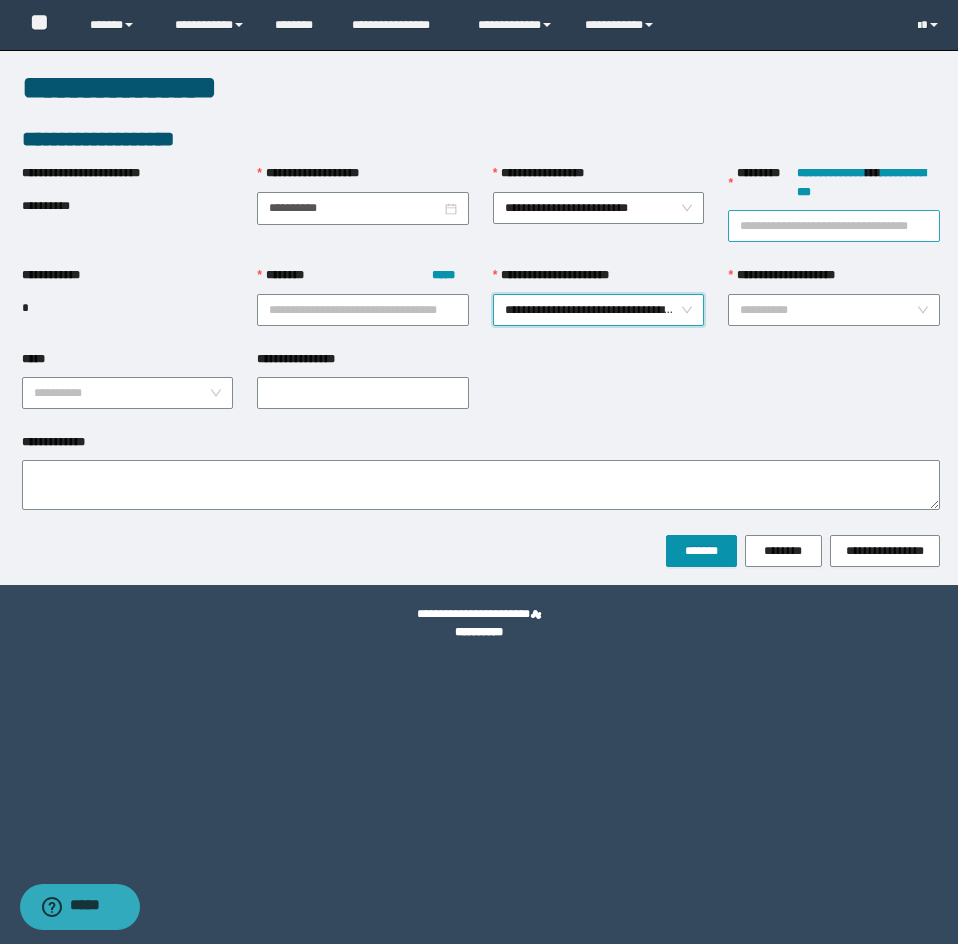 click on "**********" at bounding box center (834, 226) 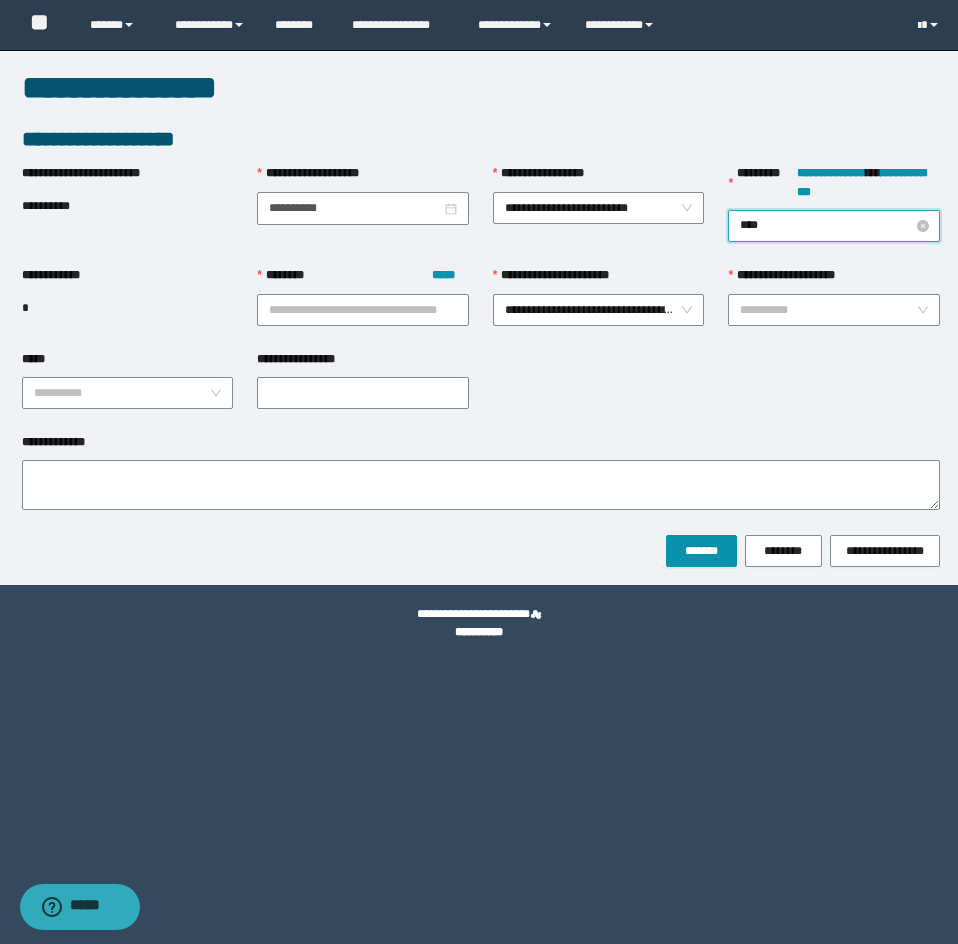 type on "*****" 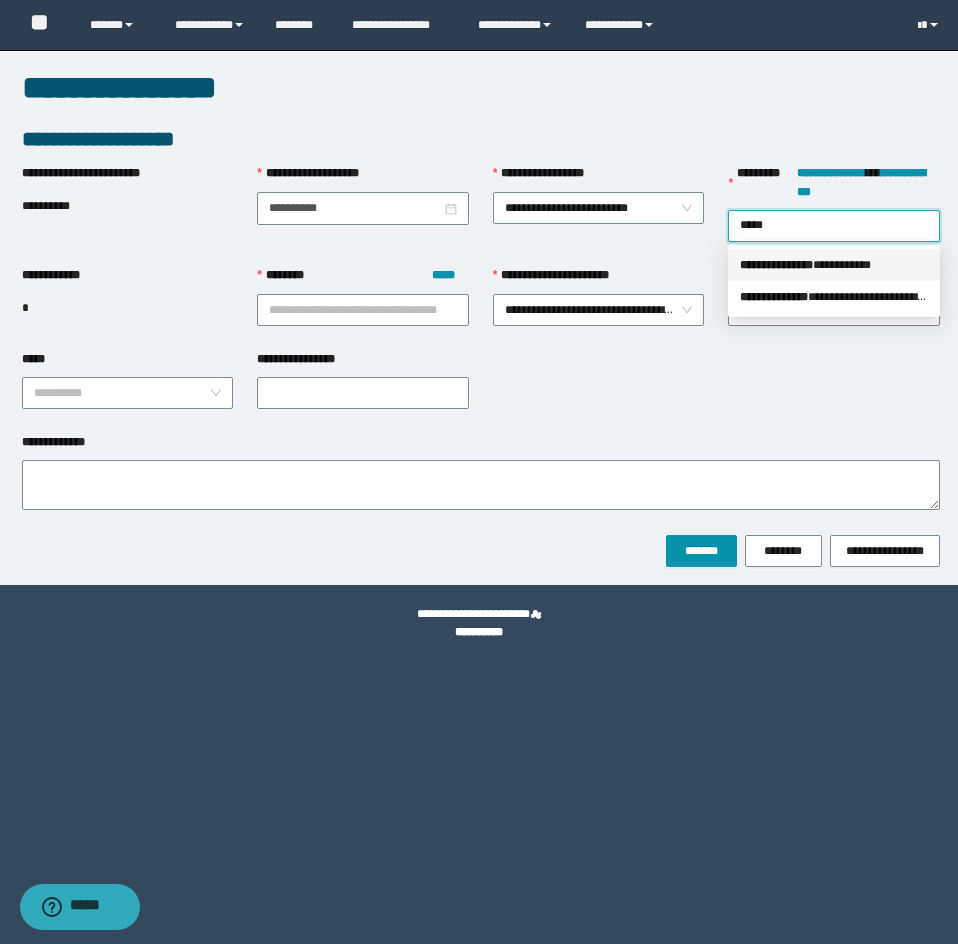 click on "**********" at bounding box center (776, 265) 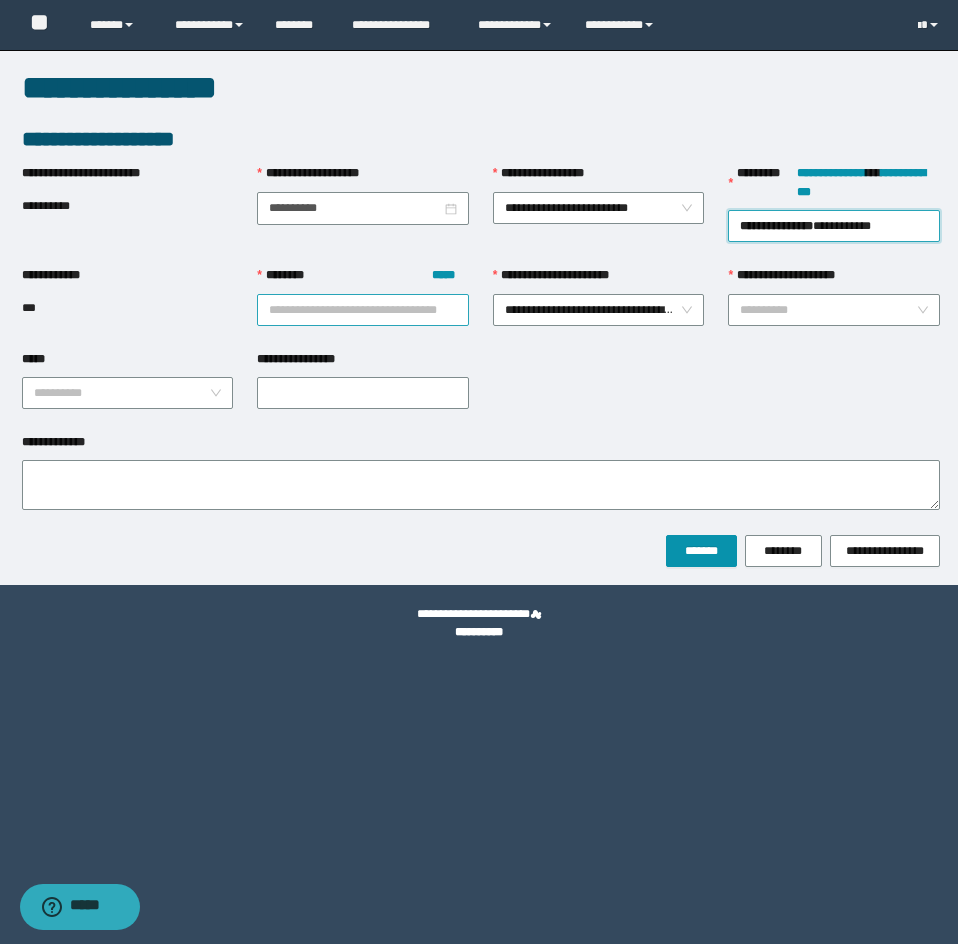 click on "******** *****" at bounding box center [363, 310] 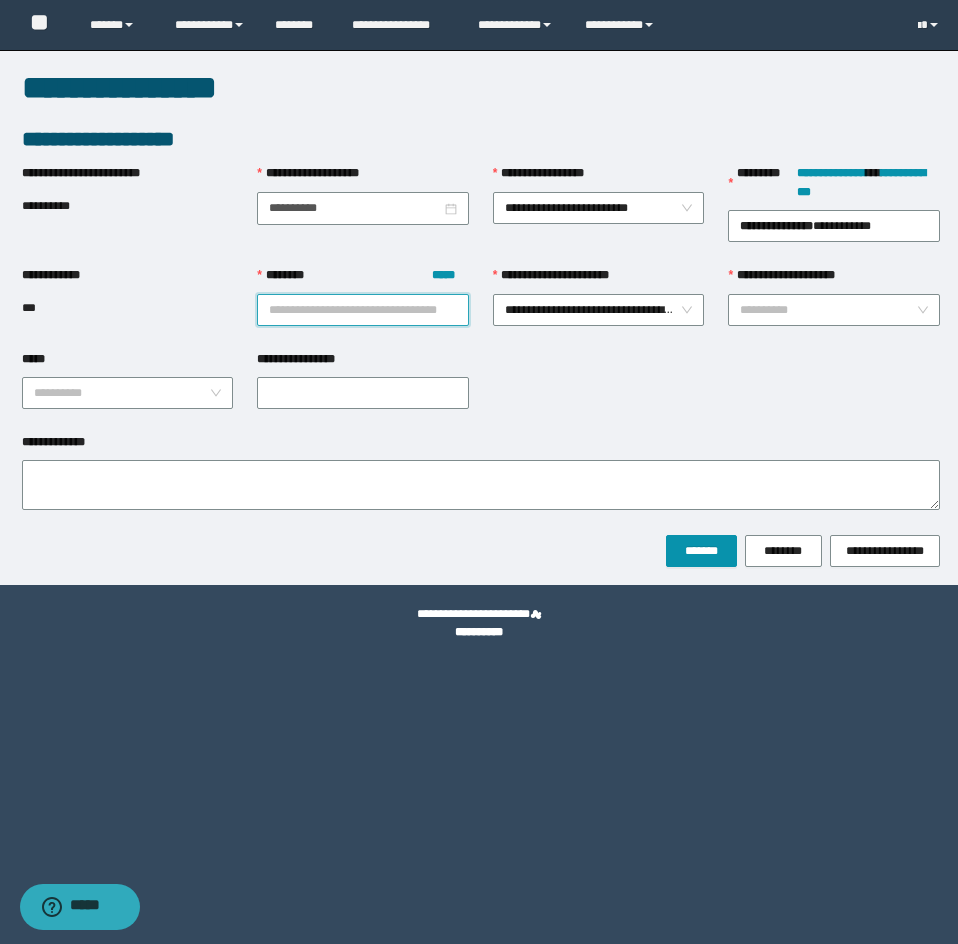 paste on "********" 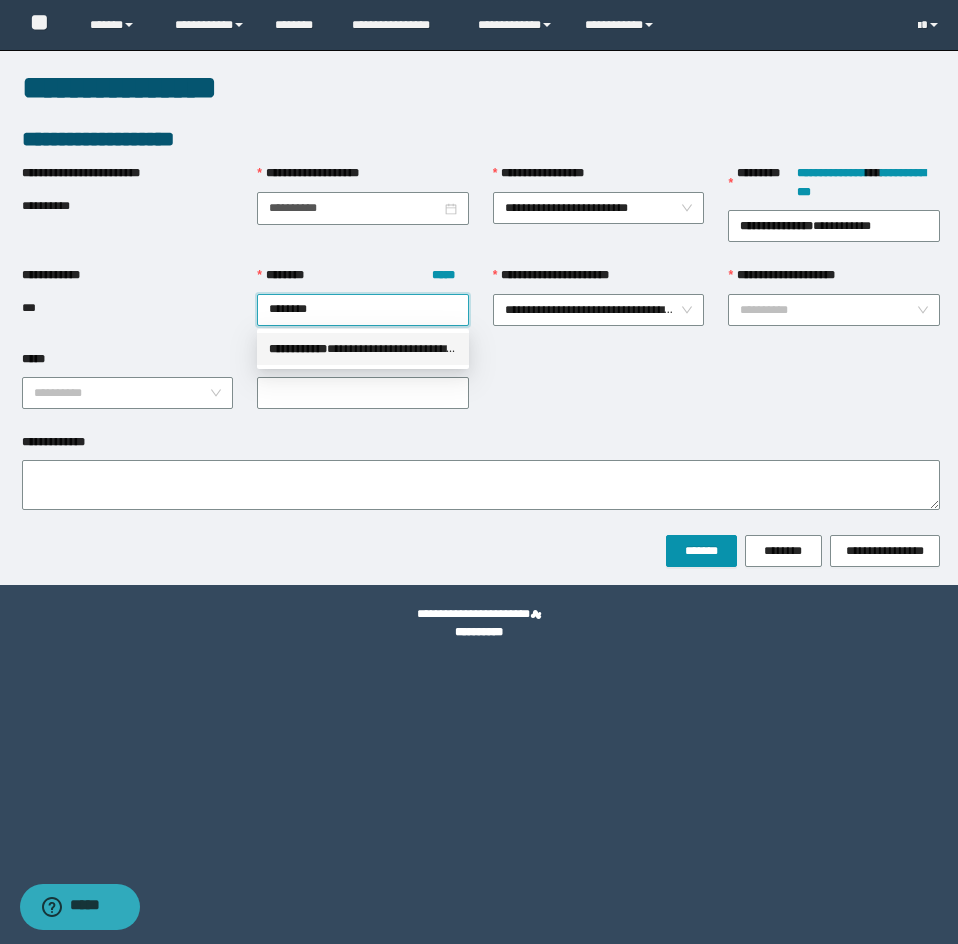 click on "**********" at bounding box center [363, 349] 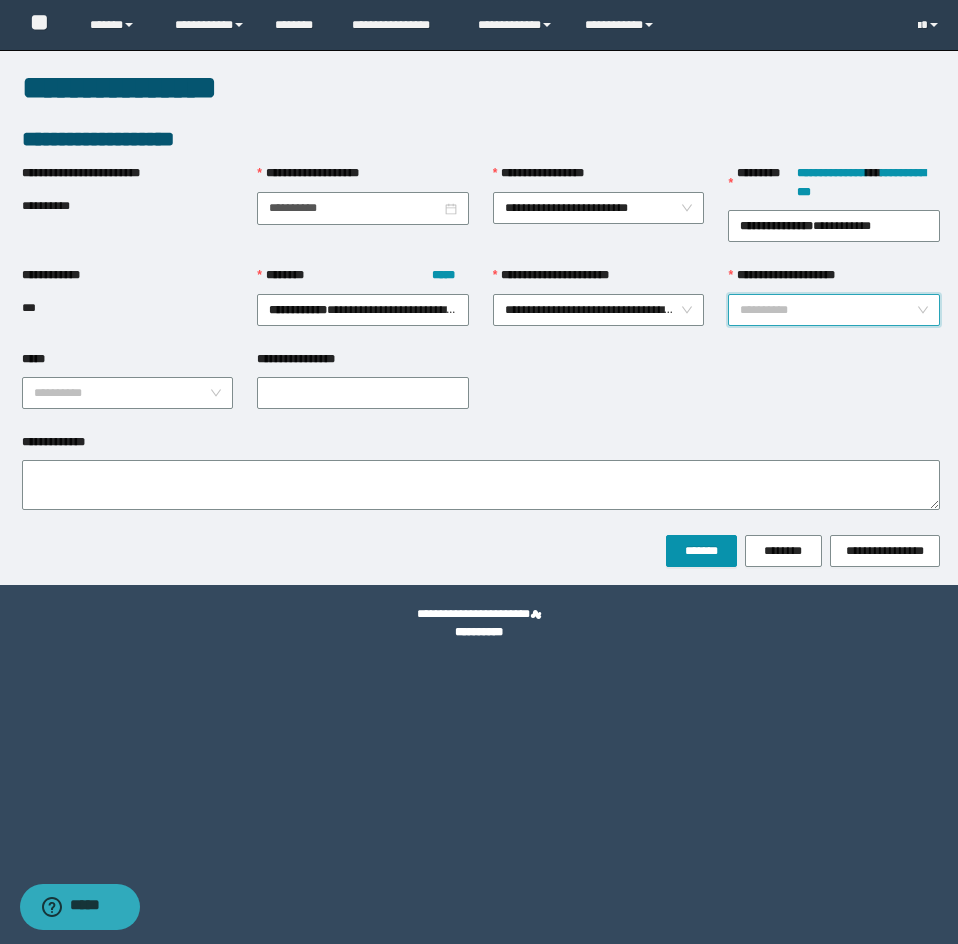 click on "**********" at bounding box center [828, 310] 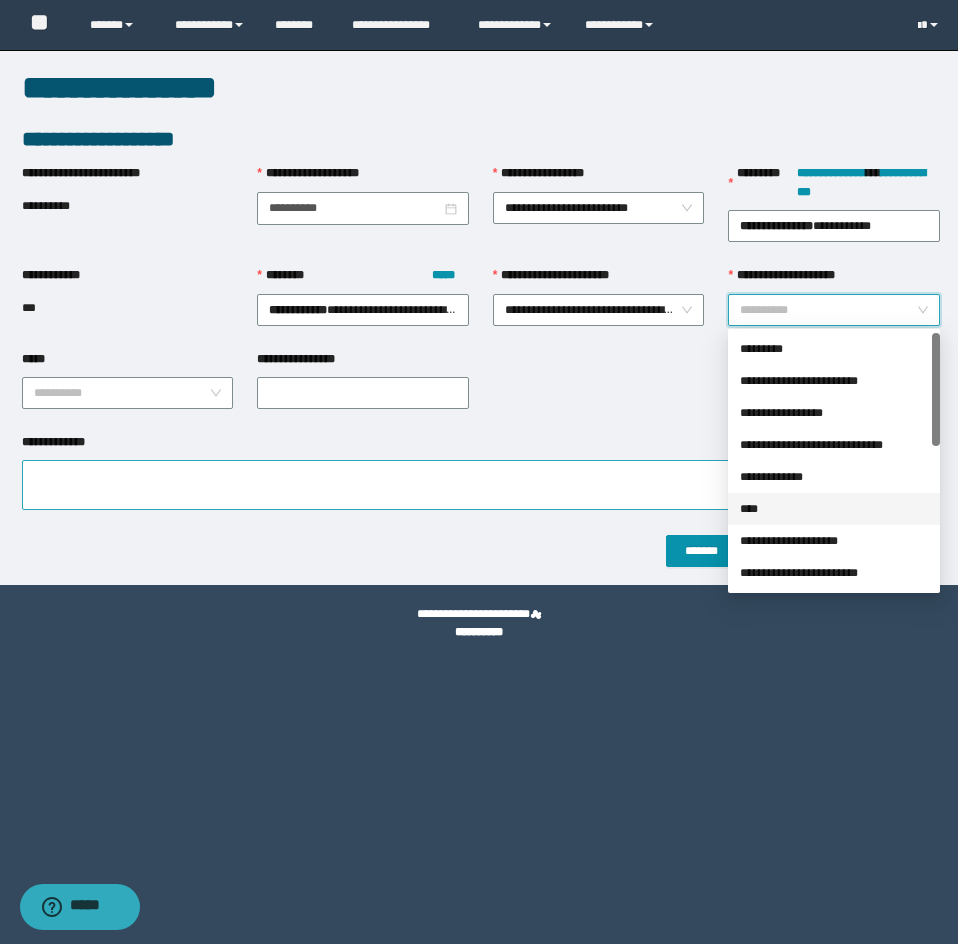 drag, startPoint x: 787, startPoint y: 510, endPoint x: 688, endPoint y: 477, distance: 104.35516 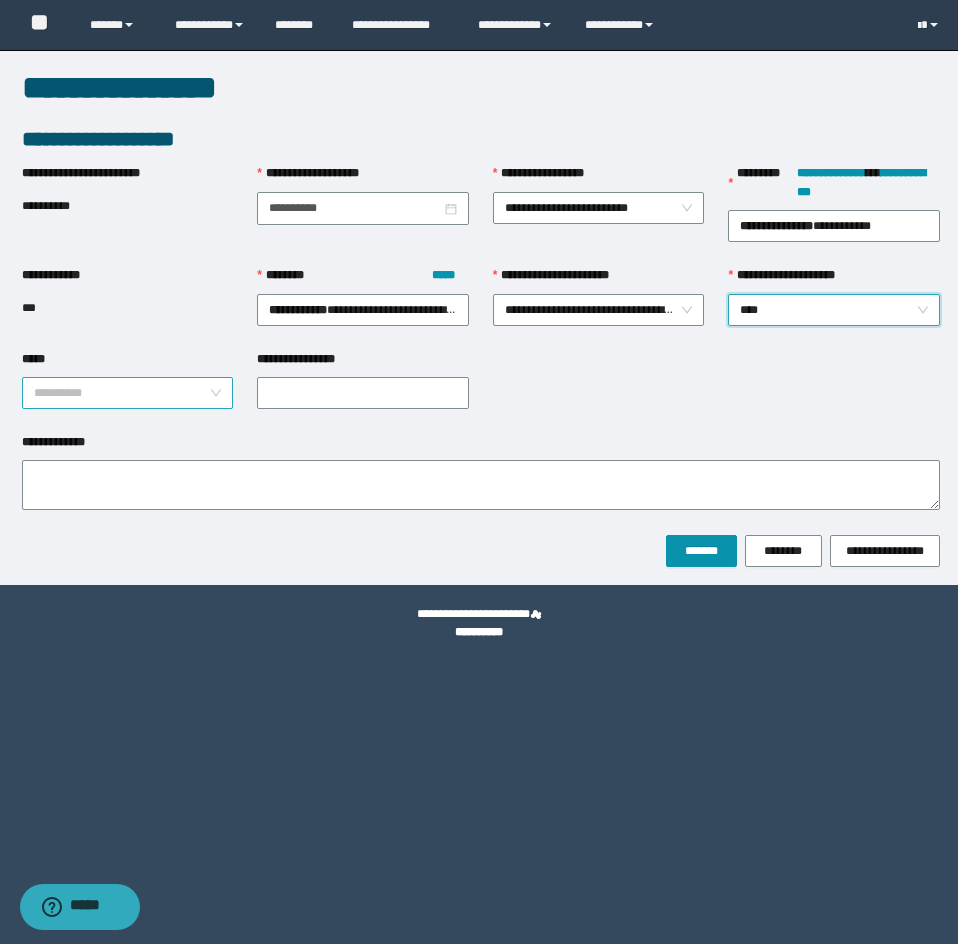 click on "*****" at bounding box center (122, 393) 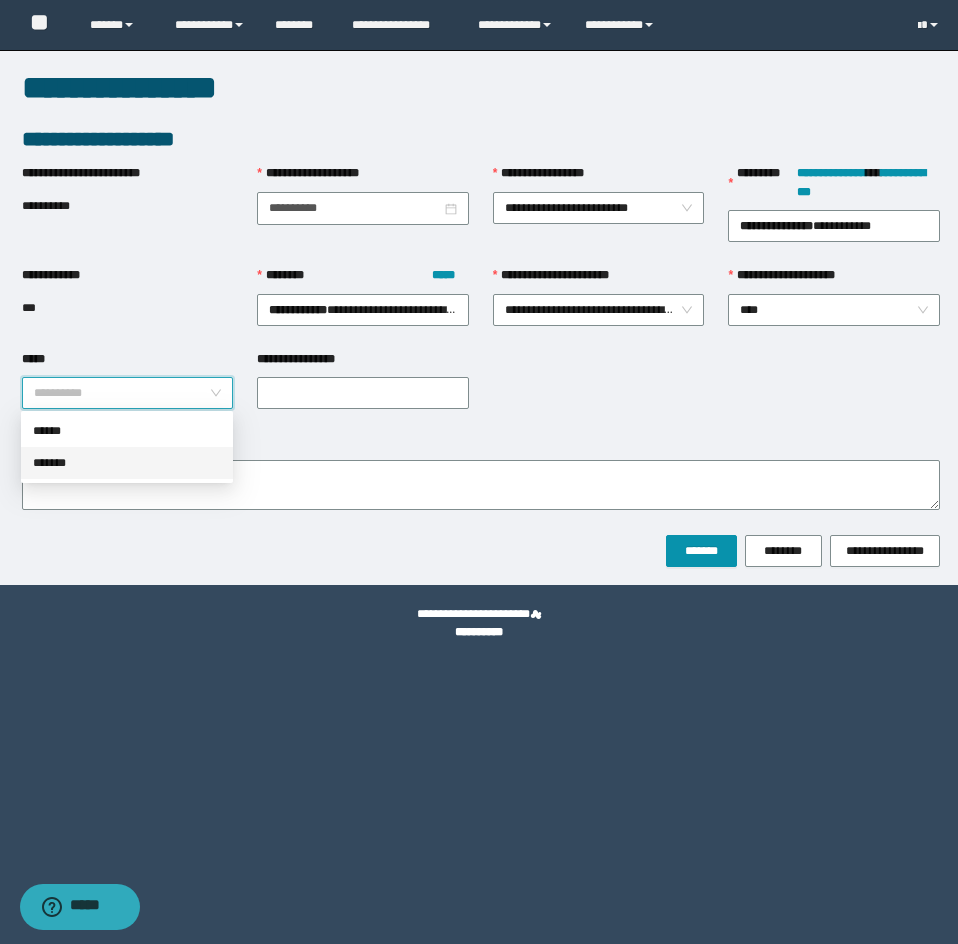 click on "*******" at bounding box center [127, 463] 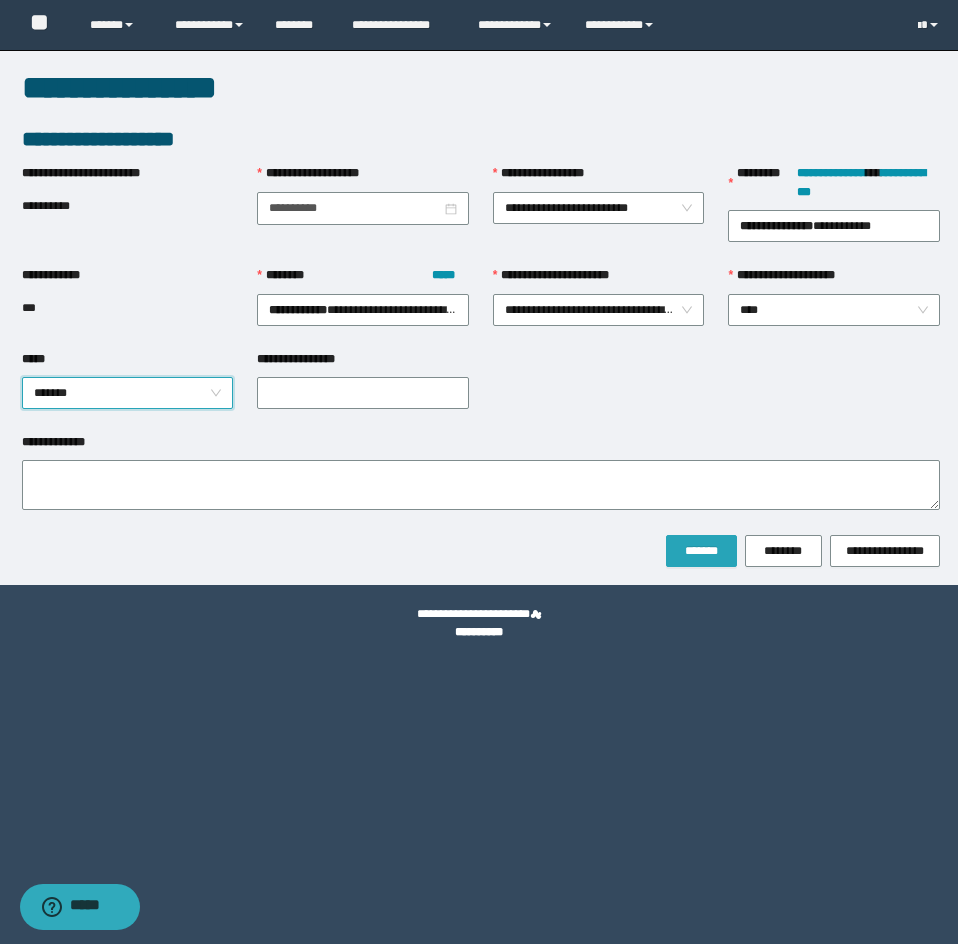 click on "*******" at bounding box center (701, 551) 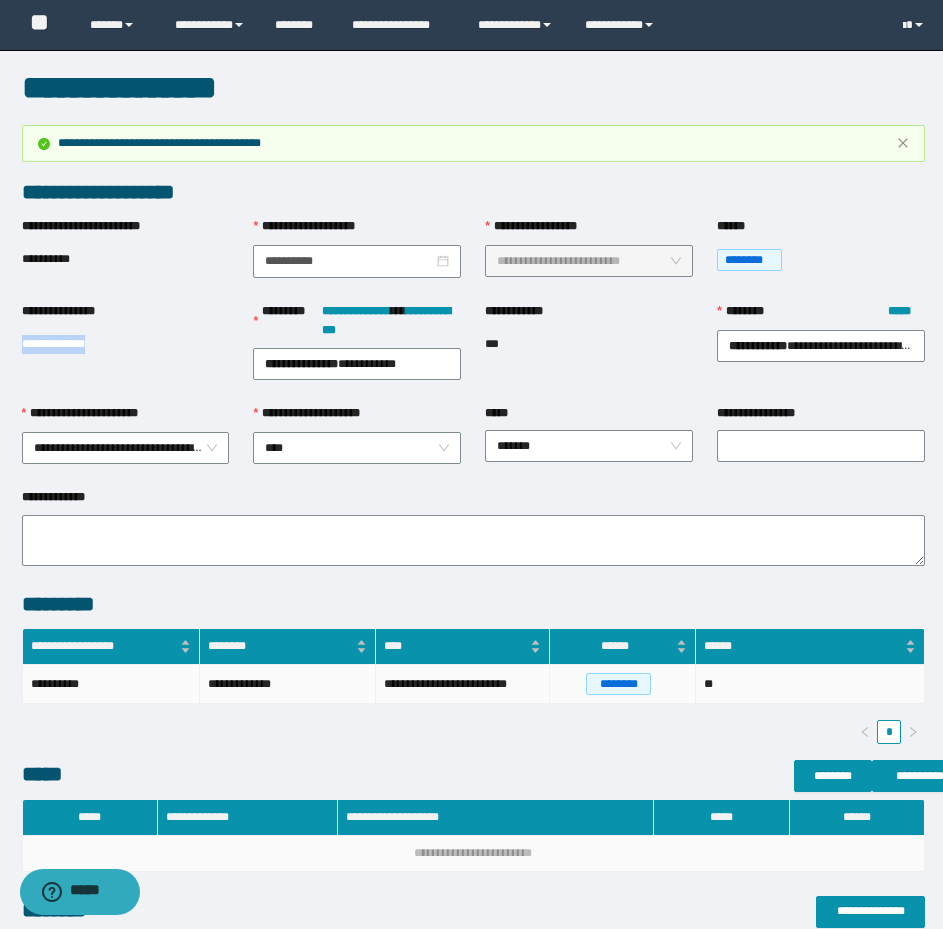 drag, startPoint x: 92, startPoint y: 342, endPoint x: 8, endPoint y: 340, distance: 84.0238 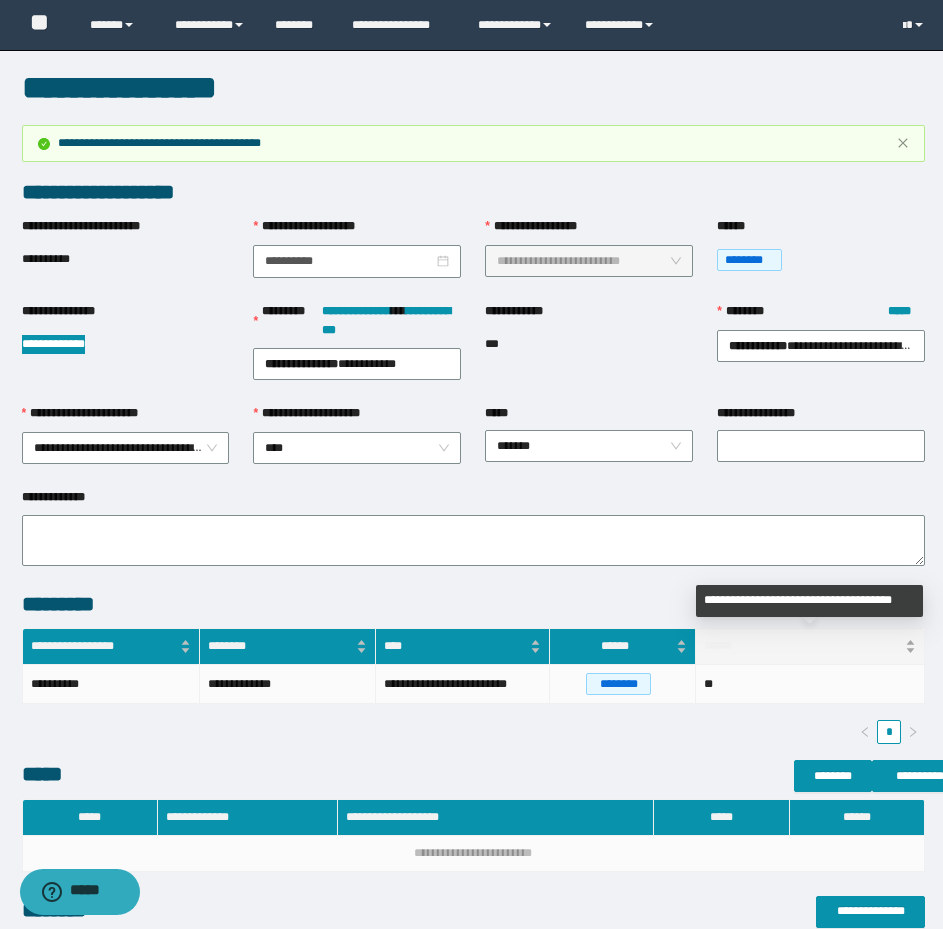 scroll, scrollTop: 260, scrollLeft: 0, axis: vertical 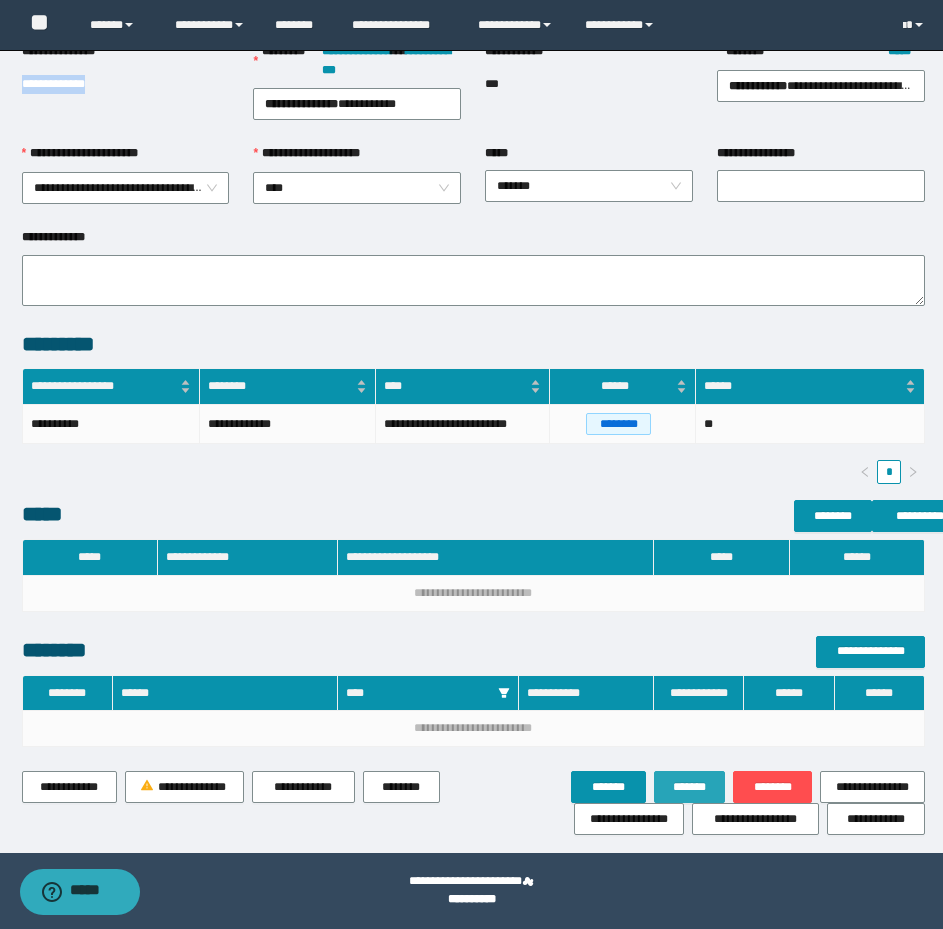 click on "*******" at bounding box center [690, 787] 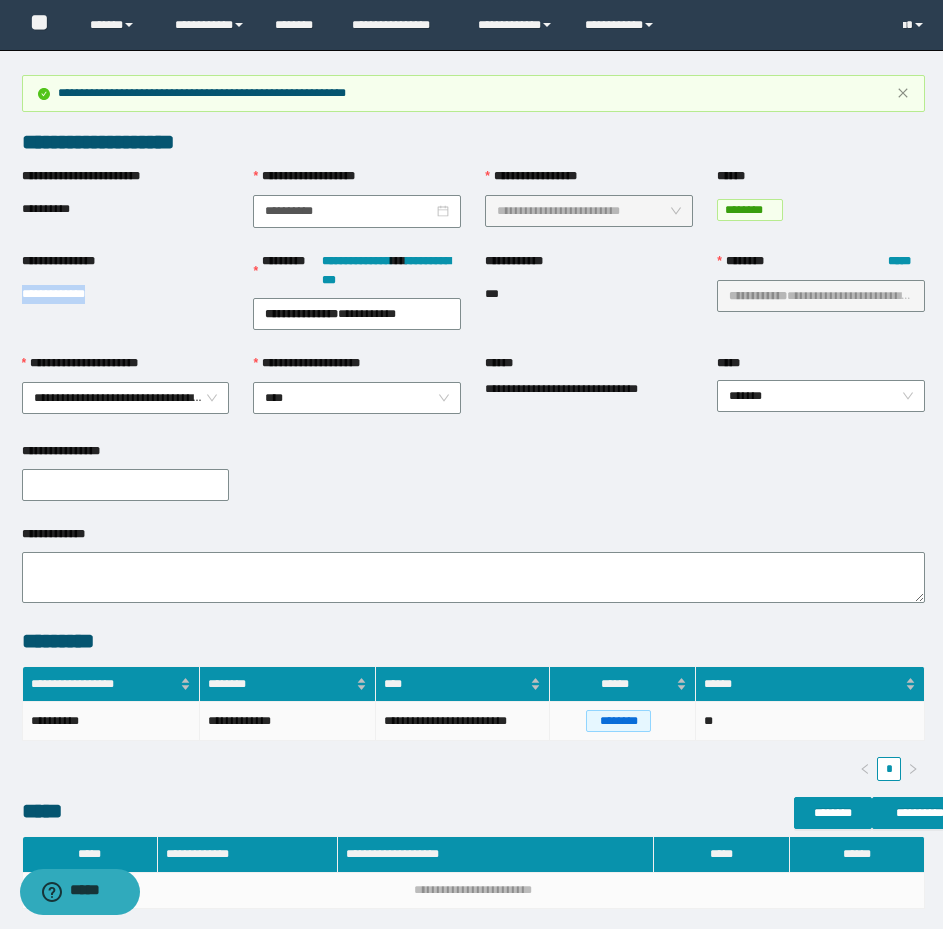 scroll, scrollTop: 0, scrollLeft: 0, axis: both 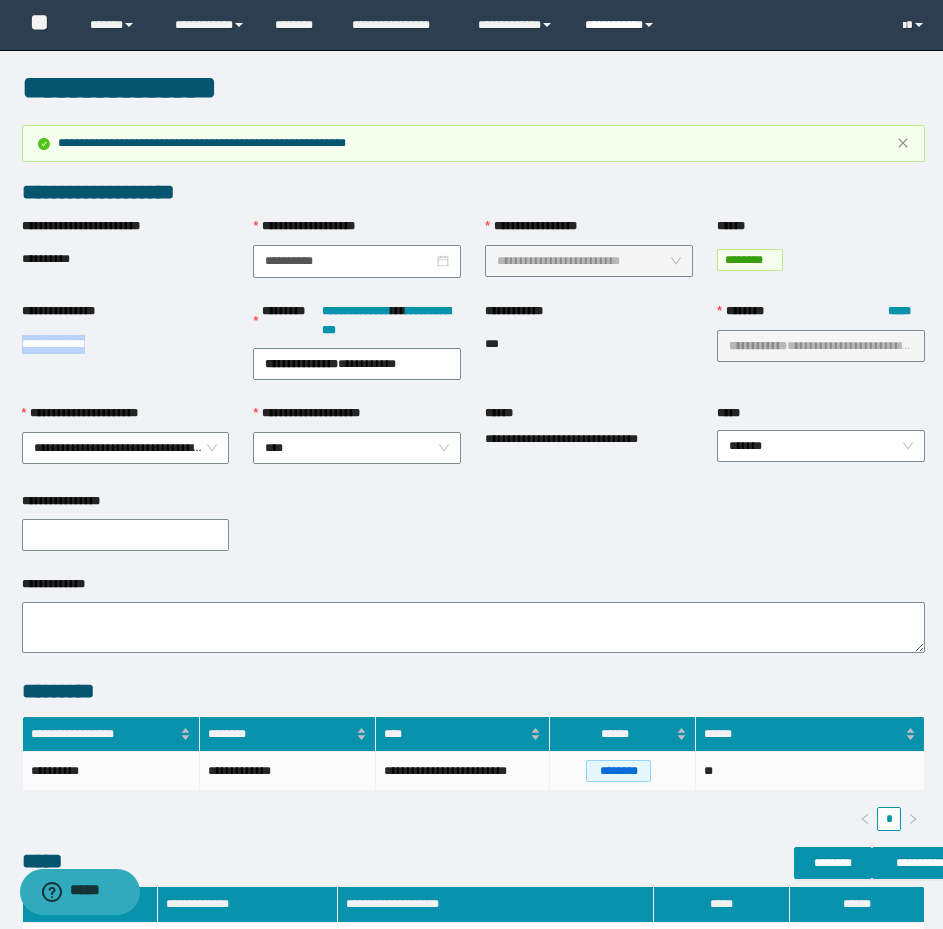 click on "**********" at bounding box center (622, 25) 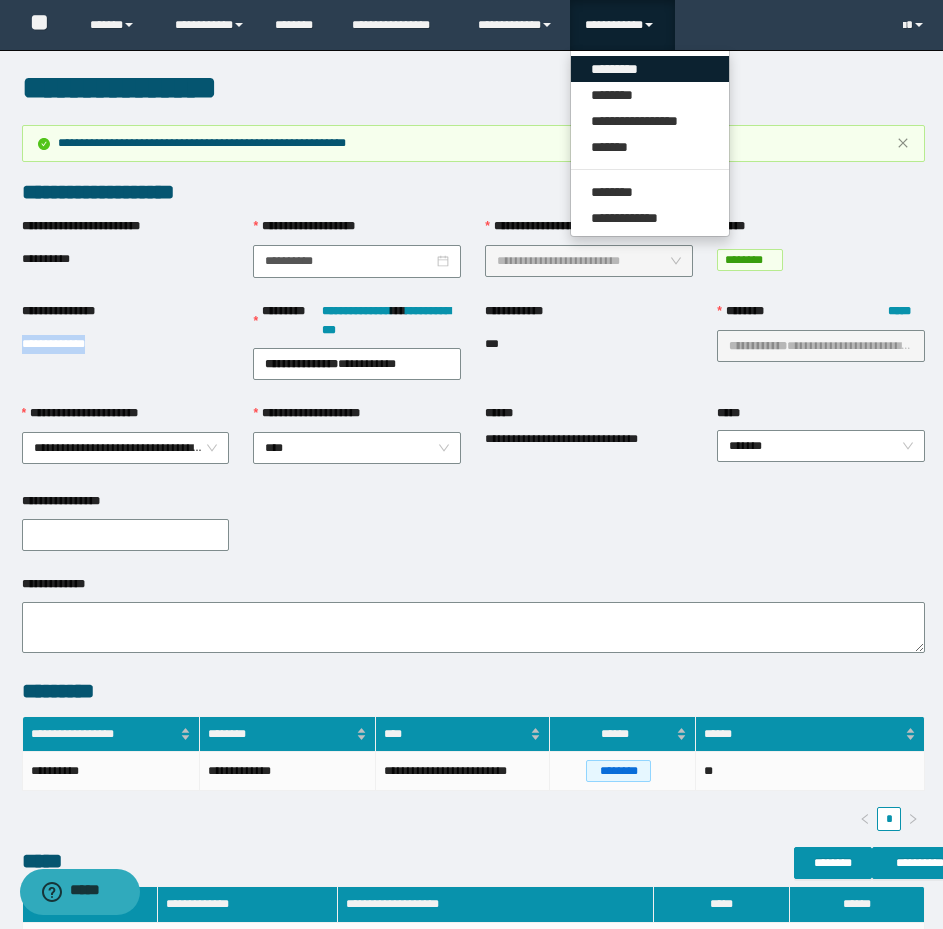 click on "*********" at bounding box center (650, 69) 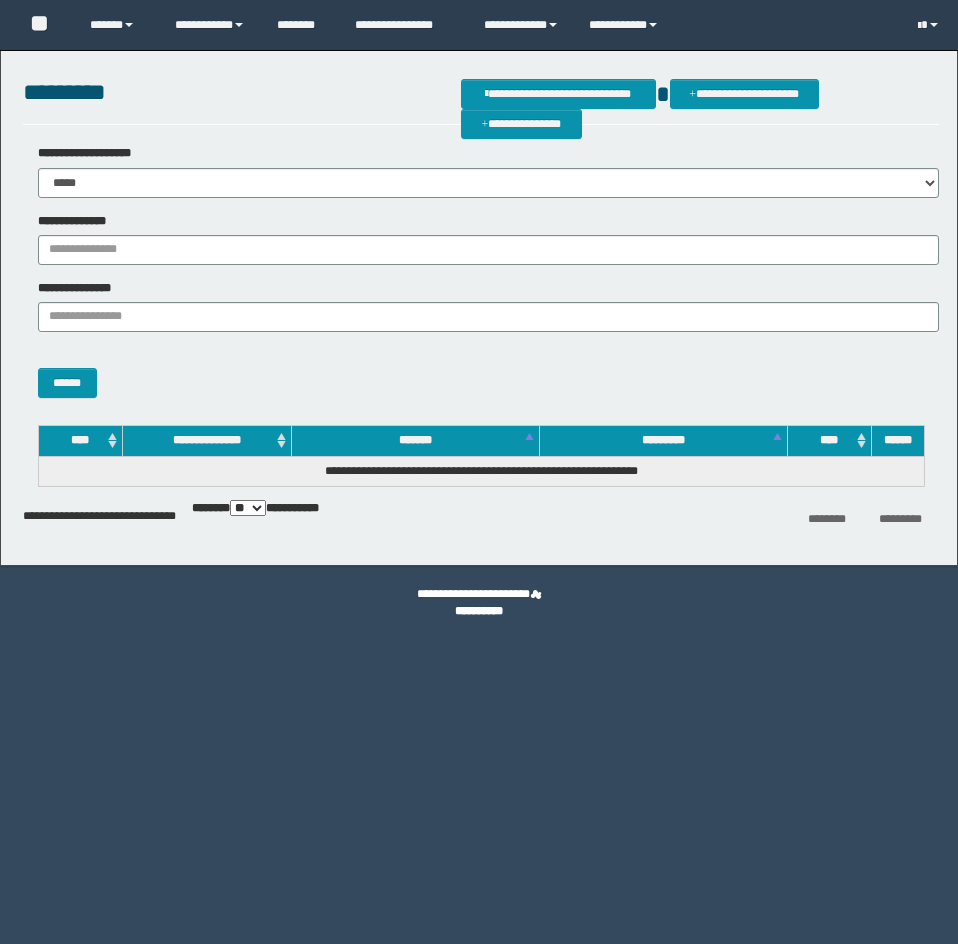 scroll, scrollTop: 0, scrollLeft: 0, axis: both 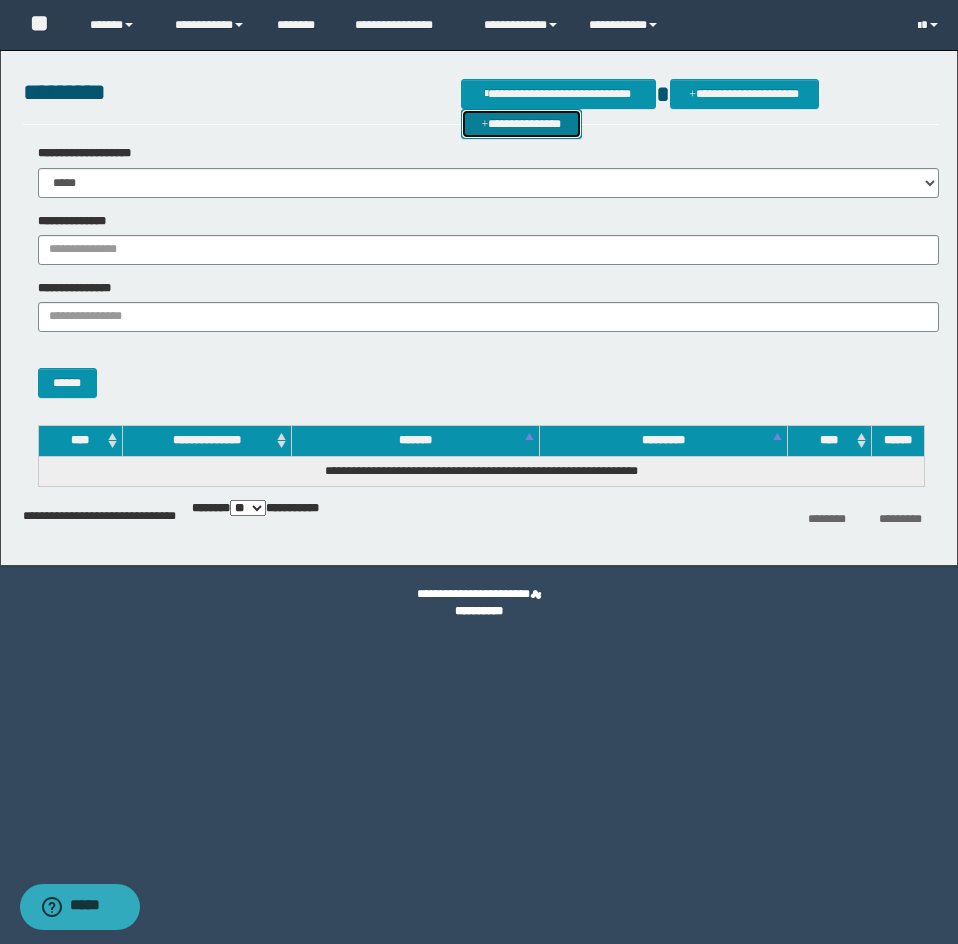 click on "**********" at bounding box center (521, 124) 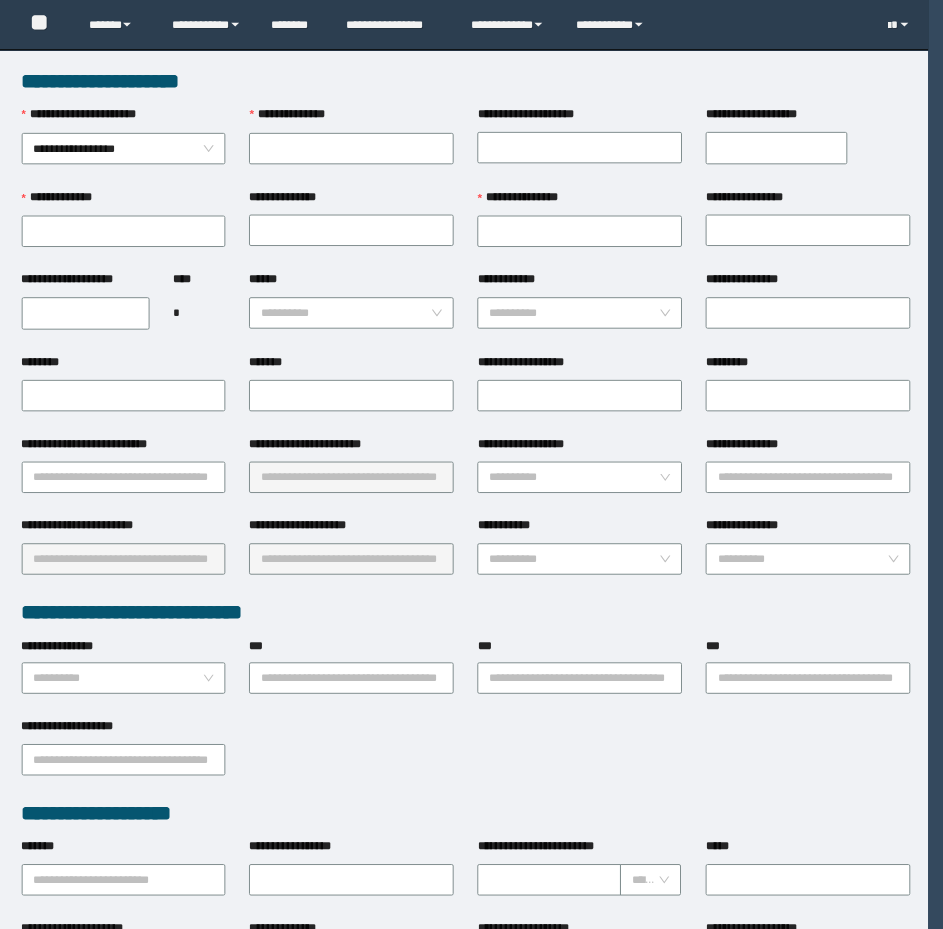 scroll, scrollTop: 0, scrollLeft: 0, axis: both 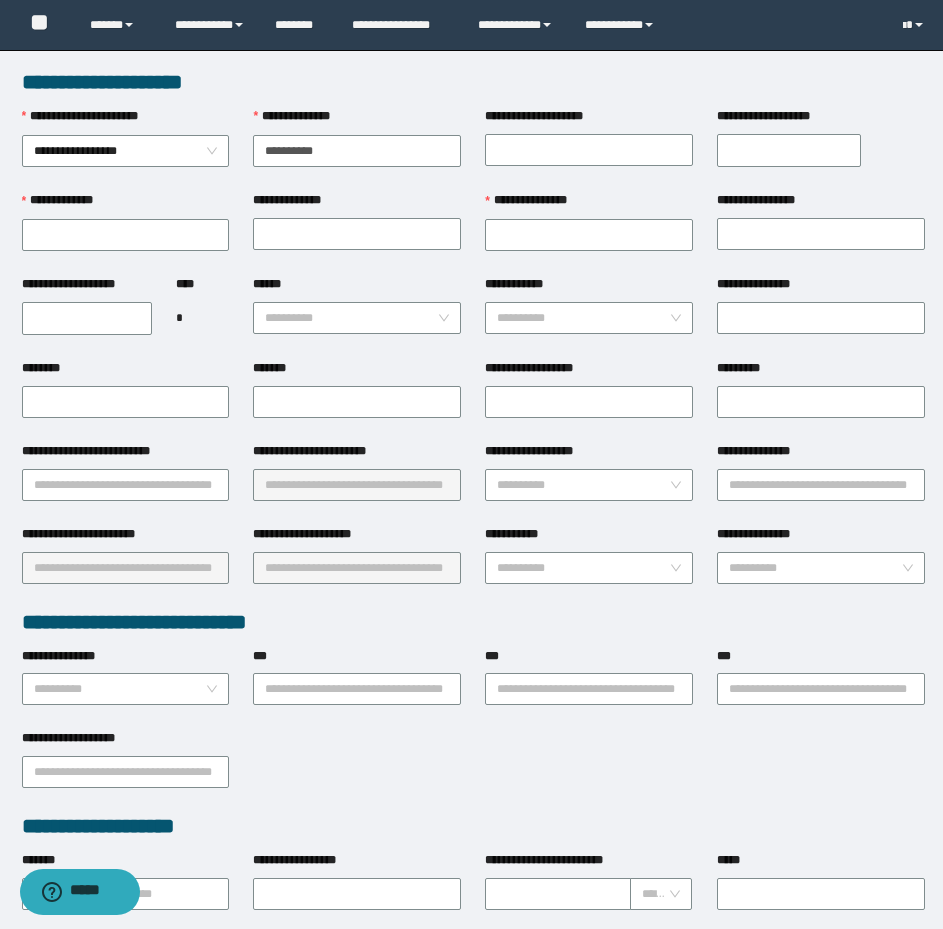 type on "**********" 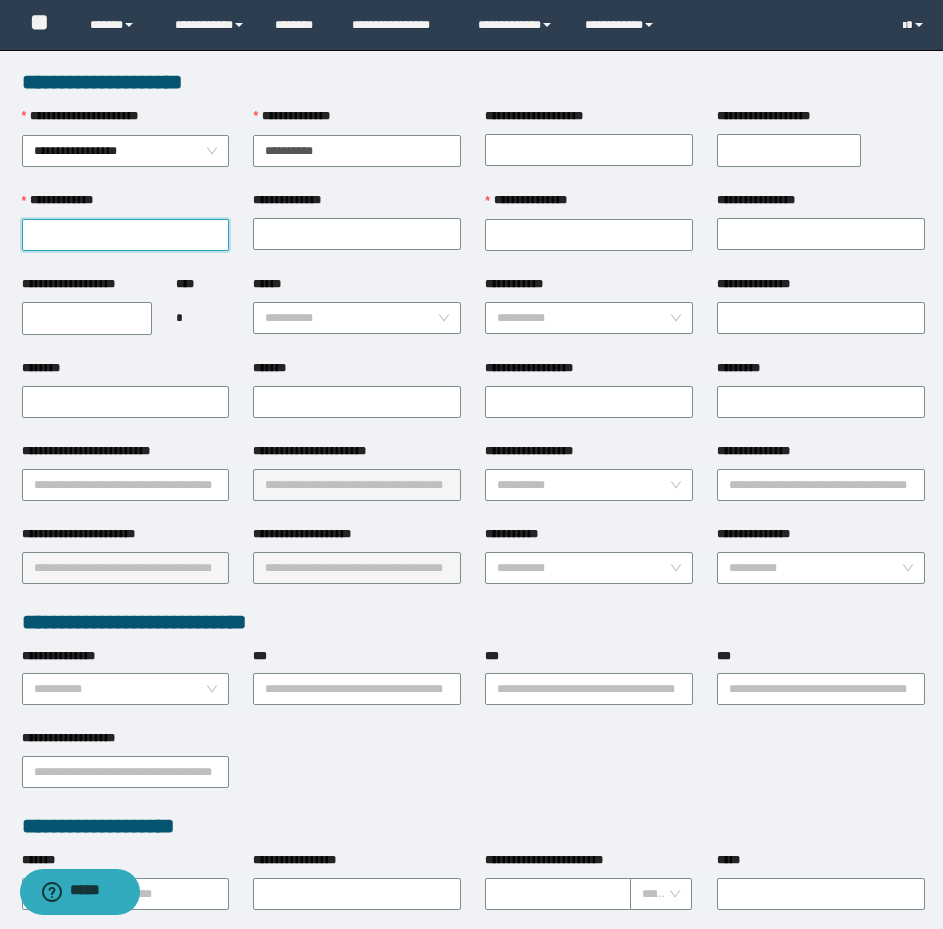 click on "**********" at bounding box center [126, 235] 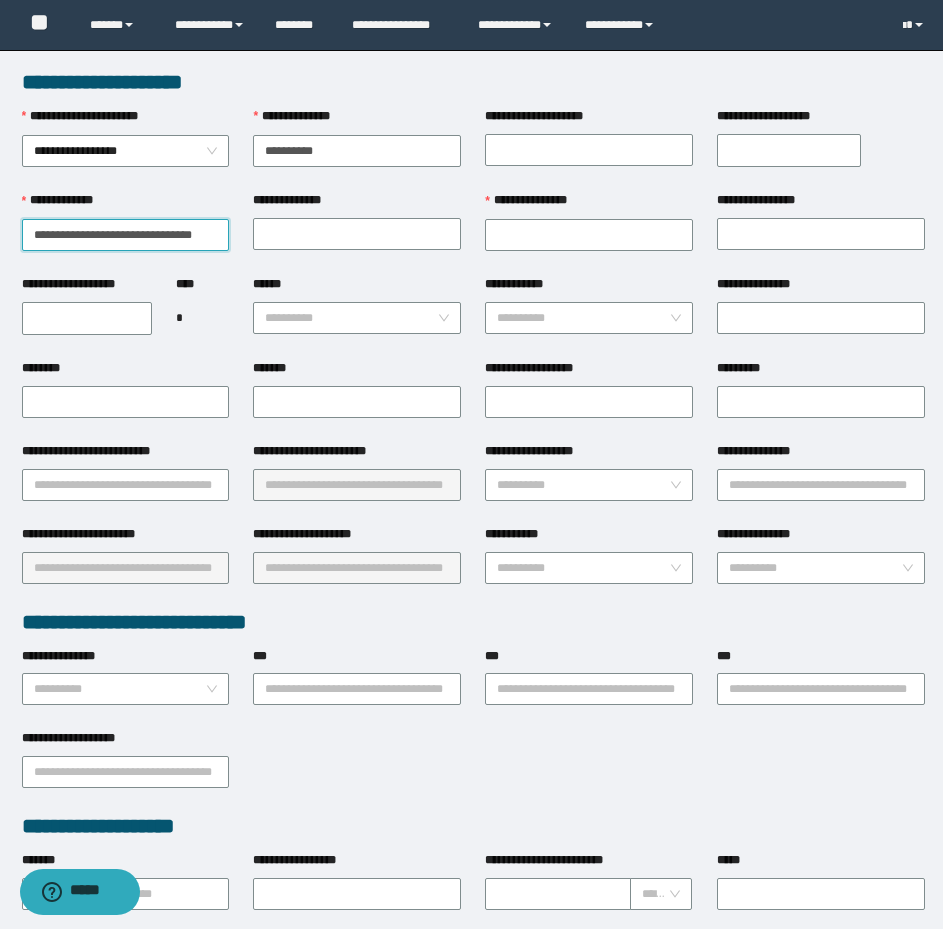 scroll, scrollTop: 0, scrollLeft: 10, axis: horizontal 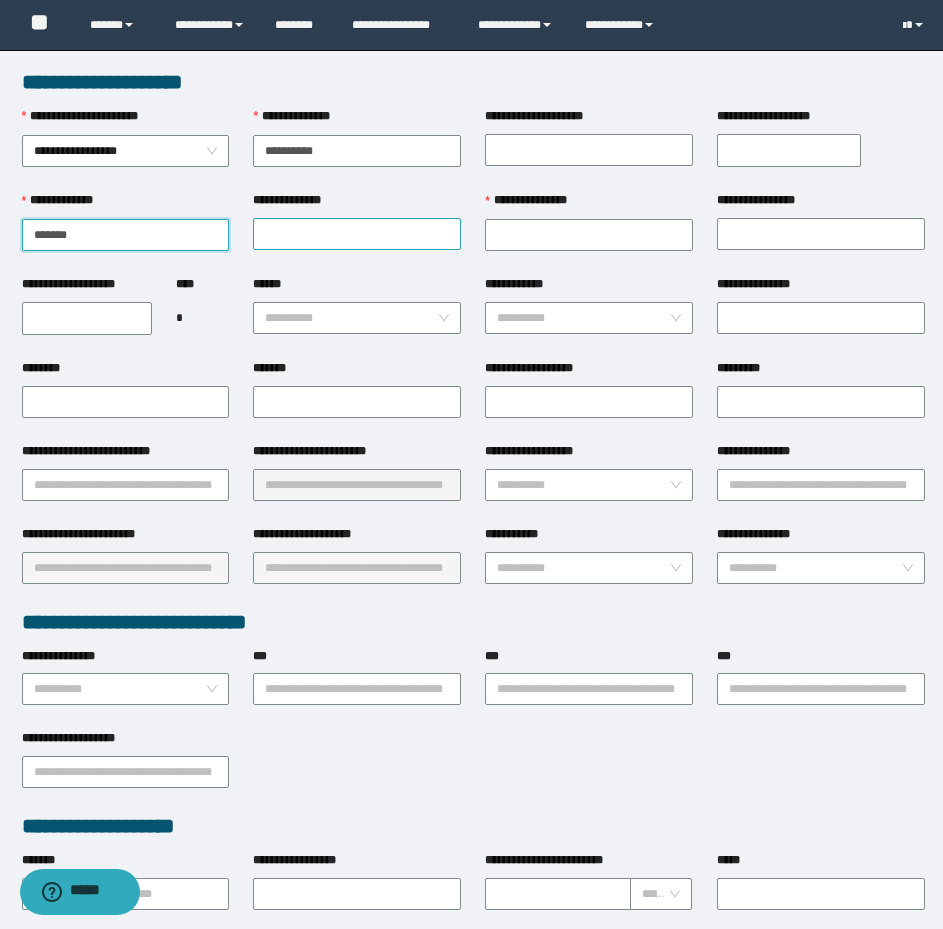 type on "*******" 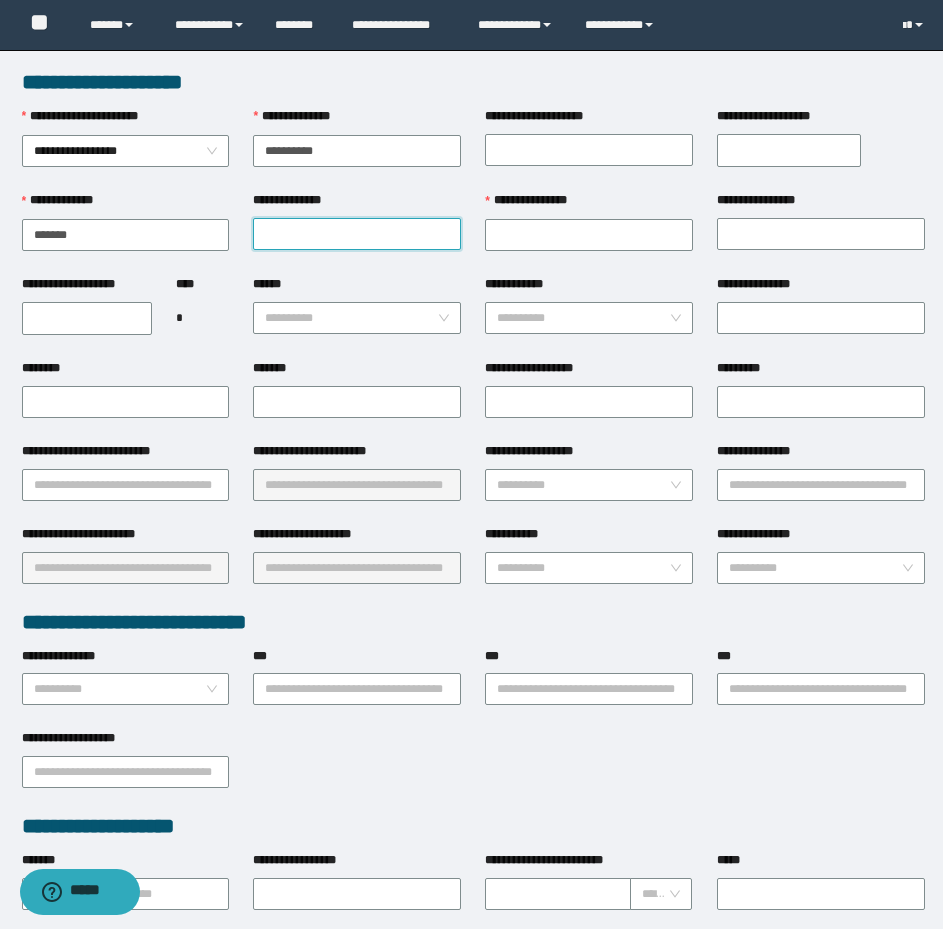 click on "**********" at bounding box center (357, 234) 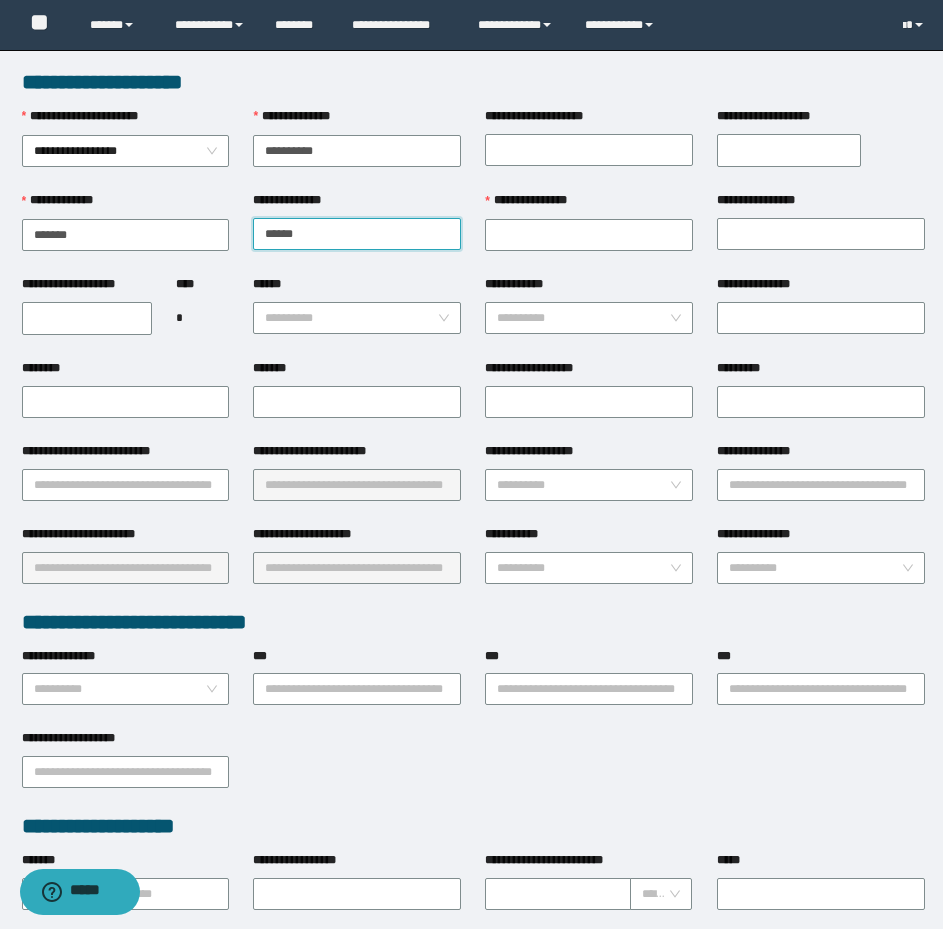 type on "******" 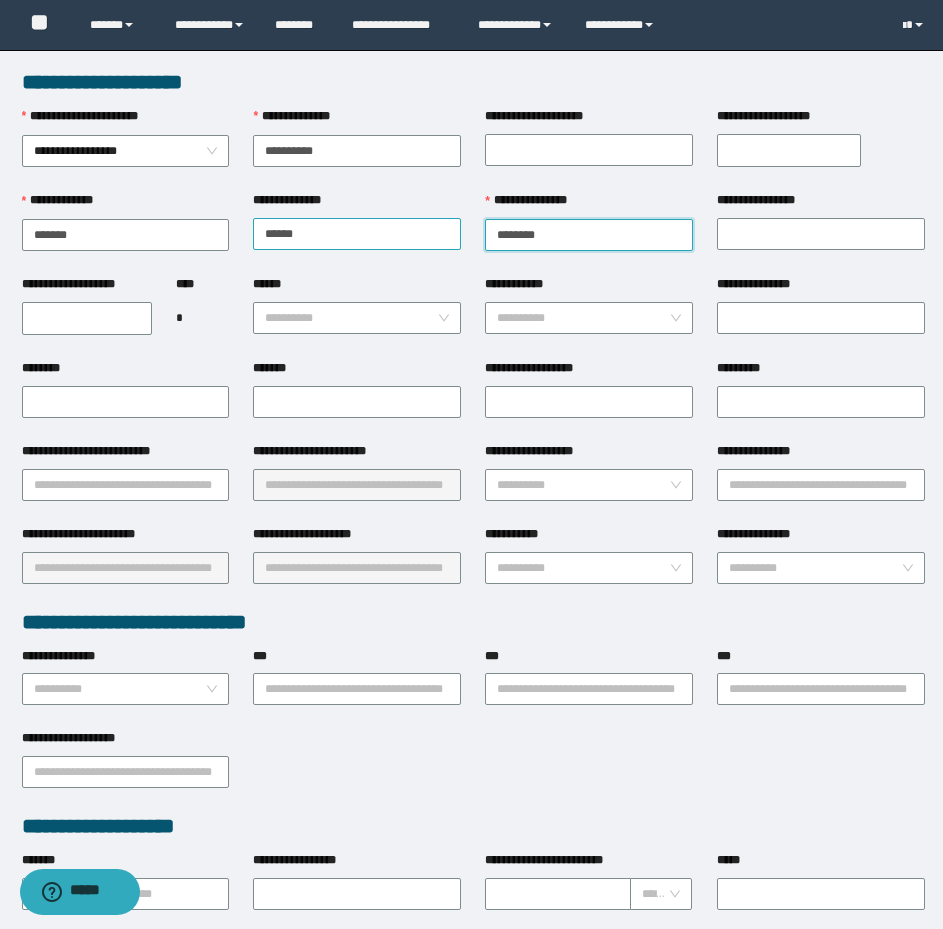 type on "********" 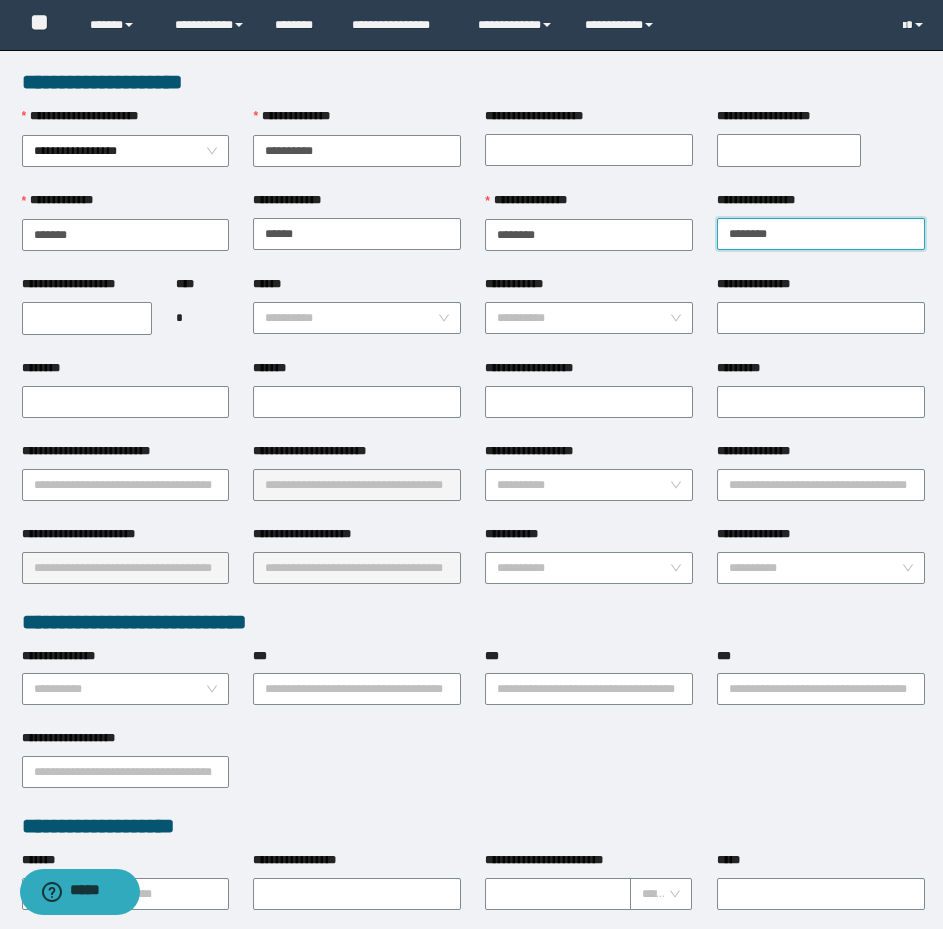 type on "********" 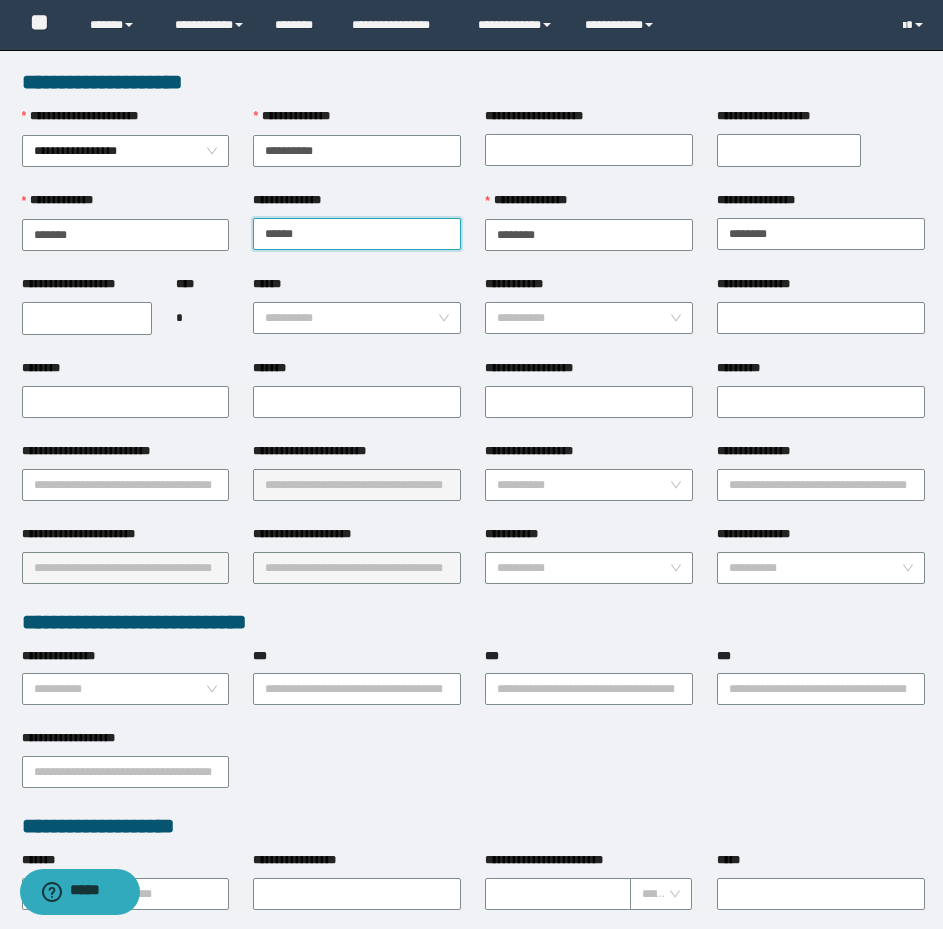 click on "******" at bounding box center (357, 234) 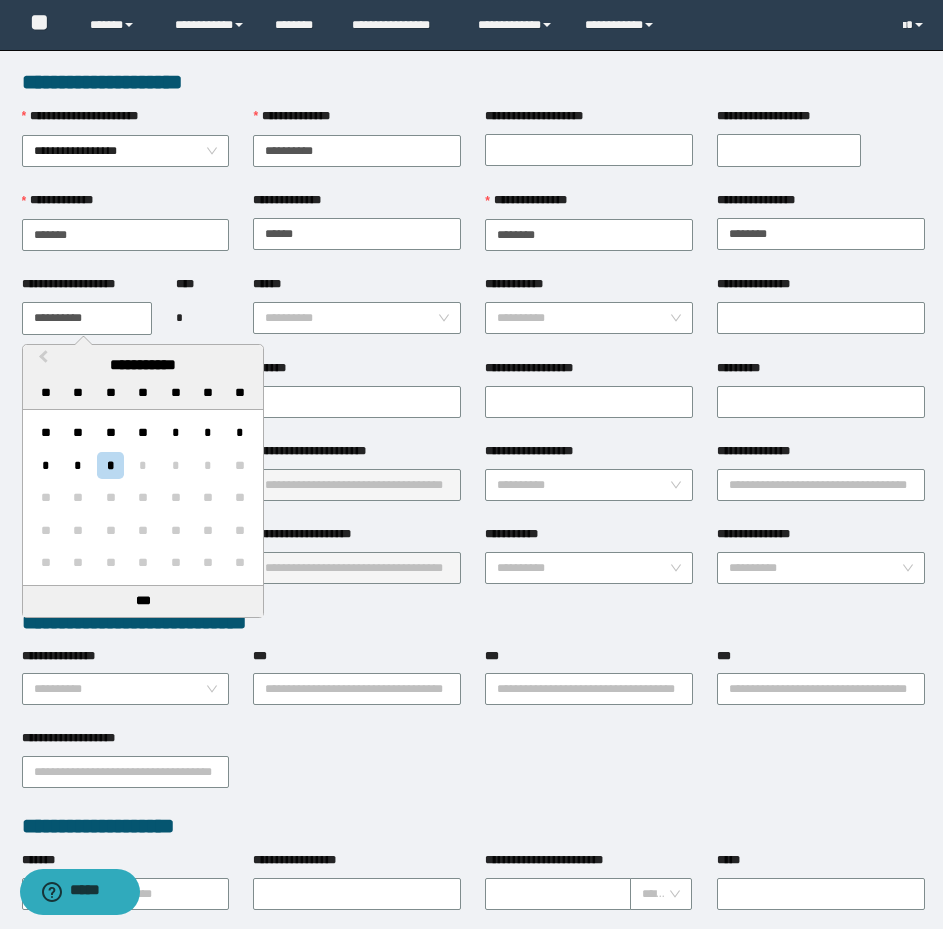 click on "**********" at bounding box center (87, 318) 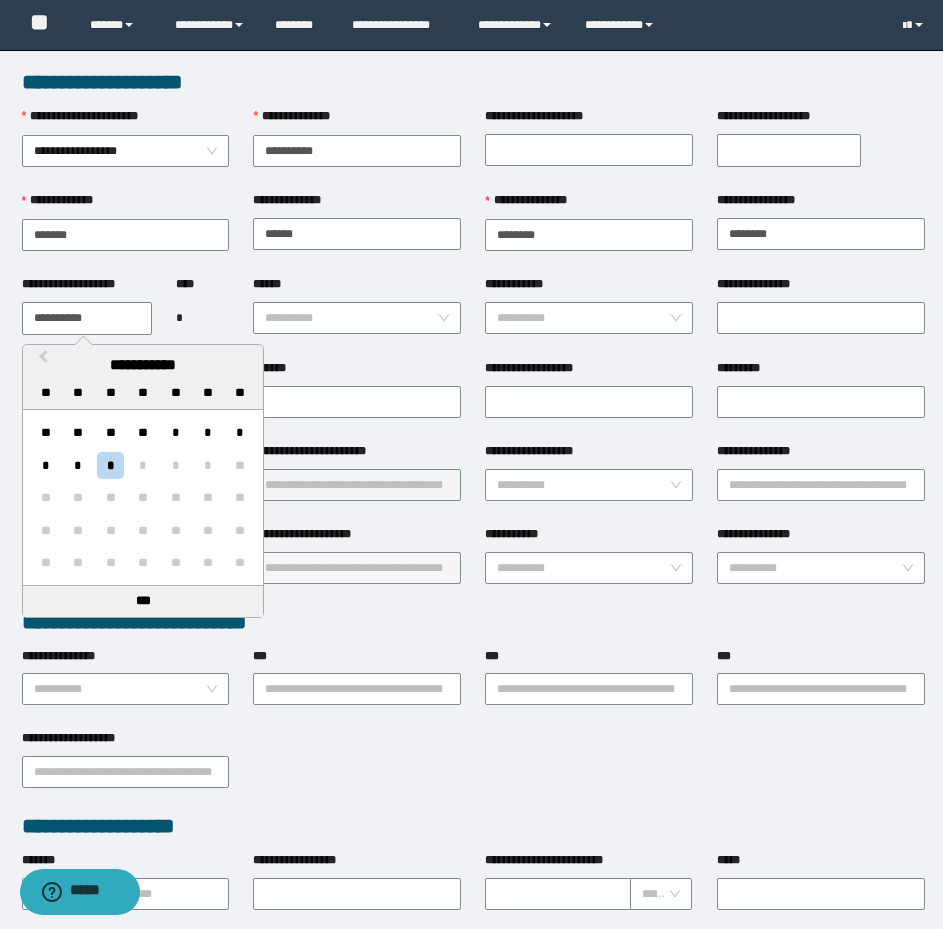 drag, startPoint x: 111, startPoint y: 317, endPoint x: -50, endPoint y: 326, distance: 161.25136 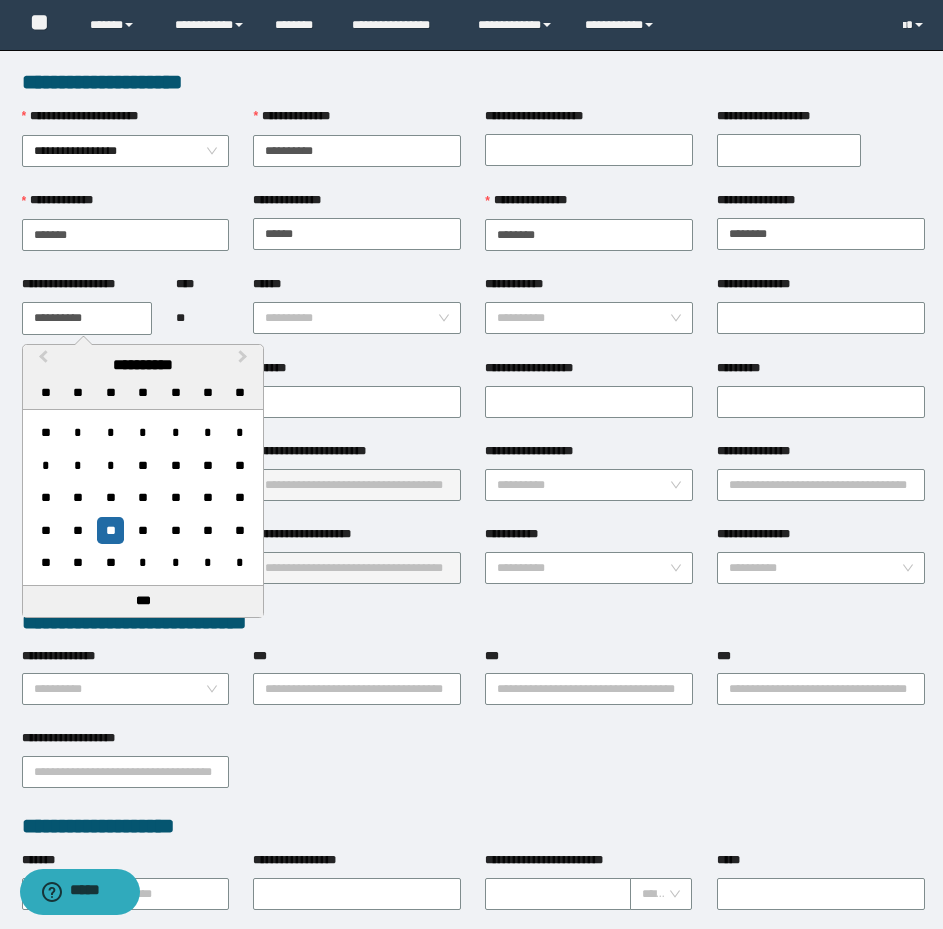 type on "**********" 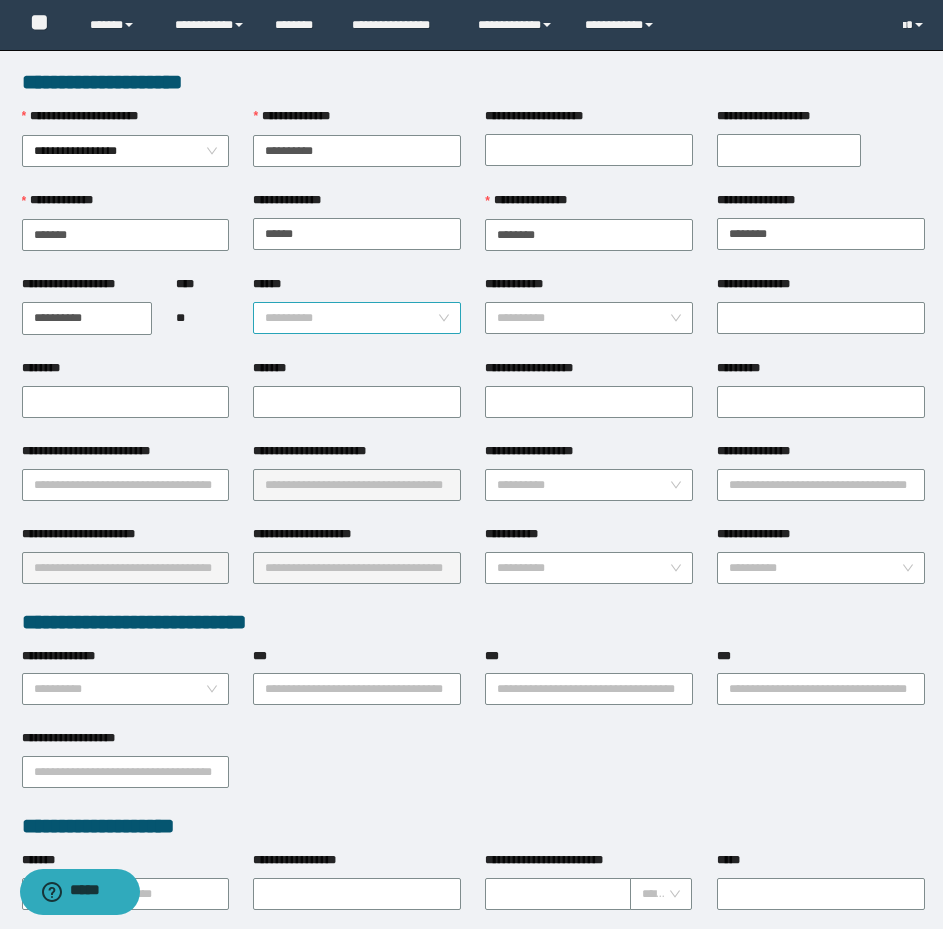 click on "******" at bounding box center [351, 318] 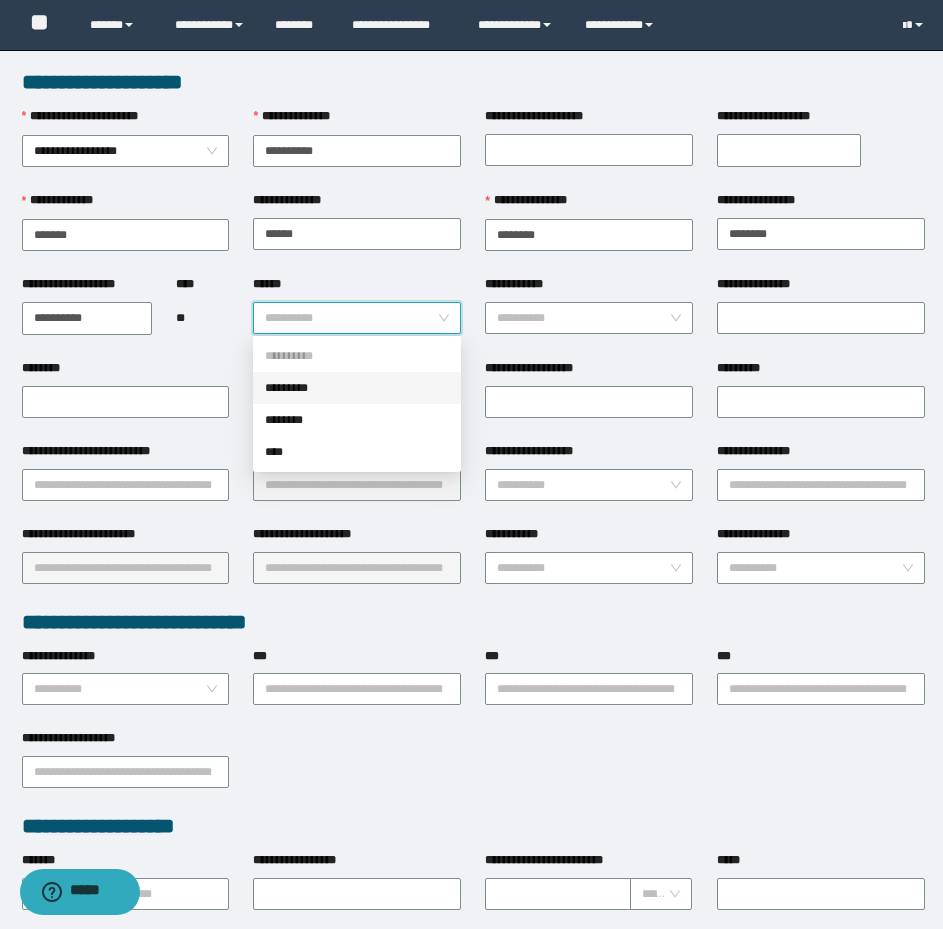 click on "*********" at bounding box center [357, 388] 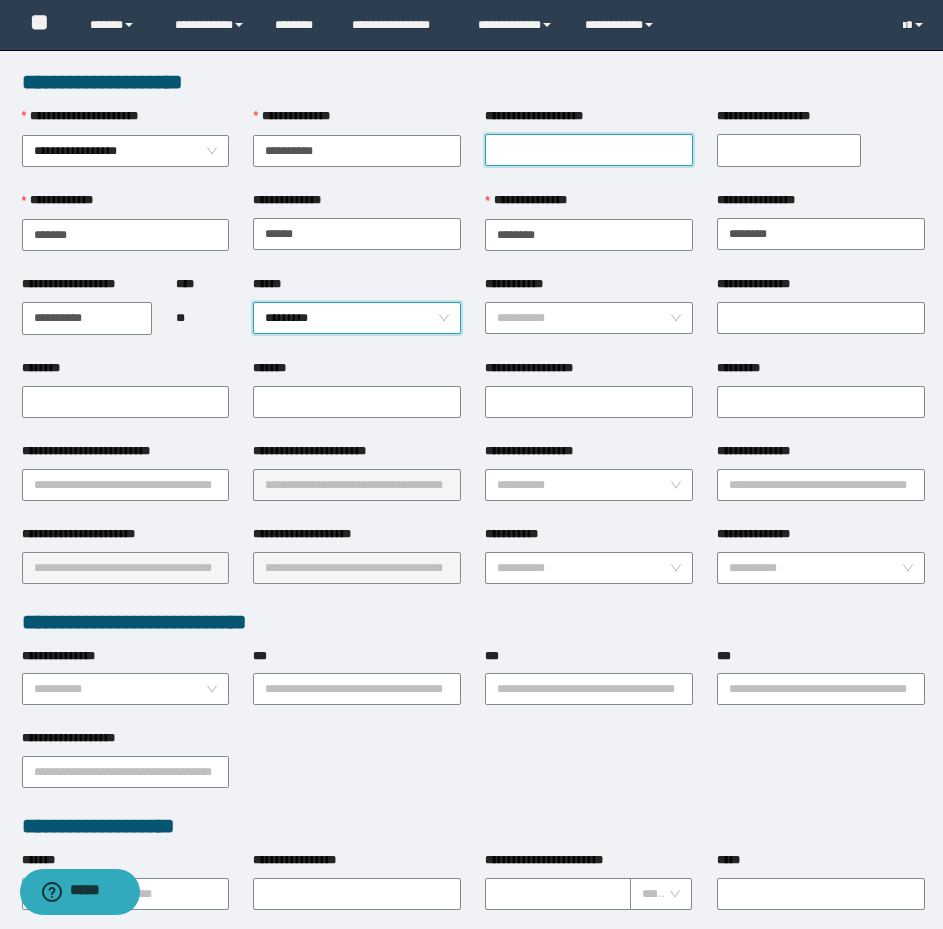 click on "**********" at bounding box center (589, 150) 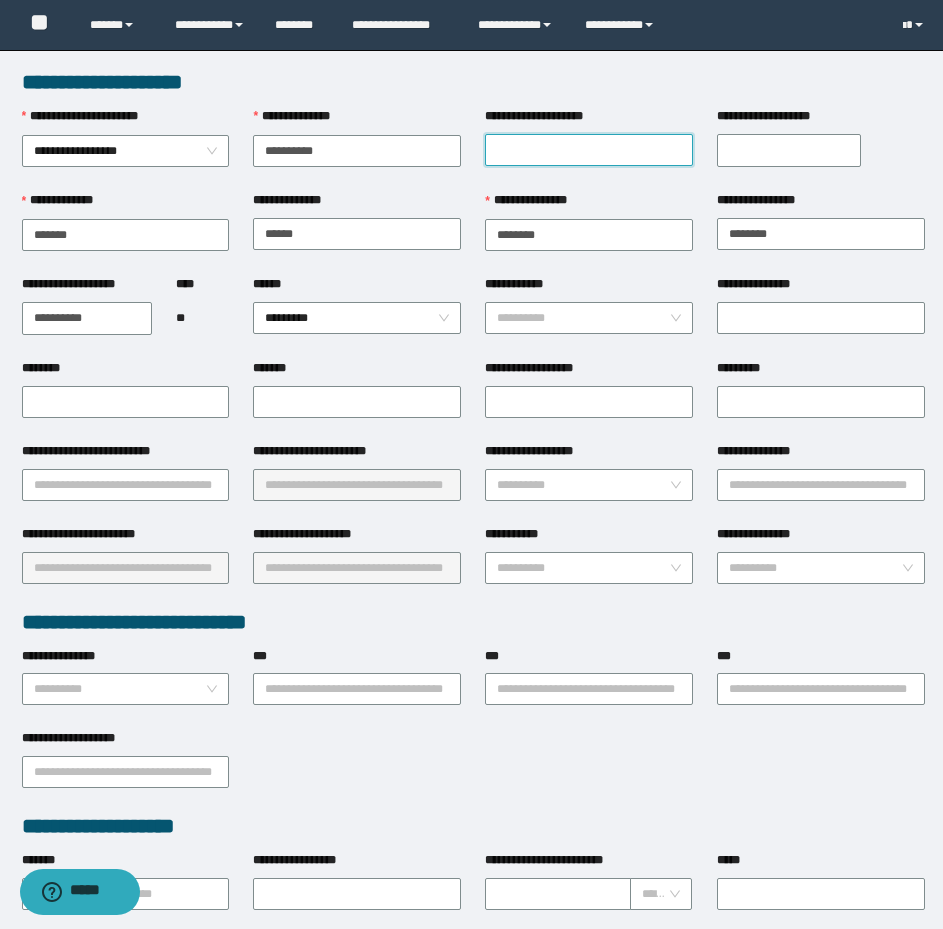 type on "*******" 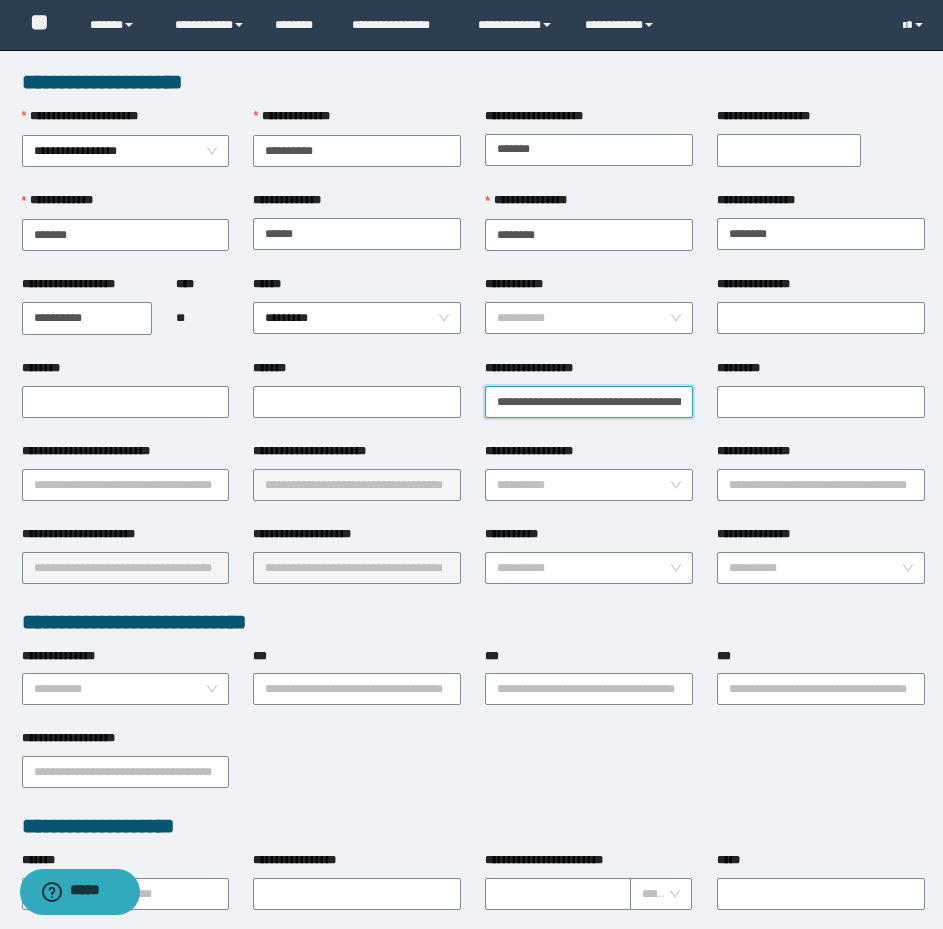 click on "**********" at bounding box center [589, 402] 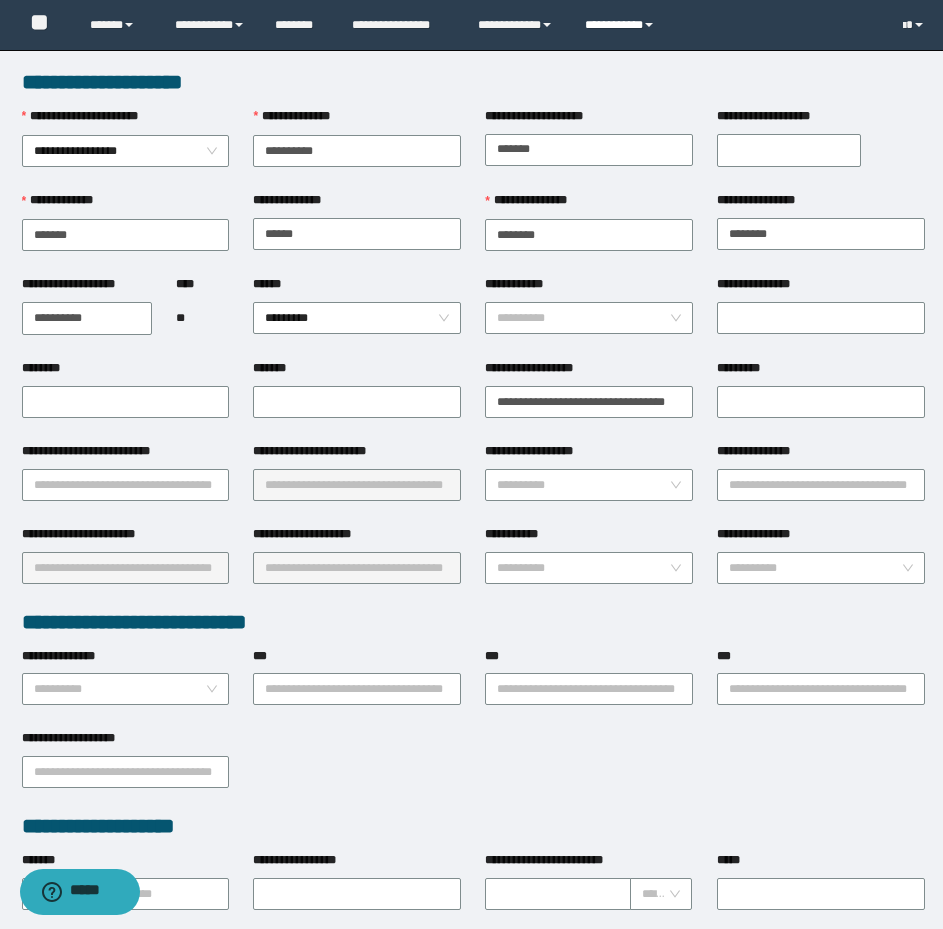 scroll, scrollTop: 0, scrollLeft: 0, axis: both 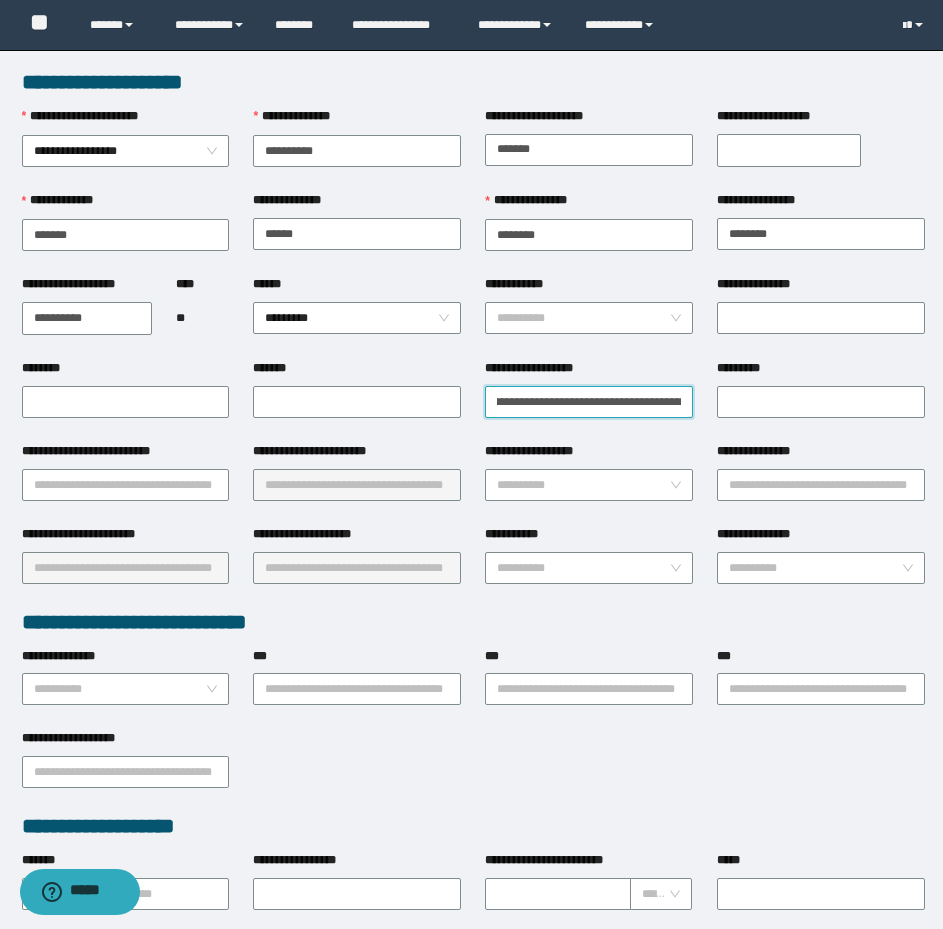 click on "**********" at bounding box center (589, 402) 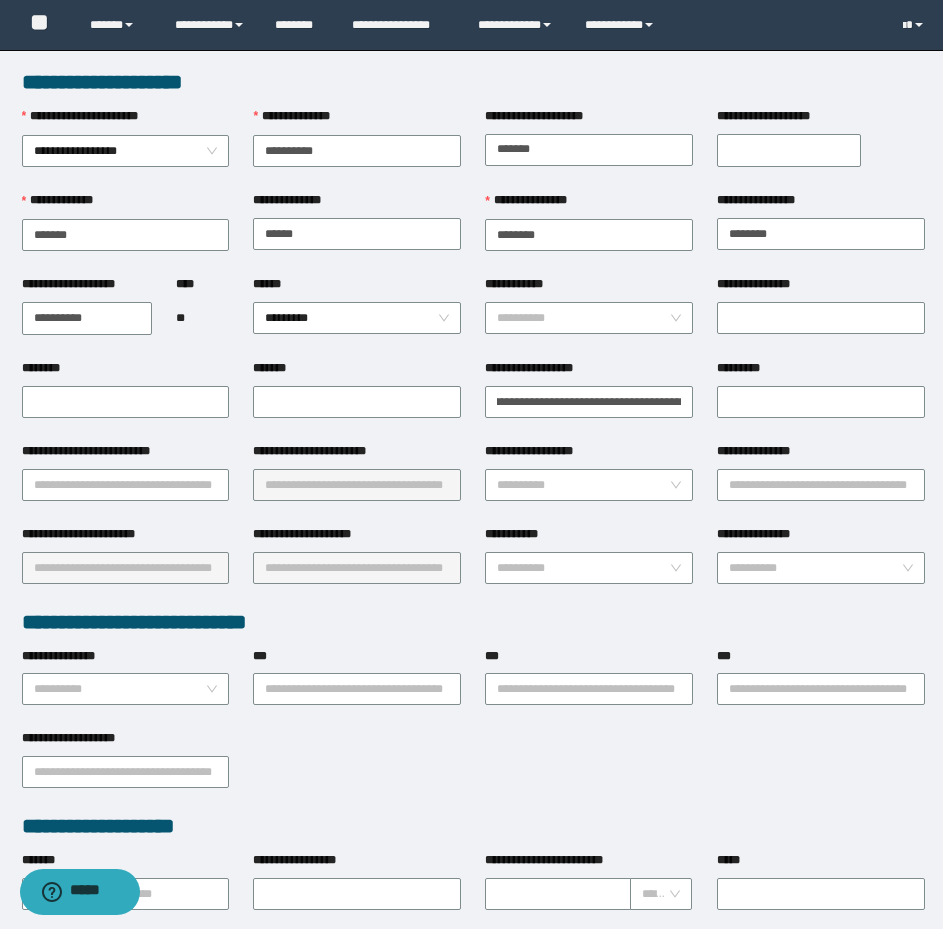 scroll, scrollTop: 0, scrollLeft: 0, axis: both 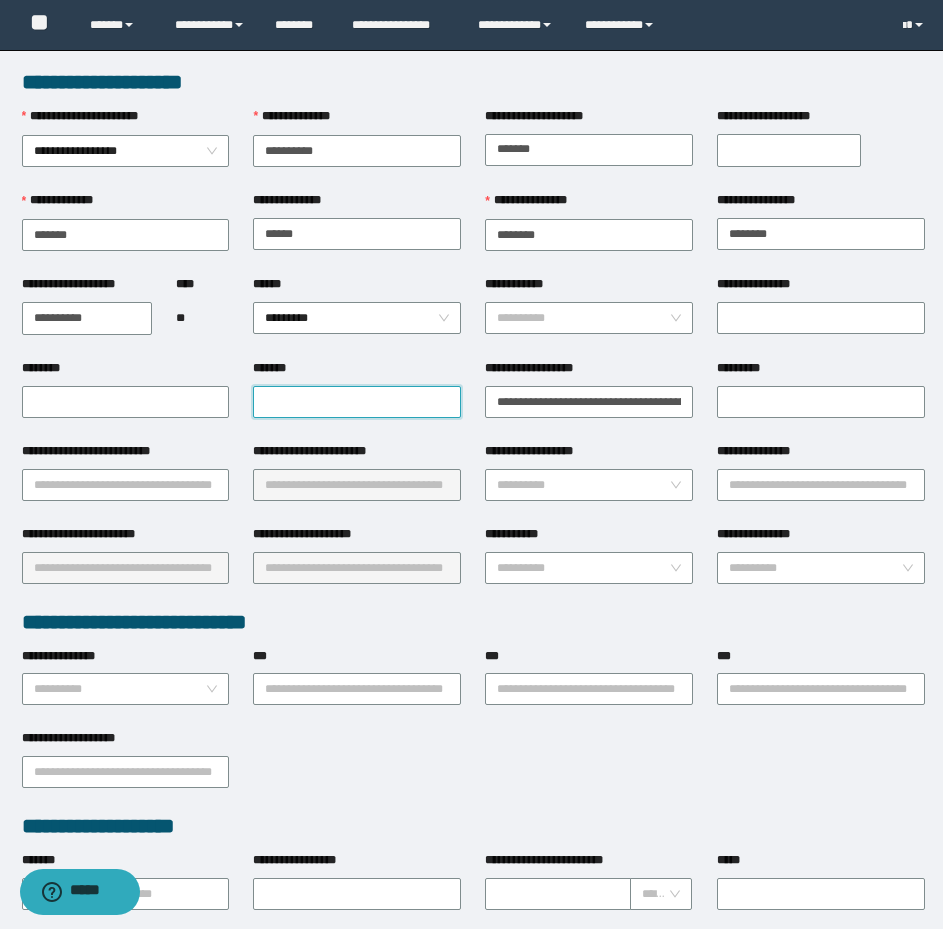 click on "*******" at bounding box center (357, 402) 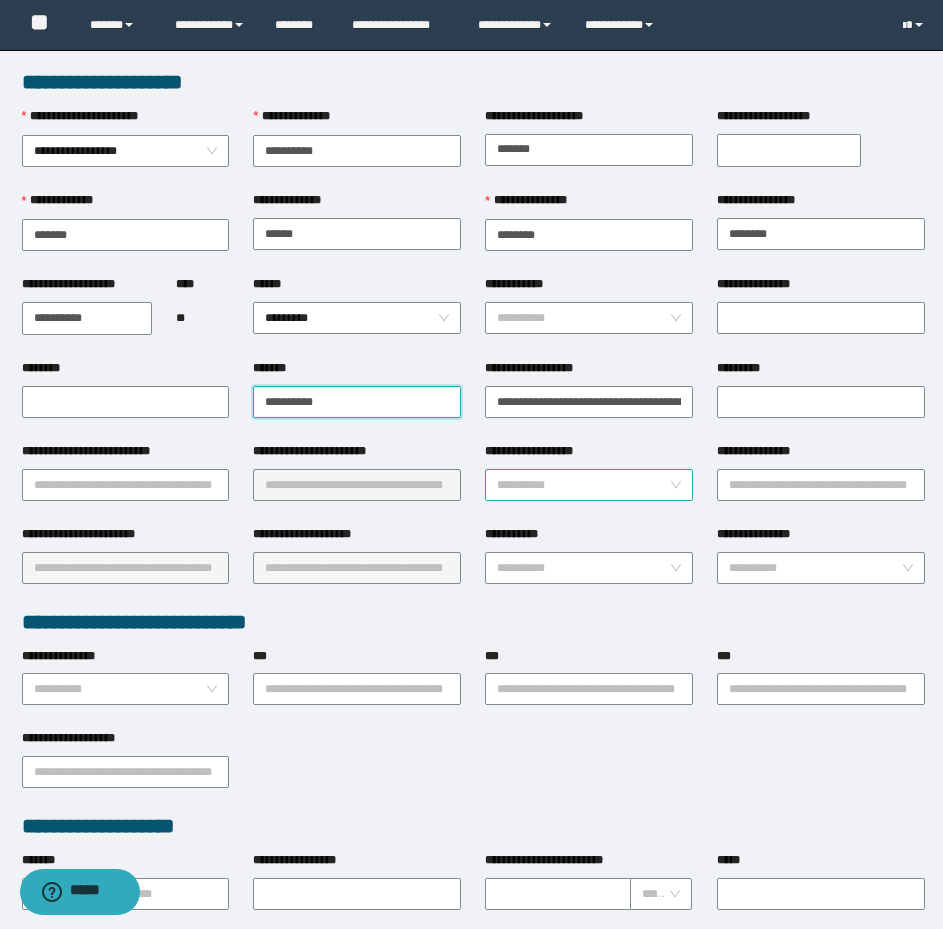 type on "**********" 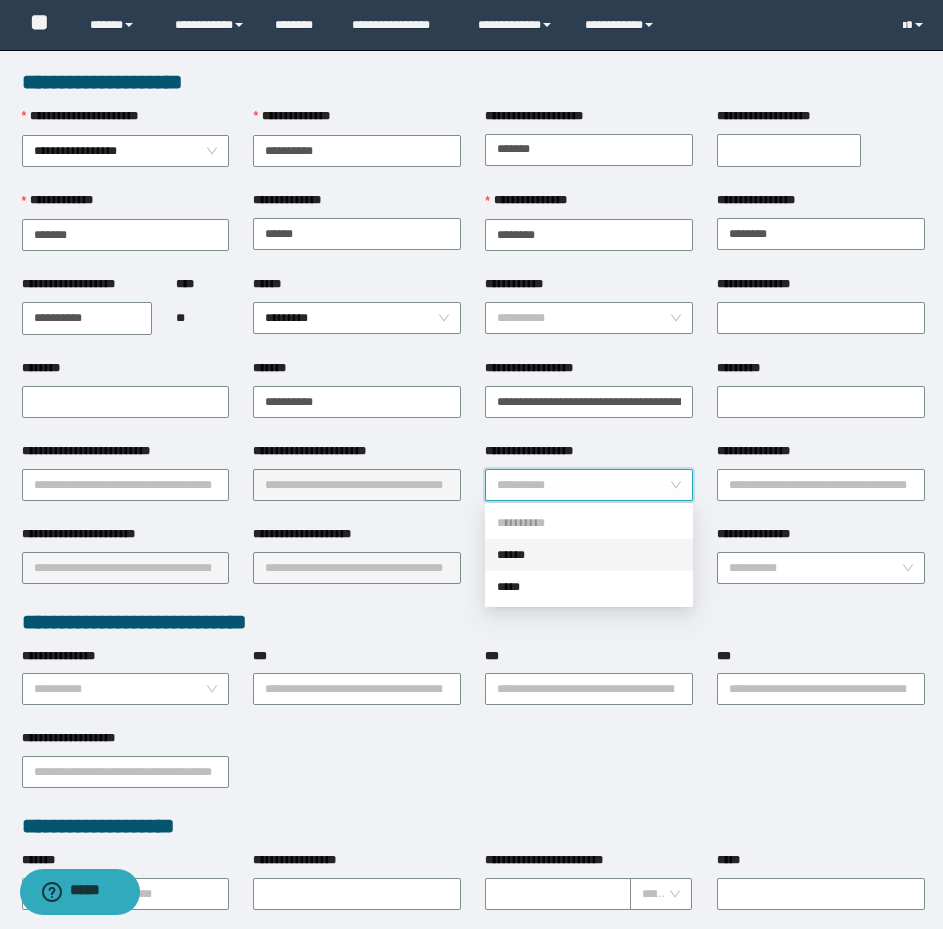click on "**********" at bounding box center (583, 485) 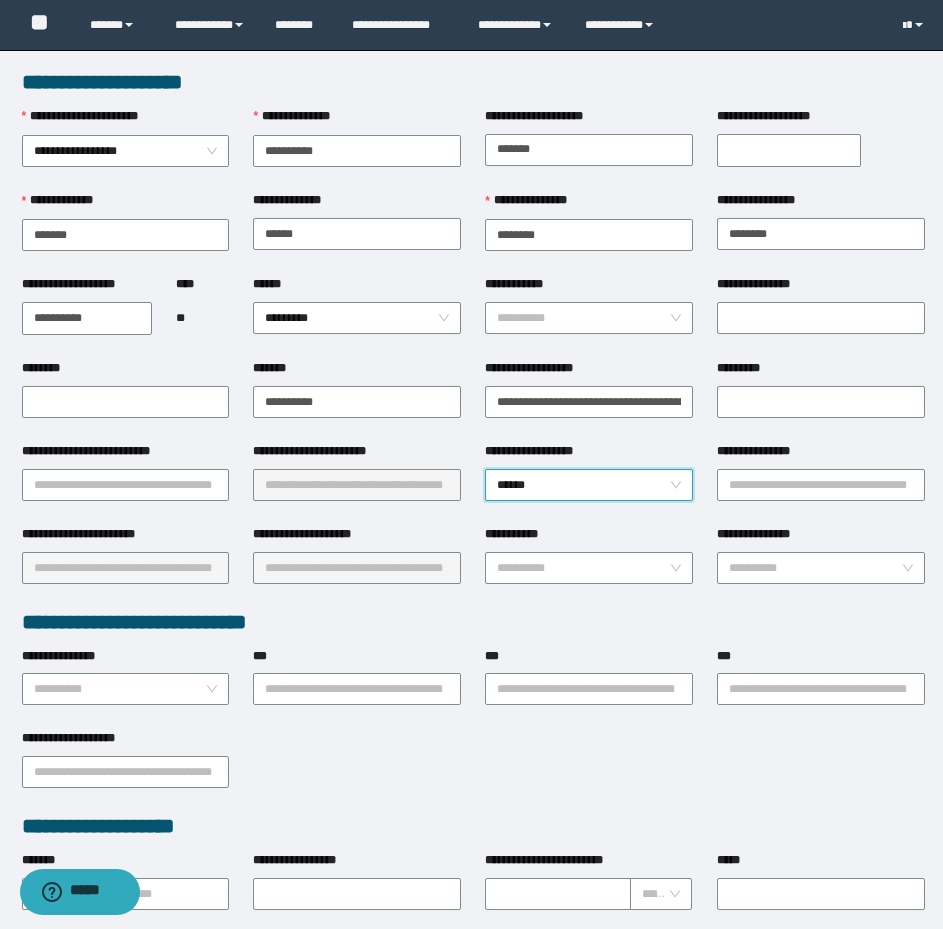 click on "**********" at bounding box center [789, 150] 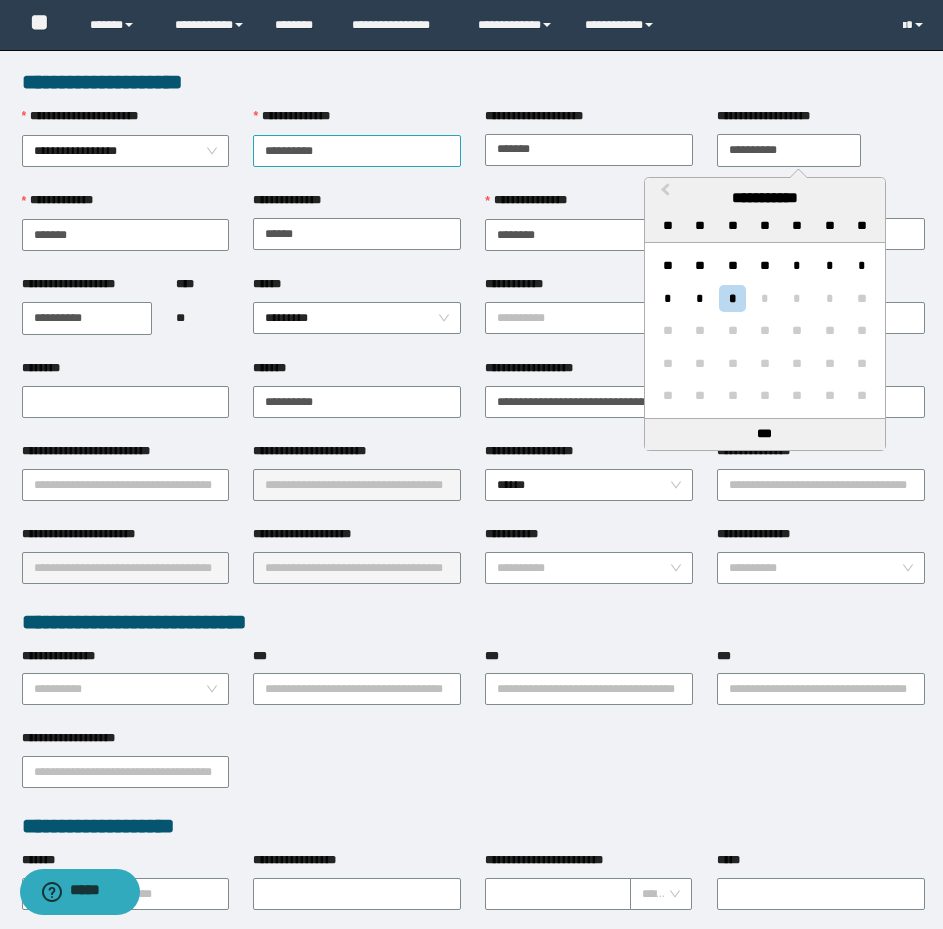 drag, startPoint x: 836, startPoint y: 156, endPoint x: 279, endPoint y: 150, distance: 557.0323 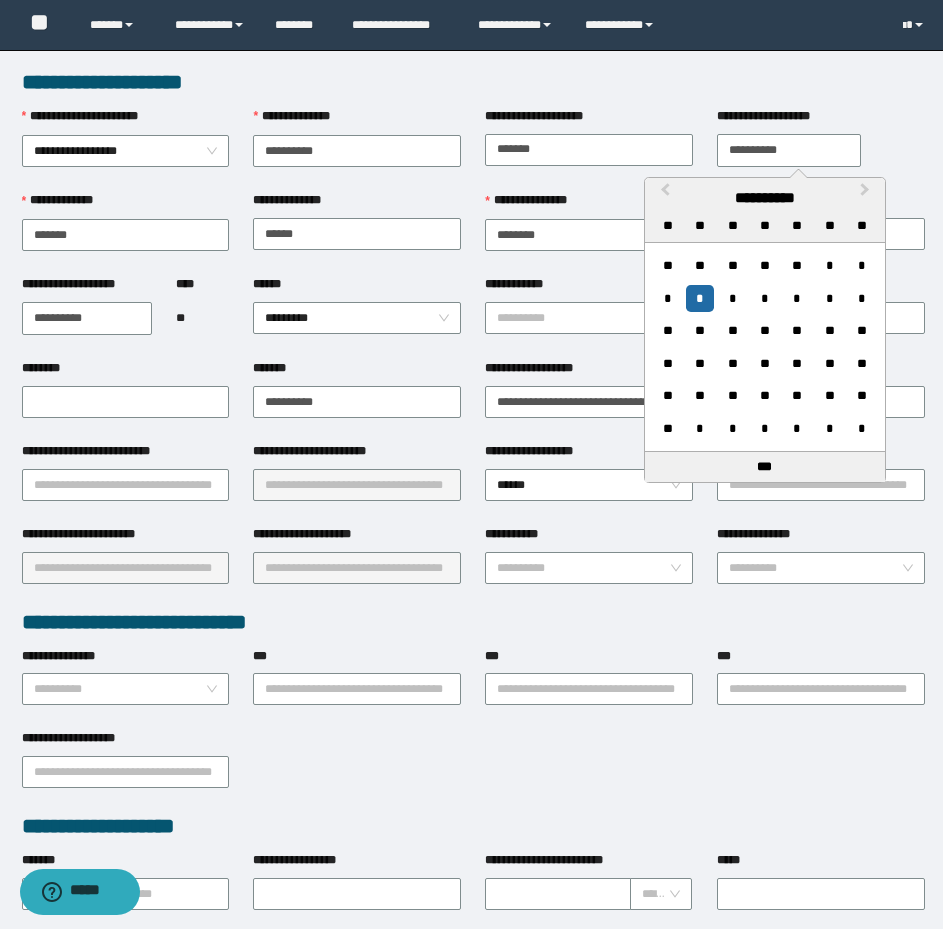 type on "**********" 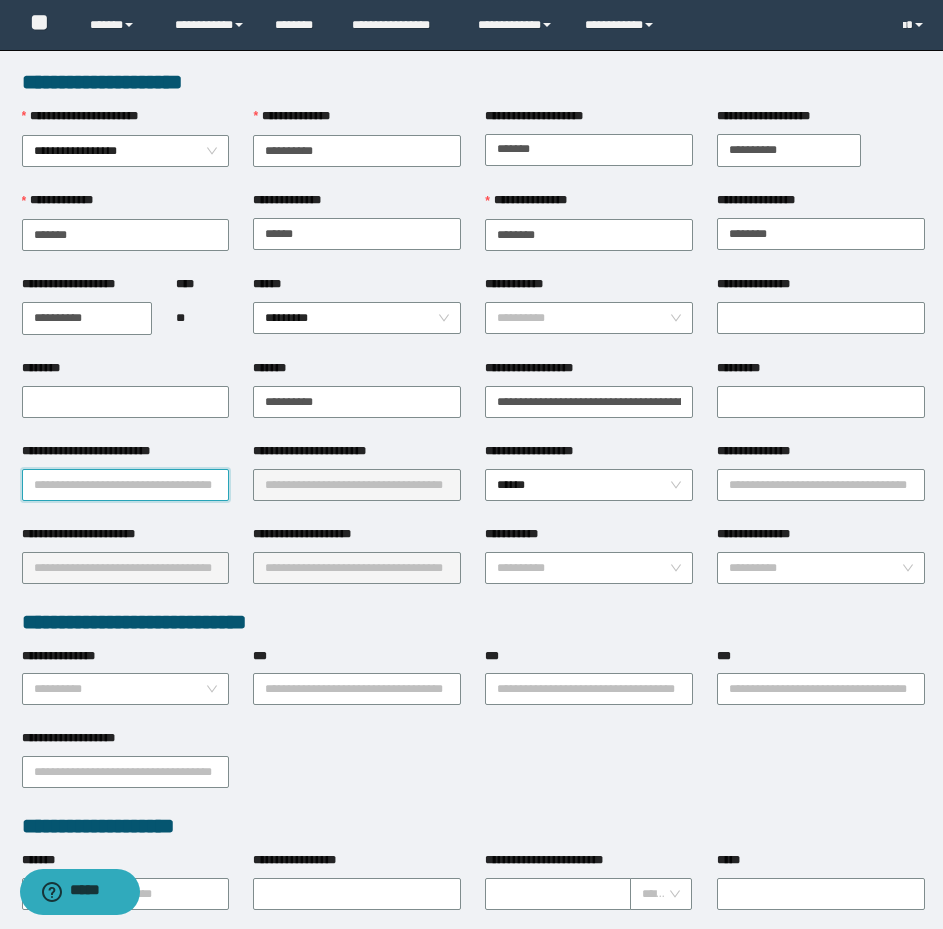 click on "**********" at bounding box center [126, 485] 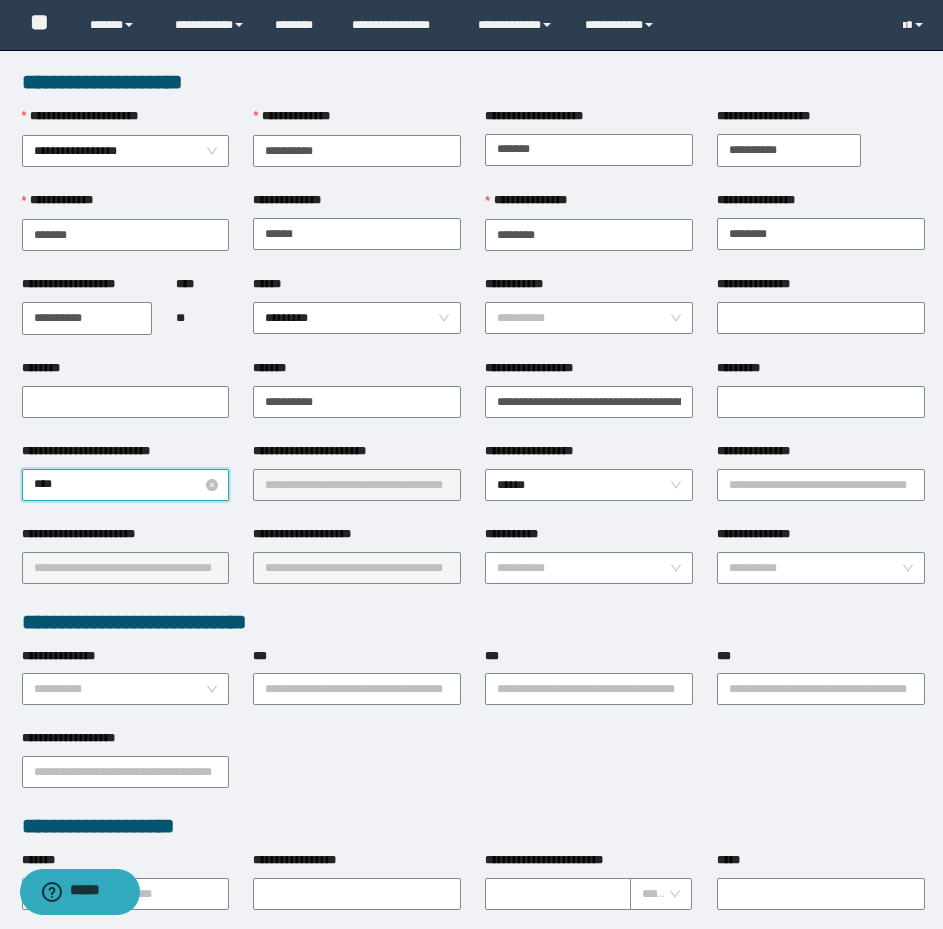 type on "*****" 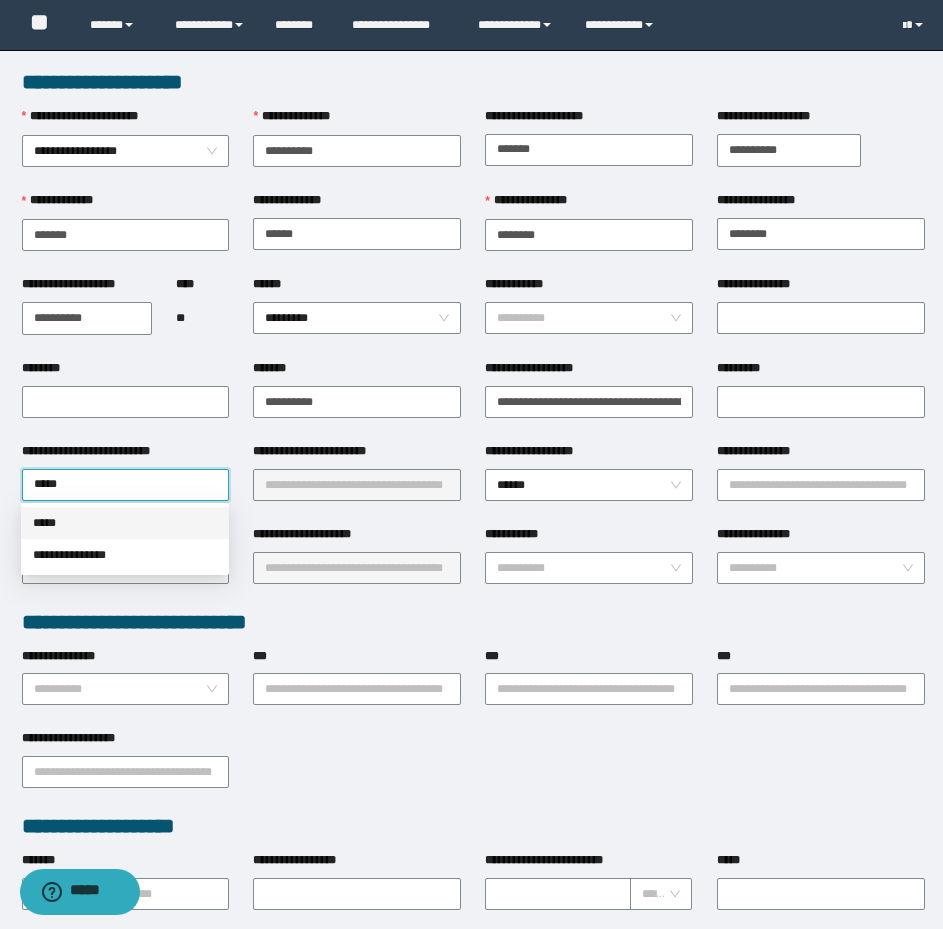 click on "*****" at bounding box center (125, 523) 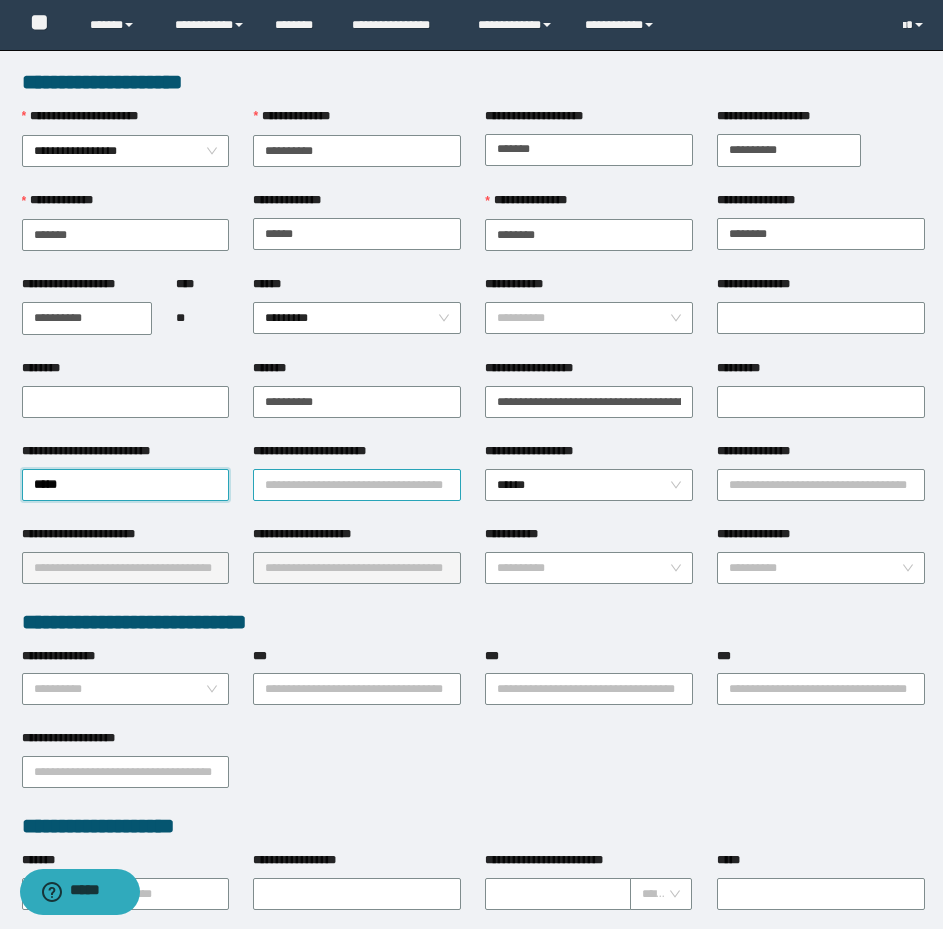 click on "**********" at bounding box center (357, 485) 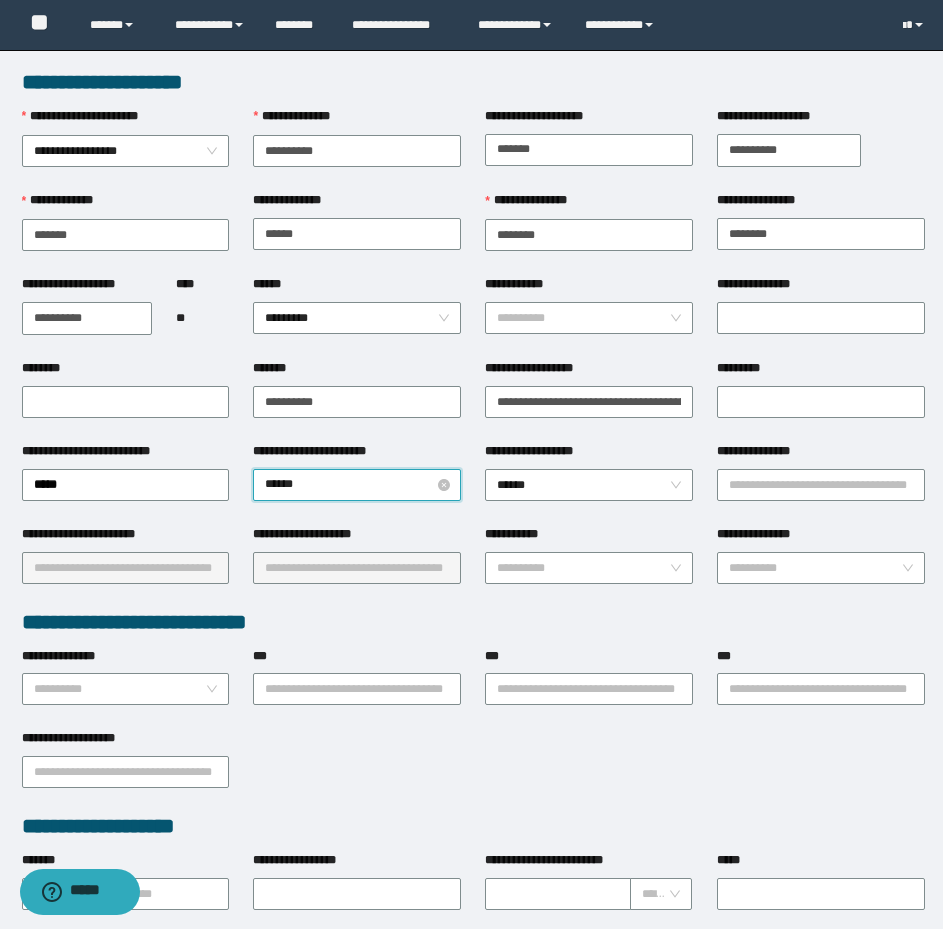 type on "*****" 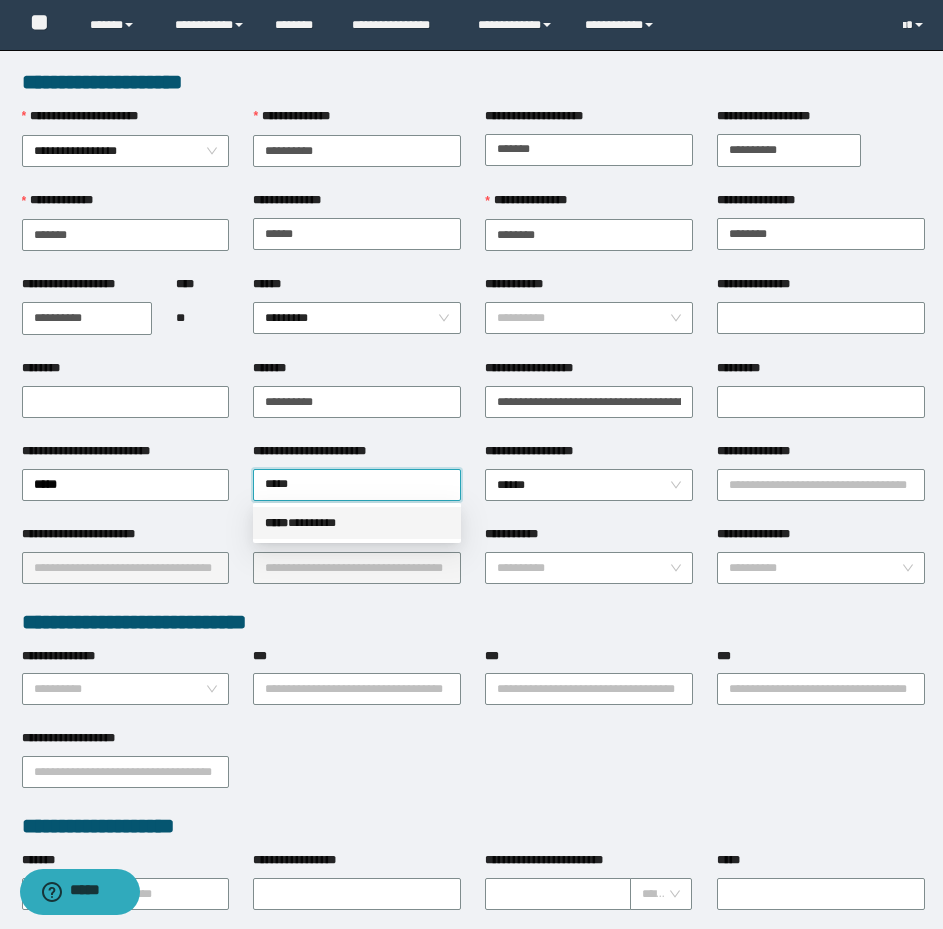 click on "***** * *******" at bounding box center [357, 523] 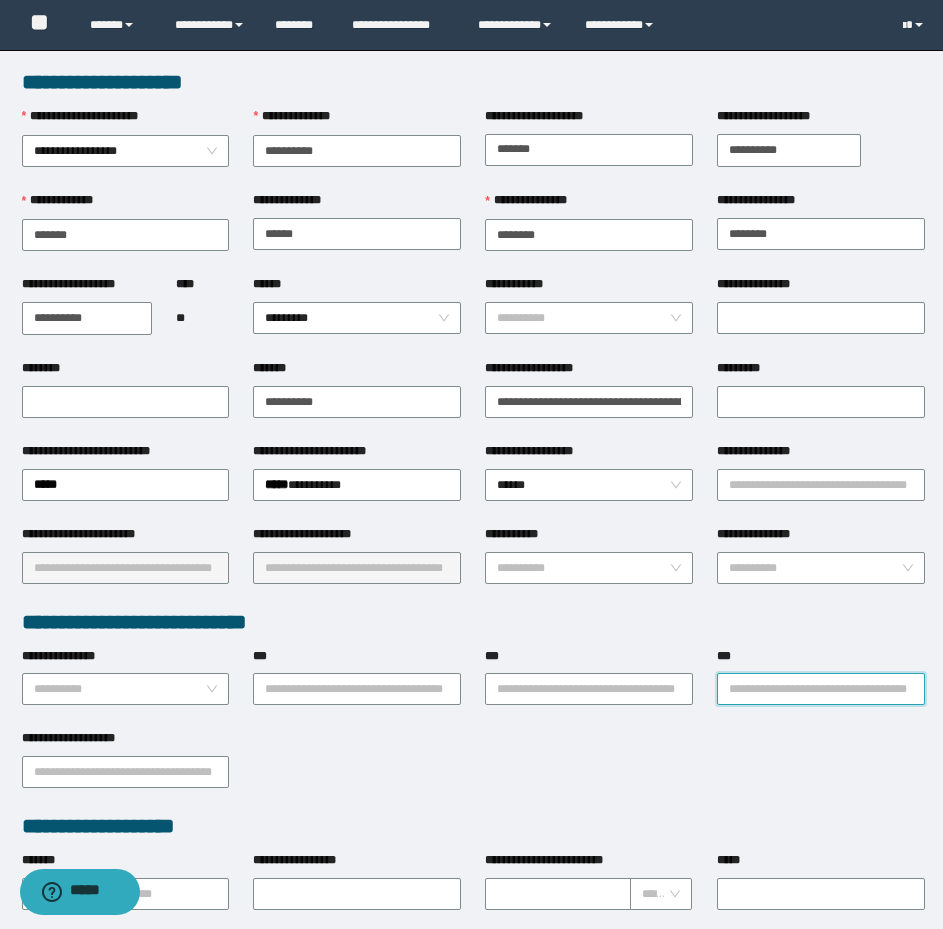 click on "***" at bounding box center [821, 689] 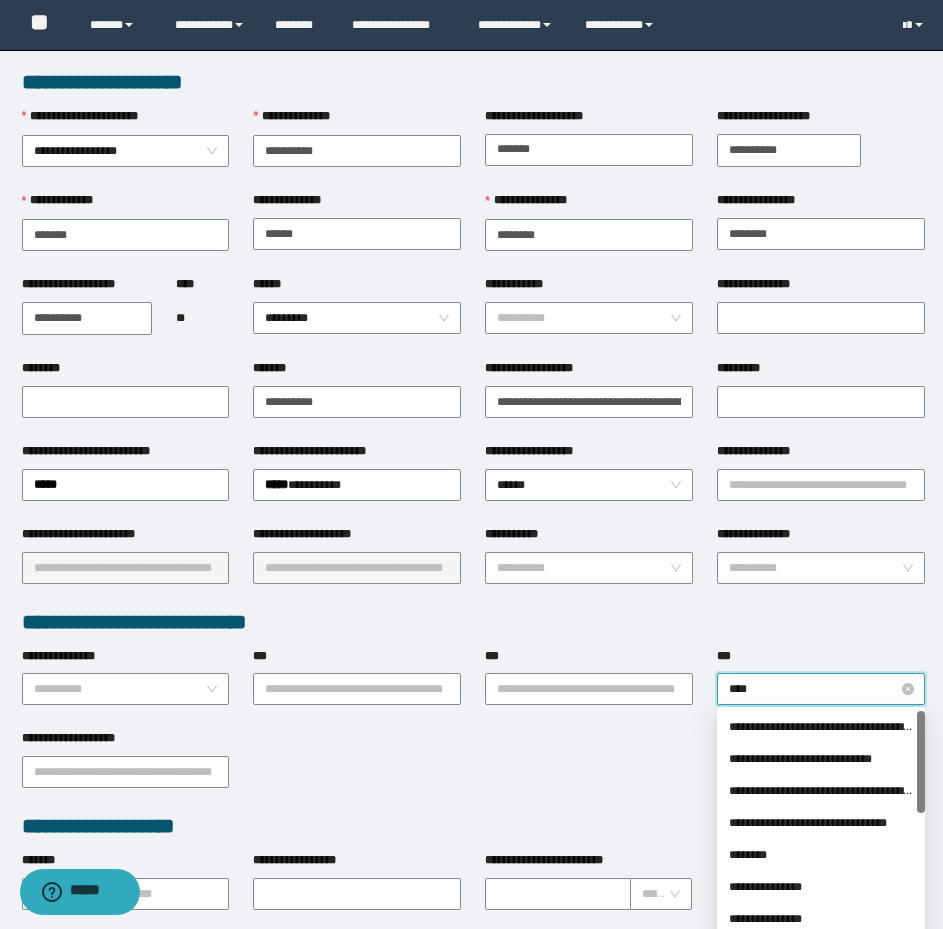 type on "*****" 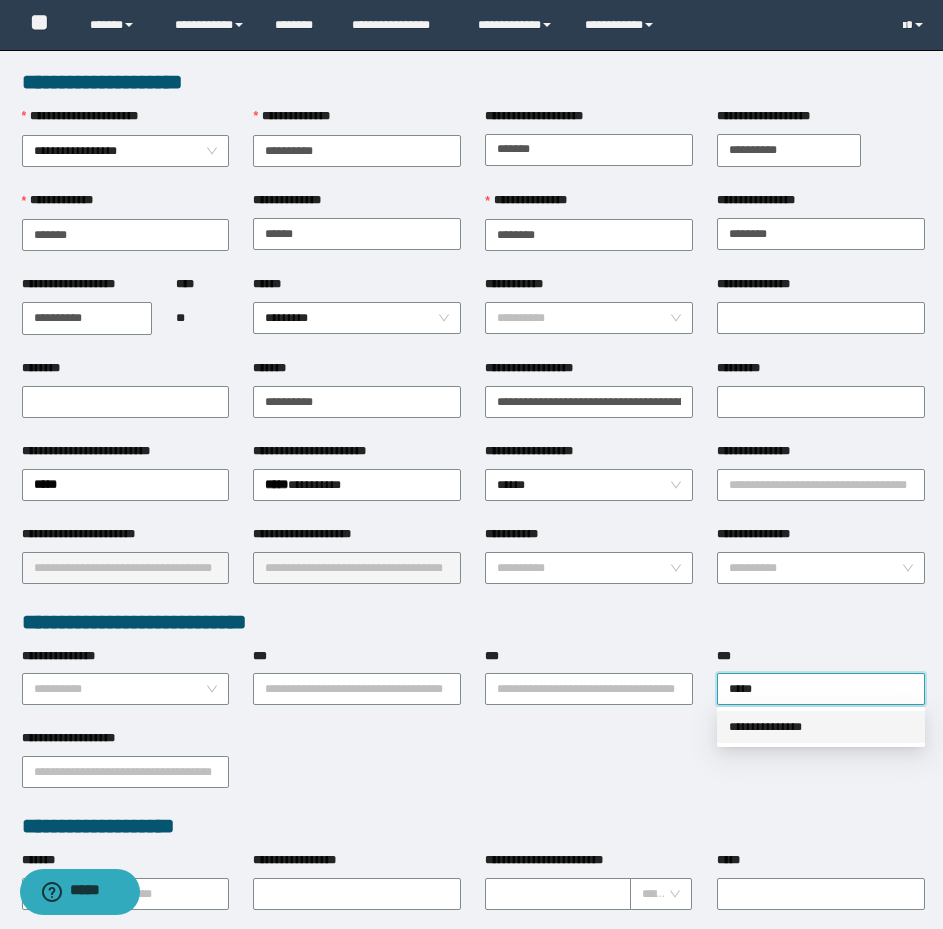 click on "**********" at bounding box center (821, 727) 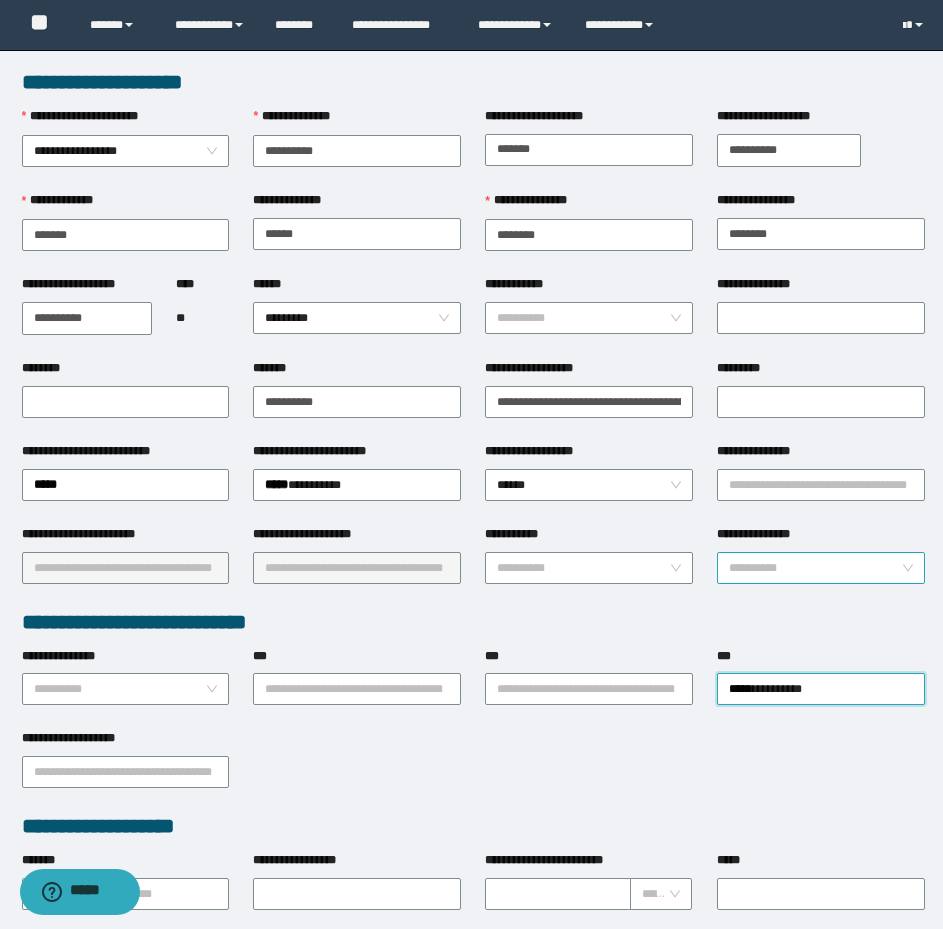 click on "**********" at bounding box center [815, 568] 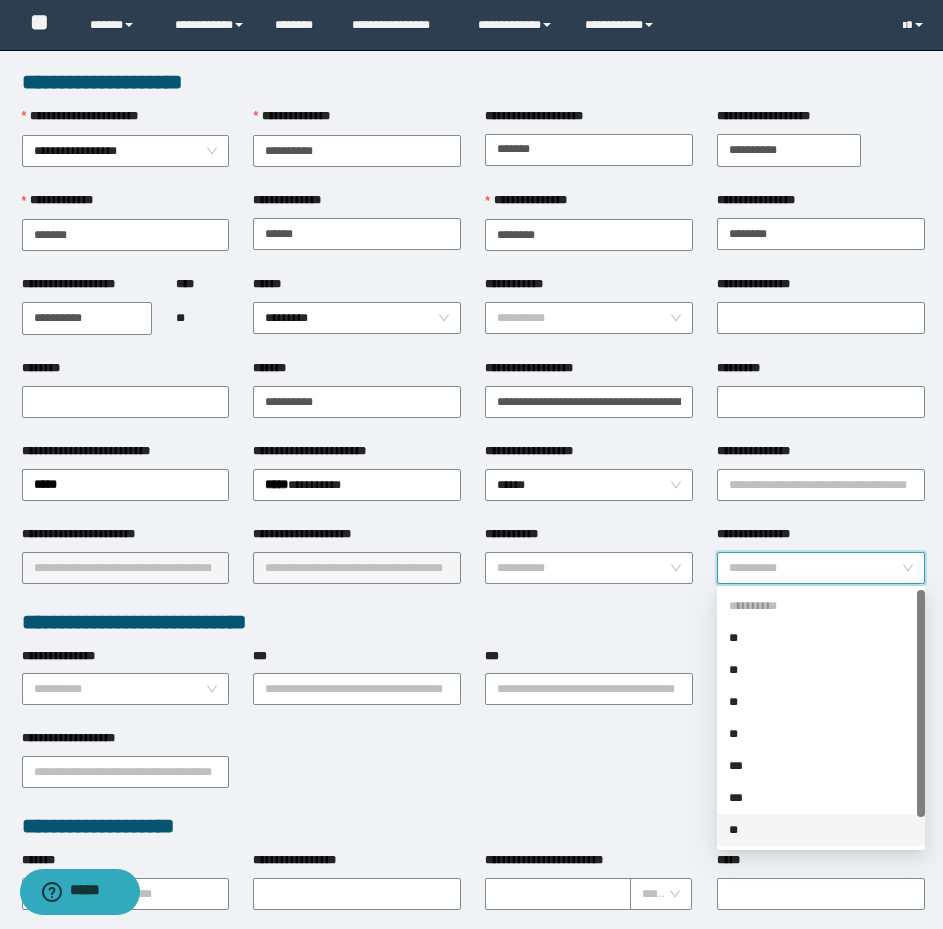 click on "**" at bounding box center (821, 830) 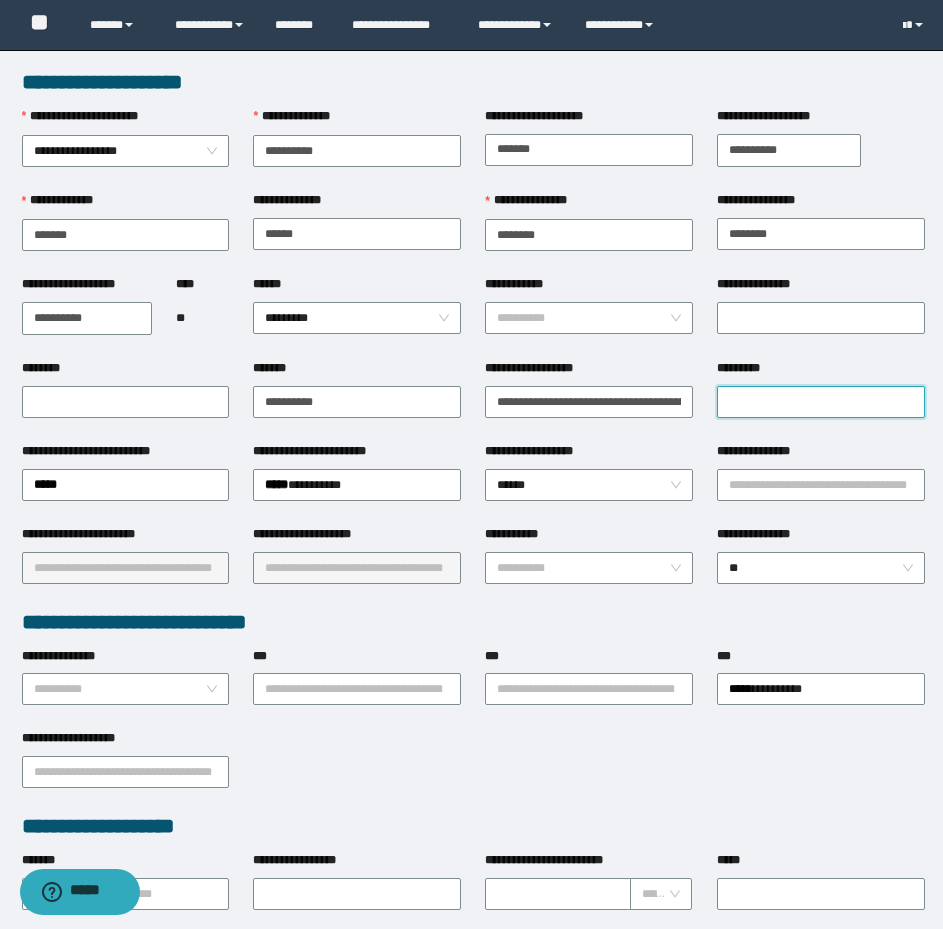 click on "*********" at bounding box center (821, 402) 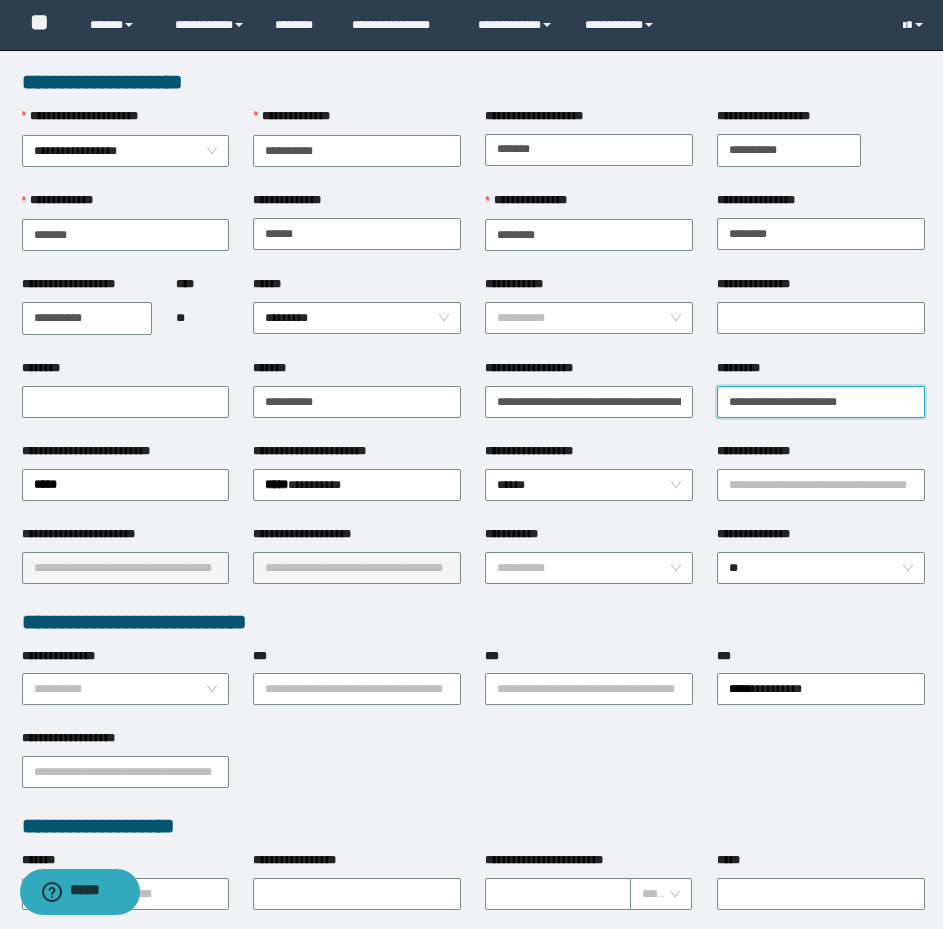 type on "**********" 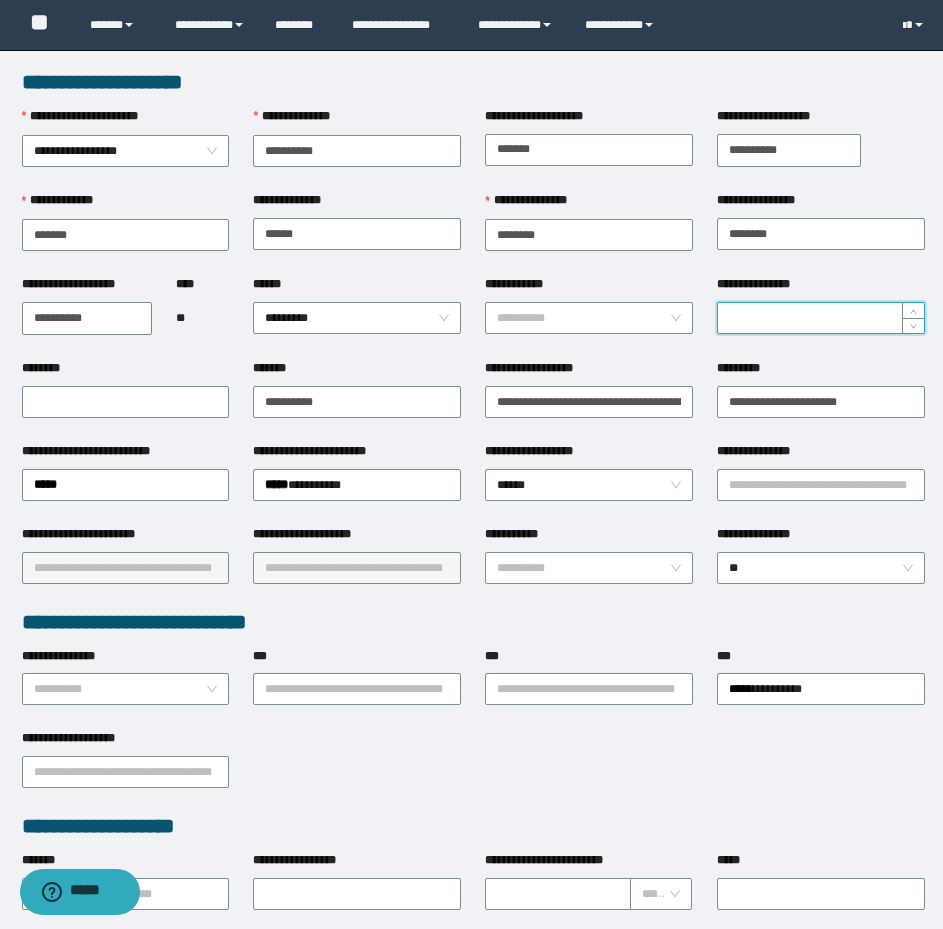 click on "**********" at bounding box center (821, 318) 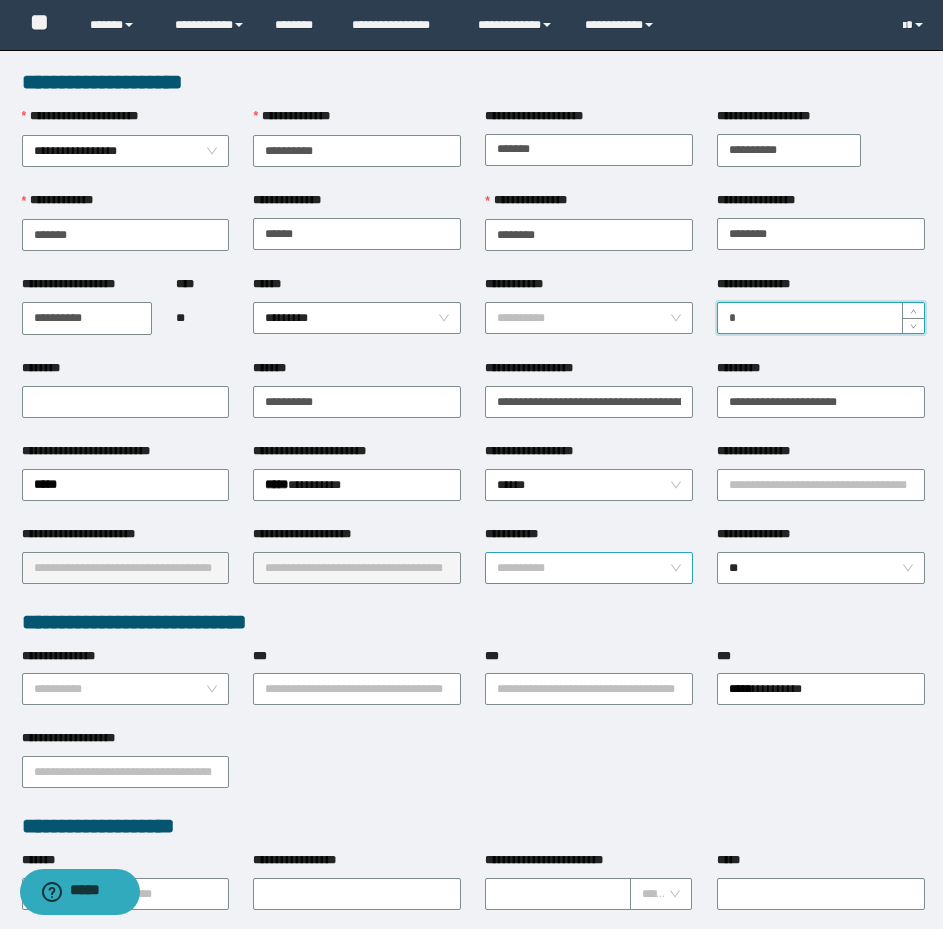 type on "*" 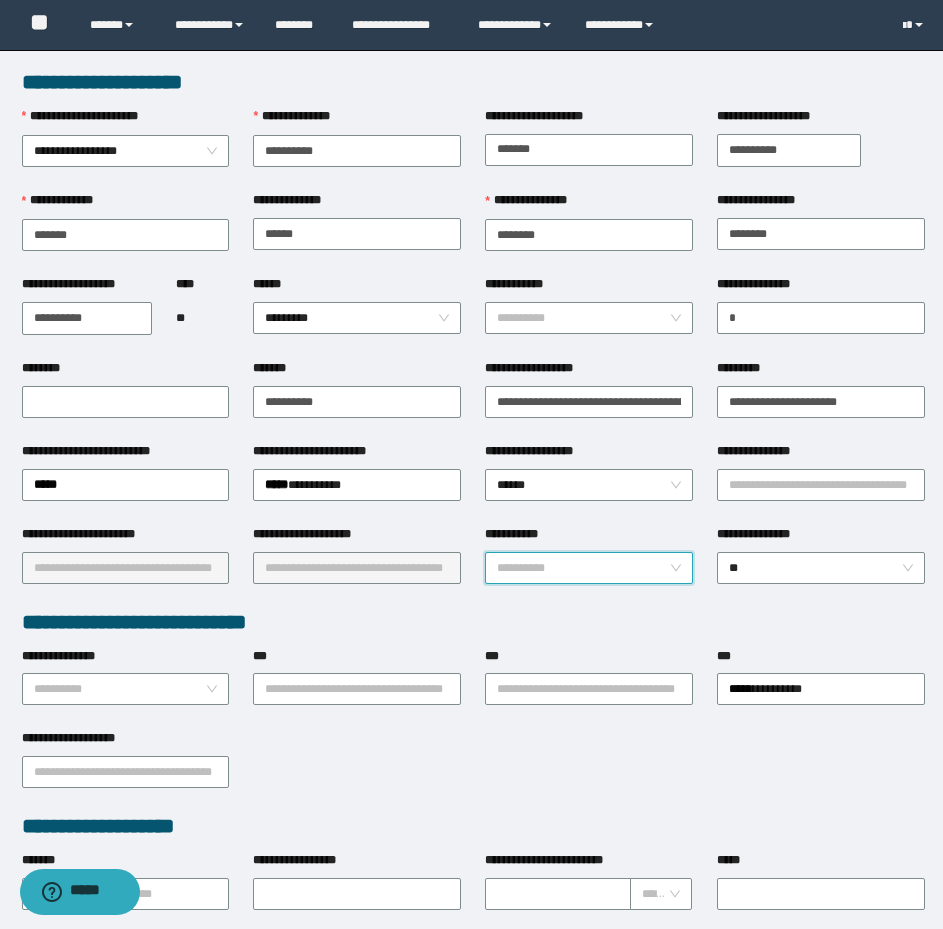 click on "**********" at bounding box center (583, 568) 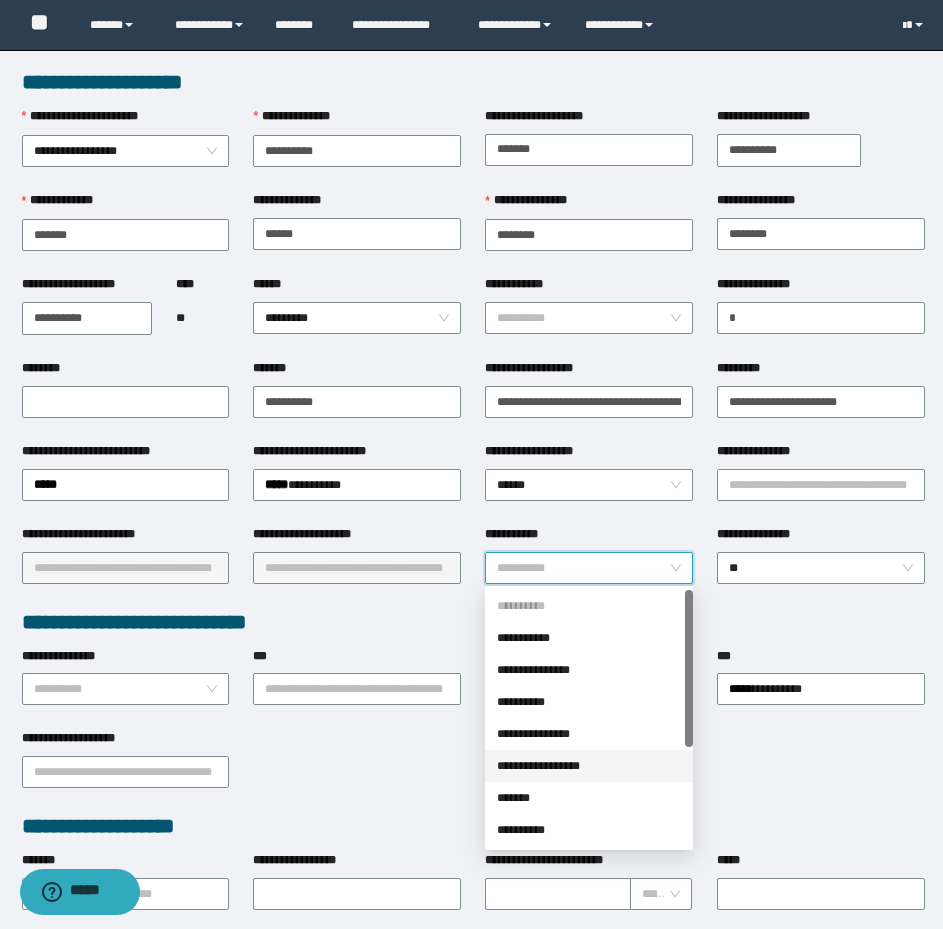 click on "**********" at bounding box center (589, 766) 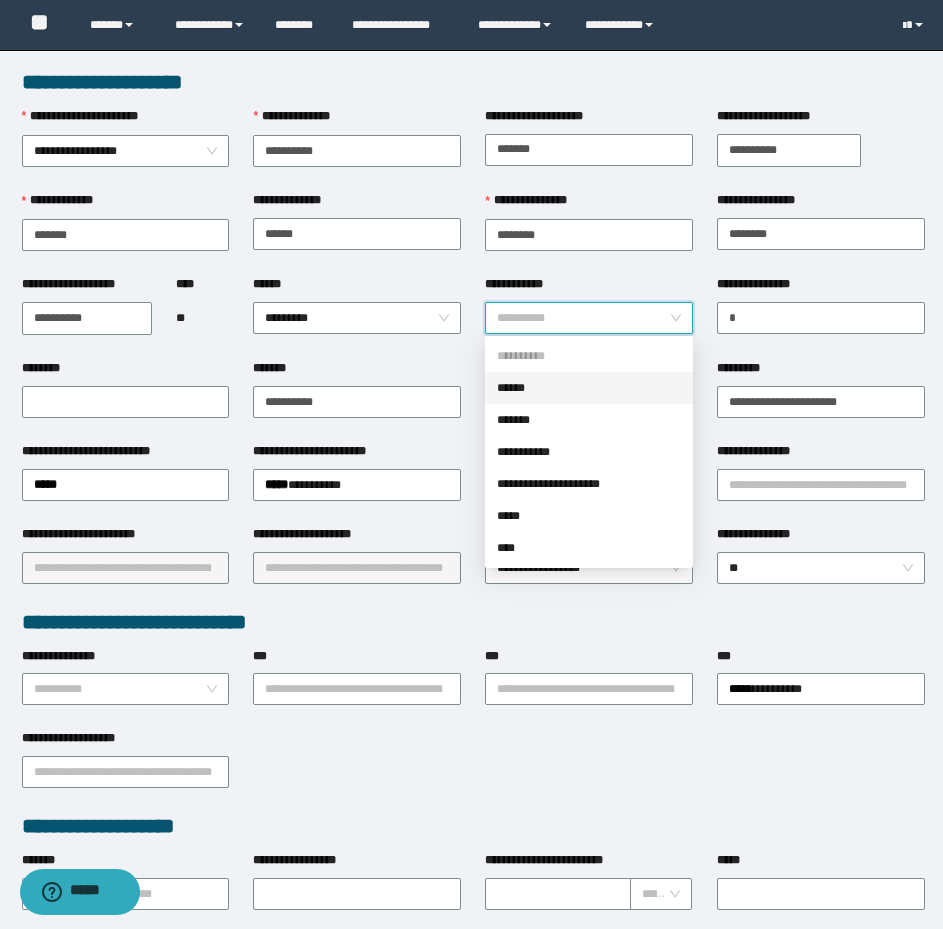 click on "**********" at bounding box center (583, 318) 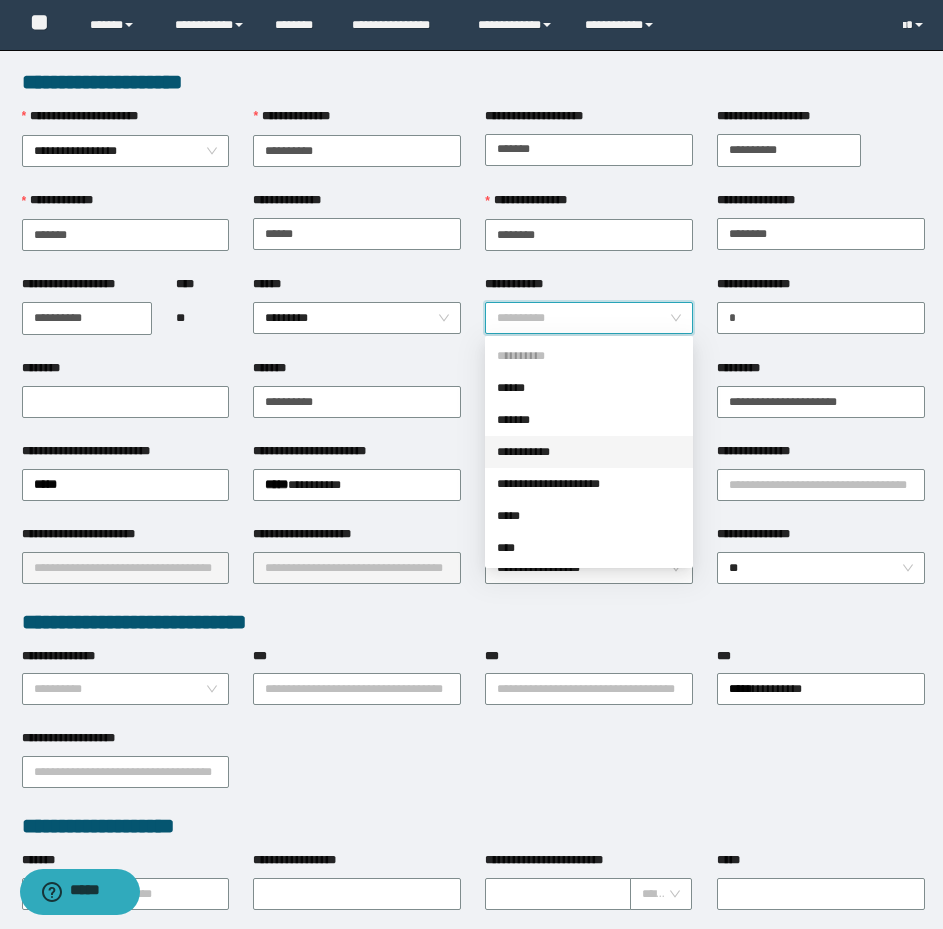 click on "**********" at bounding box center [589, 452] 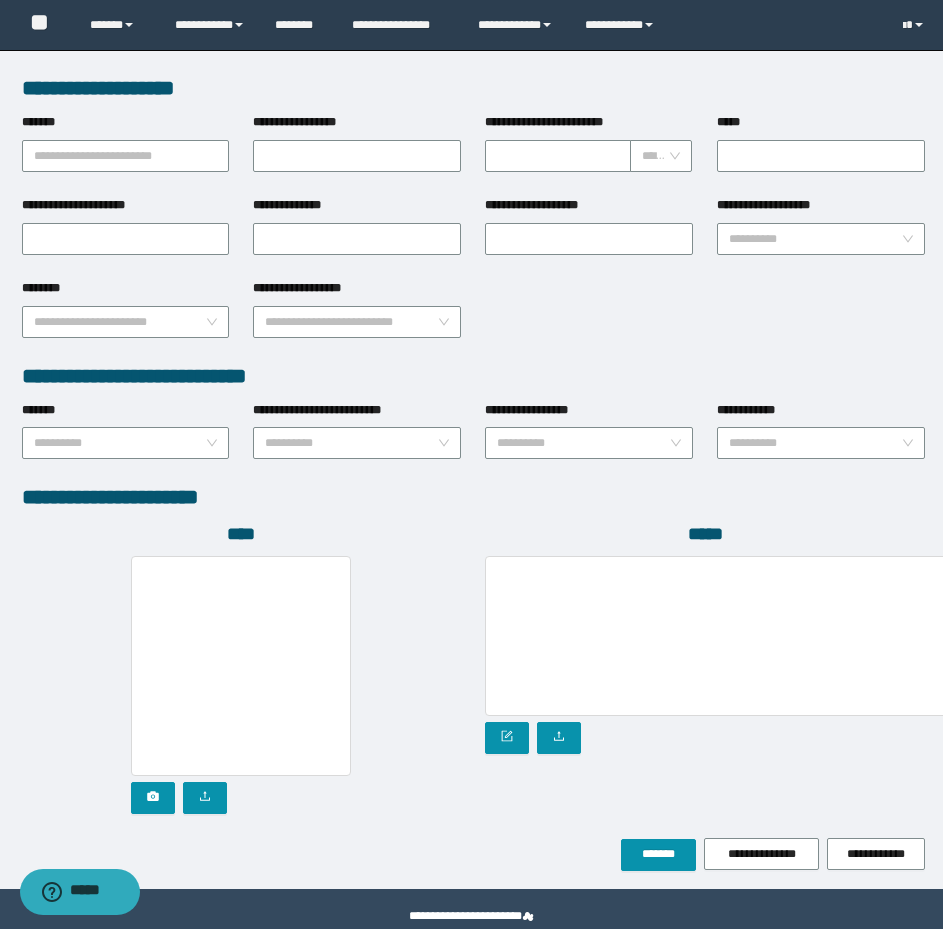 scroll, scrollTop: 774, scrollLeft: 0, axis: vertical 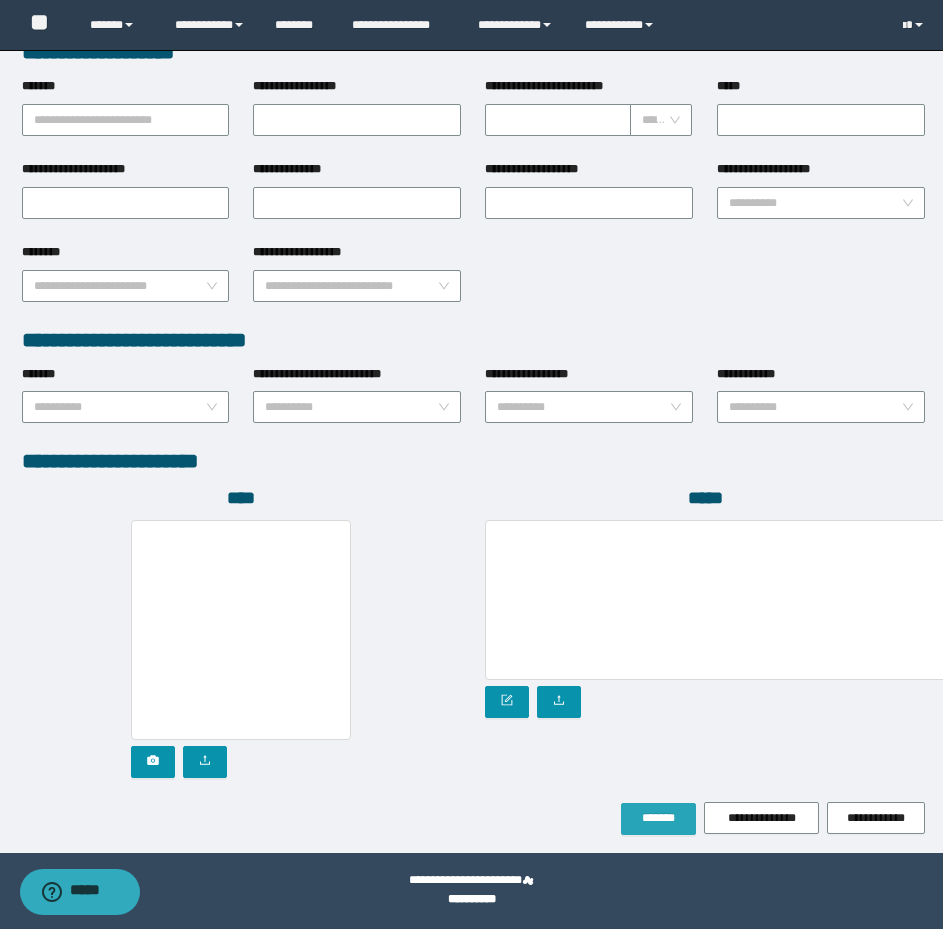 click on "*******" at bounding box center [658, 818] 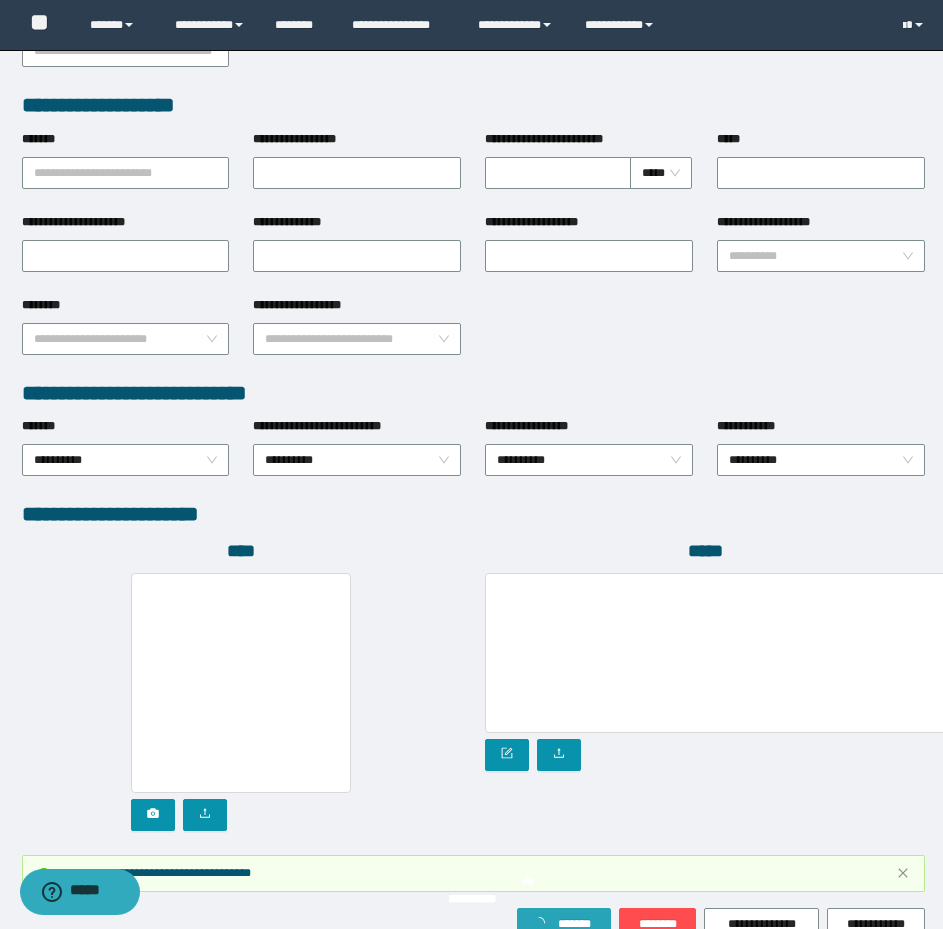 scroll, scrollTop: 827, scrollLeft: 0, axis: vertical 